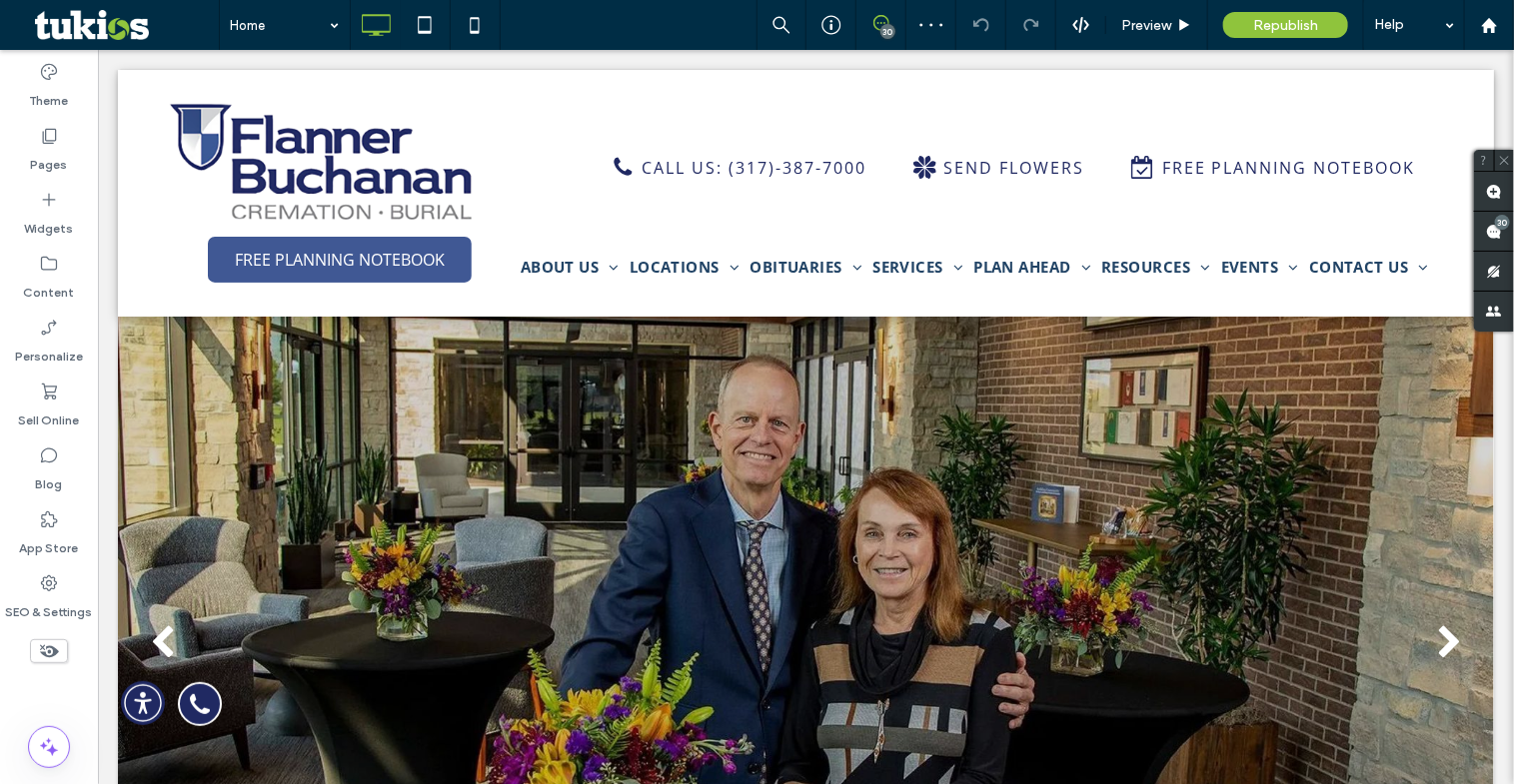 scroll, scrollTop: 0, scrollLeft: 0, axis: both 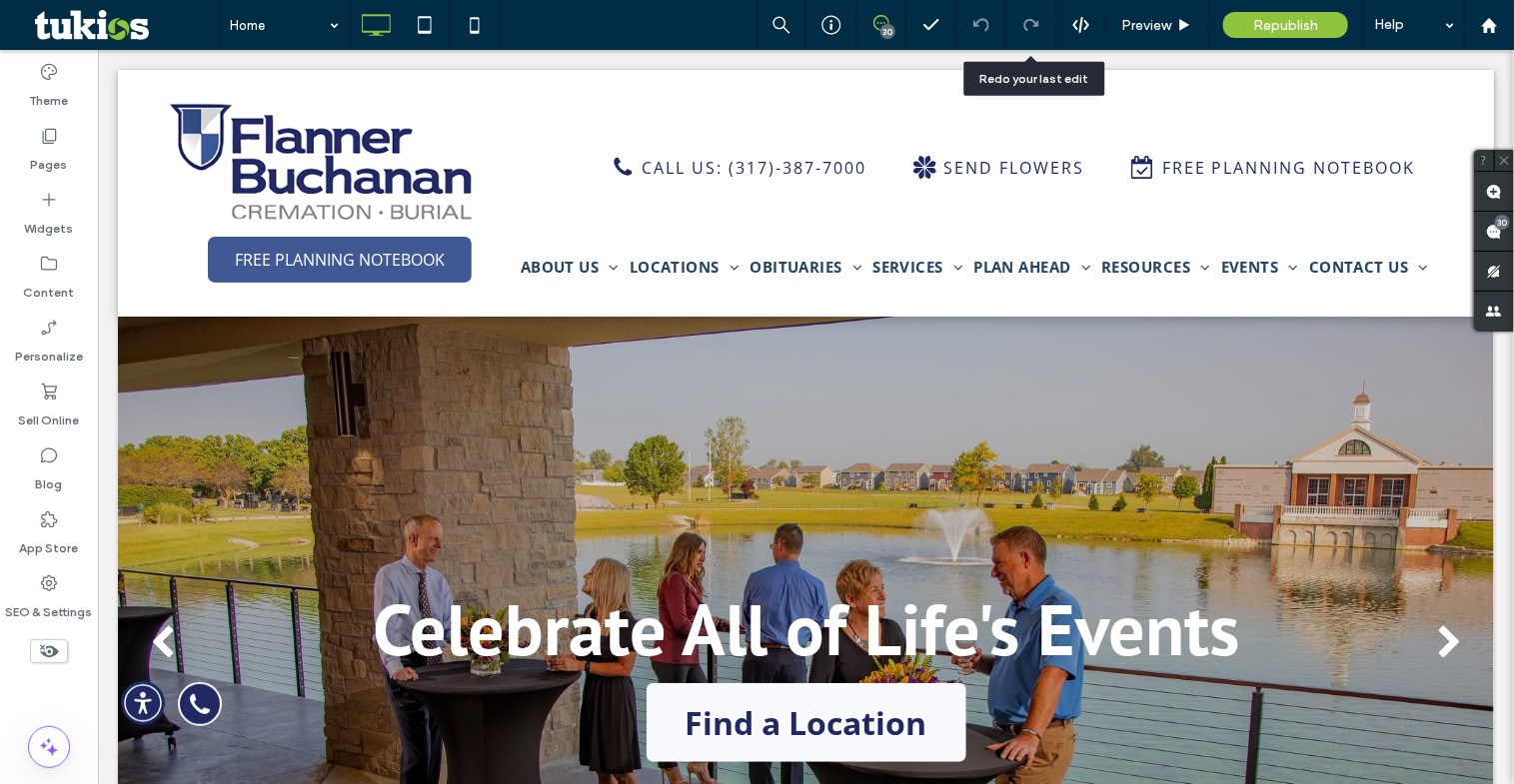click 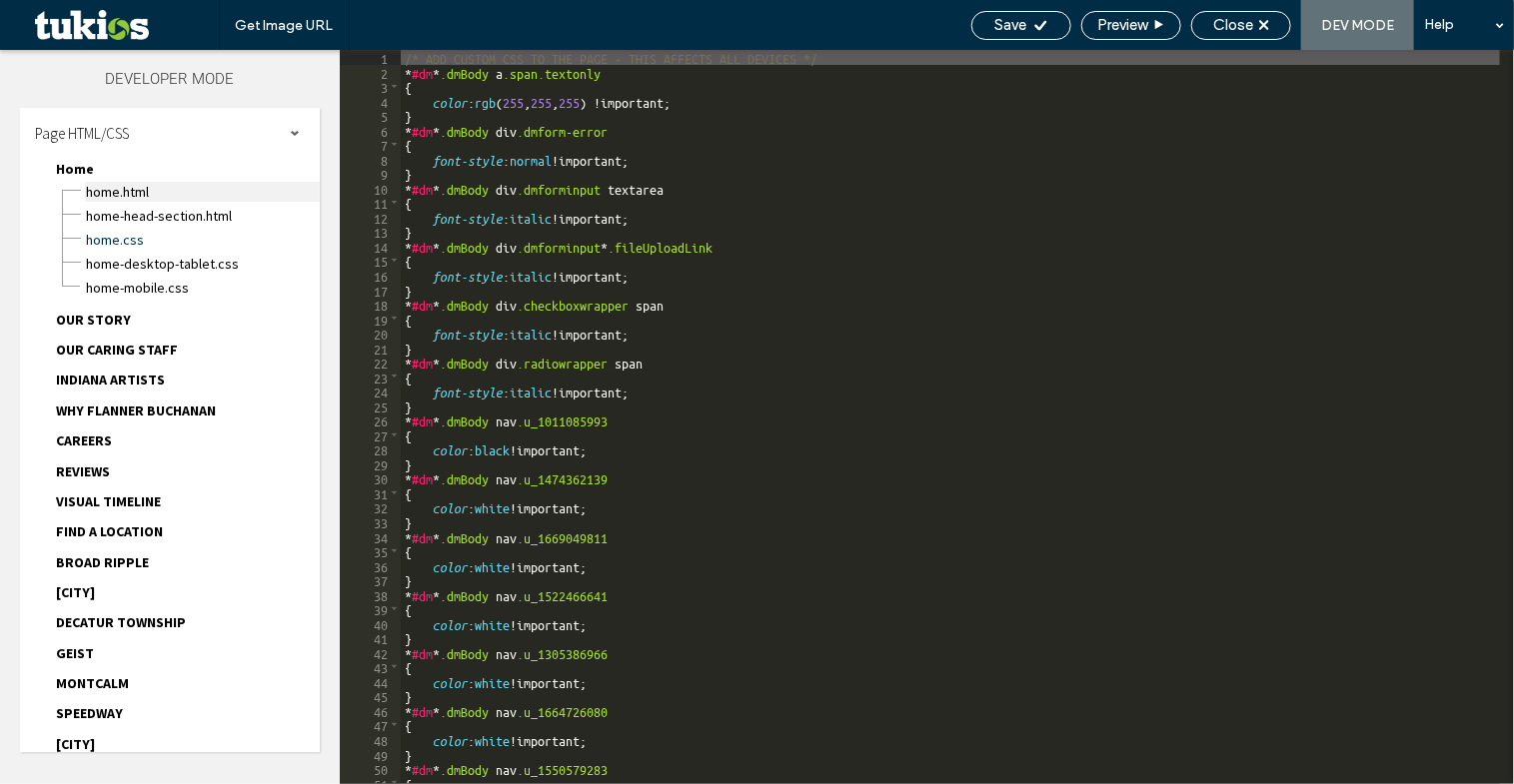 click on "Home.html" at bounding box center [202, 192] 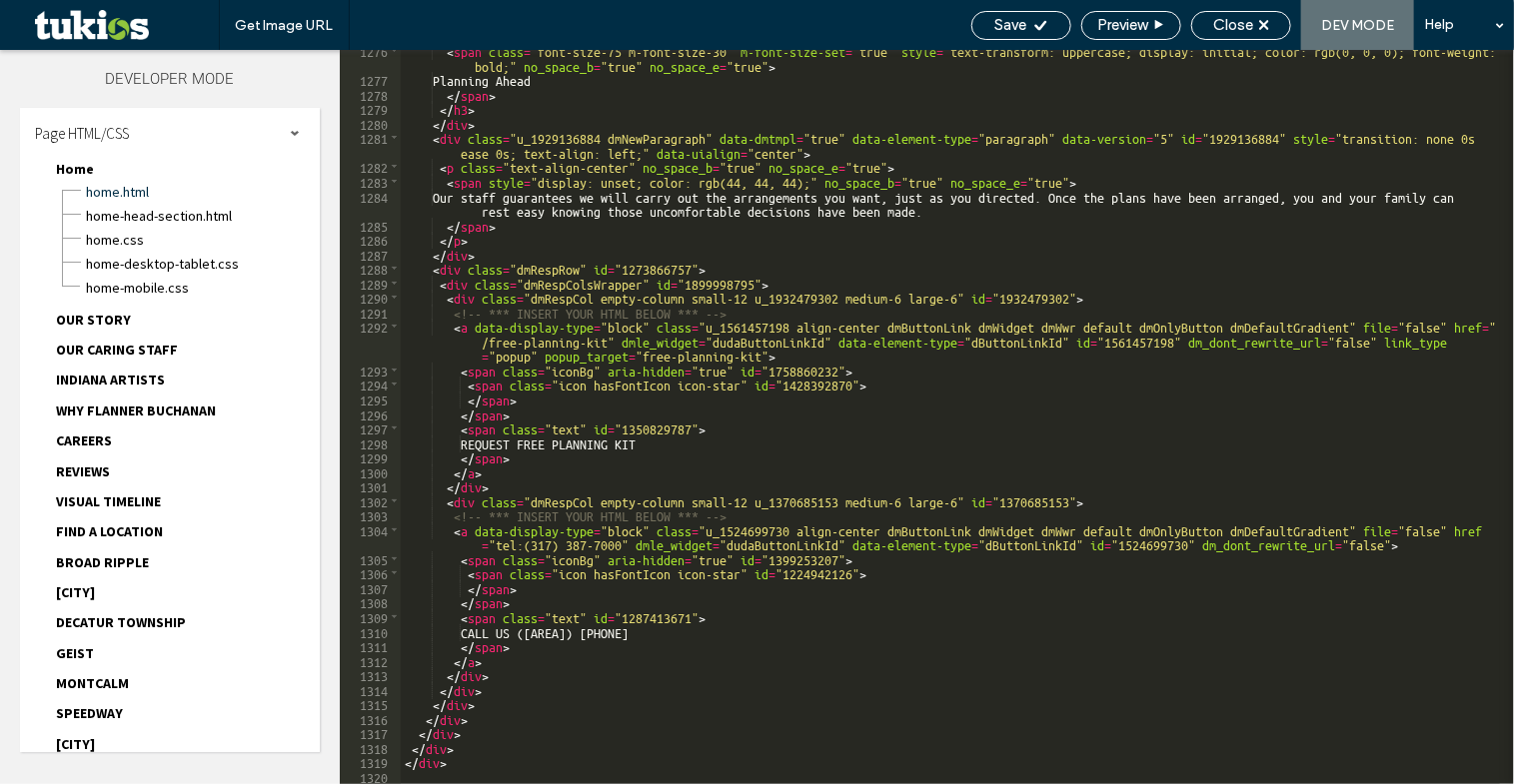 scroll, scrollTop: 21173, scrollLeft: 0, axis: vertical 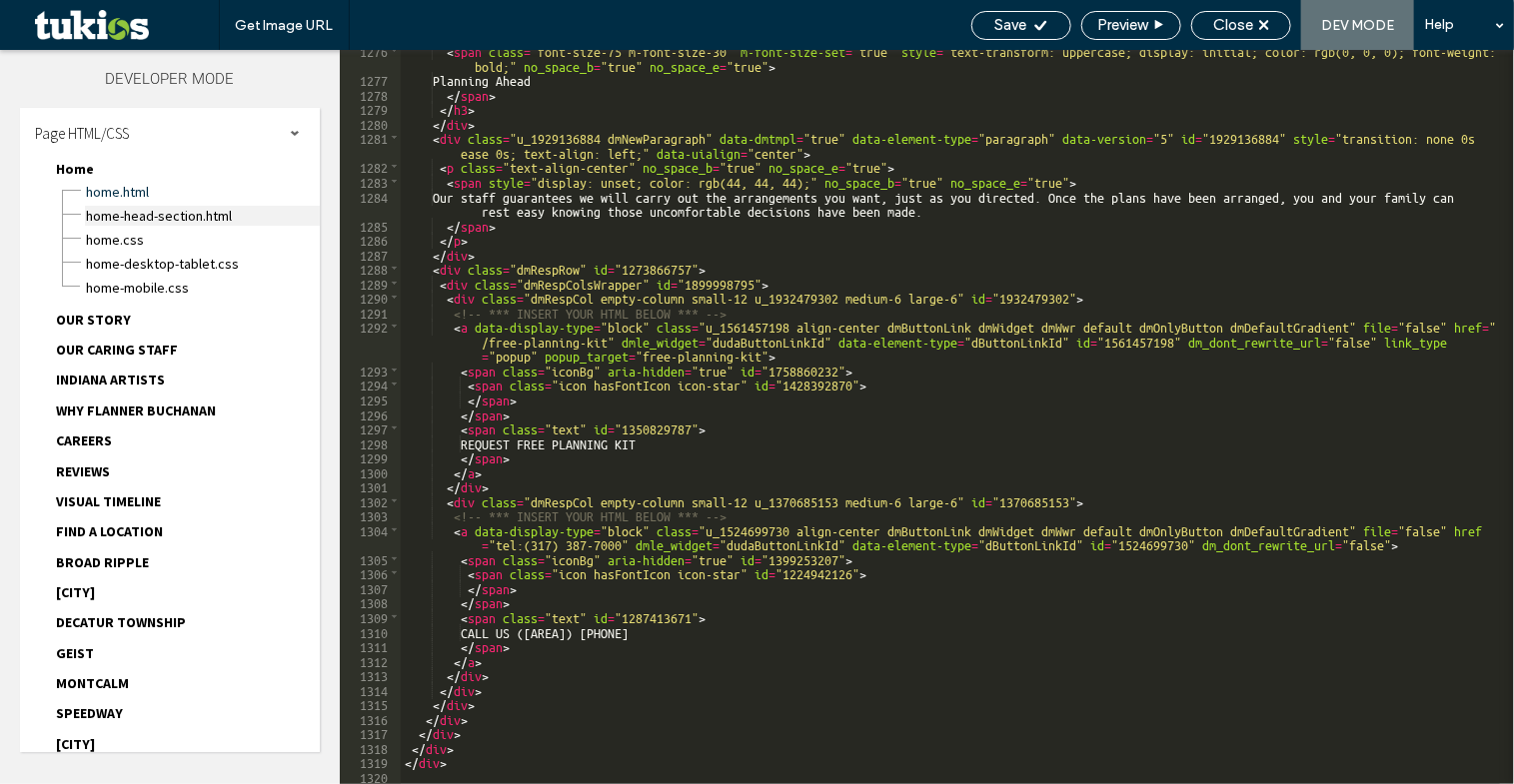 click on "Home-head-section.html" at bounding box center (202, 216) 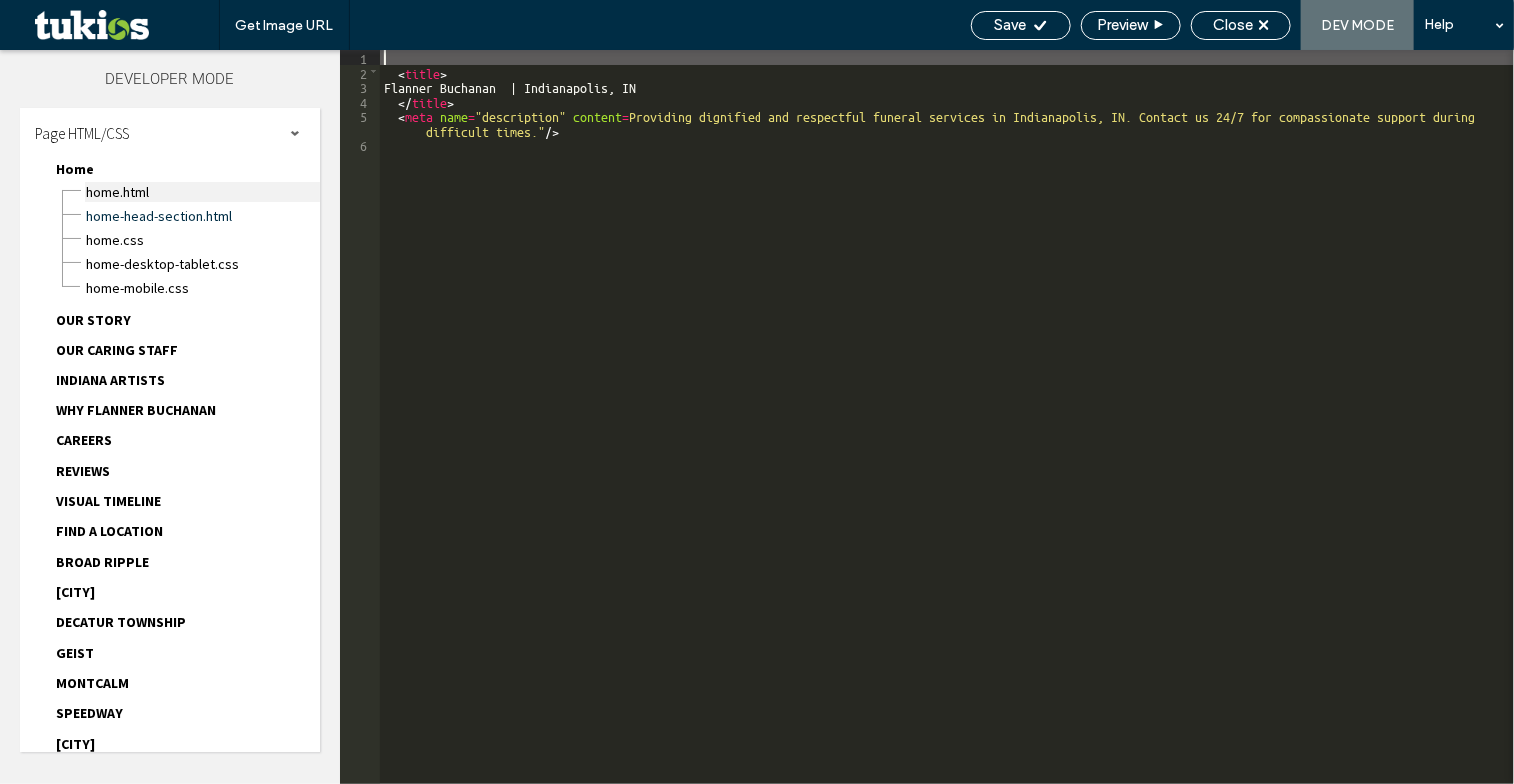 click on "Home.html" at bounding box center [202, 192] 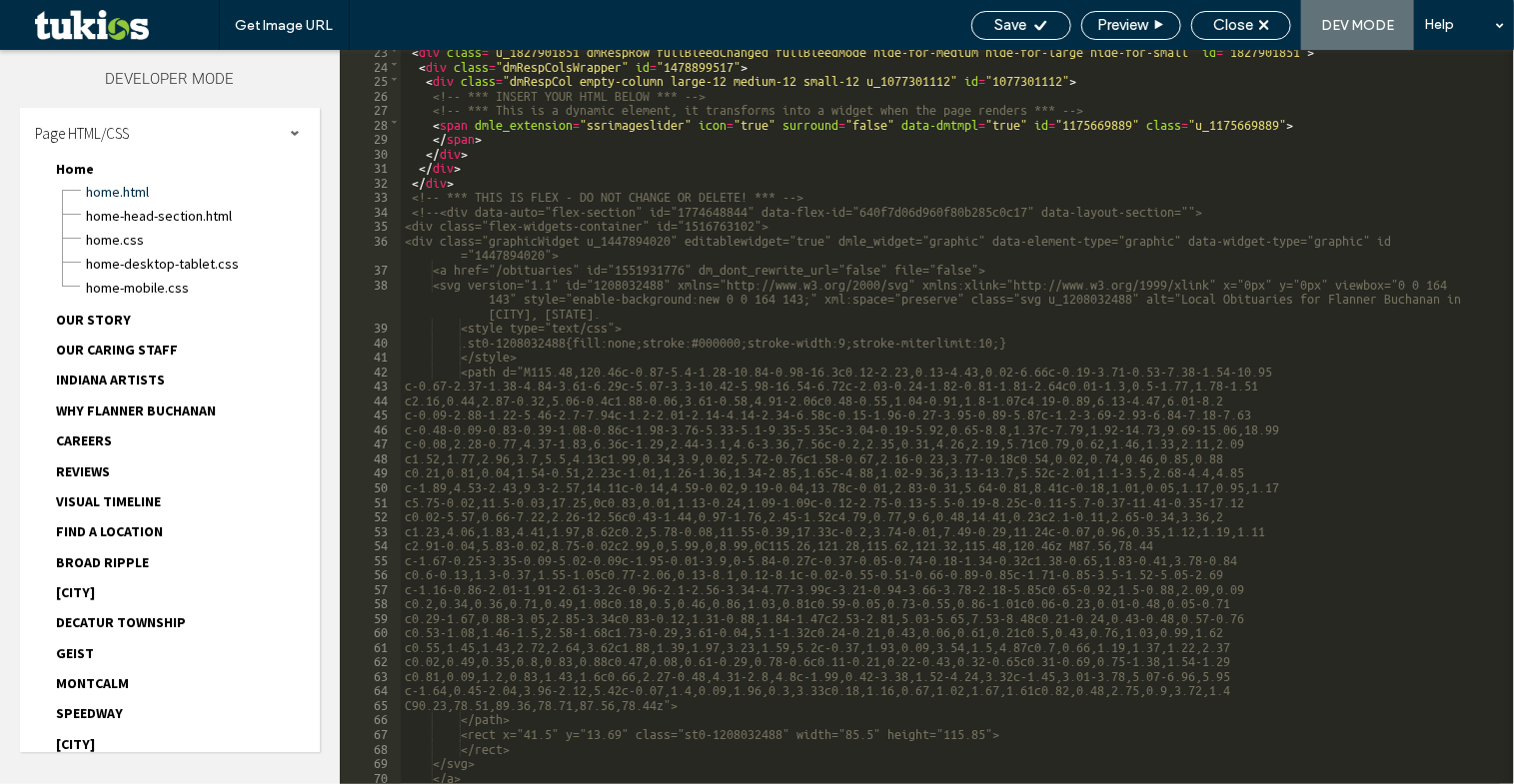 scroll, scrollTop: 218, scrollLeft: 0, axis: vertical 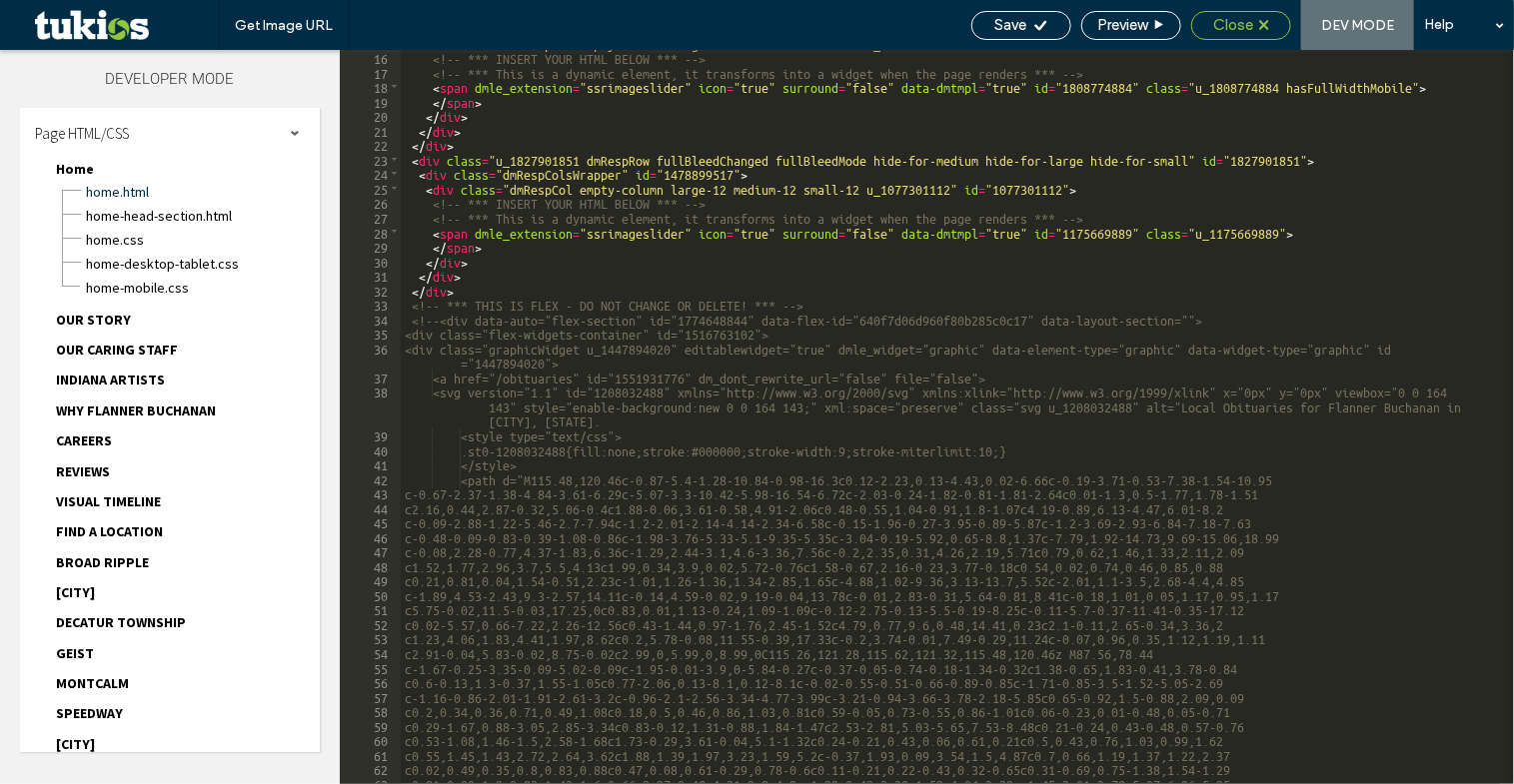 click on "Close" at bounding box center (1233, 25) 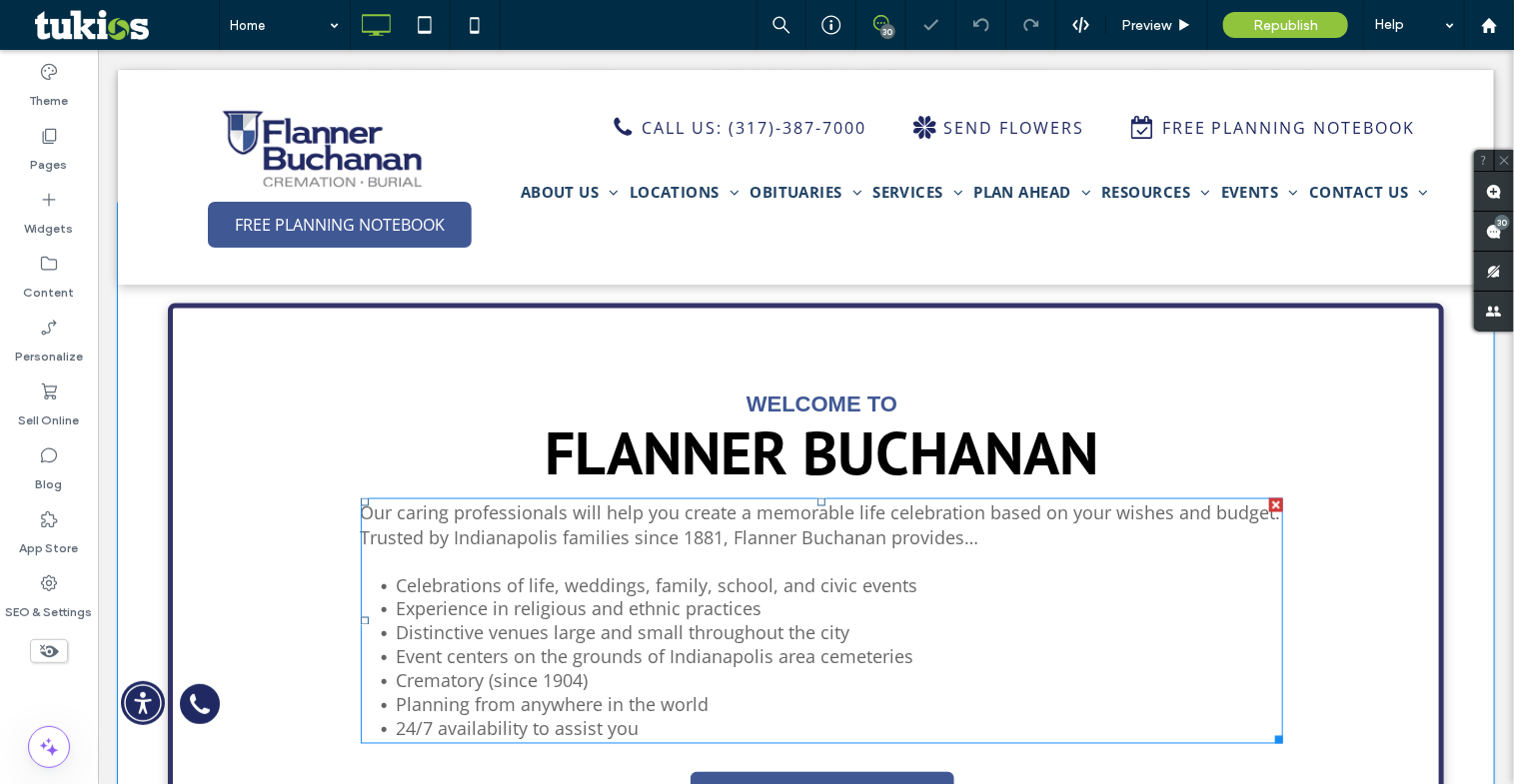 scroll, scrollTop: 1033, scrollLeft: 0, axis: vertical 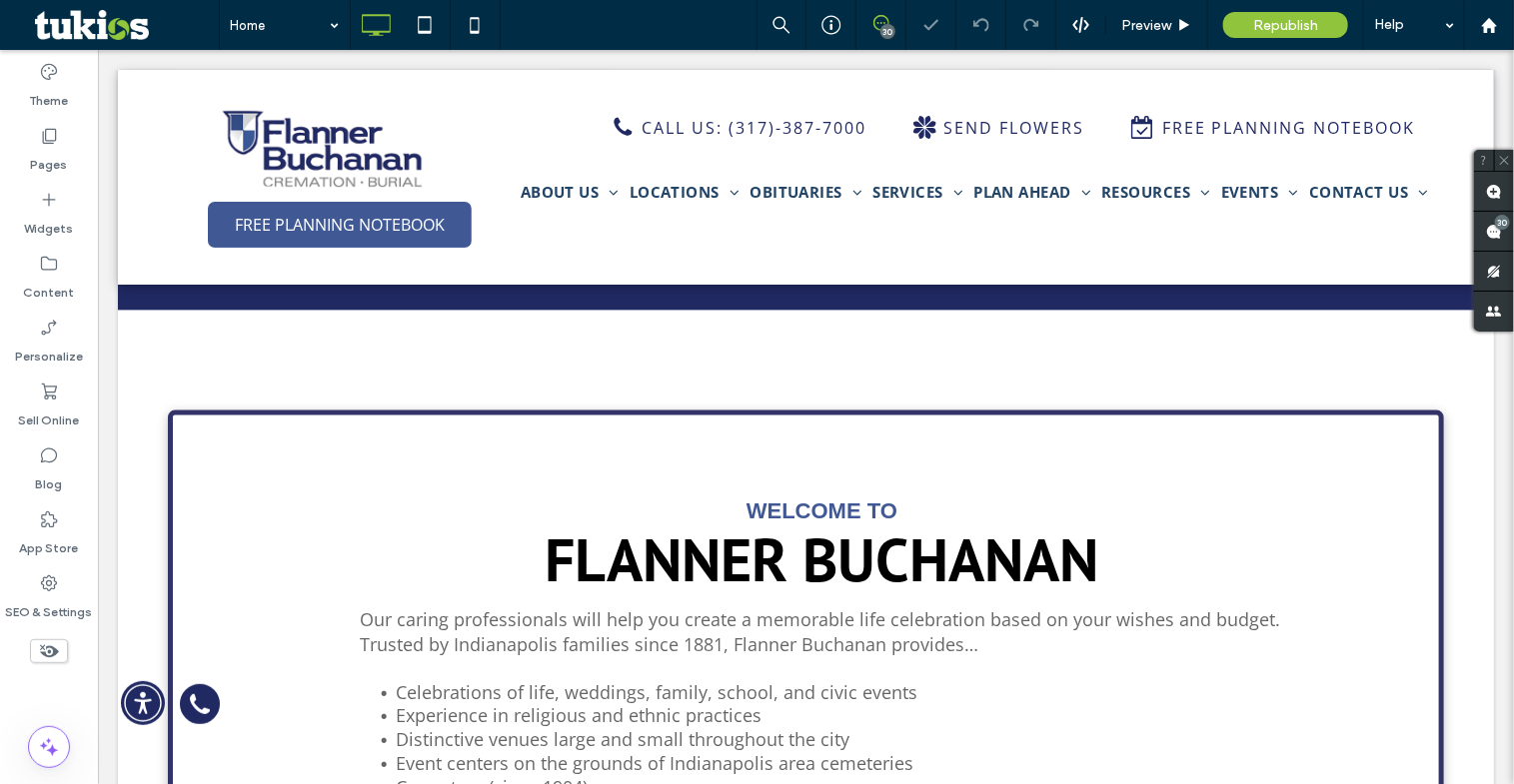 drag, startPoint x: 49, startPoint y: 642, endPoint x: 58, endPoint y: 549, distance: 93.43447 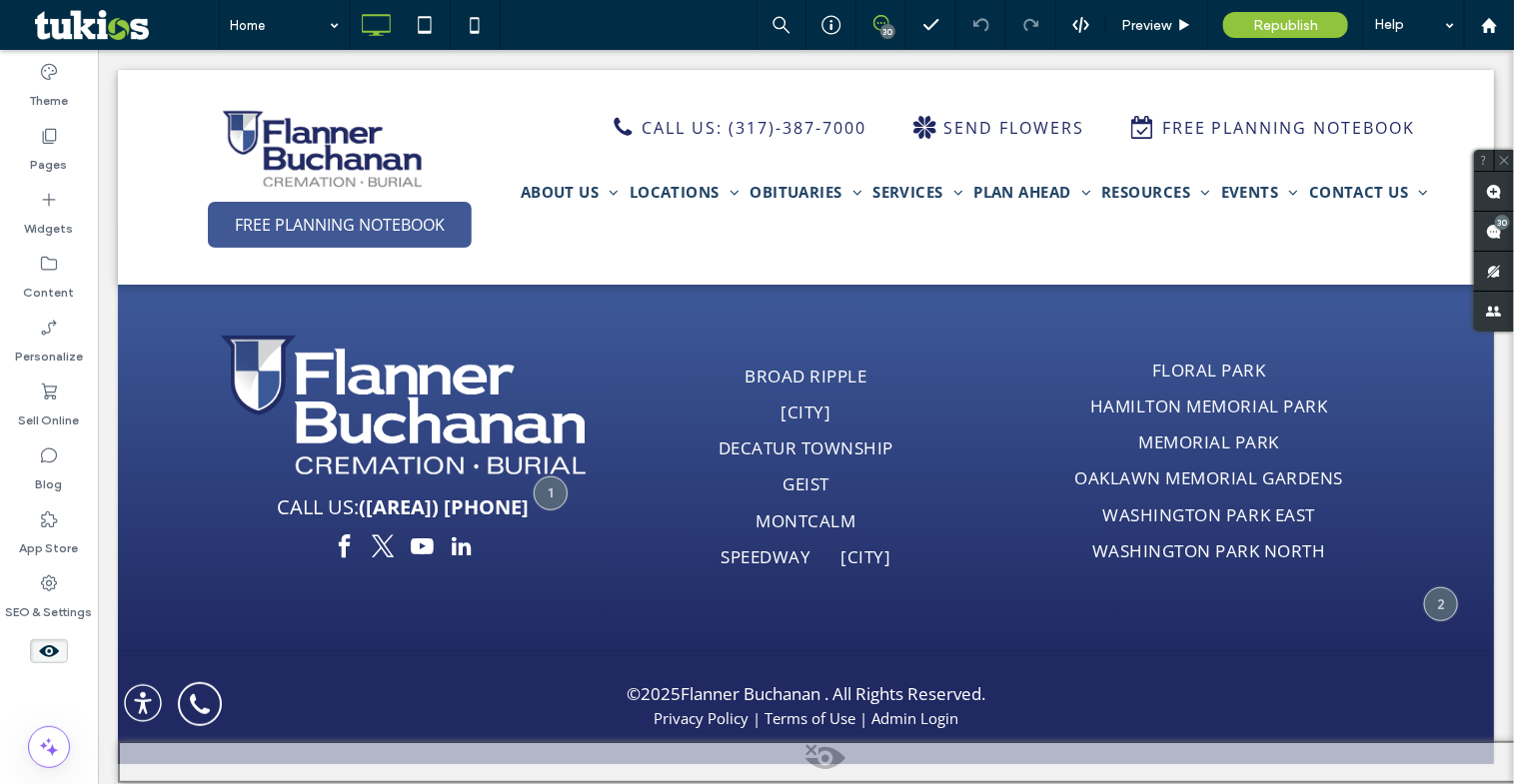 scroll, scrollTop: 10324, scrollLeft: 0, axis: vertical 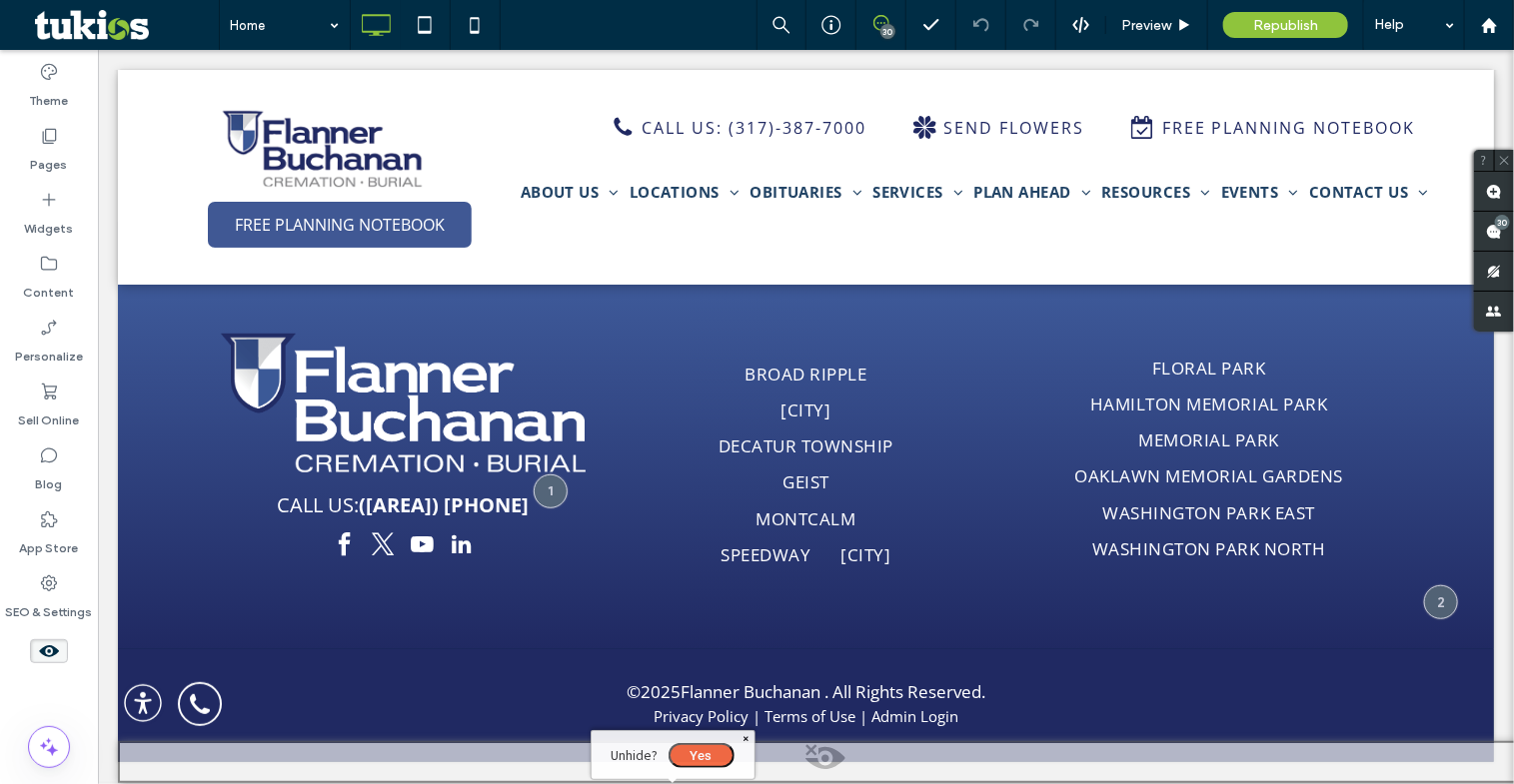 click on "Yes" at bounding box center (701, 754) 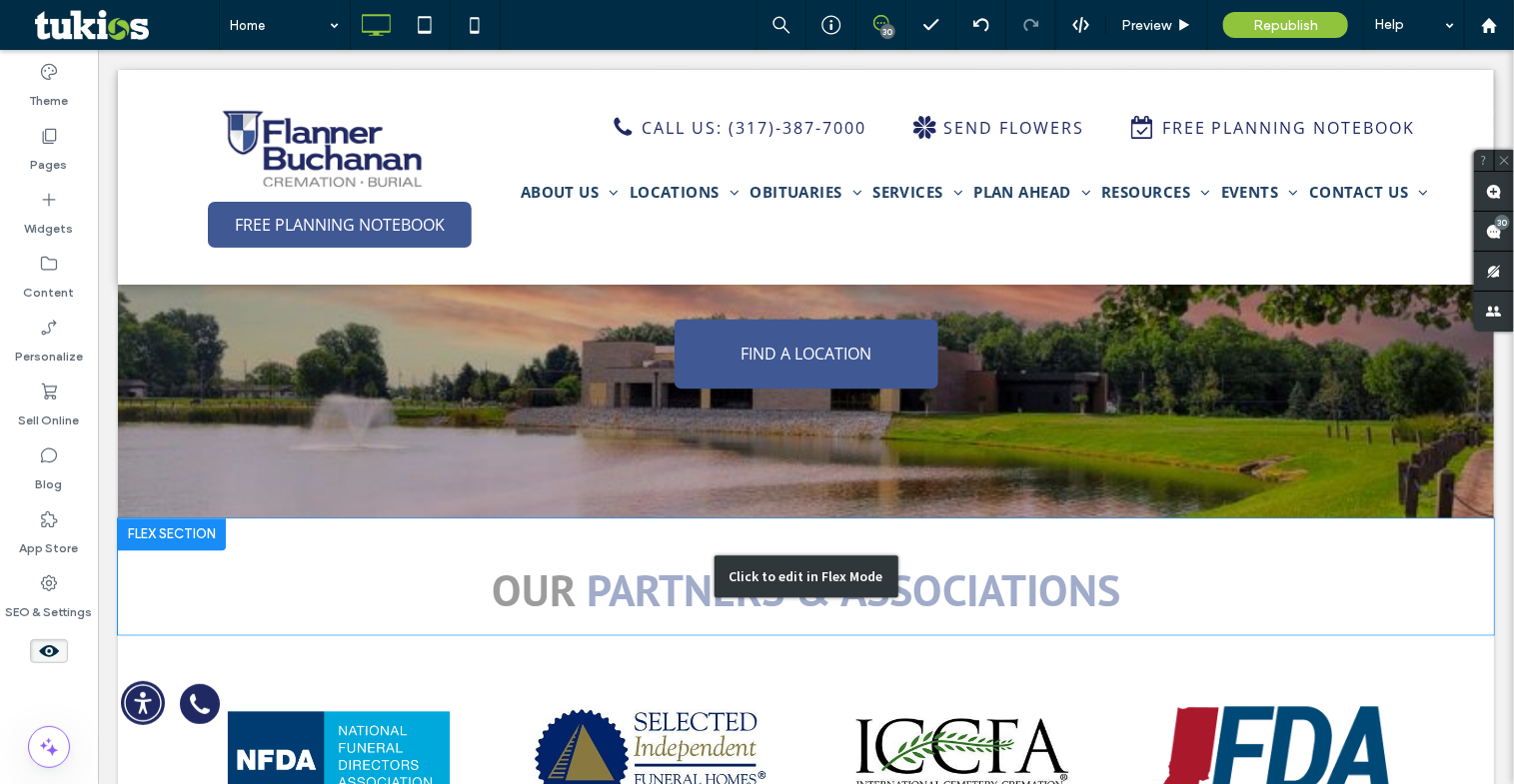 scroll, scrollTop: 8284, scrollLeft: 0, axis: vertical 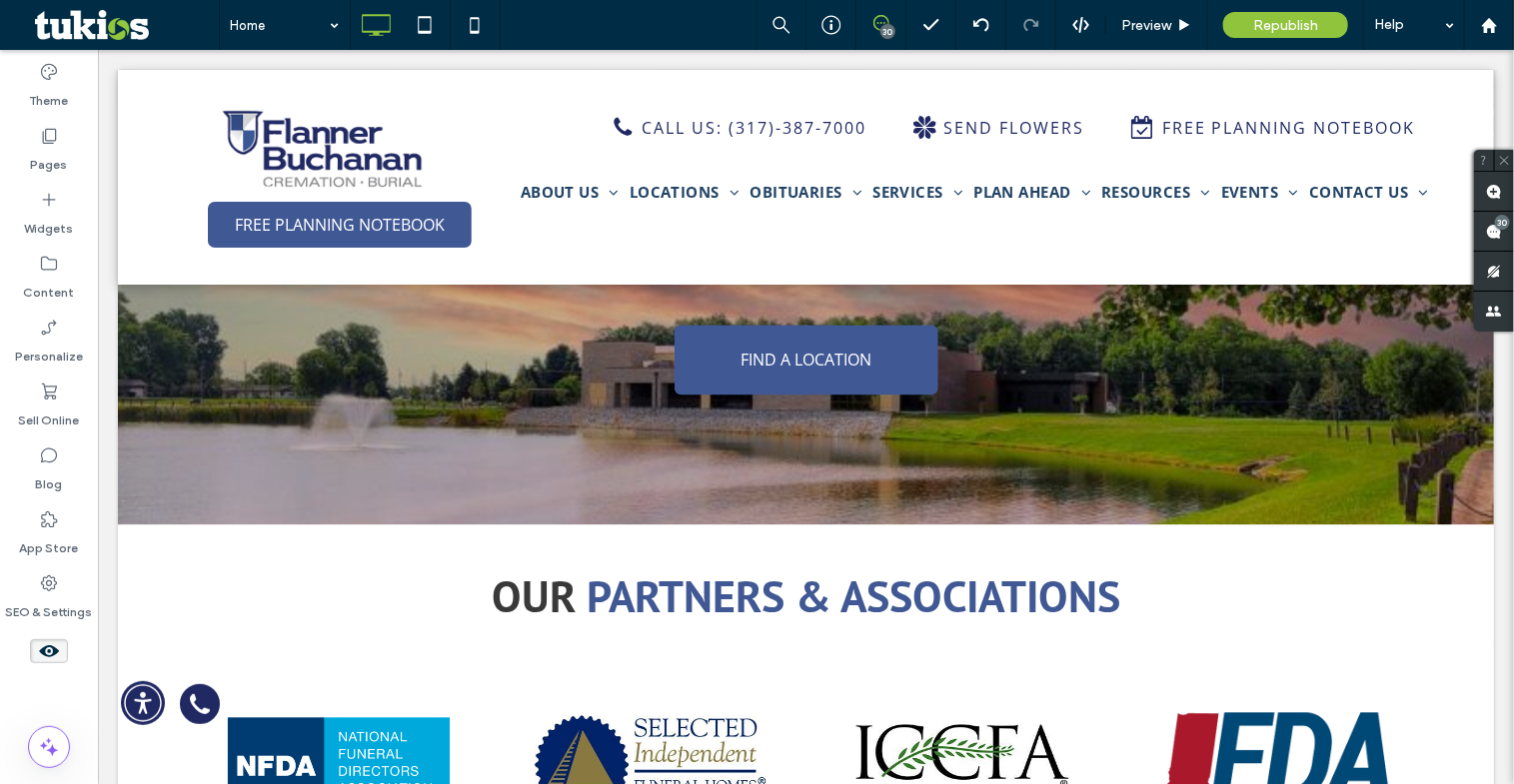 click 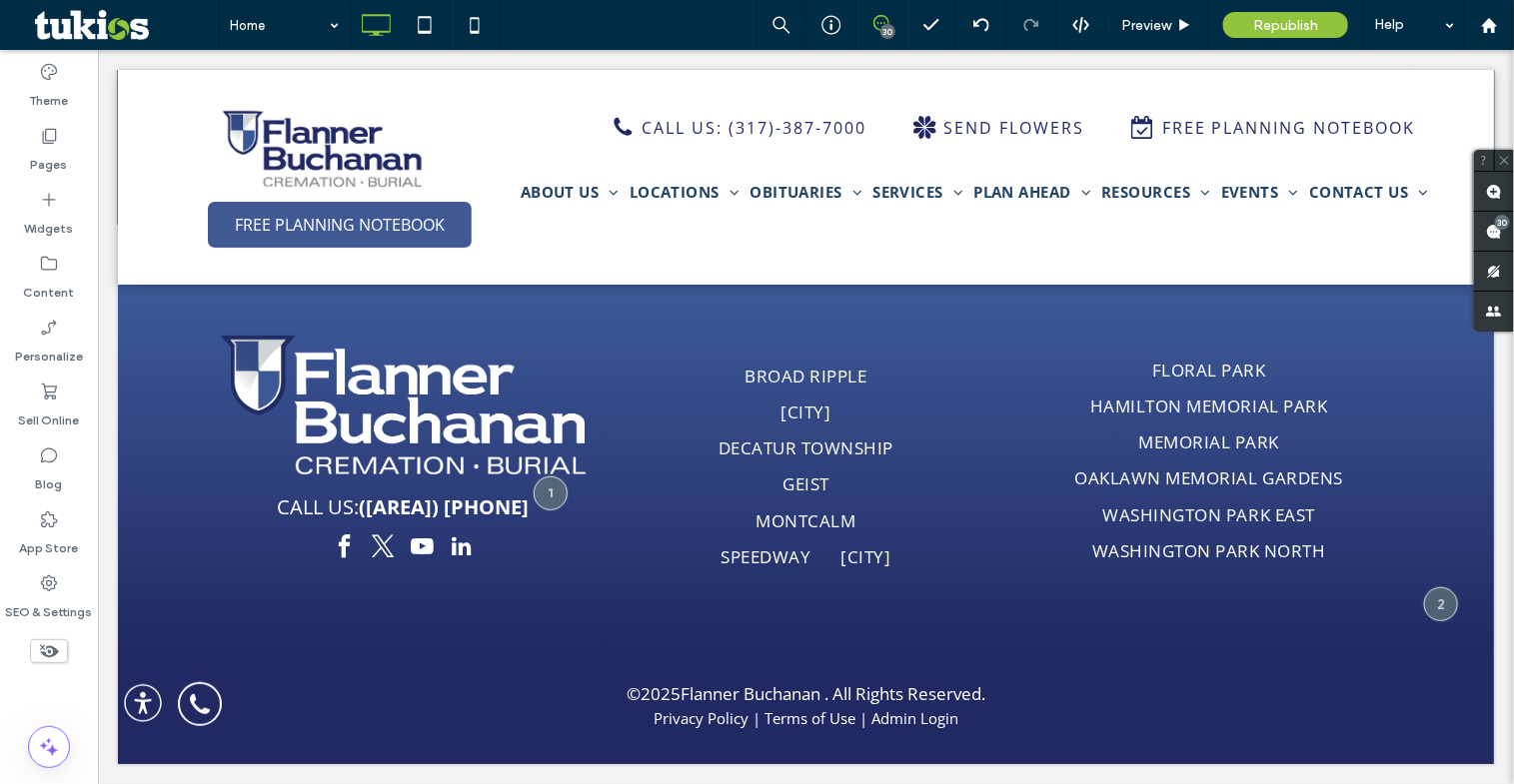 scroll, scrollTop: 6834, scrollLeft: 0, axis: vertical 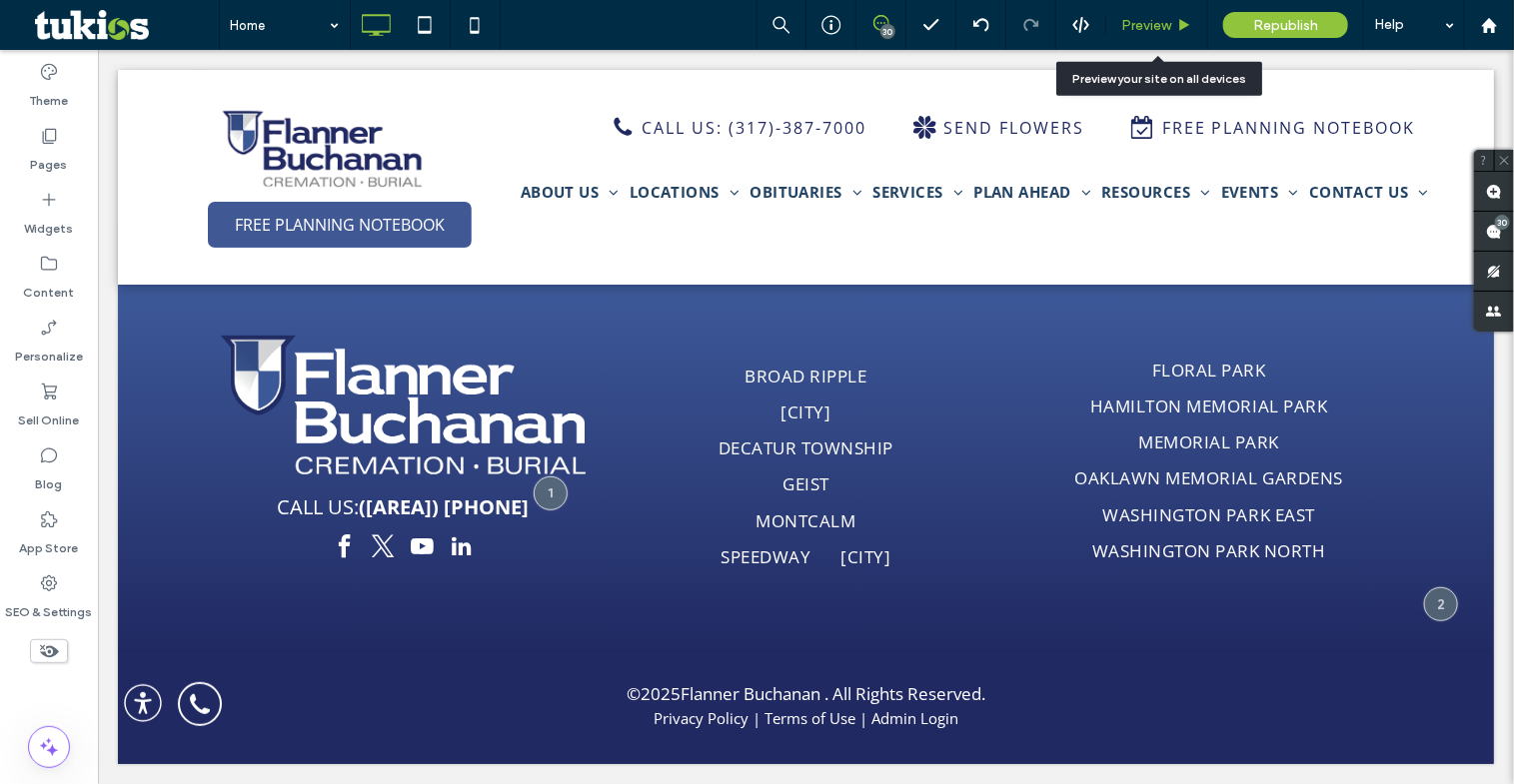 click 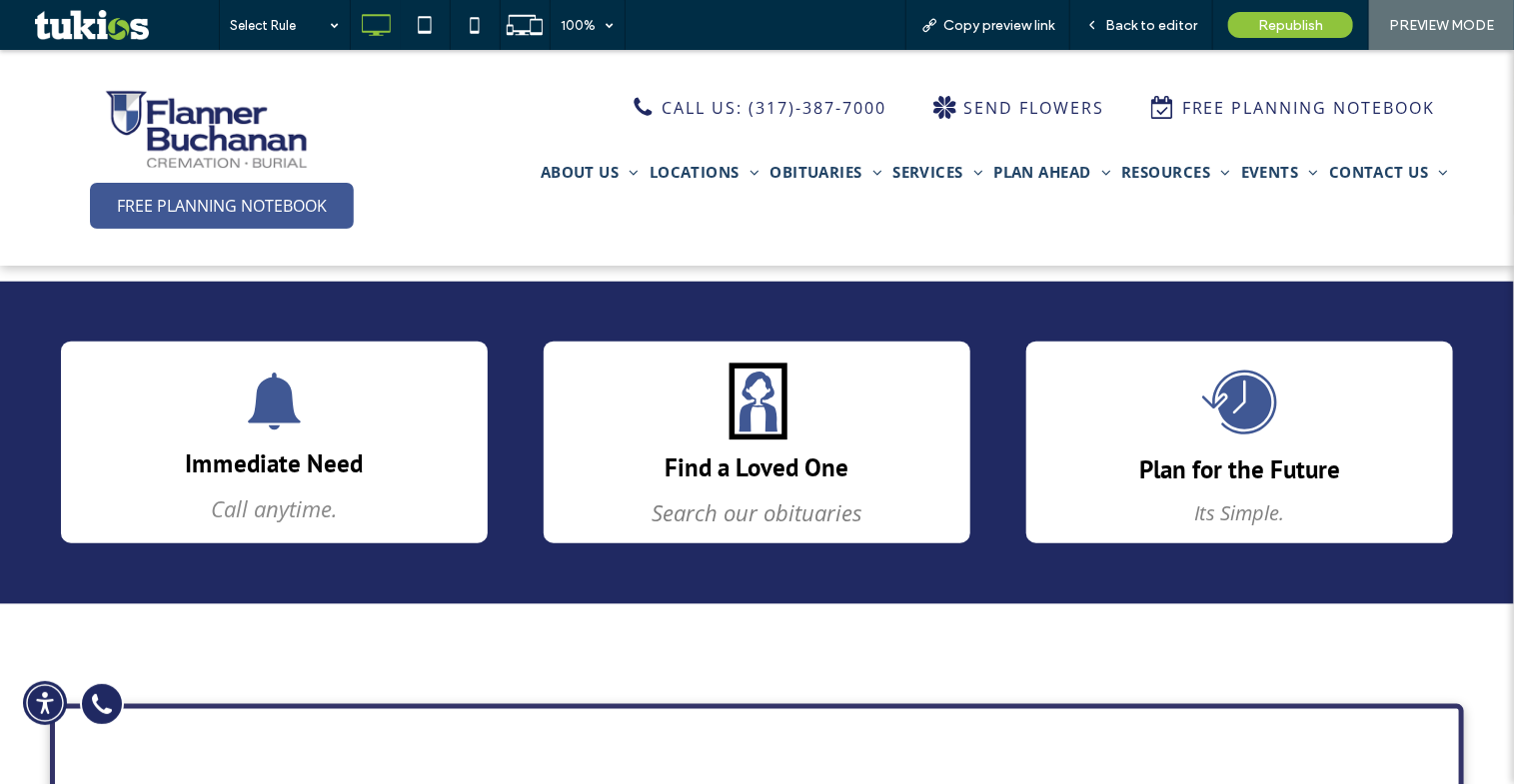 scroll, scrollTop: 548, scrollLeft: 0, axis: vertical 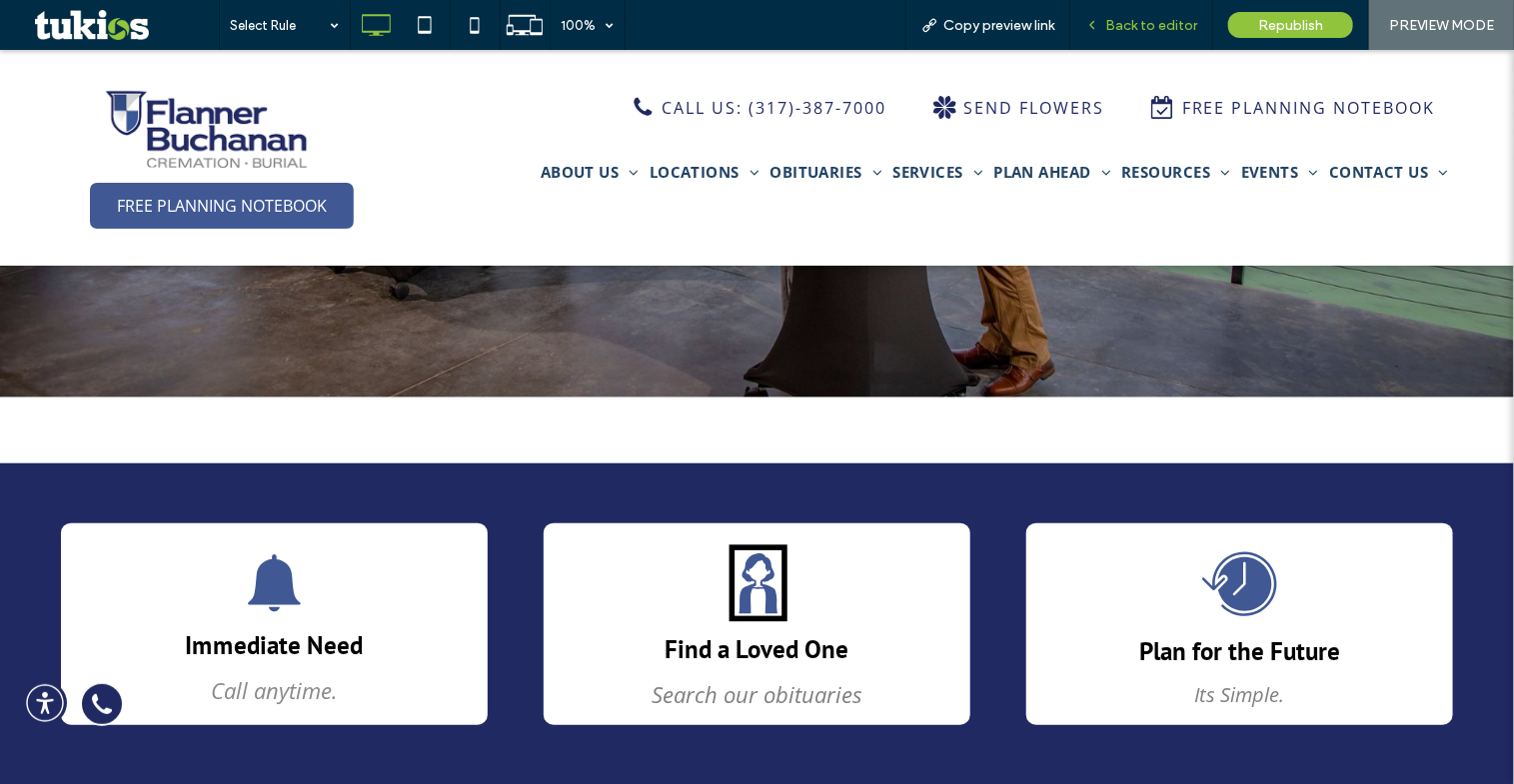 click on "Back to editor" at bounding box center (1151, 25) 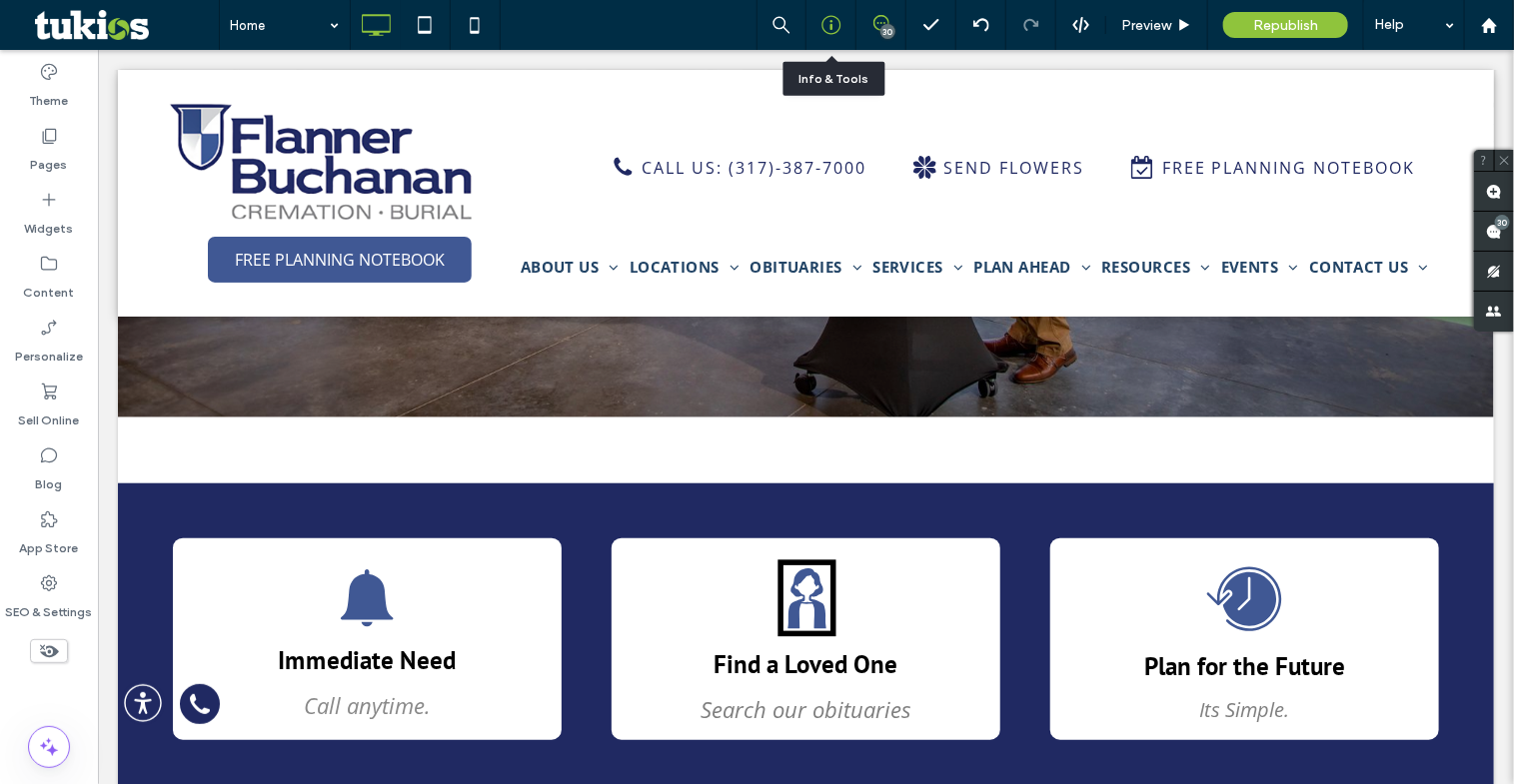 click 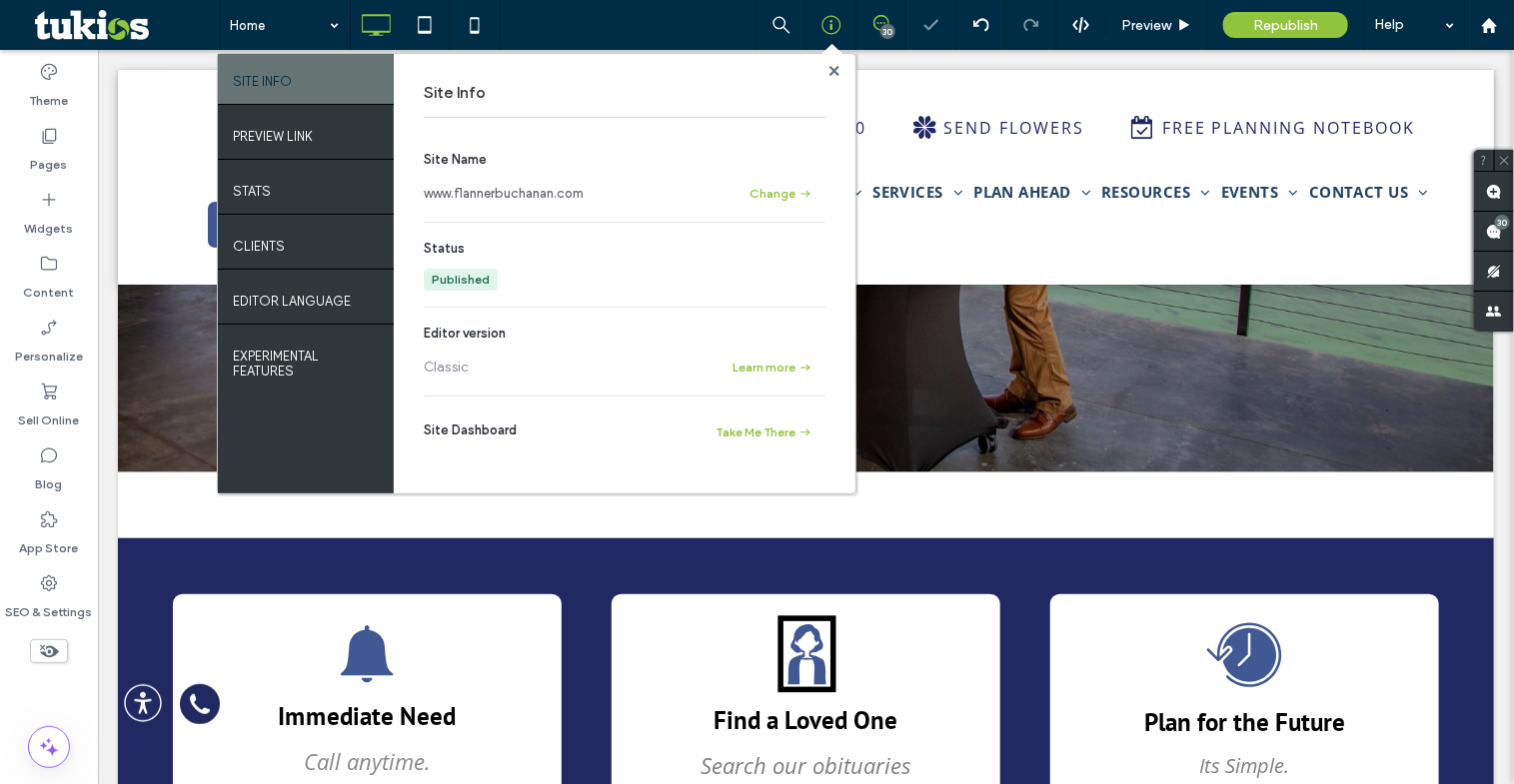 scroll, scrollTop: 603, scrollLeft: 0, axis: vertical 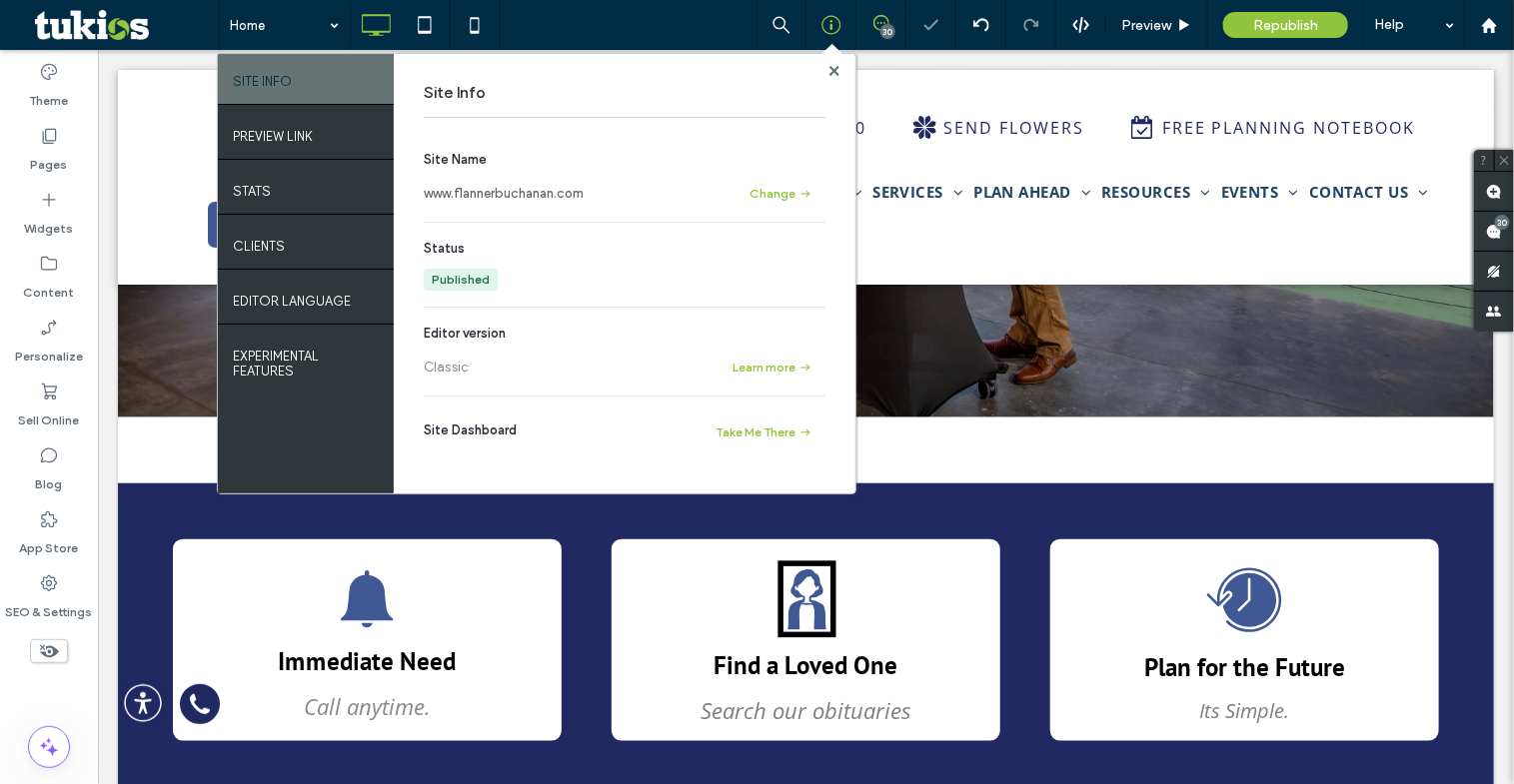 click on "www.flannerbuchanan.com" at bounding box center (504, 194) 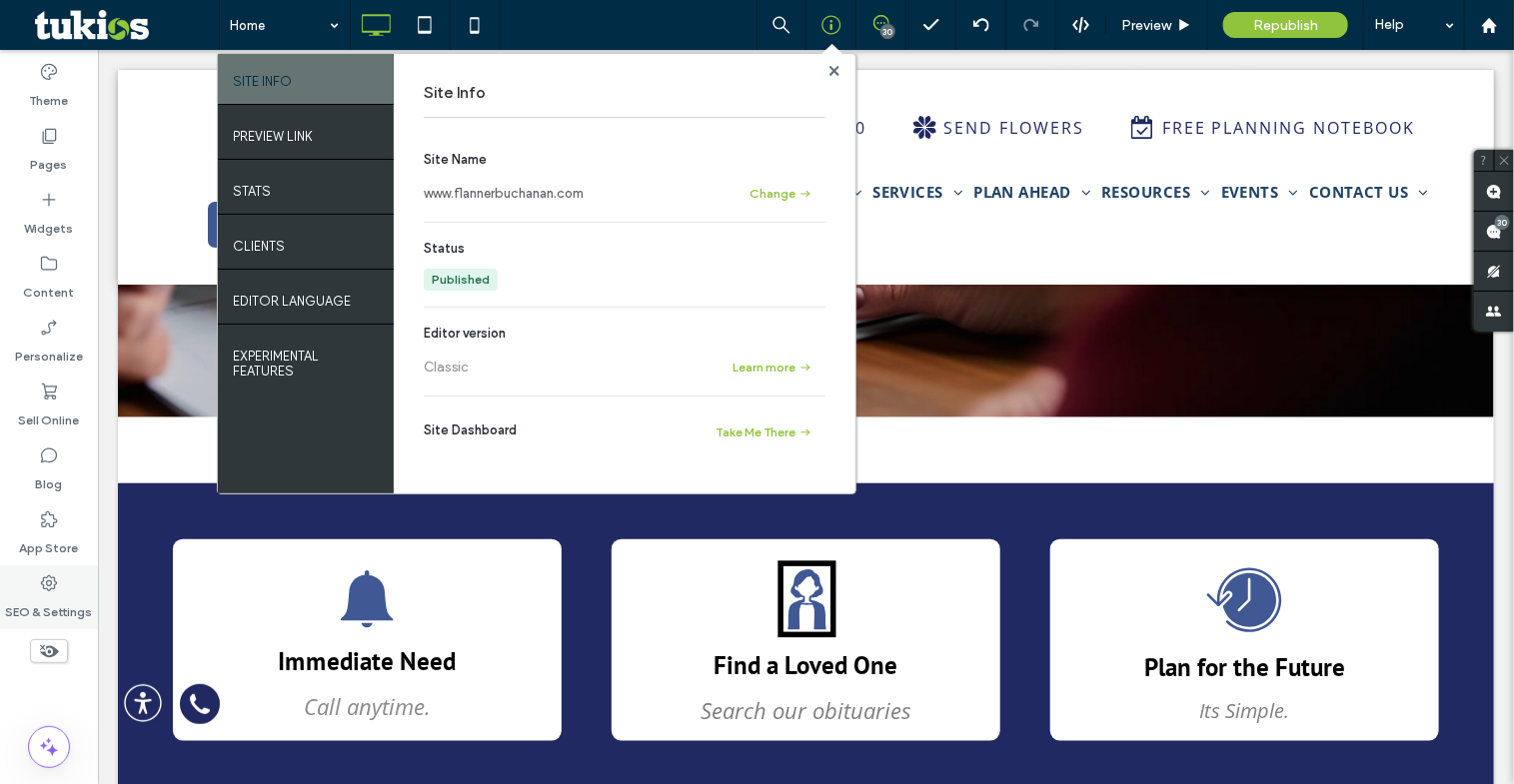 drag, startPoint x: 52, startPoint y: 592, endPoint x: 45, endPoint y: 583, distance: 11.401754 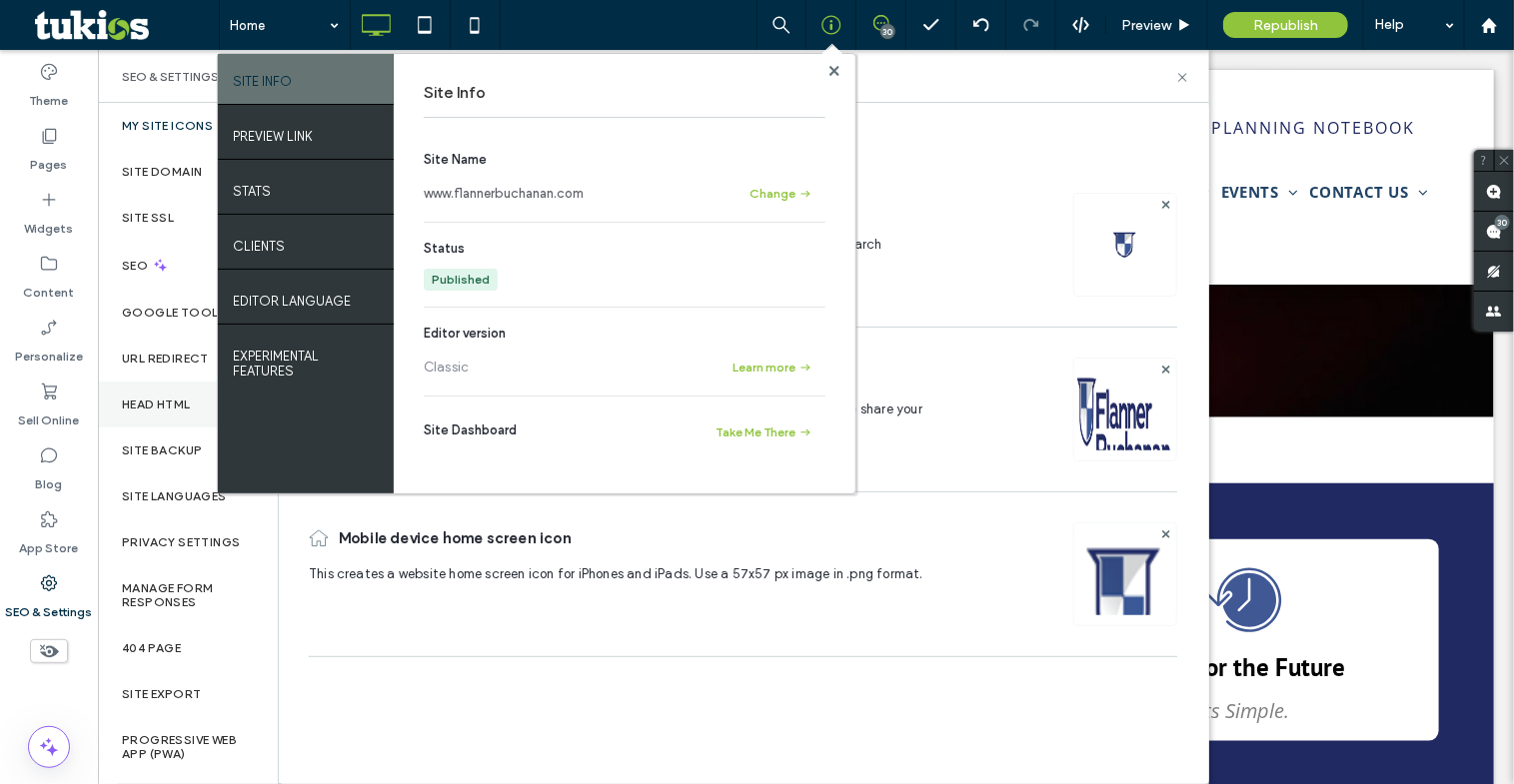 click on "Head HTML" at bounding box center [188, 404] 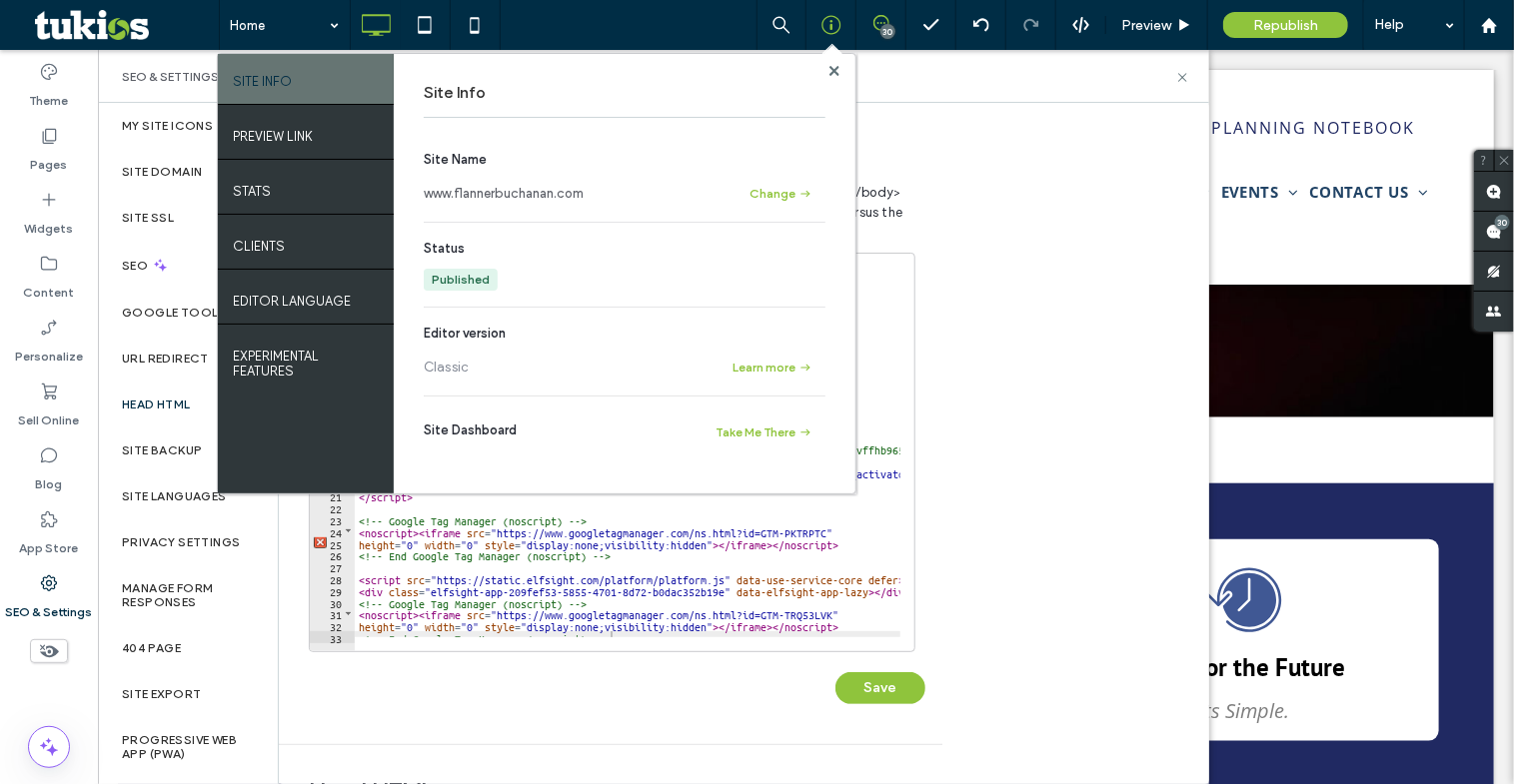 click at bounding box center [833, 70] 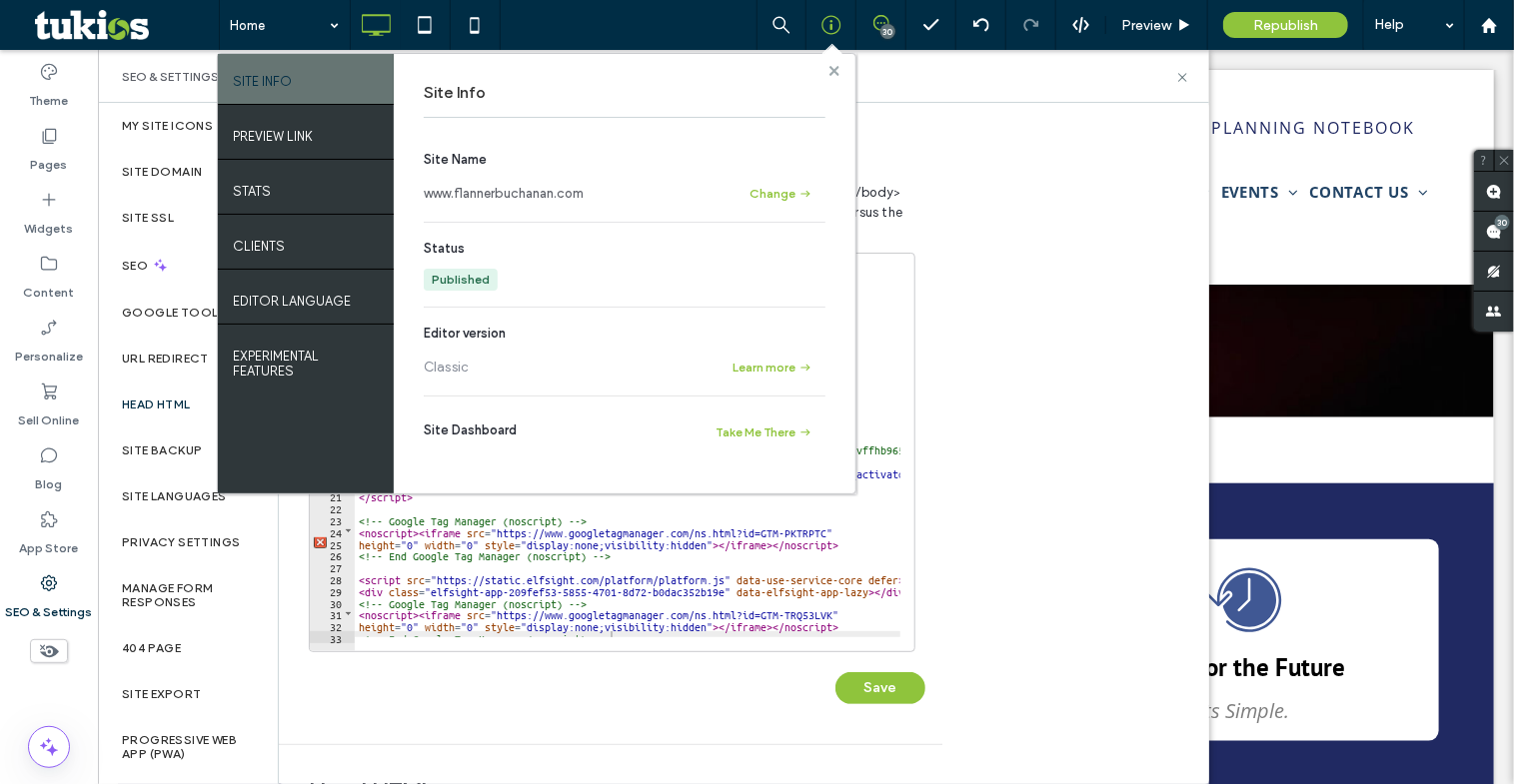 click 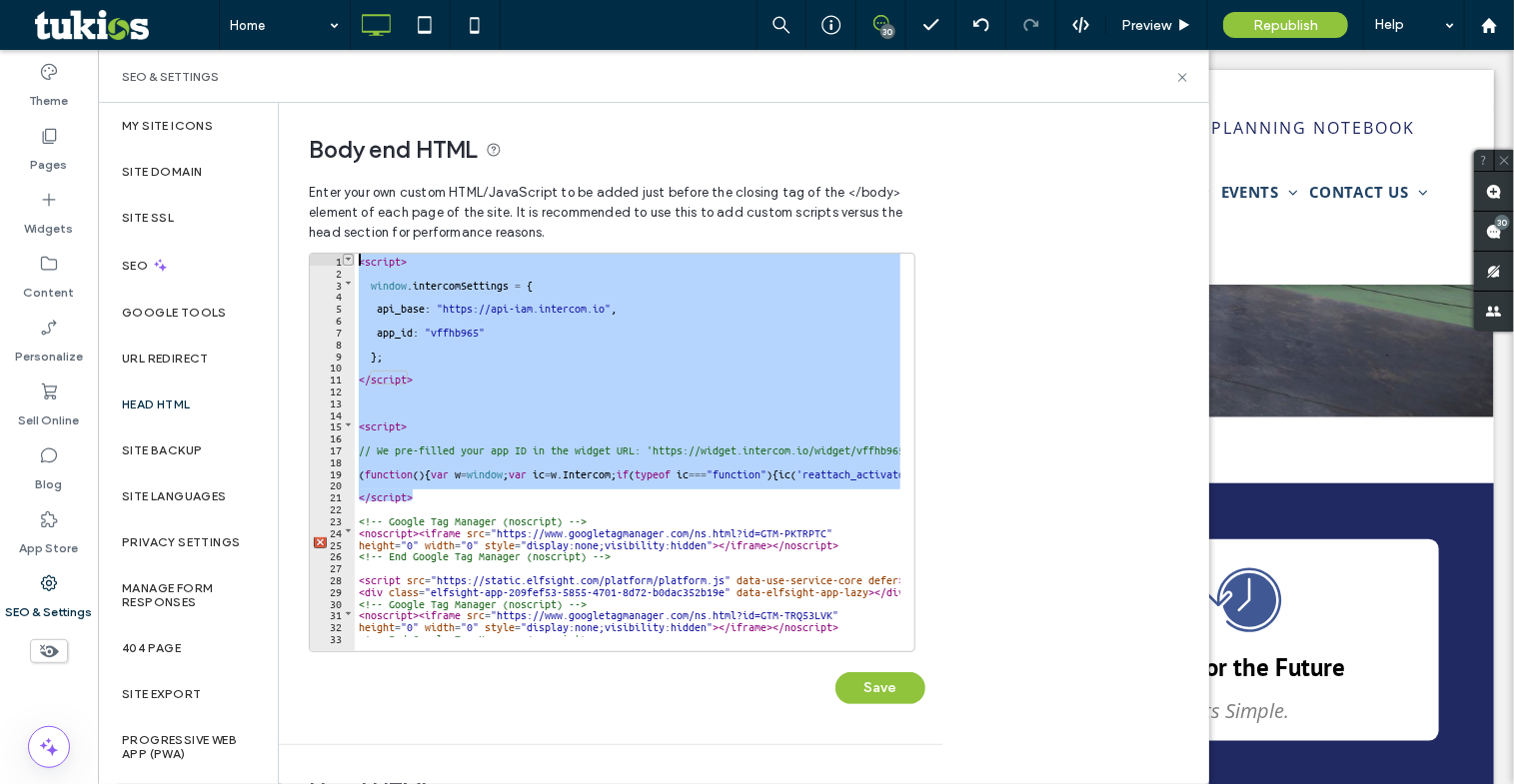 drag, startPoint x: 416, startPoint y: 493, endPoint x: 352, endPoint y: 256, distance: 245.48931 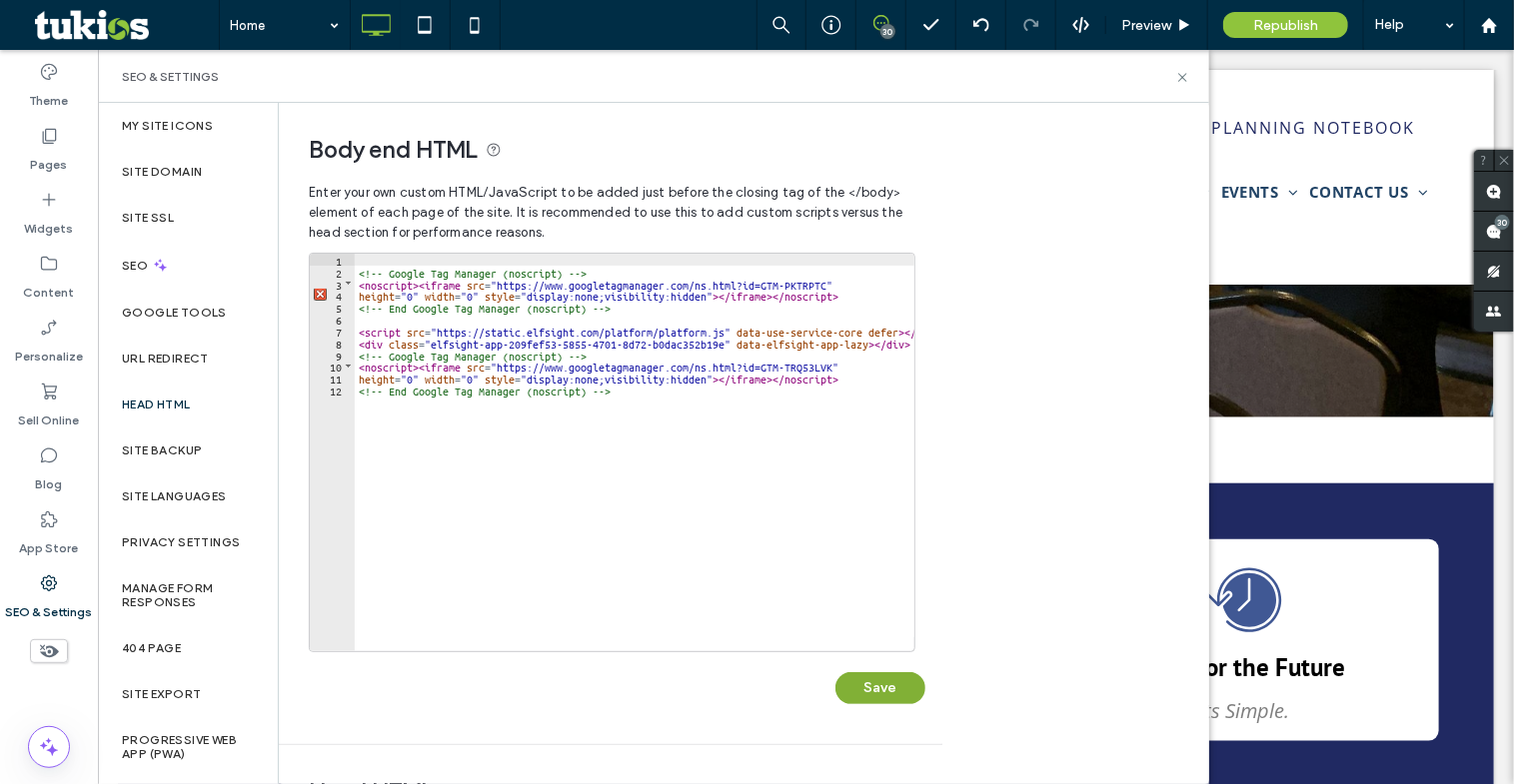 click on "Save" at bounding box center (880, 688) 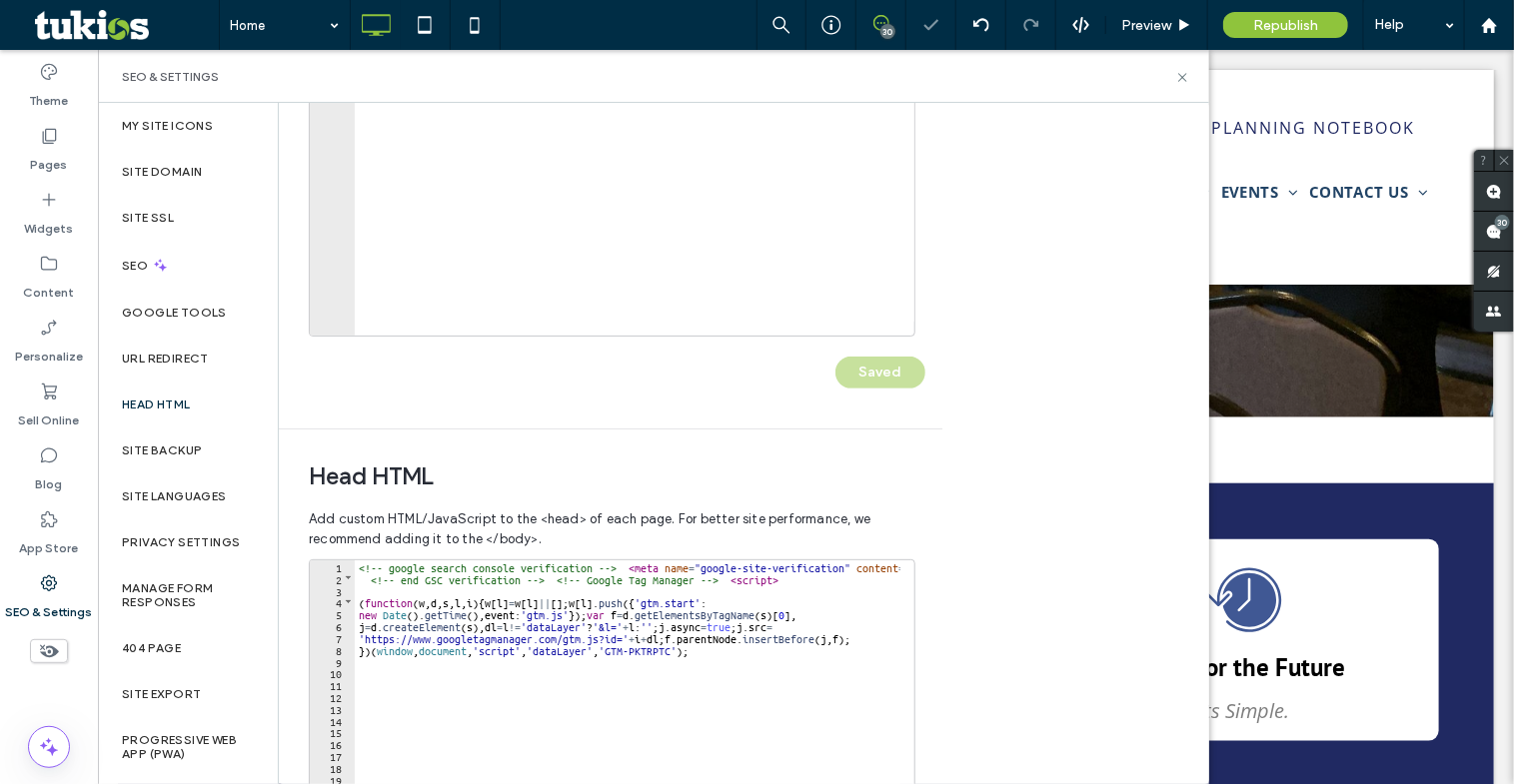 scroll, scrollTop: 363, scrollLeft: 0, axis: vertical 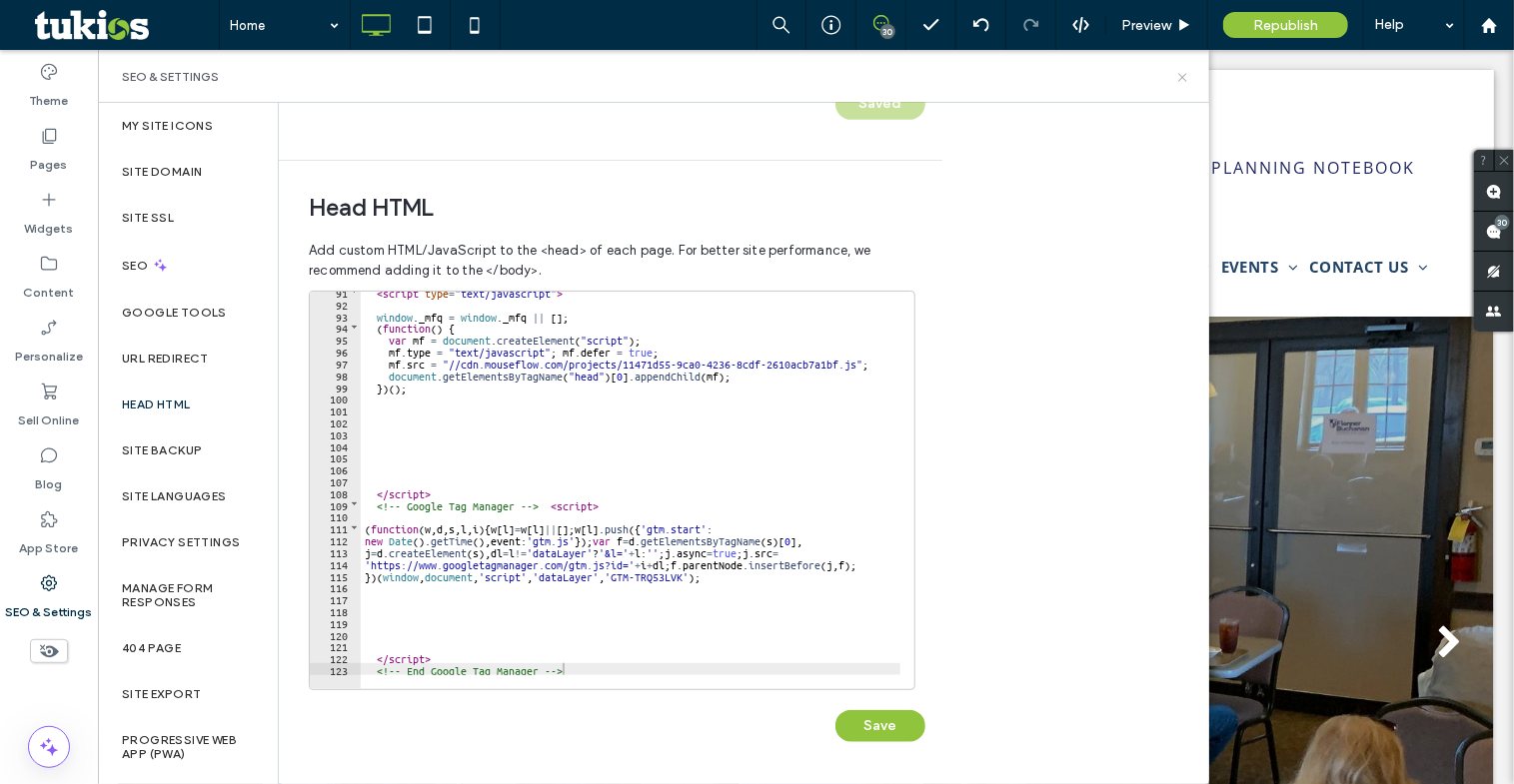 click 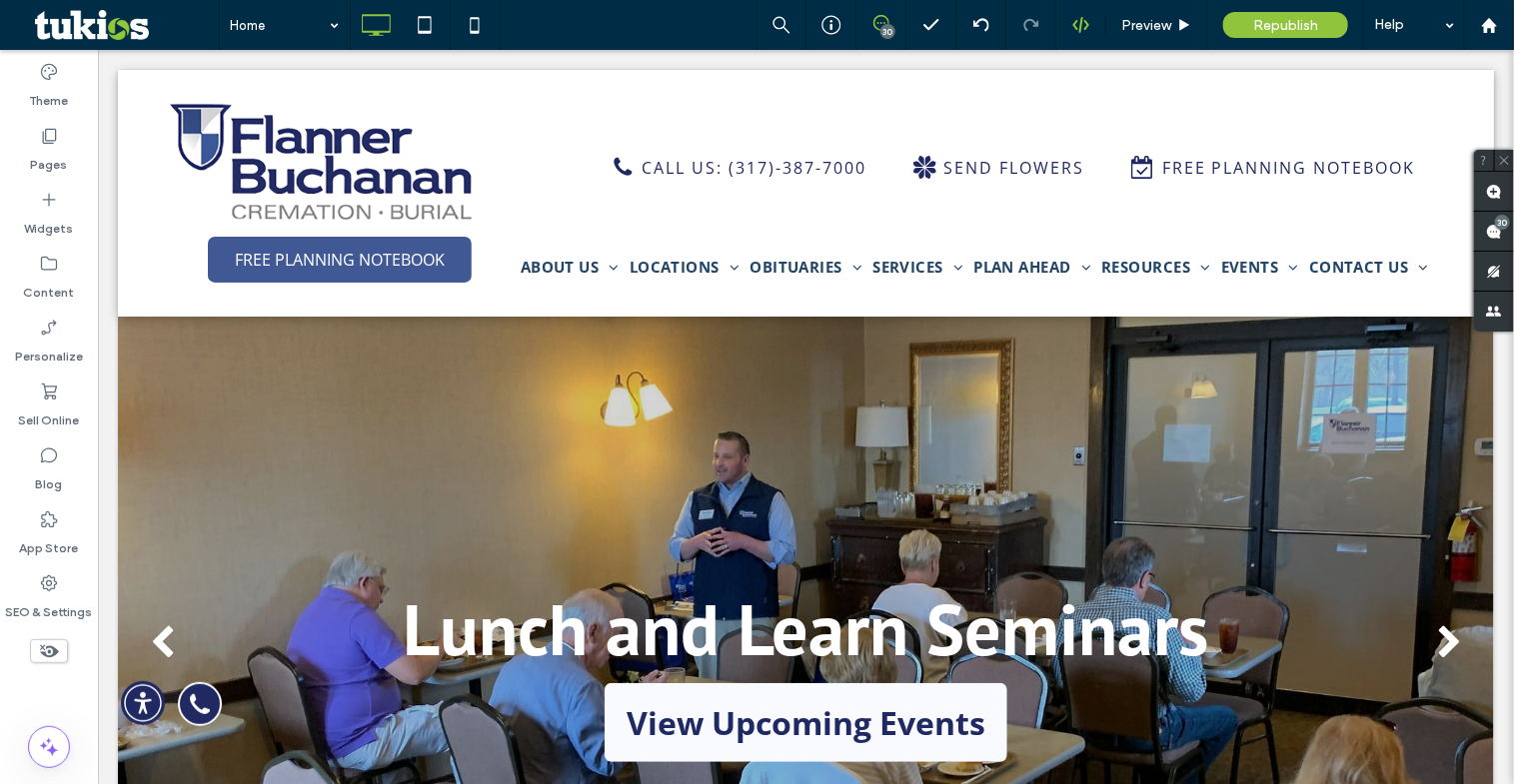 click 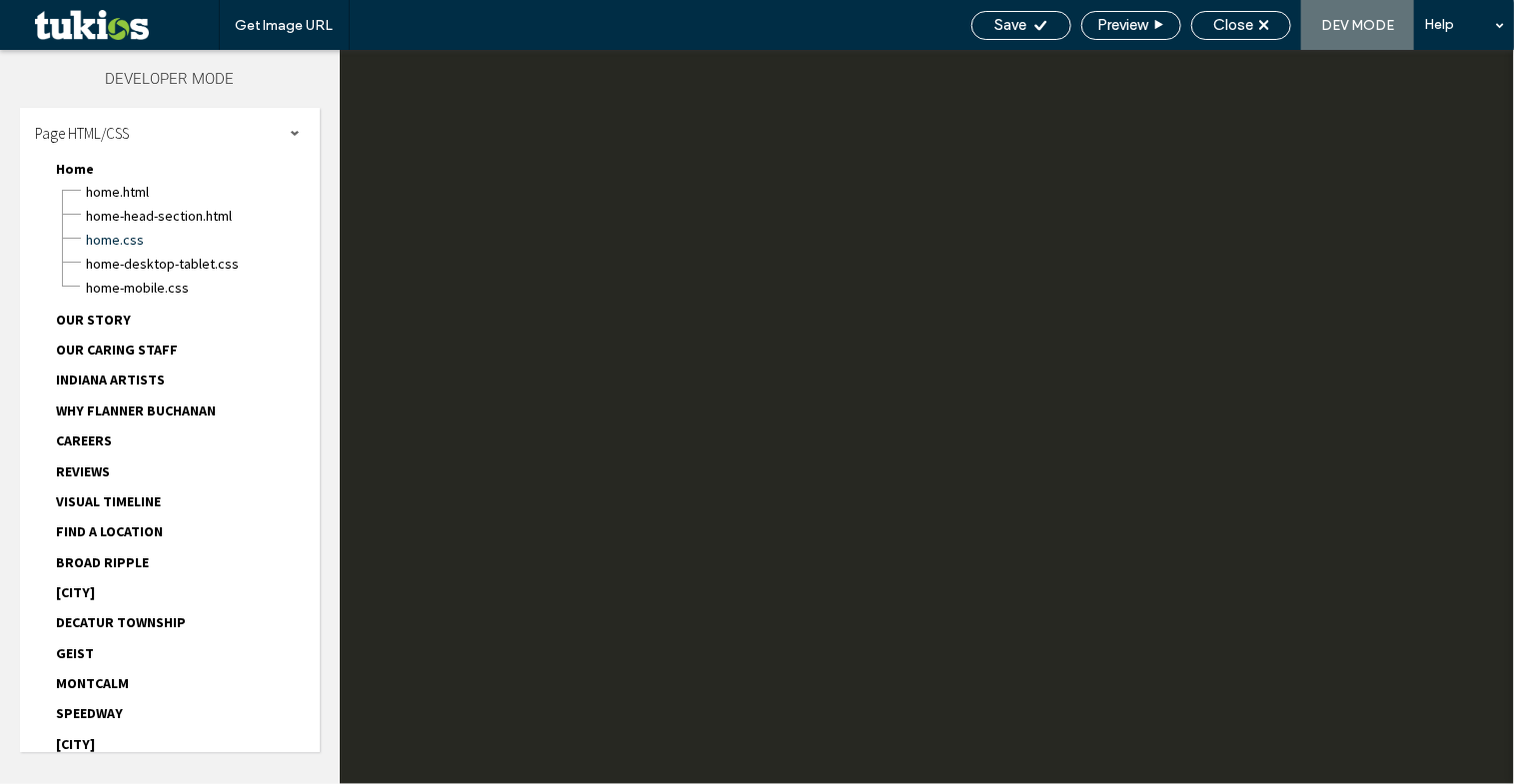 click on "Home-head-section.html" at bounding box center [202, 214] 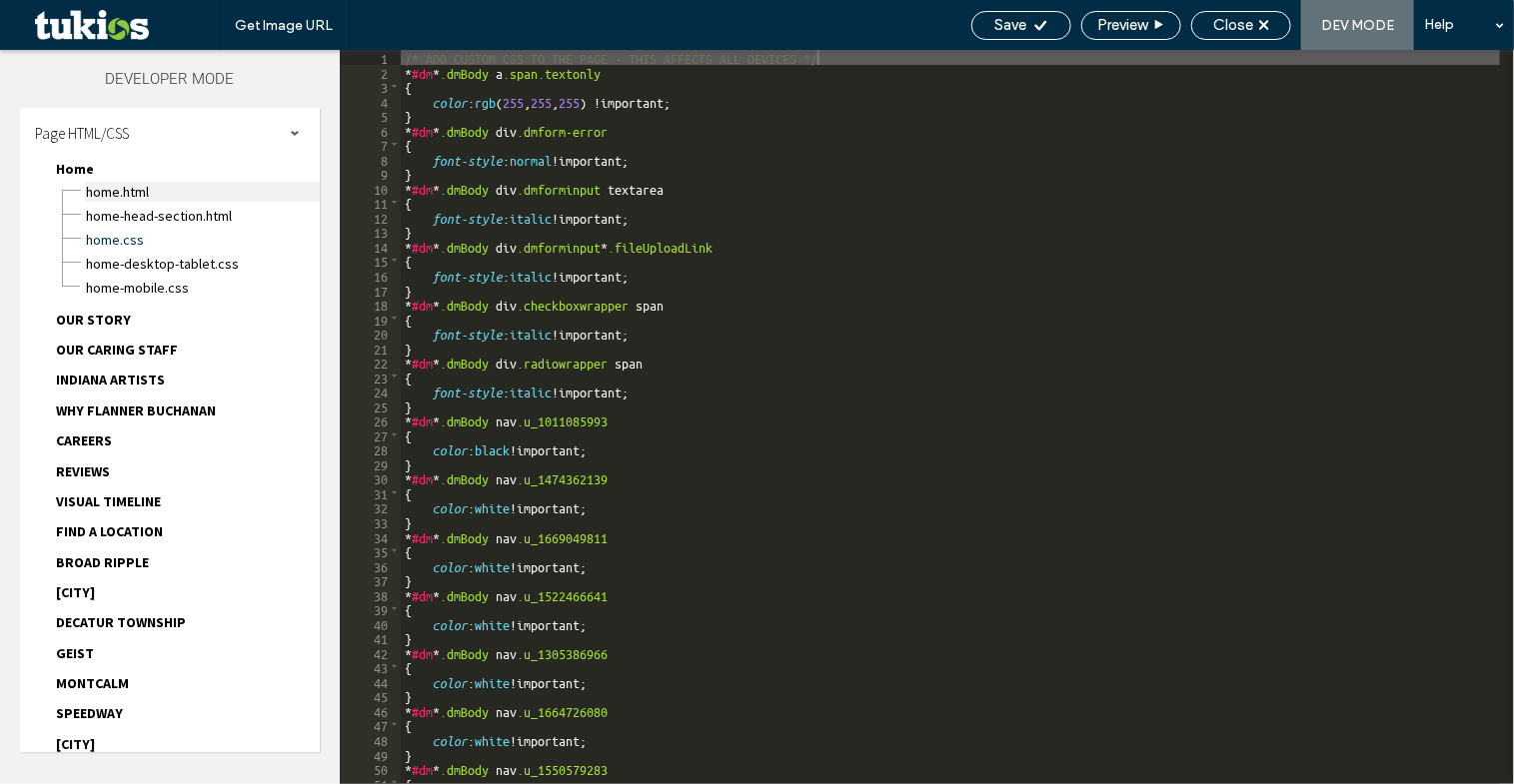click on "Home.html" at bounding box center [202, 192] 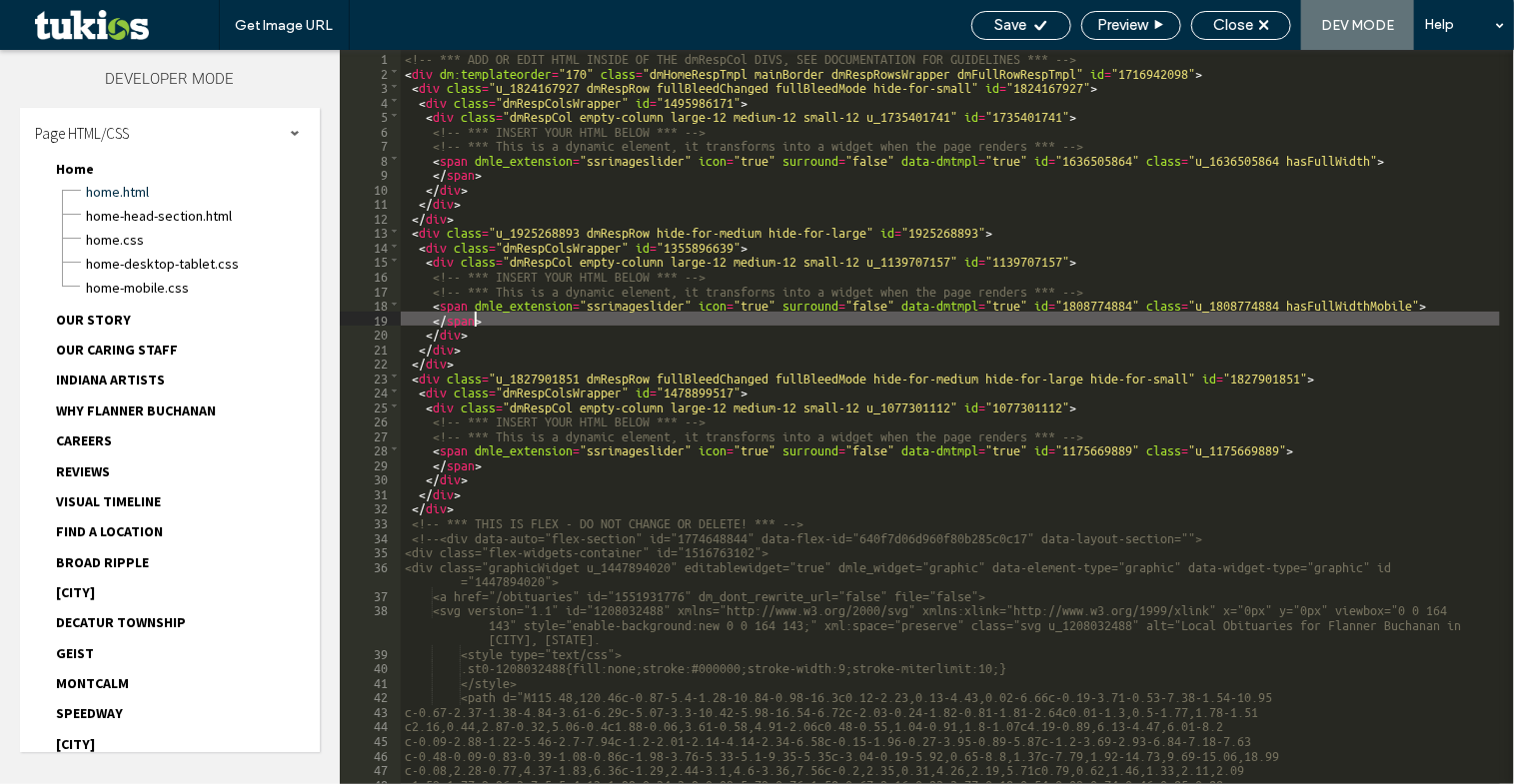 click on "<!-- *** ADD OR EDIT HTML INSIDE OF THE dmRespCol DIVS, SEE DOCUMENTATION FOR GUIDELINES *** --> < div   dm:templateorder = "170"   class = "dmHomeRespTmpl mainBorder dmRespRowsWrapper dmFullRowRespTmpl"   id = "1716942098" >   < div   class = "u_1824167927 dmRespRow fullBleedChanged fullBleedMode hide-for-small"   id = "1824167927" >    < div   class = "dmRespColsWrapper"   id = "1495986171" >     < div   class = "dmRespCol empty-column large-12 medium-12 small-12 u_1735401741"   id = "1735401741" >      <!-- *** INSERT YOUR HTML BELOW *** -->      <!-- *** This is a dynamic element, it transforms into a widget when the page renders *** -->      < span   dmle_extension = "ssrimageslider"   icon = "true"   surround = "false"   data-dmtmpl = "true"   id = "1636505864"   class = "u_1636505864 hasFullWidth" >      </ span >     </ div >    </ div >   </ div >   < div   class = "u_1925268893 dmRespRow hide-for-medium hide-for-large"   id = "1925268893" >    < div   class = "dmRespColsWrapper"   id = "1355896639"" at bounding box center [950, 431] 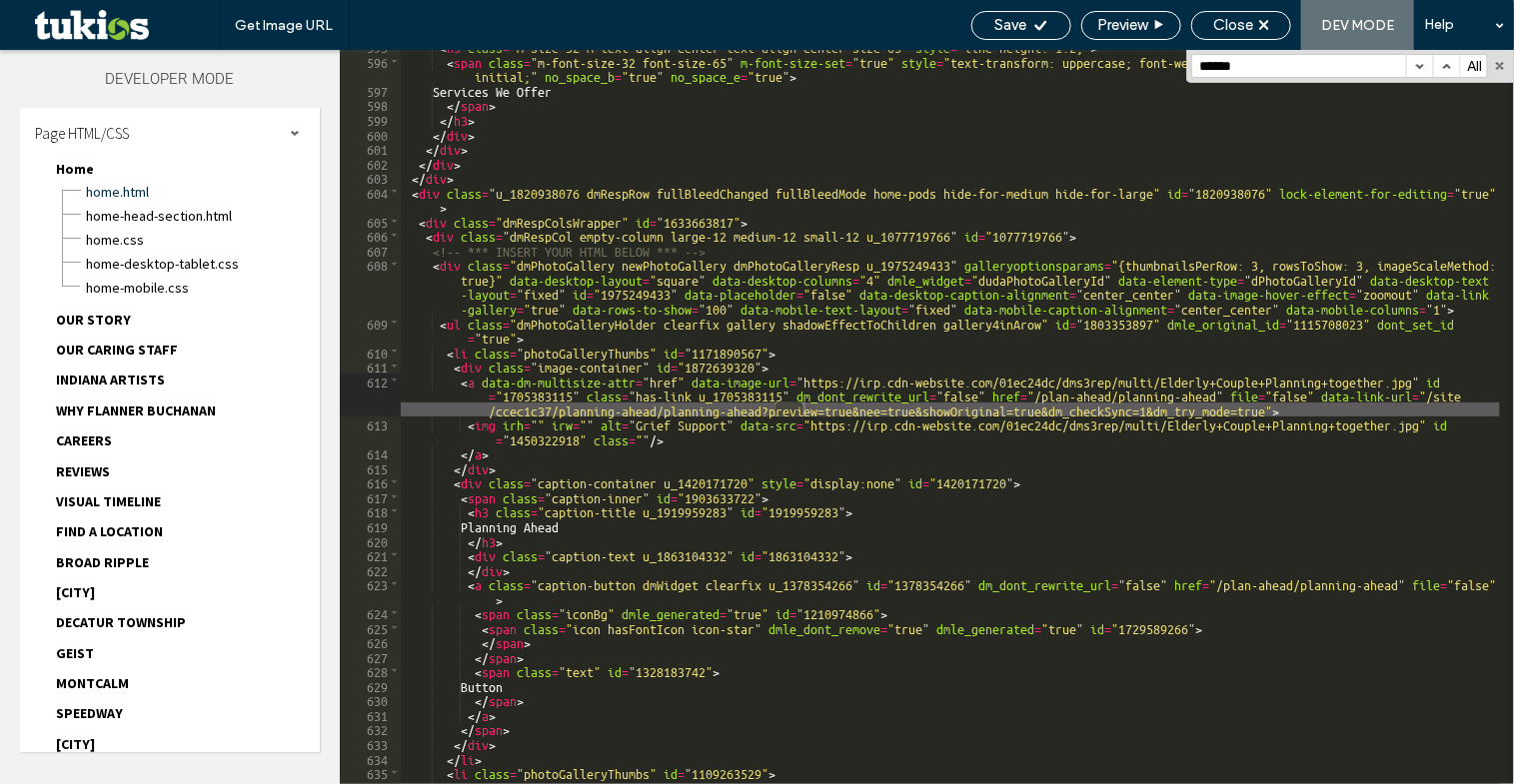 scroll, scrollTop: 9976, scrollLeft: 0, axis: vertical 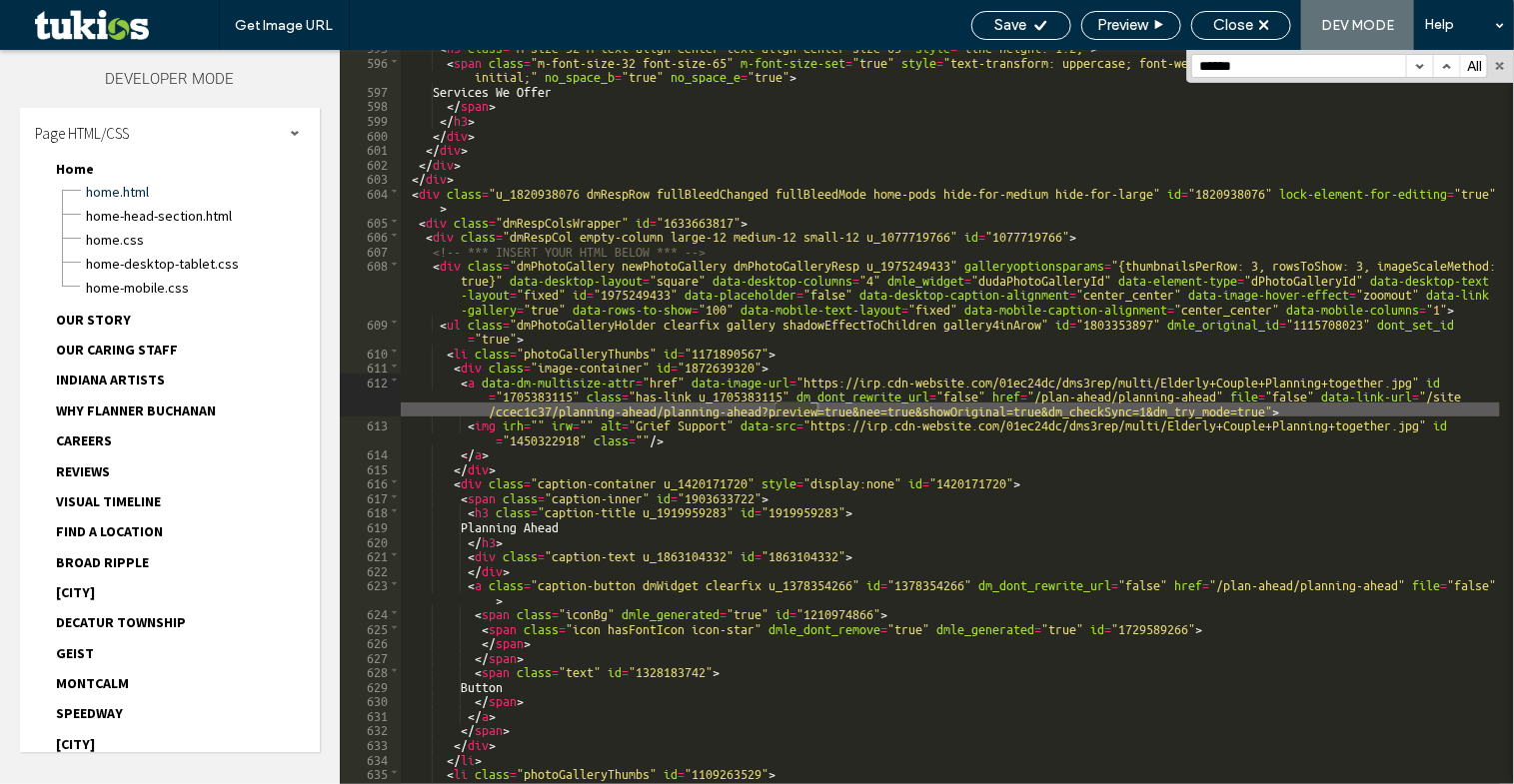 type on "******" 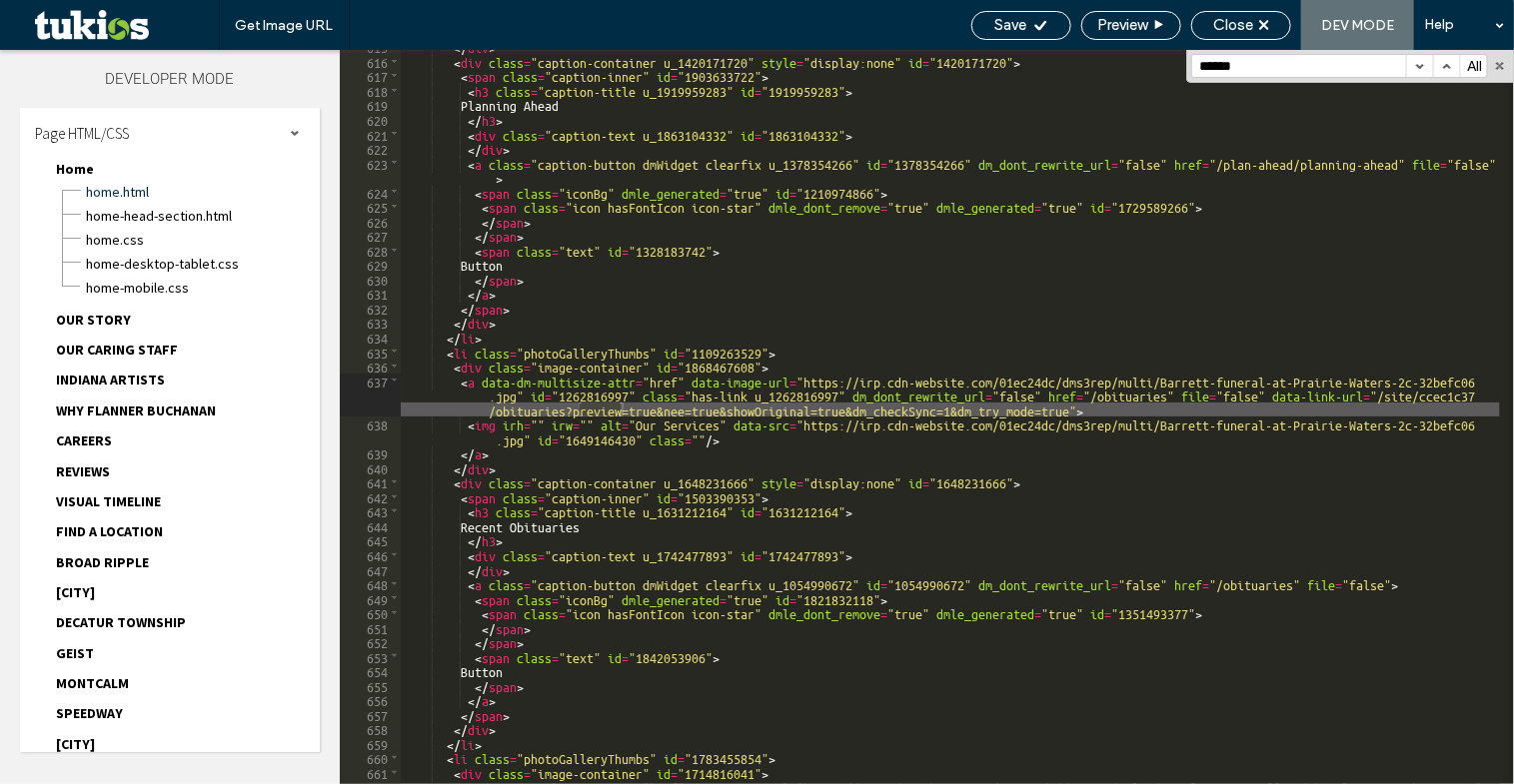 click at bounding box center (1419, 66) 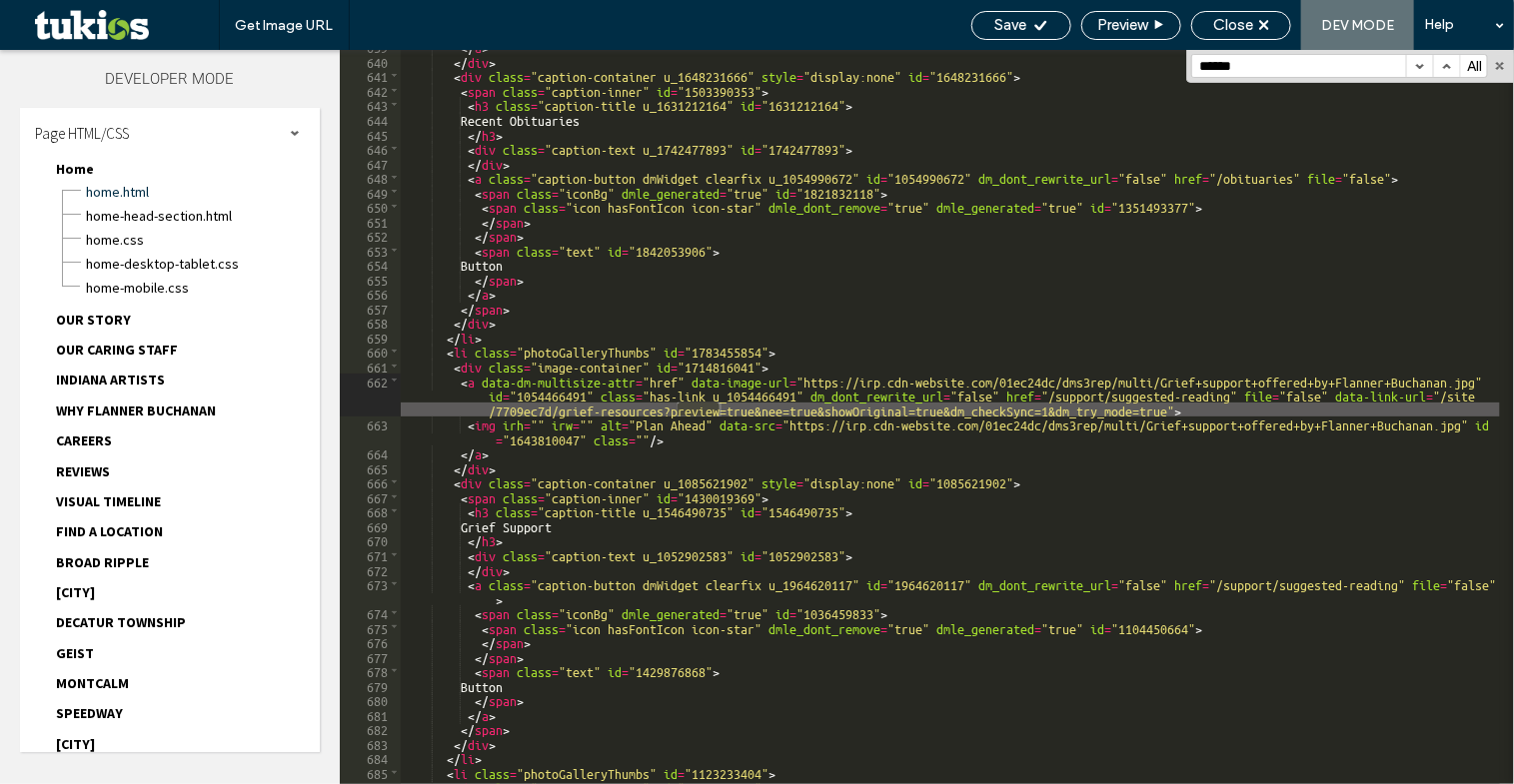 scroll, scrollTop: 10804, scrollLeft: 0, axis: vertical 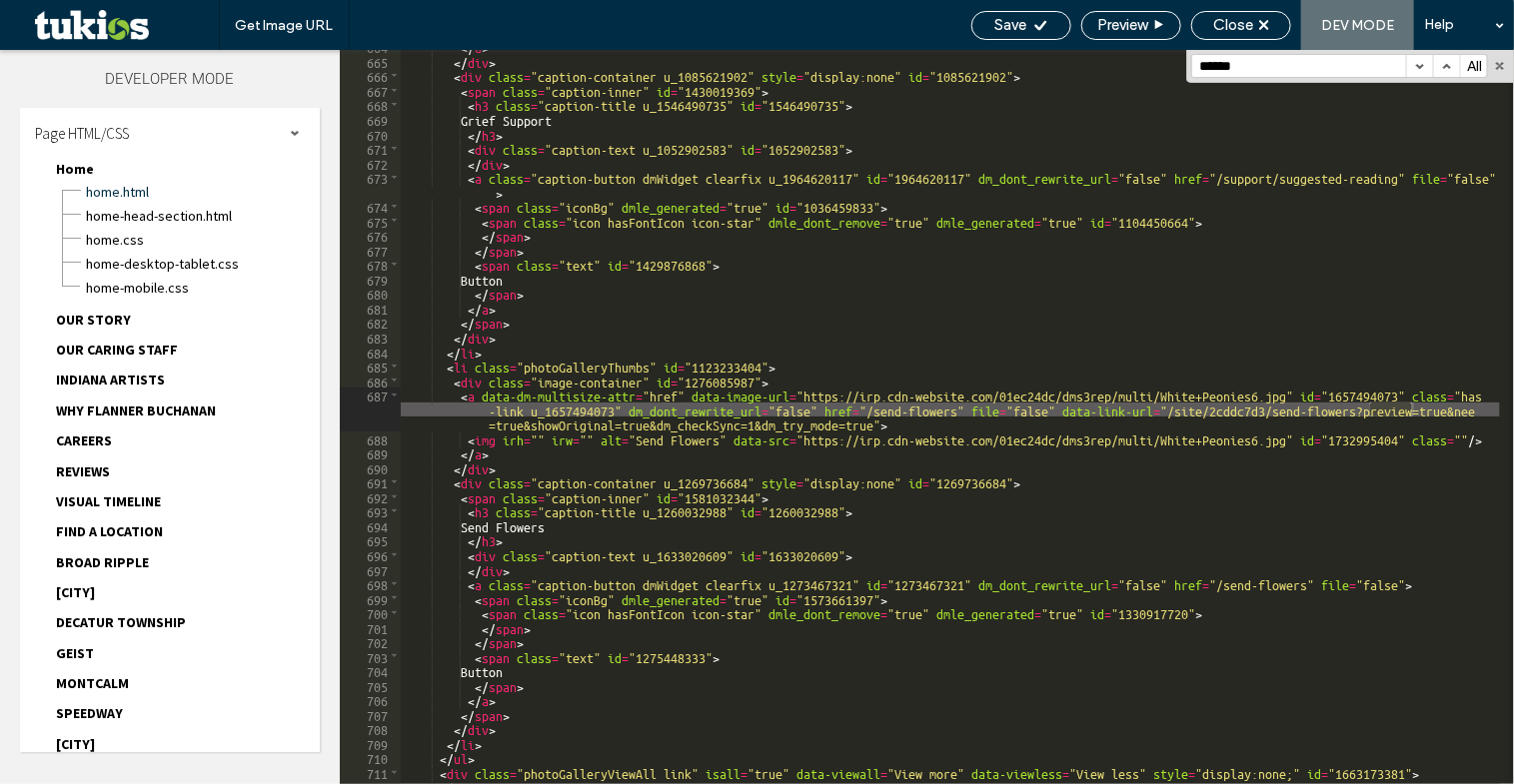 click at bounding box center [1419, 66] 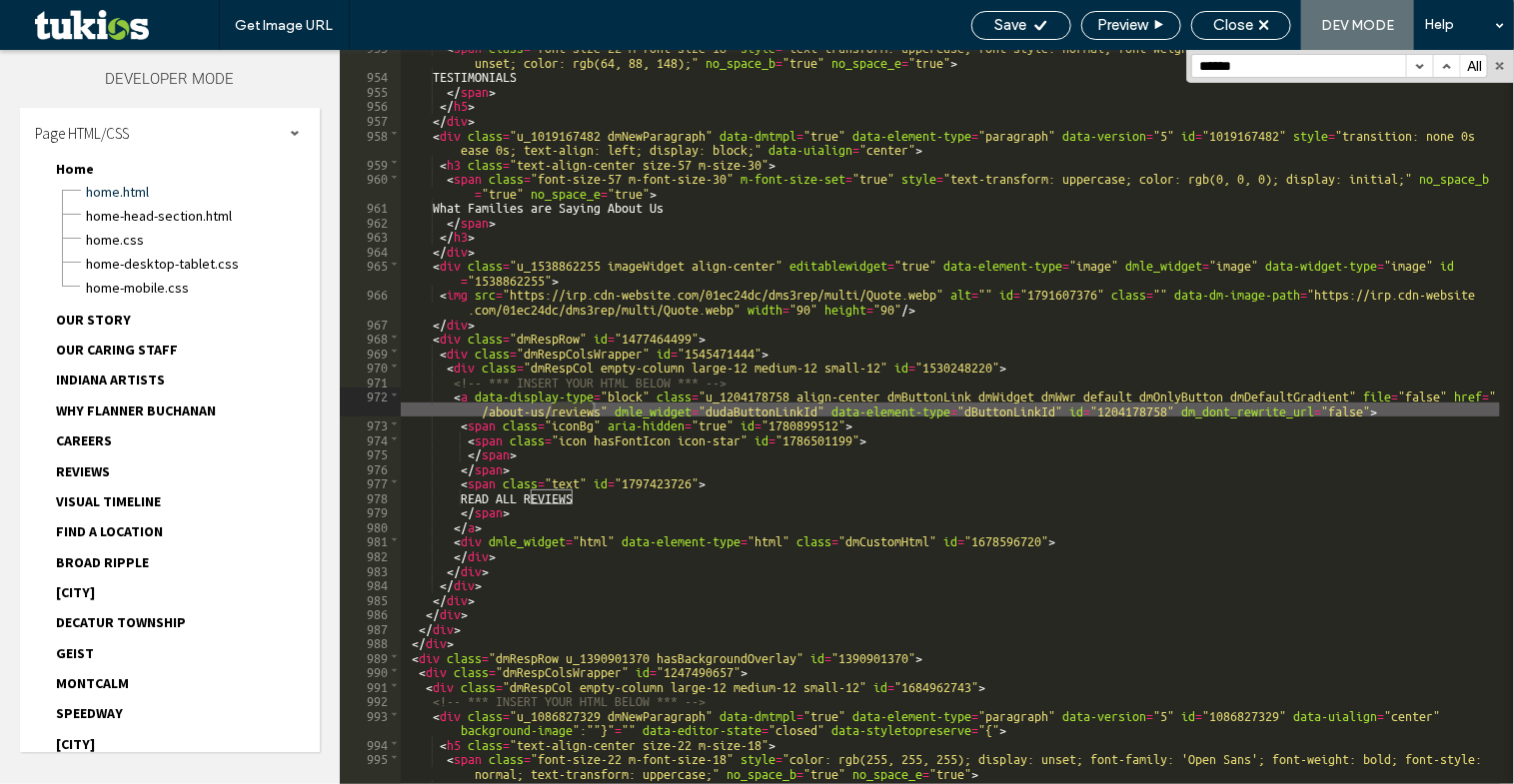 scroll, scrollTop: 15932, scrollLeft: 0, axis: vertical 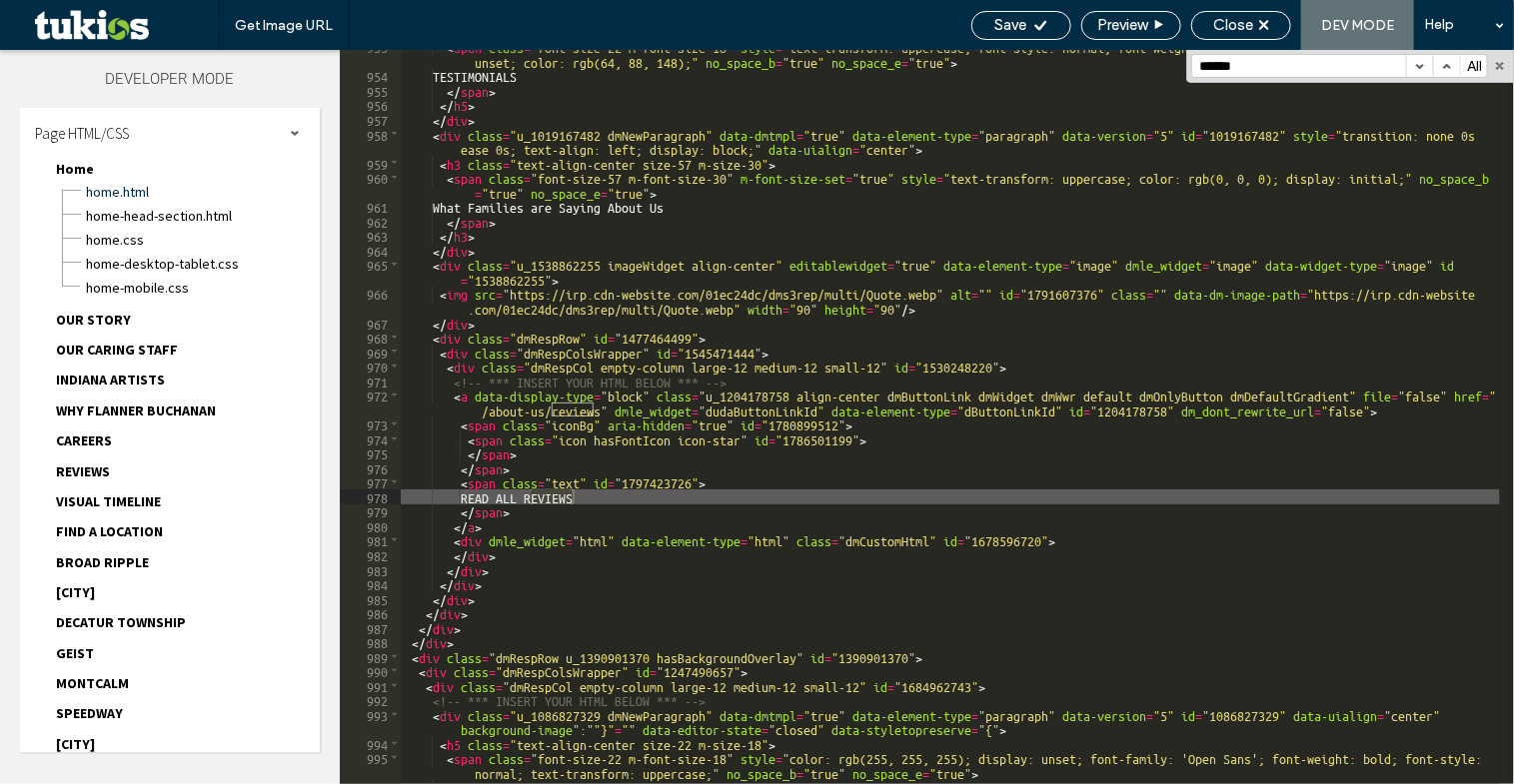 click at bounding box center [1419, 66] 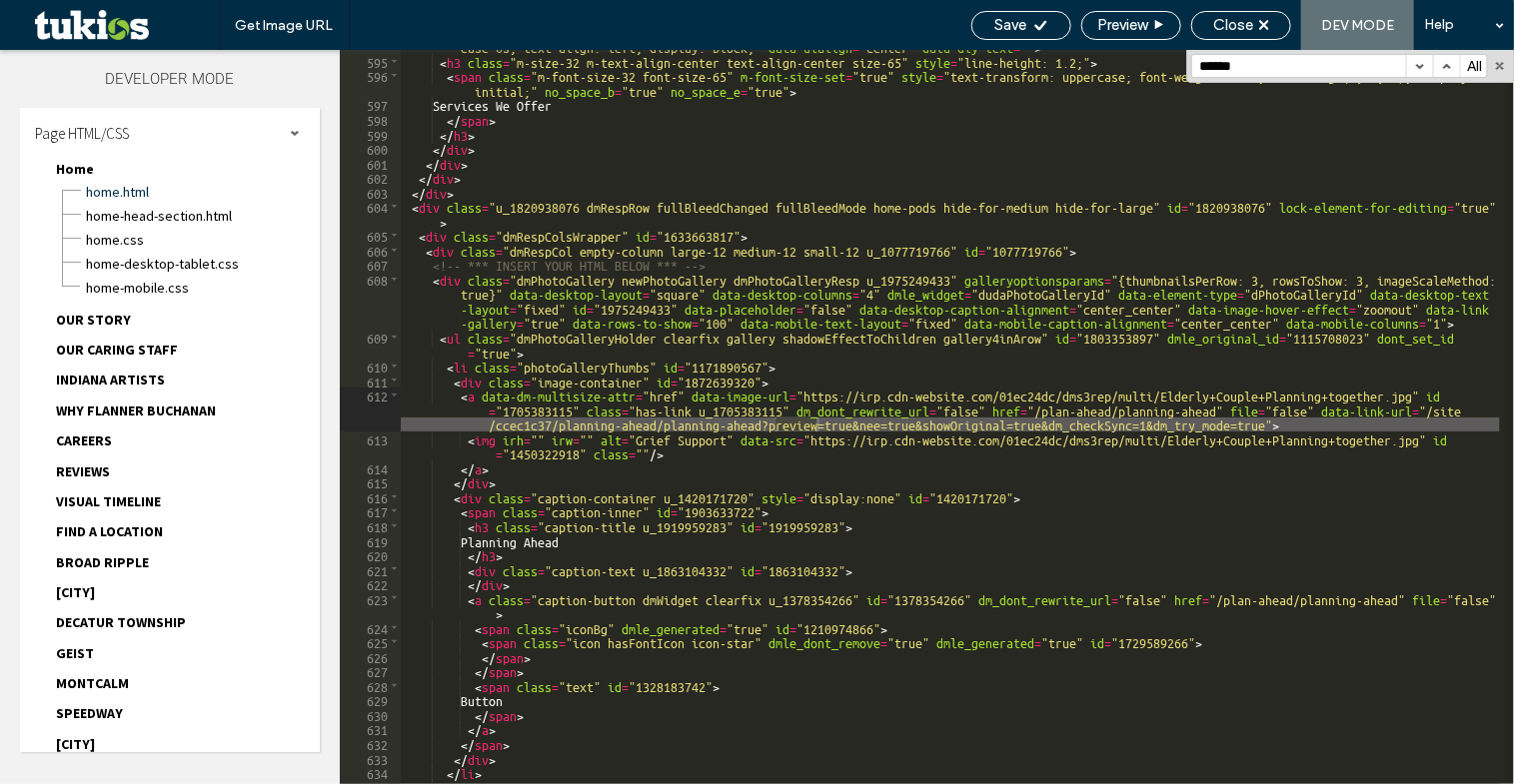 click at bounding box center (1419, 66) 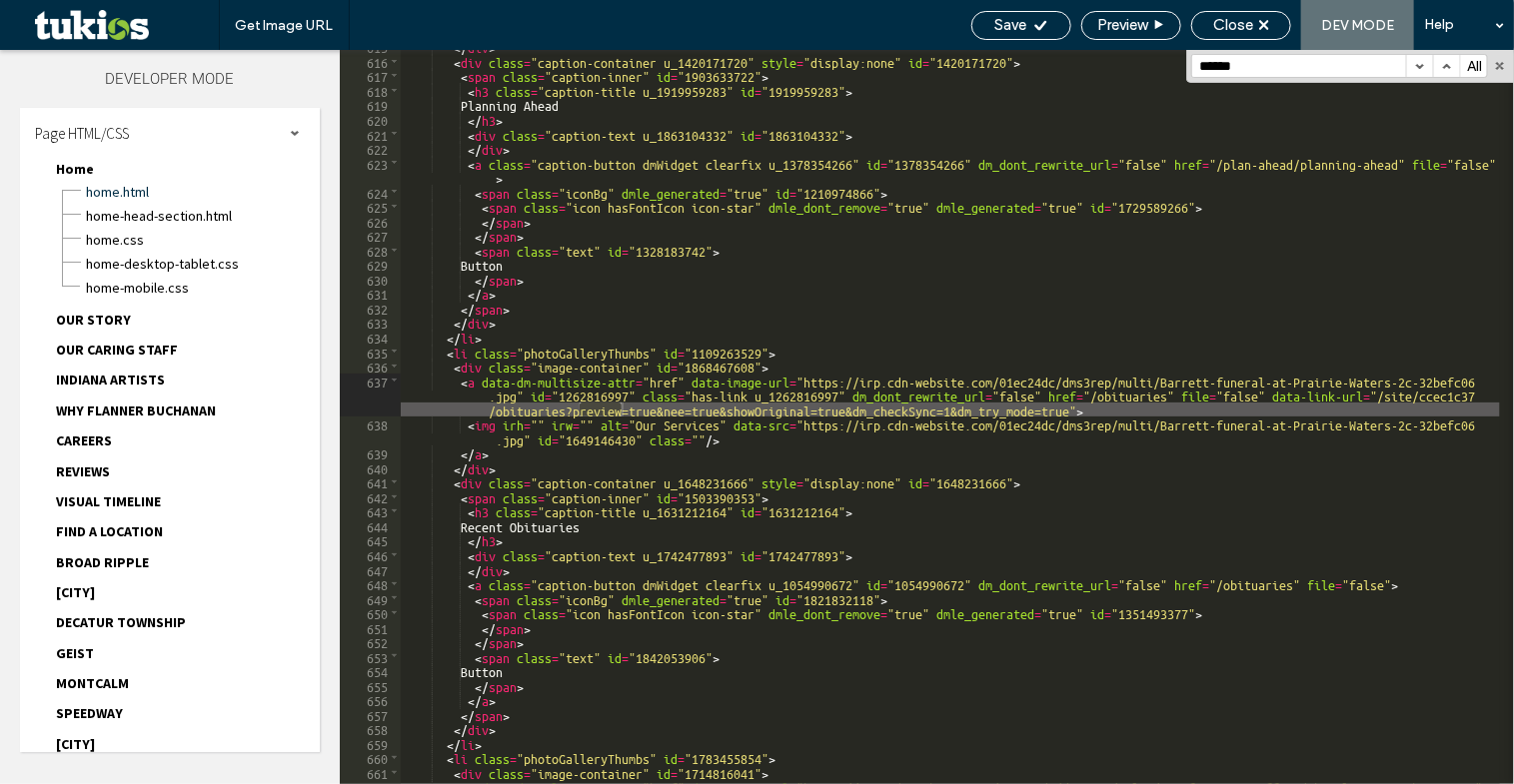 click at bounding box center [1419, 66] 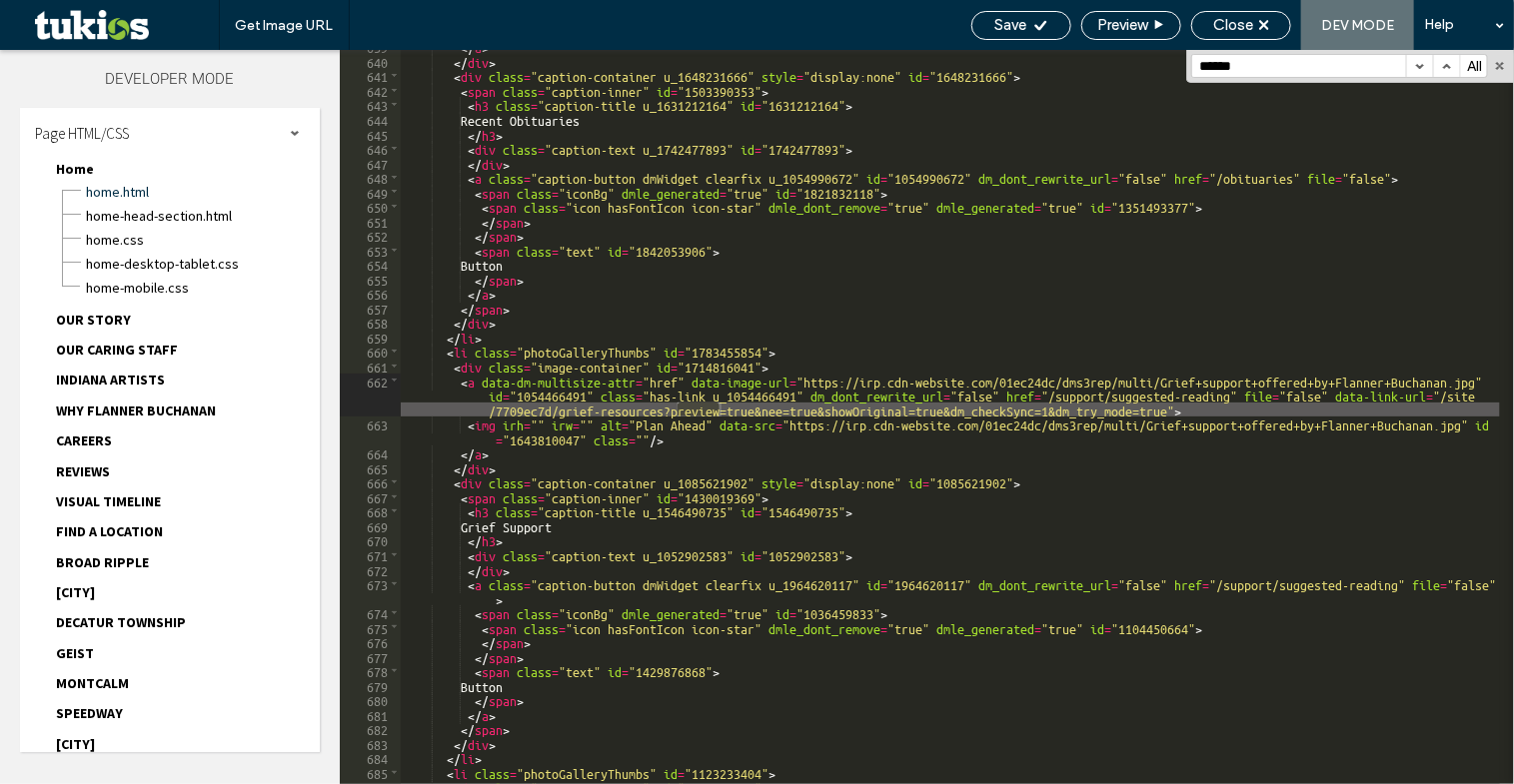 click at bounding box center [1419, 66] 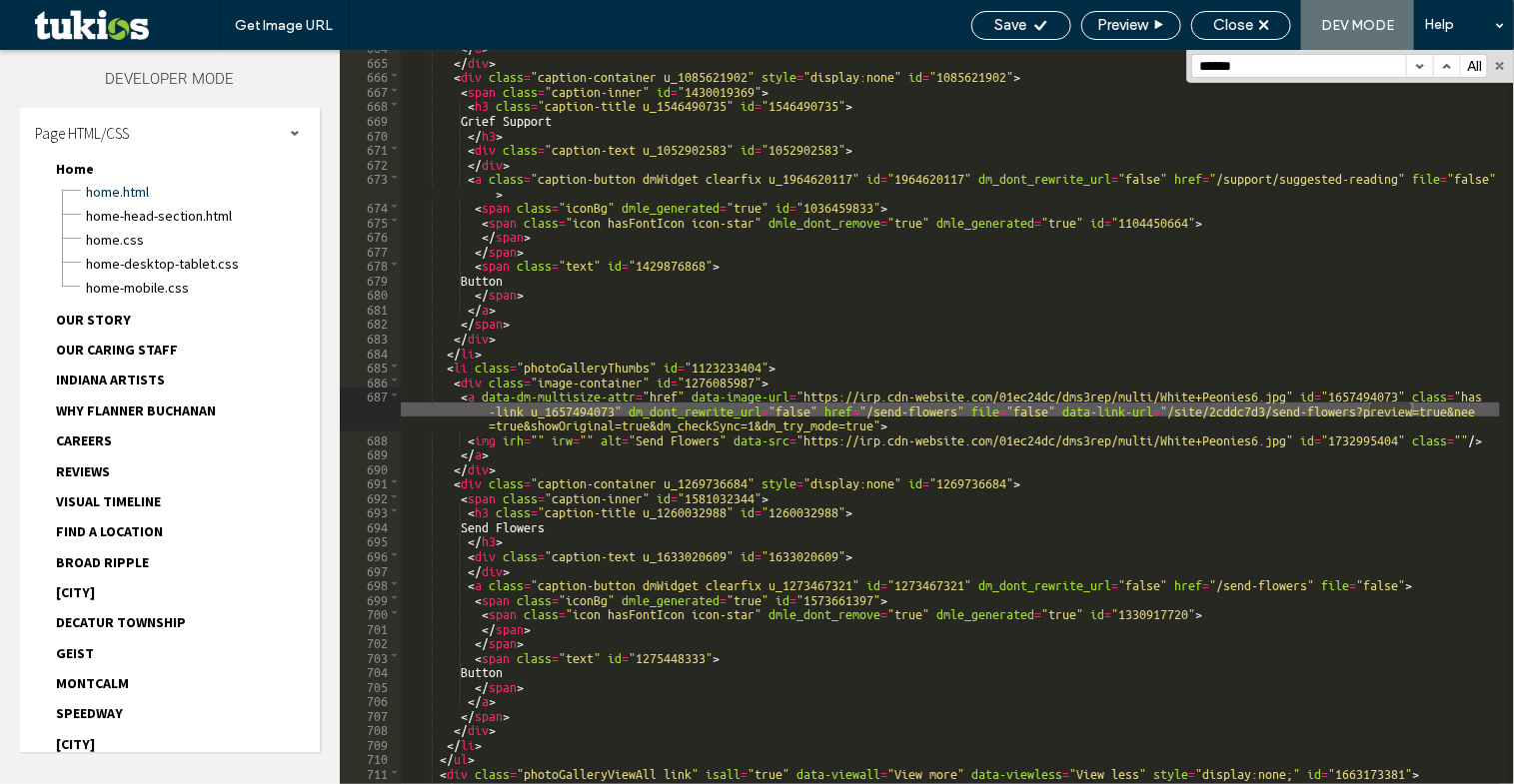 click at bounding box center [1419, 66] 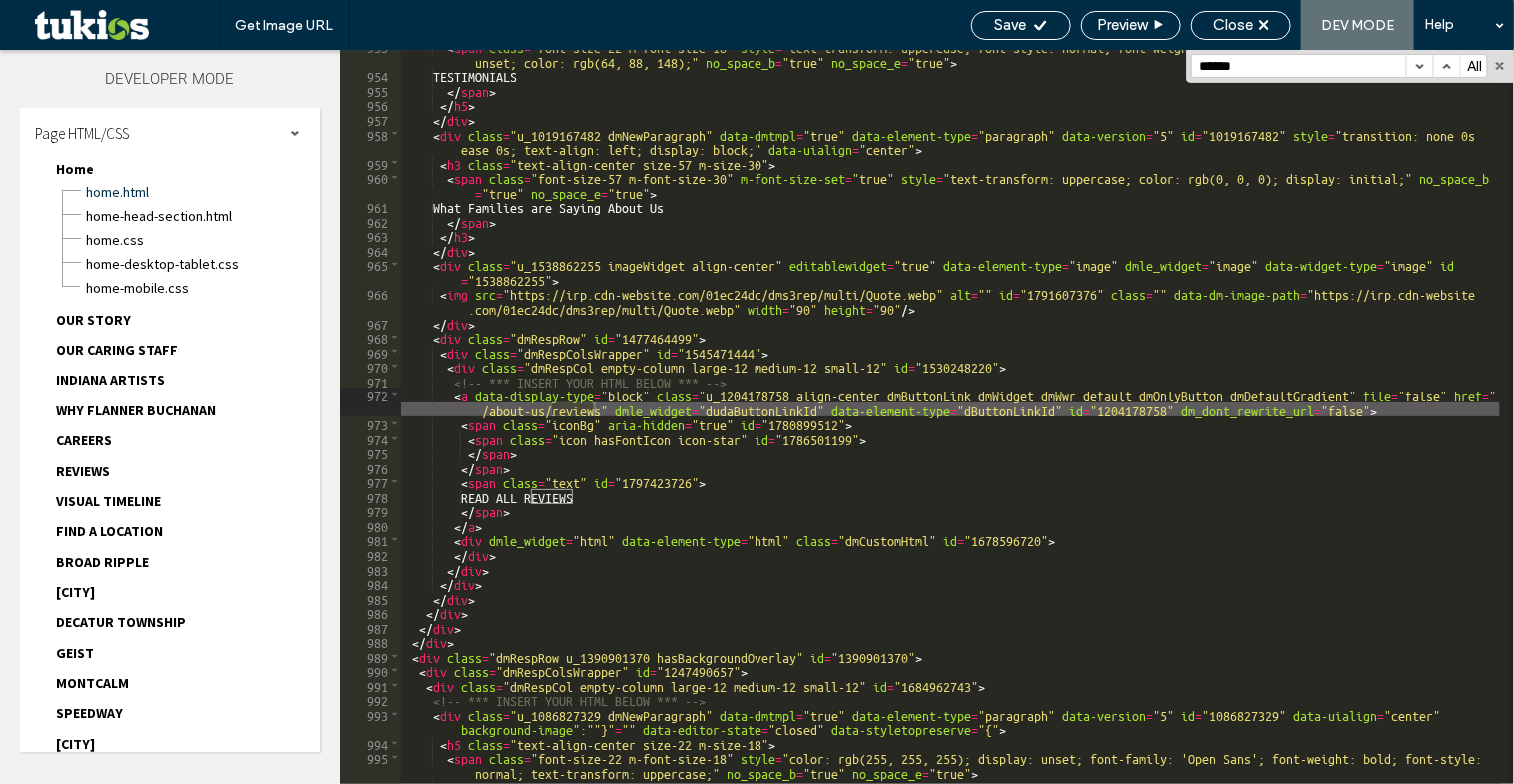 scroll, scrollTop: 15932, scrollLeft: 0, axis: vertical 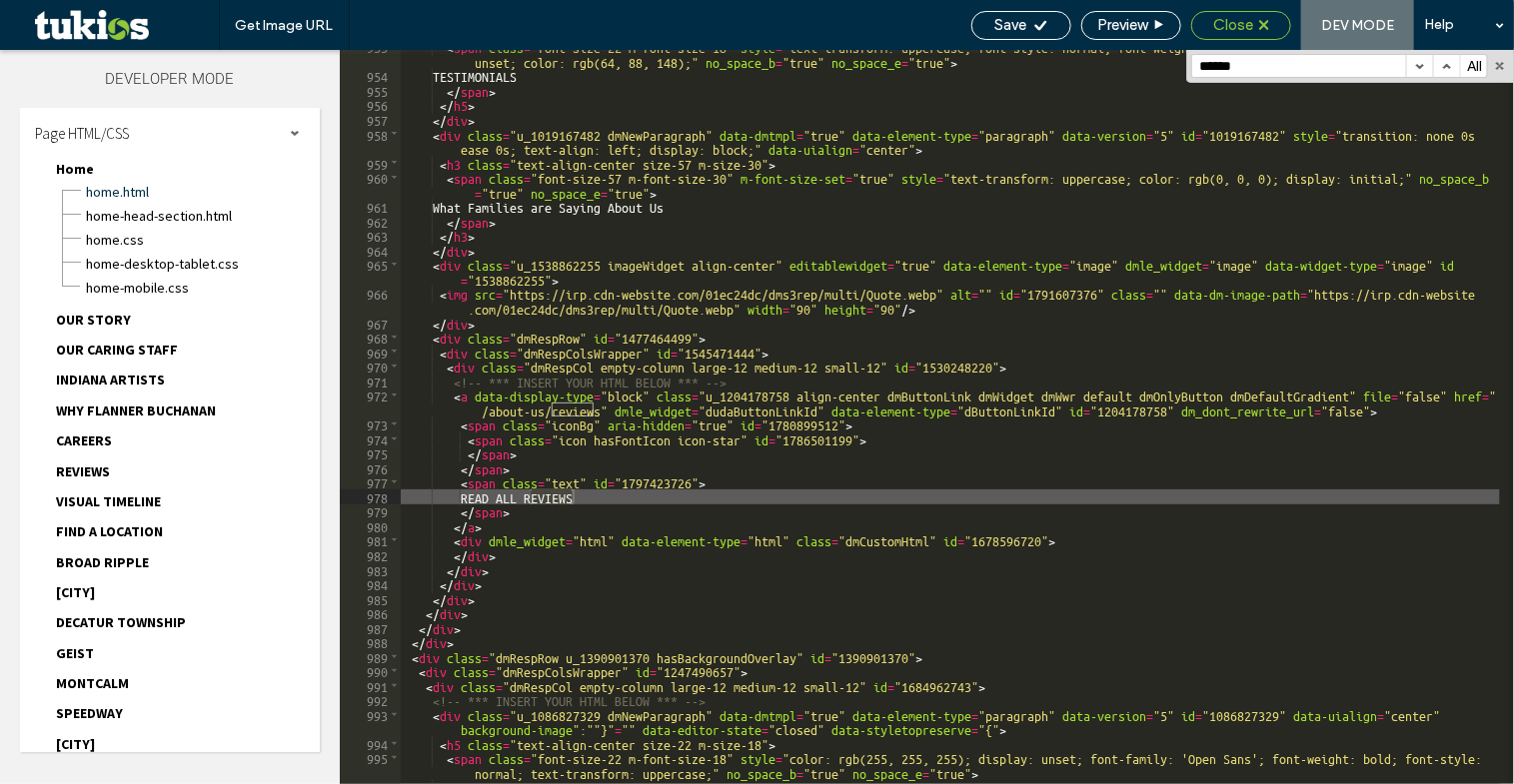 click on "Close" at bounding box center (1241, 25) 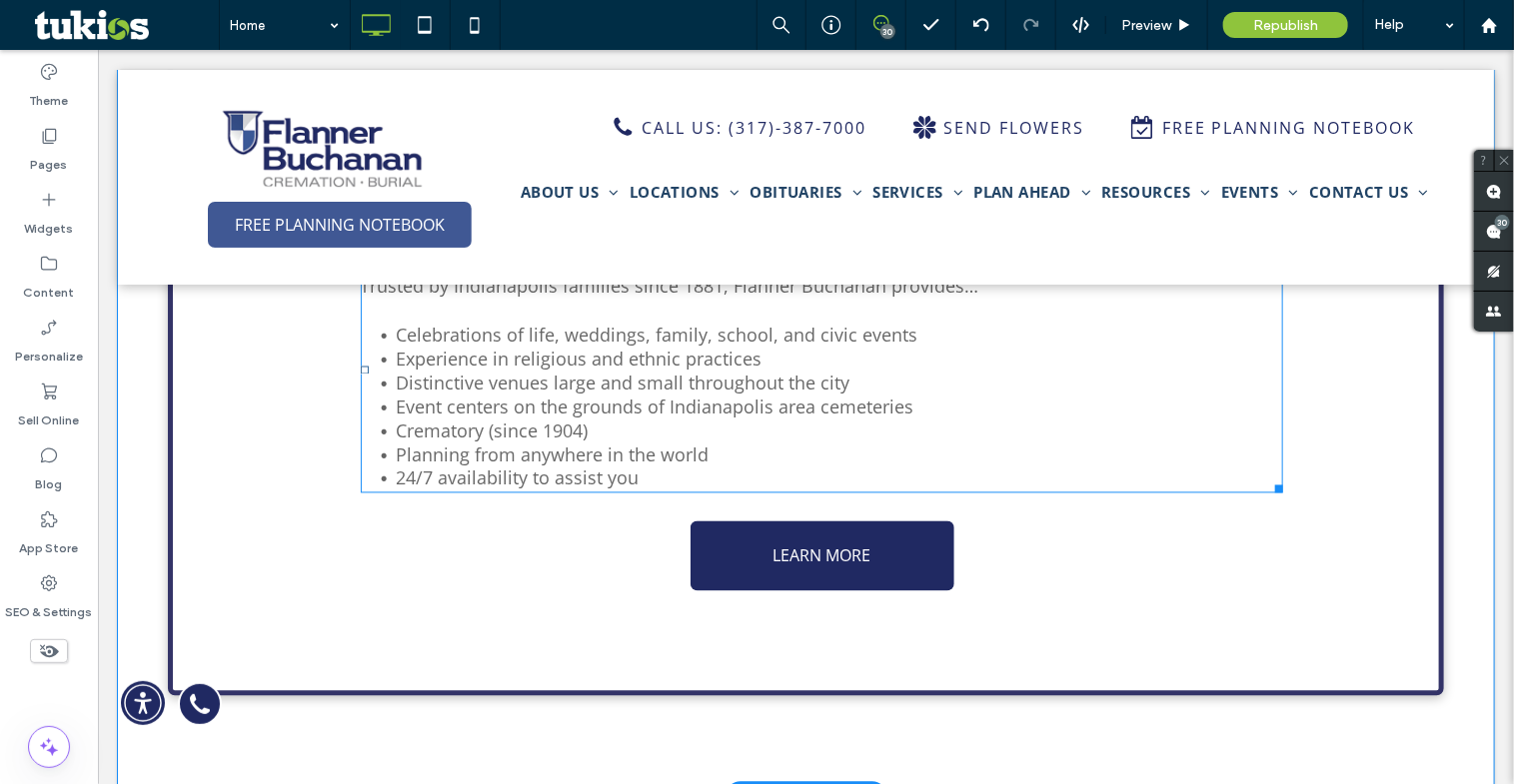 scroll, scrollTop: 1452, scrollLeft: 0, axis: vertical 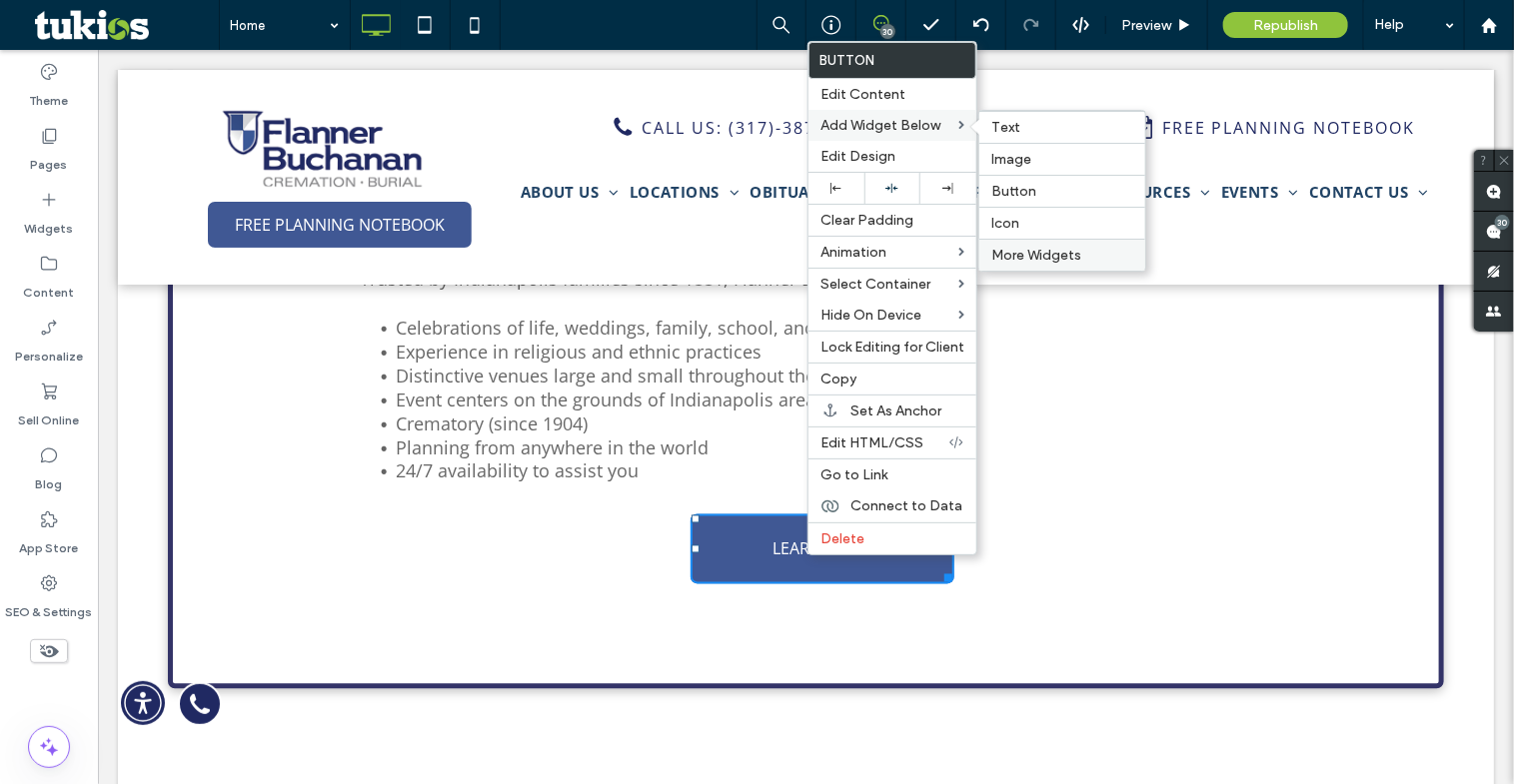 click on "More Widgets" at bounding box center (1036, 255) 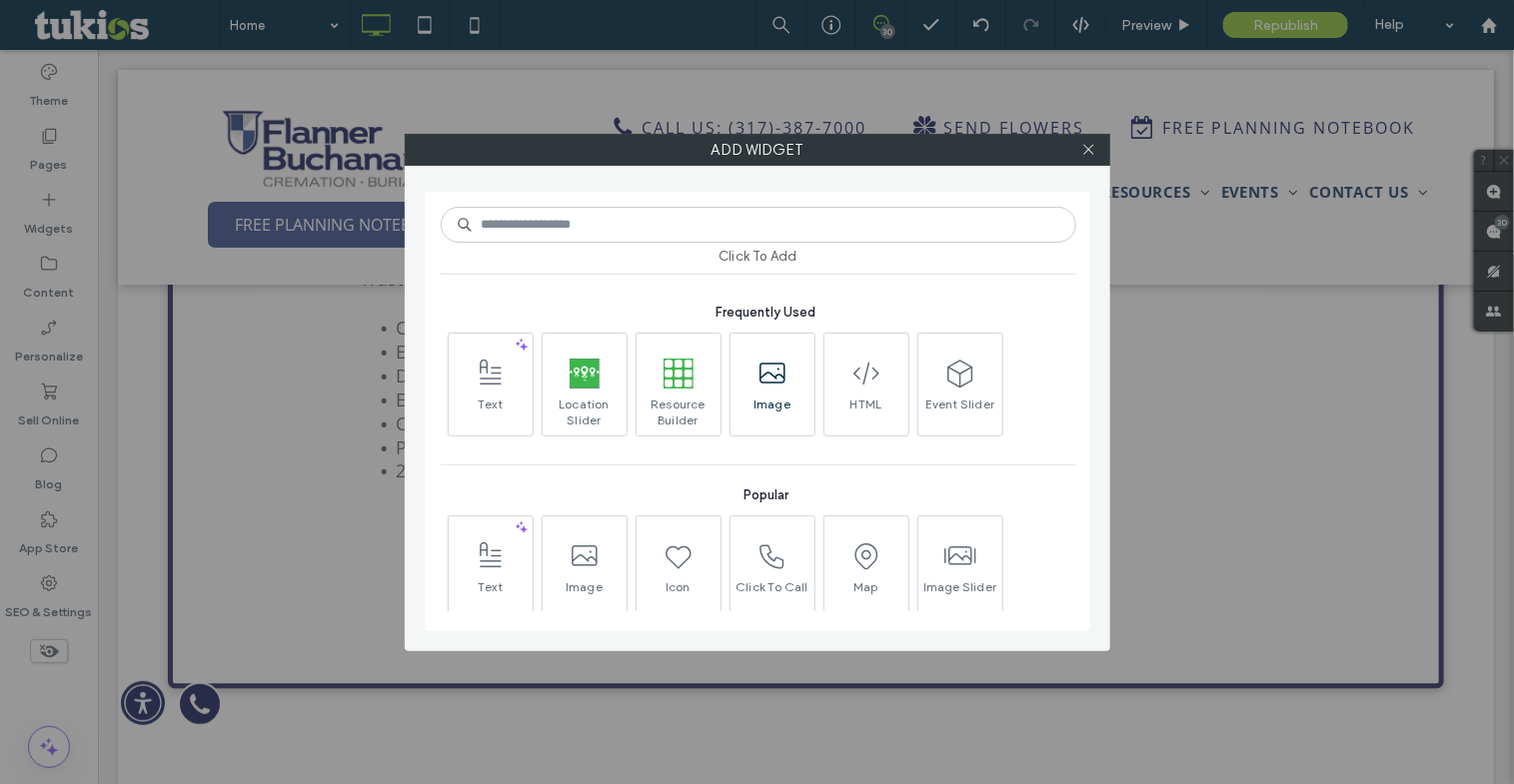 click on "Image" at bounding box center (772, 410) 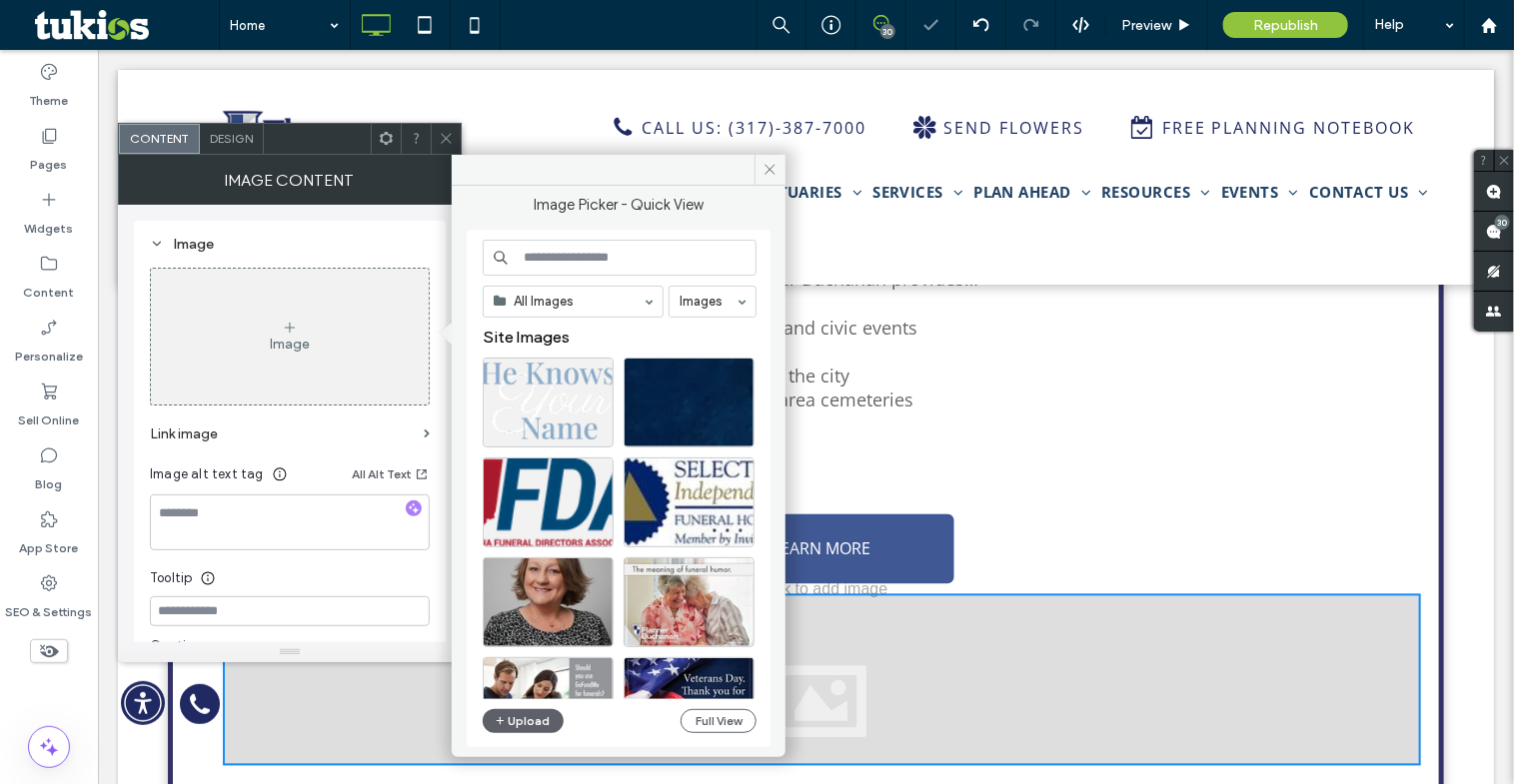 click 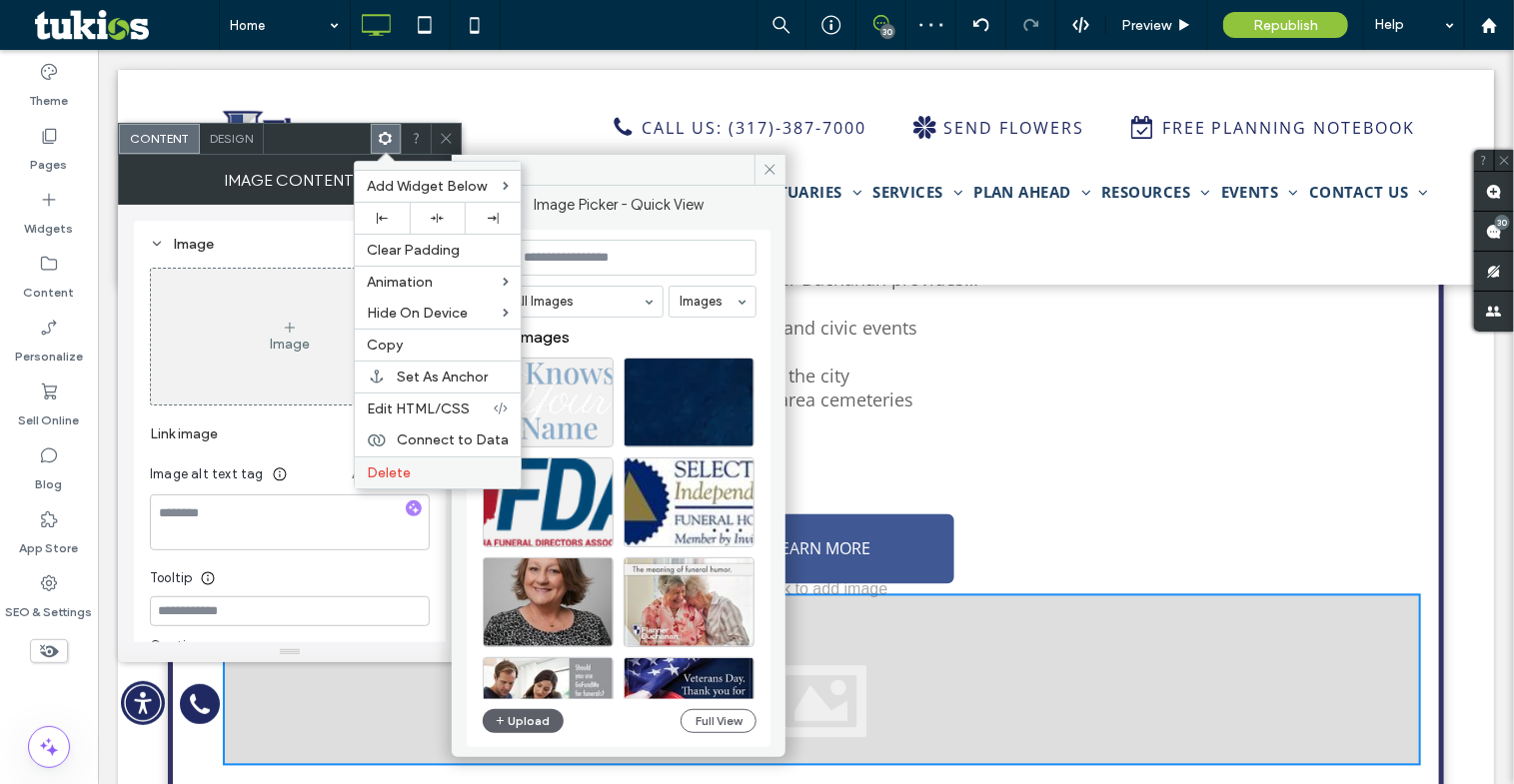 click on "Delete" at bounding box center [389, 472] 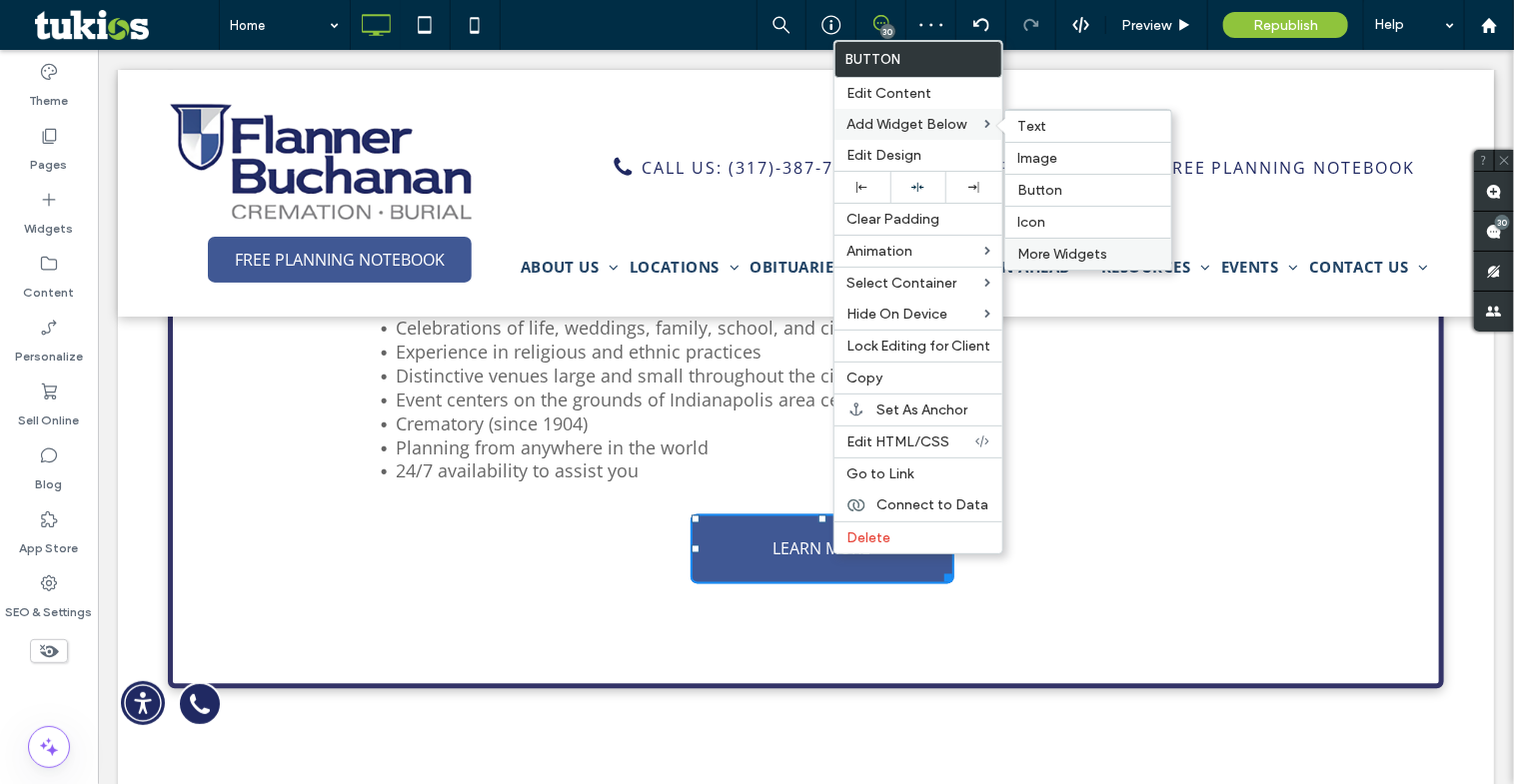 click on "More Widgets" at bounding box center [1062, 254] 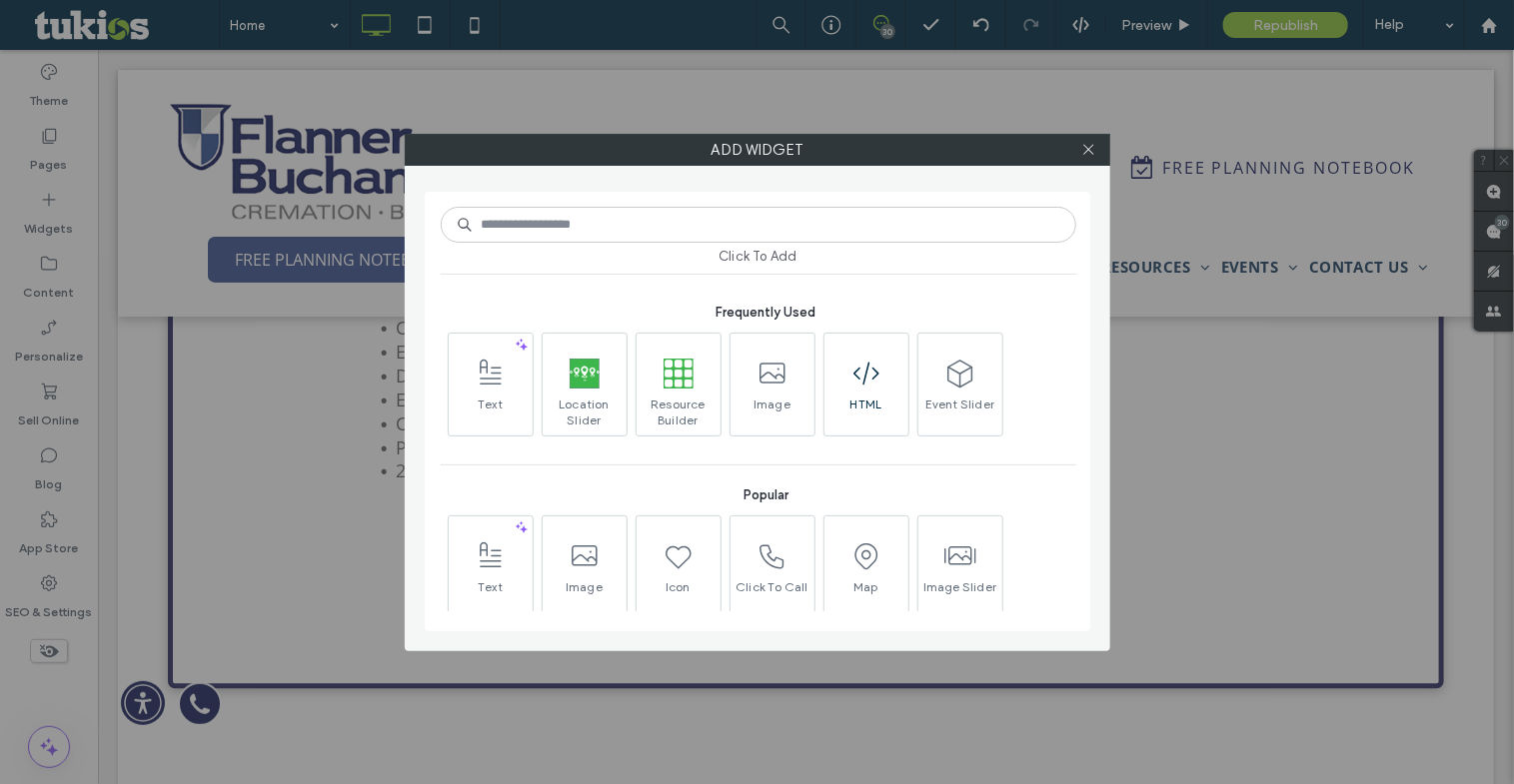 click at bounding box center [866, 374] 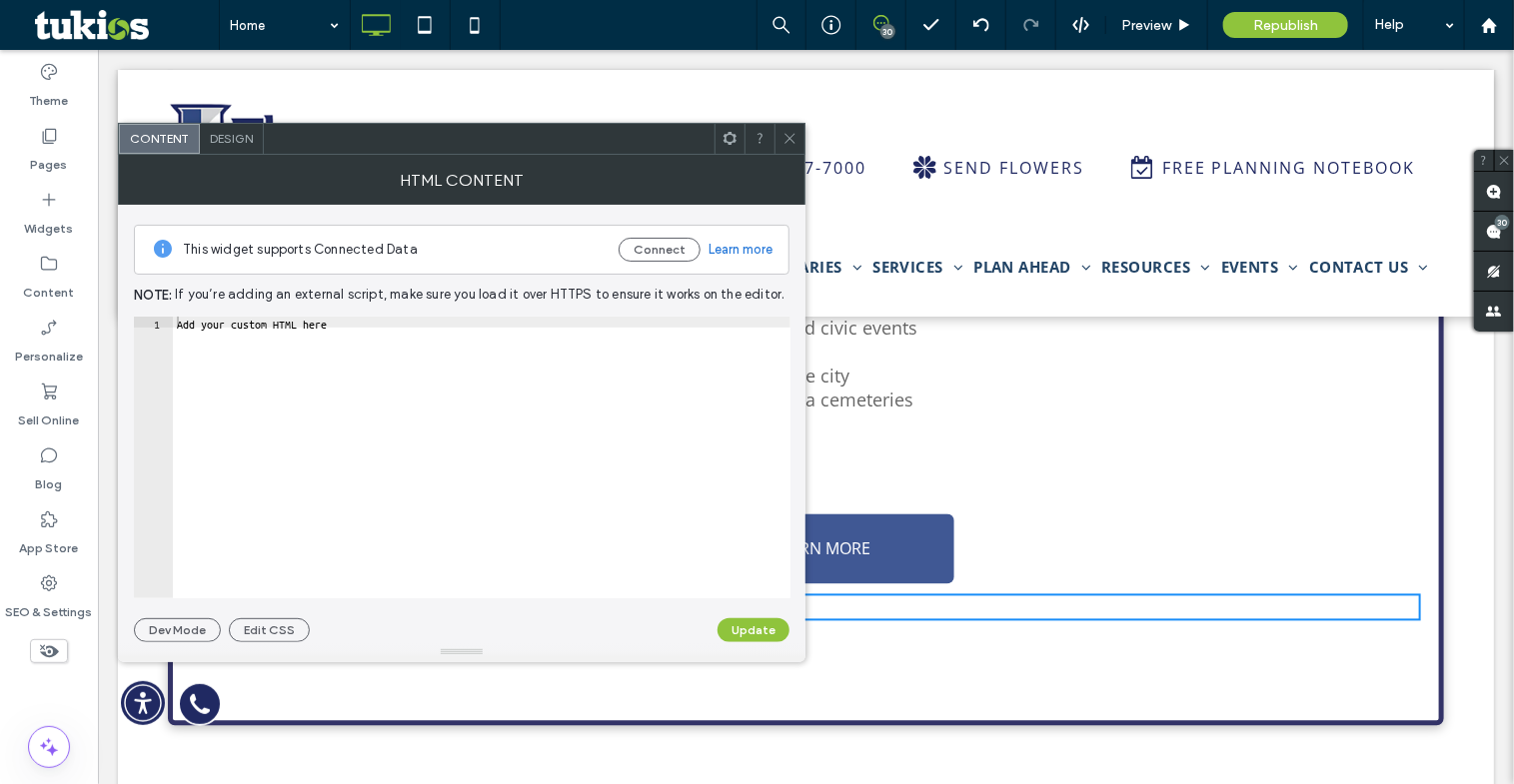 click on "Add your custom HTML here" at bounding box center [482, 469] 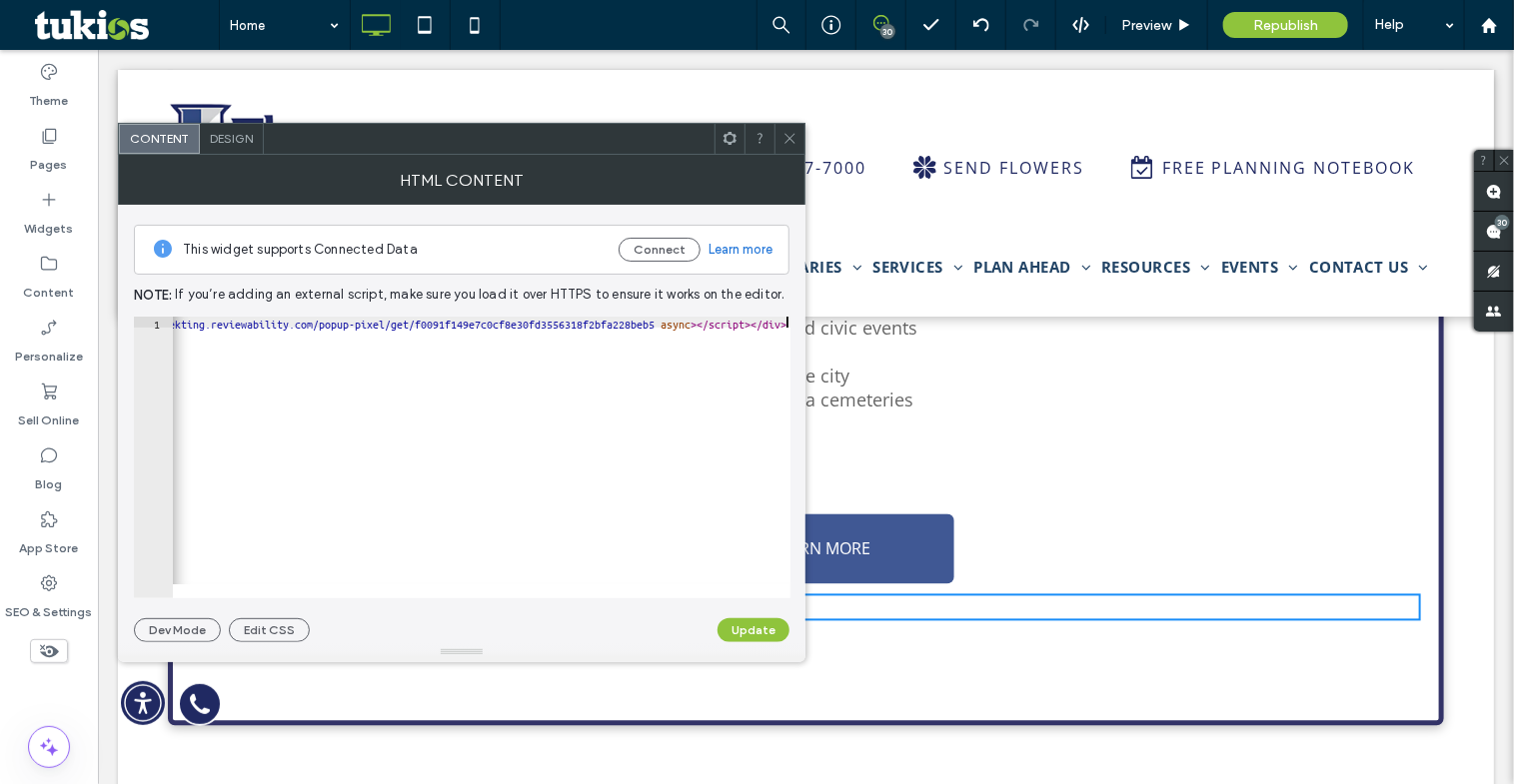 scroll, scrollTop: 0, scrollLeft: 954, axis: horizontal 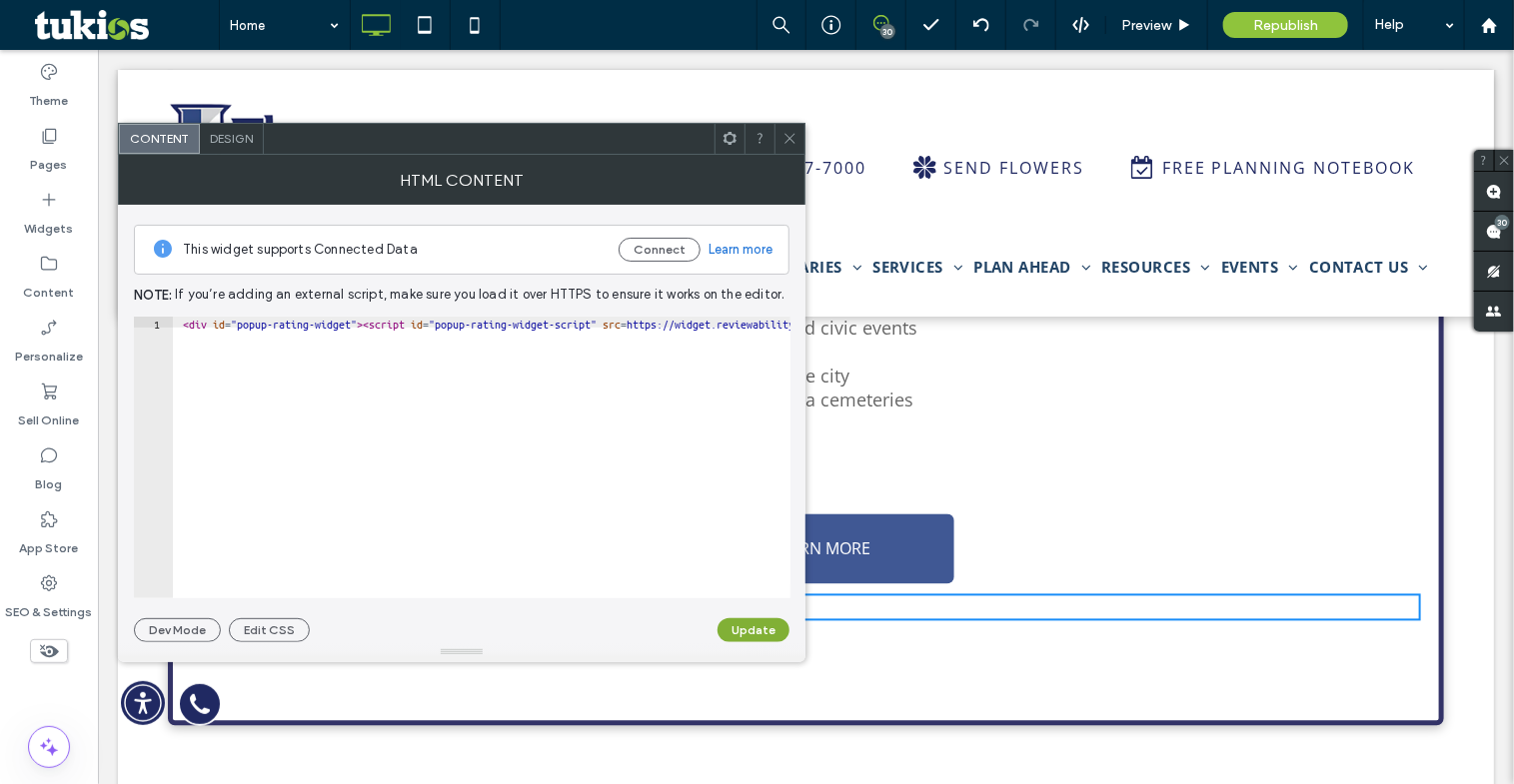 click on "Update" at bounding box center [754, 630] 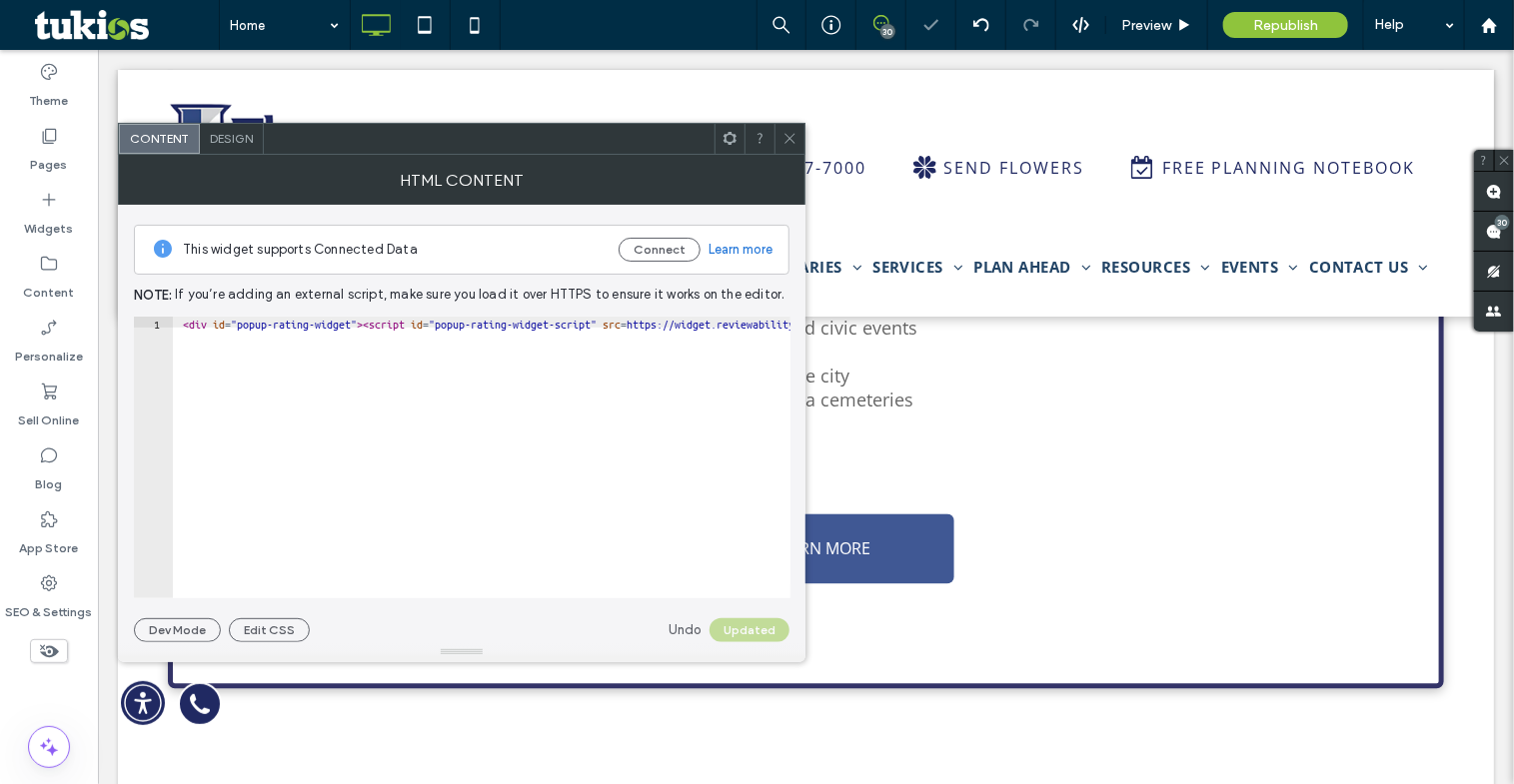 scroll, scrollTop: 1451, scrollLeft: 0, axis: vertical 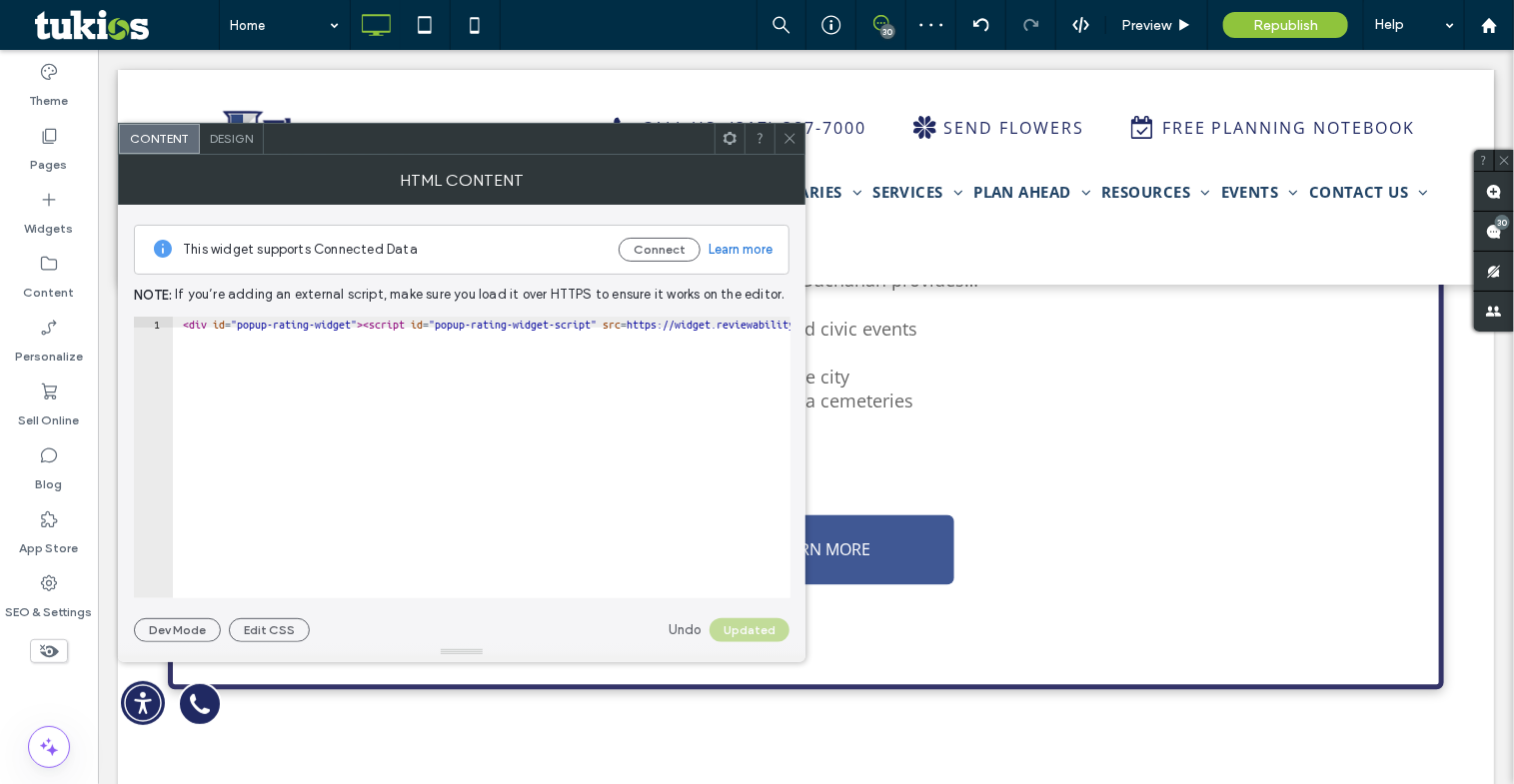 click 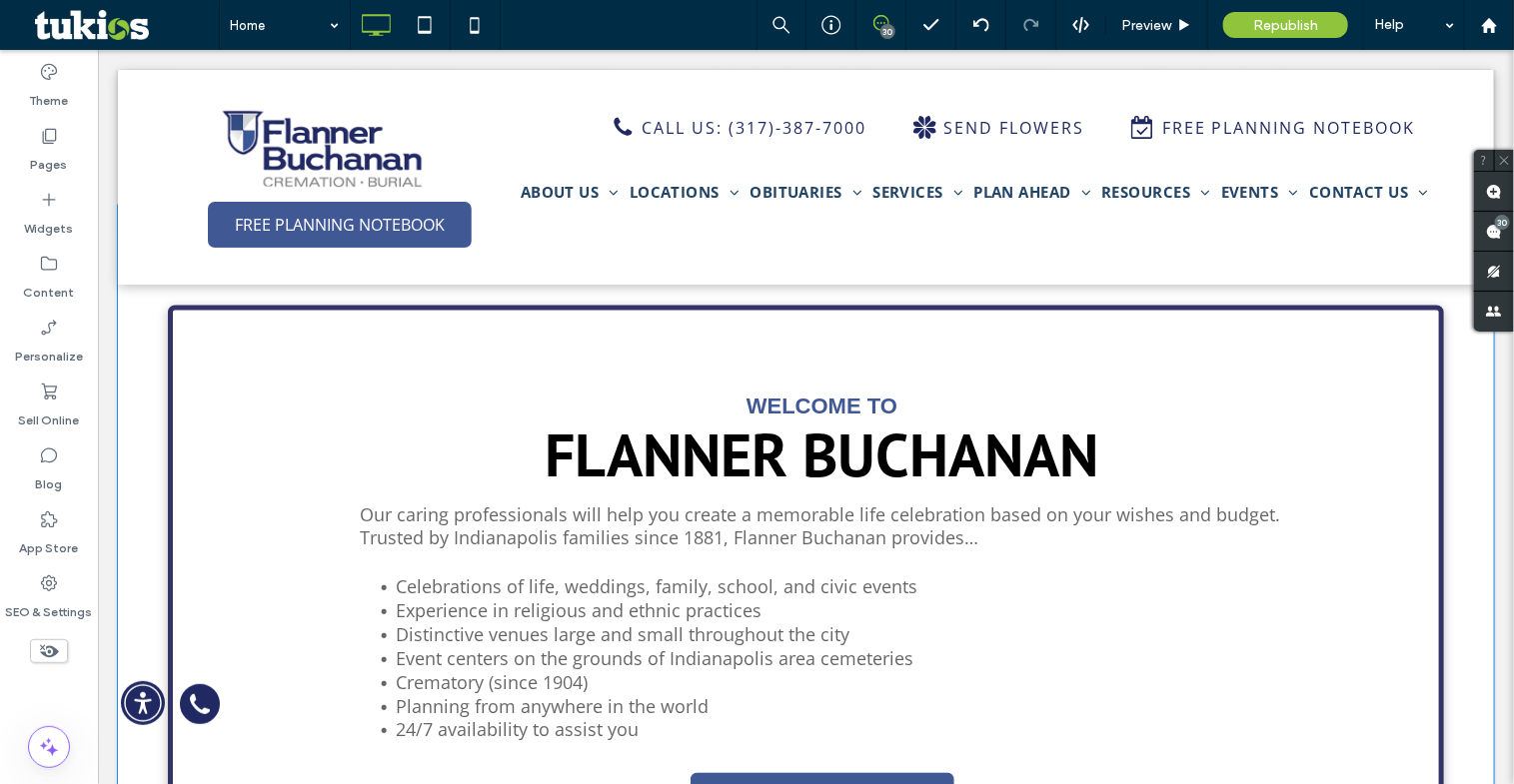 scroll, scrollTop: 1089, scrollLeft: 0, axis: vertical 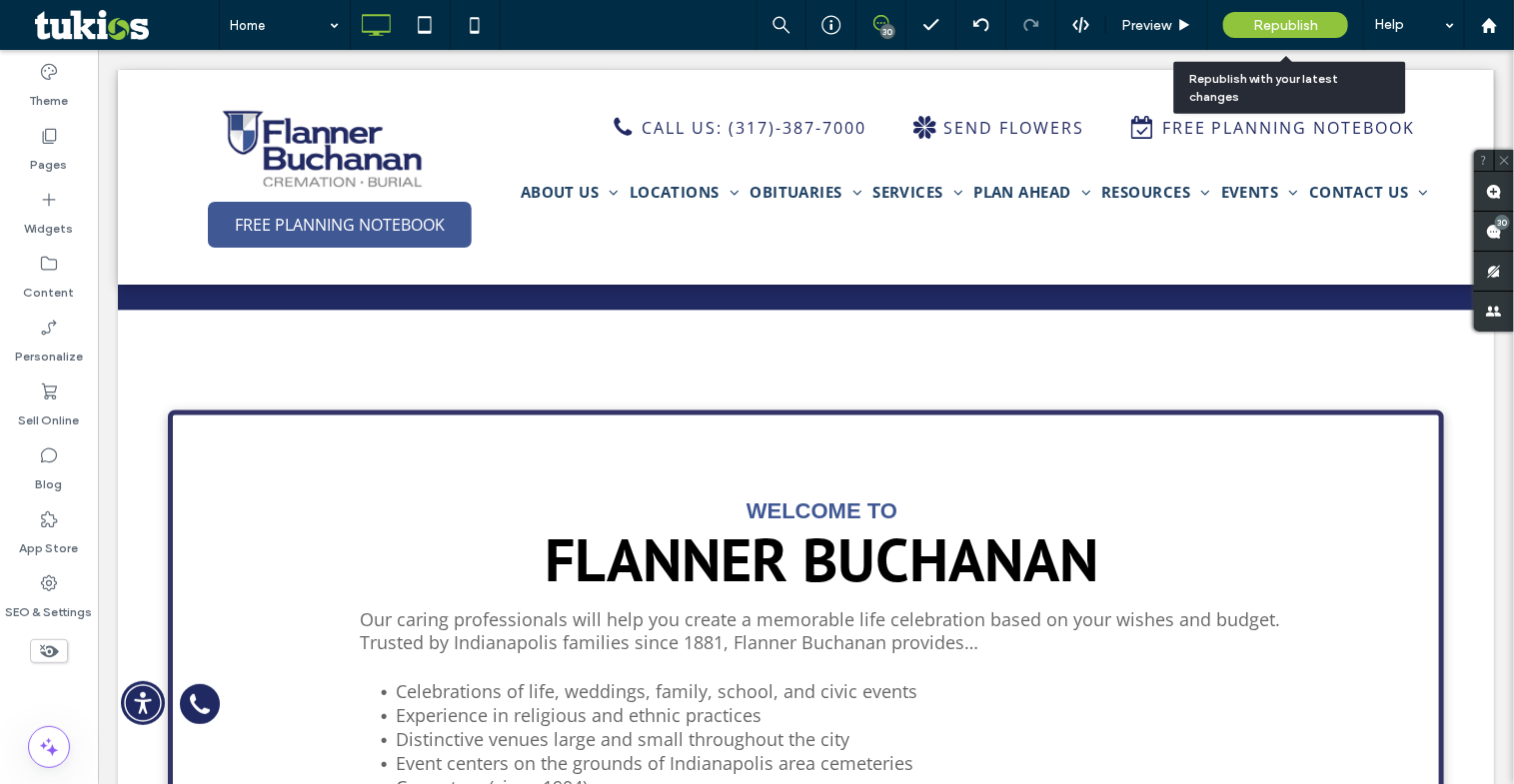 click on "Republish" at bounding box center (1285, 25) 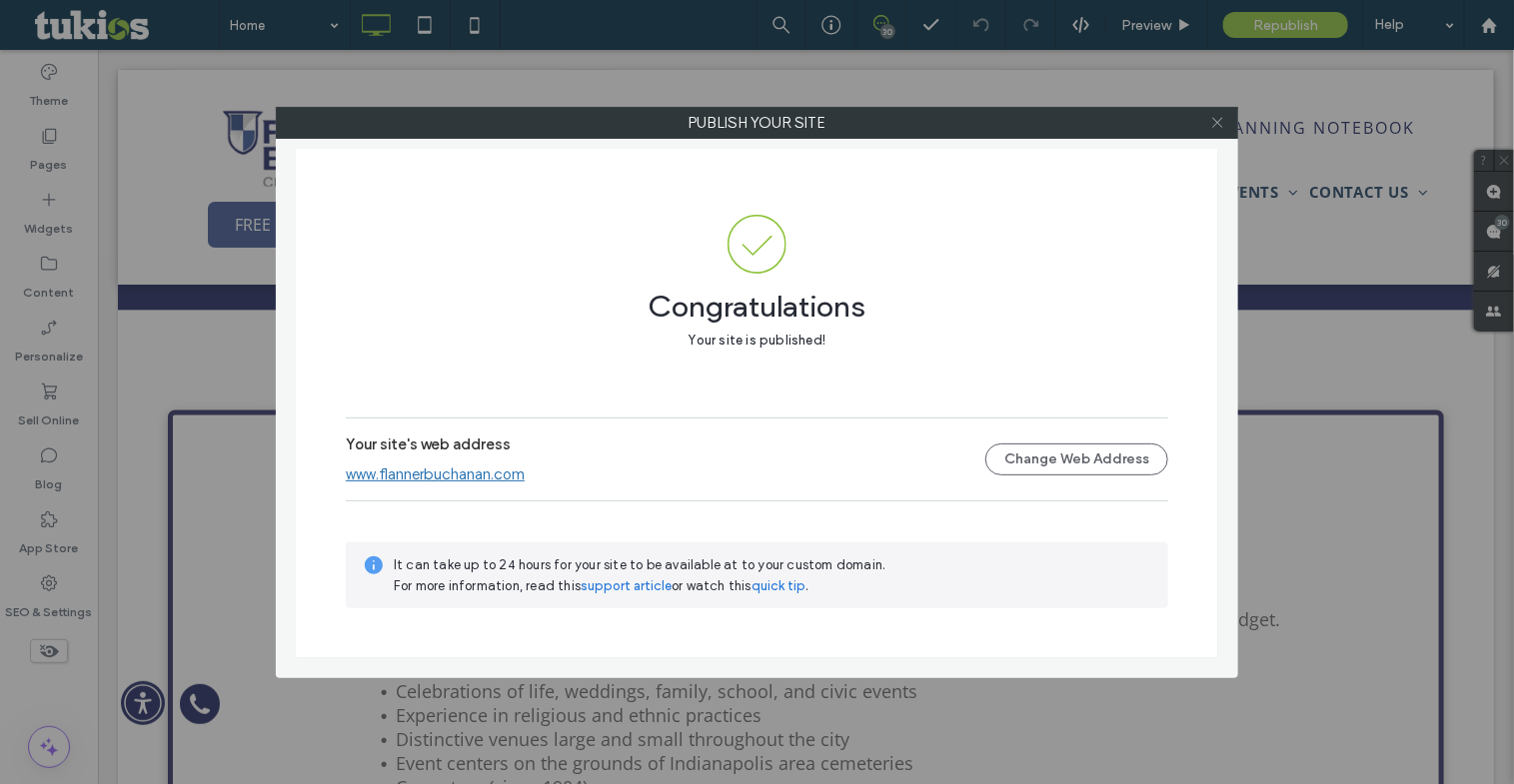 click 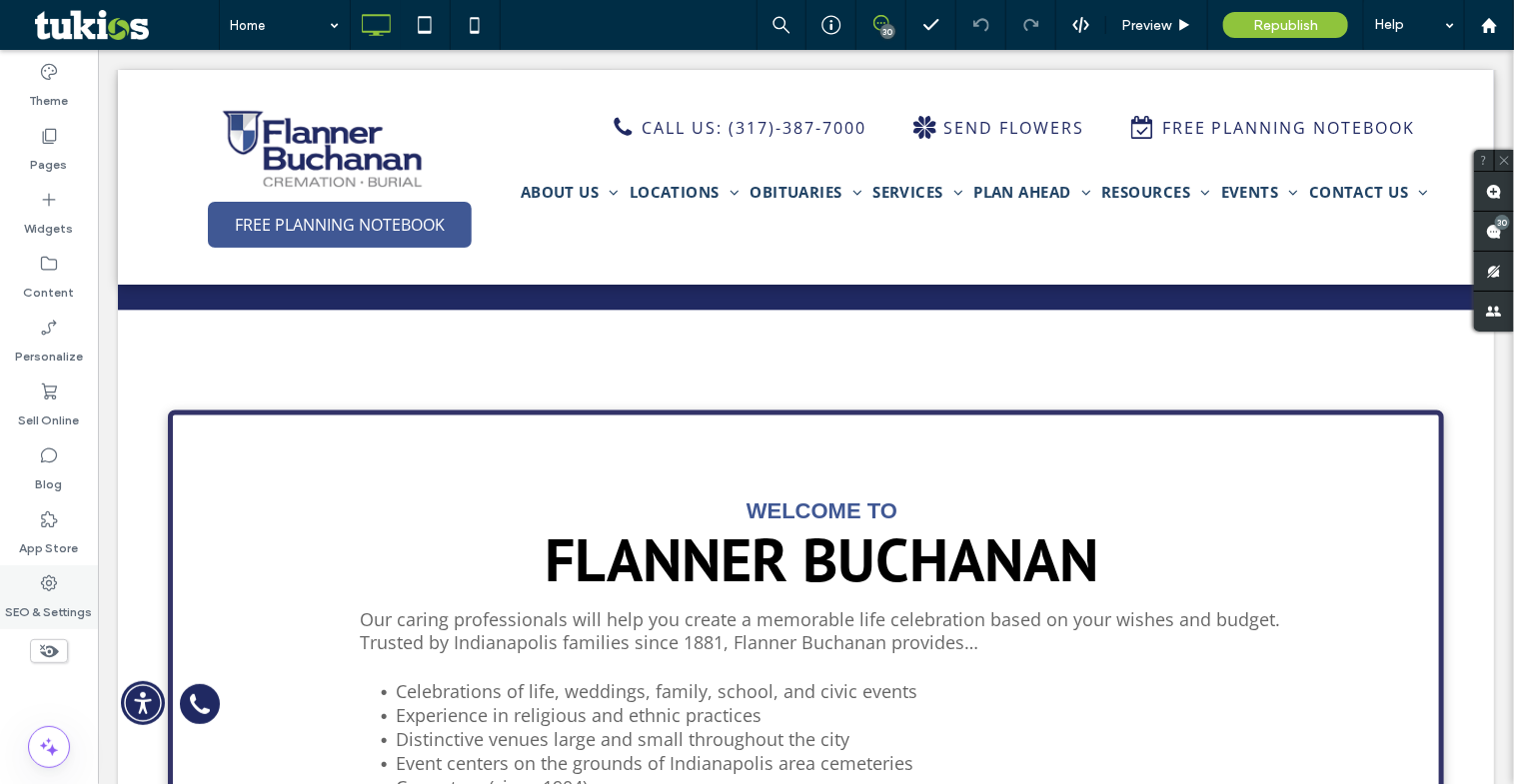 drag, startPoint x: 40, startPoint y: 602, endPoint x: 1, endPoint y: 604, distance: 39.051248 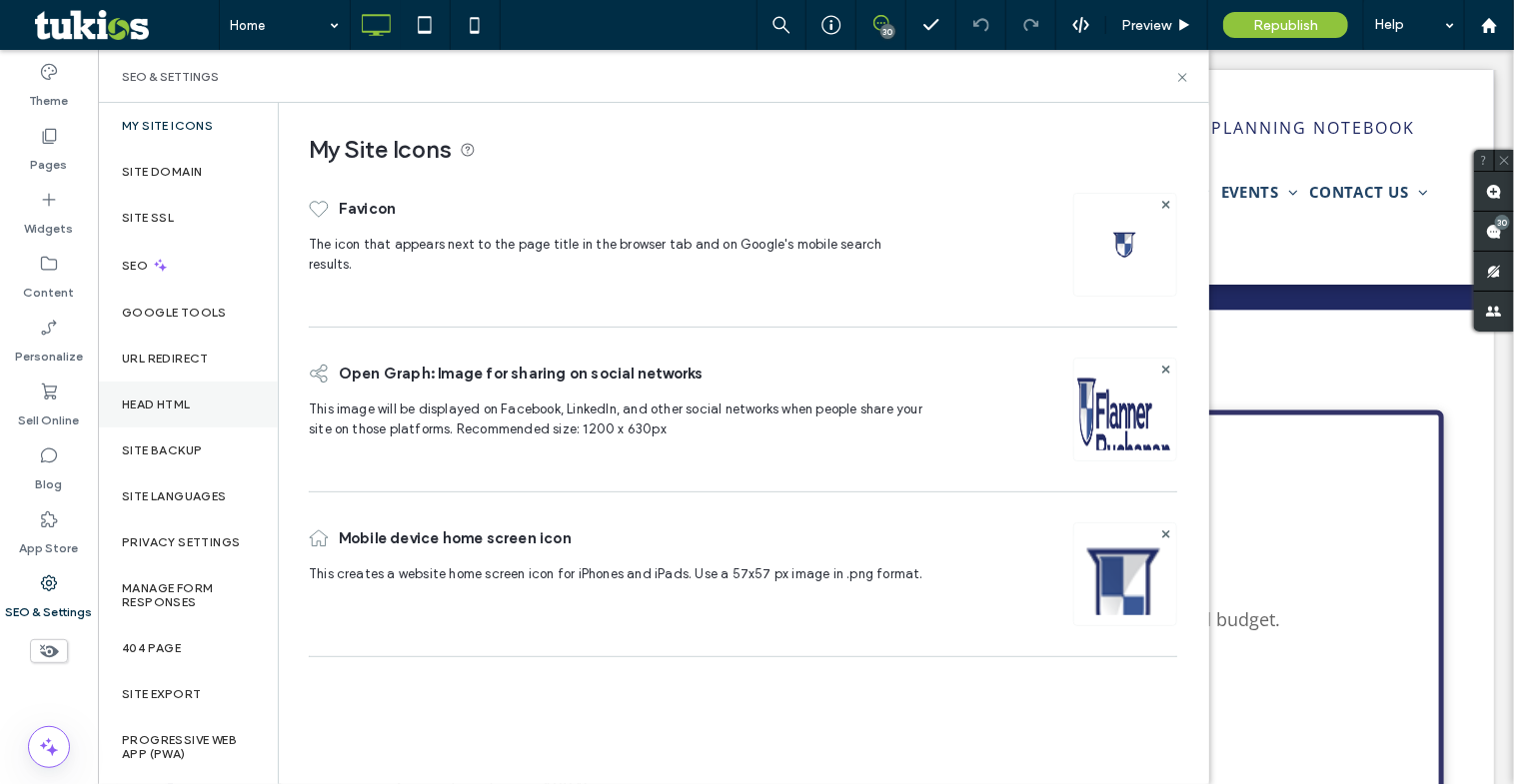 click on "Head HTML" at bounding box center [156, 404] 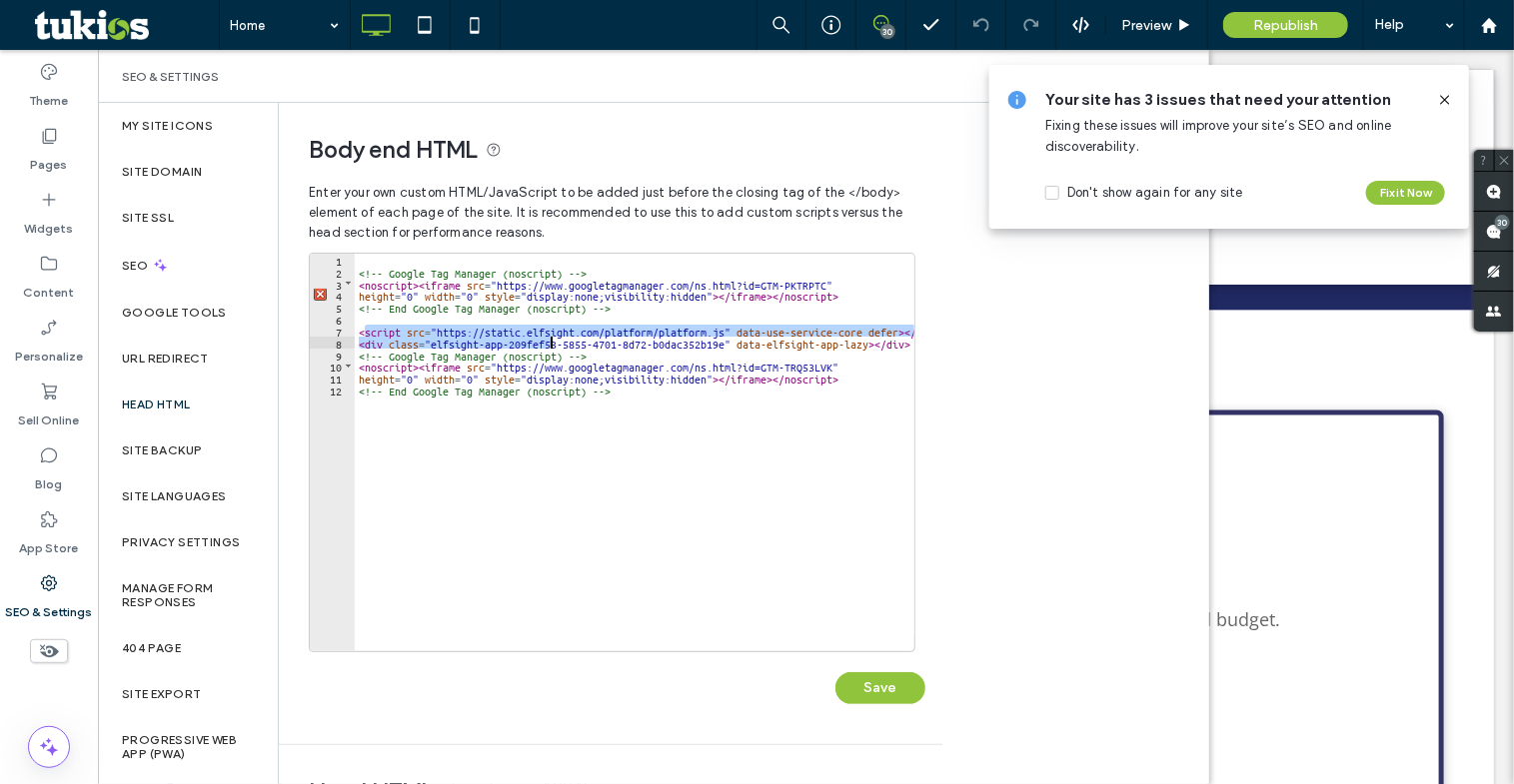drag, startPoint x: 362, startPoint y: 327, endPoint x: 550, endPoint y: 343, distance: 188.67962 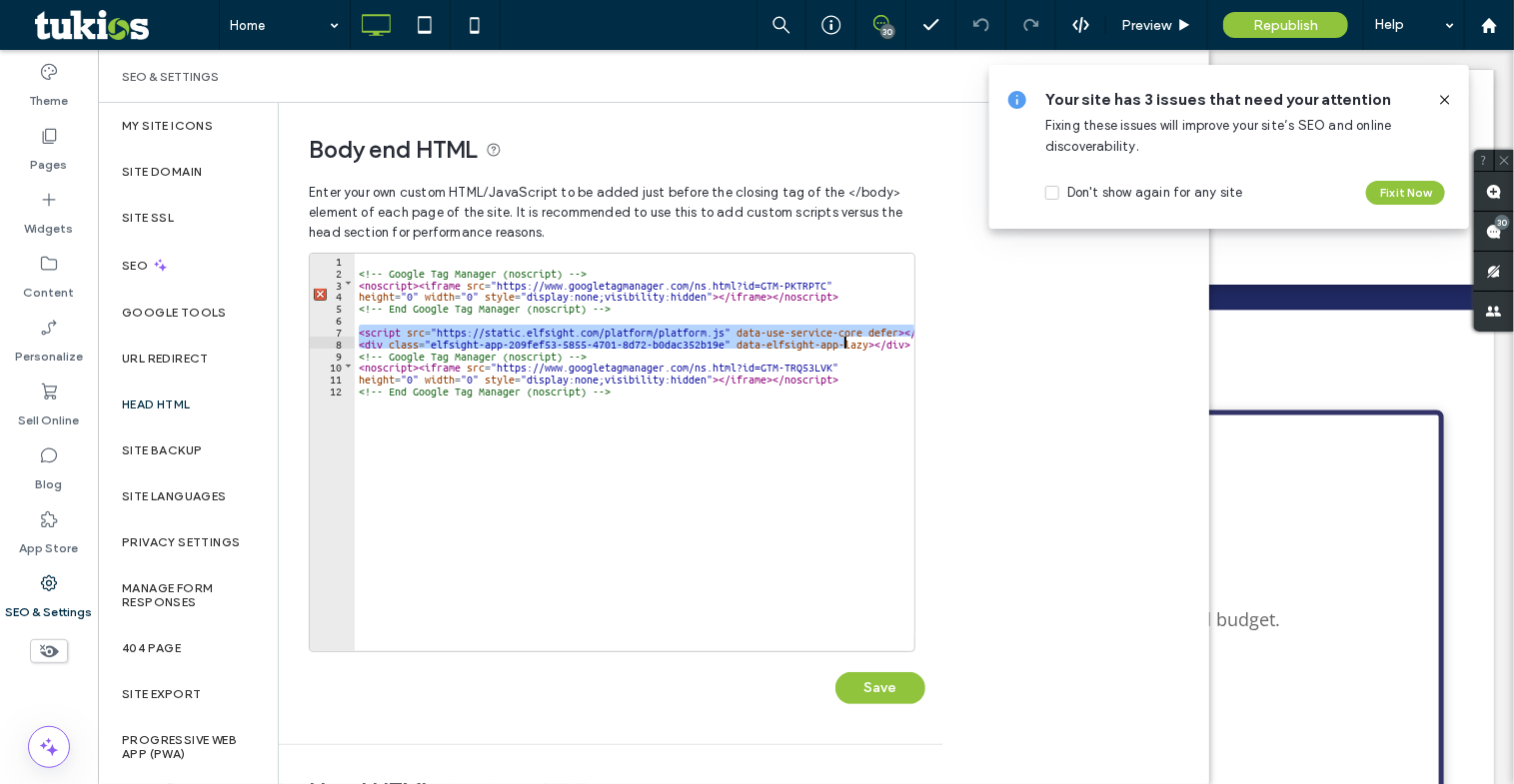 scroll, scrollTop: 0, scrollLeft: 1, axis: horizontal 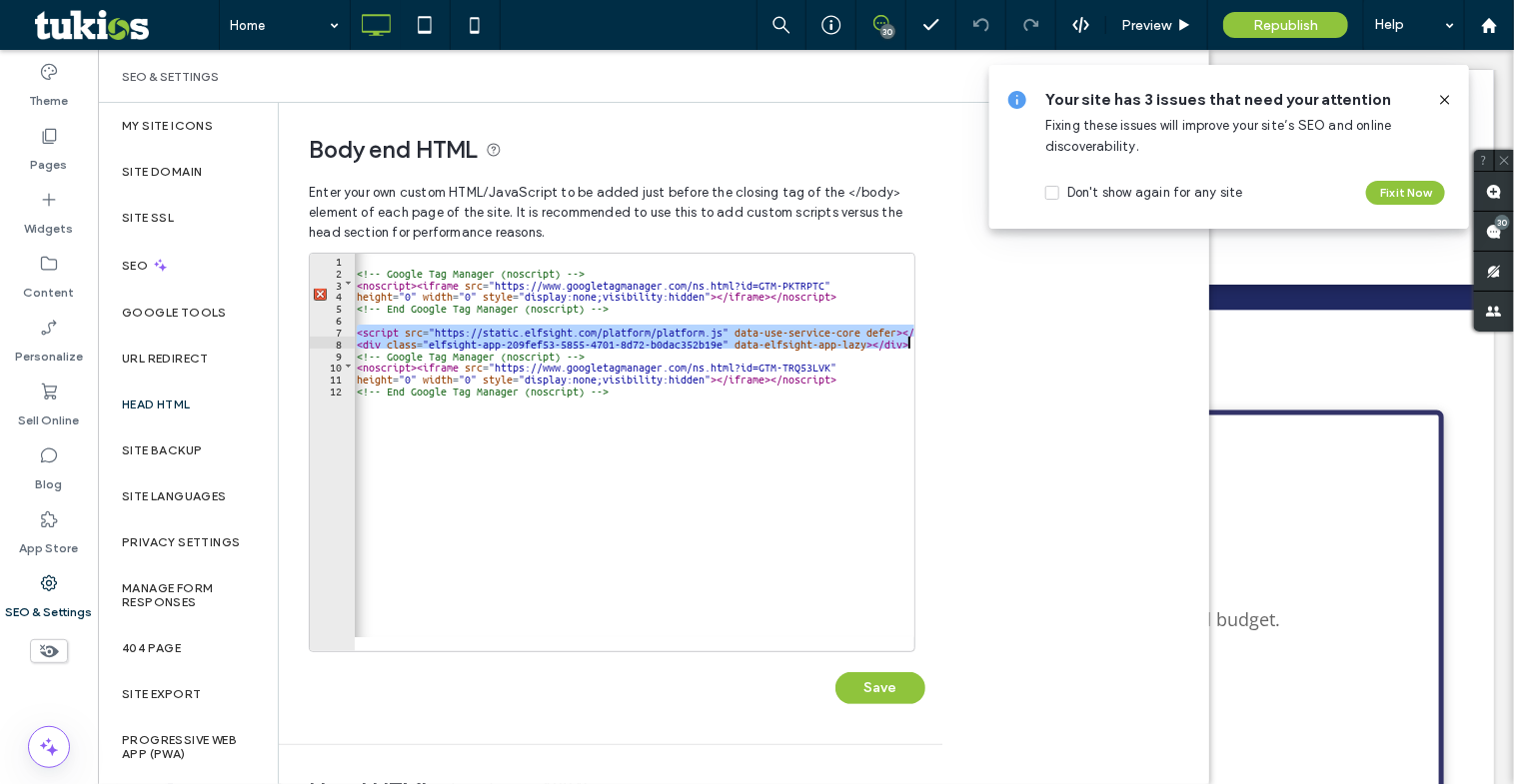 drag, startPoint x: 360, startPoint y: 327, endPoint x: 922, endPoint y: 339, distance: 562.1281 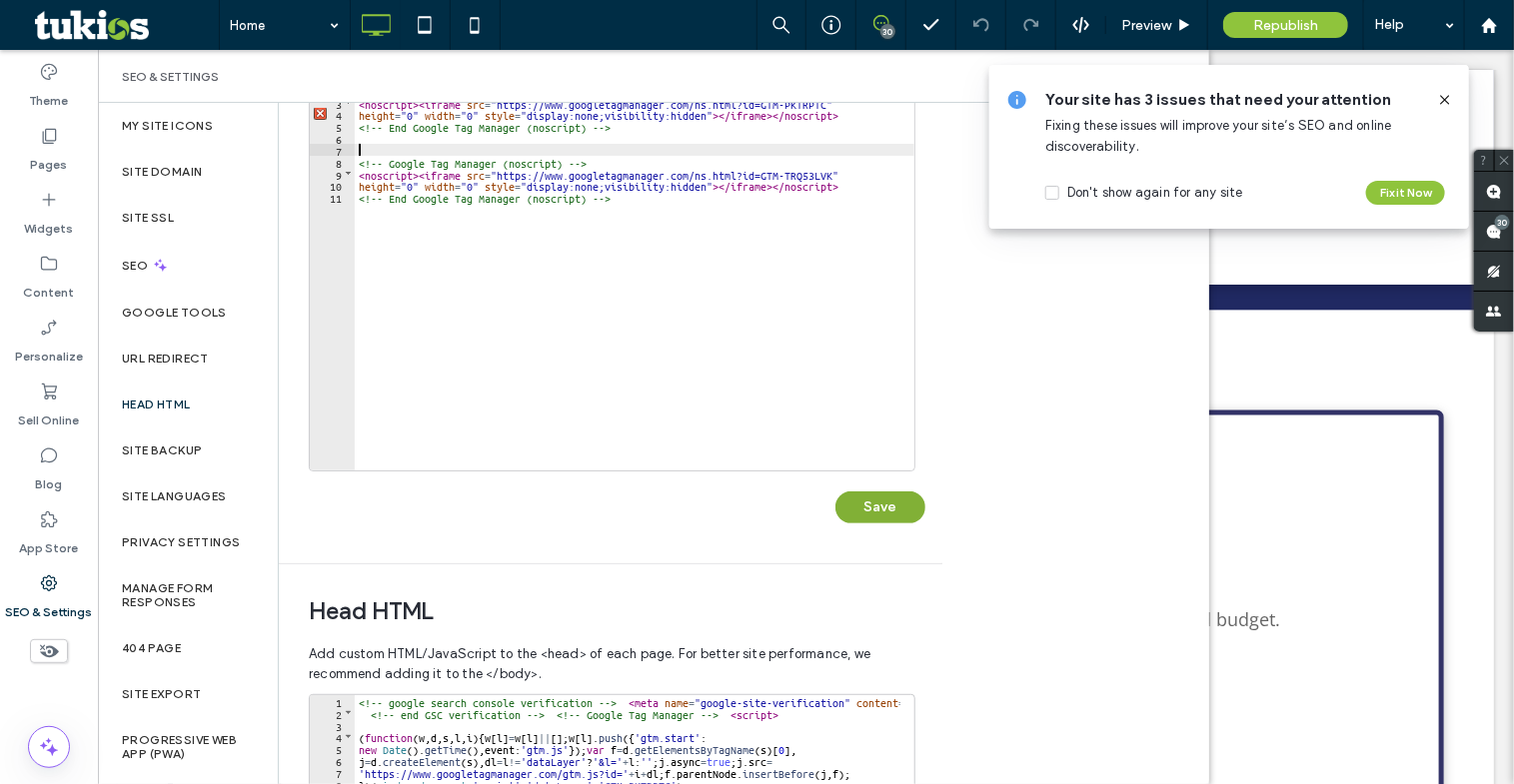 click on "Save" at bounding box center (880, 507) 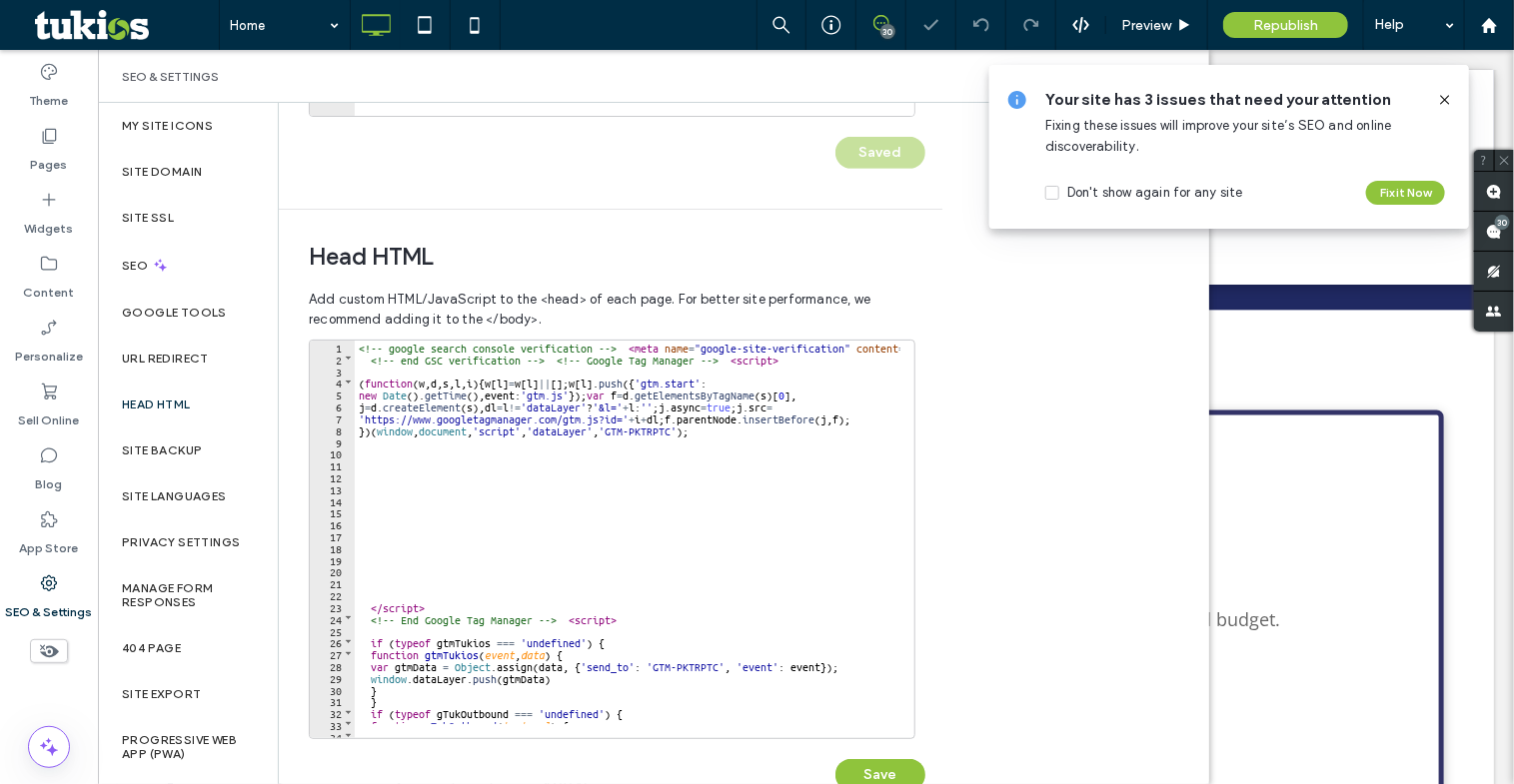 scroll, scrollTop: 544, scrollLeft: 0, axis: vertical 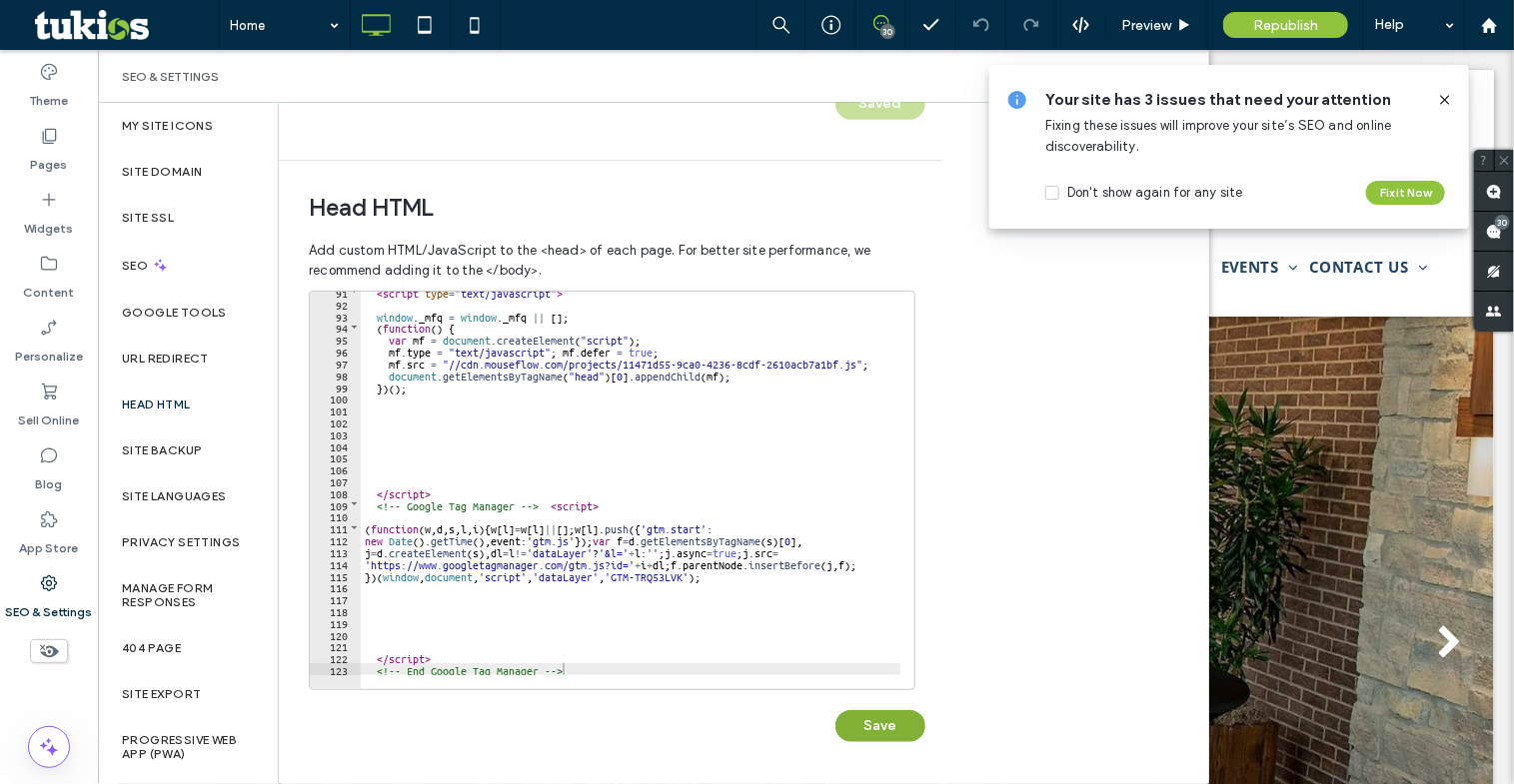 click on "Save" at bounding box center (880, 726) 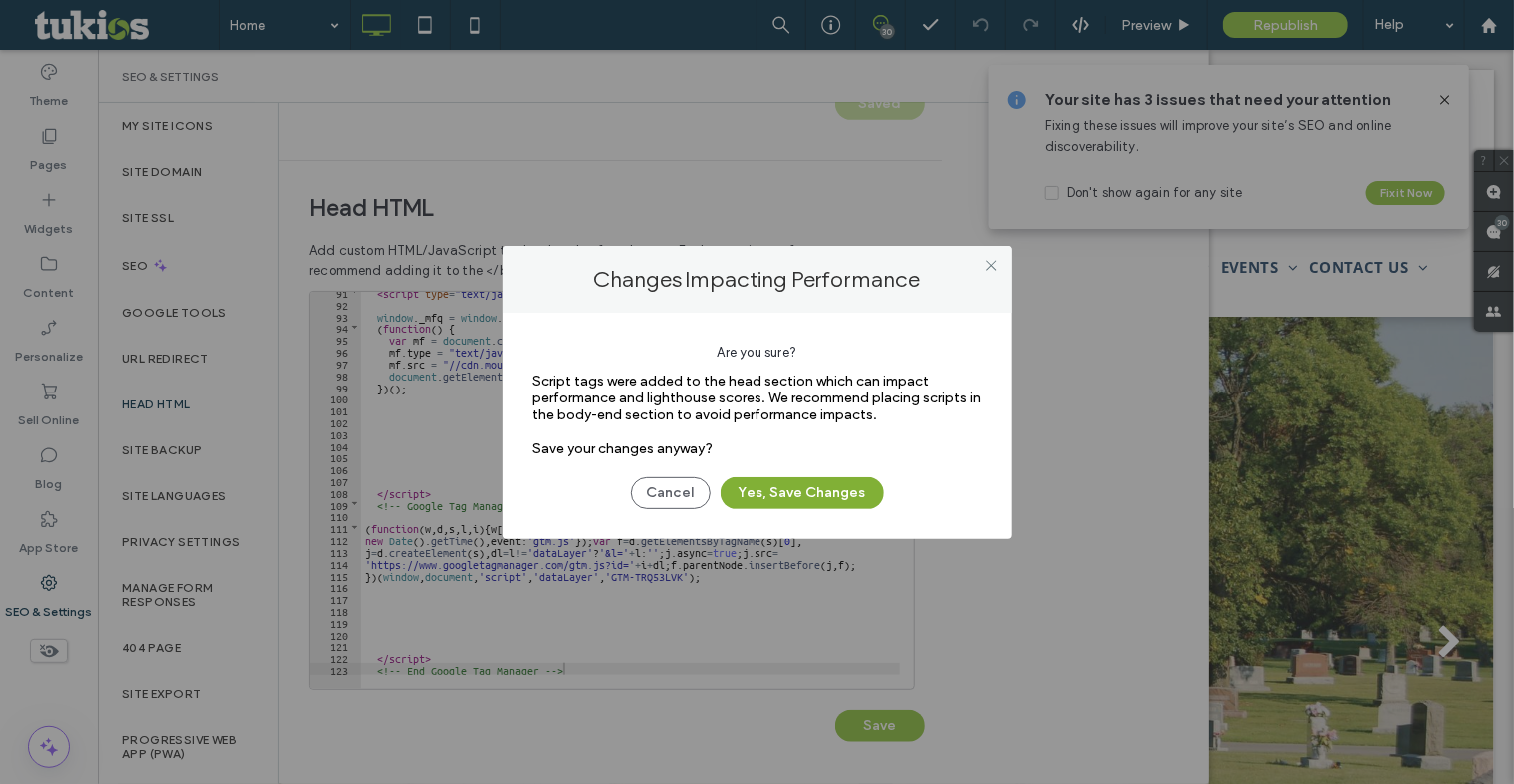 click on "Yes, Save Changes" at bounding box center [802, 493] 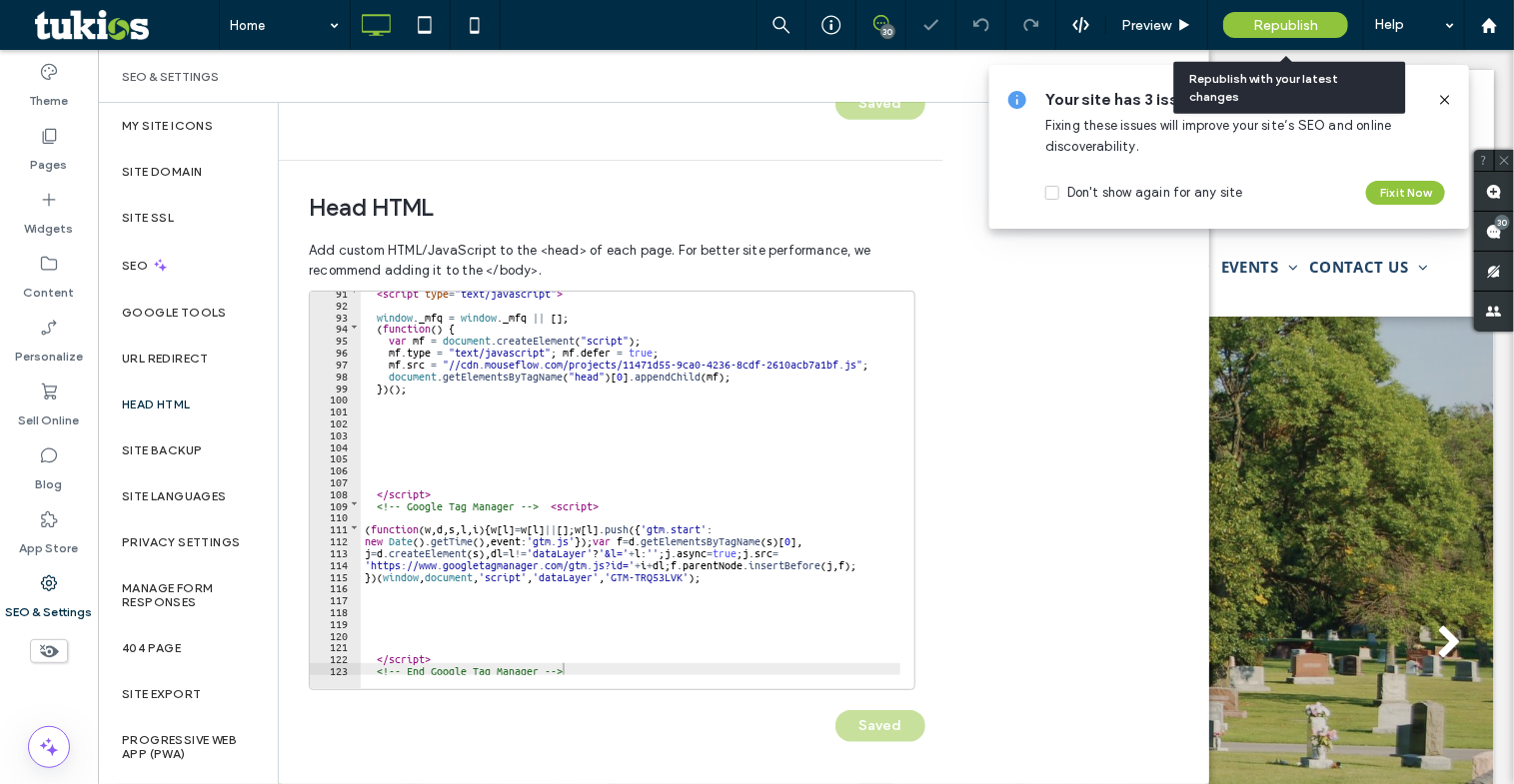 click on "Republish" at bounding box center [1285, 25] 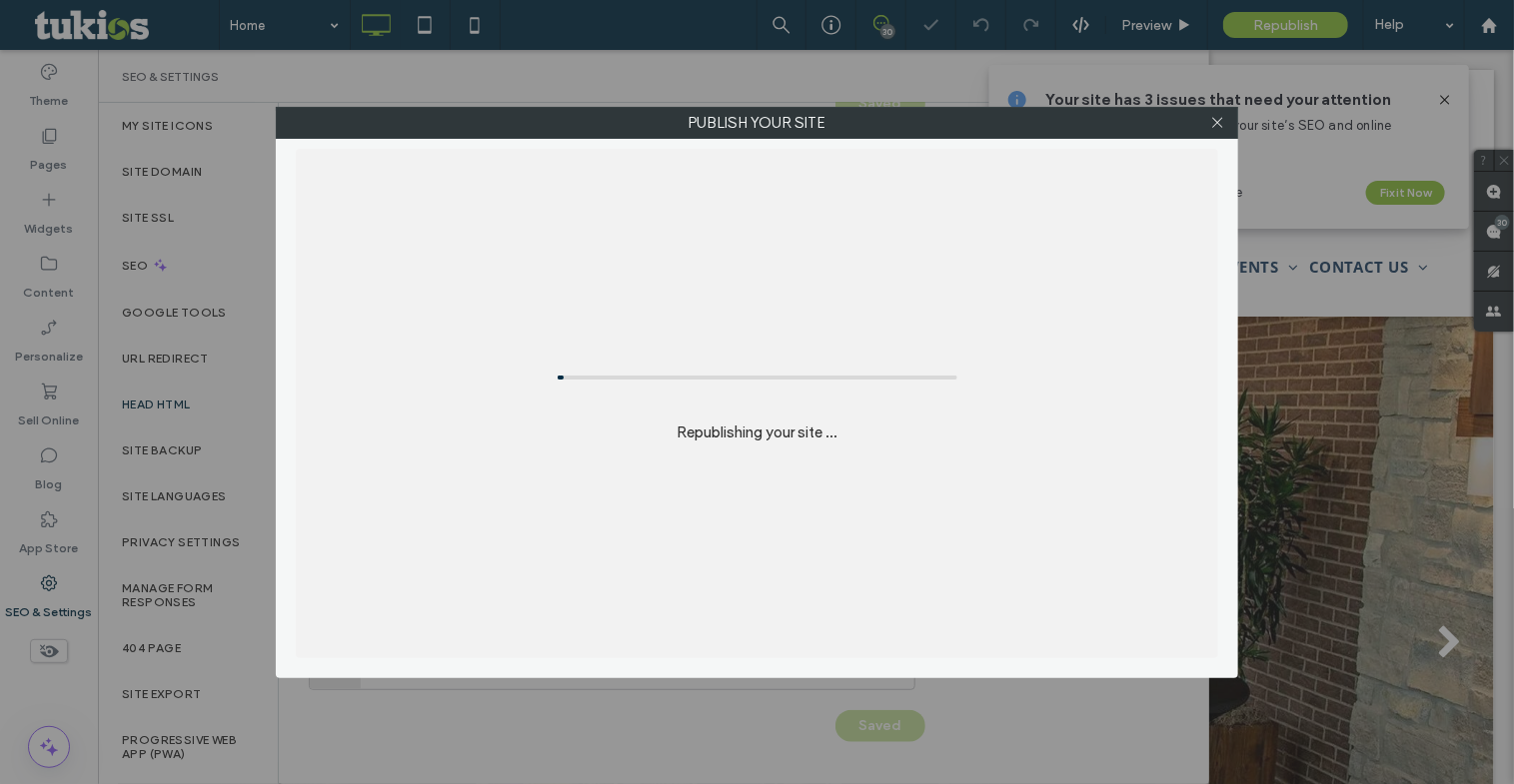 scroll, scrollTop: 0, scrollLeft: 0, axis: both 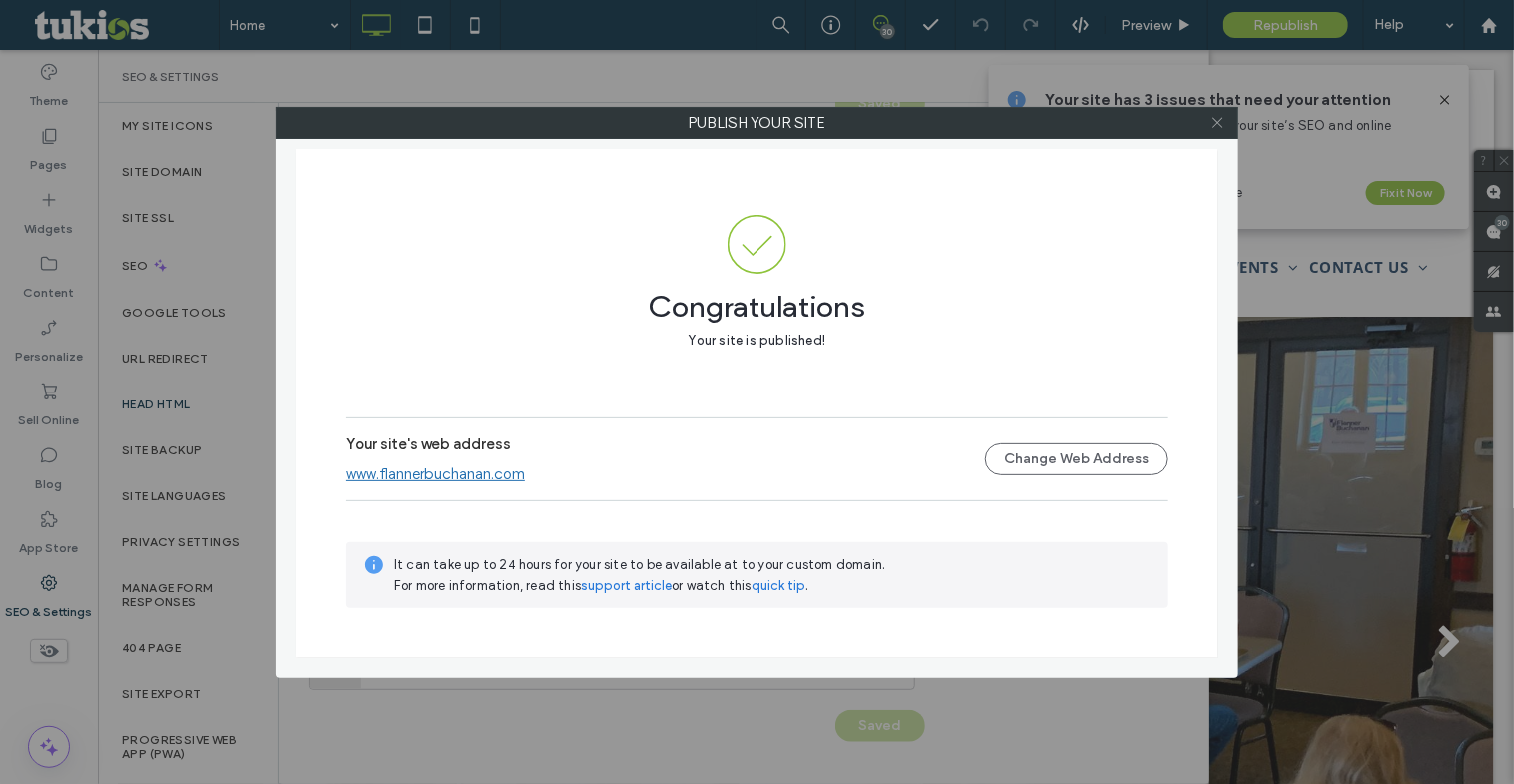 click 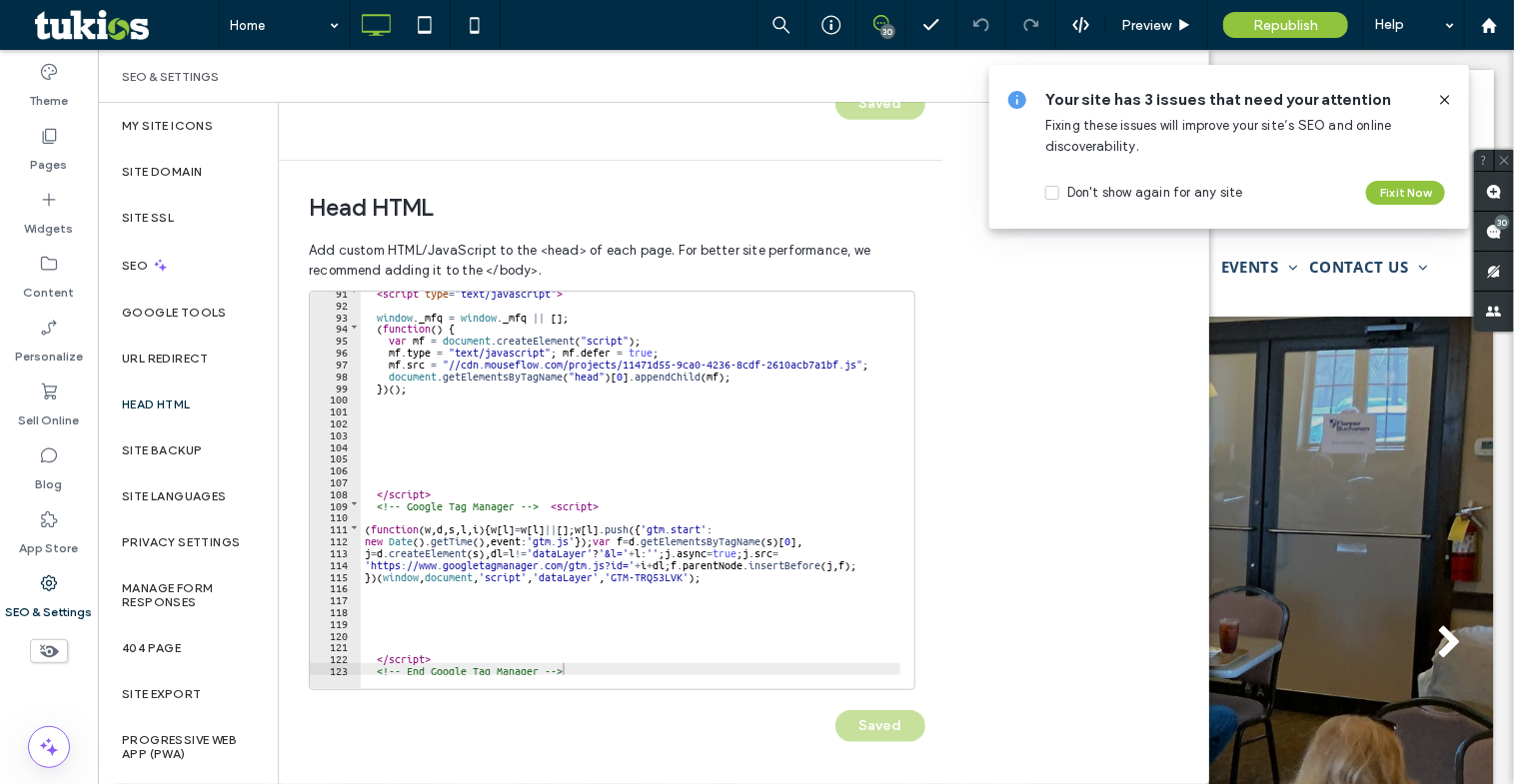 click 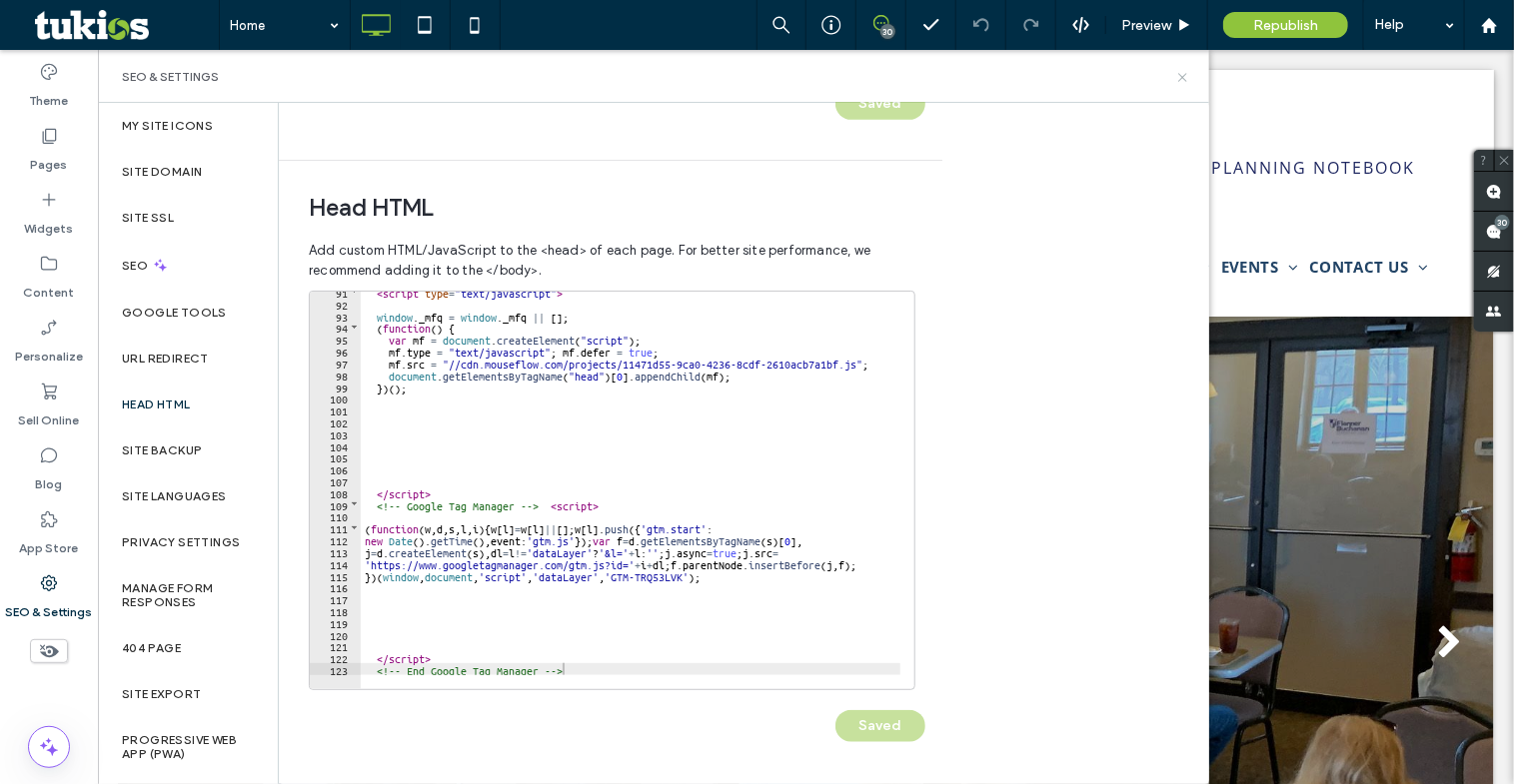 click 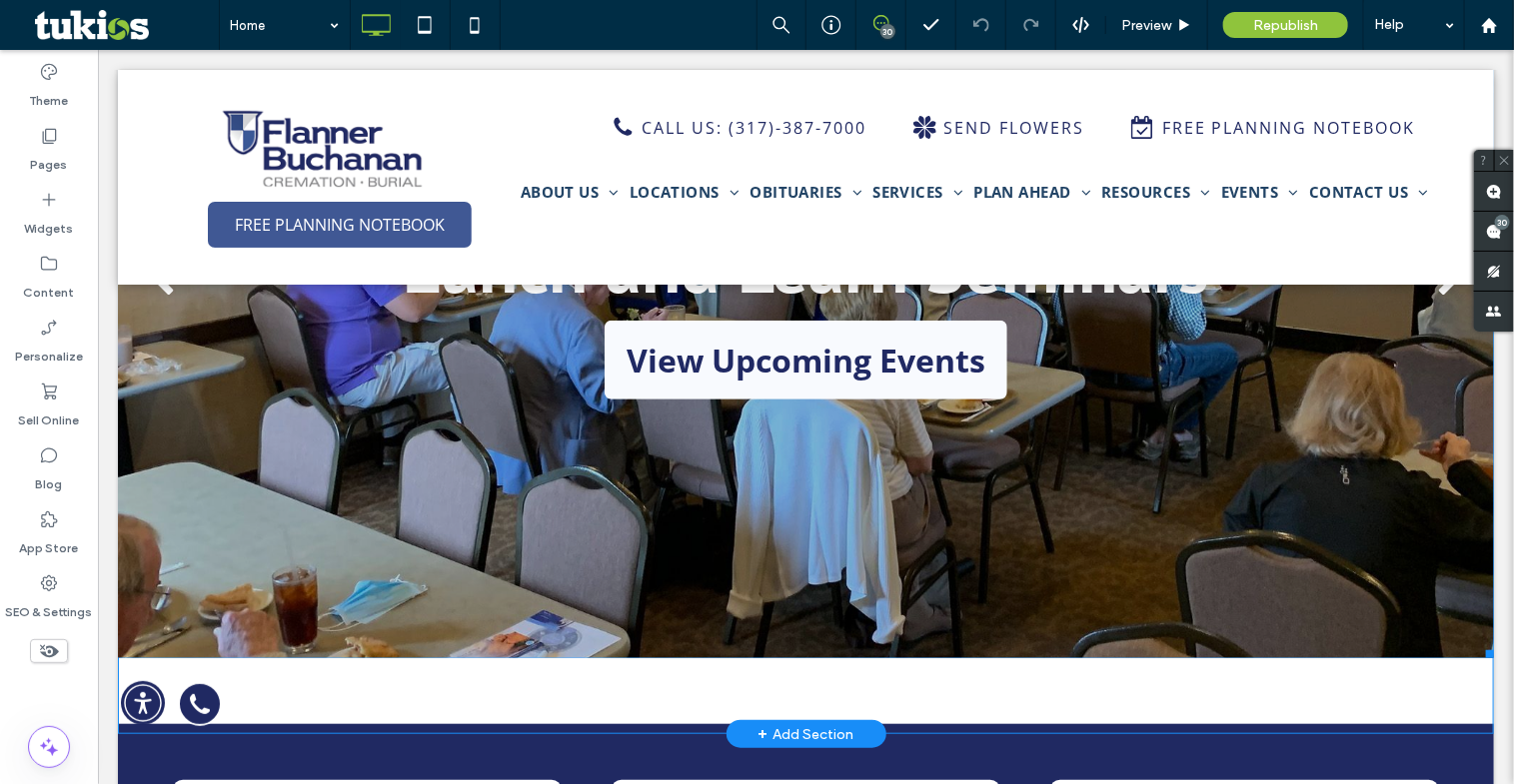 scroll, scrollTop: 649, scrollLeft: 0, axis: vertical 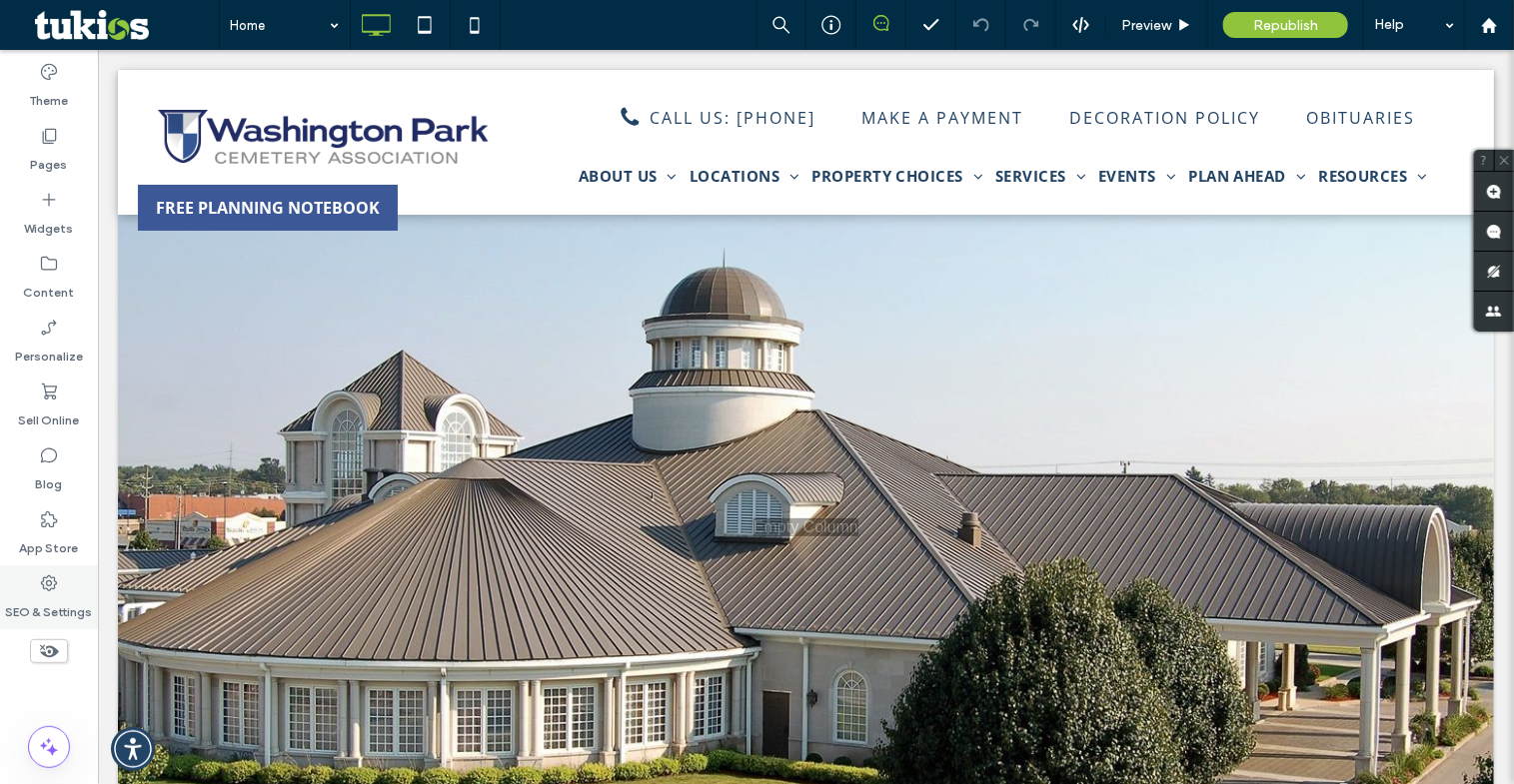 click on "SEO & Settings" at bounding box center (49, 607) 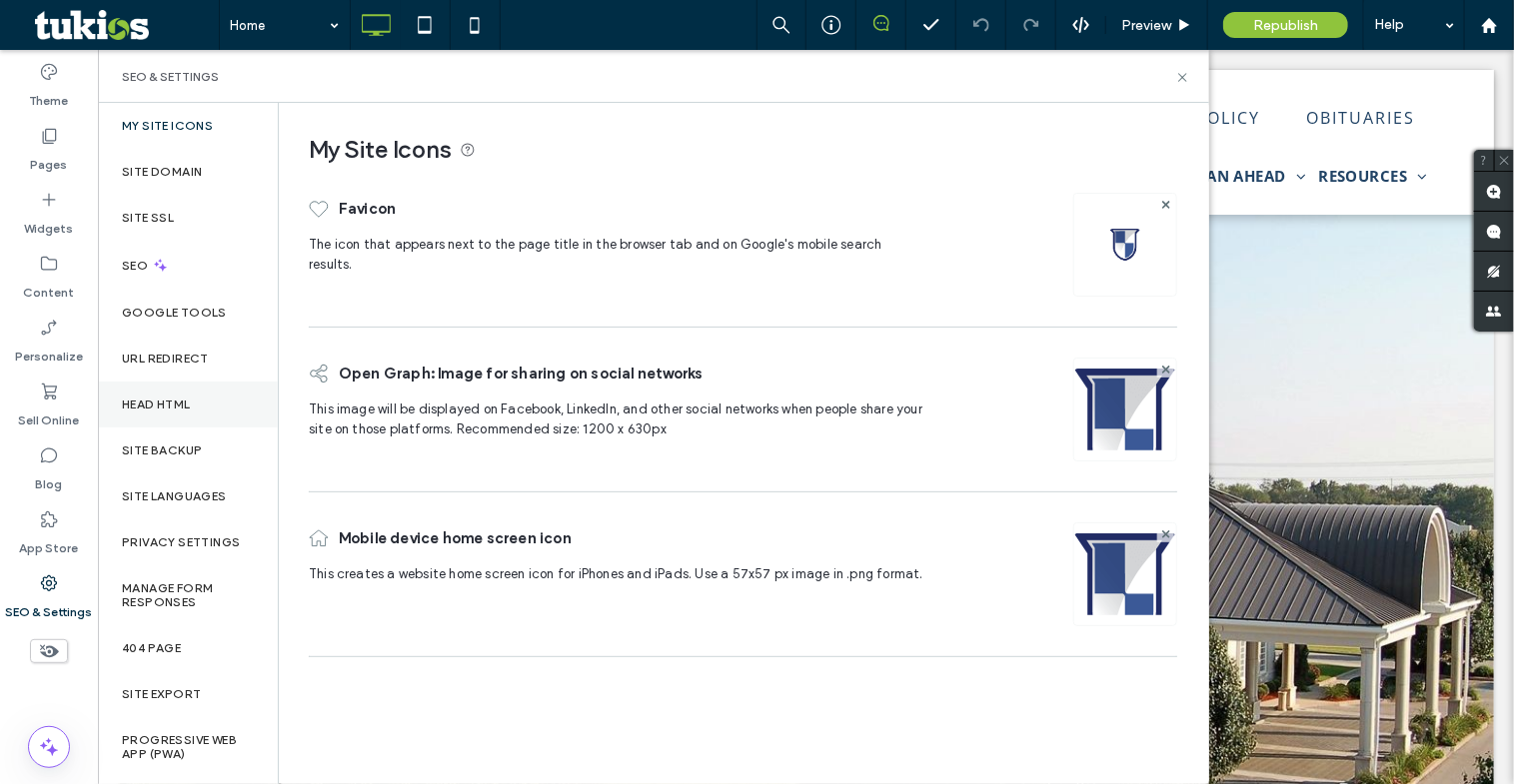 click on "Head HTML" at bounding box center [188, 404] 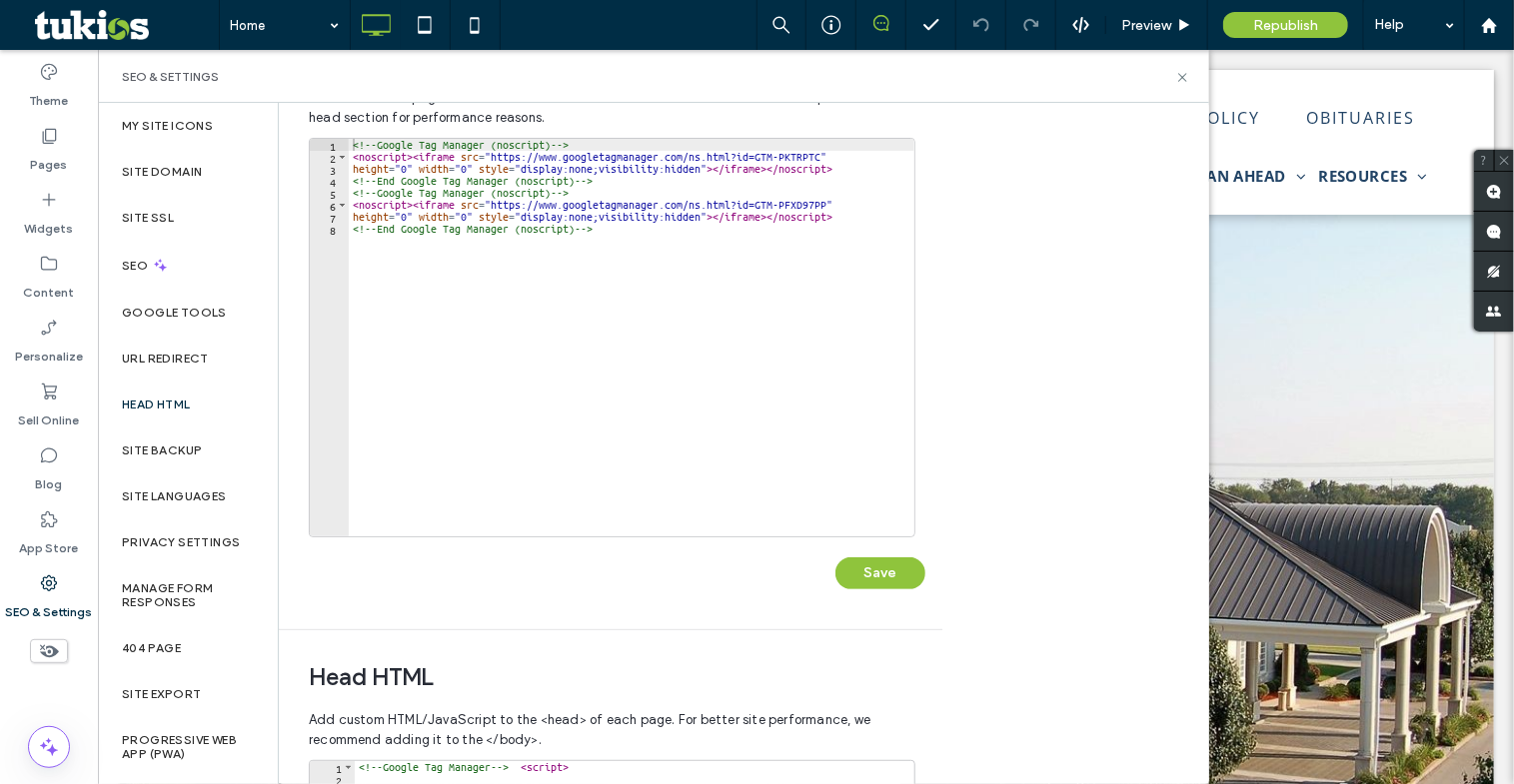 scroll, scrollTop: 544, scrollLeft: 0, axis: vertical 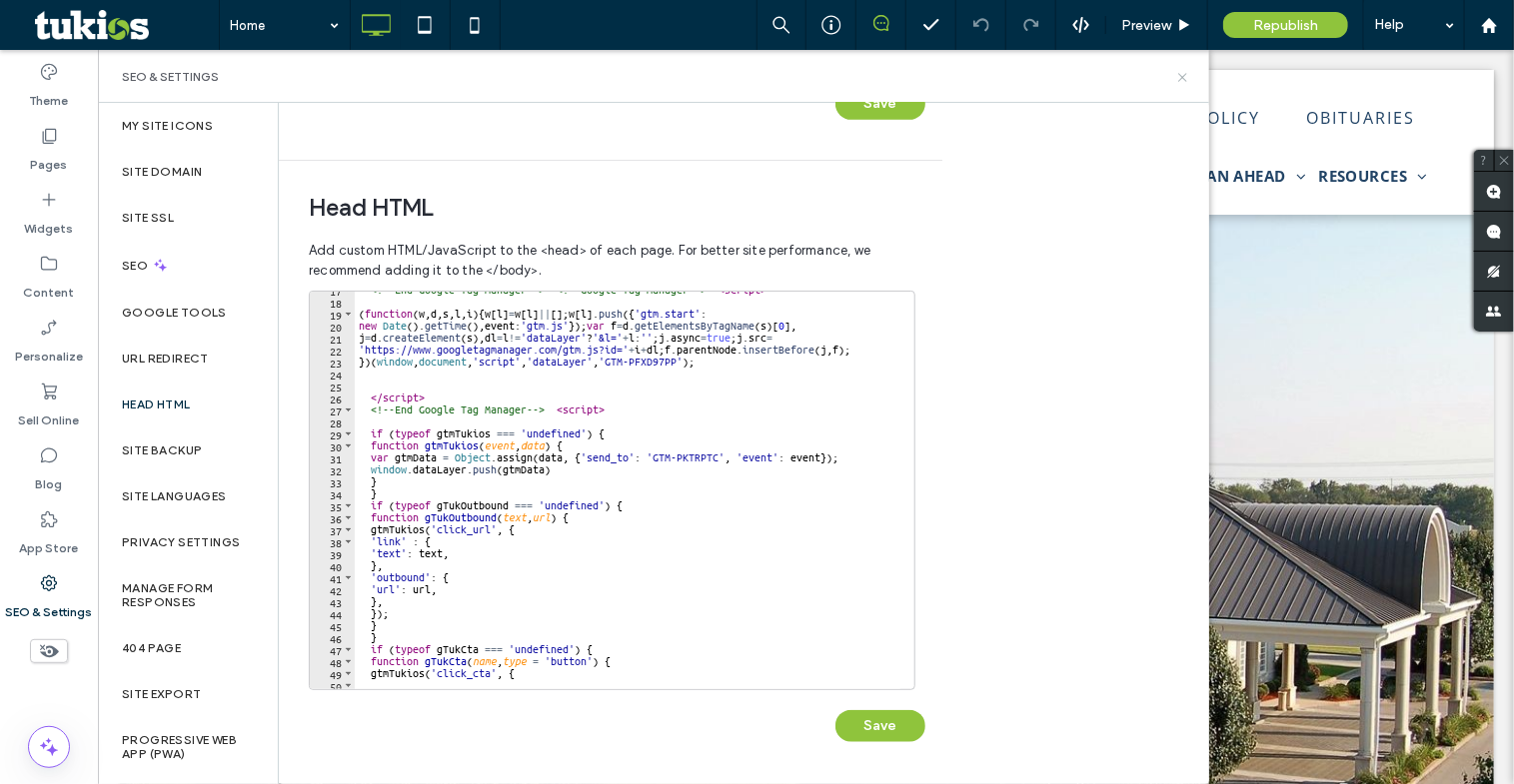 click 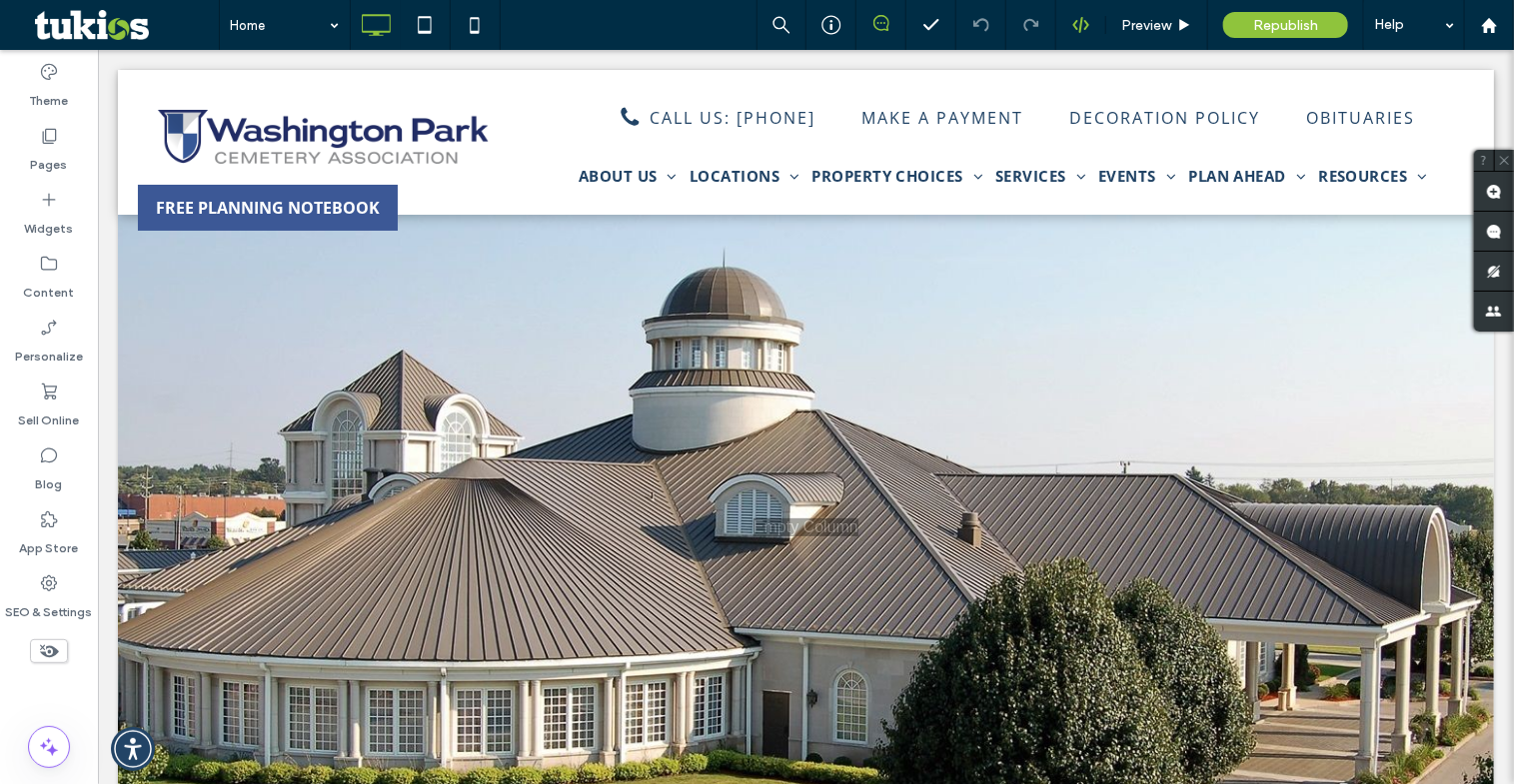 click 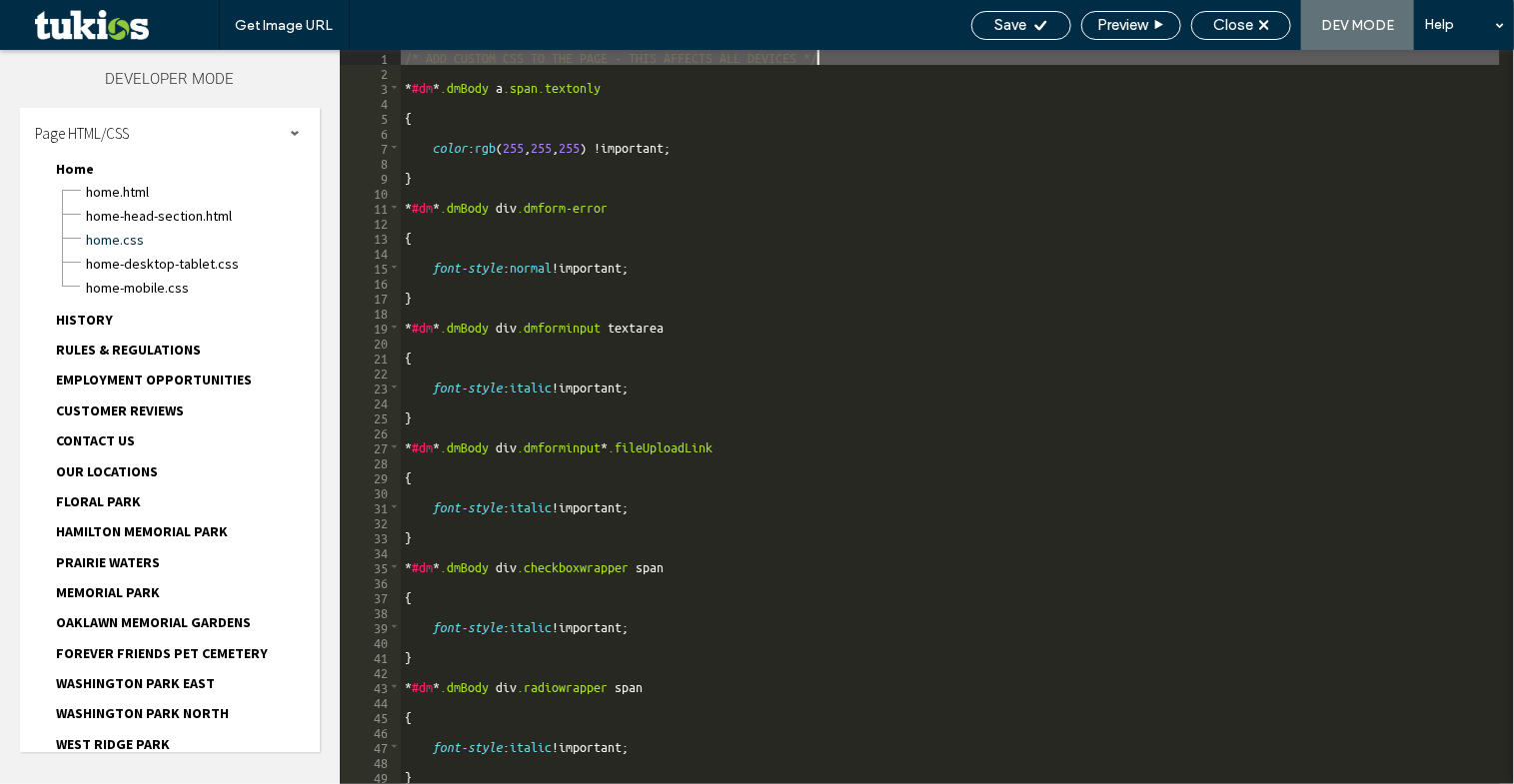 click on "Home.html" at bounding box center (202, 192) 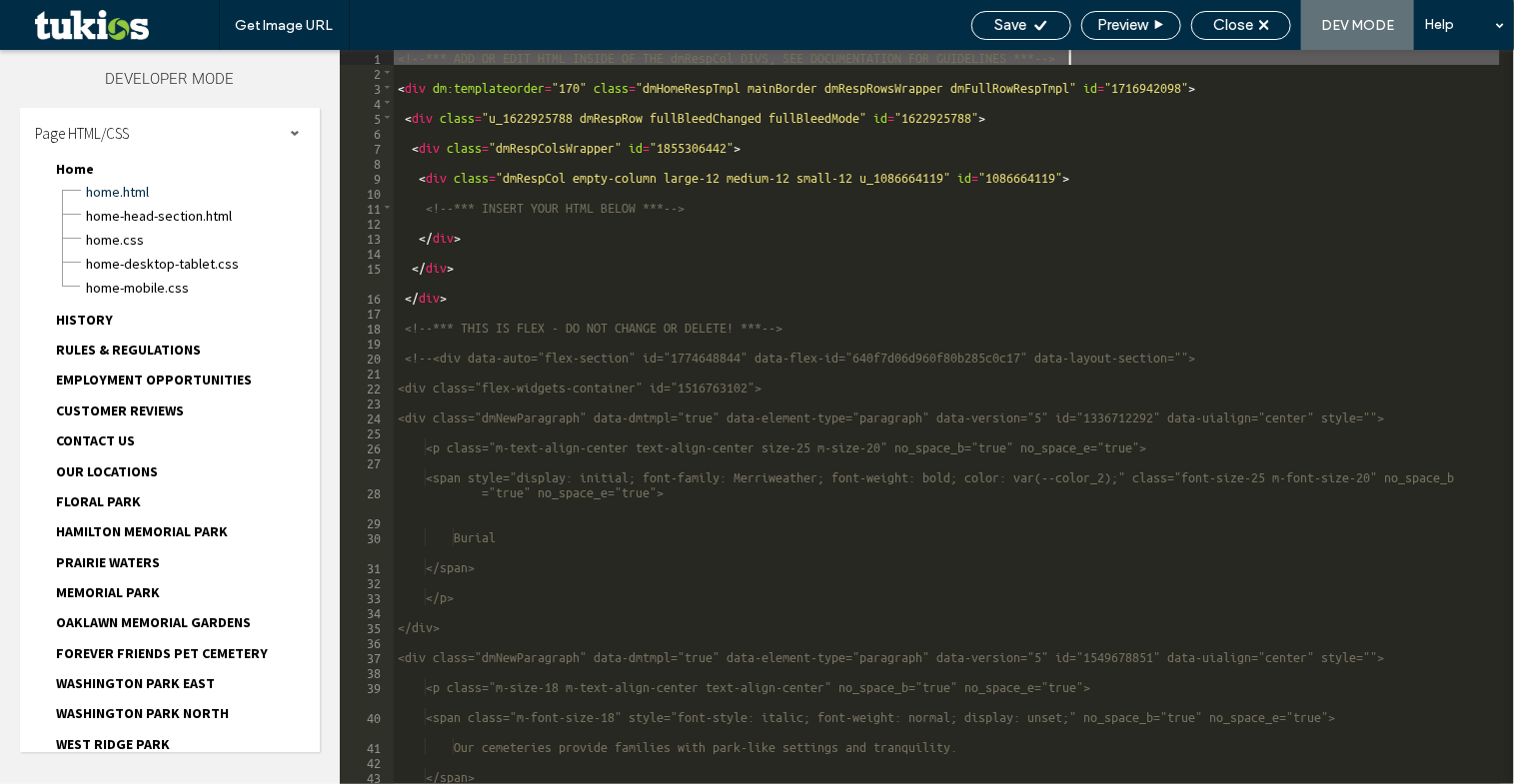 click on "<!--  *** ADD OR EDIT HTML INSIDE OF THE dmRespCol DIVS, SEE DOCUMENTATION FOR GUIDELINES ***  --> < div   dm:templateorder = "170"   class = "dmHomeRespTmpl mainBorder dmRespRowsWrapper dmFullRowRespTmpl"   id = "1716942098" >   < div   class = "u_1622925788 dmRespRow fullBleedChanged fullBleedMode"   id = "1622925788" >    < div   class = "dmRespColsWrapper"   id = "1855306442" >     < div   class = "dmRespCol empty-column large-12 medium-12 small-12 u_1086664119"   id = "1086664119" >      <!--  *** INSERT YOUR HTML BELOW ***  -->     </ div >    </ div >   </ div >   <!--  *** THIS IS FLEX - DO NOT CHANGE OR DELETE! ***  -->   <!-- <div data-auto="flex-section" id="1774648844" data-flex-id="640f7d06d960f80b285c0c17" data-layout-section="">   <div class="flex-widgets-container" id="1516763102">     <div class="dmNewParagraph" data-dmtmpl="true" data-element-type="paragraph" data-version="5" id="1336712292" data-uialign="center" style="">                        ="true" no_space_e="true">" at bounding box center (946, 431) 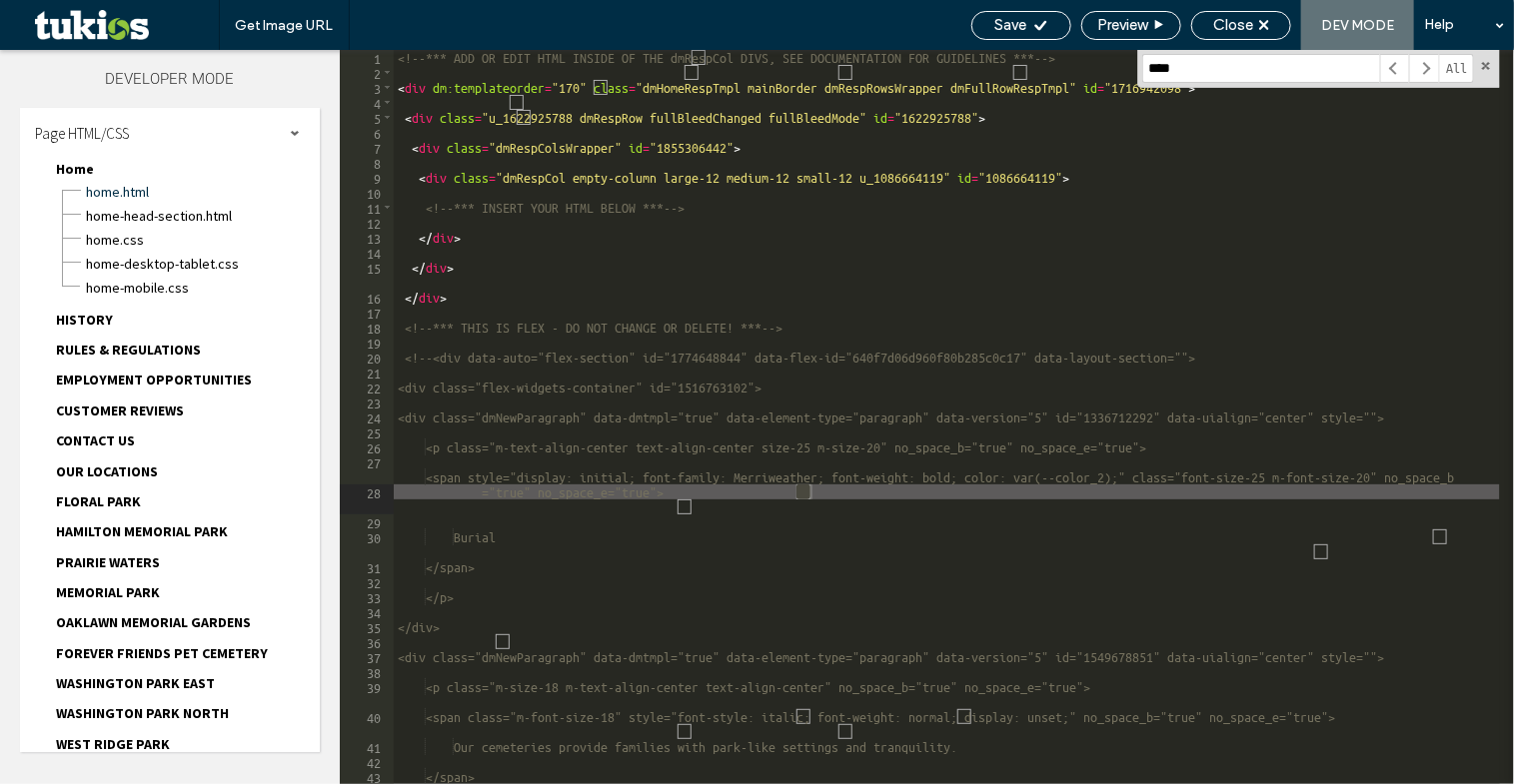 scroll, scrollTop: 2554, scrollLeft: 0, axis: vertical 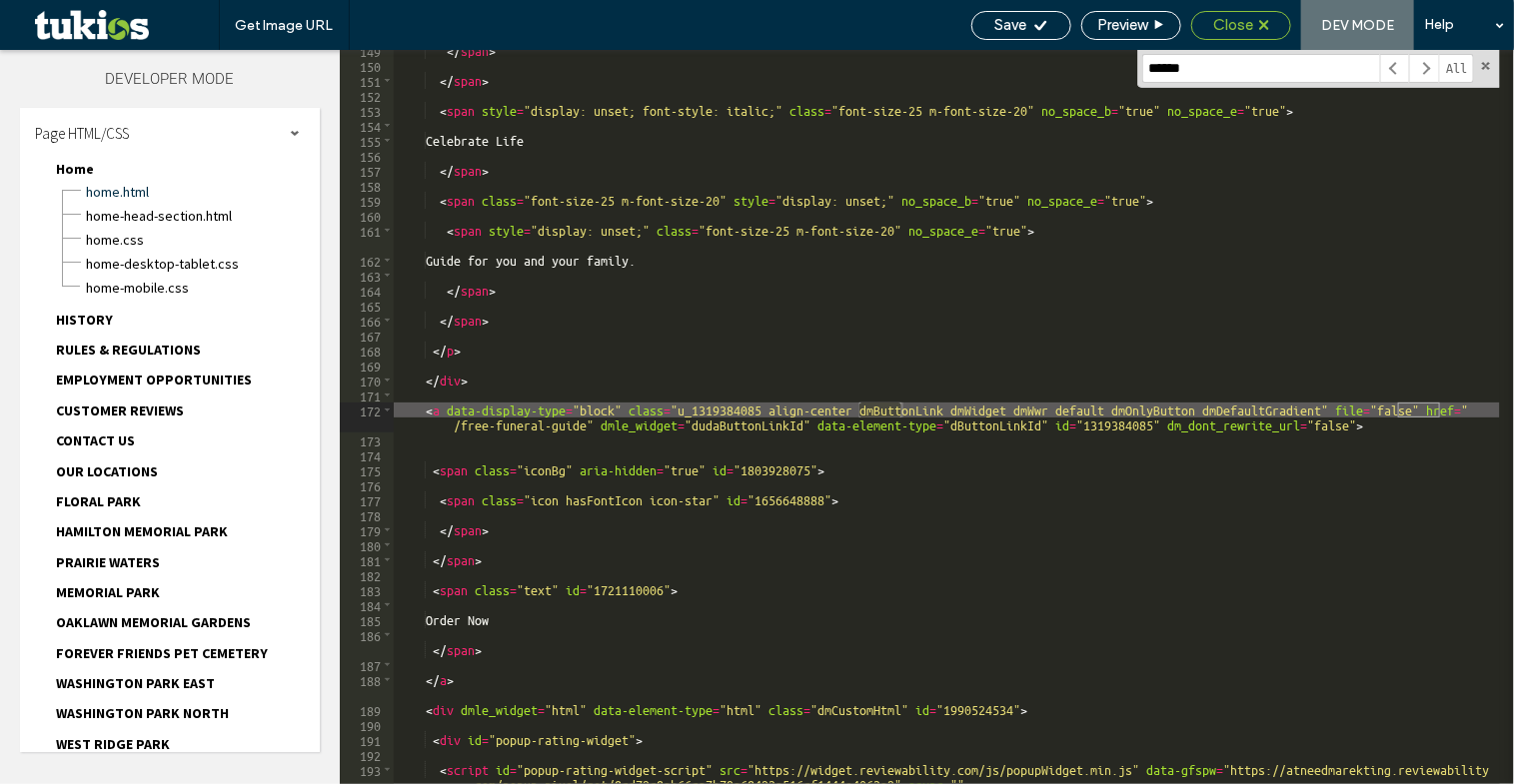 type on "******" 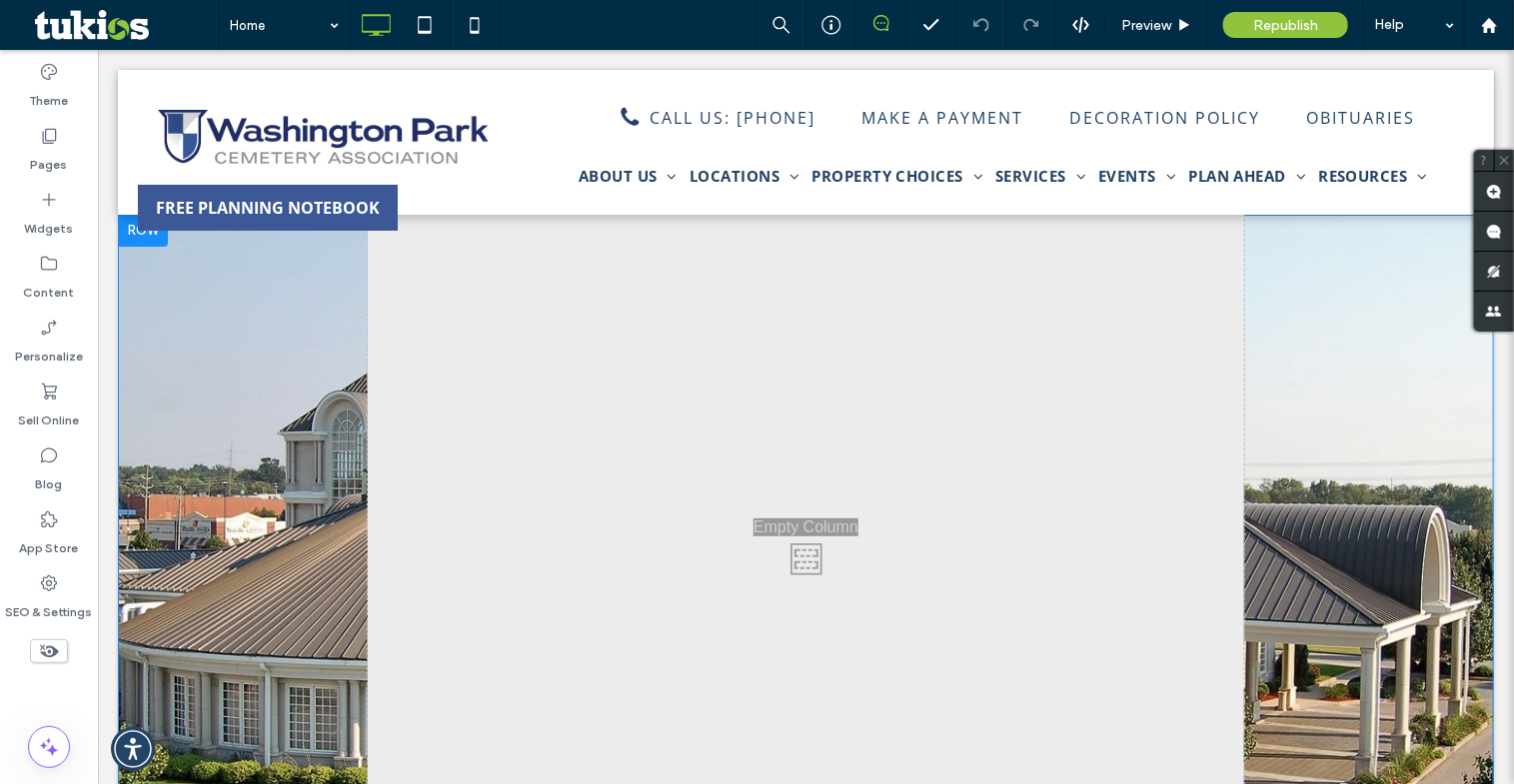 scroll, scrollTop: 0, scrollLeft: 0, axis: both 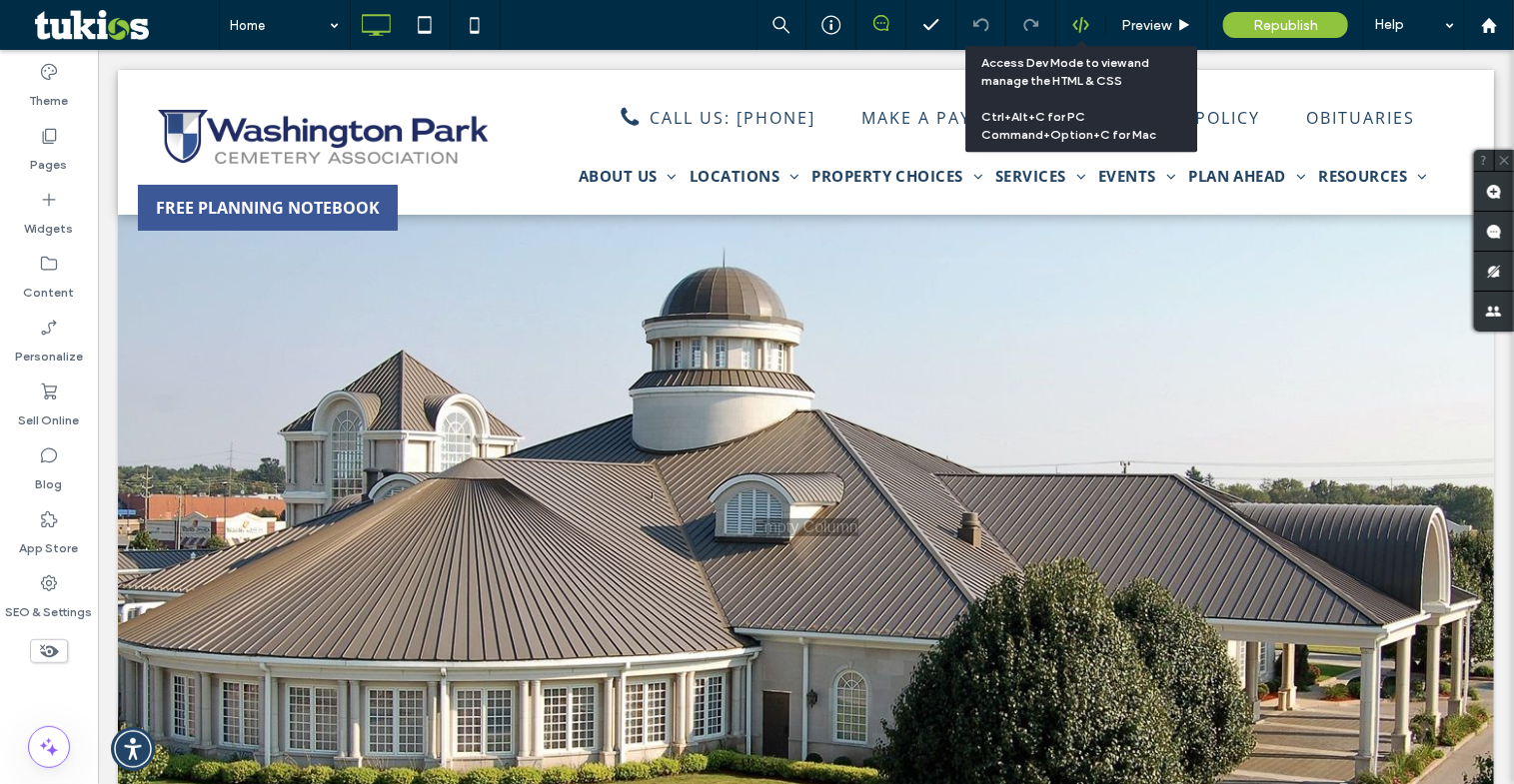 click at bounding box center (1080, 25) 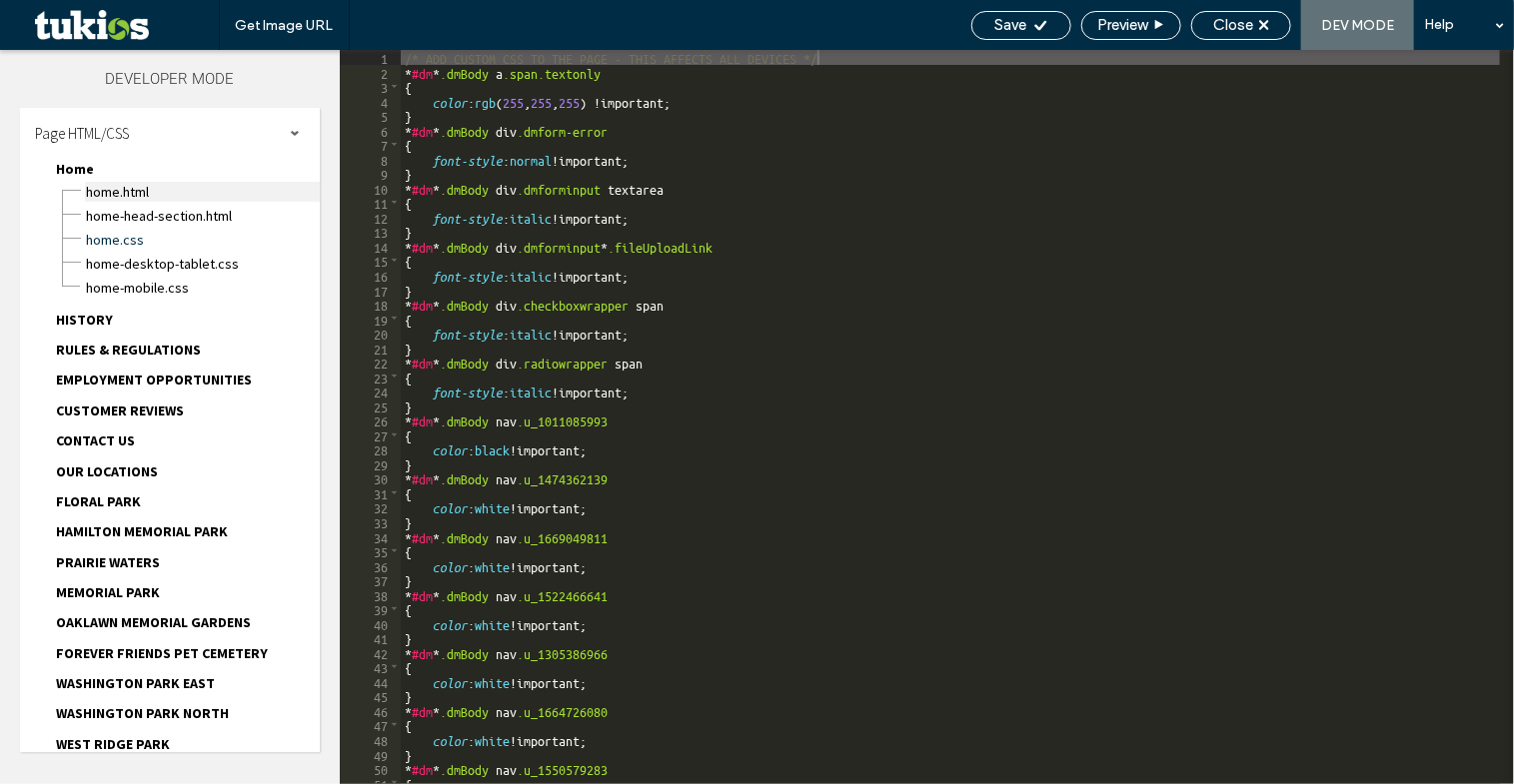 click on "Home.html" at bounding box center (202, 192) 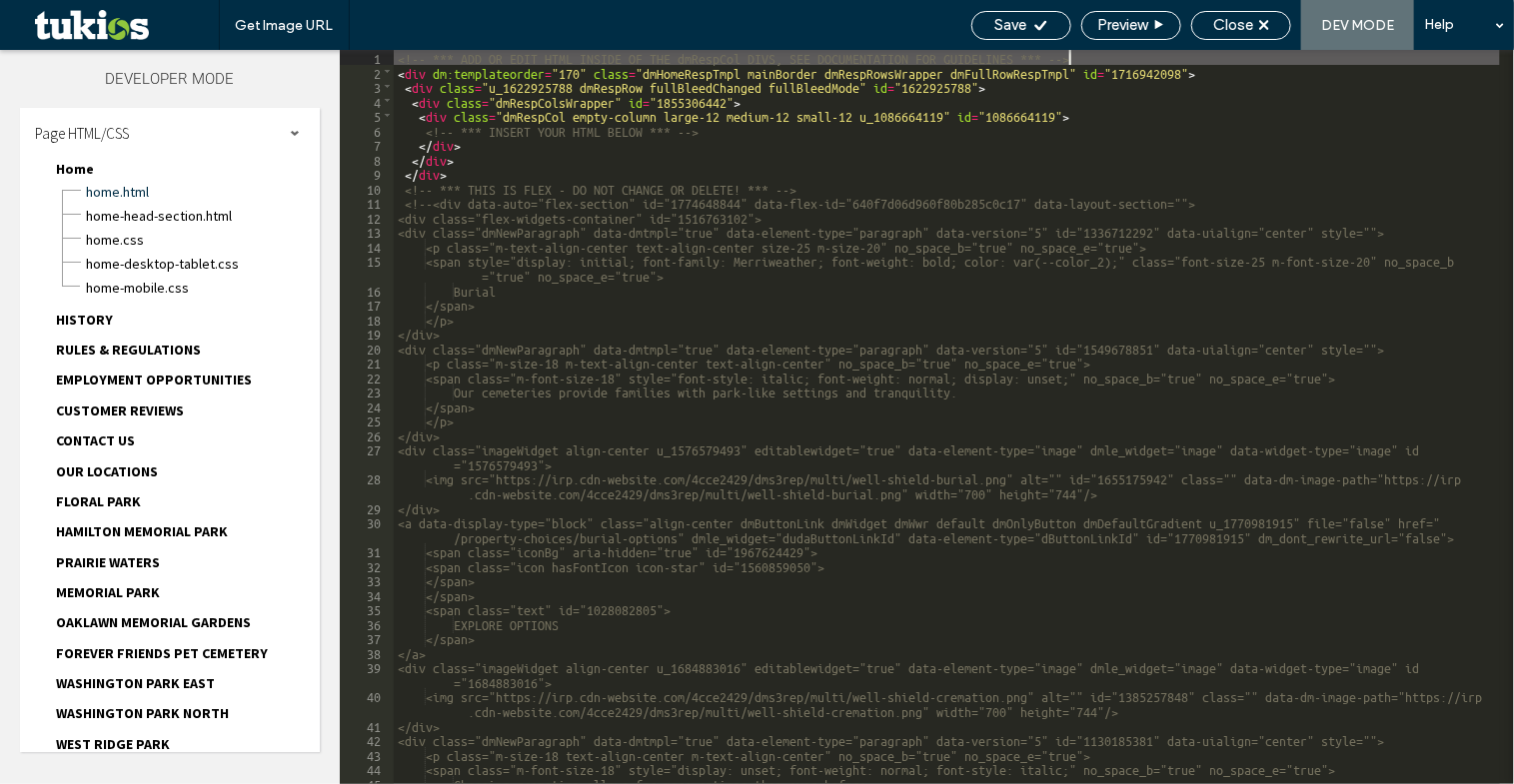 click on "<!-- *** ADD OR EDIT HTML INSIDE OF THE dmRespCol DIVS, SEE DOCUMENTATION FOR GUIDELINES *** --> < div   dm:templateorder = "170"   class = "dmHomeRespTmpl mainBorder dmRespRowsWrapper dmFullRowRespTmpl"   id = "1716942098" >   < div   class = "u_1622925788 dmRespRow fullBleedChanged fullBleedMode"   id = "1622925788" >    < div   class = "dmRespColsWrapper"   id = "1855306442" >     < div   class = "dmRespCol empty-column large-12 medium-12 small-12 u_1086664119"   id = "1086664119" >      <!-- *** INSERT YOUR HTML BELOW *** -->     </ div >    </ div >   </ div >   <!-- *** THIS IS FLEX - DO NOT CHANGE OR DELETE! *** -->   <!--<div data-auto="flex-section" id="1774648844" data-flex-id="640f7d06d960f80b285c0c17" data-layout-section="">   <div class="flex-widgets-container" id="1516763102">     <div class="dmNewParagraph" data-dmtmpl="true" data-element-type="paragraph" data-version="5" id="1336712292" data-uialign="center" style="">                        ="true" no_space_e="true">" at bounding box center (946, 431) 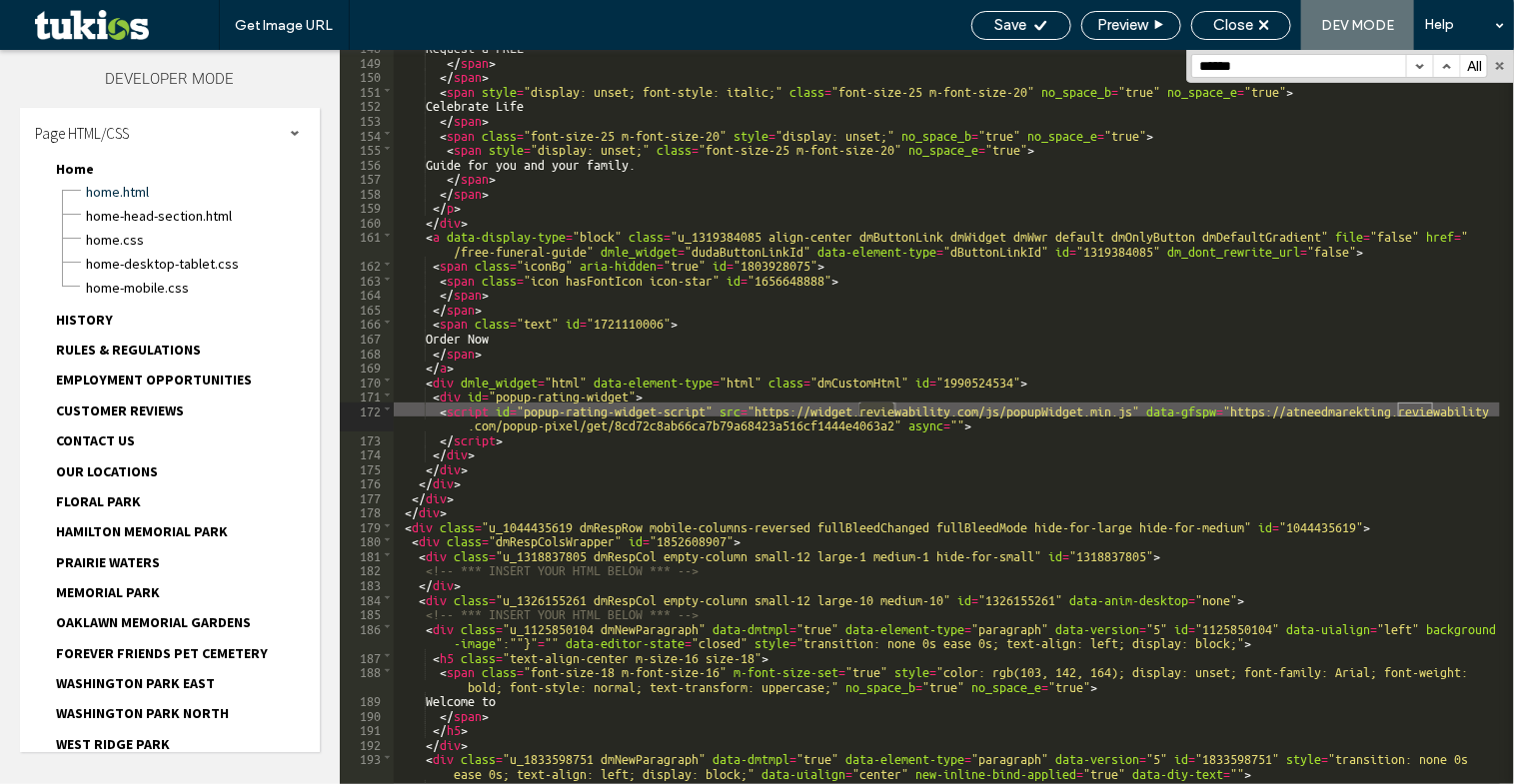 scroll, scrollTop: 2466, scrollLeft: 0, axis: vertical 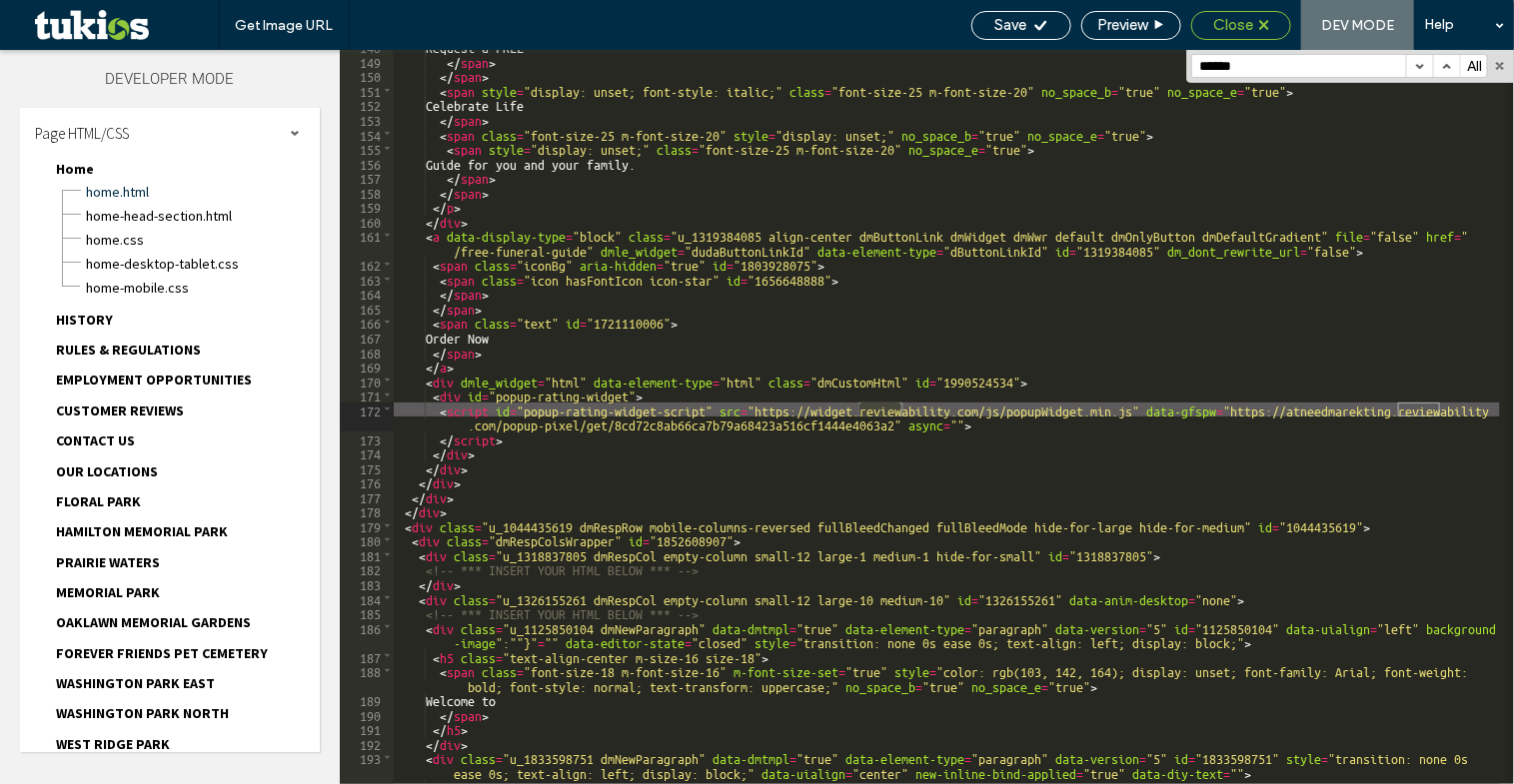 type on "******" 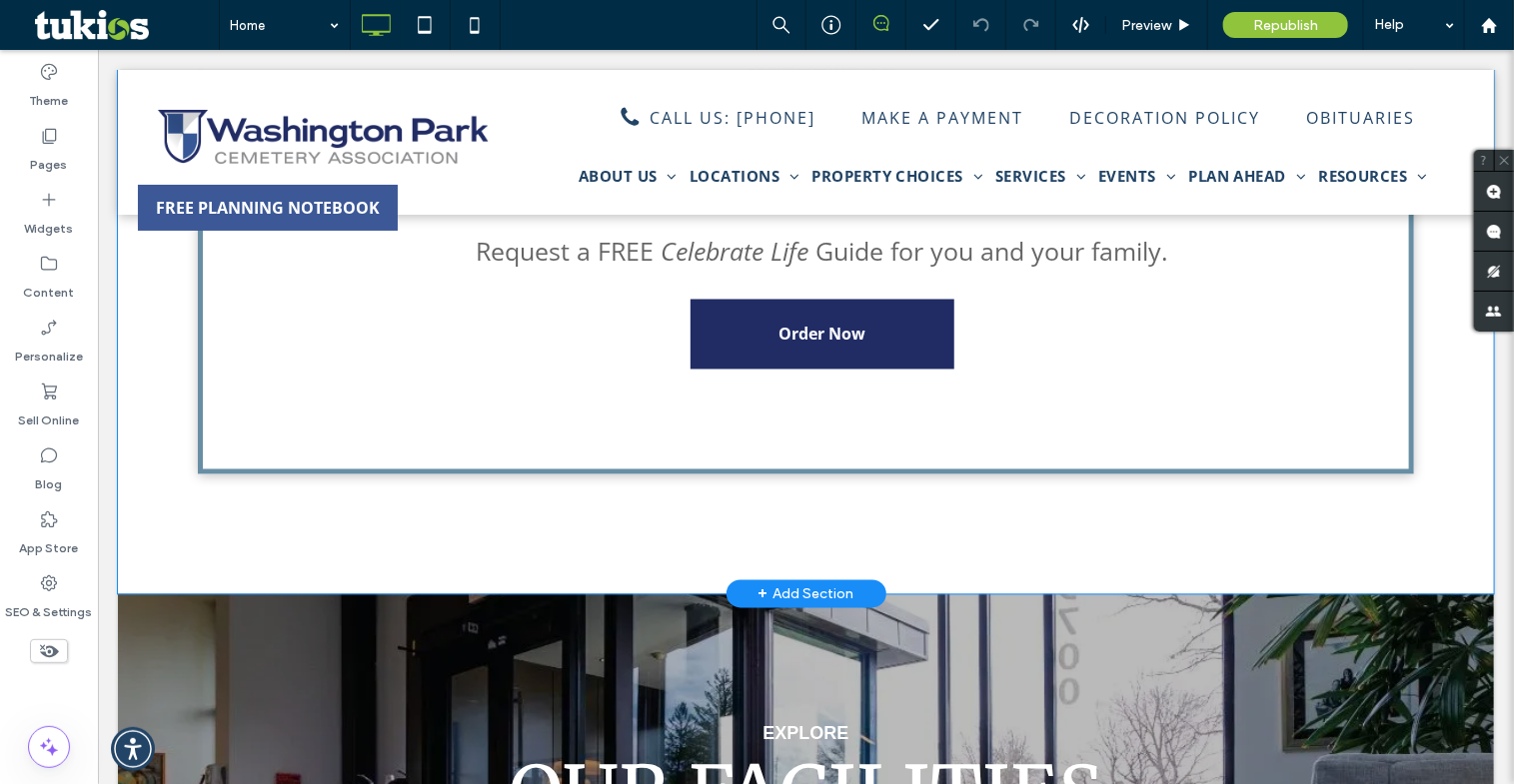 scroll, scrollTop: 1452, scrollLeft: 0, axis: vertical 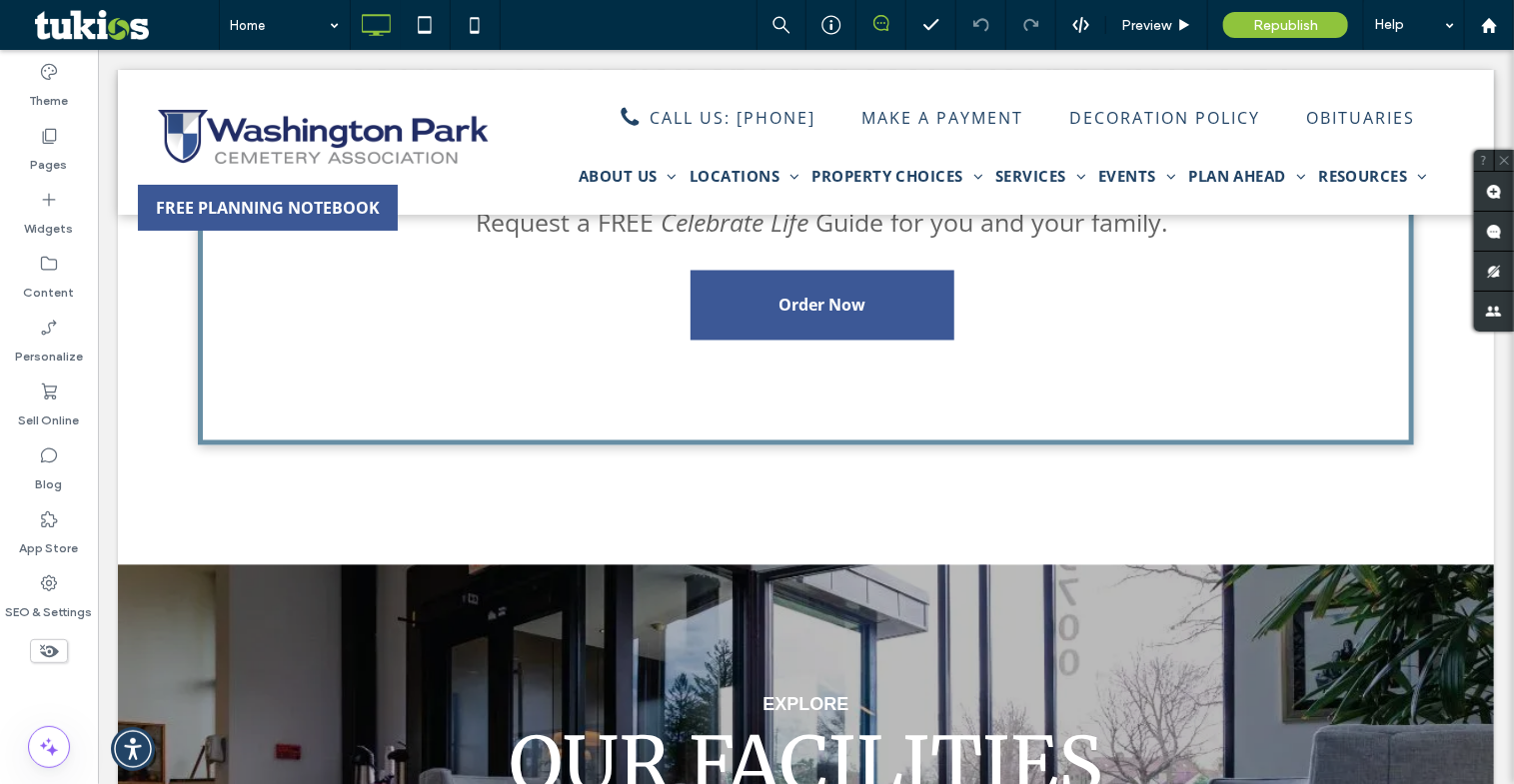 click 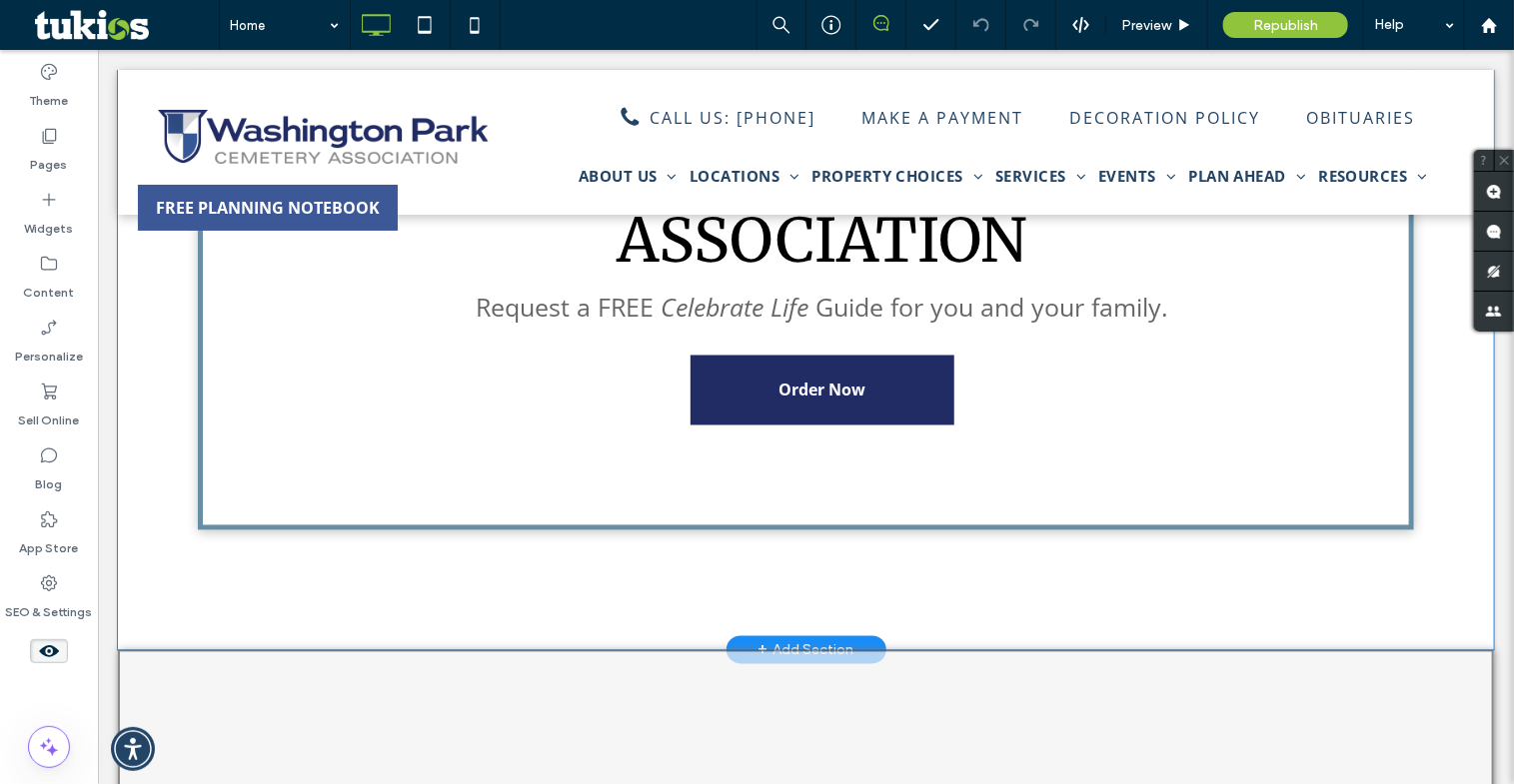 scroll, scrollTop: 1270, scrollLeft: 0, axis: vertical 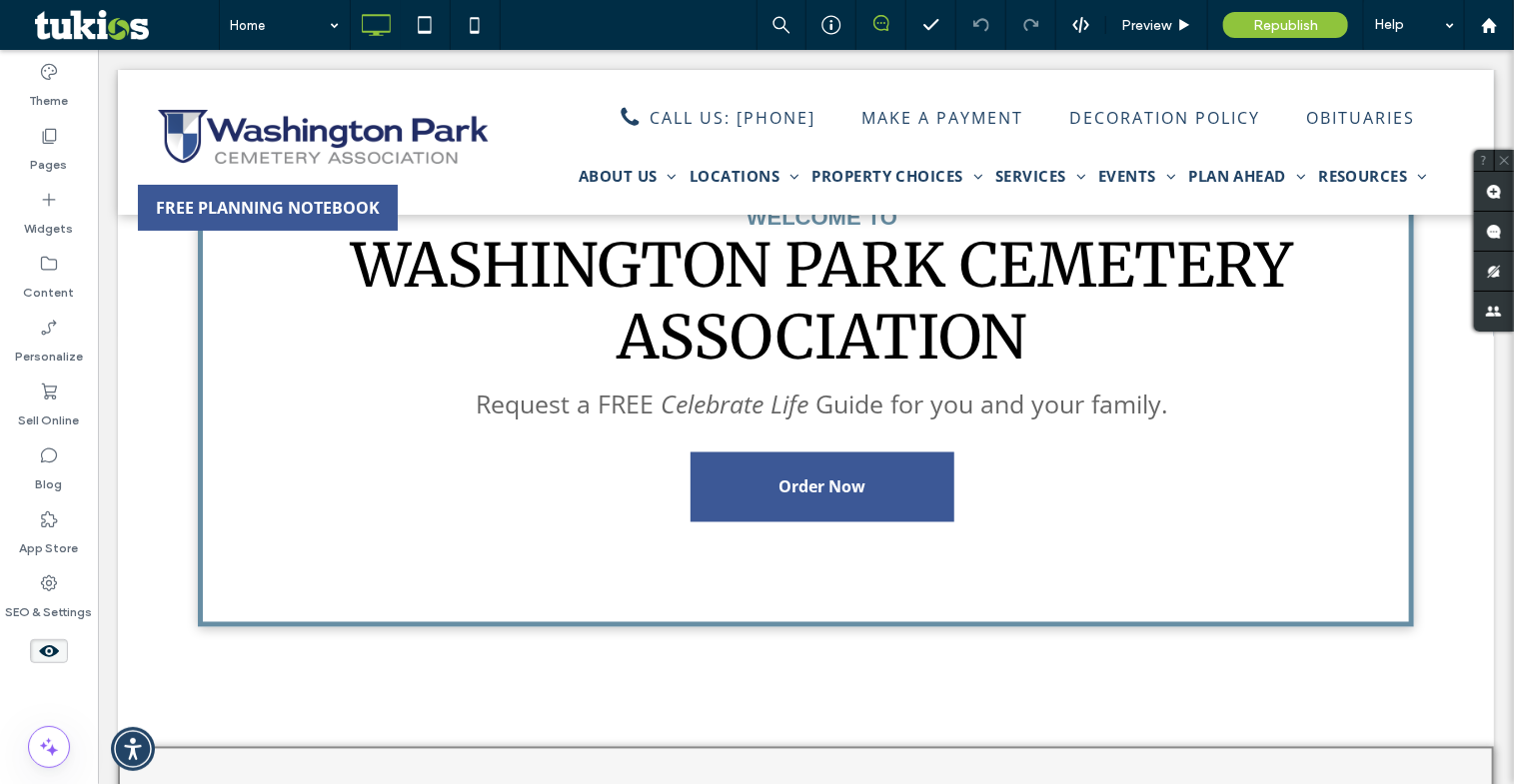 click 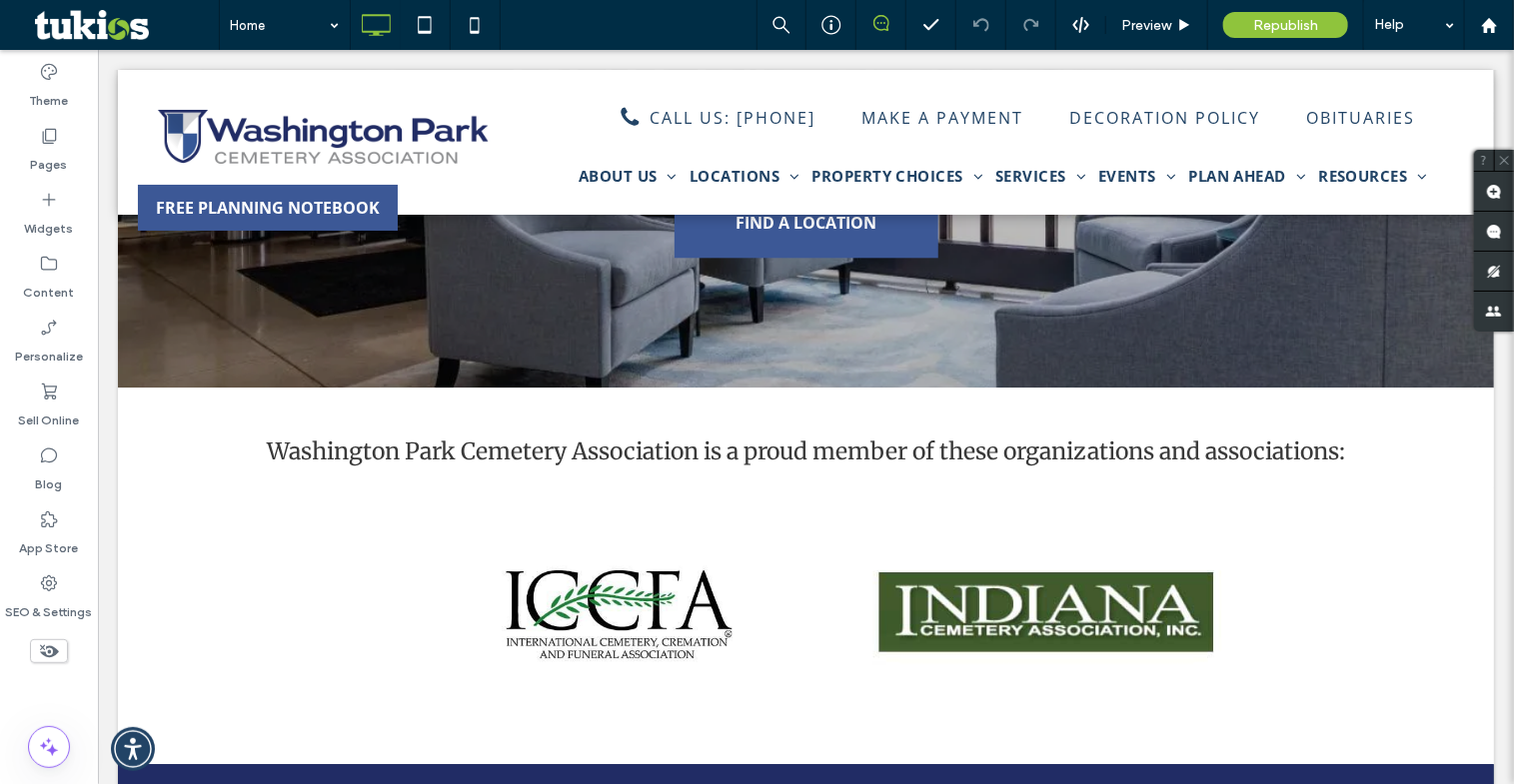 scroll, scrollTop: 1771, scrollLeft: 0, axis: vertical 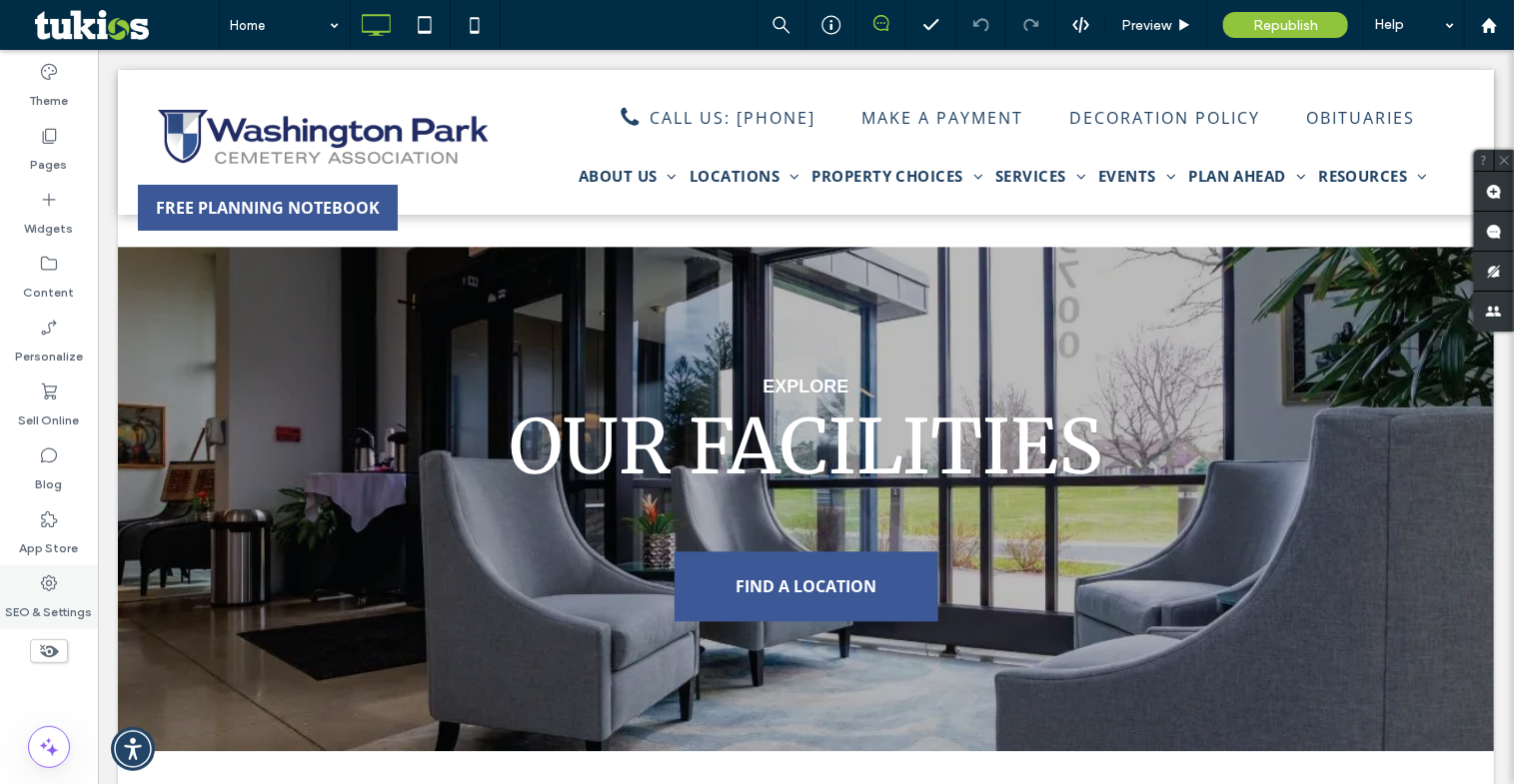click on "SEO & Settings" at bounding box center (49, 597) 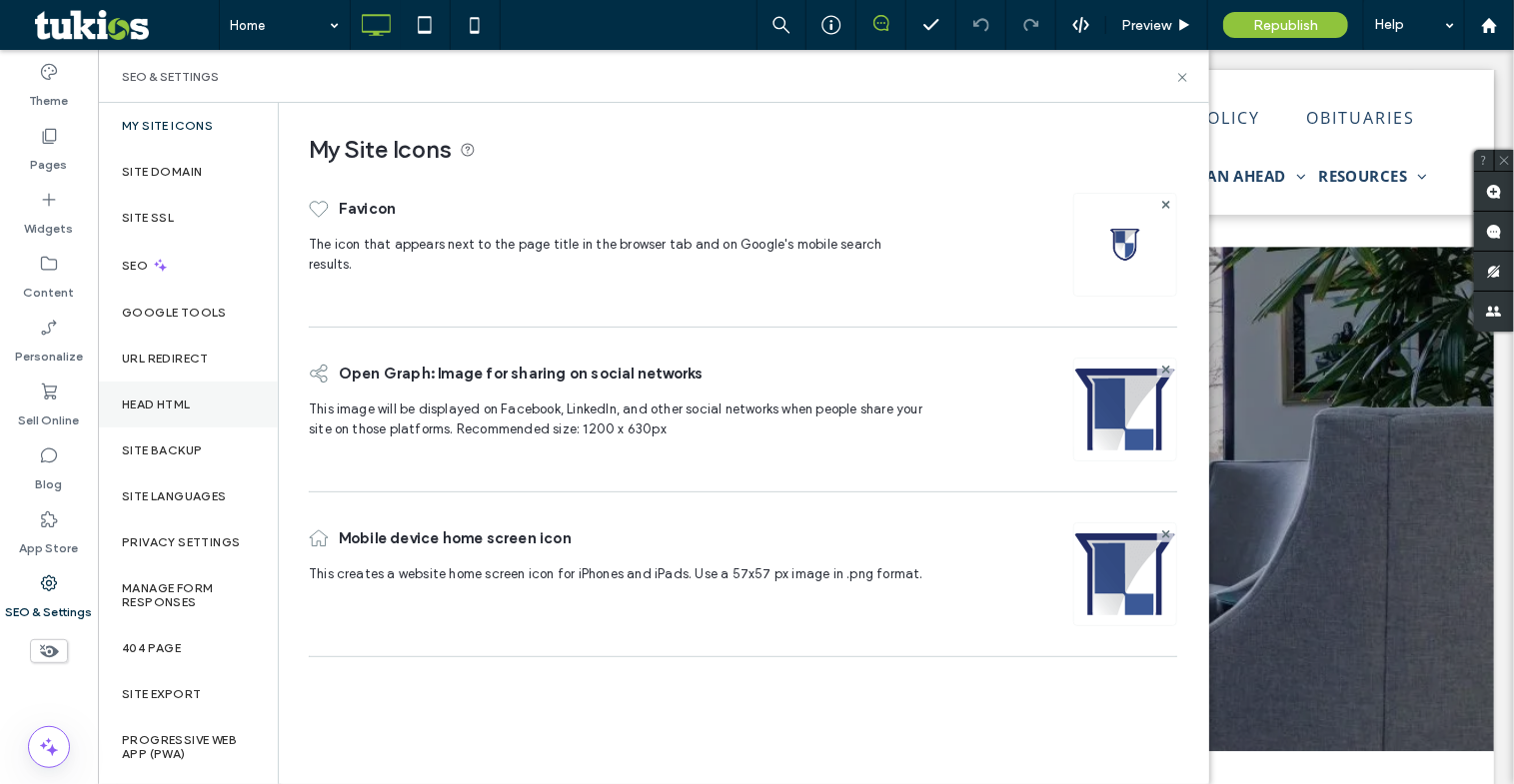 click on "Head HTML" at bounding box center (156, 404) 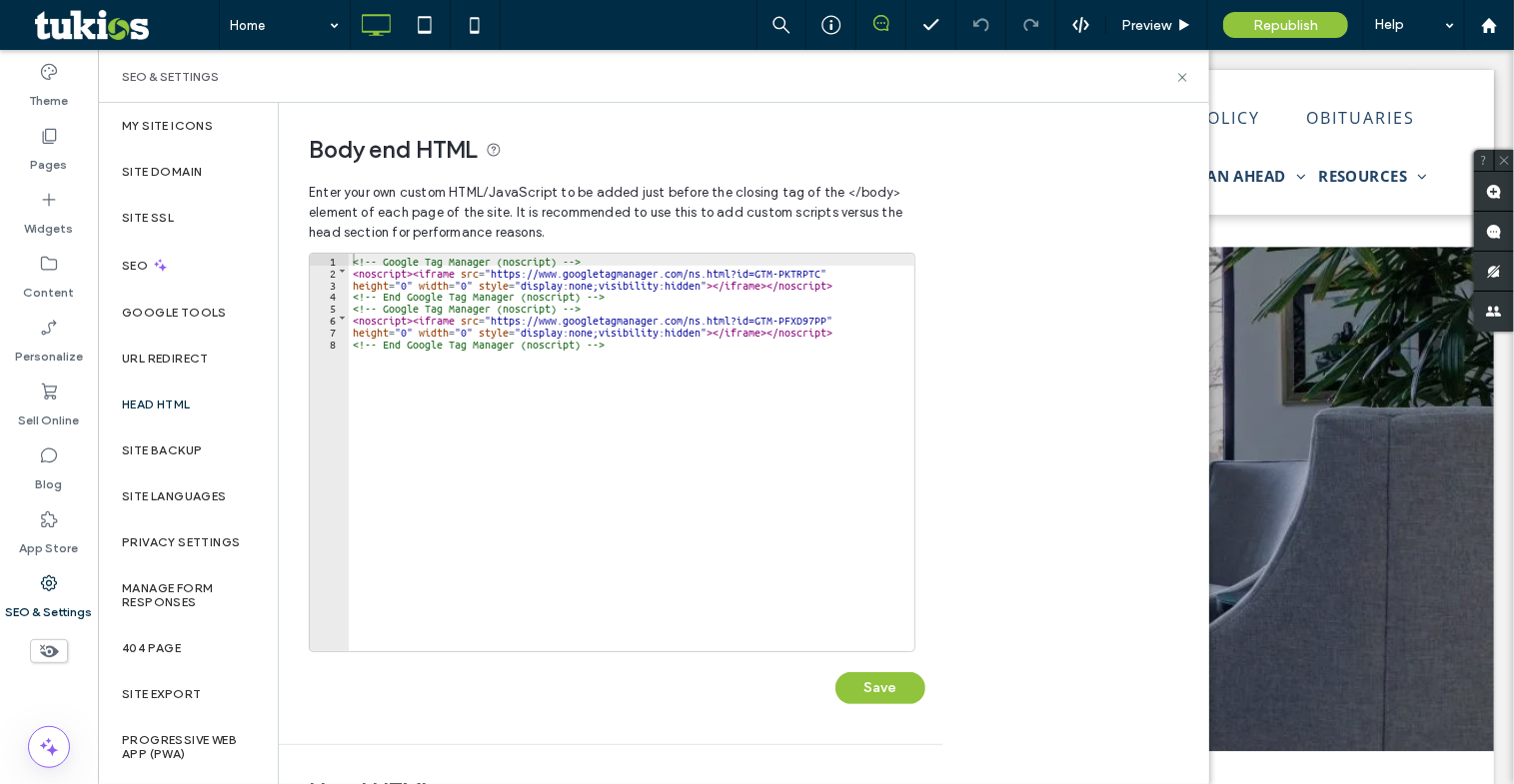 scroll, scrollTop: 544, scrollLeft: 0, axis: vertical 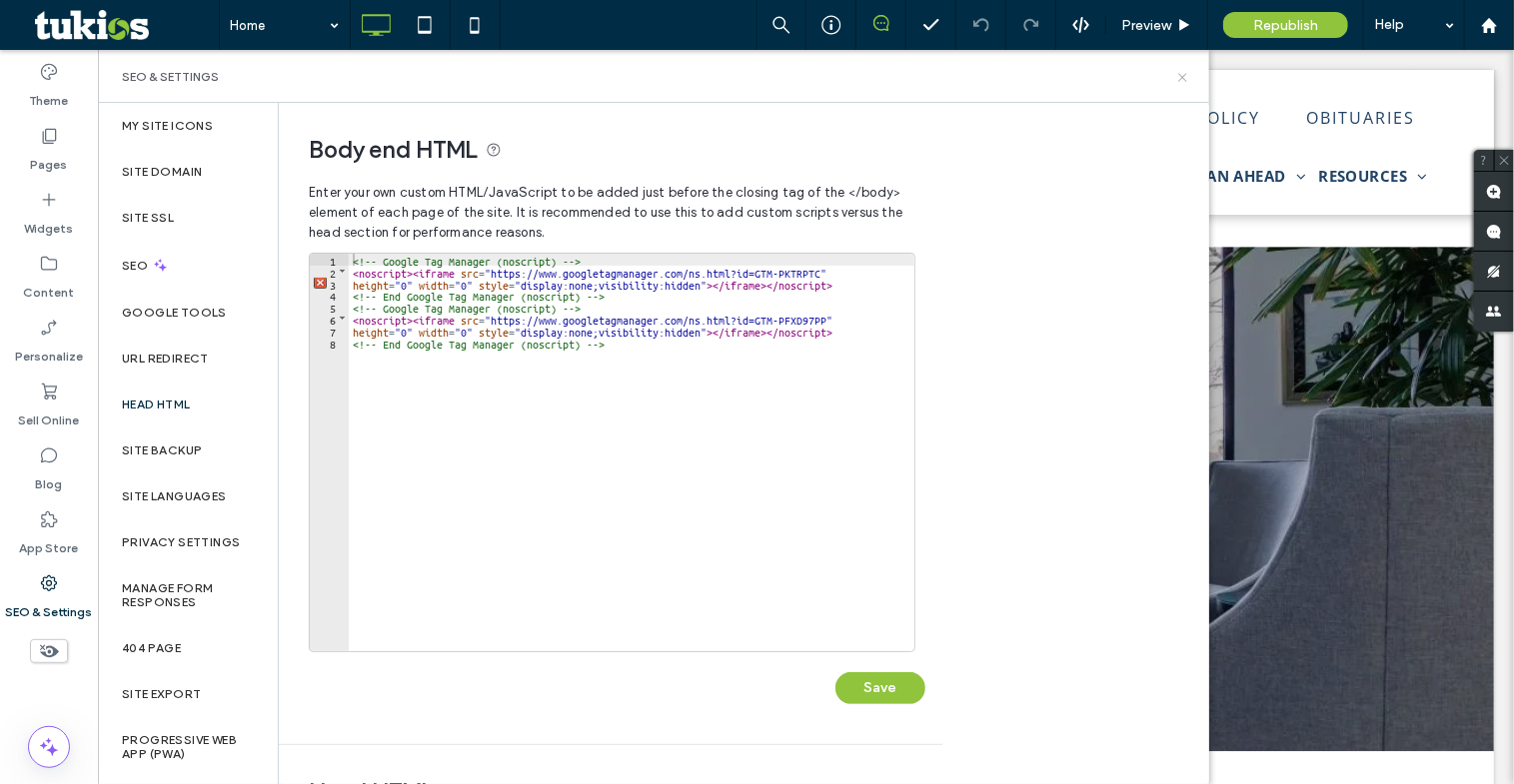drag, startPoint x: 1178, startPoint y: 72, endPoint x: 1023, endPoint y: 22, distance: 162.86497 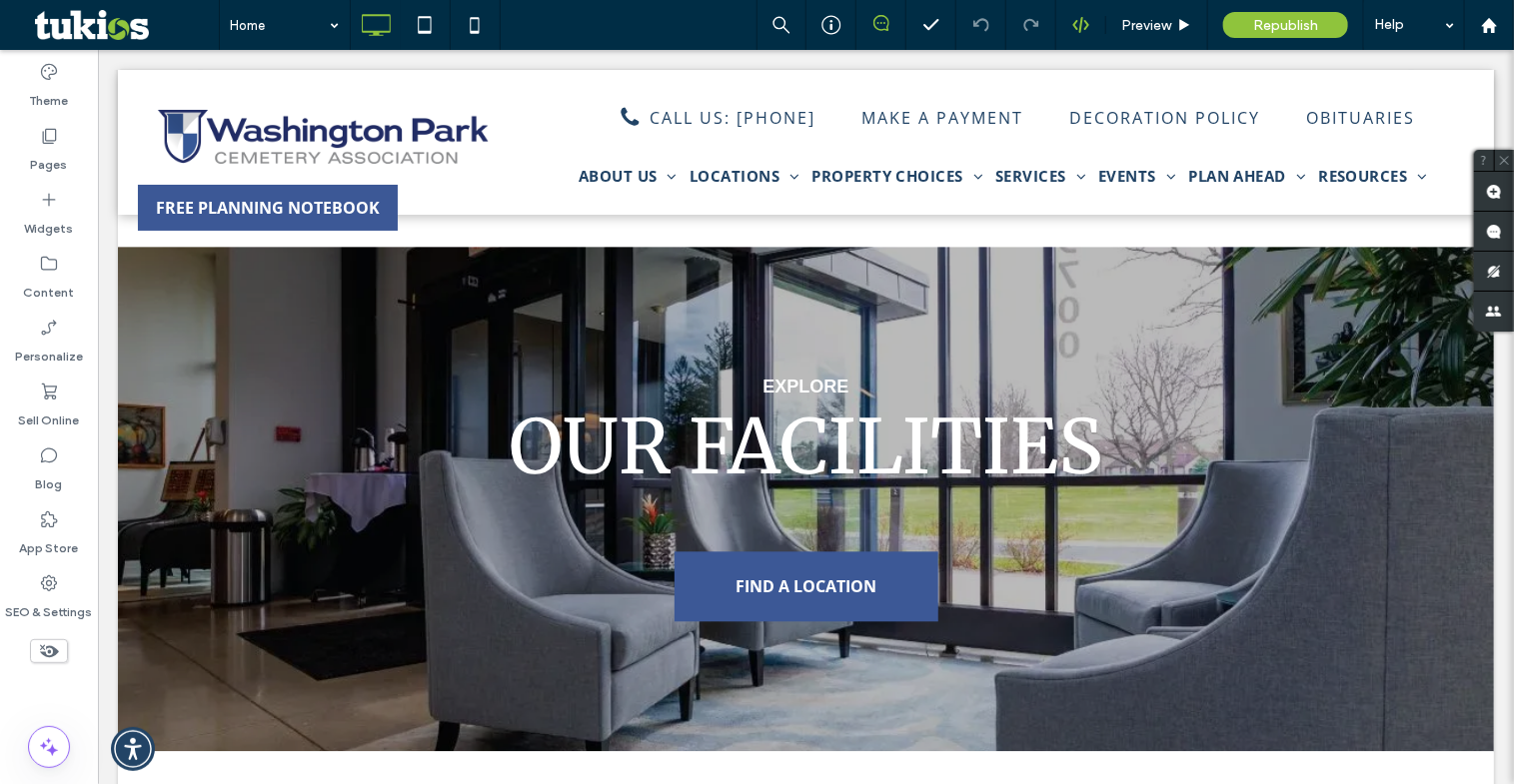 click 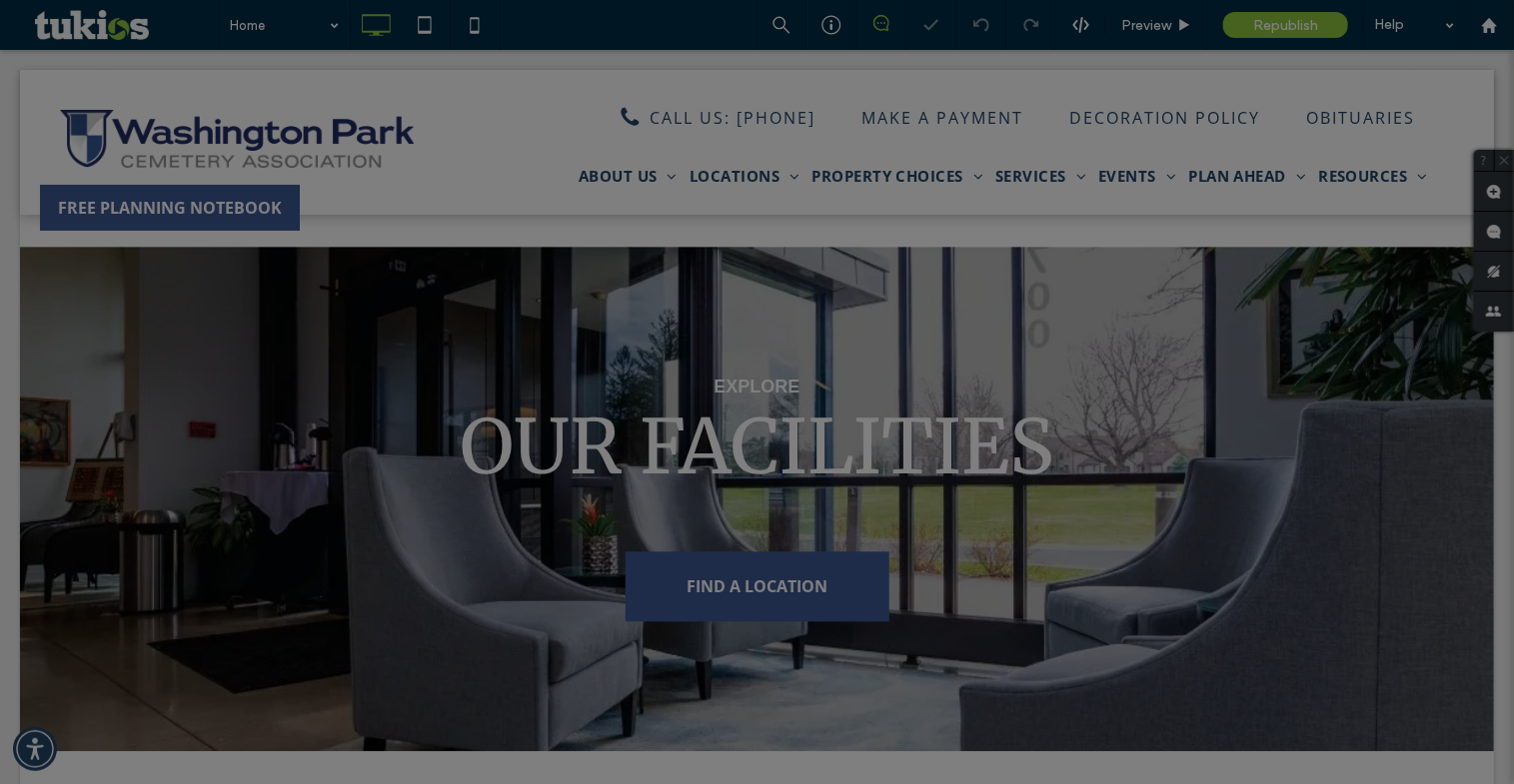 scroll, scrollTop: 0, scrollLeft: 0, axis: both 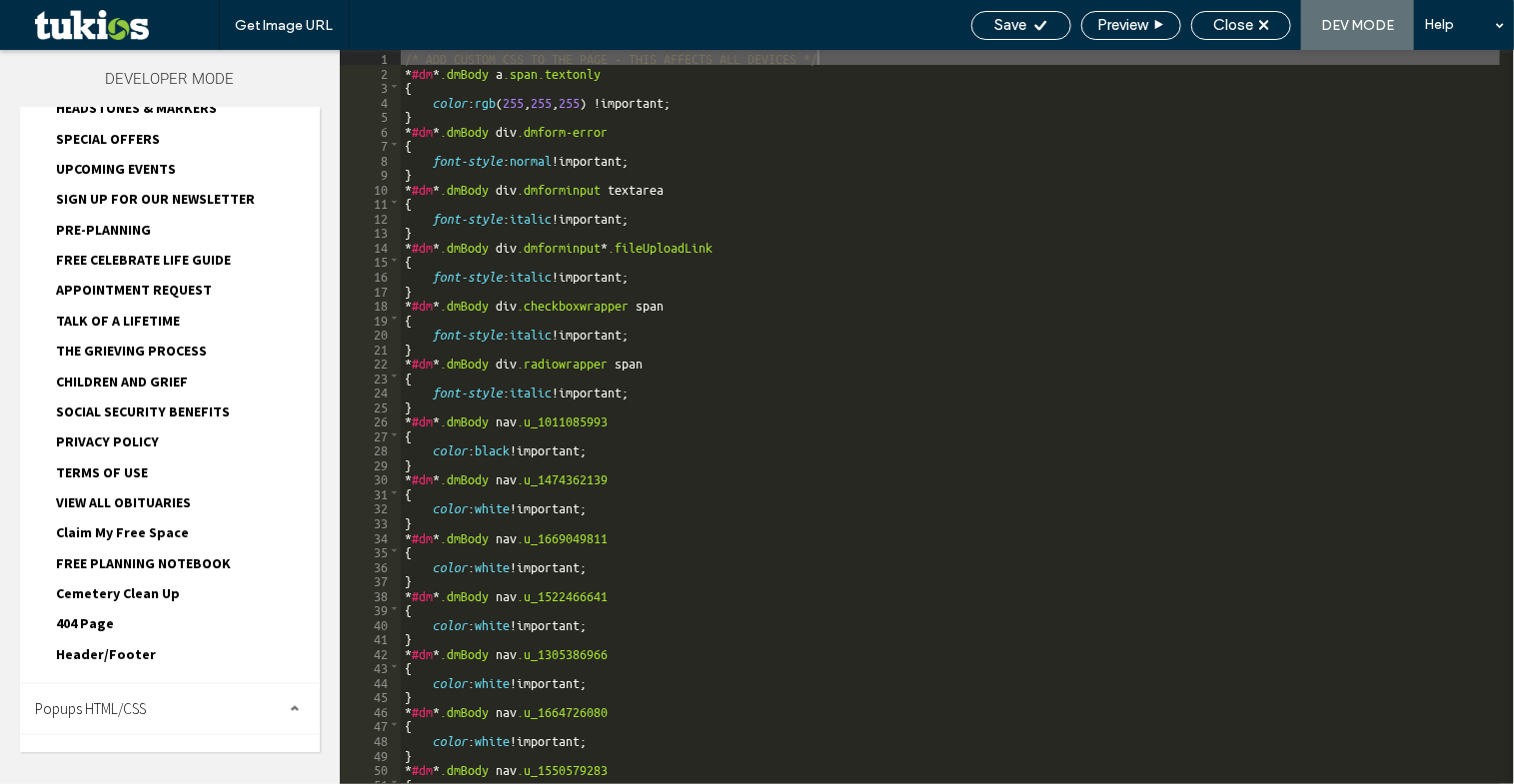click on "Header/Footer" at bounding box center (106, 654) 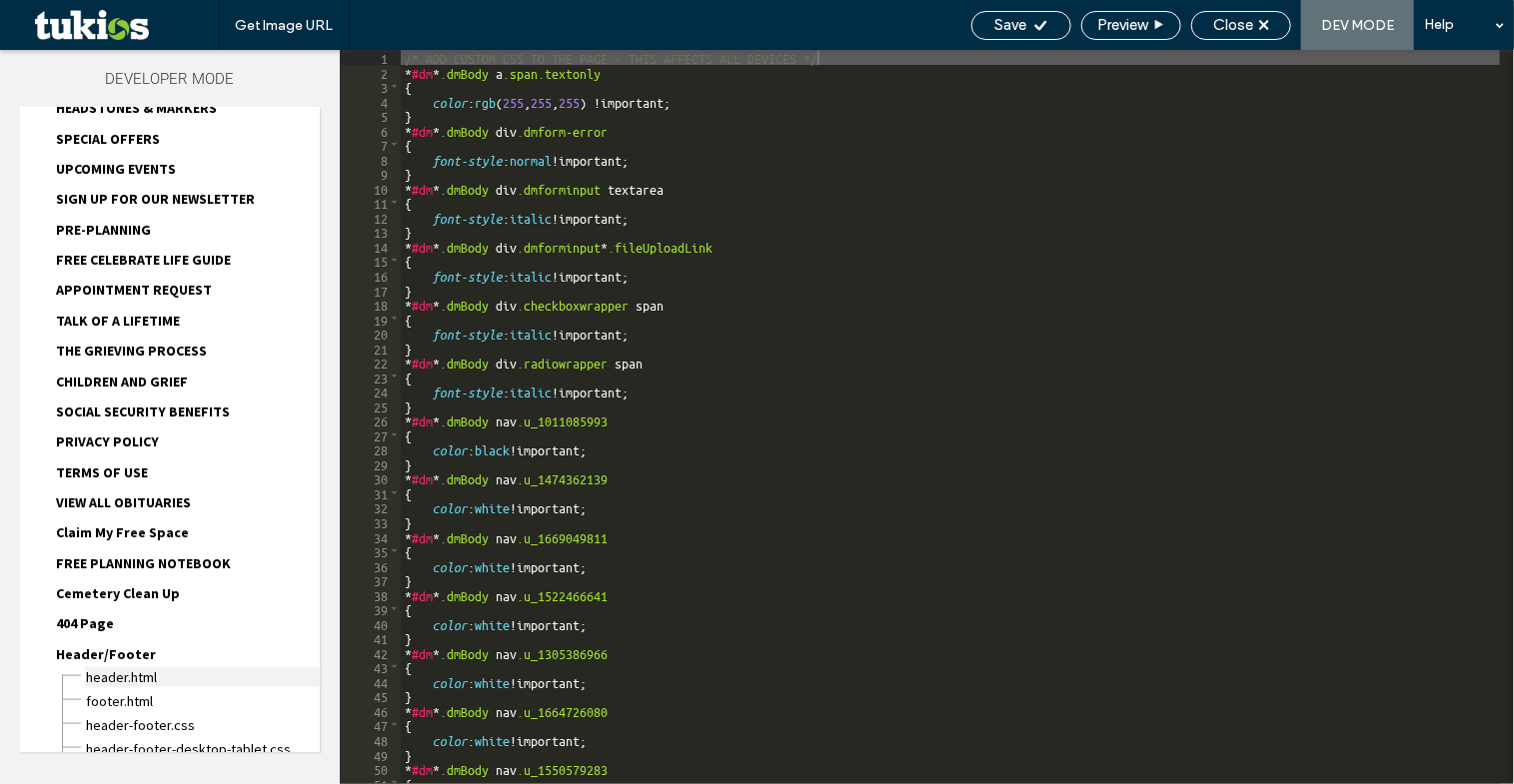 click on "header.html" at bounding box center [202, 677] 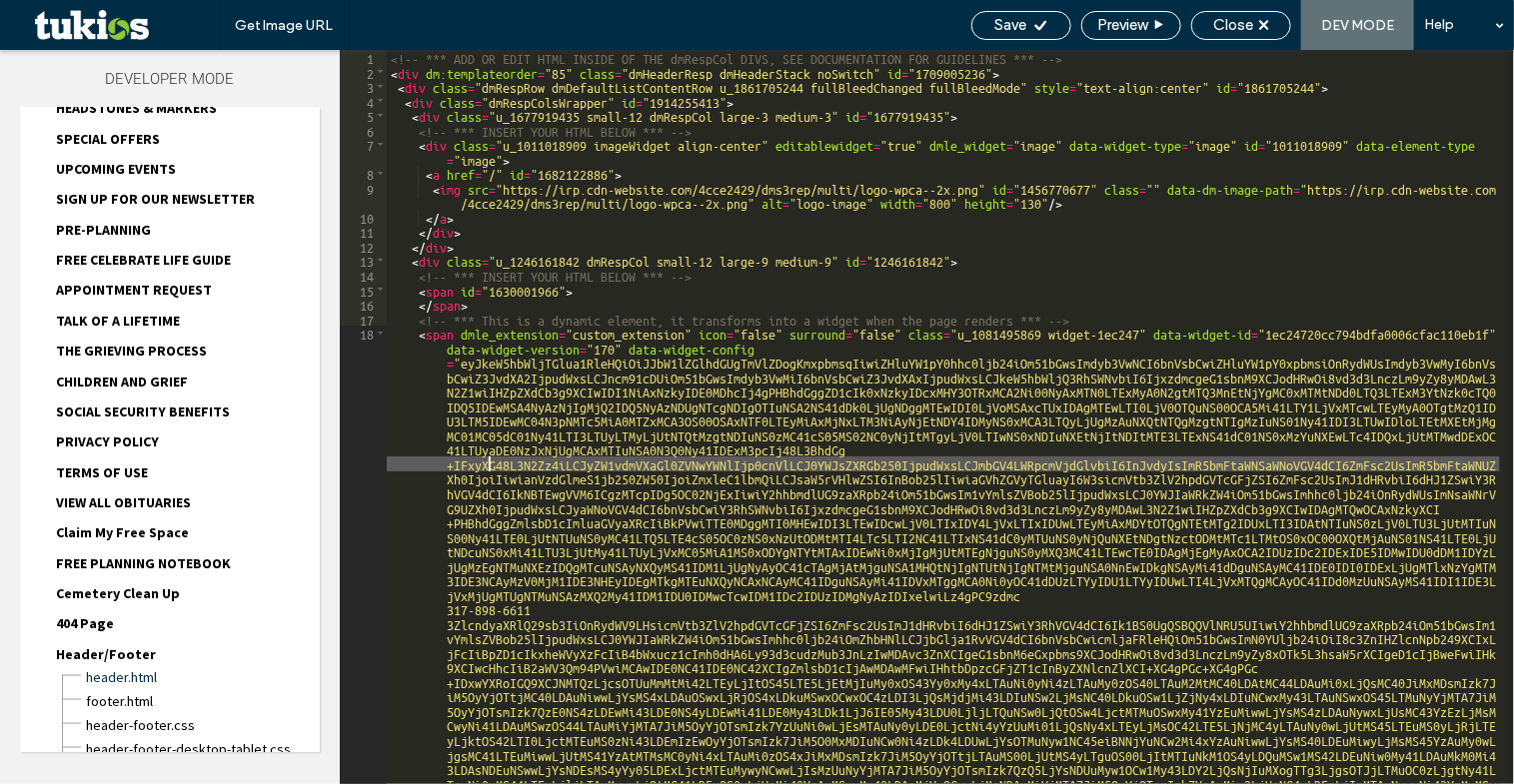 click on "<!-- *** ADD OR EDIT HTML INSIDE OF THE dmRespCol DIVS, SEE DOCUMENTATION FOR GUIDELINES *** --> < div   dm:templateorder = "85"   class = "dmHeaderResp dmHeaderStack noSwitch"   id = "1709005236" >   < div   class = "dmRespRow dmDefaultListContentRow u_1861705244 fullBleedChanged fullBleedMode"   style = "text-align:center"   id = "1861705244" >    < div   class = "dmRespColsWrapper"   id = "1914255413" >     < div   class = "u_1677919435 small-12 dmRespCol large-3 medium-3"   id = "1677919435" >      <!-- *** INSERT YOUR HTML BELOW *** -->      < div   class = "u_1011018909 imageWidget align-center"   editablewidget = "true"   dmle_widget = "image"   data-widget-type = "image"   id = "1011018909"   data-element-type          = "image" >        < a   href = "/"   id = "1682122886" >         < img   src = "https://irp.cdn-website.com/4cce2429/dms3rep/multi/logo-wpca--2x.png"   id = "1456770677"   class = ""   data-dm-image-path = "https://irp.cdn-website.com              alt = "logo-image"" at bounding box center (943, 896) 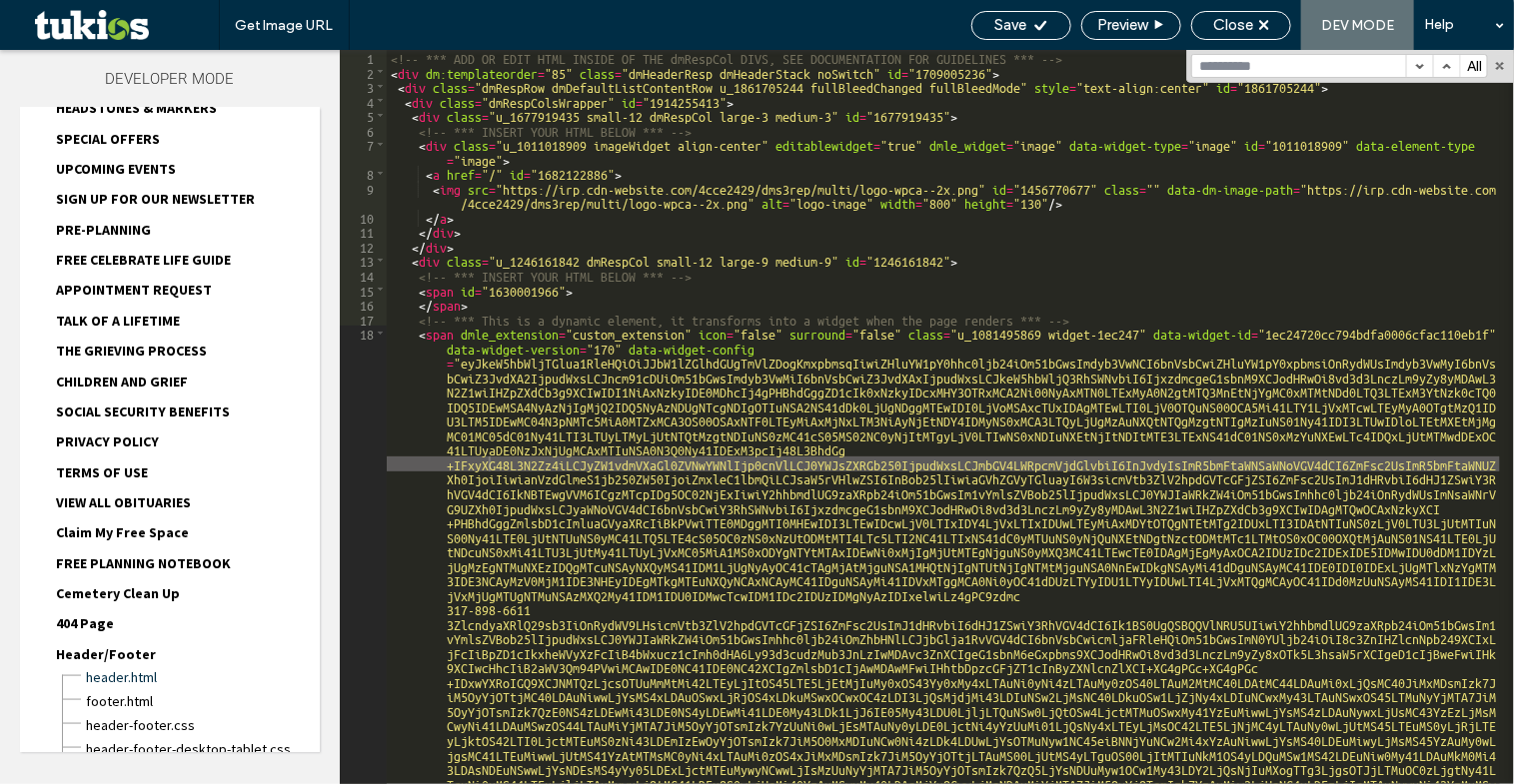 type on "**********" 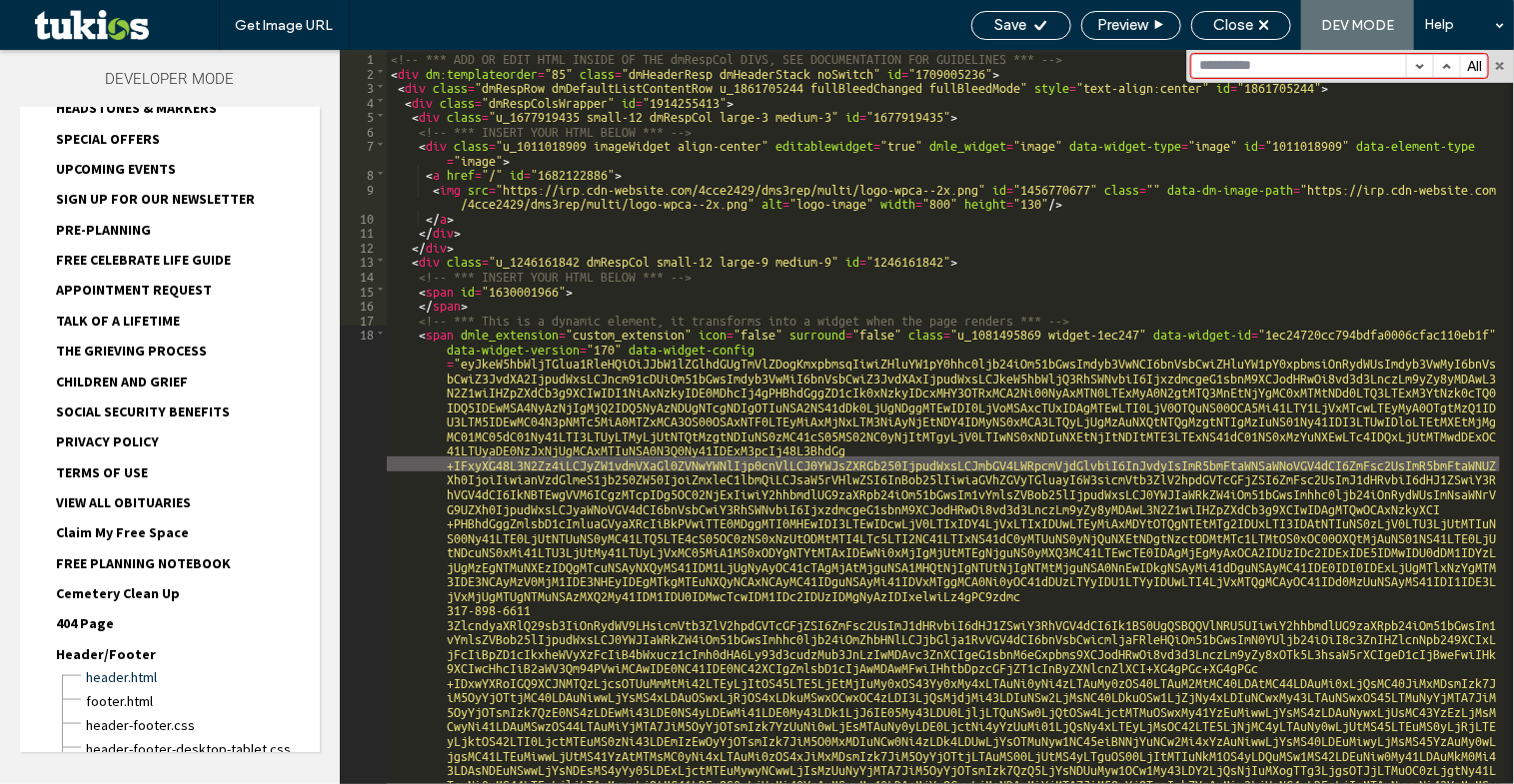 scroll, scrollTop: 0, scrollLeft: 0, axis: both 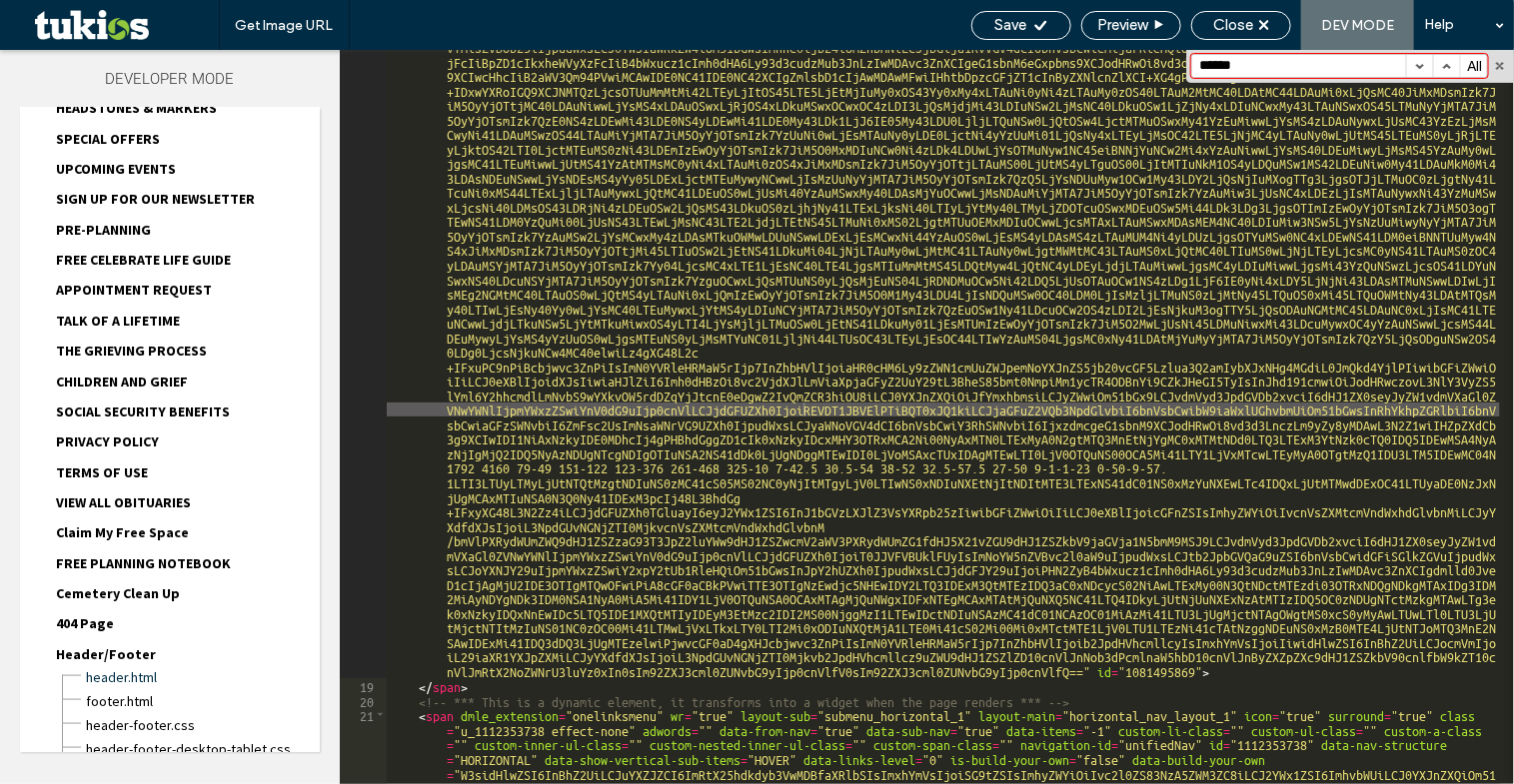 type on "******" 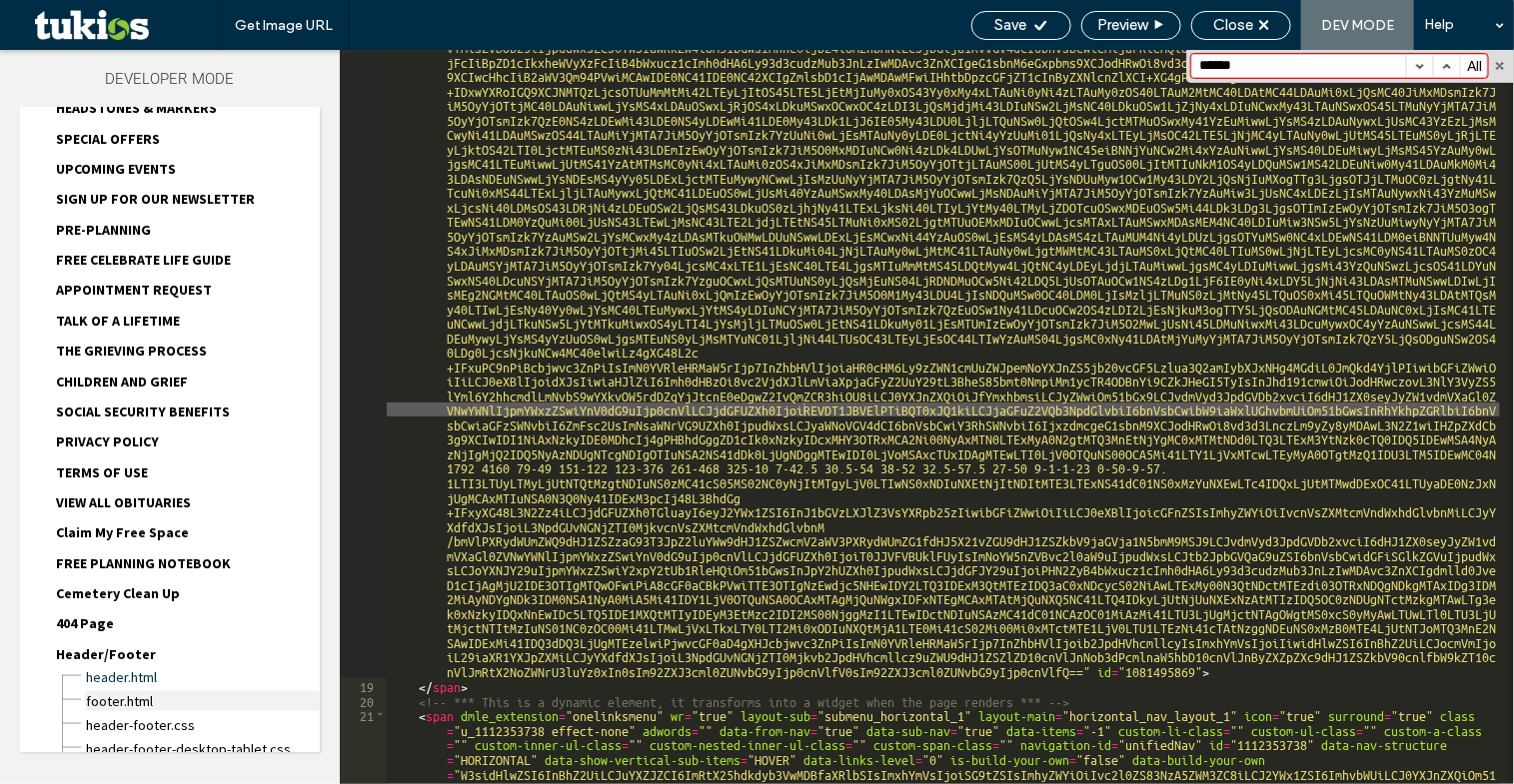 click on "footer.html" at bounding box center [202, 701] 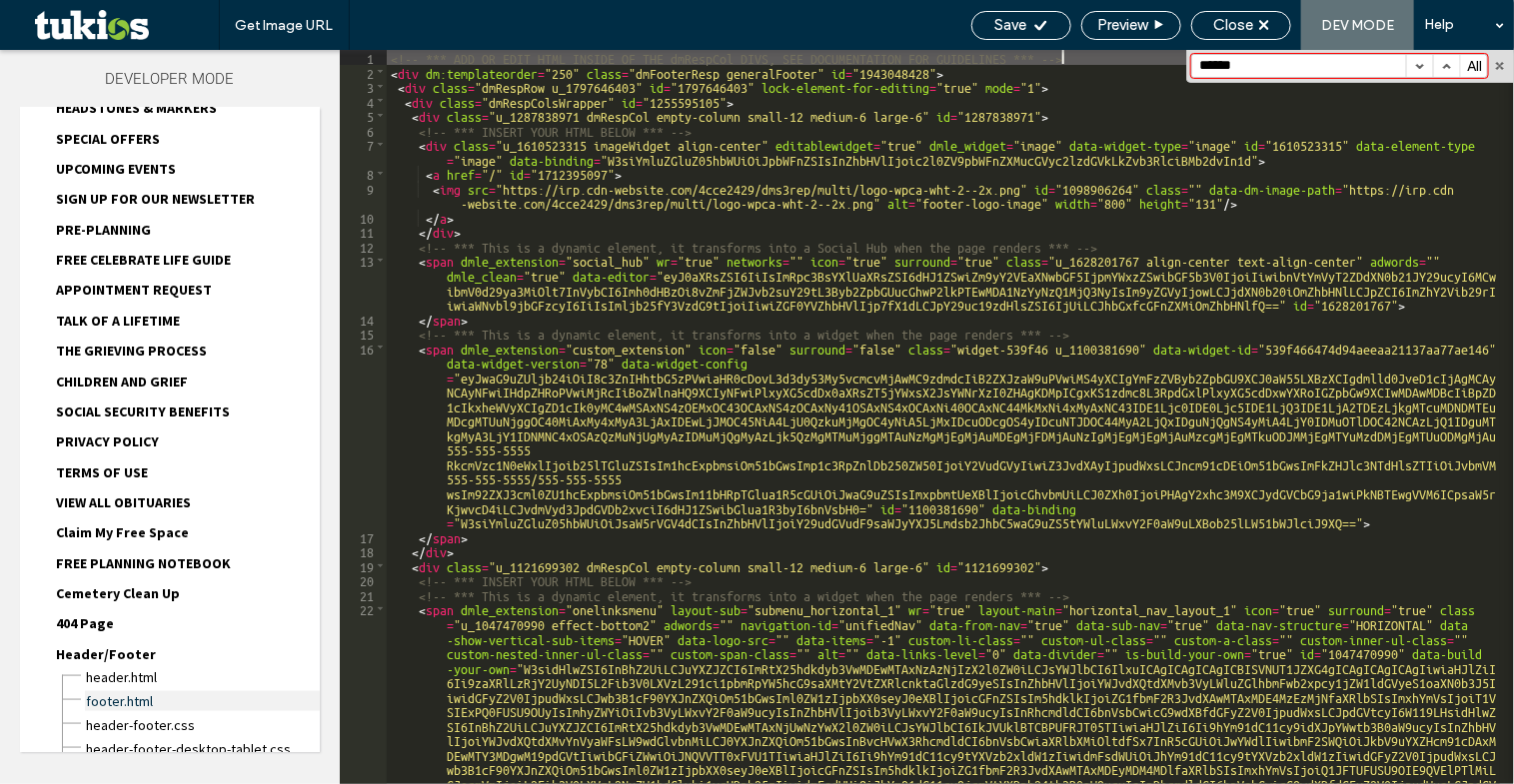 scroll, scrollTop: 0, scrollLeft: 0, axis: both 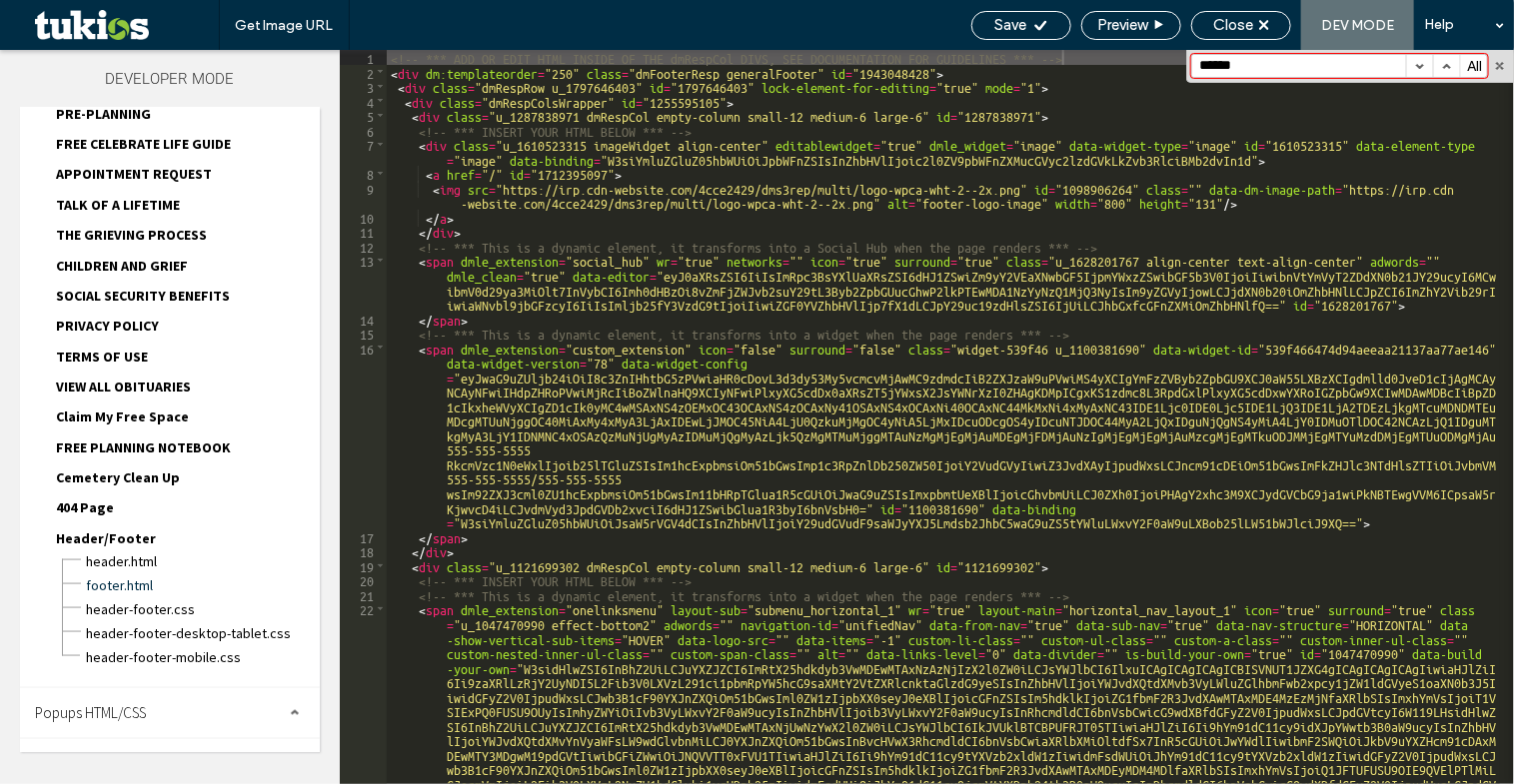 click on "Site HTML/CSS" at bounding box center (77, 763) 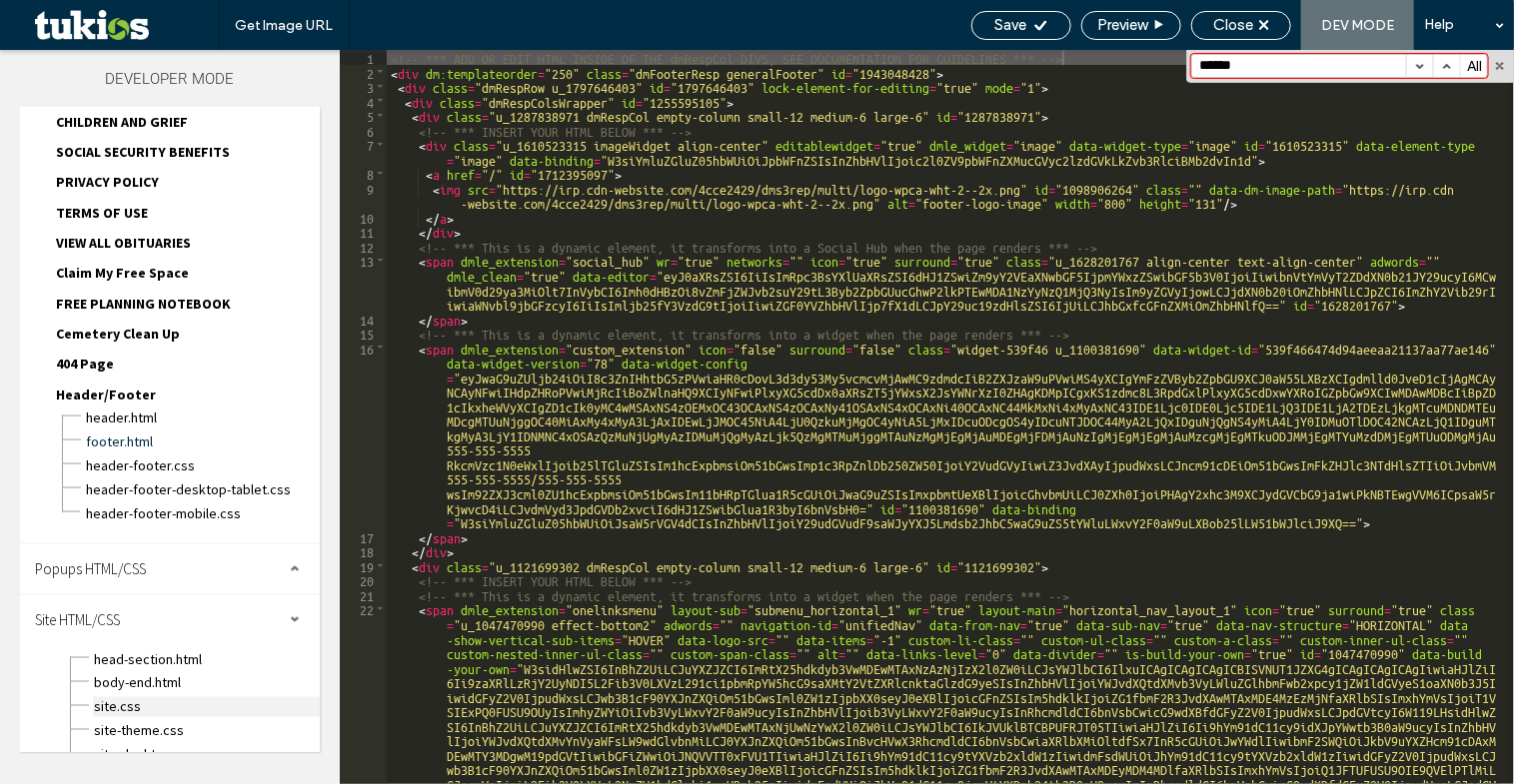 scroll, scrollTop: 1115, scrollLeft: 0, axis: vertical 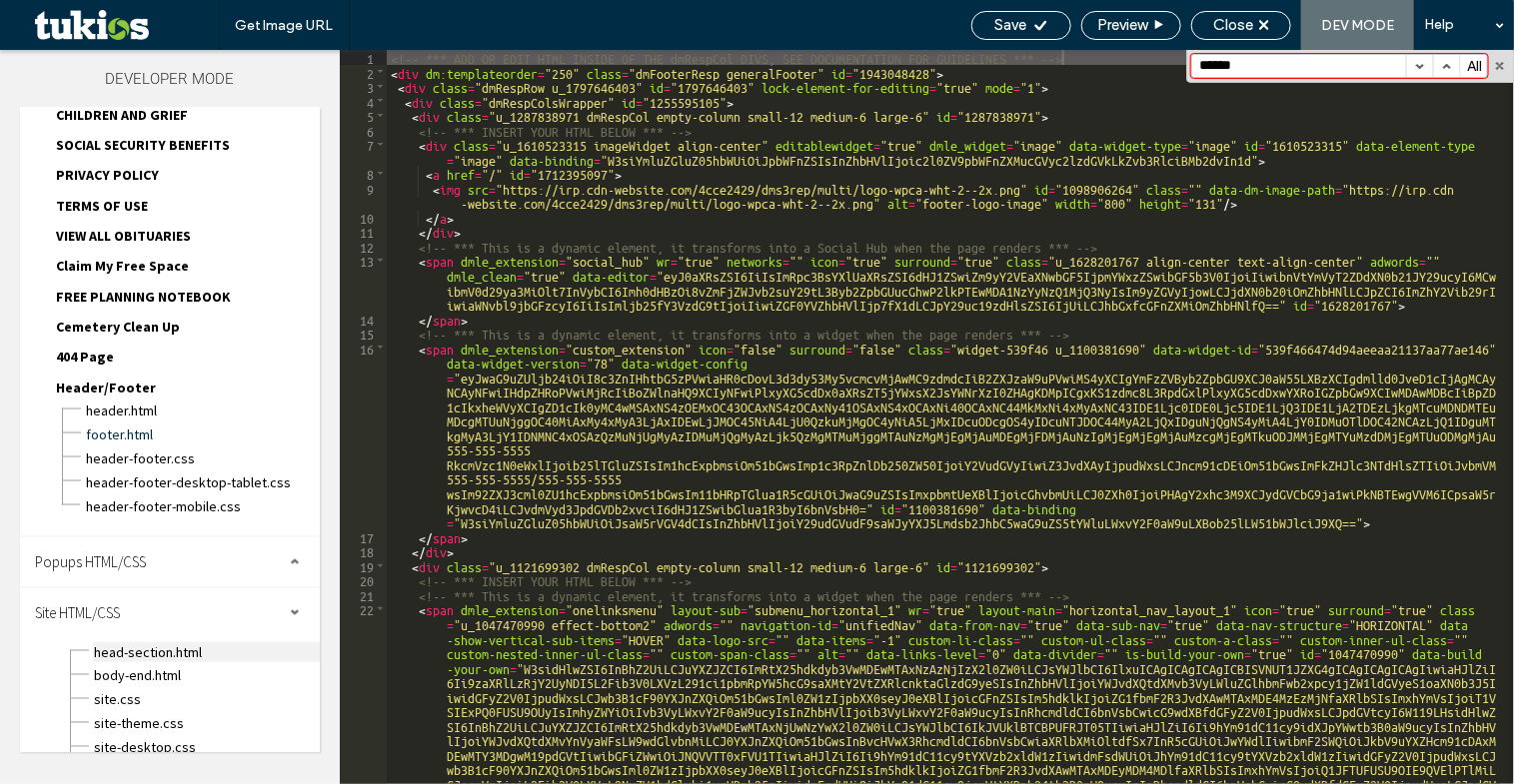 click on "head-section.html" at bounding box center [206, 652] 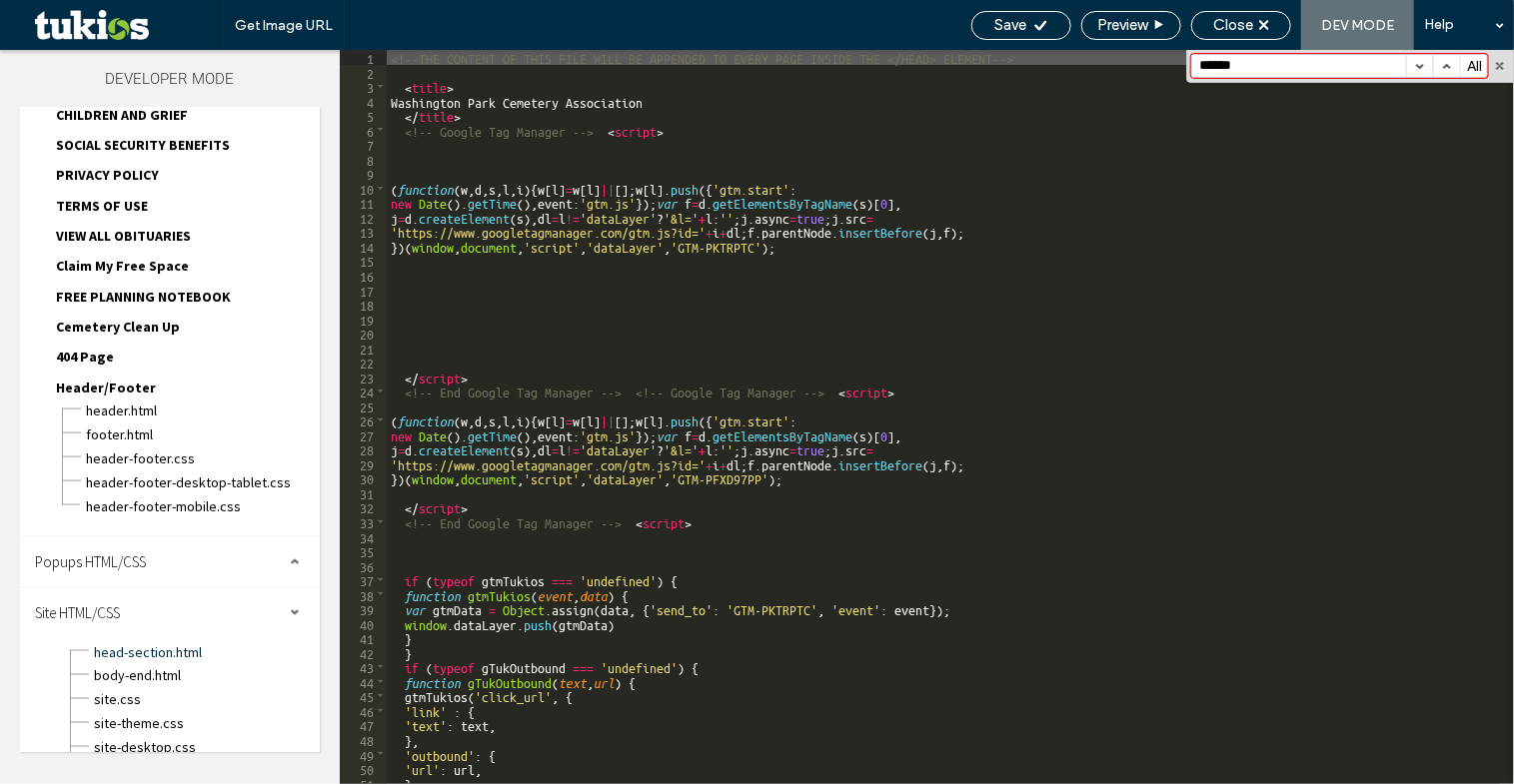 click at bounding box center (1419, 66) 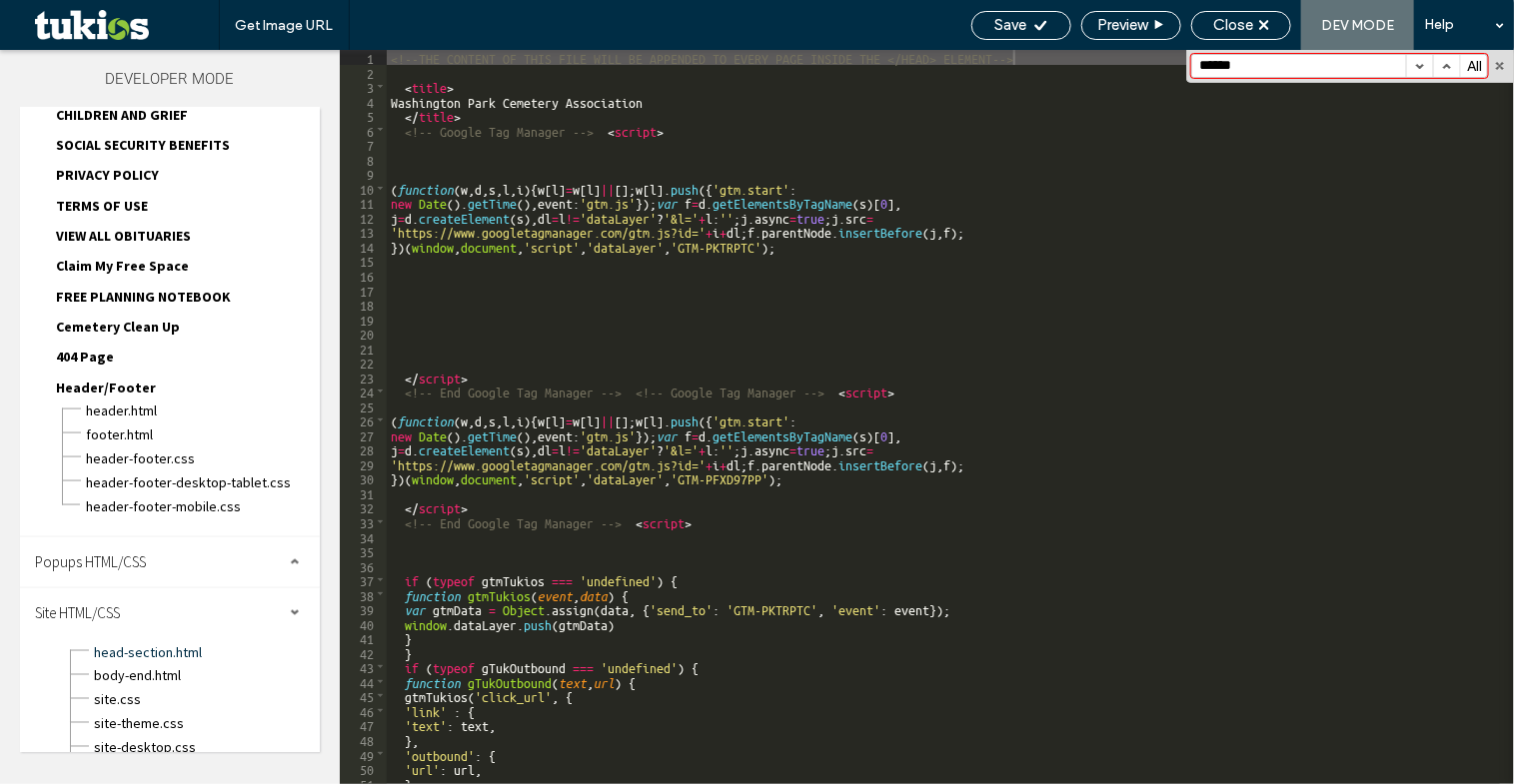 click at bounding box center (1419, 66) 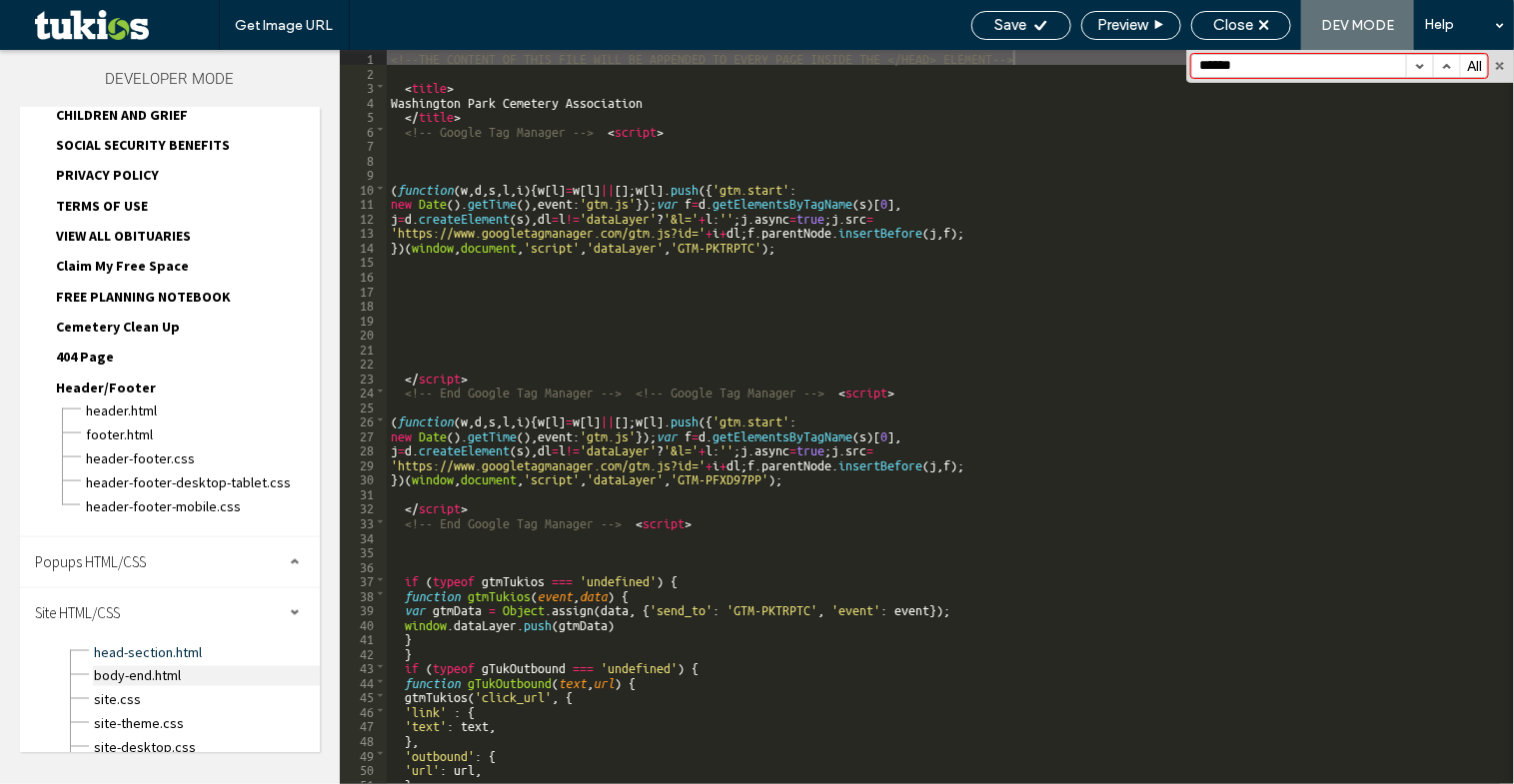 click on "body-end.html" at bounding box center [206, 676] 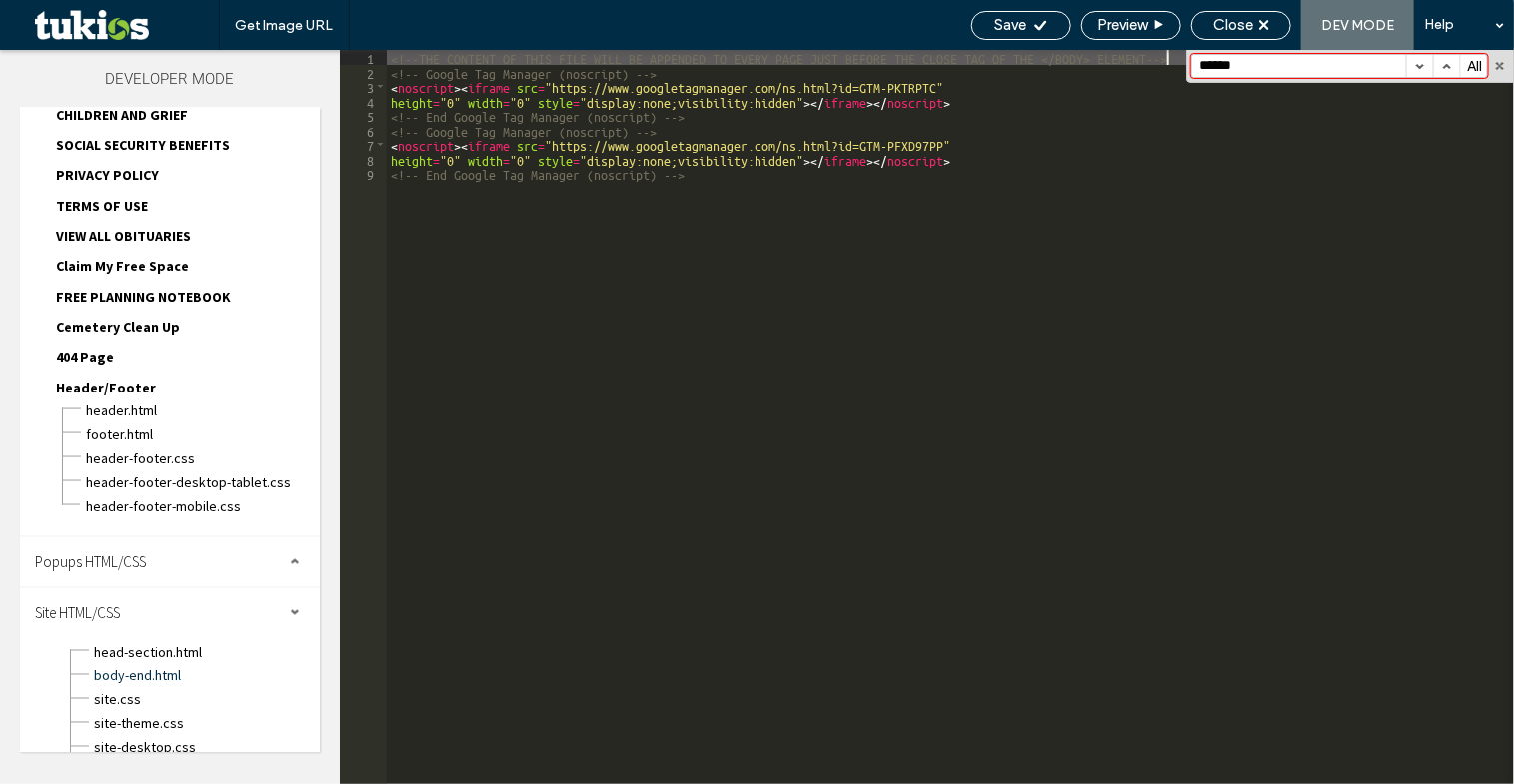 click at bounding box center (1419, 66) 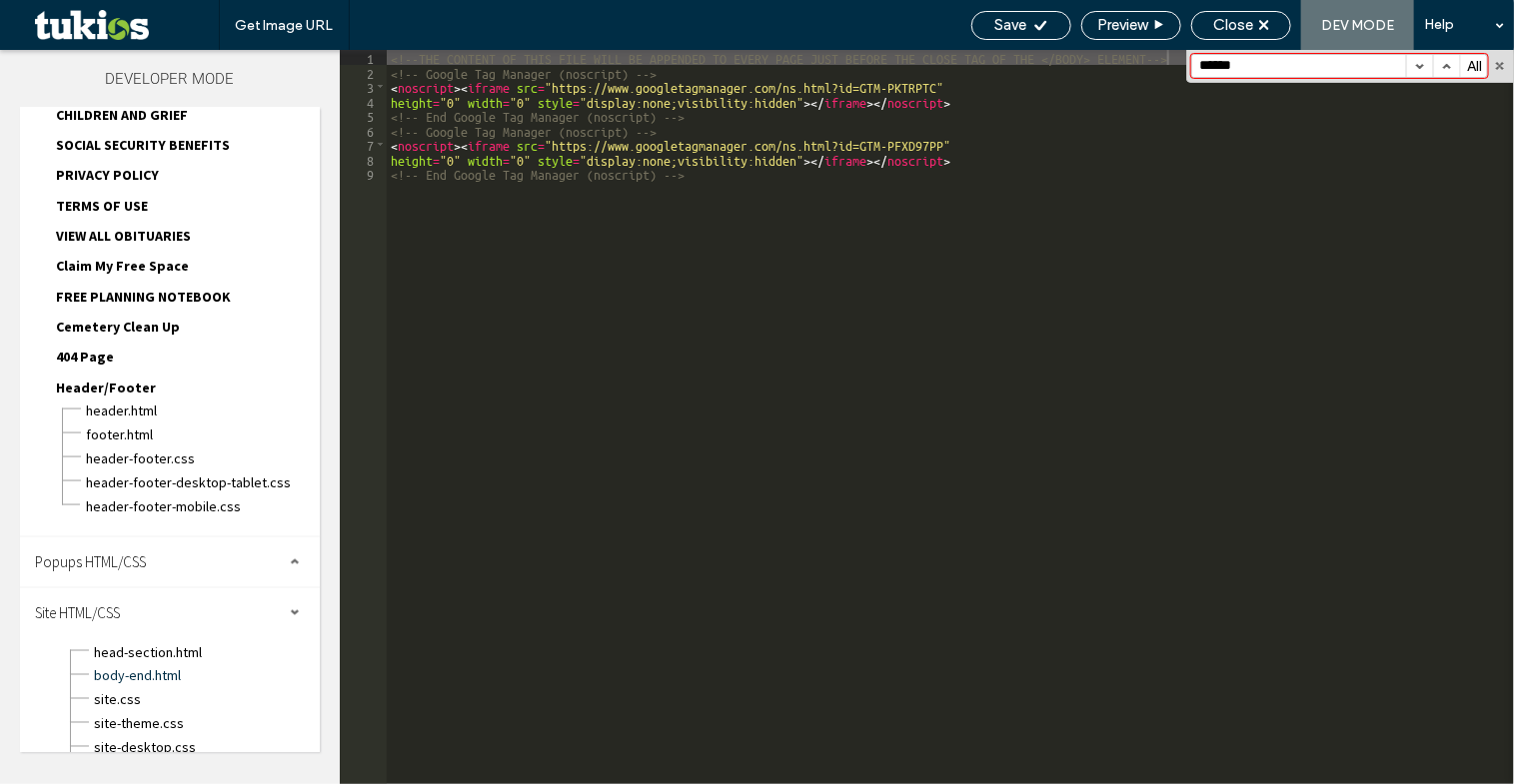 click at bounding box center [1419, 66] 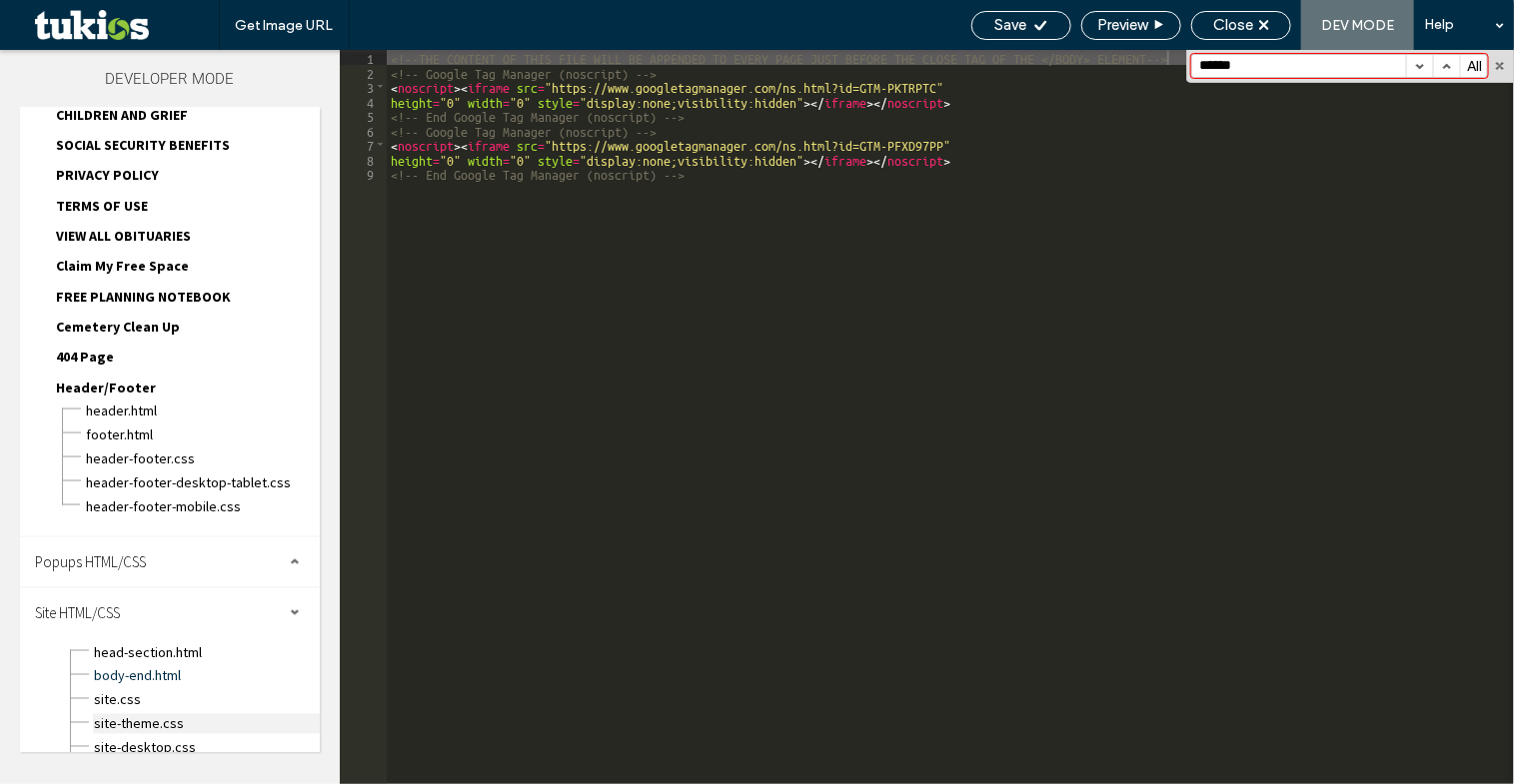 click on "site-theme.css" at bounding box center [206, 724] 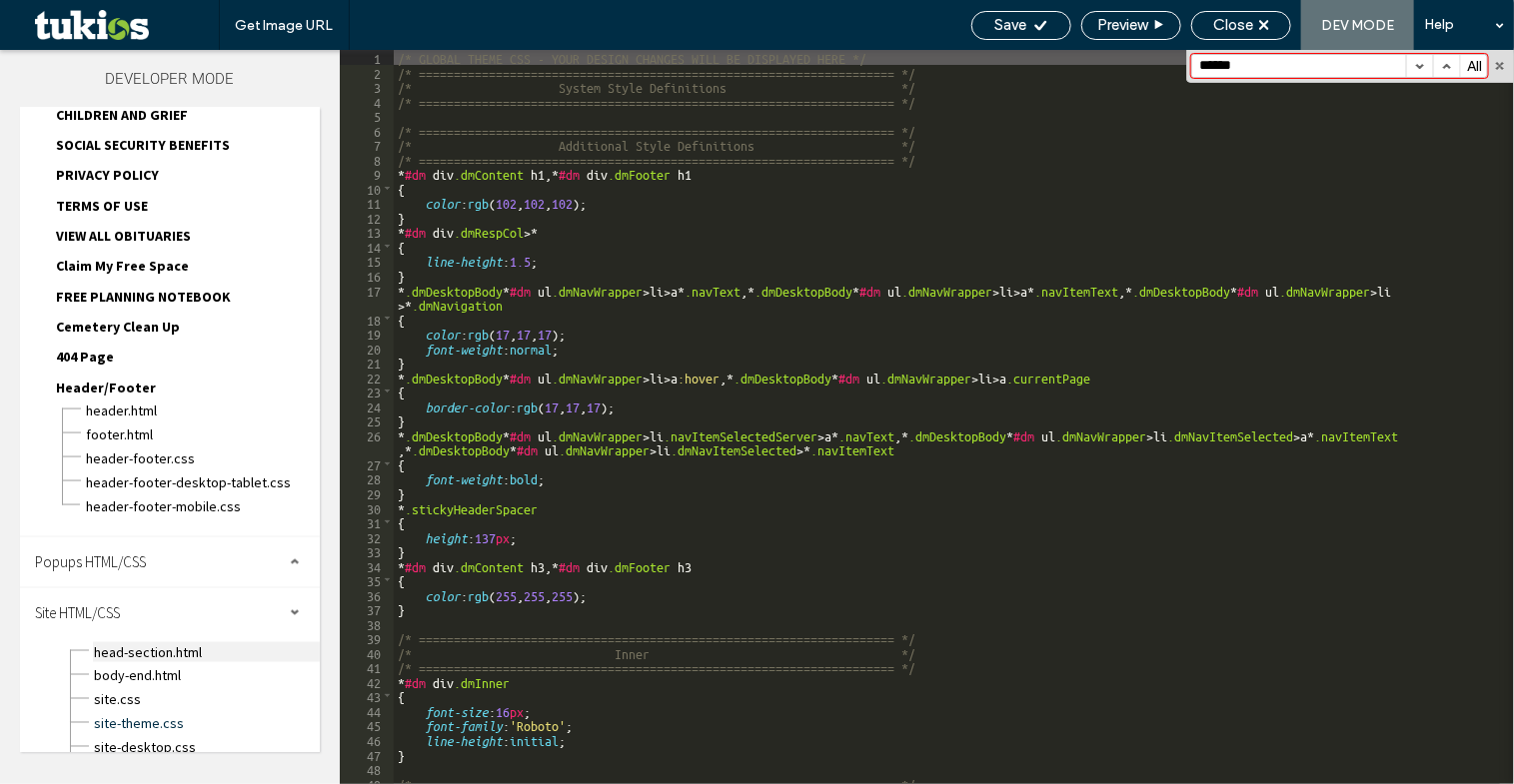 click on "head-section.html" at bounding box center (206, 652) 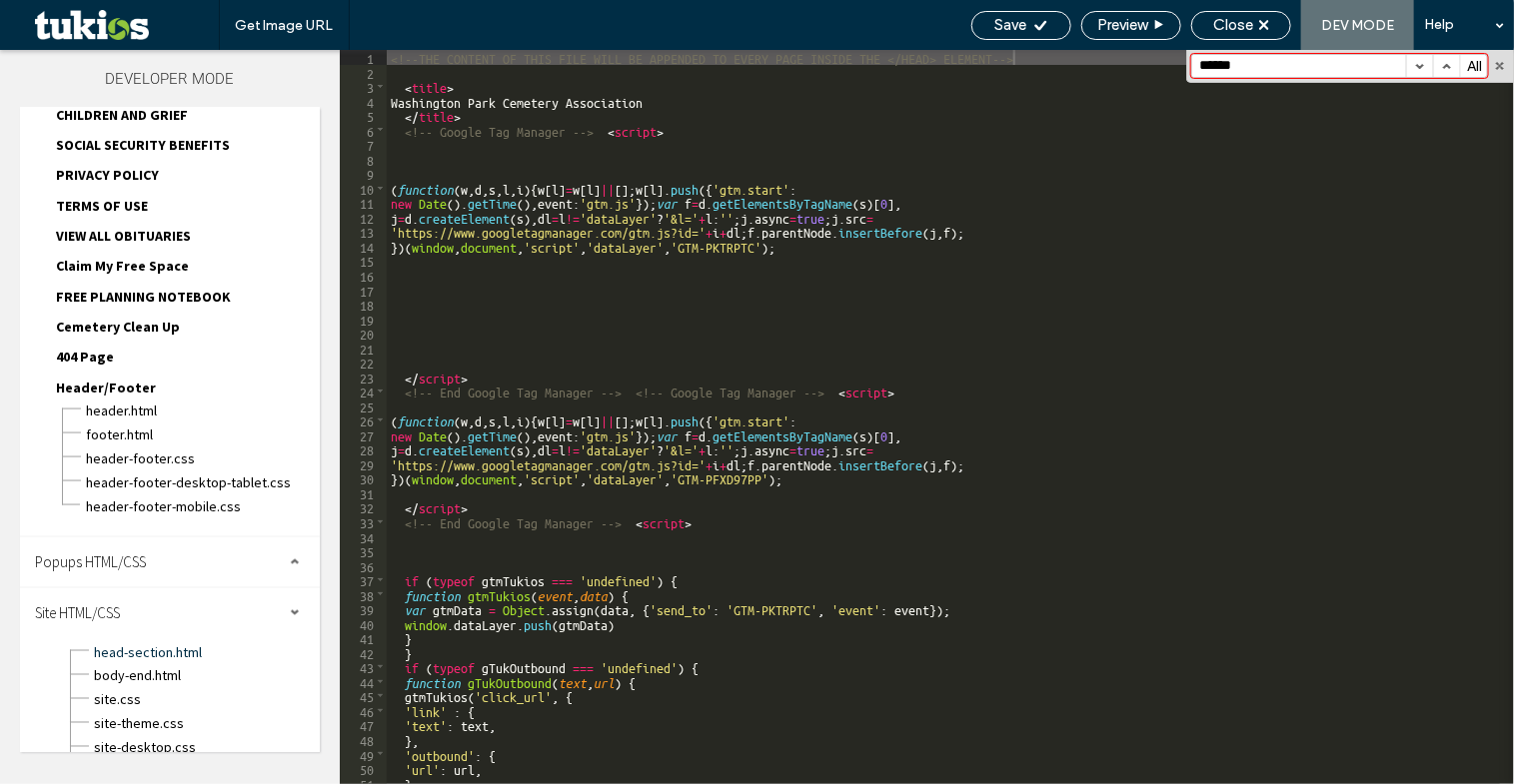 click at bounding box center [1419, 66] 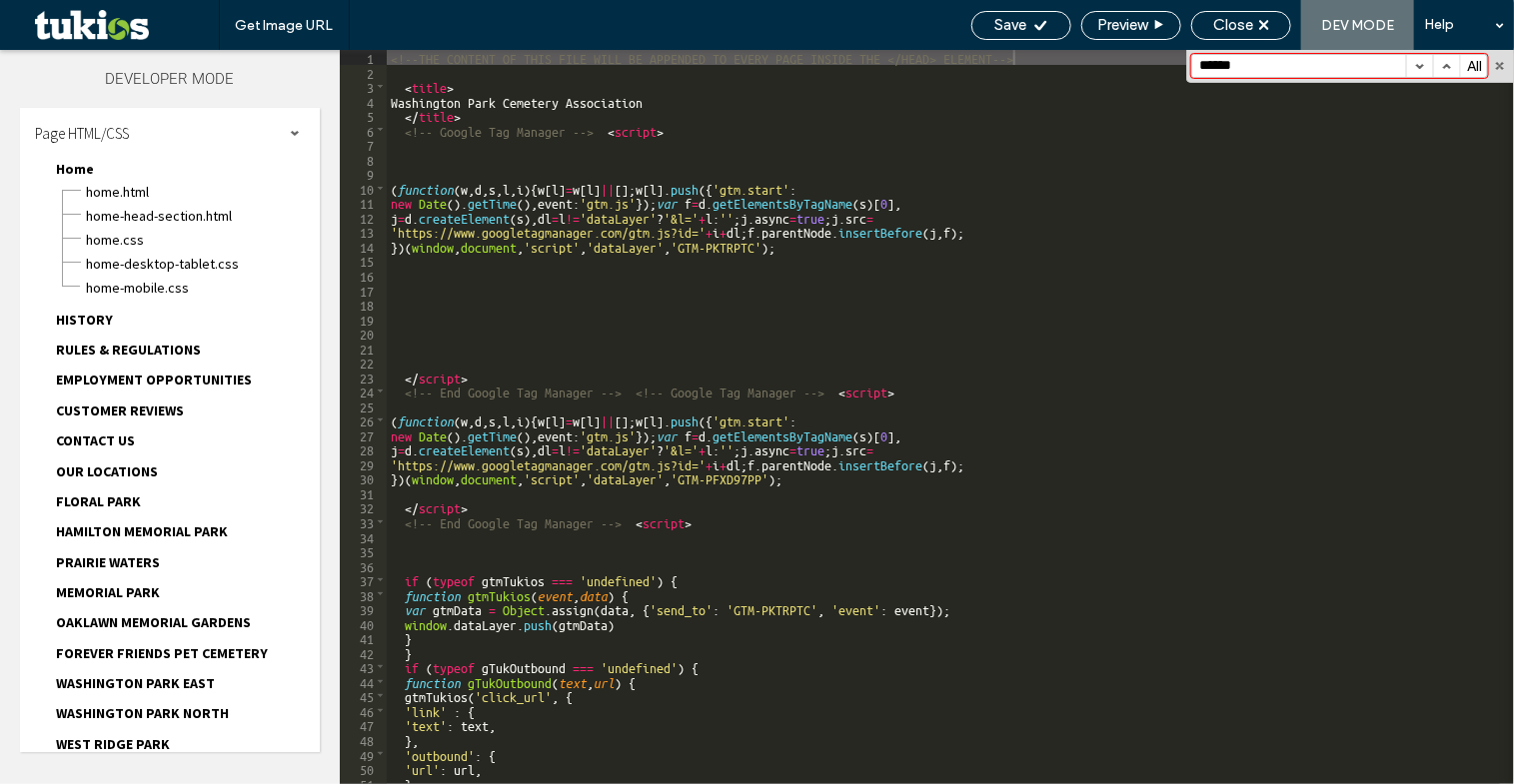 scroll, scrollTop: 0, scrollLeft: 0, axis: both 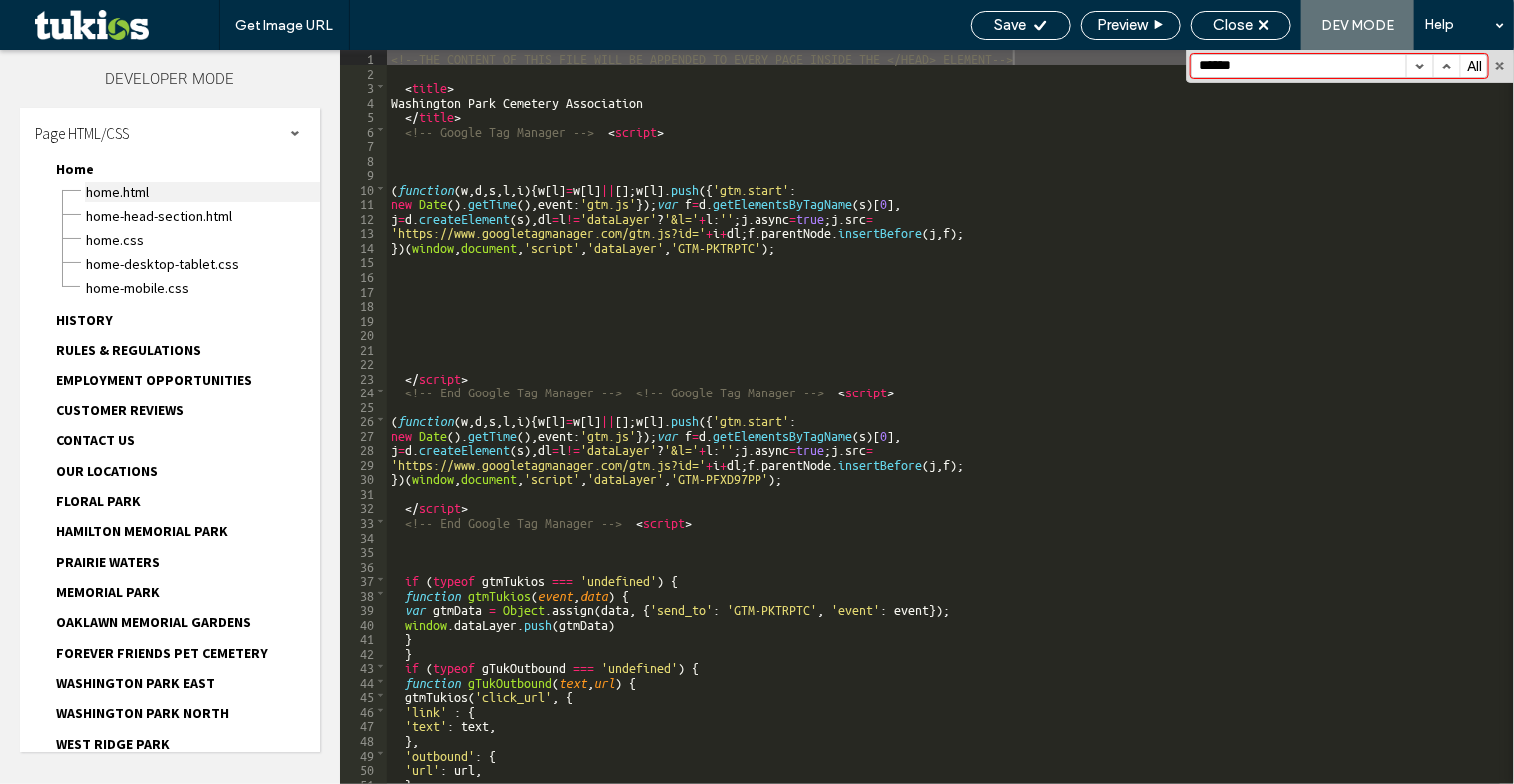 click on "Home.html" at bounding box center [202, 192] 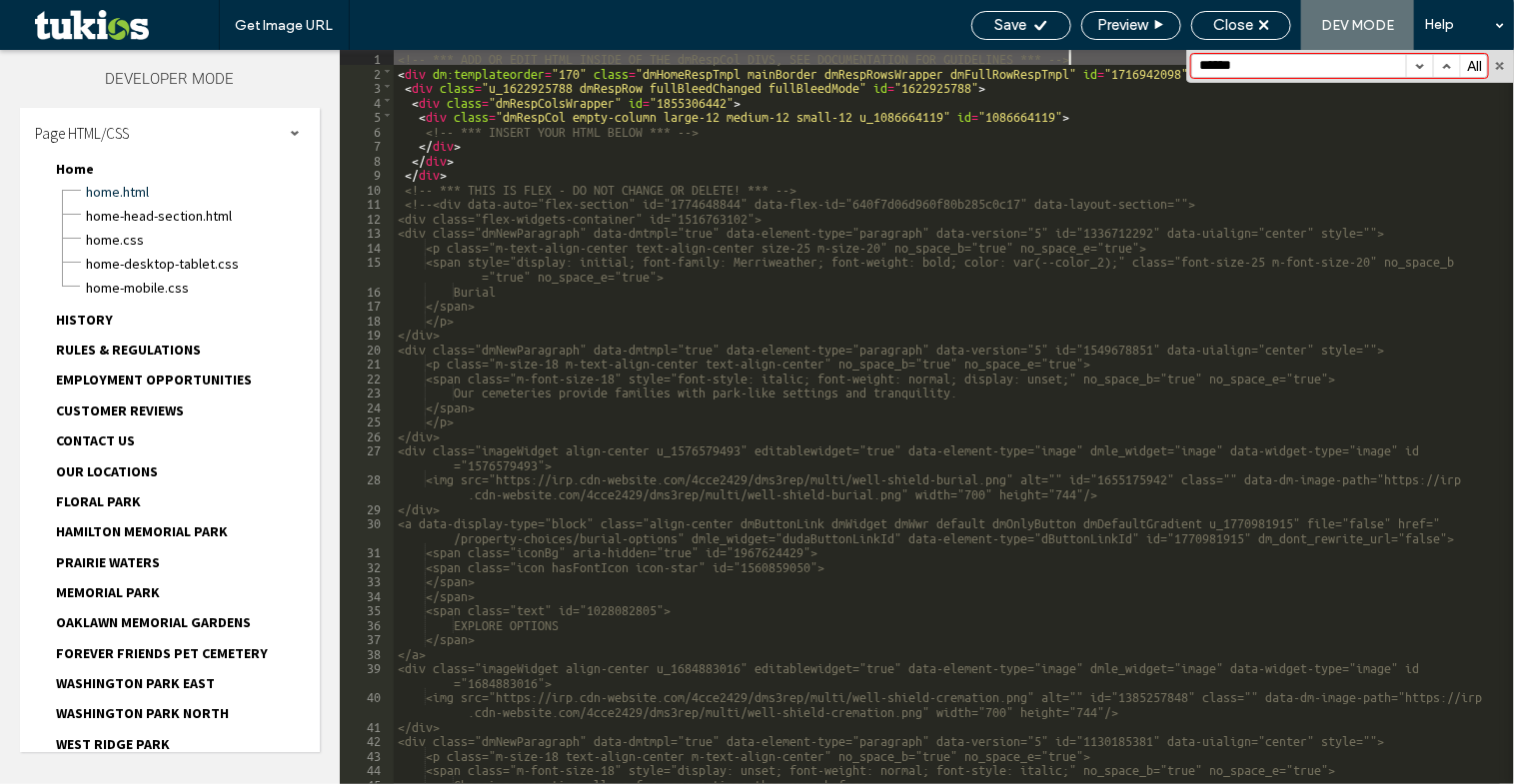 click at bounding box center [1419, 66] 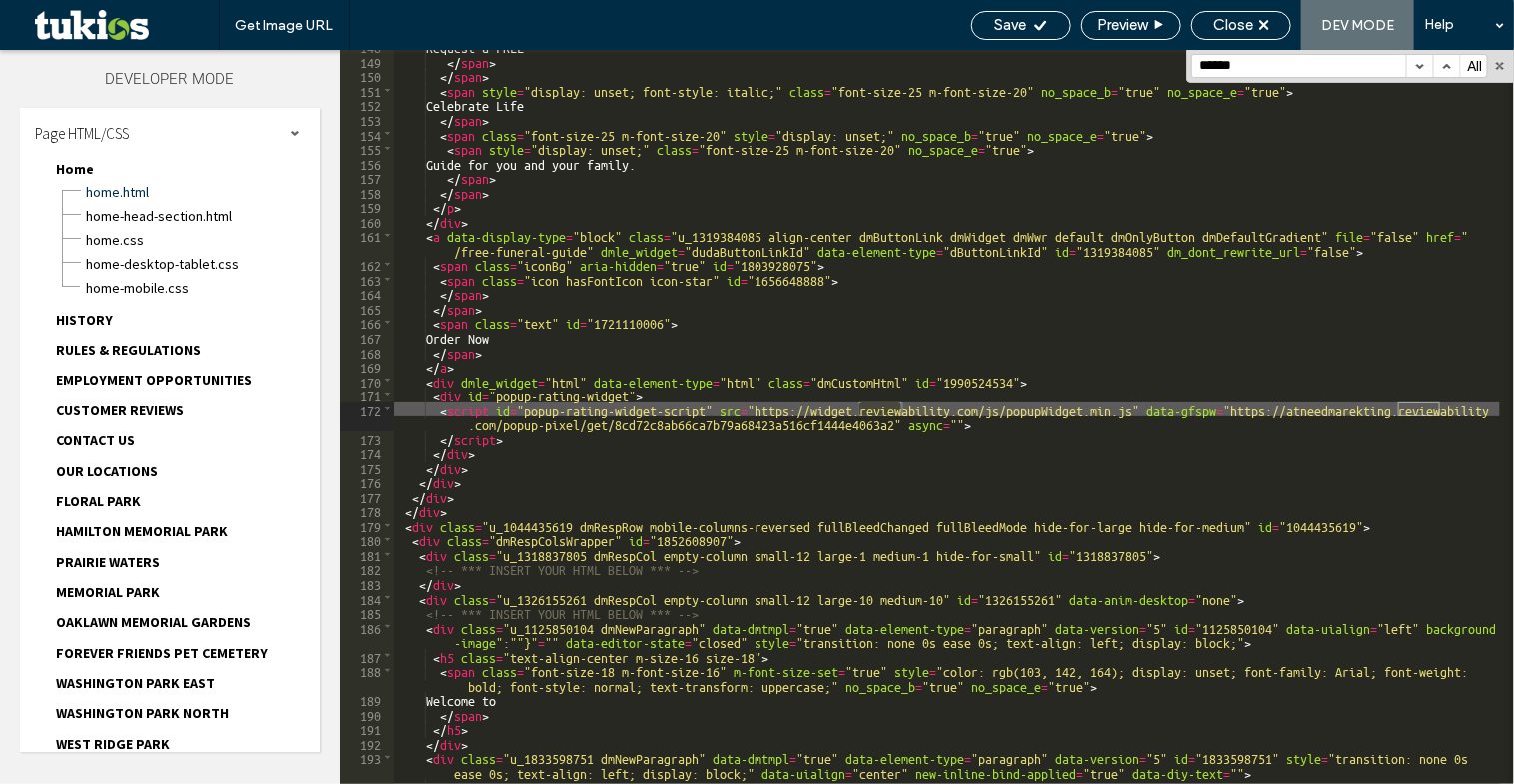 click on "Request a FREE          </ span >         </ span >         < span   style = "display: unset; font-style: italic;"   class = "font-size-25 m-font-size-20"   no_space_b = "true"   no_space_e = "true" >         Celebrate Life         </ span >         < span   class = "font-size-25 m-font-size-20"   style = "display: unset;"   no_space_b = "true"   no_space_e = "true" >          < span   style = "display: unset;"   class = "font-size-25 m-font-size-20"   no_space_e = "true" >          Guide for you and your family.          </ span >         </ span >        </ p >      </ div >      < a   data-display-type = "block"   class = "u_1319384085 align-center dmButtonLink dmWidget dmWwr default dmOnlyButton dmDefaultGradient"   file = "false"   href = "          /free-funeral-guide"   dmle_widget = "dudaButtonLinkId"   data-element-type = "dButtonLinkId"   id = "1319384085"   dm_dont_rewrite_url = "false" >        < span   class = "iconBg"   aria-hidden = "true"   id = "1803928075" >         < span" at bounding box center [946, 420] 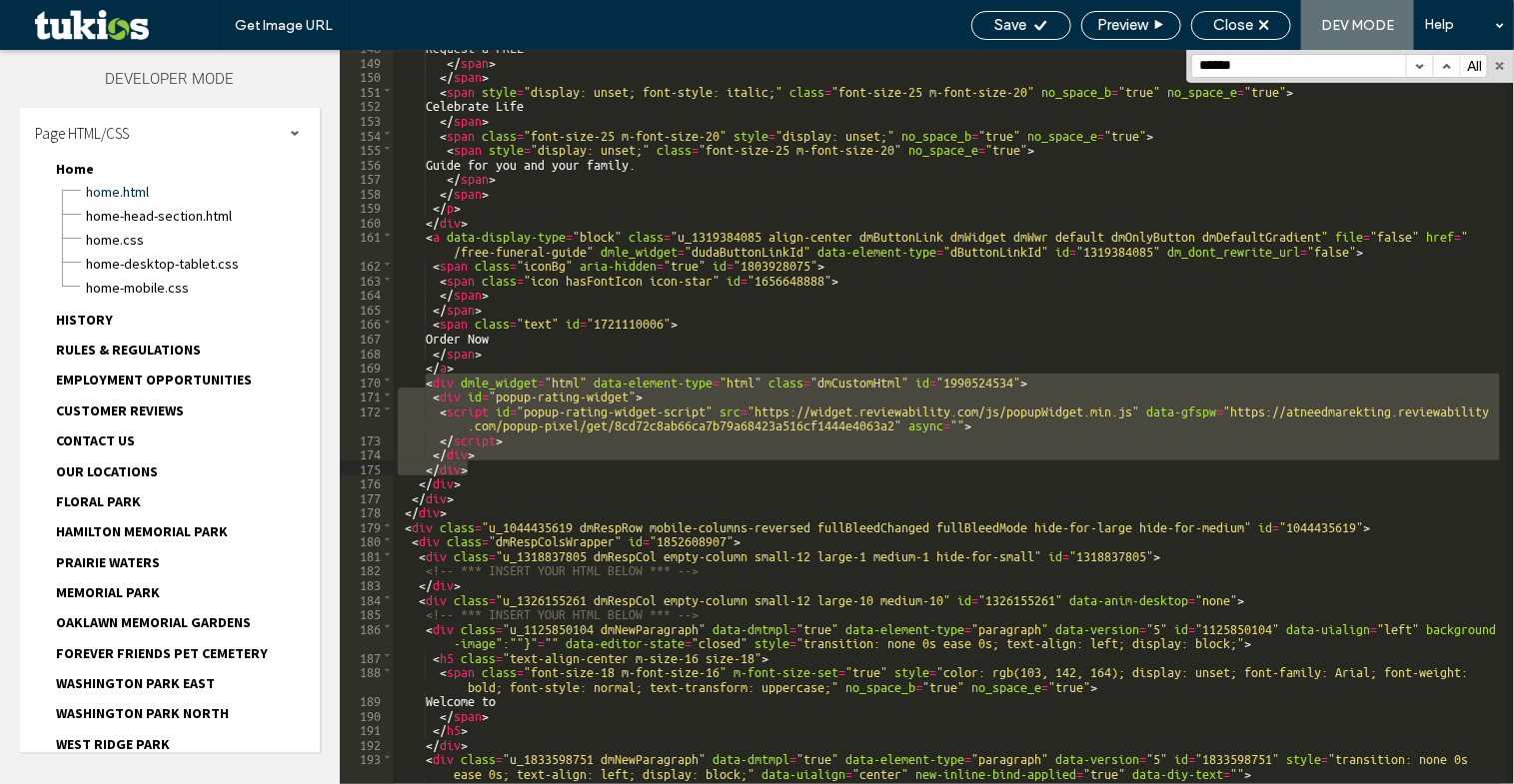 drag, startPoint x: 423, startPoint y: 380, endPoint x: 496, endPoint y: 462, distance: 109.786156 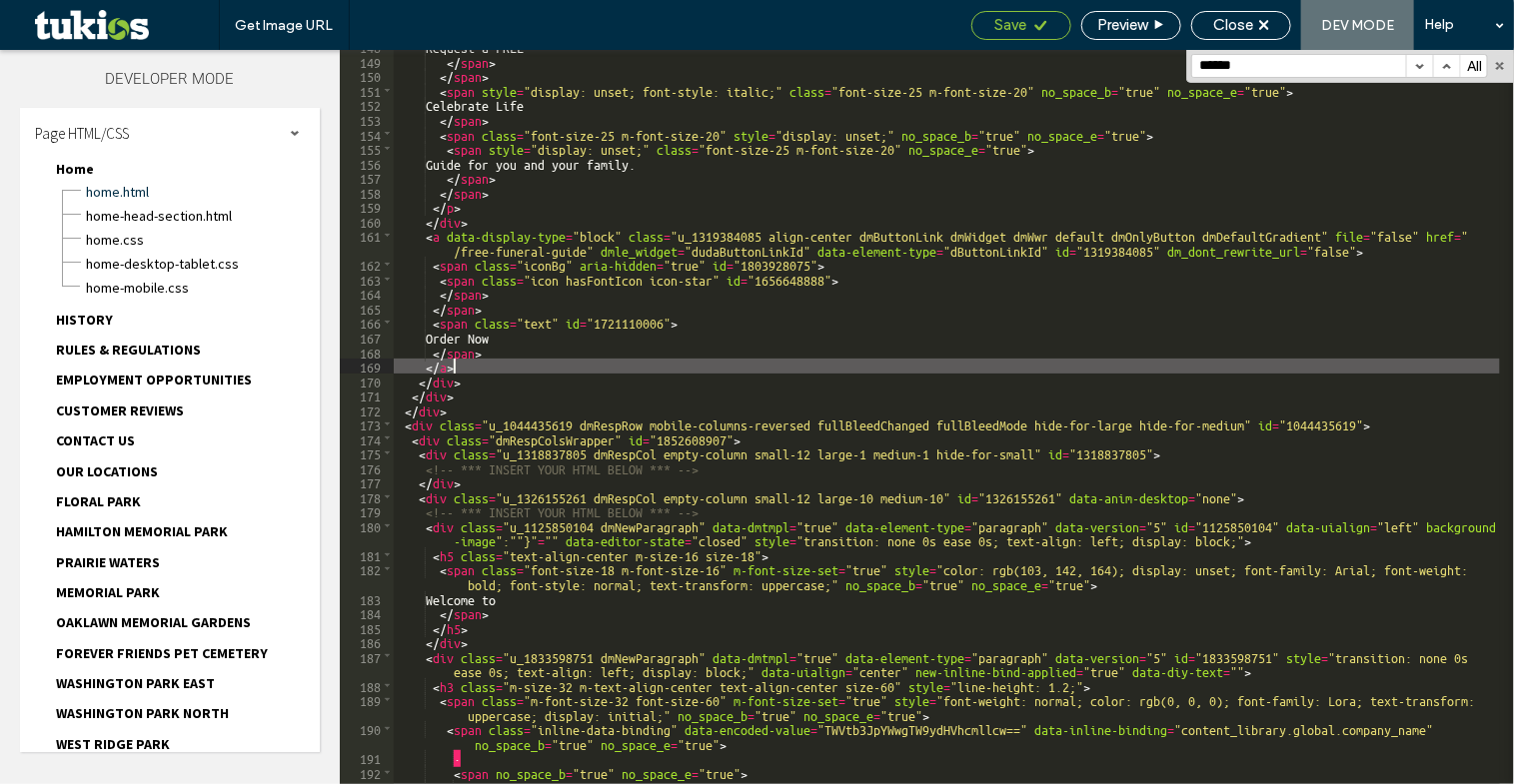 click on "Save" at bounding box center [1021, 25] 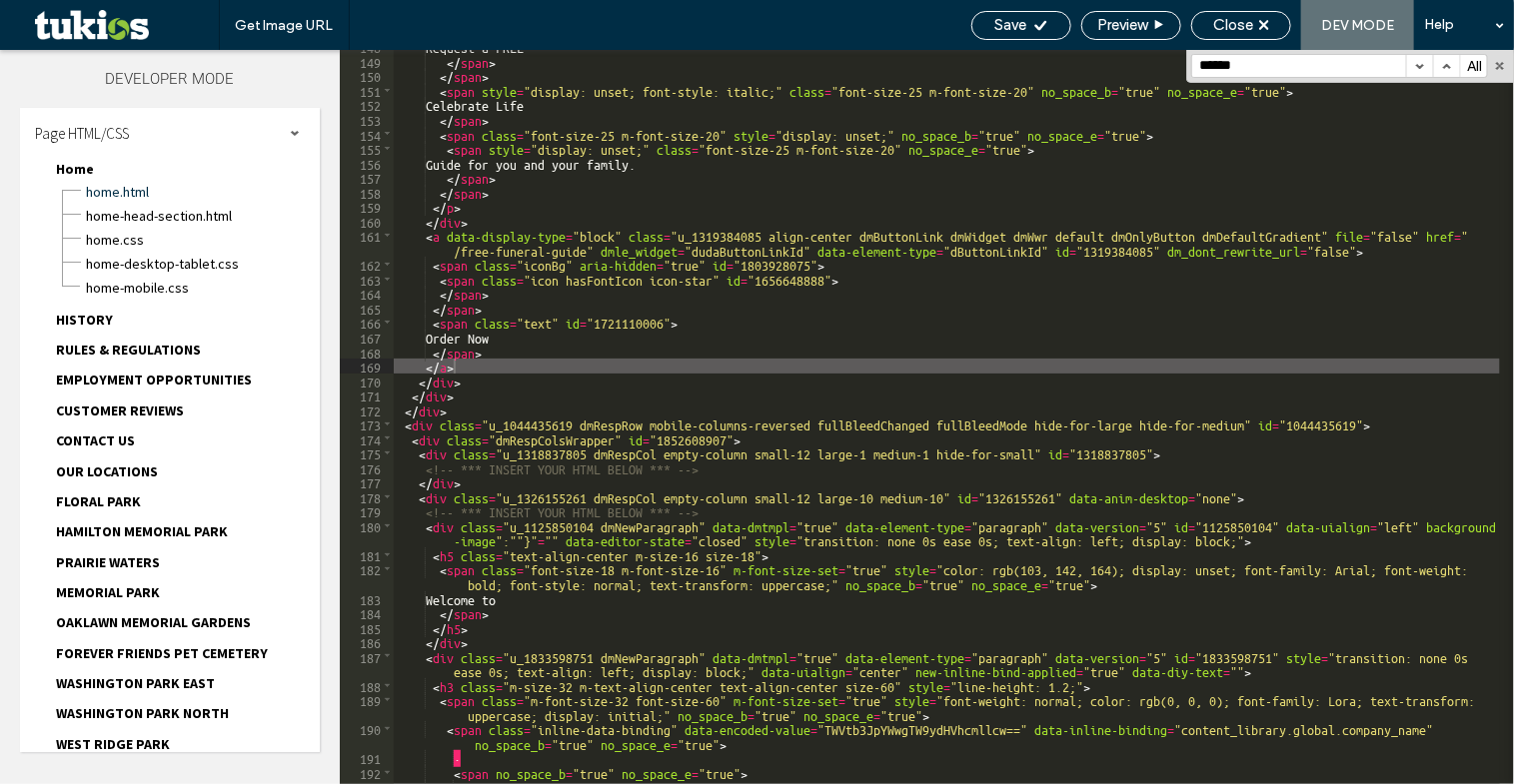 click at bounding box center (1446, 66) 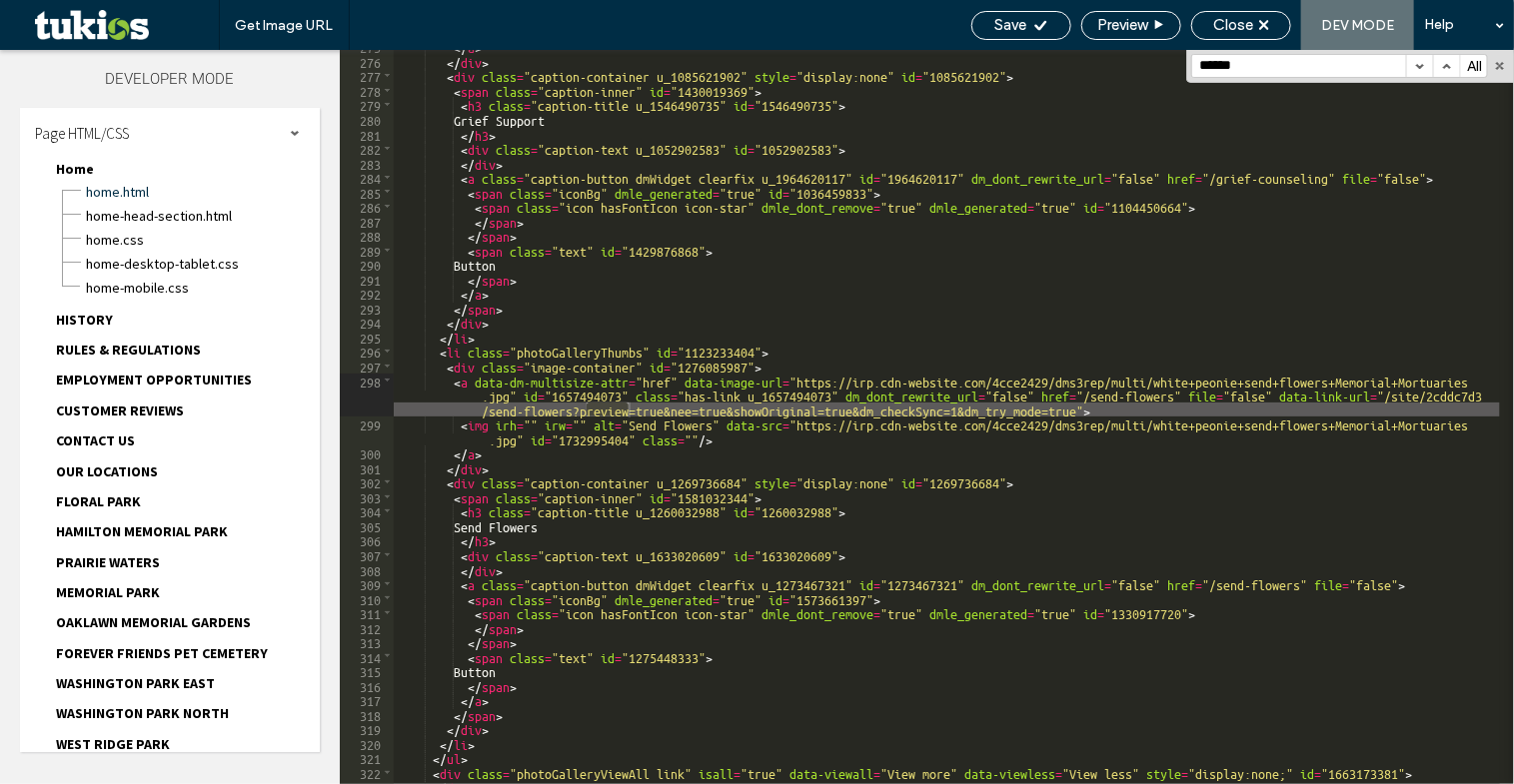 scroll, scrollTop: 4615, scrollLeft: 0, axis: vertical 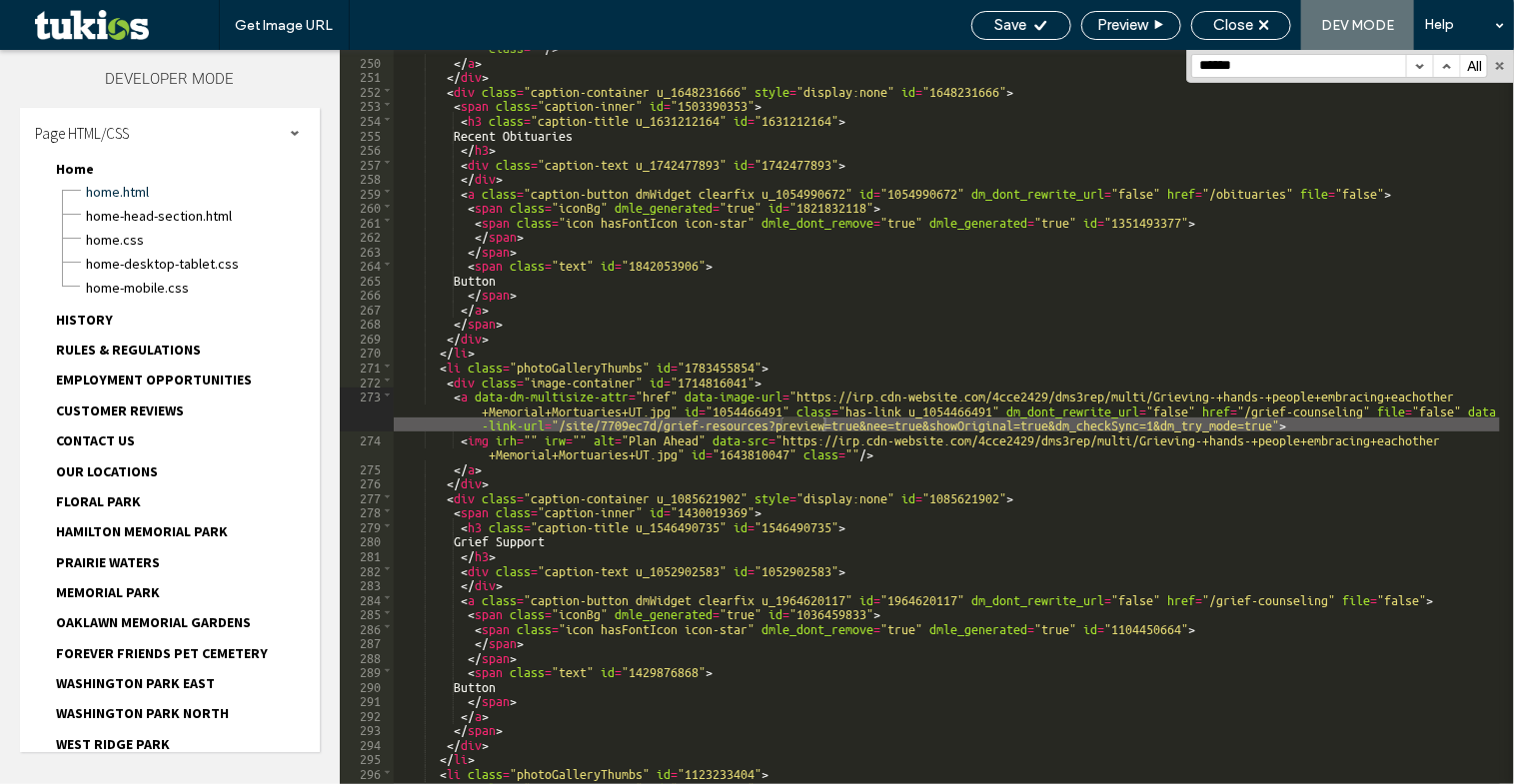 click at bounding box center (1446, 66) 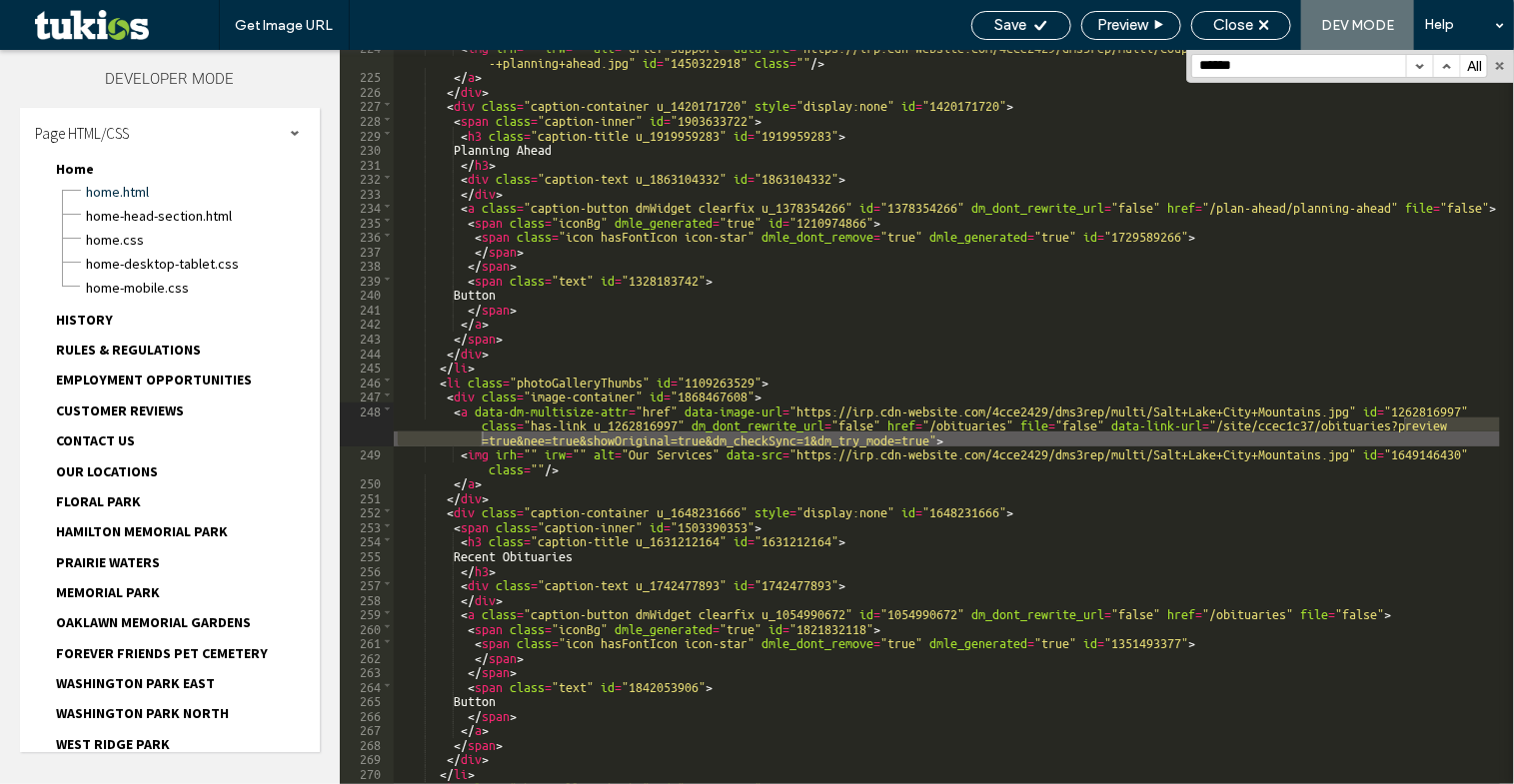 click at bounding box center (1446, 66) 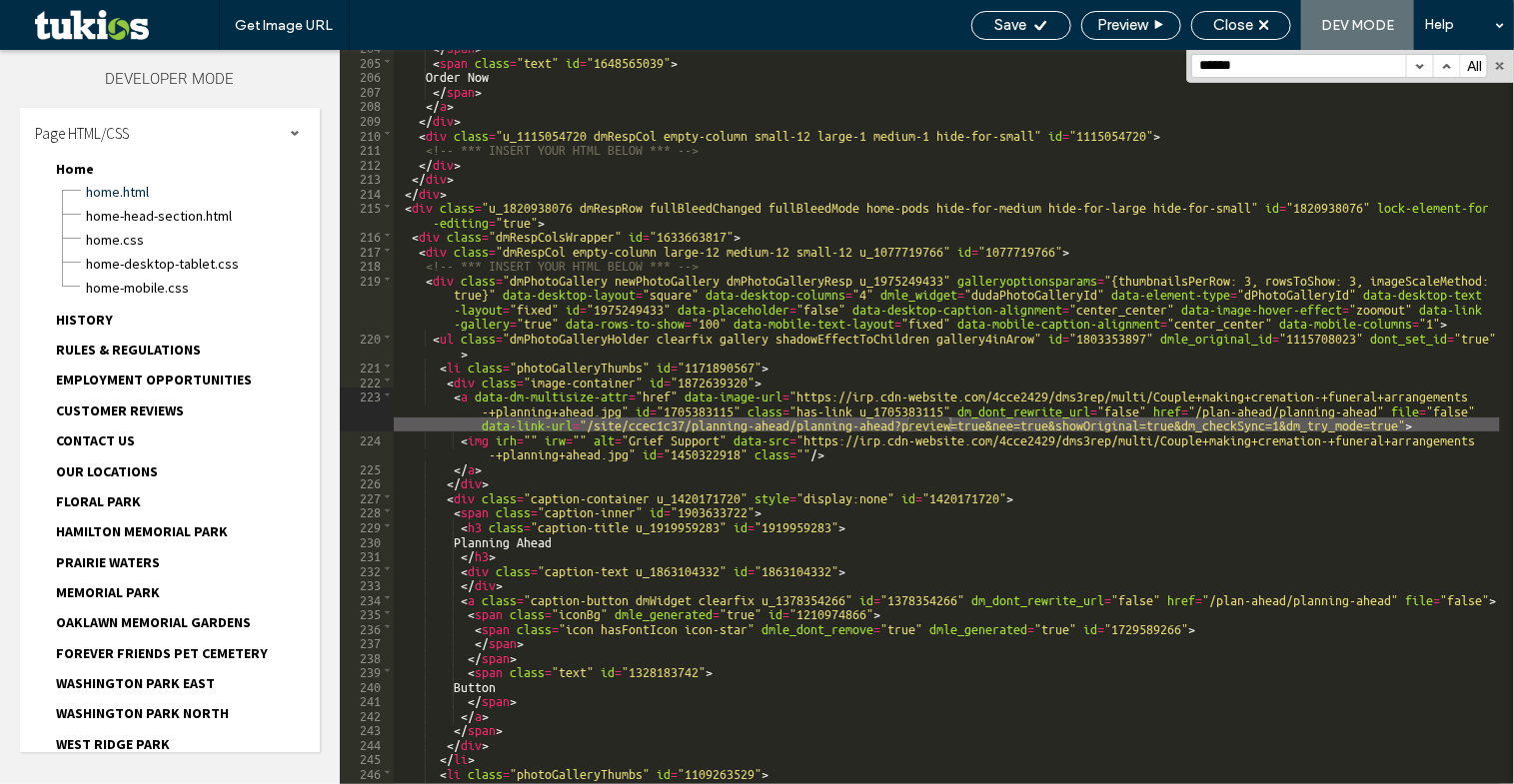 click at bounding box center [1446, 66] 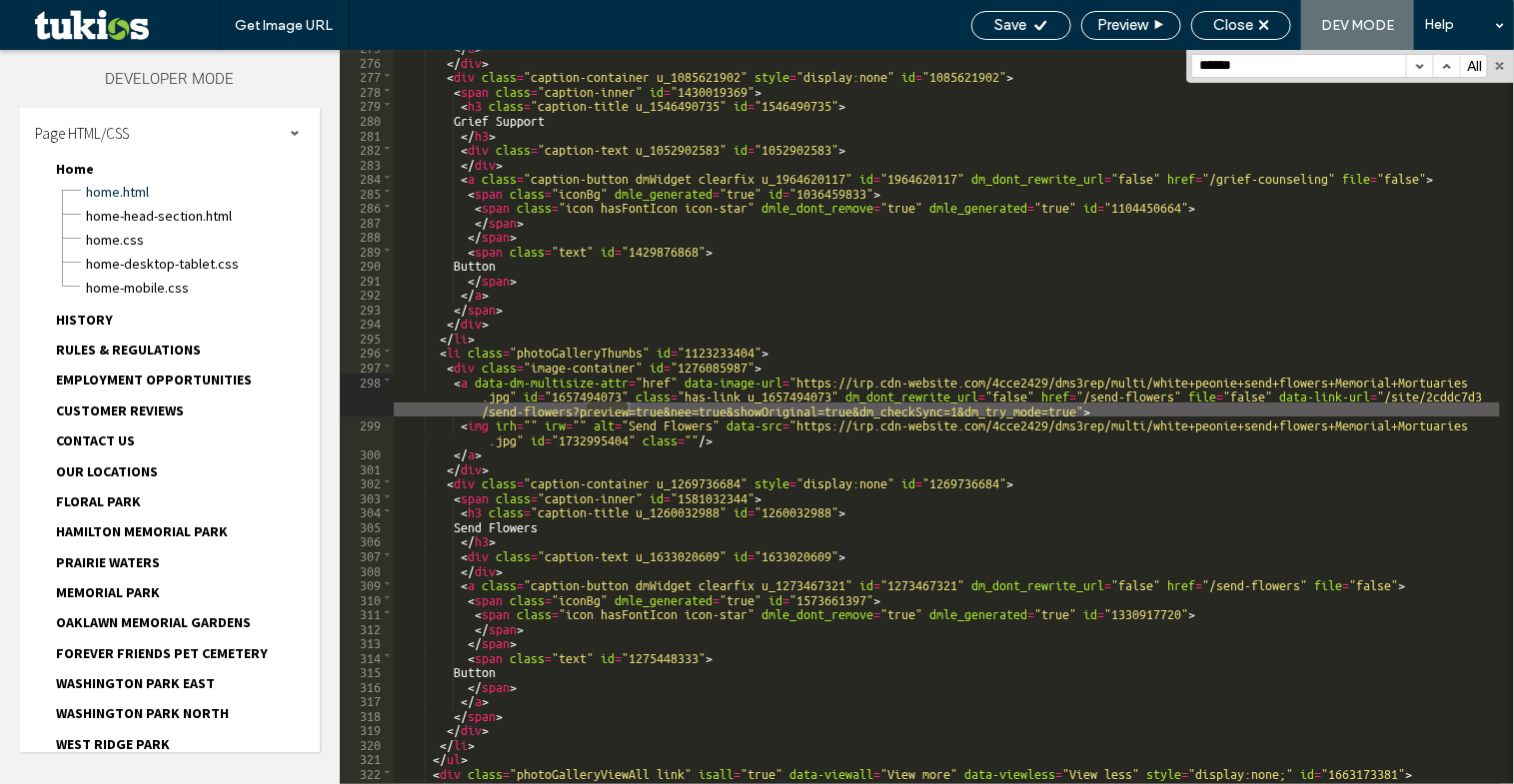 click on "DEV MODE" at bounding box center (1357, 25) 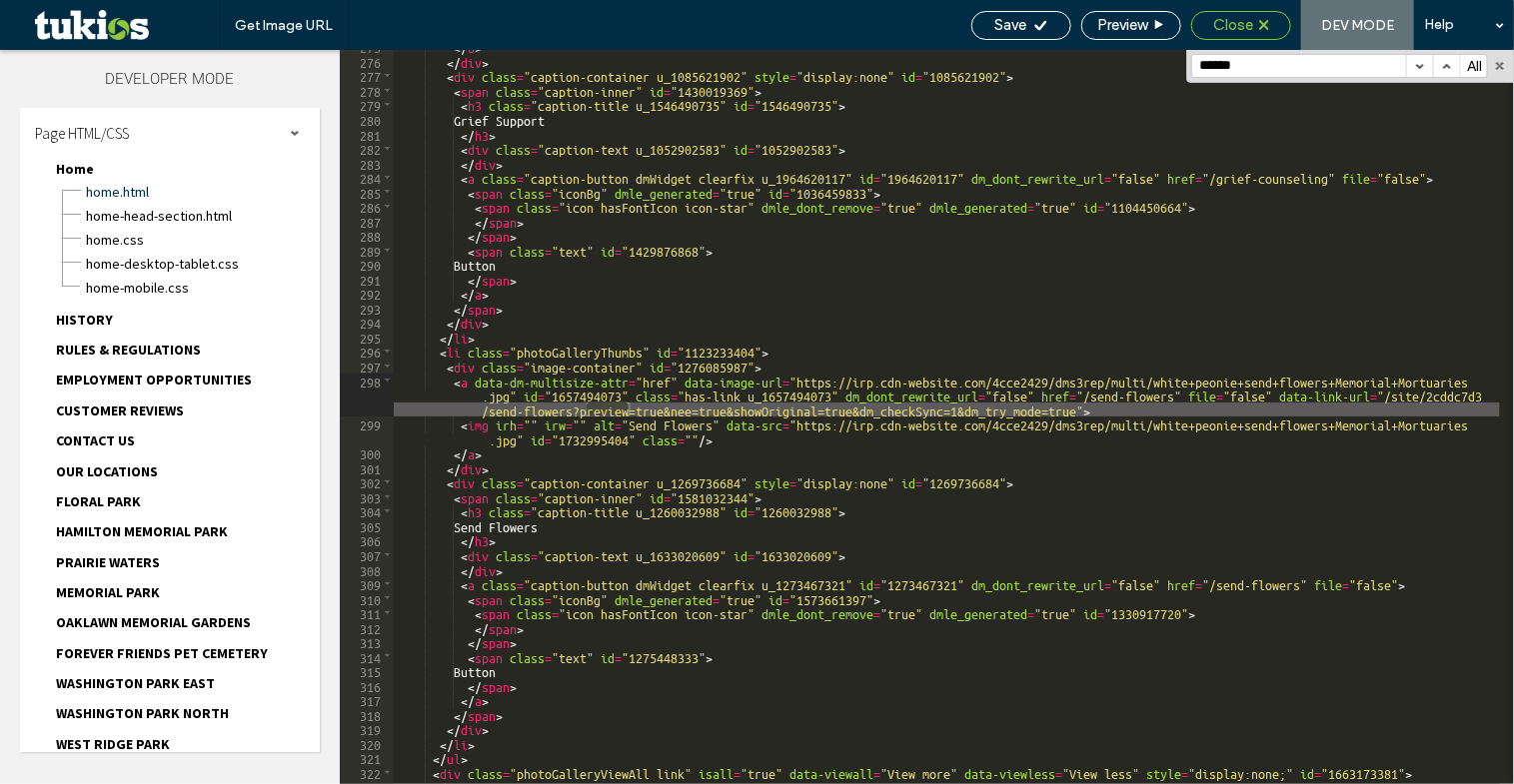 click on "Close" at bounding box center (1241, 25) 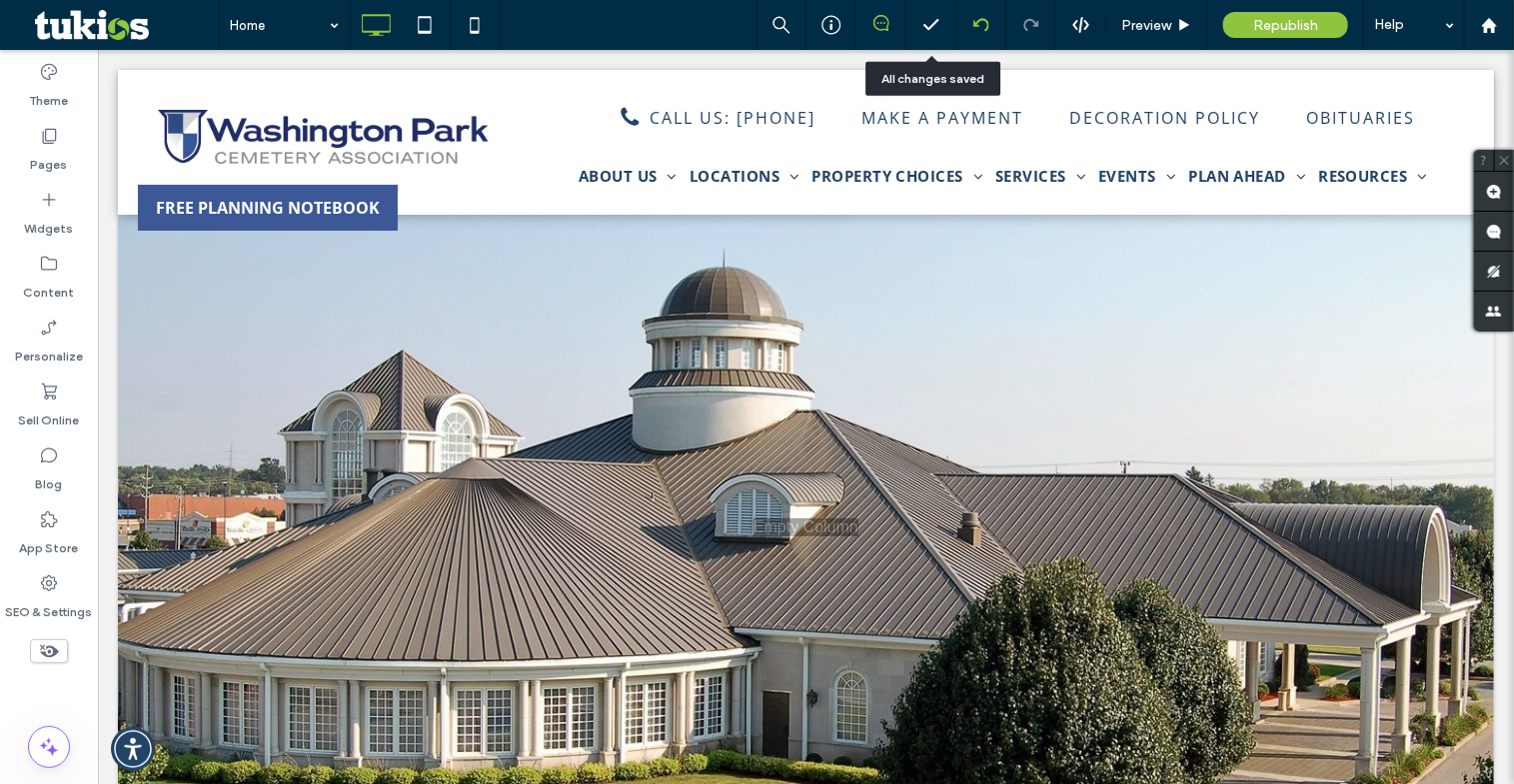 click at bounding box center (980, 25) 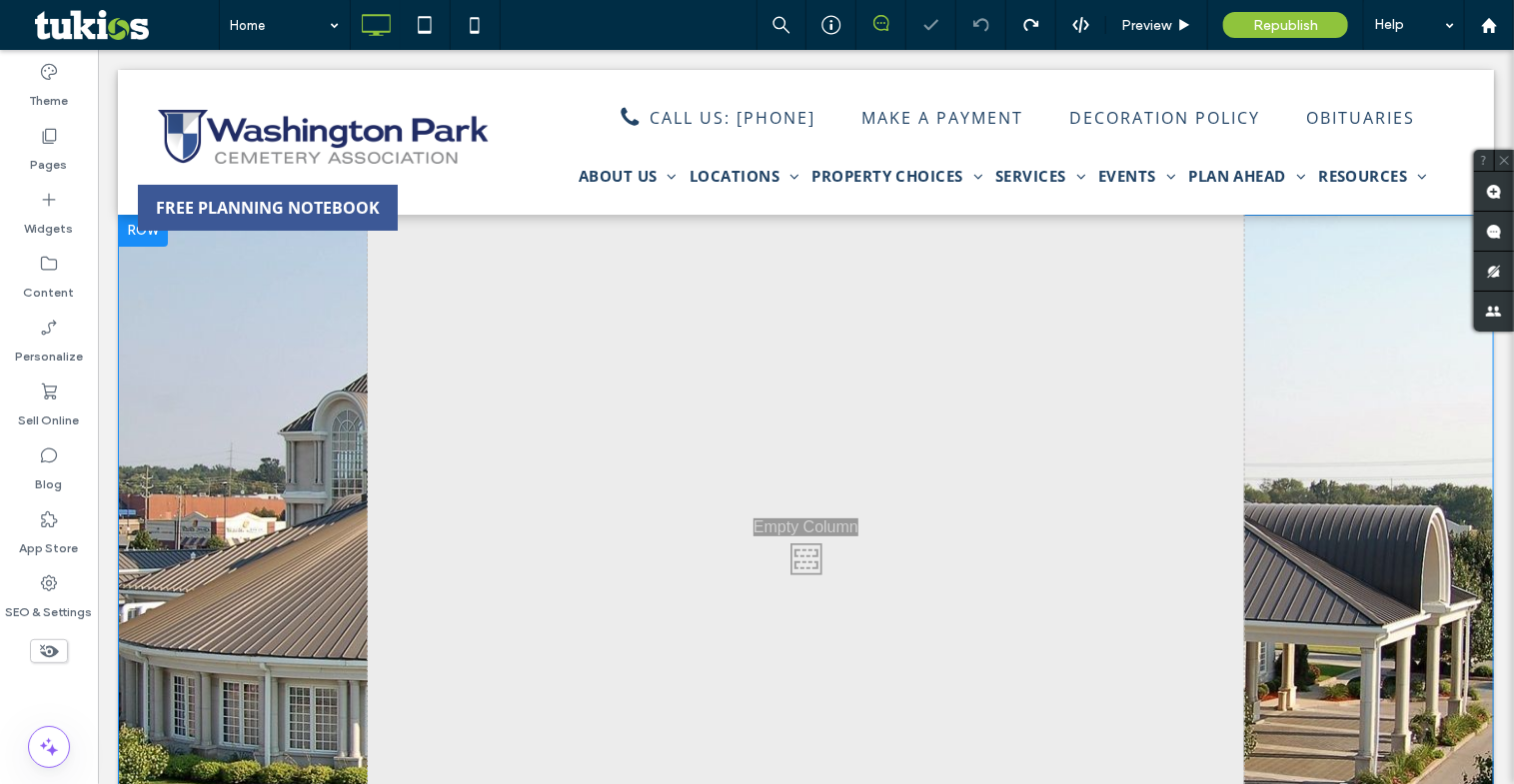 scroll, scrollTop: 0, scrollLeft: 0, axis: both 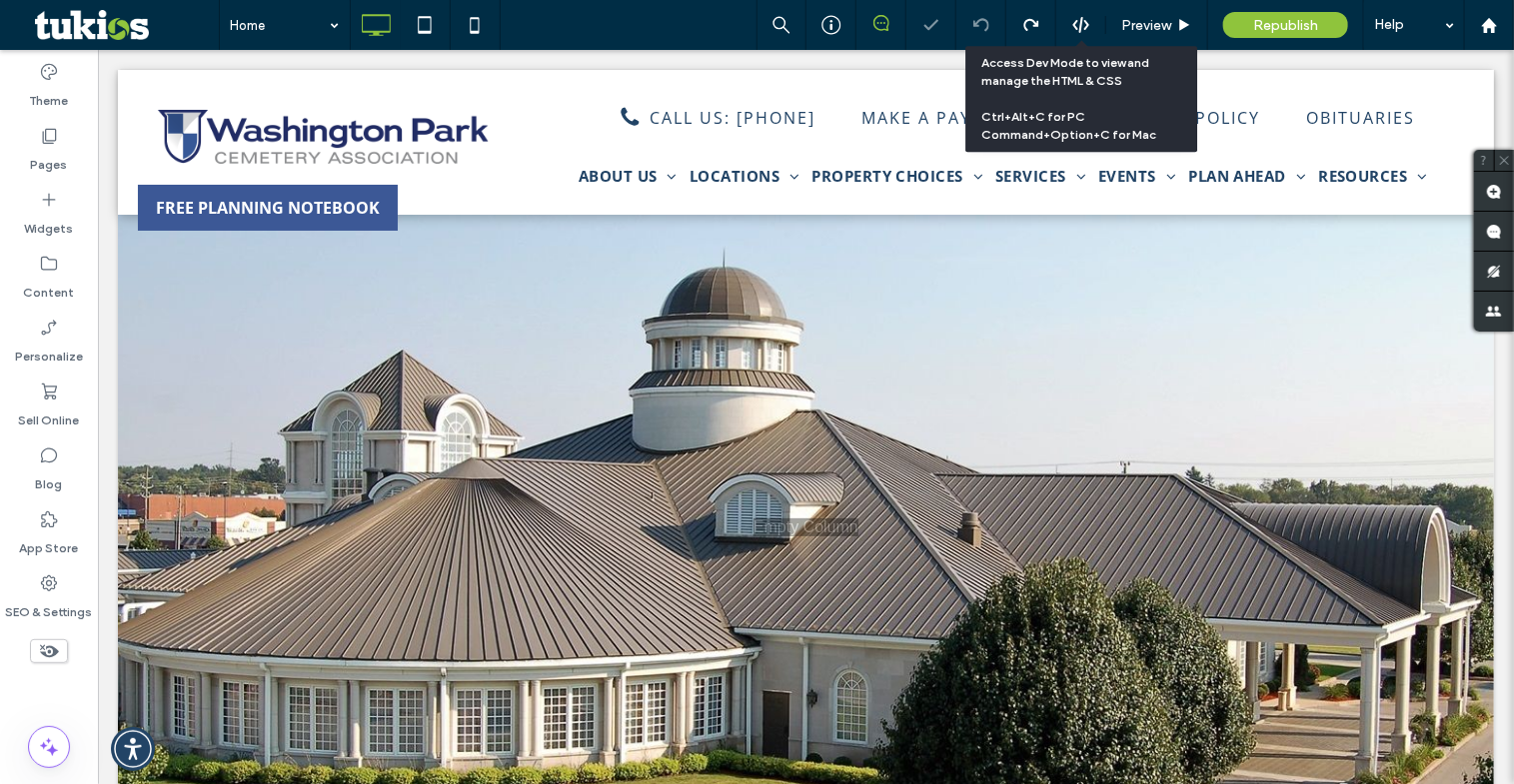 click 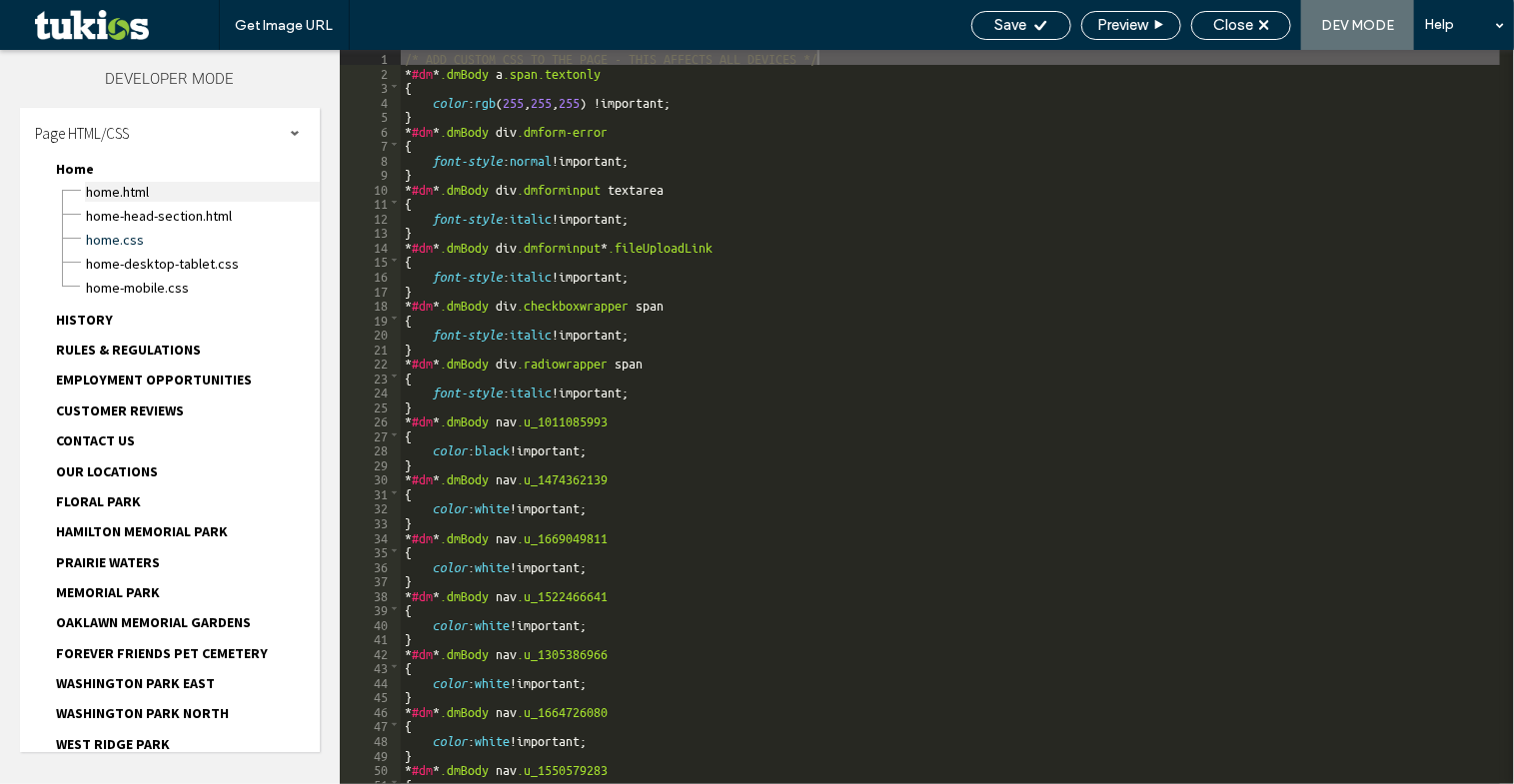 click on "Home.html" at bounding box center (202, 192) 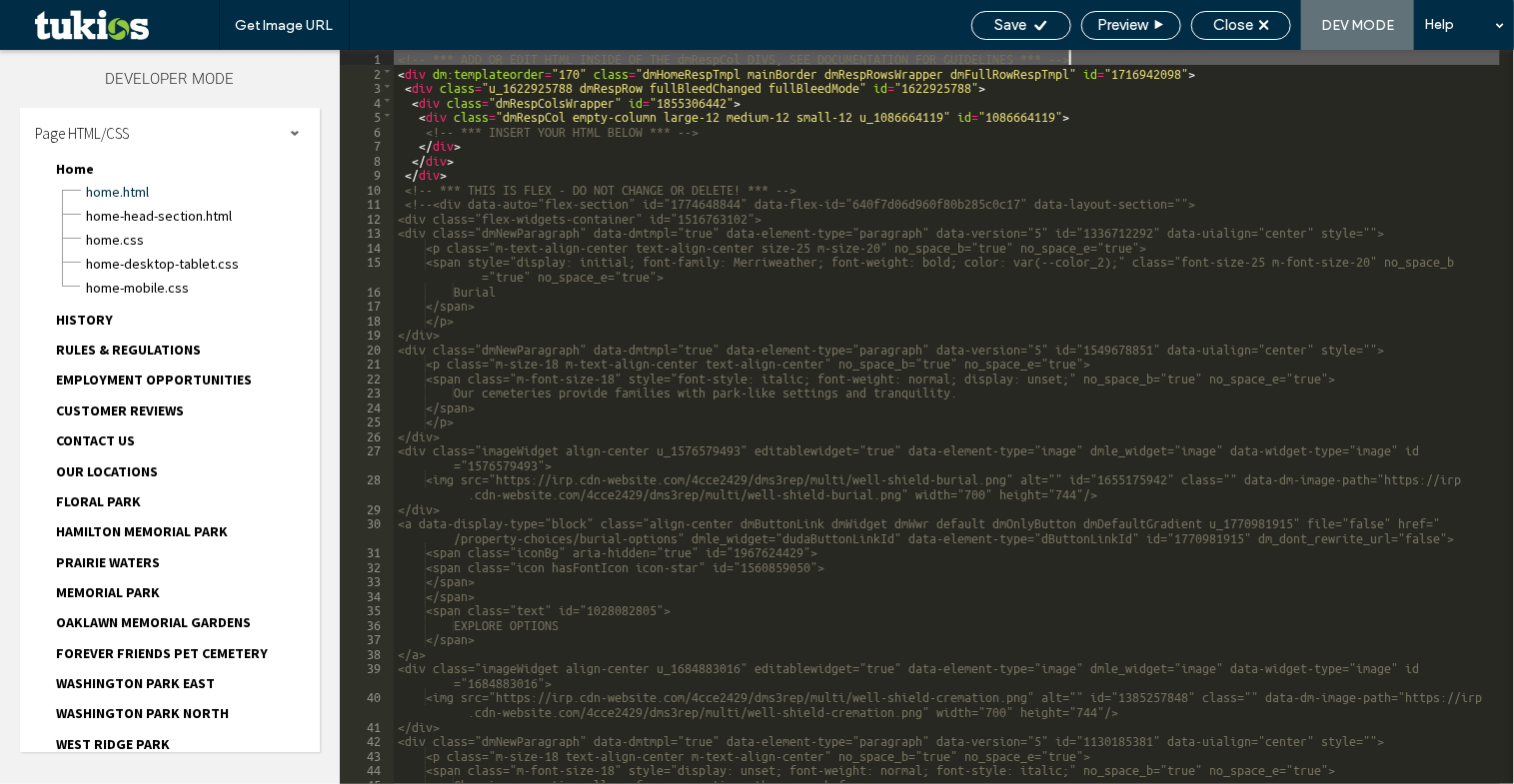 click on "<!-- *** ADD OR EDIT HTML INSIDE OF THE dmRespCol DIVS, SEE DOCUMENTATION FOR GUIDELINES *** --> < div   dm:templateorder = "170"   class = "dmHomeRespTmpl mainBorder dmRespRowsWrapper dmFullRowRespTmpl"   id = "1716942098" >   < div   class = "u_1622925788 dmRespRow fullBleedChanged fullBleedMode"   id = "1622925788" >    < div   class = "dmRespColsWrapper"   id = "1855306442" >     < div   class = "dmRespCol empty-column large-12 medium-12 small-12 u_1086664119"   id = "1086664119" >      <!-- *** INSERT YOUR HTML BELOW *** -->     </ div >    </ div >   </ div >   <!-- *** THIS IS FLEX - DO NOT CHANGE OR DELETE! *** -->   <!--<div data-auto="flex-section" id="1774648844" data-flex-id="640f7d06d960f80b285c0c17" data-layout-section="">   <div class="flex-widgets-container" id="1516763102">     <div class="dmNewParagraph" data-dmtmpl="true" data-element-type="paragraph" data-version="5" id="1336712292" data-uialign="center" style="">                        ="true" no_space_e="true">" at bounding box center [946, 431] 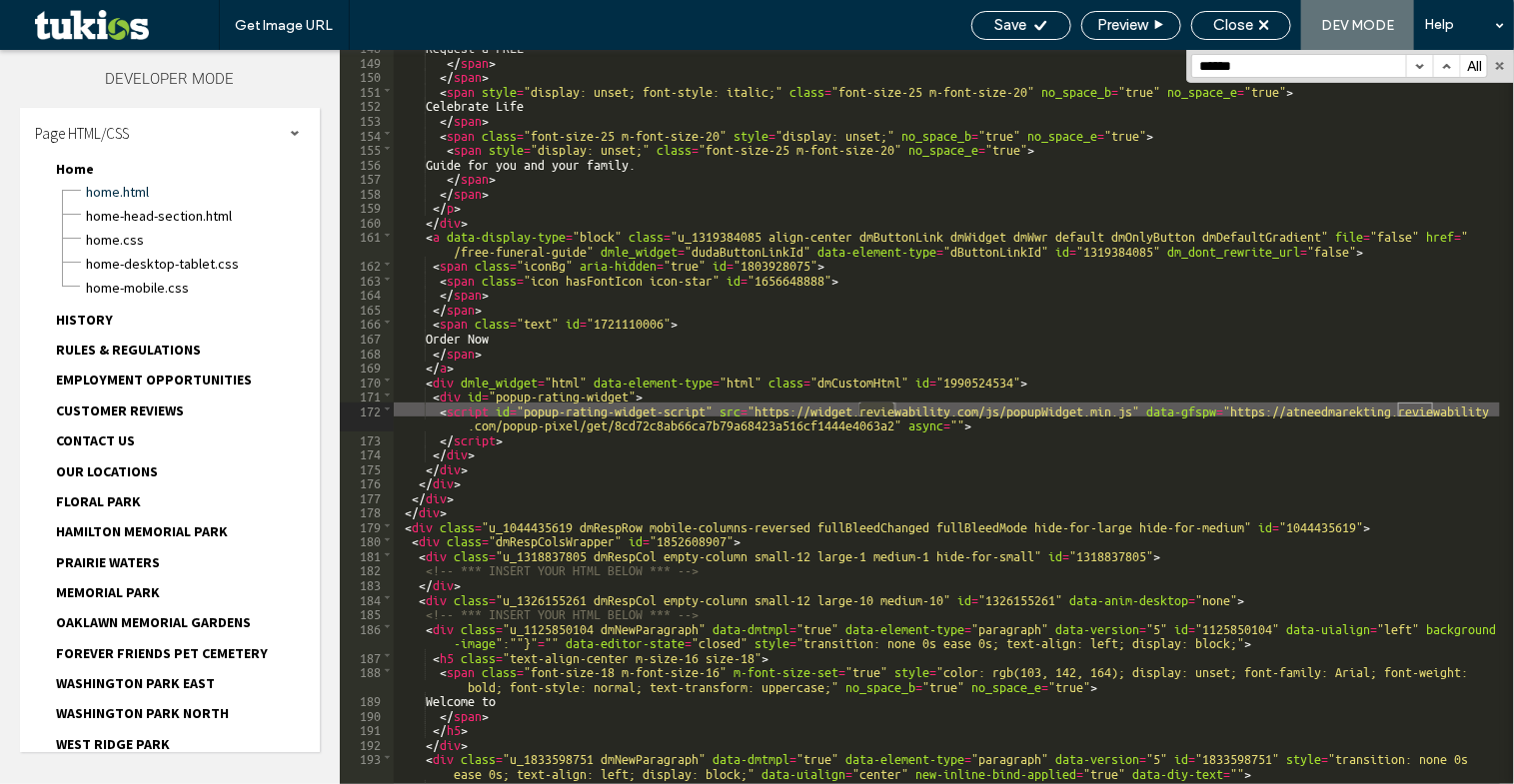 scroll, scrollTop: 2466, scrollLeft: 0, axis: vertical 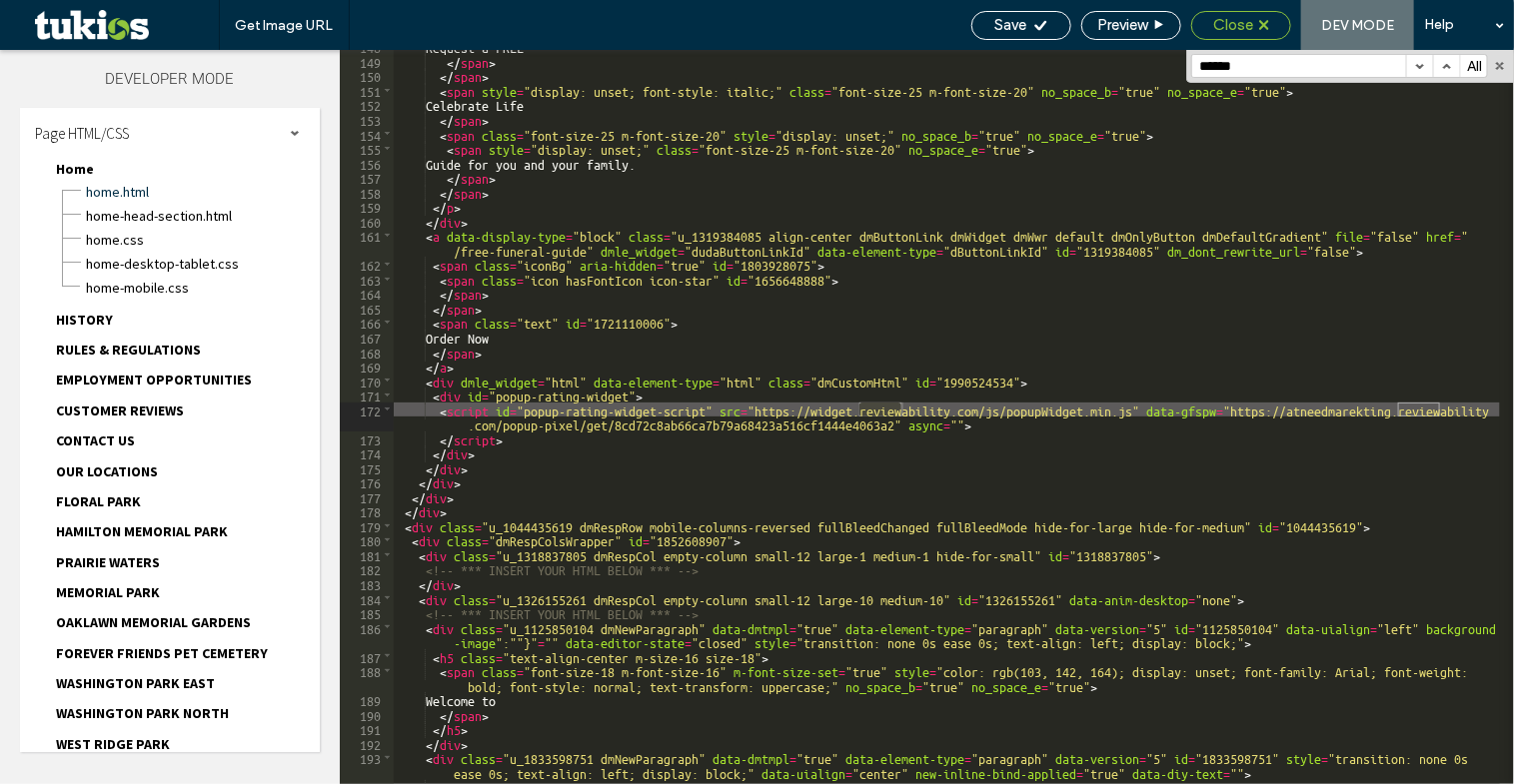 type on "******" 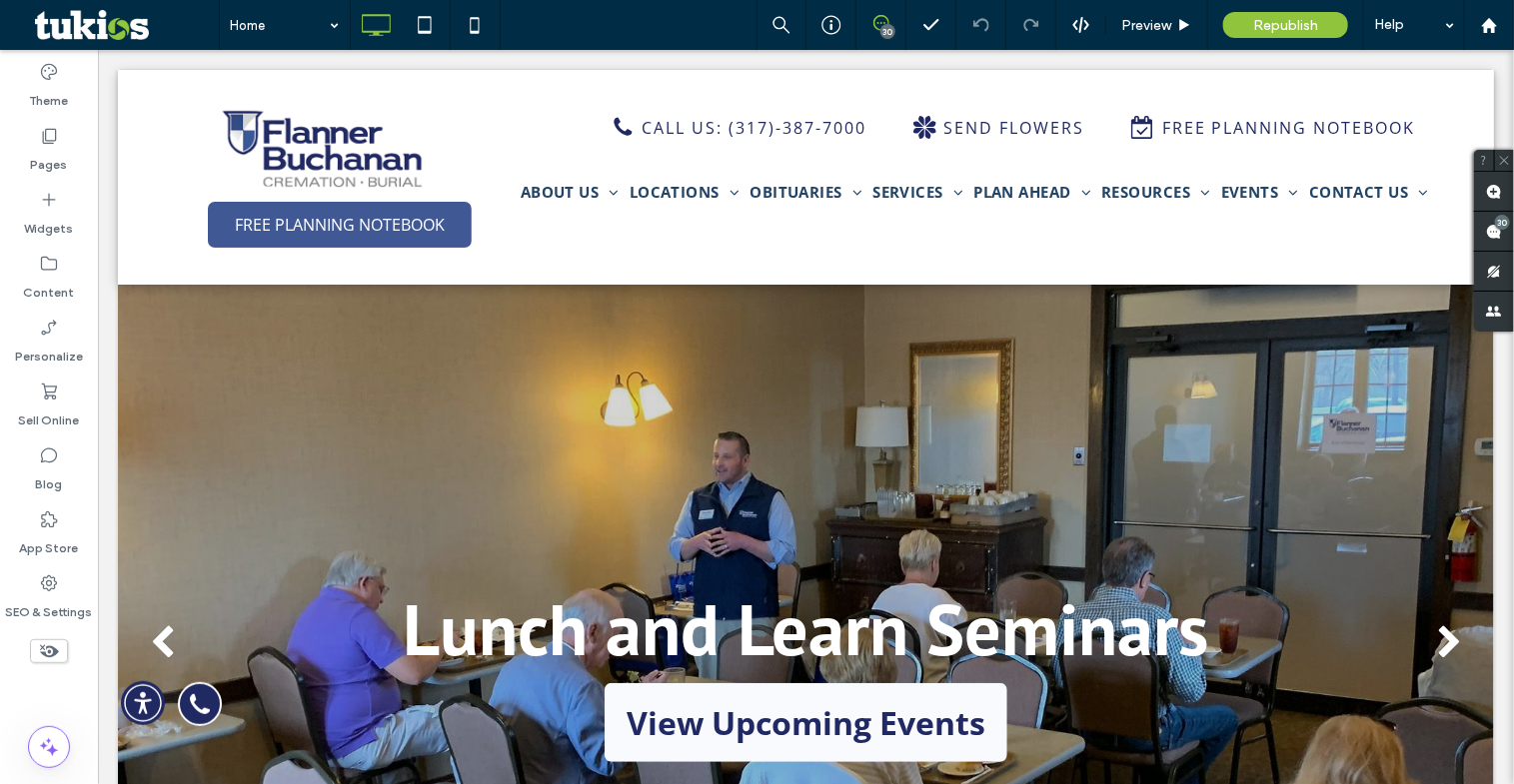 scroll, scrollTop: 544, scrollLeft: 0, axis: vertical 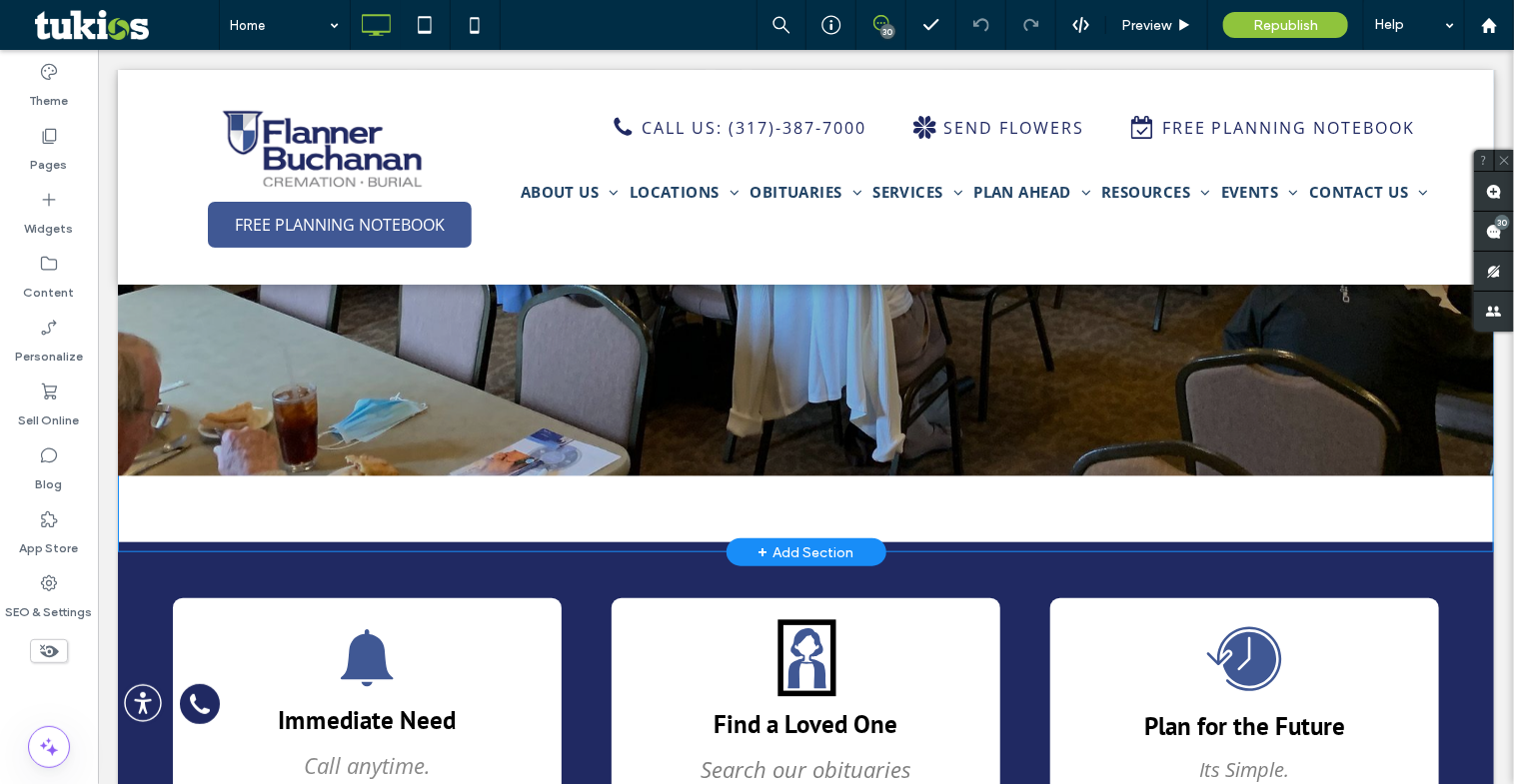 click on "Lunch and Learn Seminars View Upcoming Events View Upcoming Events a a a a
Click To Paste" at bounding box center [804, 173] 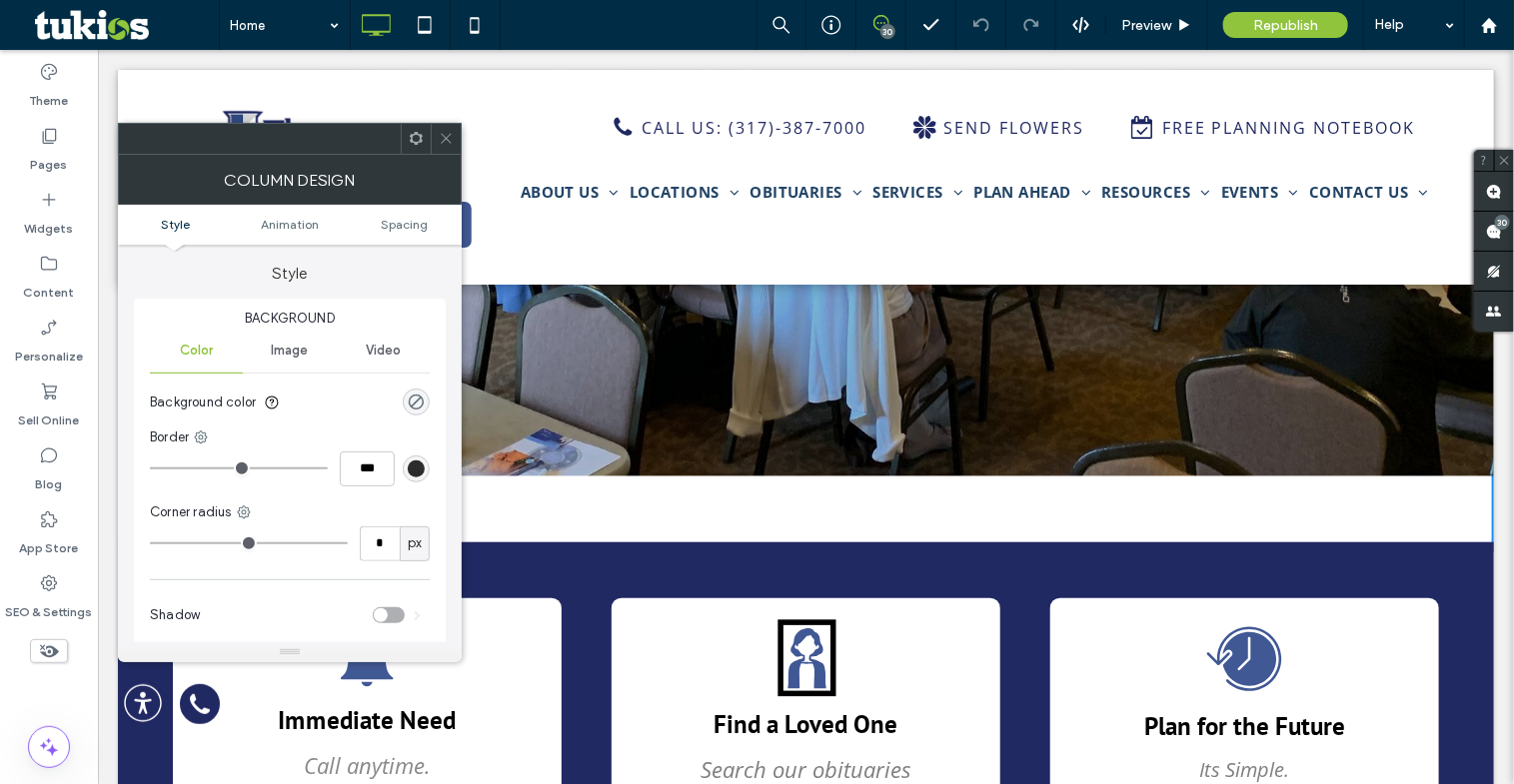 click 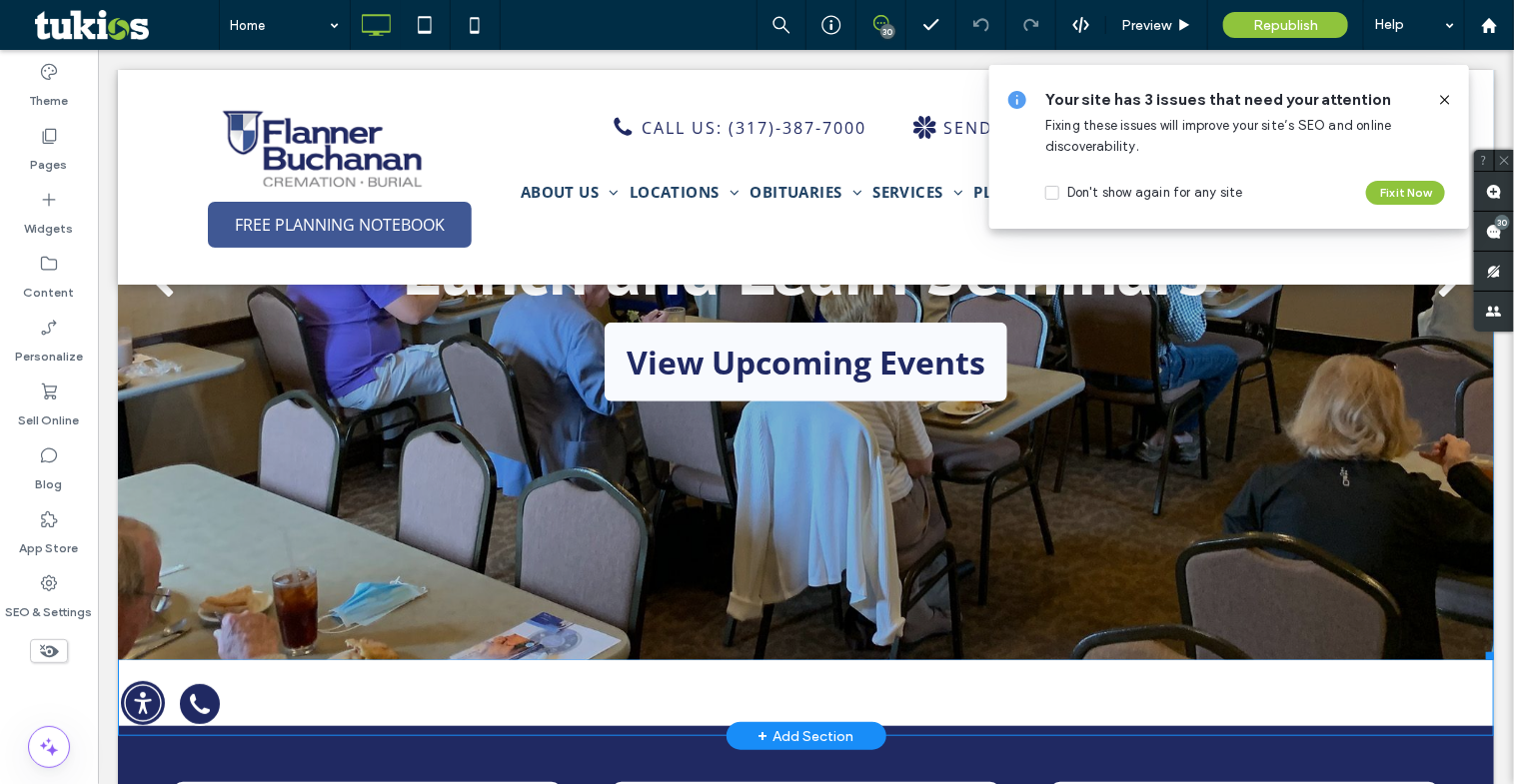 scroll, scrollTop: 363, scrollLeft: 0, axis: vertical 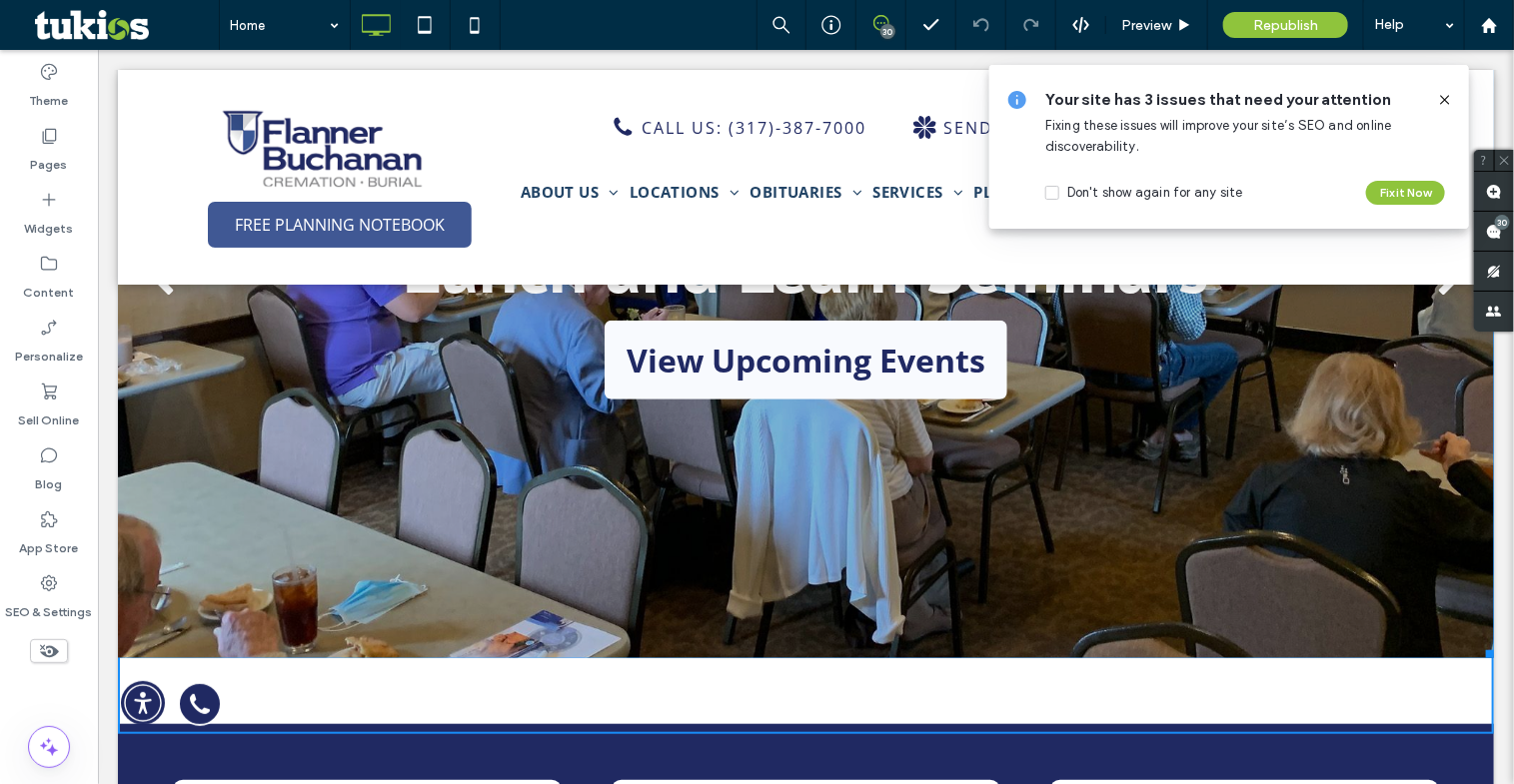 click at bounding box center [1485, 649] 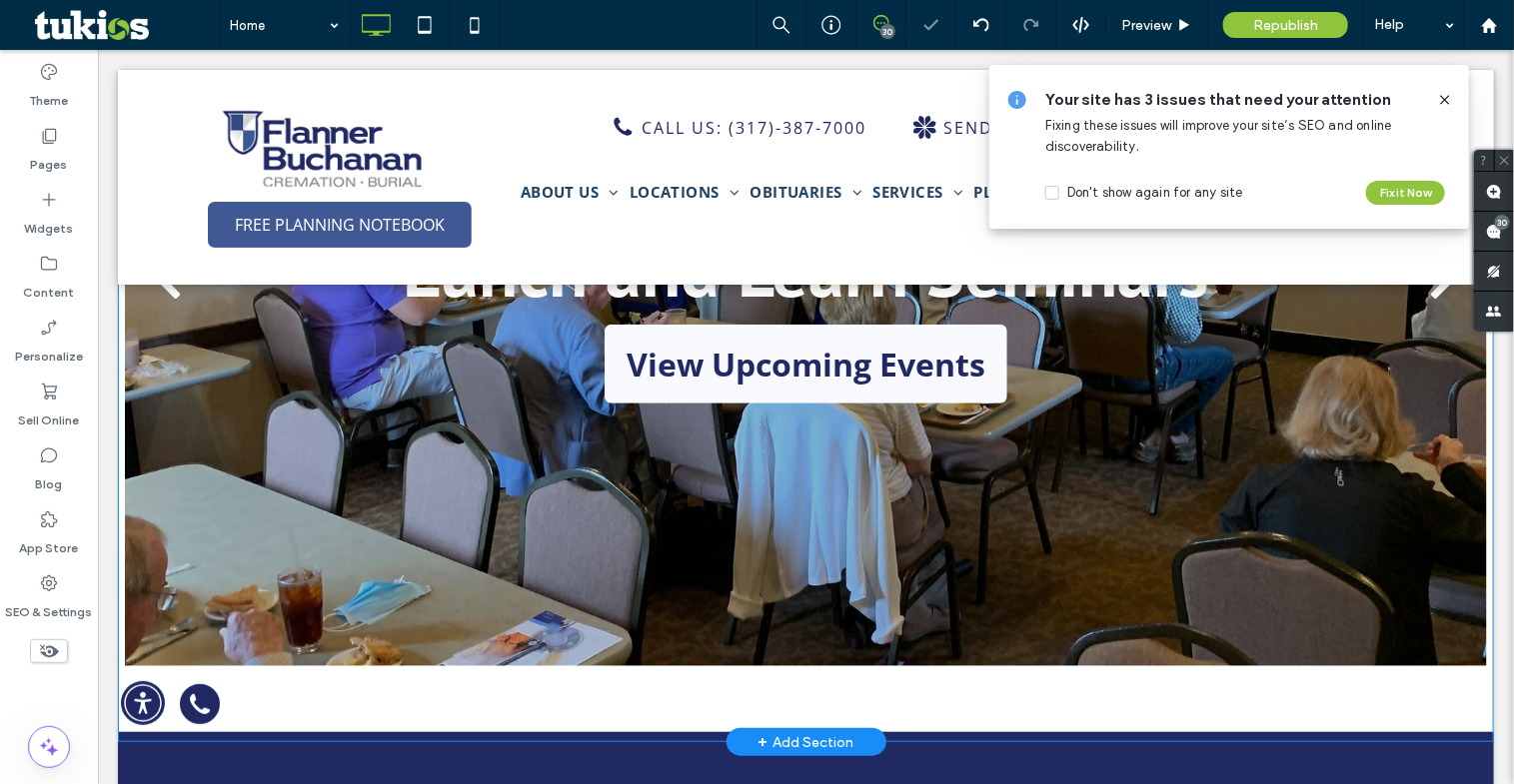 click on "Lunch and Learn Seminars View Upcoming Events View Upcoming Events a a a a
Click To Paste" at bounding box center [804, 359] 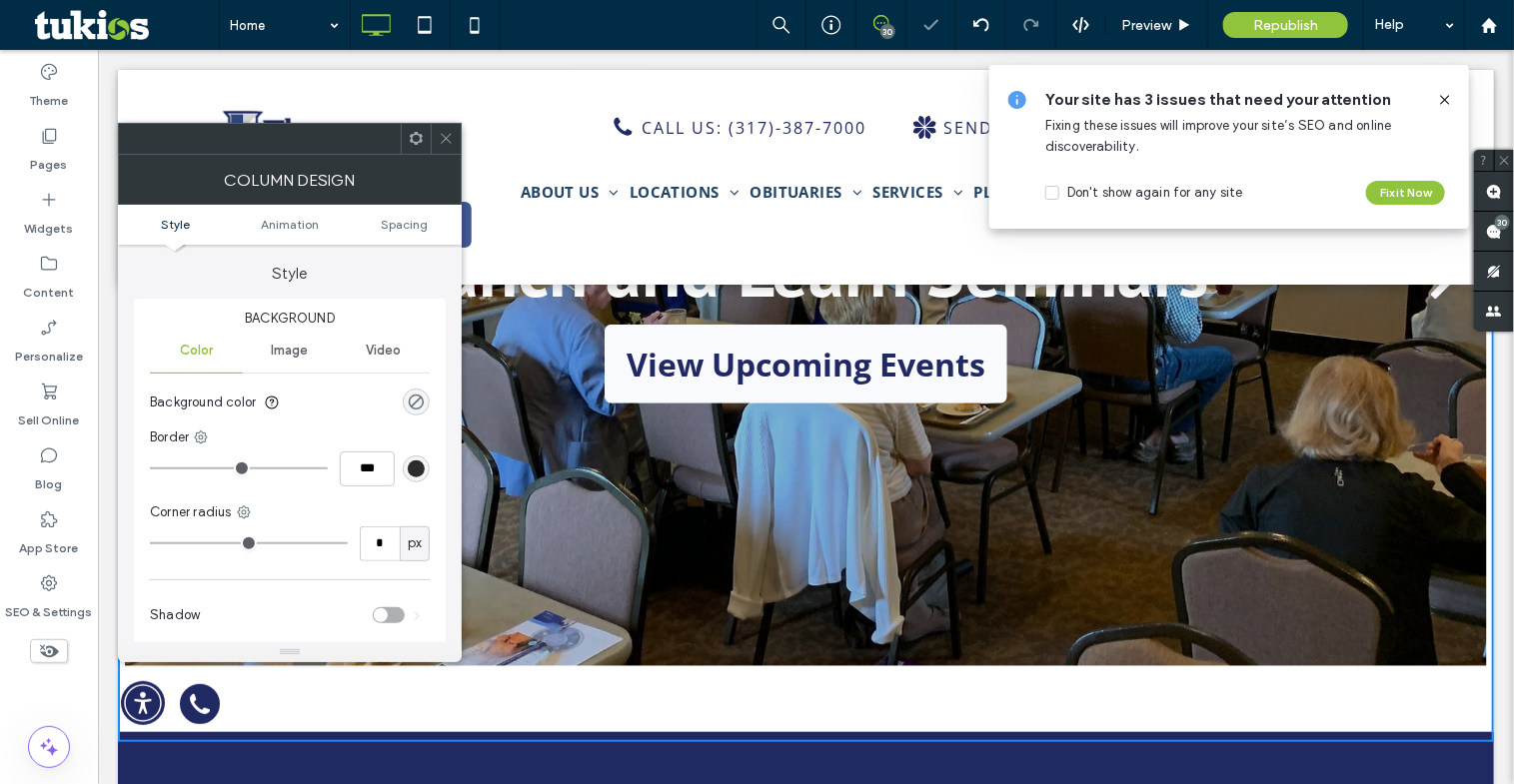 click on "Lunch and Learn Seminars View Upcoming Events View Upcoming Events a a a a
Click To Paste" at bounding box center [804, 359] 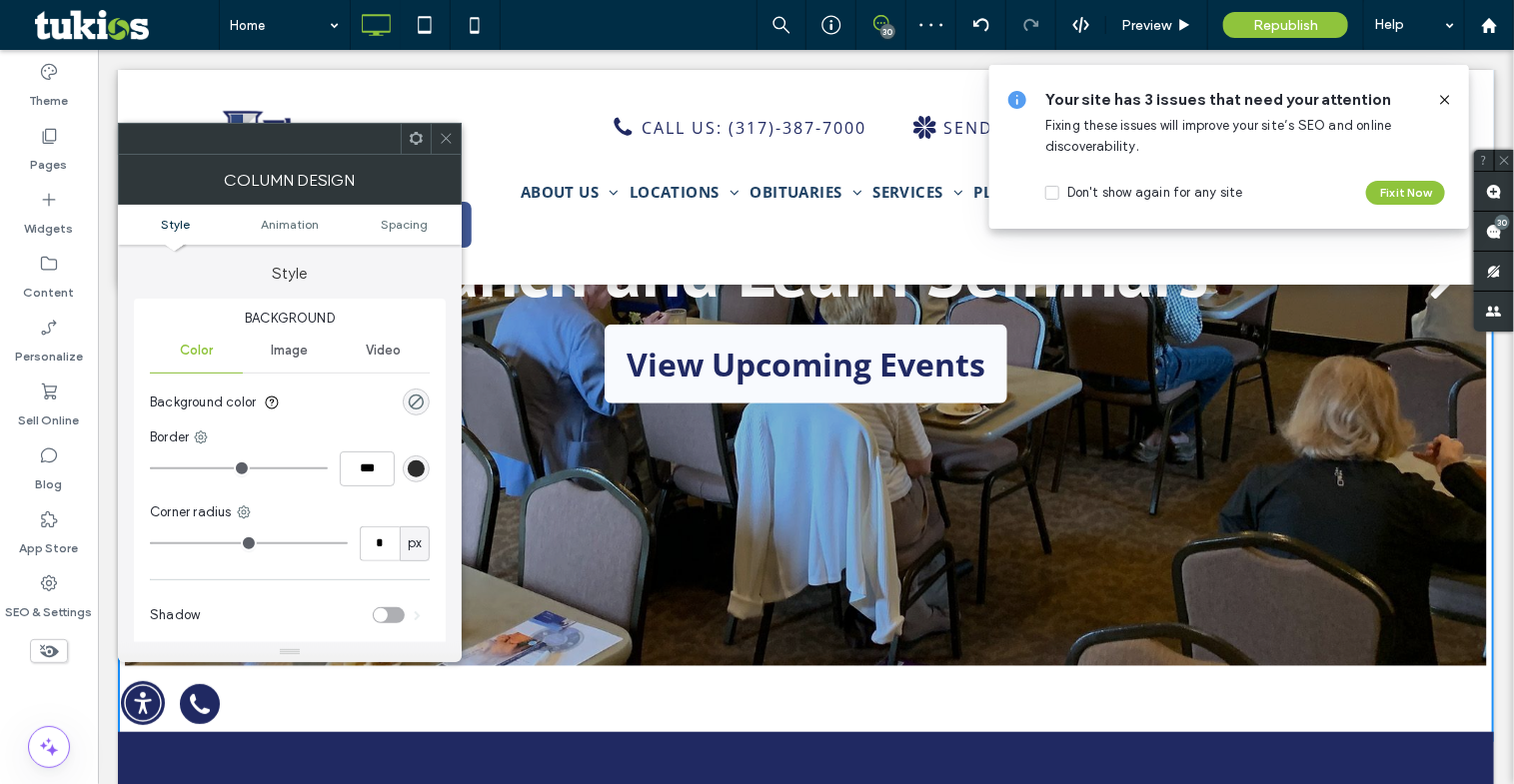 click 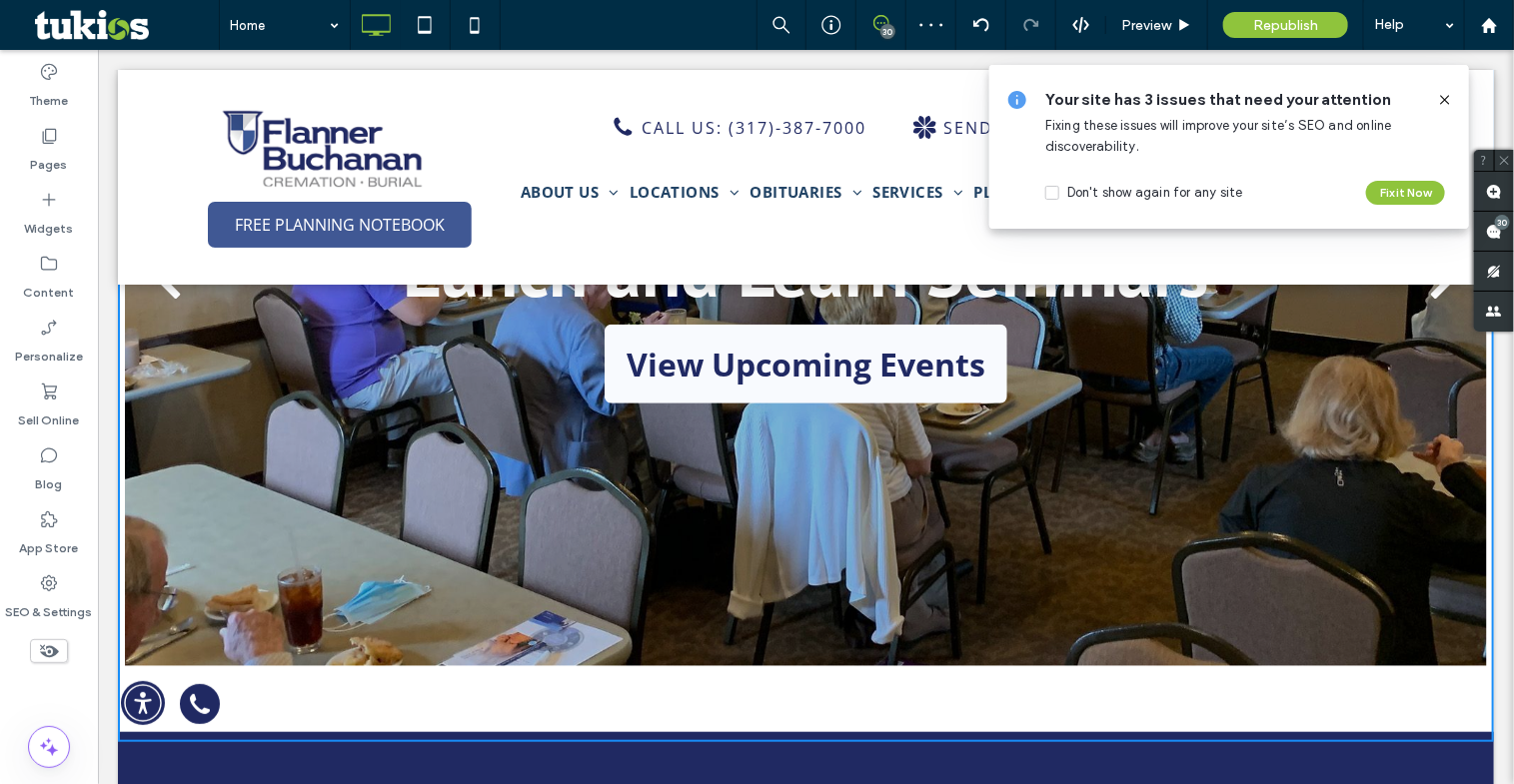 click on "Lunch and Learn Seminars View Upcoming Events View Upcoming Events" at bounding box center (804, 296) 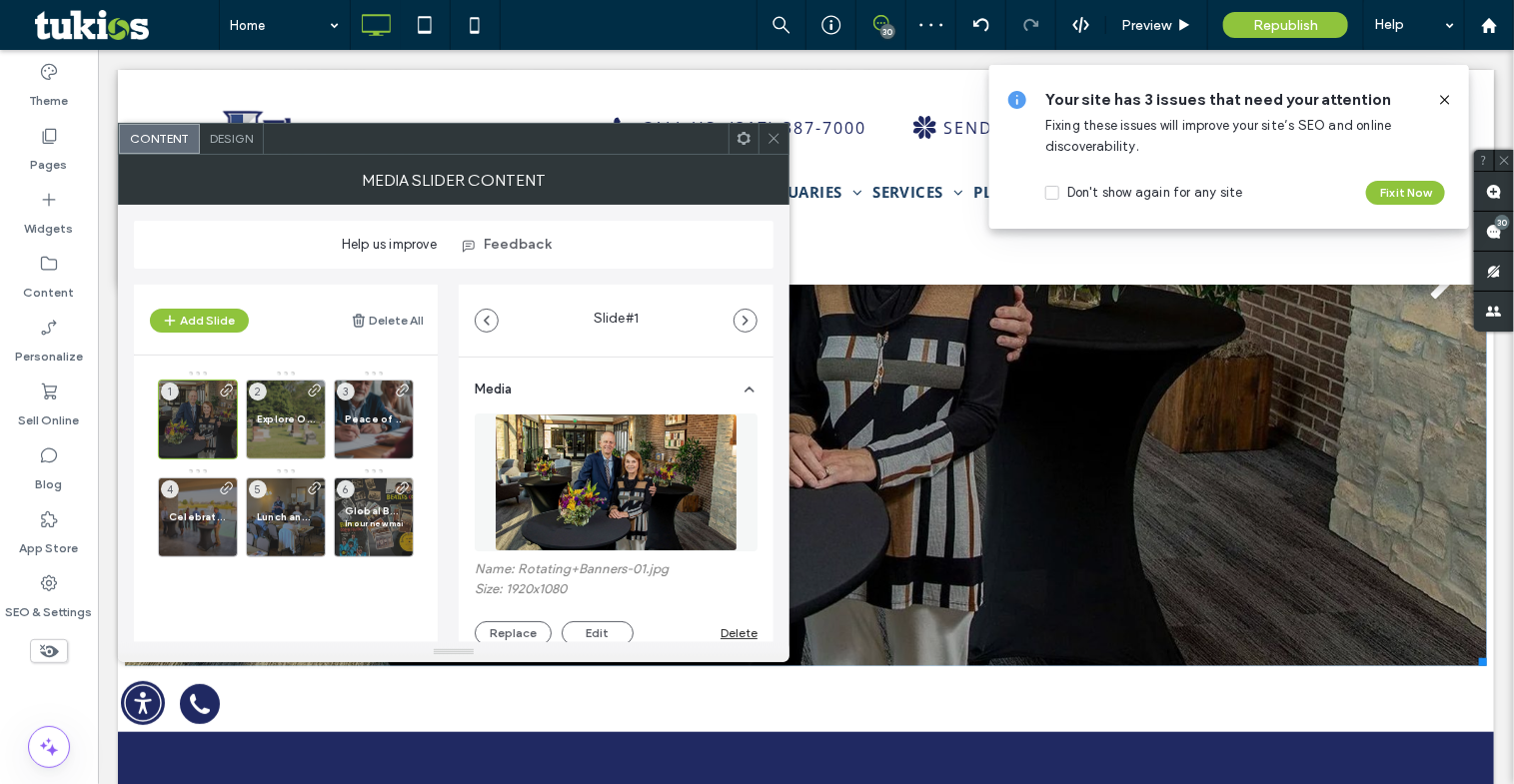 click at bounding box center [773, 139] 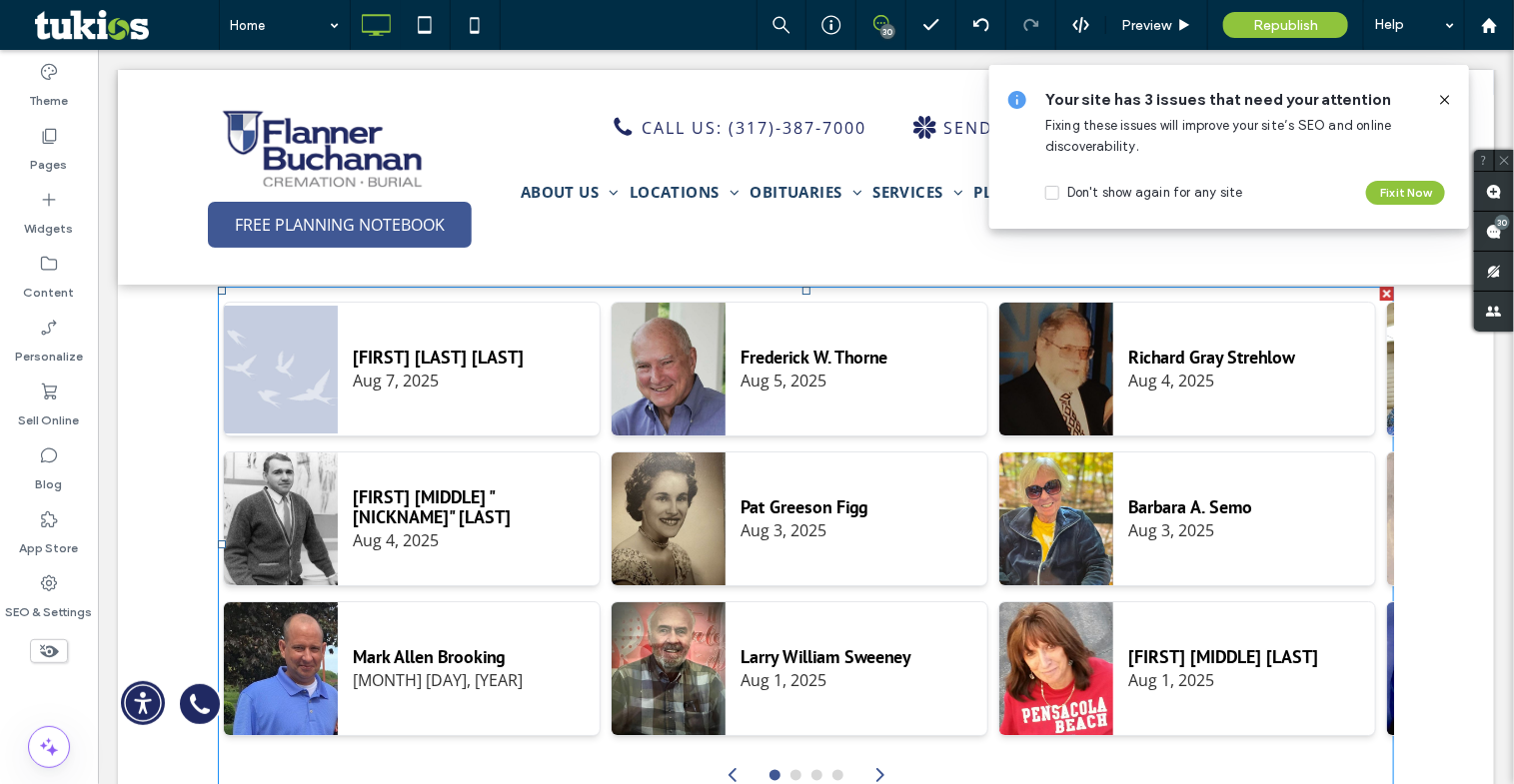 scroll, scrollTop: 2724, scrollLeft: 0, axis: vertical 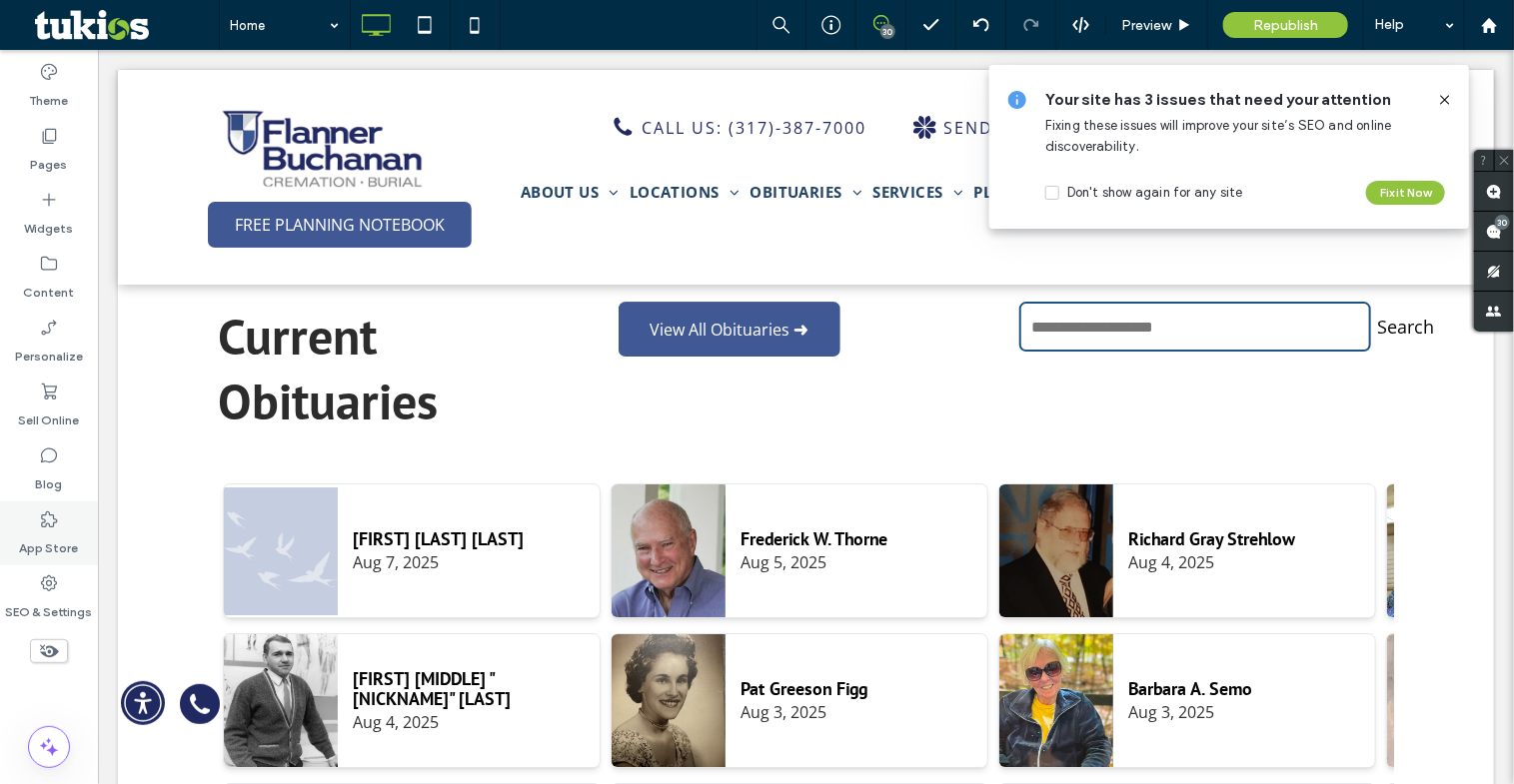 click on "App Store" at bounding box center [49, 533] 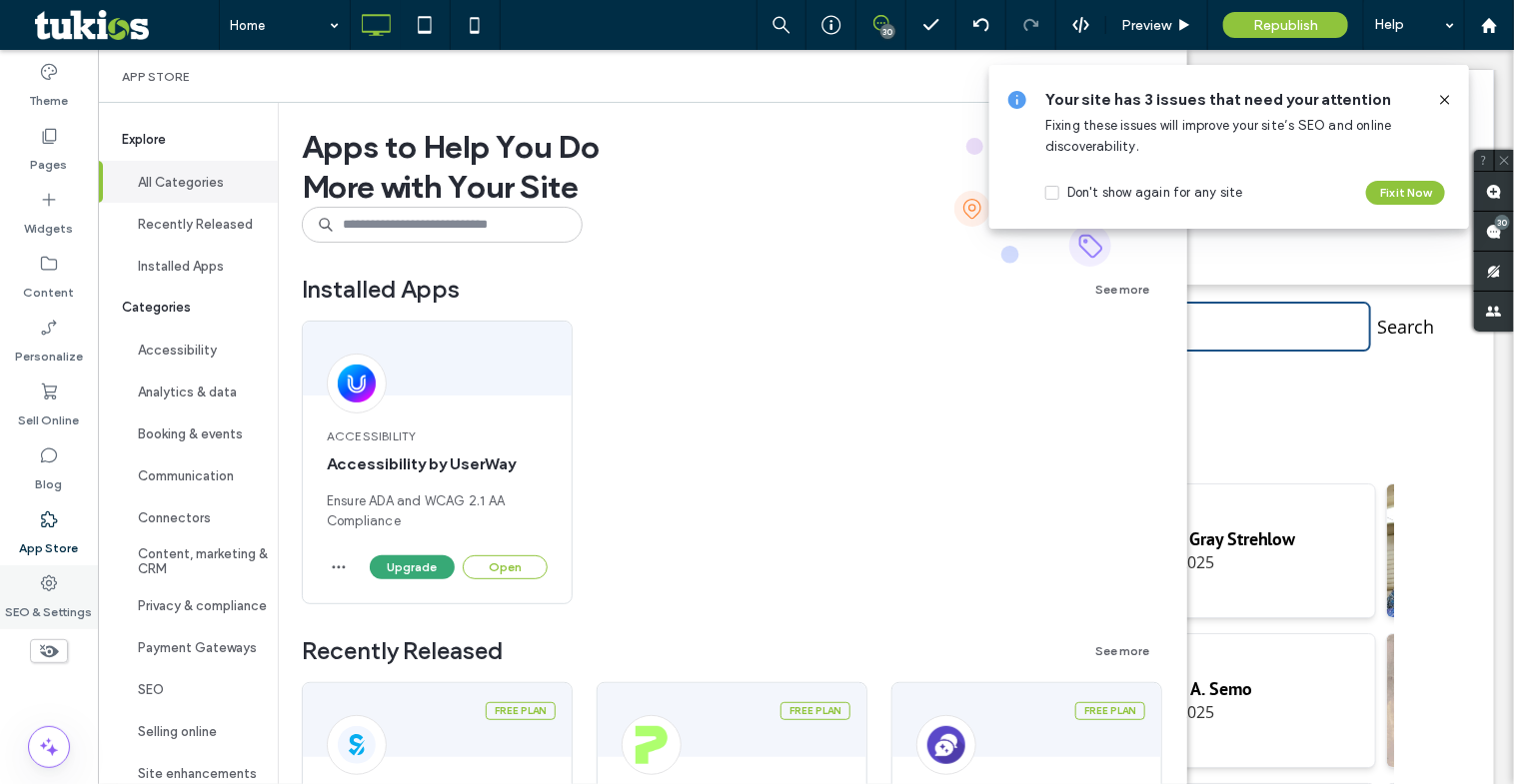 click on "SEO & Settings" at bounding box center (49, 607) 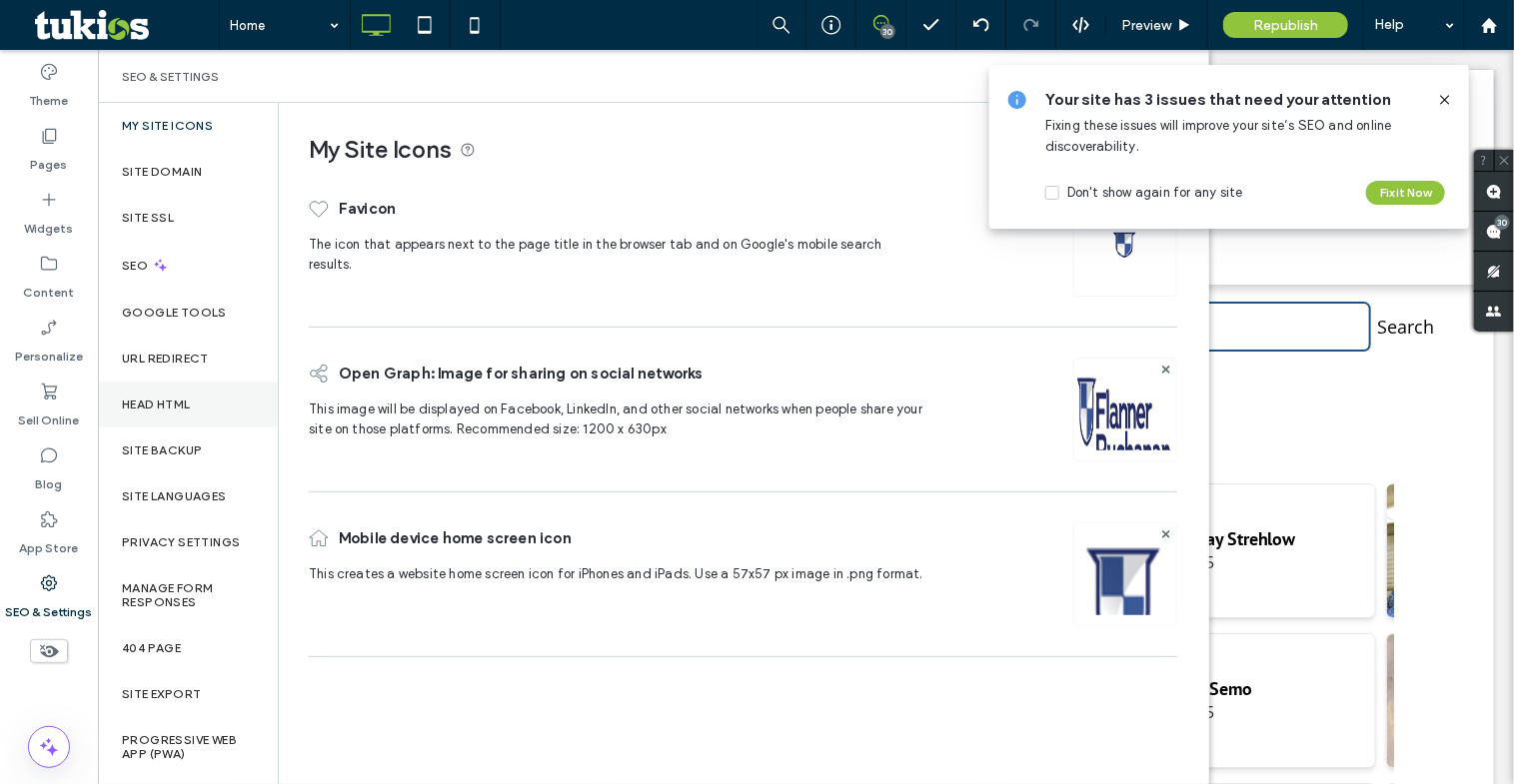 click on "Head HTML" at bounding box center (156, 404) 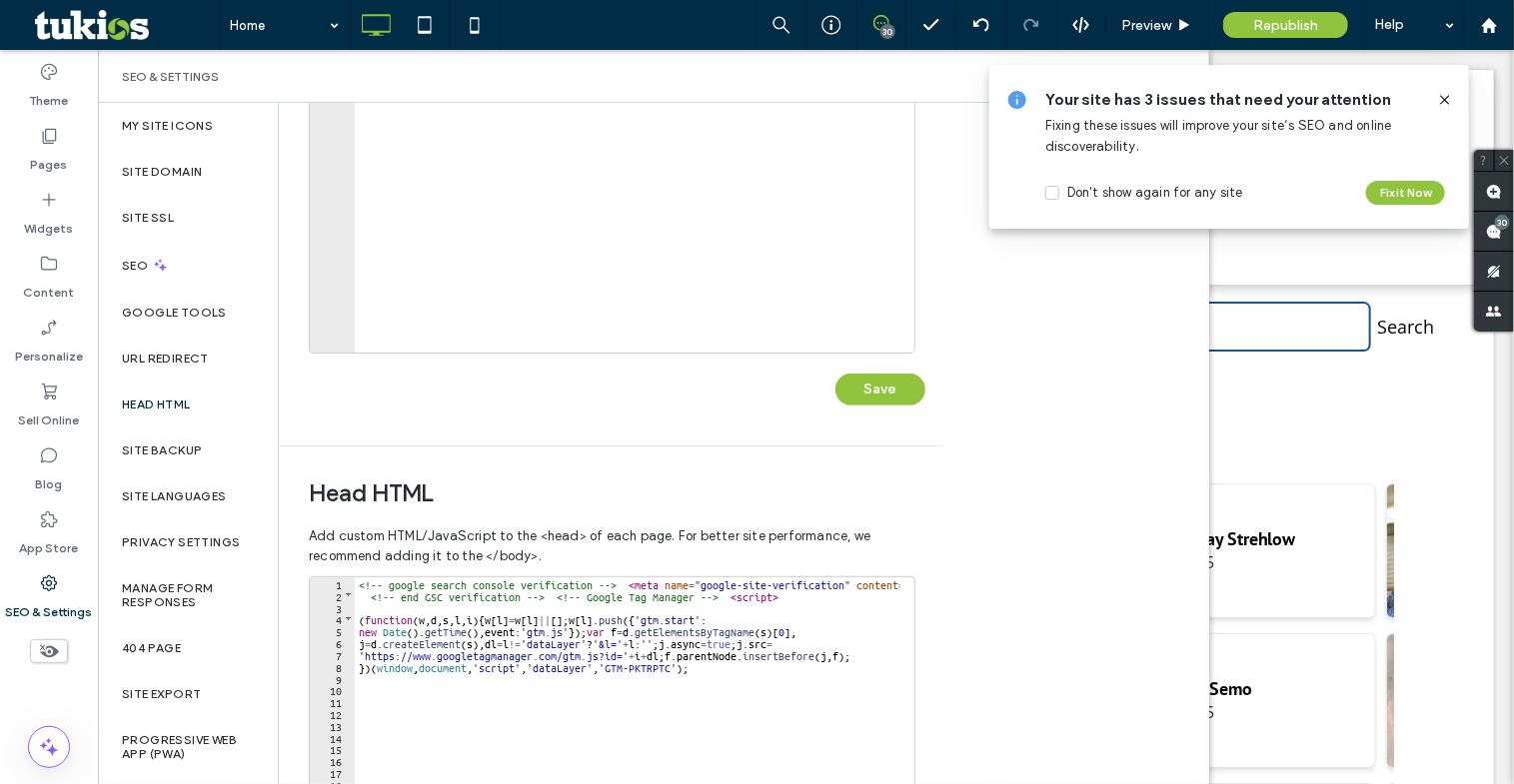 scroll, scrollTop: 181, scrollLeft: 0, axis: vertical 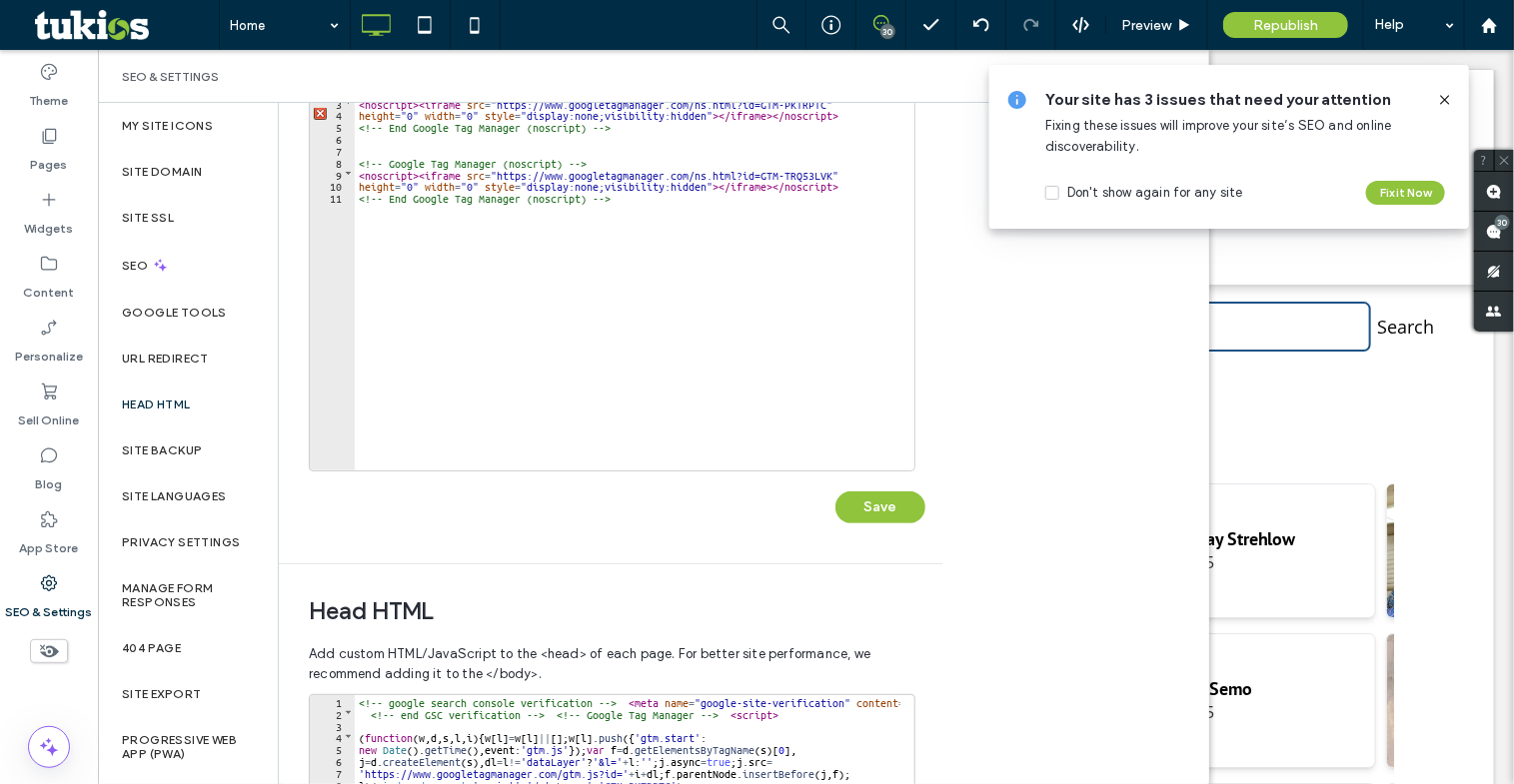 click 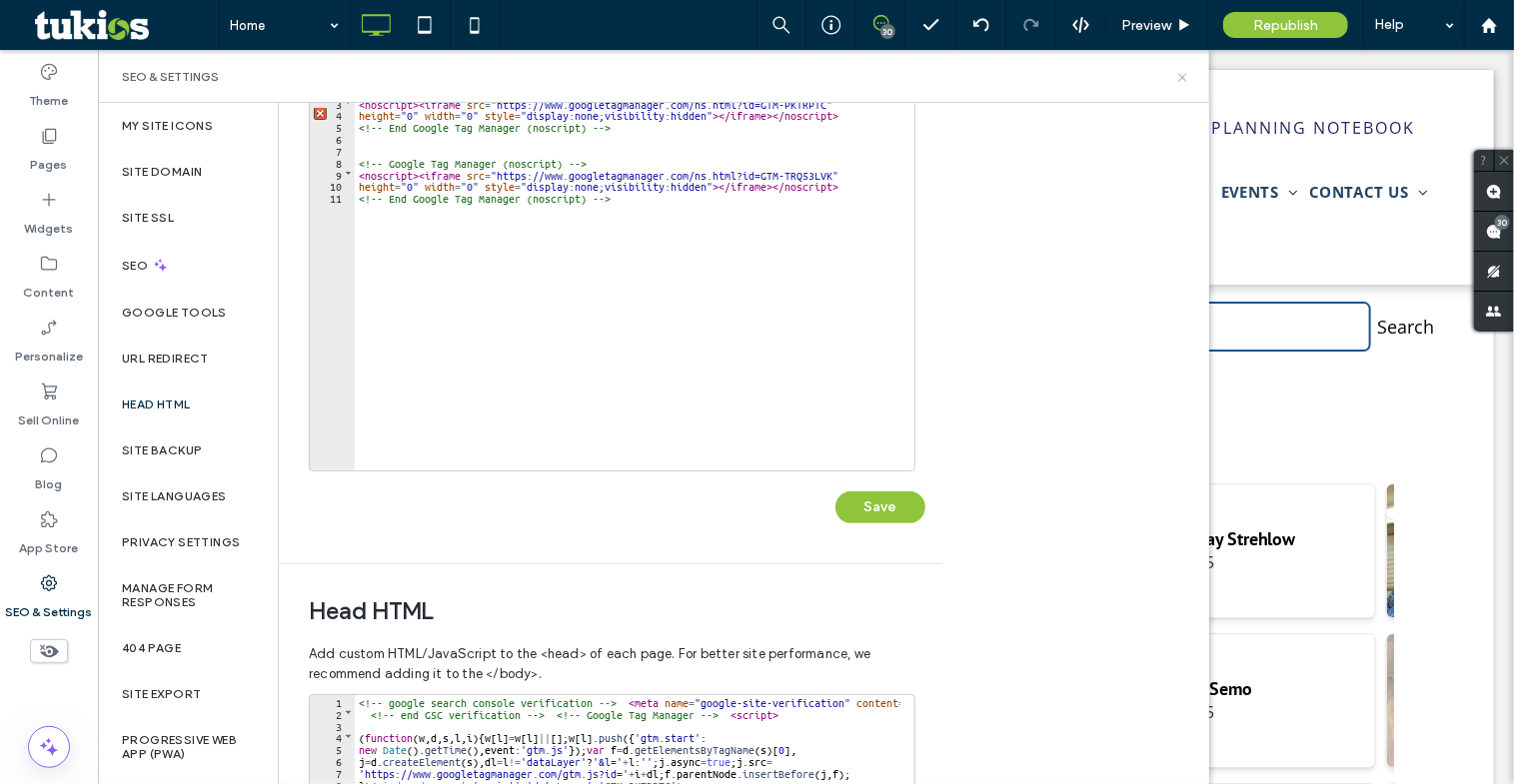 click 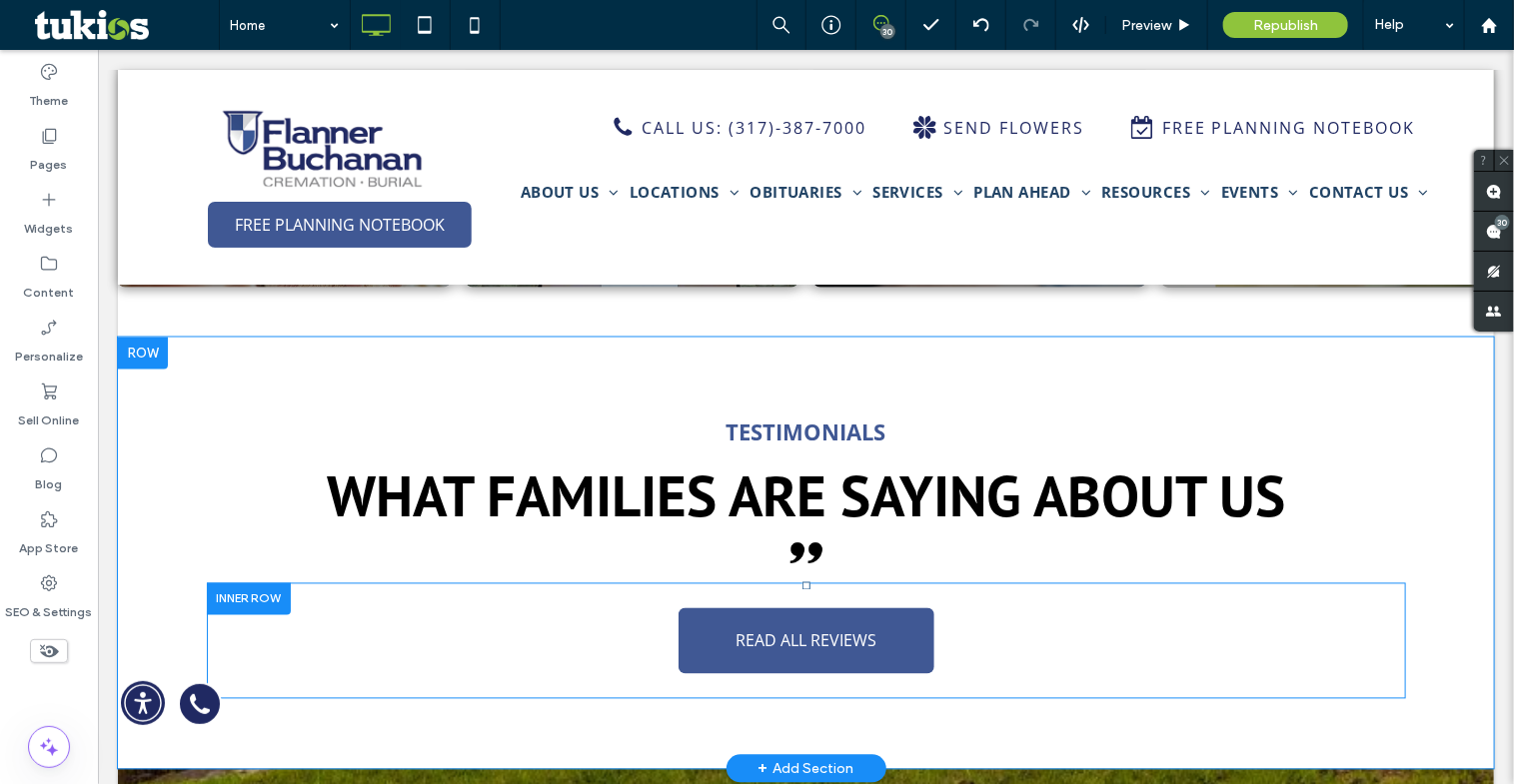 scroll, scrollTop: 4721, scrollLeft: 0, axis: vertical 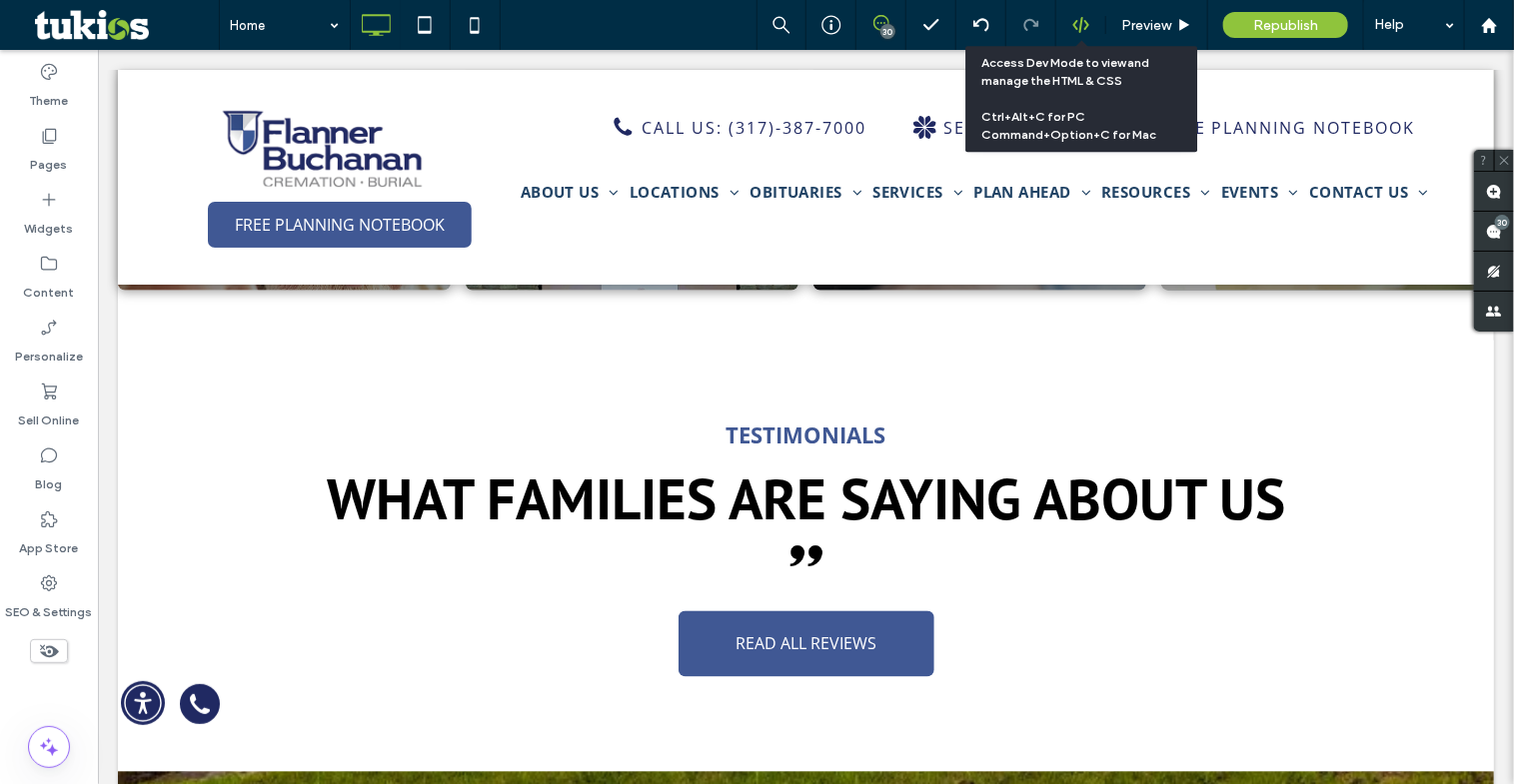 click 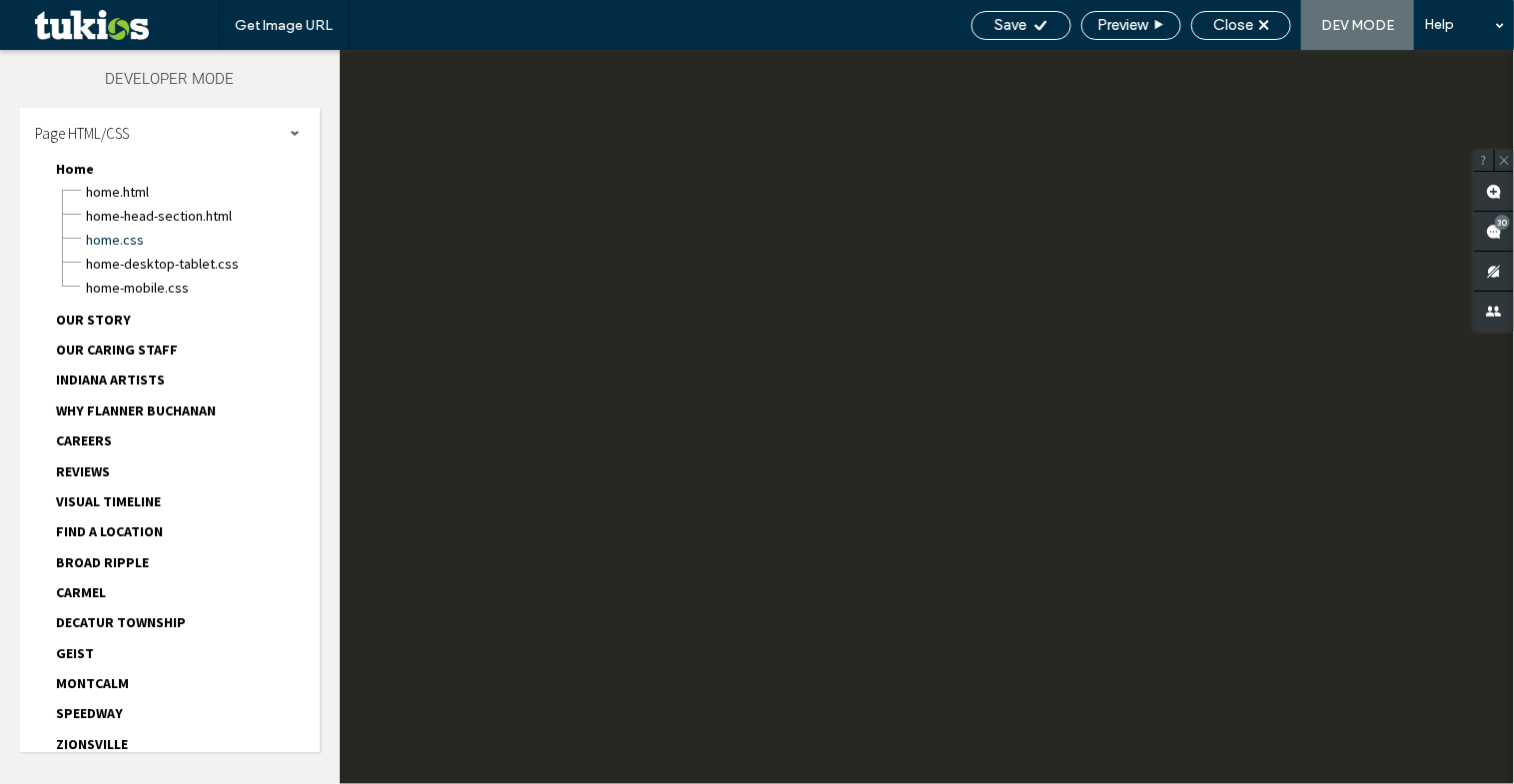 scroll, scrollTop: 0, scrollLeft: 0, axis: both 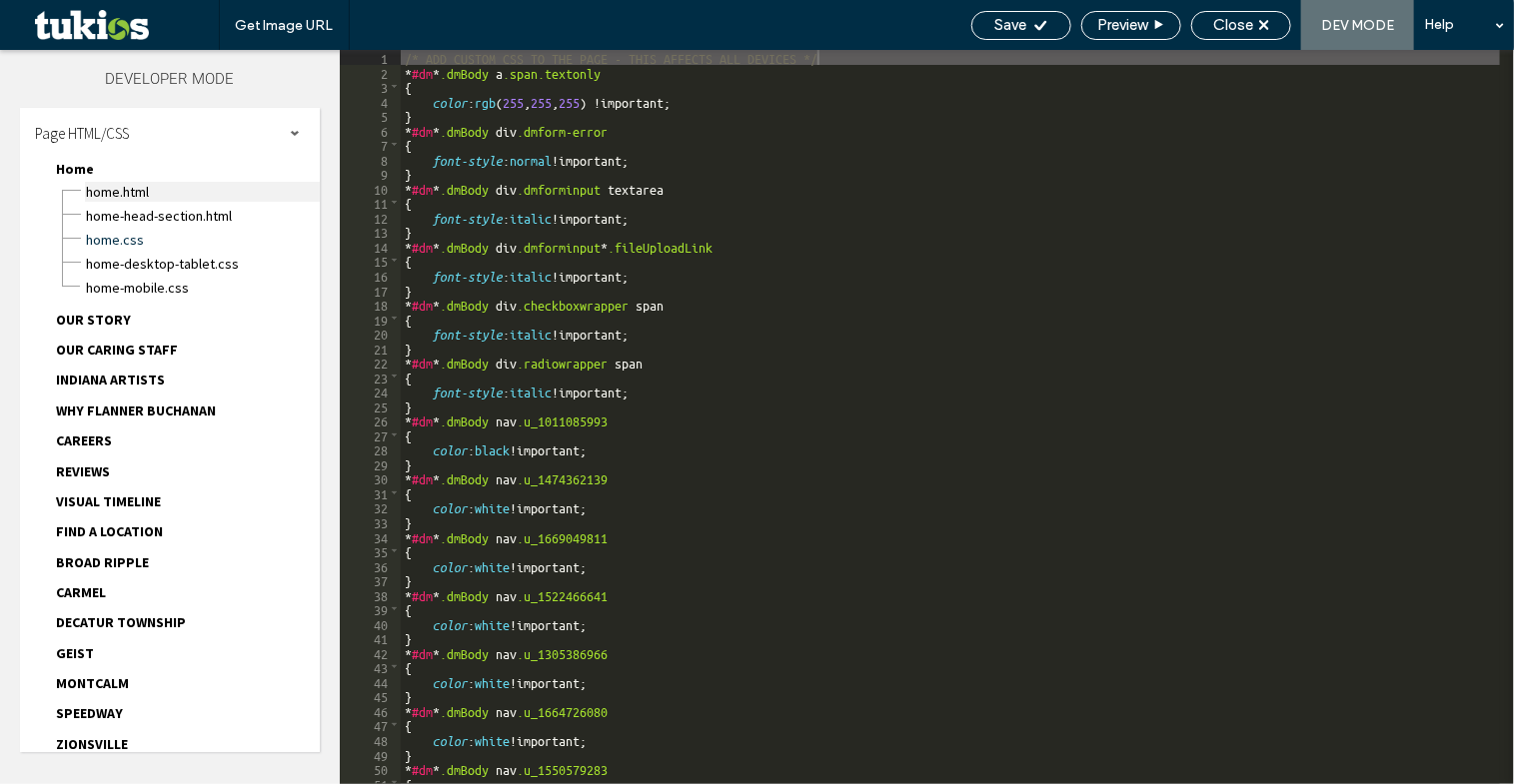 click on "Home.html" at bounding box center (202, 192) 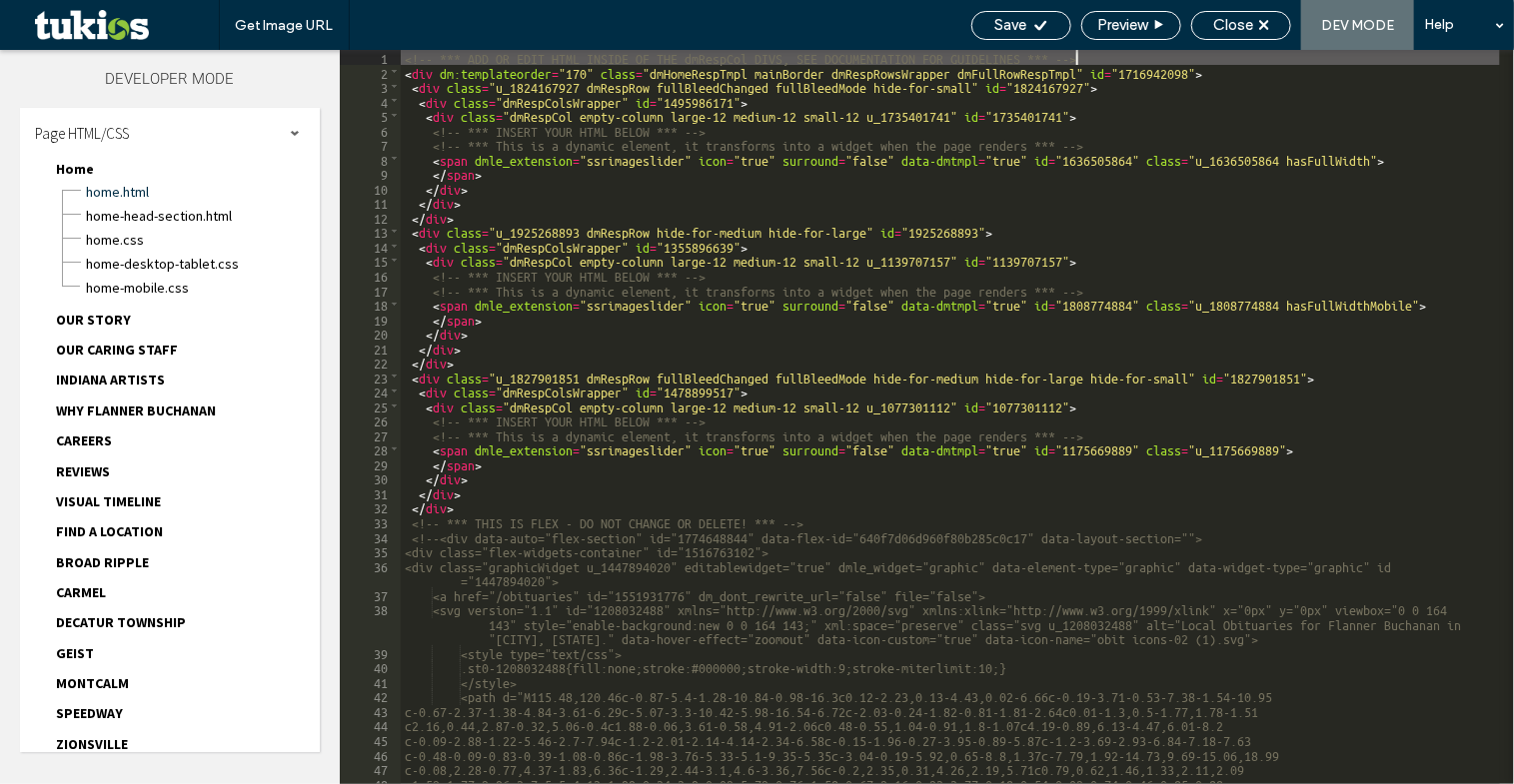 click on "<!-- *** ADD OR EDIT HTML INSIDE OF THE dmRespCol DIVS, SEE DOCUMENTATION FOR GUIDELINES *** --> < div   dm:templateorder = "170"   class = "dmHomeRespTmpl mainBorder dmRespRowsWrapper dmFullRowRespTmpl"   id = "1716942098" >   < div   class = "u_1824167927 dmRespRow fullBleedChanged fullBleedMode hide-for-small"   id = "1824167927" >    < div   class = "dmRespColsWrapper"   id = "1495986171" >     < div   class = "dmRespCol empty-column large-12 medium-12 small-12 u_1735401741"   id = "1735401741" >      <!-- *** INSERT YOUR HTML BELOW *** -->      <!-- *** This is a dynamic element, it transforms into a widget when the page renders *** -->      < span   dmle_extension = "ssrimageslider"   icon = "true"   surround = "false"   data-dmtmpl = "true"   id = "1636505864"   class = "u_1636505864 hasFullWidth" >      </ span >     </ div >    </ div >   </ div >   < div   class = "u_1925268893 dmRespRow hide-for-medium hide-for-large"   id = "1925268893" >    < div   class = "dmRespColsWrapper"   id = "1355896639"" at bounding box center [950, 431] 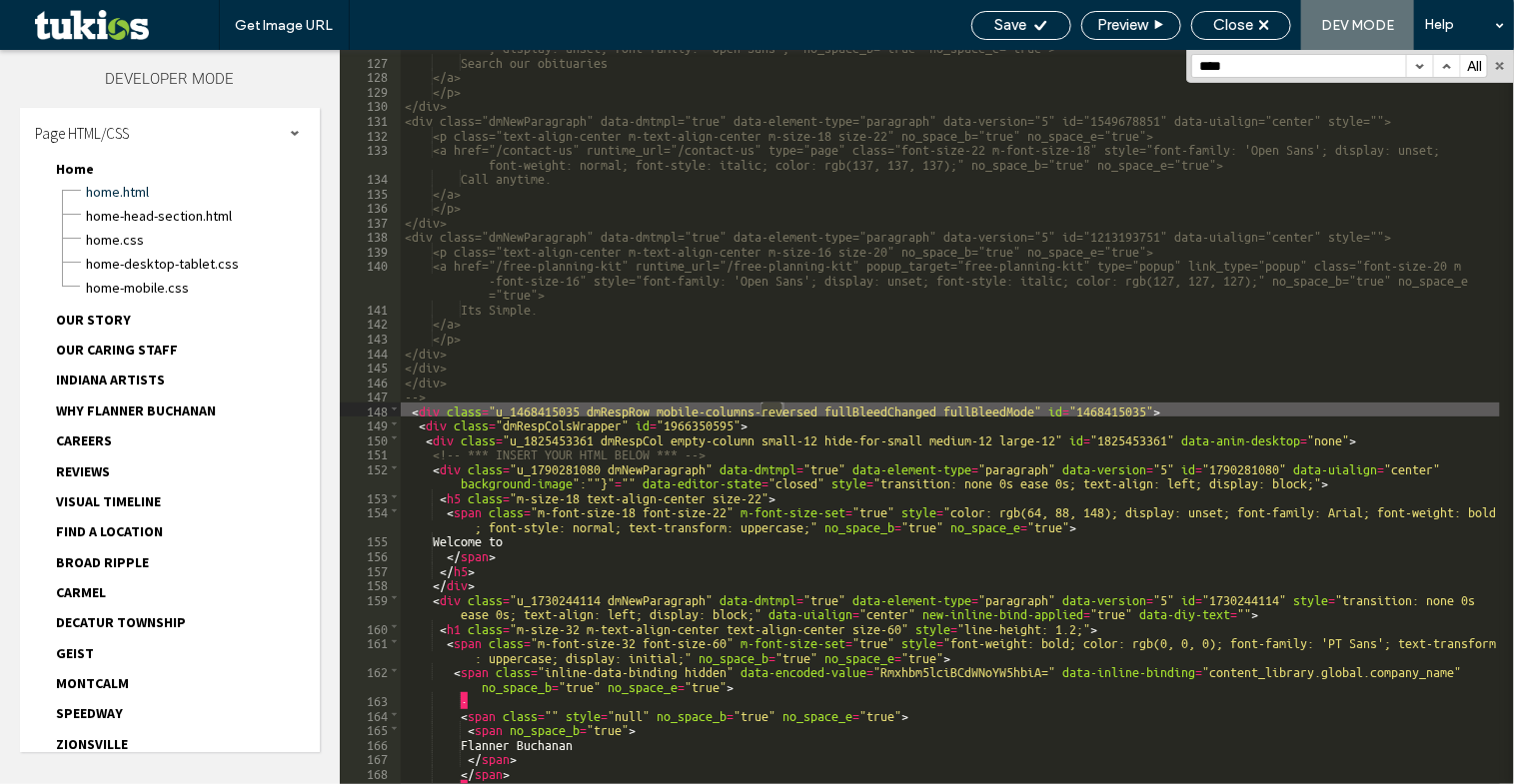 scroll, scrollTop: 3352, scrollLeft: 0, axis: vertical 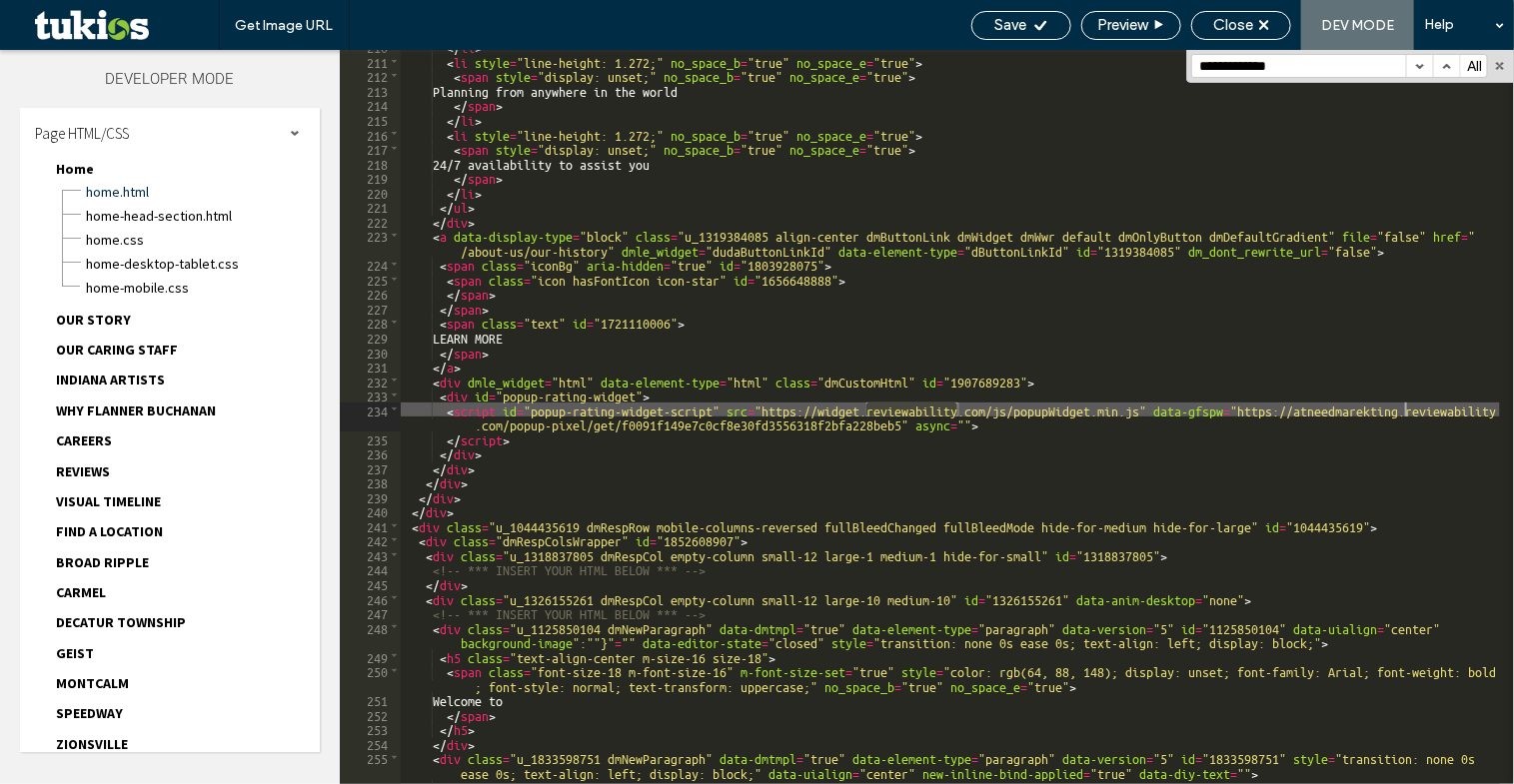 type on "**********" 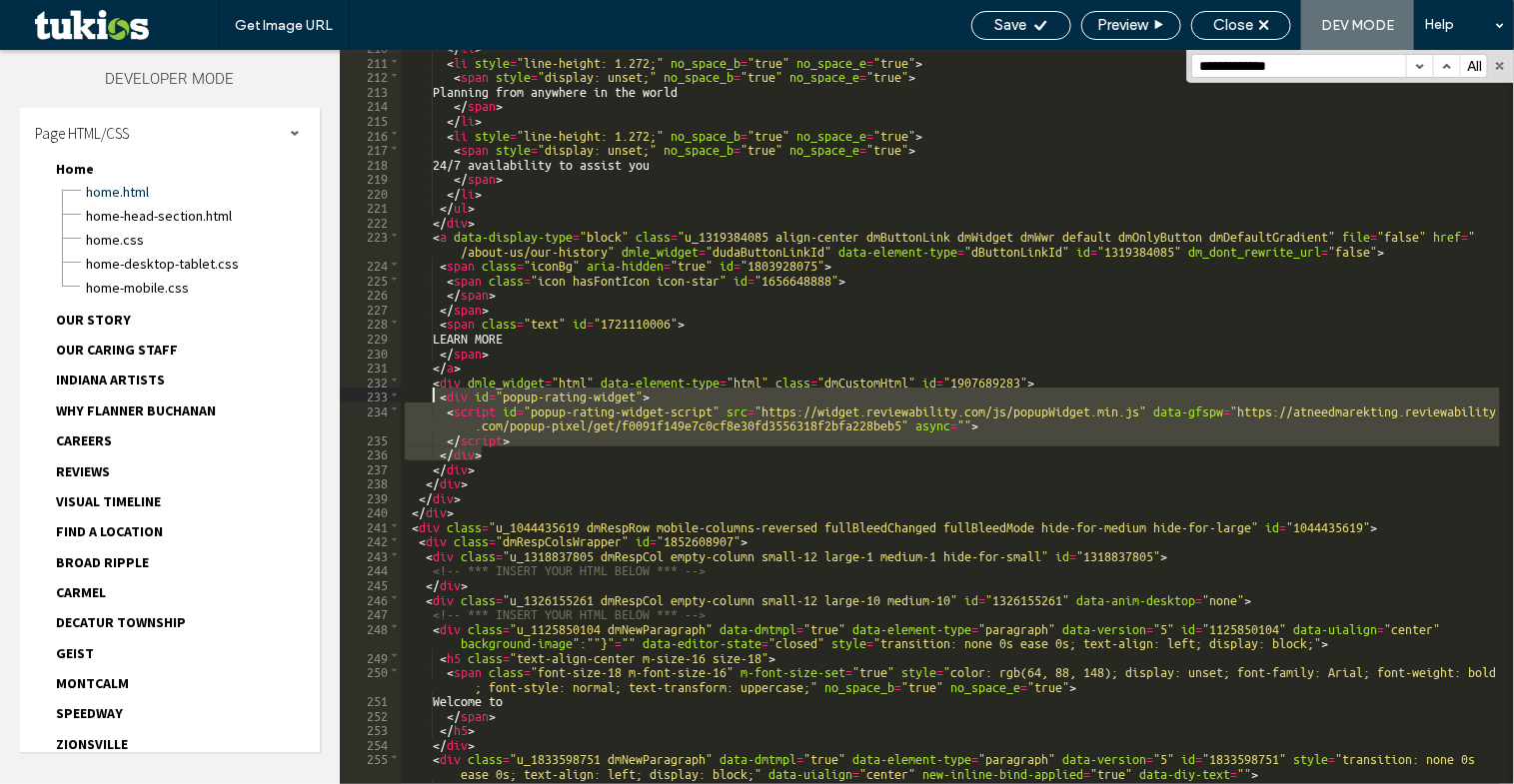 drag, startPoint x: 479, startPoint y: 450, endPoint x: 431, endPoint y: 397, distance: 71.50524 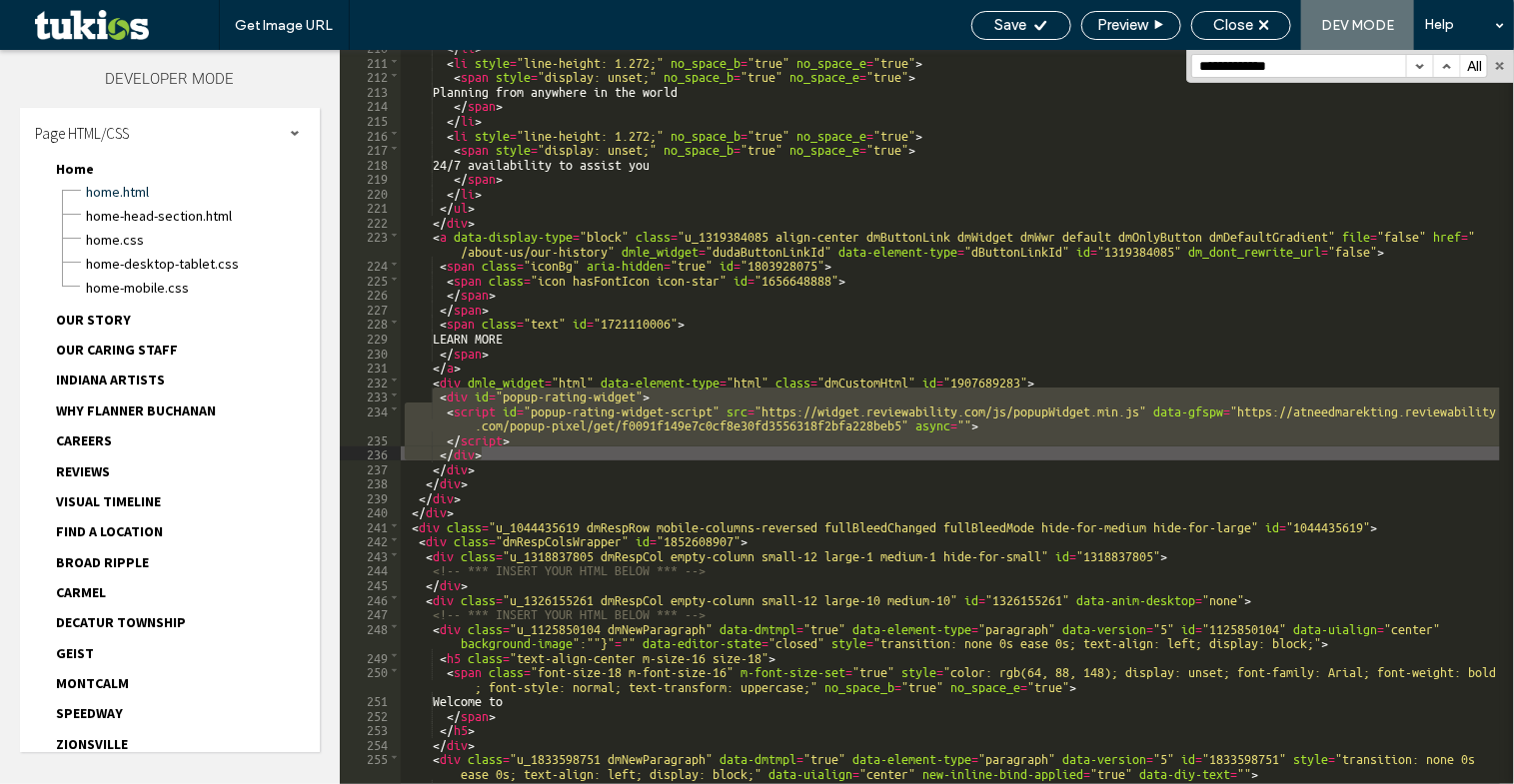 click on "</ li >         < li   style = "line-height: 1.272;"   no_space_b = "true"   no_space_e = "true" >          < span   style = "display: unset;"   no_space_b = "true"   no_space_e = "true" >          Planning from anywhere in the world          </ span >         </ li >         < li   style = "line-height: 1.272;"   no_space_b = "true"   no_space_e = "true" >          < span   style = "display: unset;"   no_space_b = "true"   no_space_e = "true" >          24/7 availability to assist you          </ span >         </ li >        </ ul >      </ div >      < a   data-display-type = "block"   class = "u_1319384085 align-center dmButtonLink dmWidget dmWwr default dmOnlyButton dmDefaultGradient"   file = "false"   href = "          /about-us/our-history"   dmle_widget = "dudaButtonLinkId"   data-element-type = "dButtonLinkId"   id = "1319384085"   dm_dont_rewrite_url = "false" >        < span   class = "iconBg"   aria-hidden = "true"   id = "1803928075" >         < span   class =   id = "1656648888"" at bounding box center [950, 420] 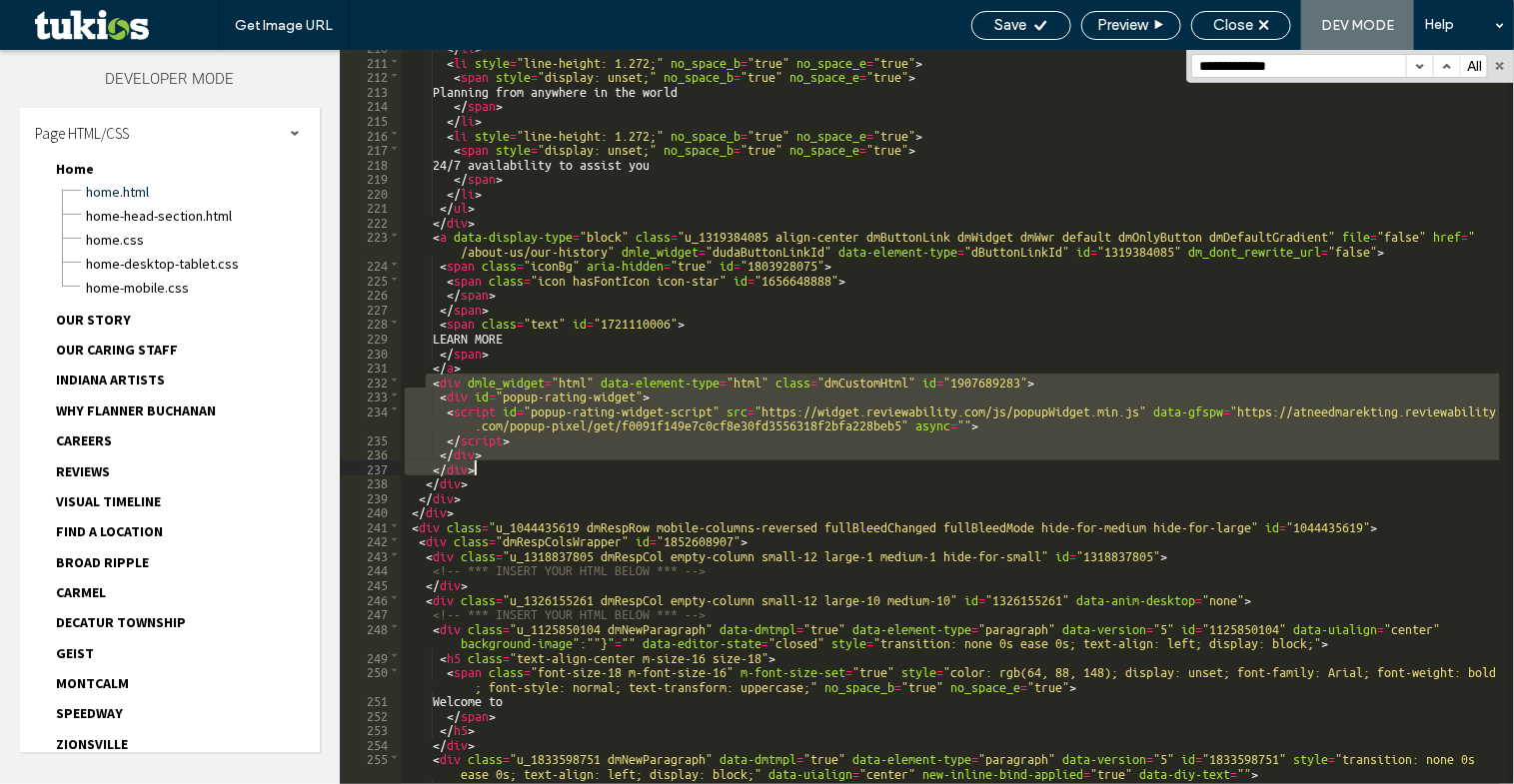 drag, startPoint x: 429, startPoint y: 381, endPoint x: 479, endPoint y: 463, distance: 96.04166 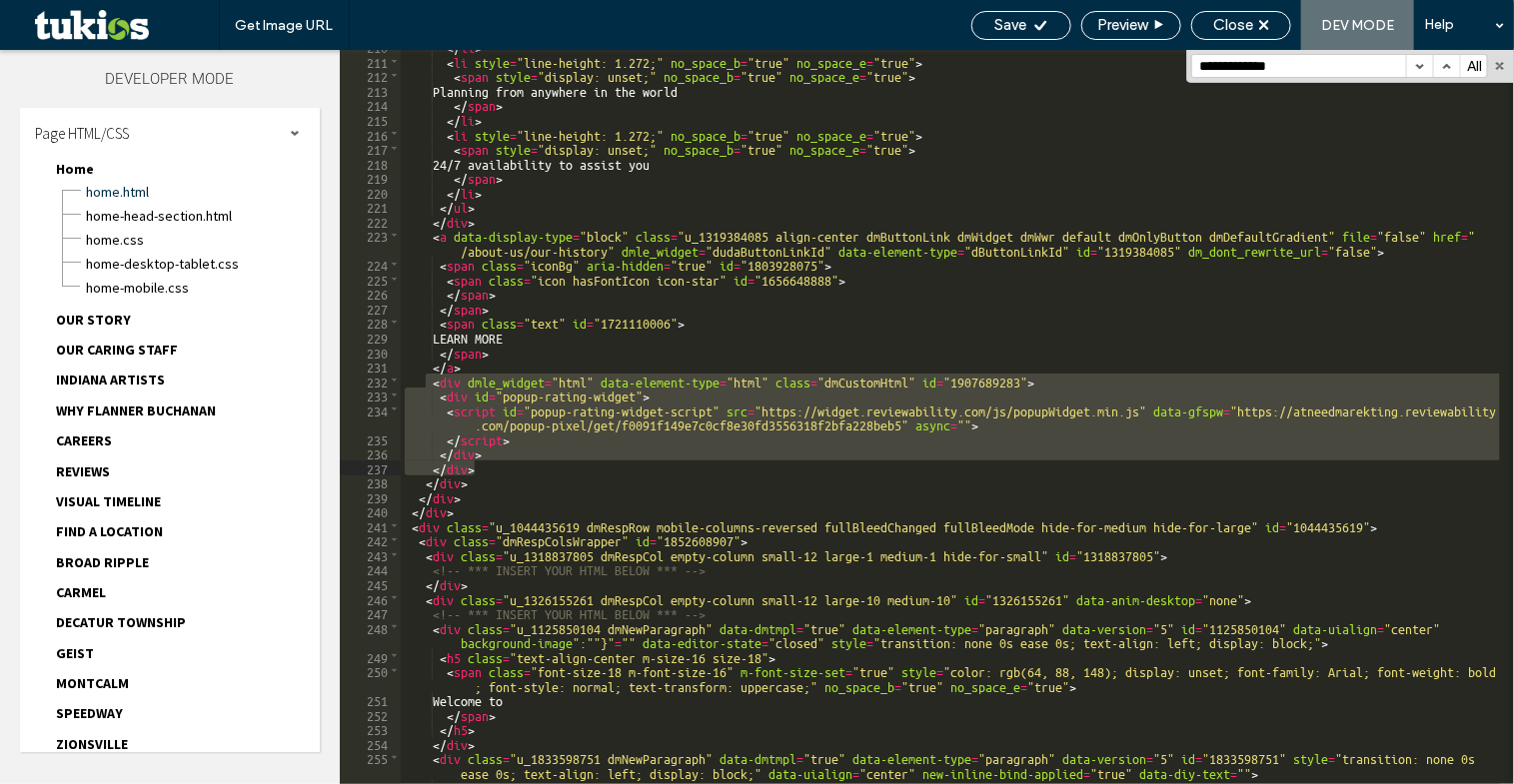 type on "**" 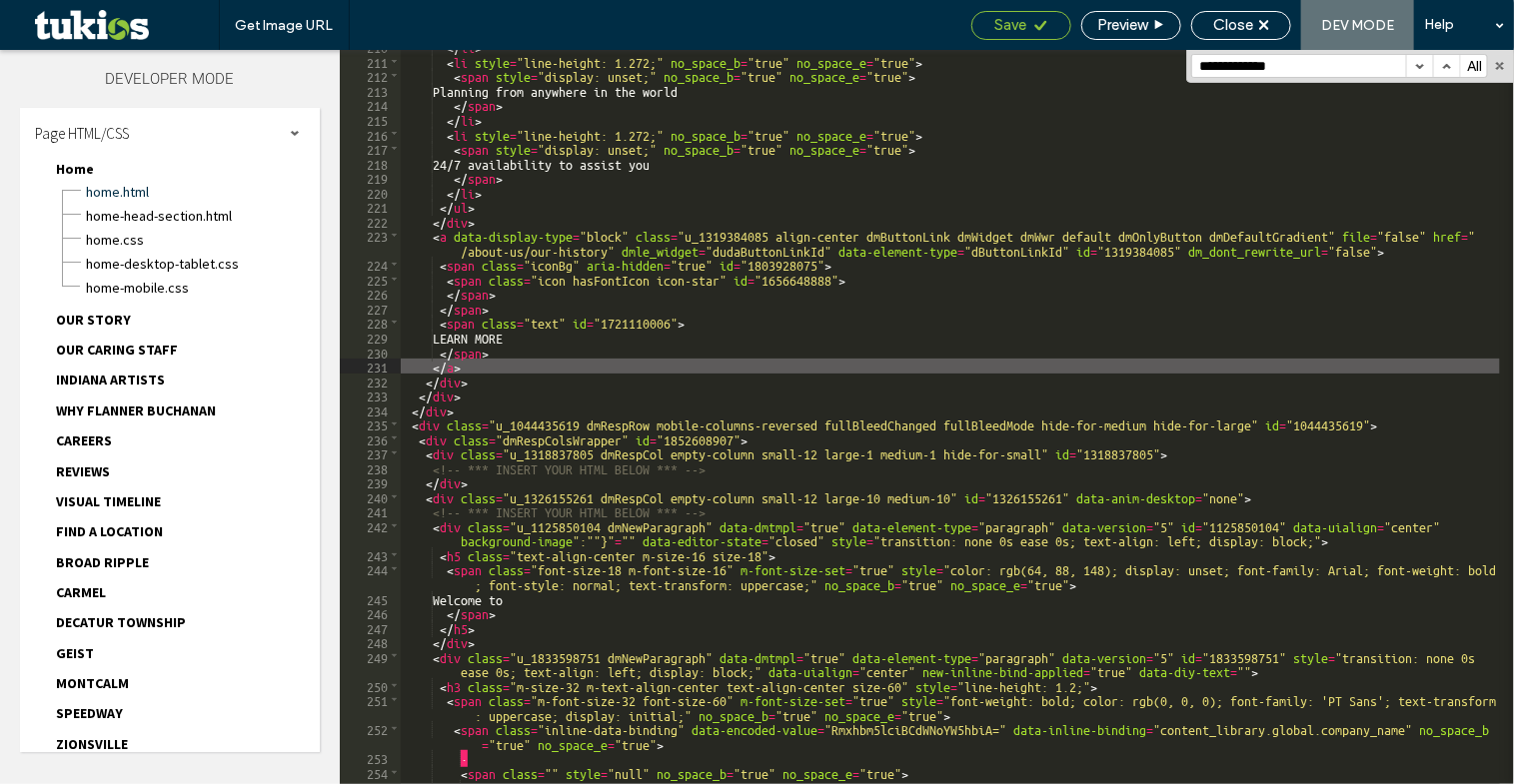 click on "Save" at bounding box center (1021, 25) 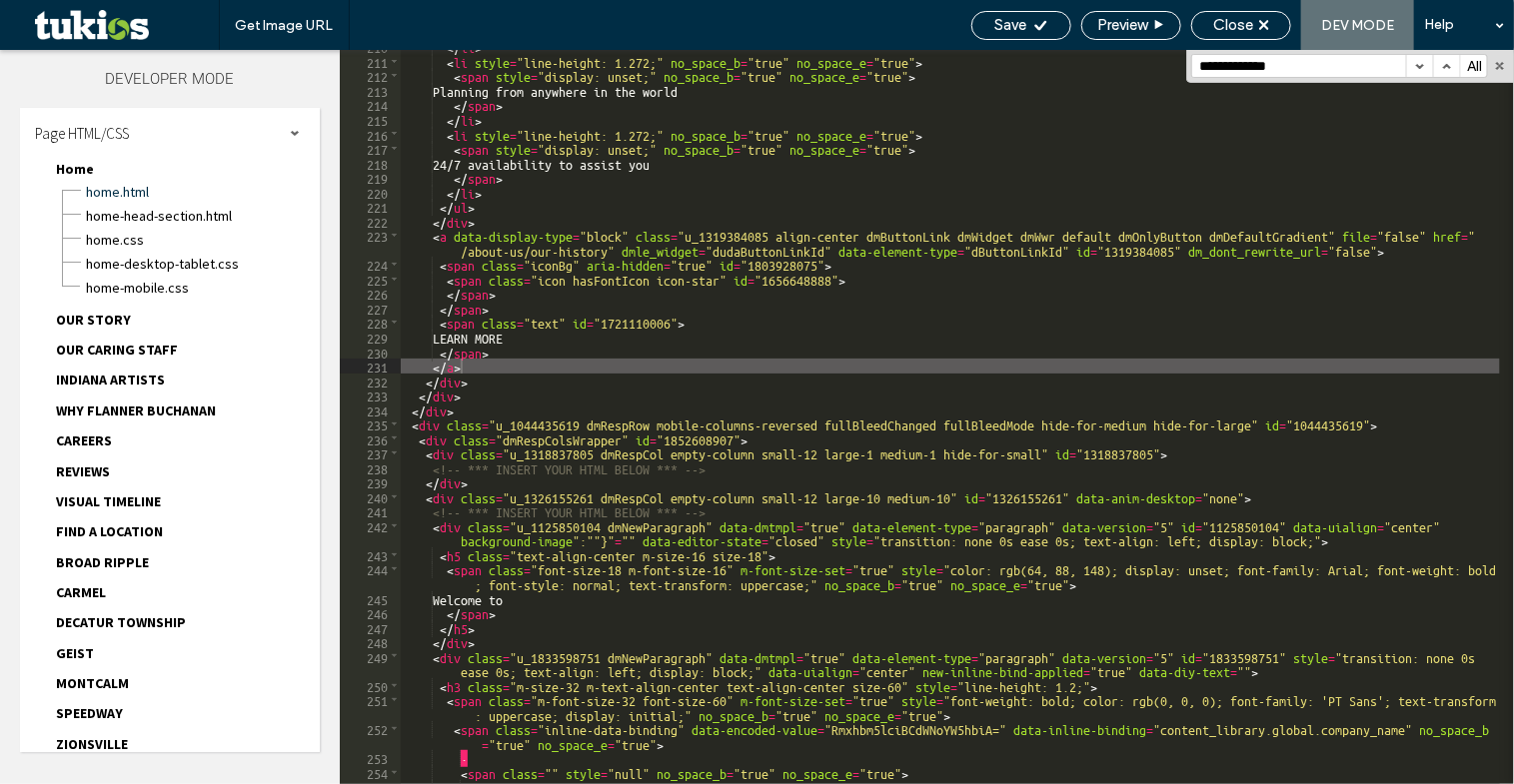 click at bounding box center (1419, 66) 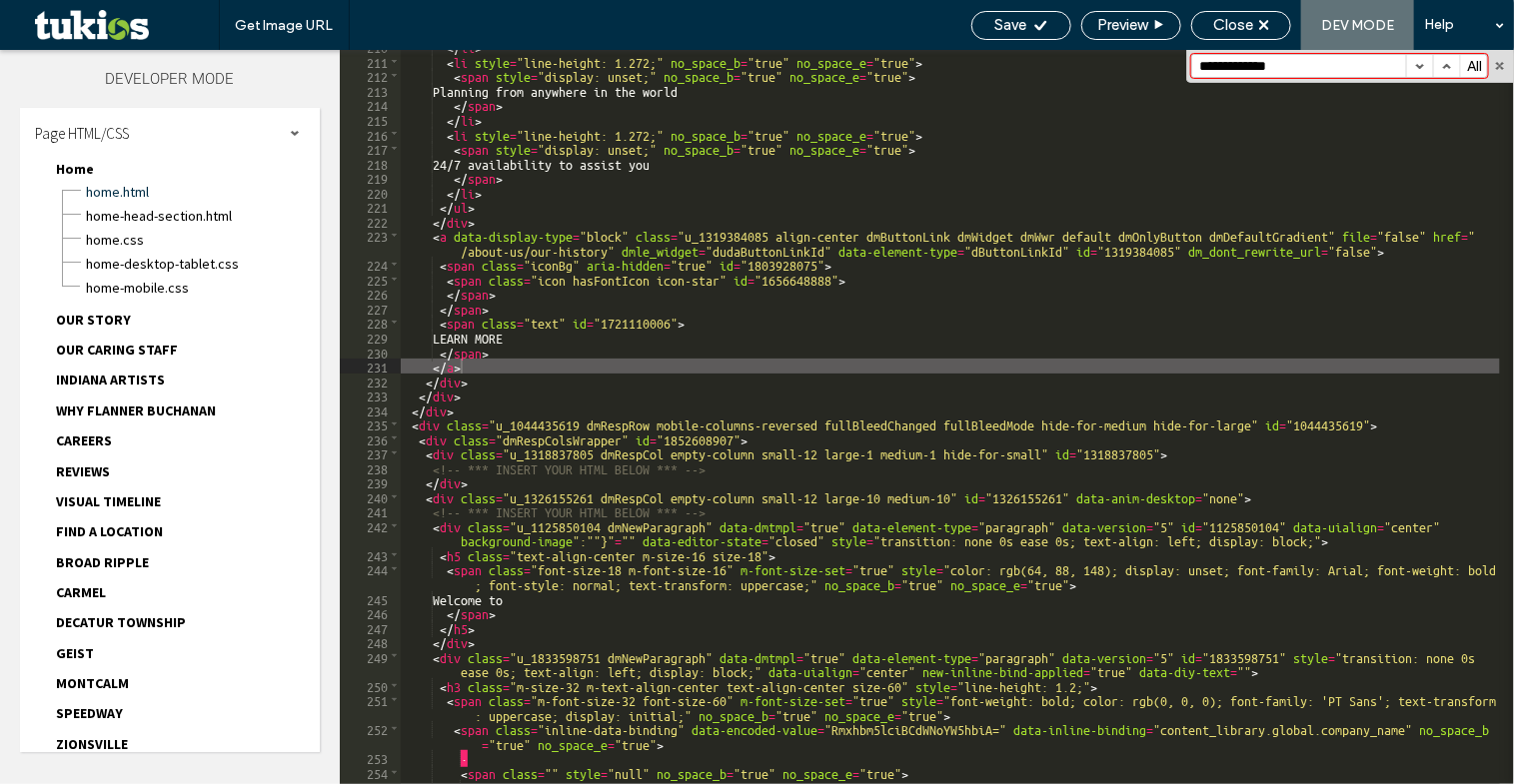 click at bounding box center (1446, 66) 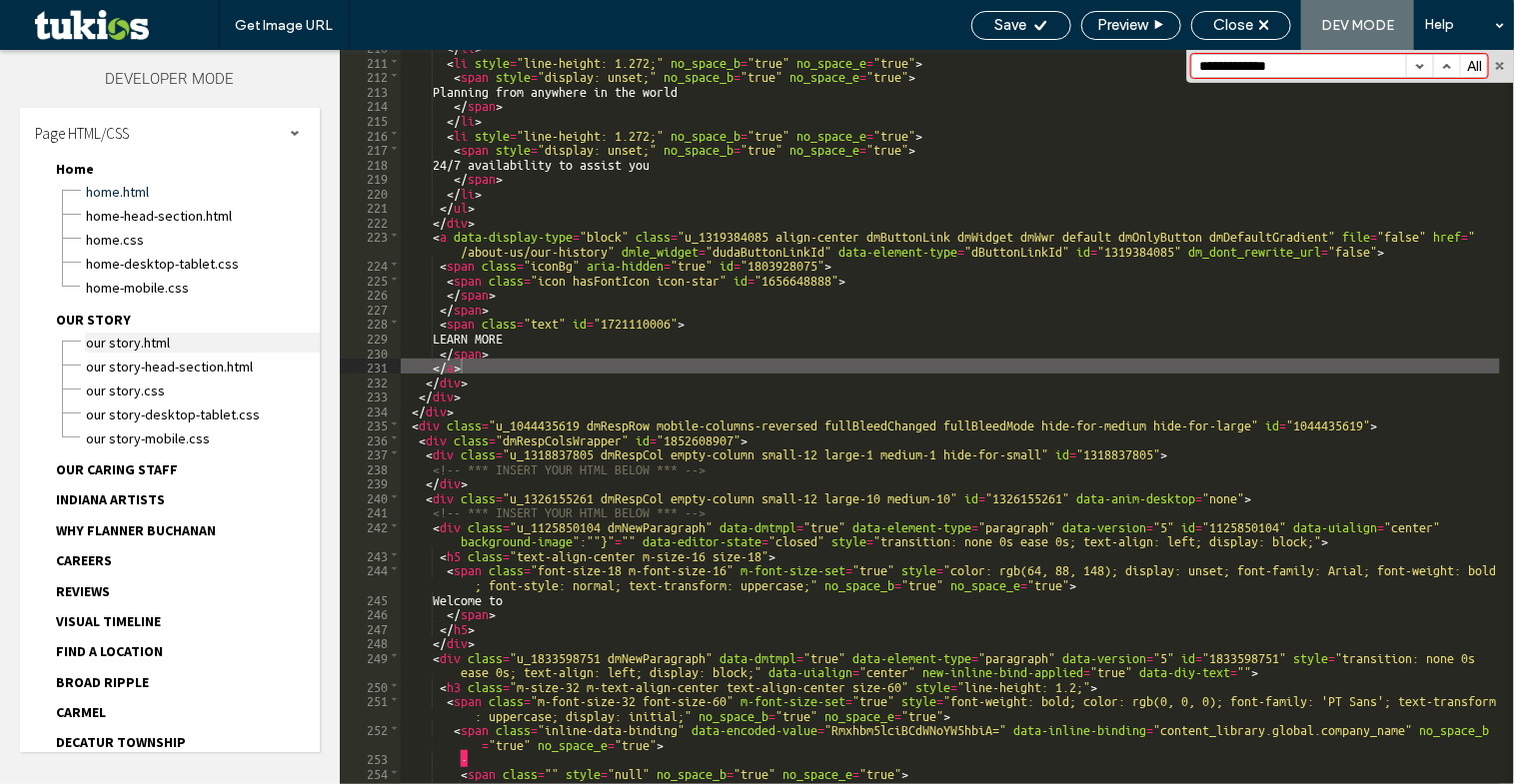 click on "OUR STORY.html" at bounding box center (202, 343) 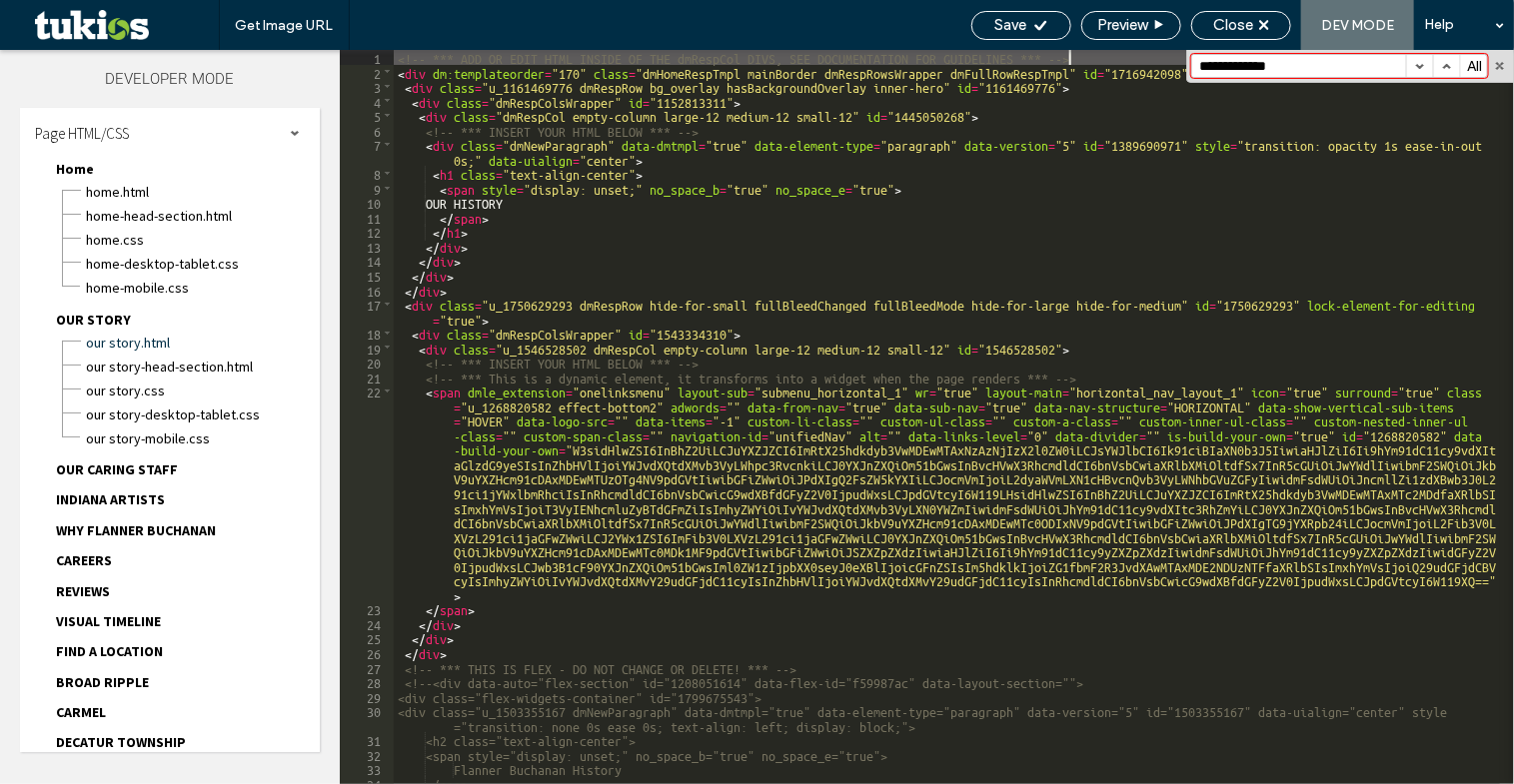 scroll, scrollTop: 0, scrollLeft: 0, axis: both 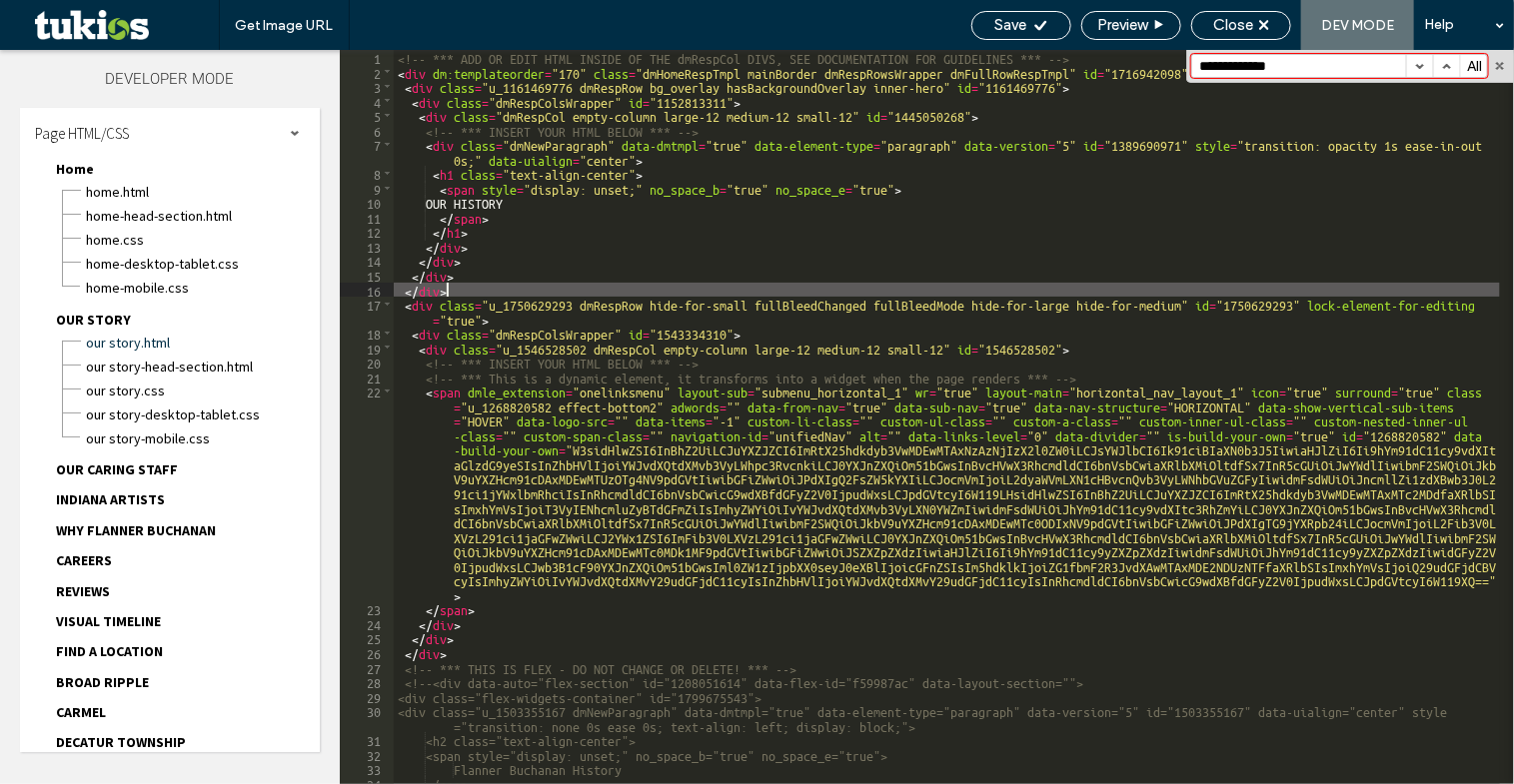 click at bounding box center [1419, 66] 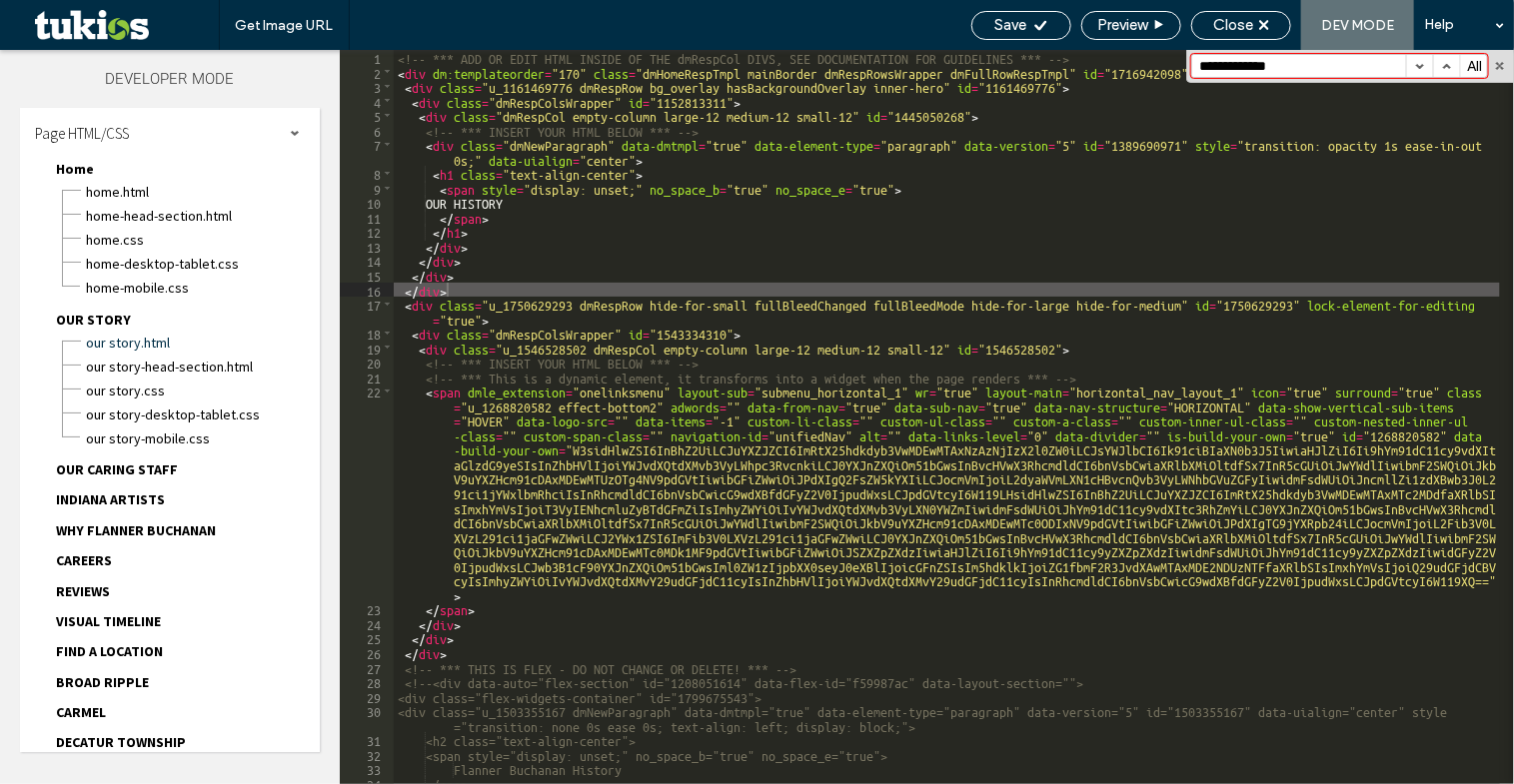 click at bounding box center [1419, 66] 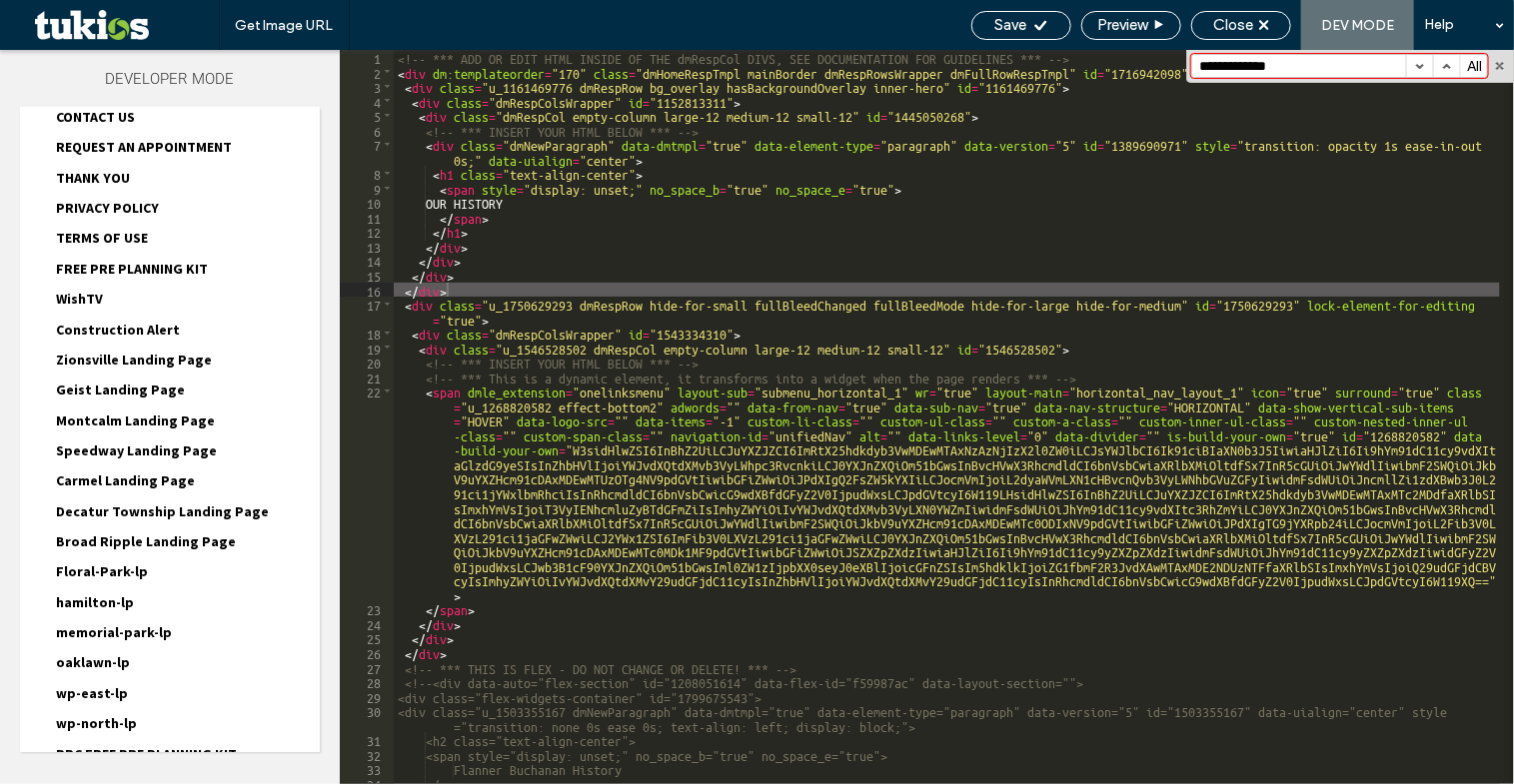 scroll, scrollTop: 2355, scrollLeft: 0, axis: vertical 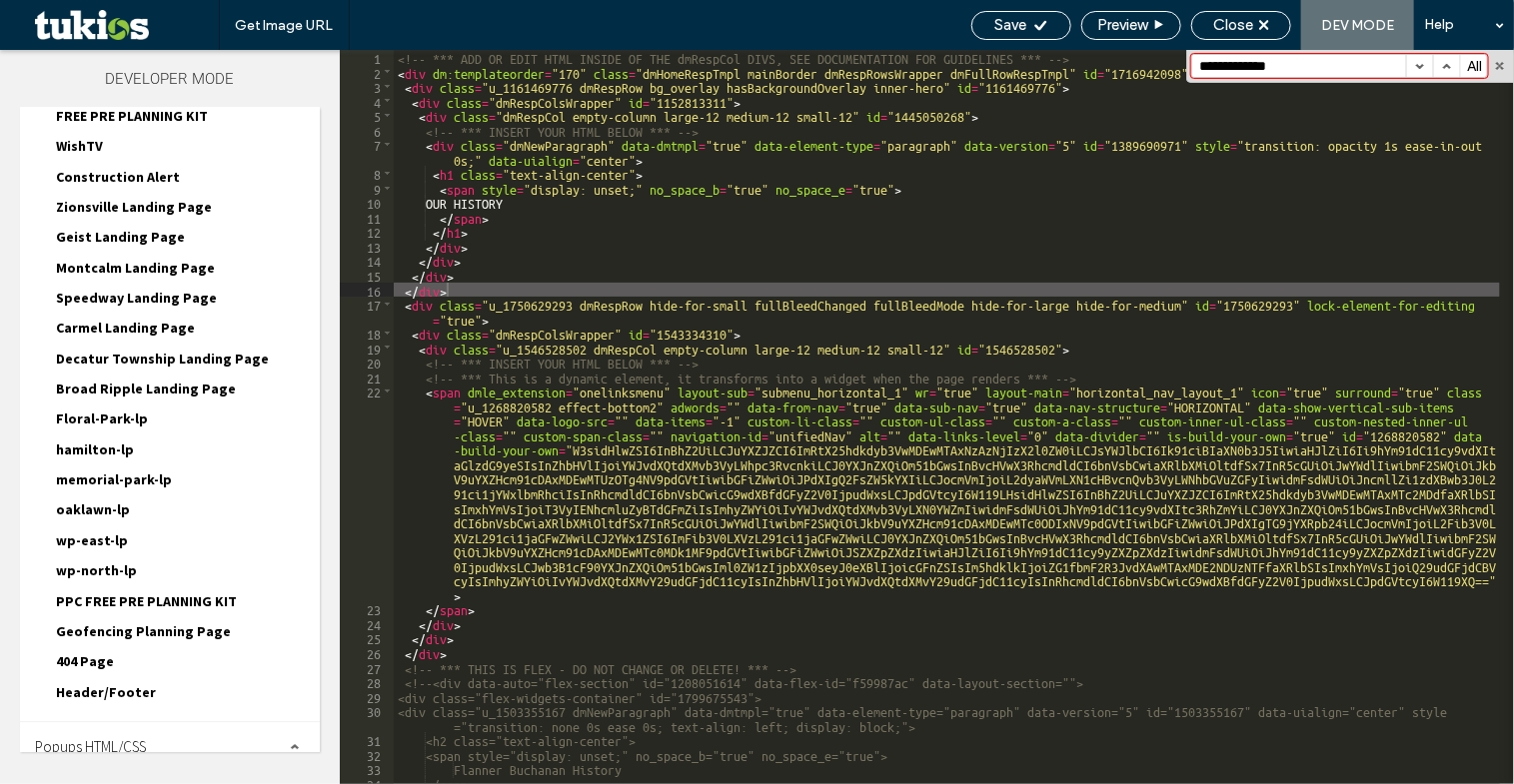 click on "Header/Footer" at bounding box center [106, 692] 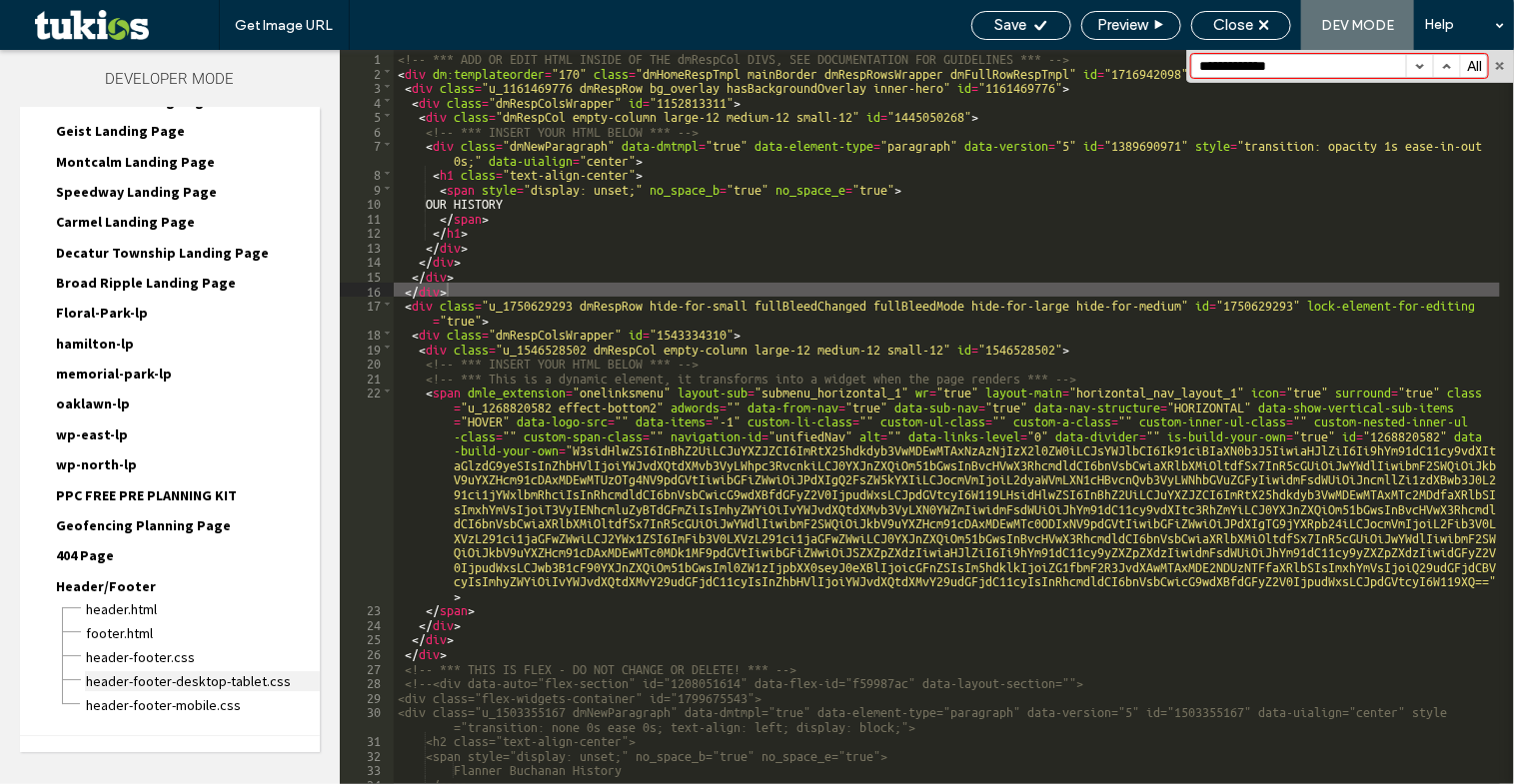 scroll, scrollTop: 2471, scrollLeft: 0, axis: vertical 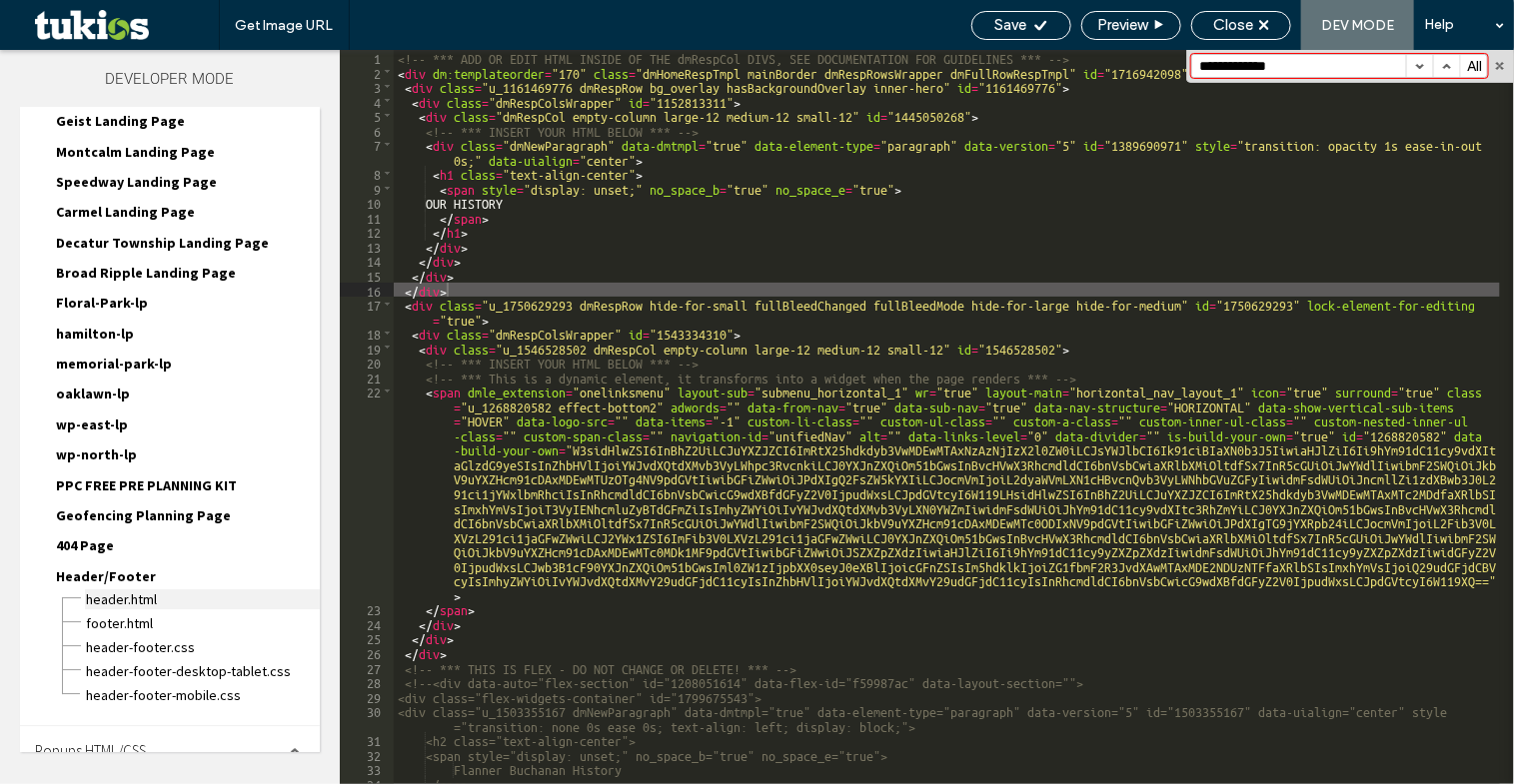 click on "header.html" at bounding box center (202, 599) 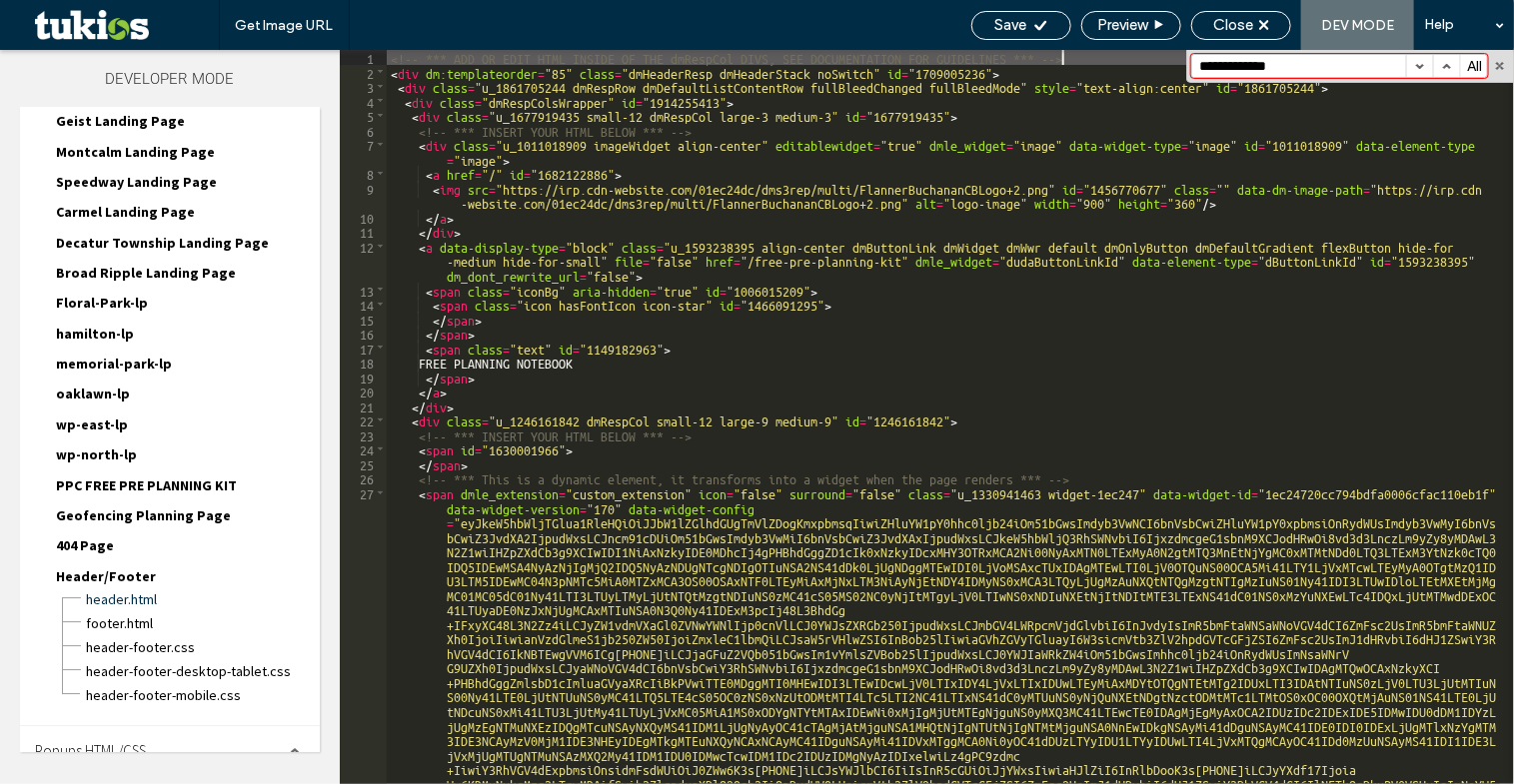 click at bounding box center [1419, 66] 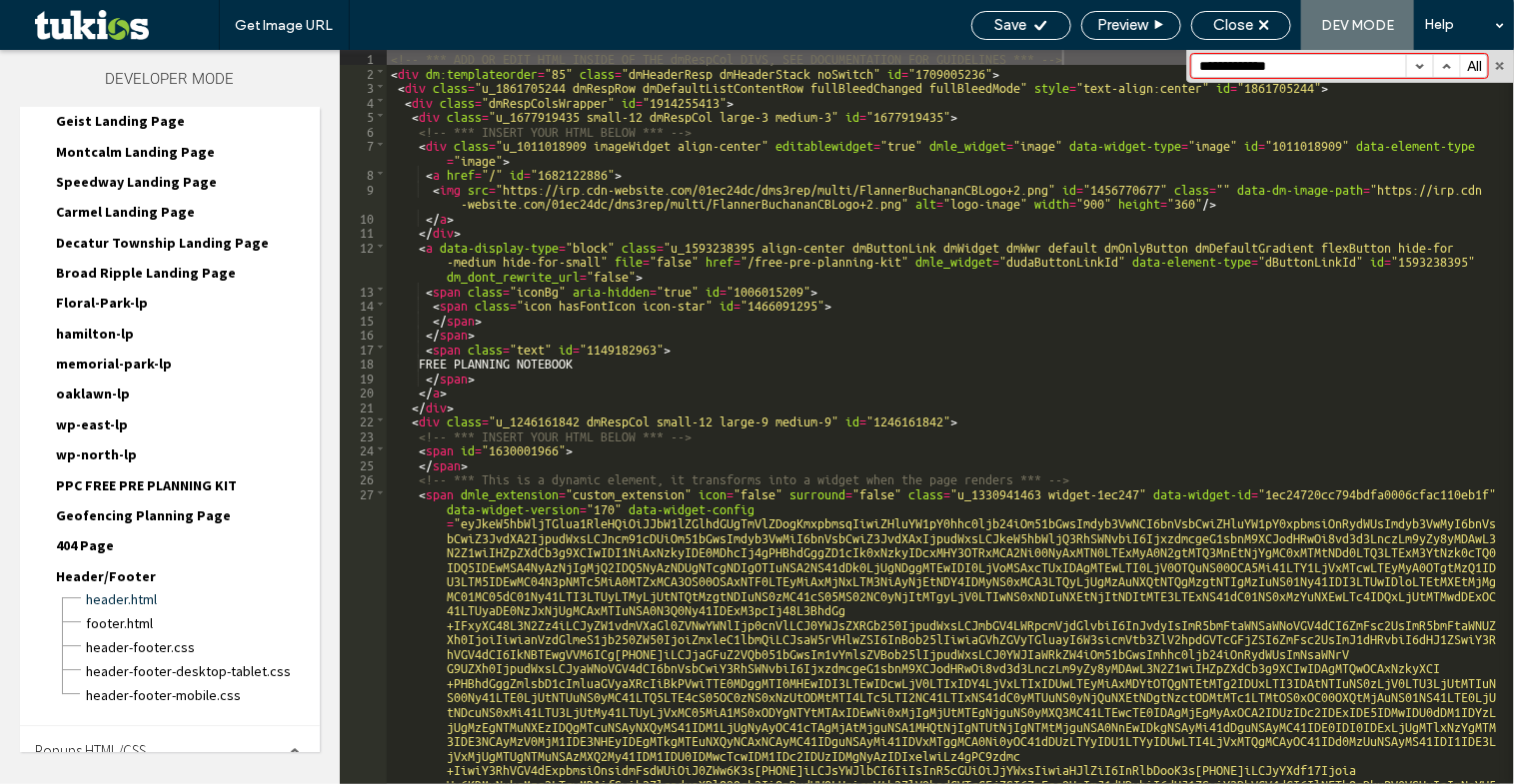 click at bounding box center (1419, 66) 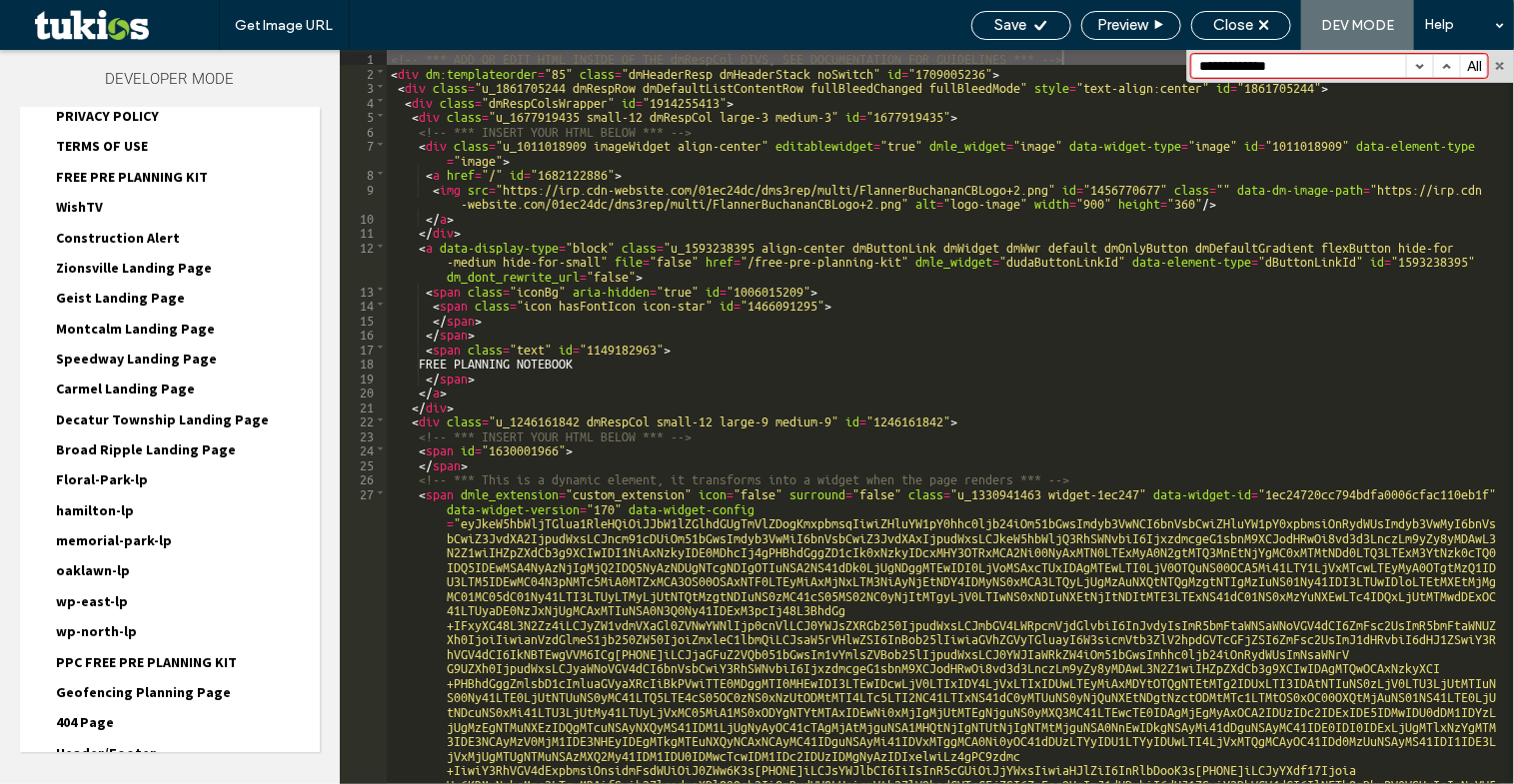 scroll, scrollTop: 2289, scrollLeft: 0, axis: vertical 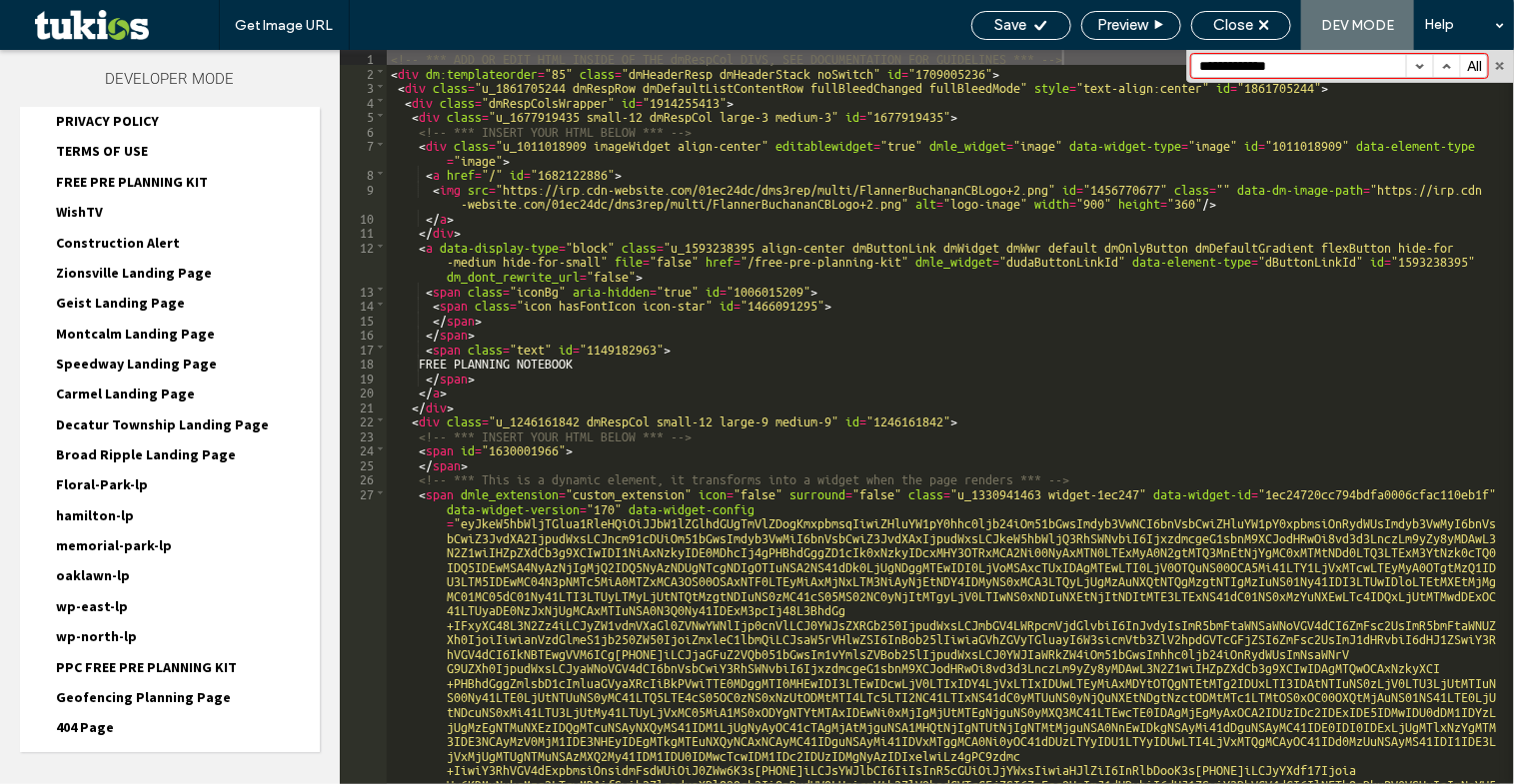 click on "footer.html" at bounding box center [202, 805] 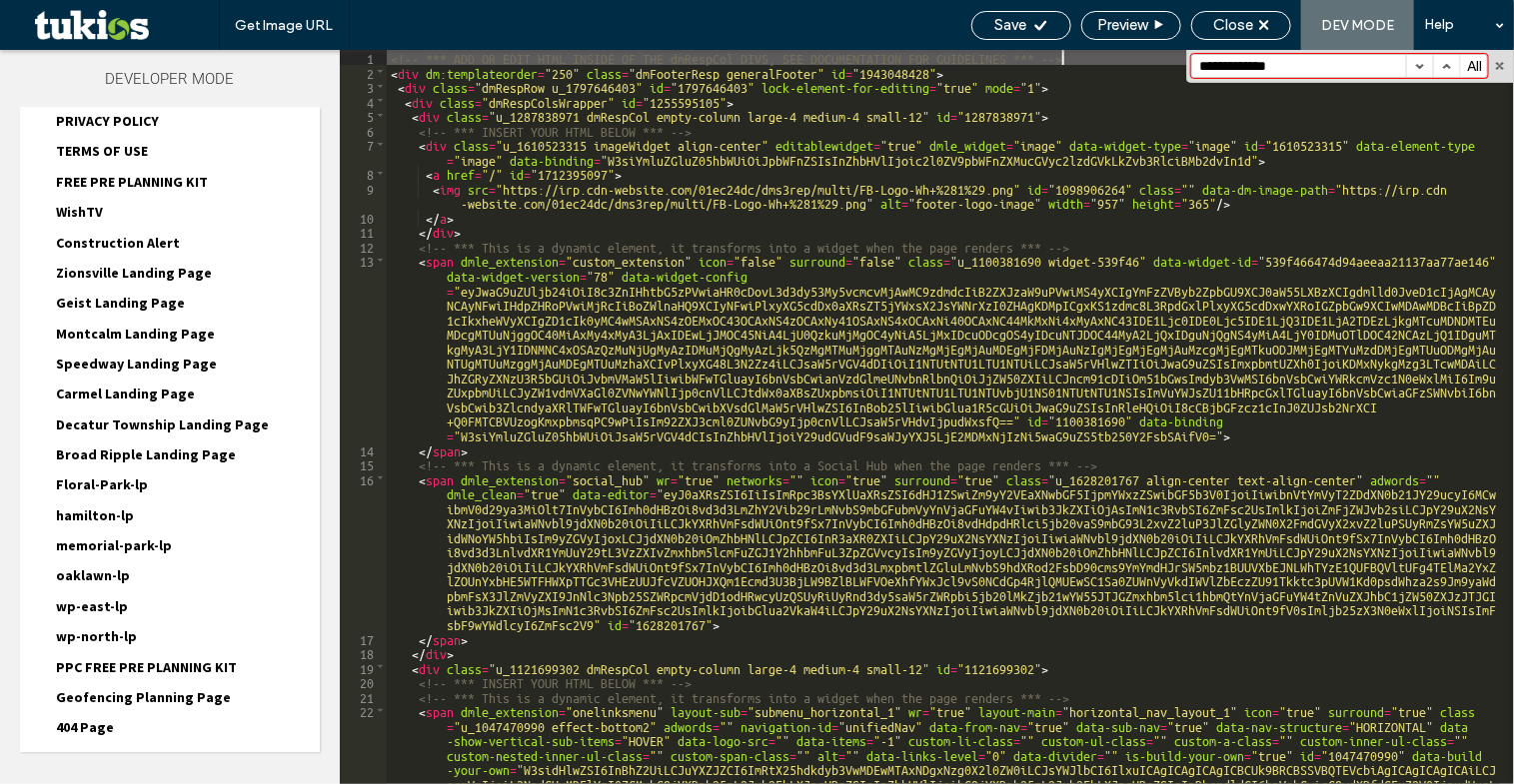 click at bounding box center [1419, 66] 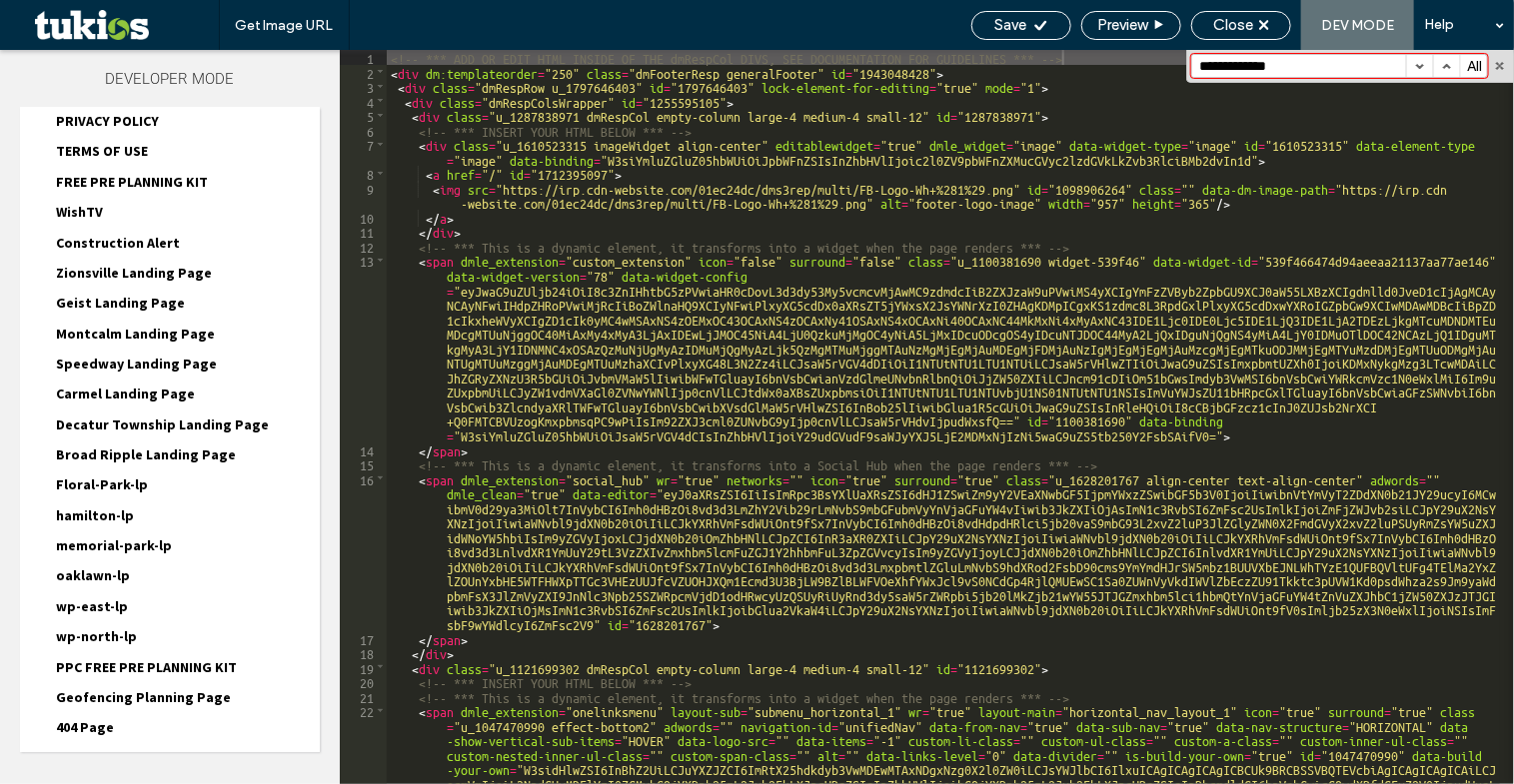 click at bounding box center [1419, 66] 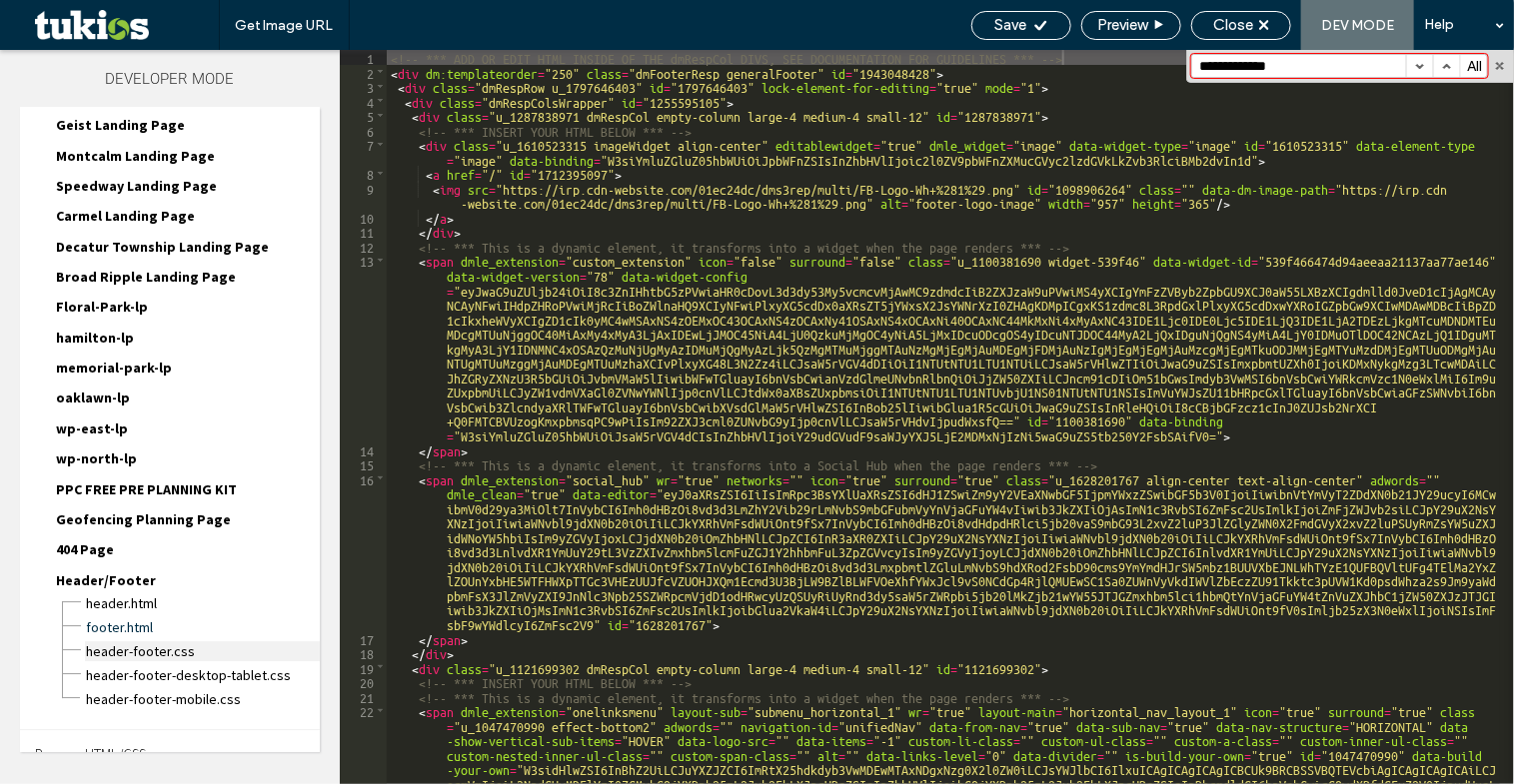 scroll, scrollTop: 2471, scrollLeft: 0, axis: vertical 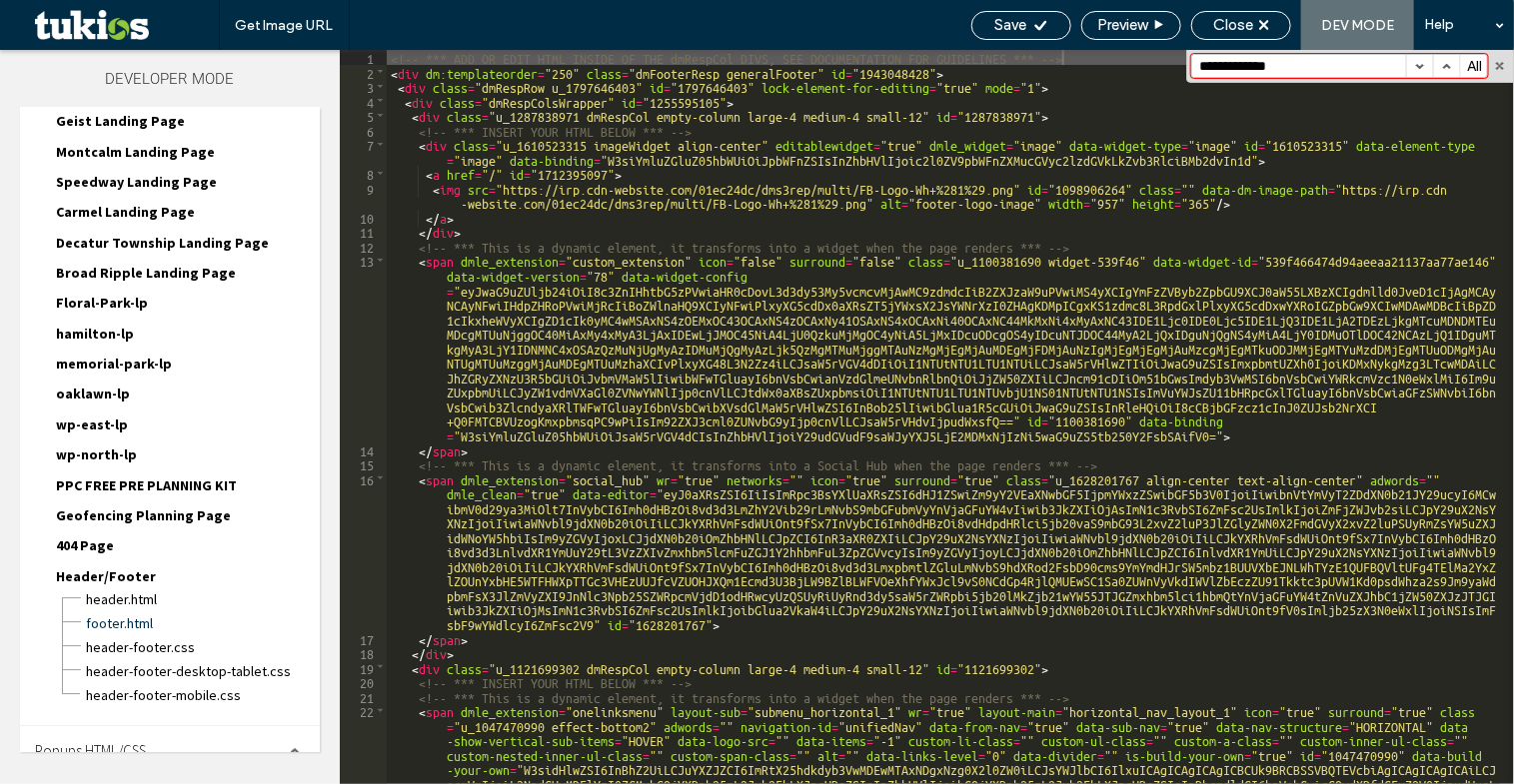 click on "Site HTML/CSS" at bounding box center [77, 801] 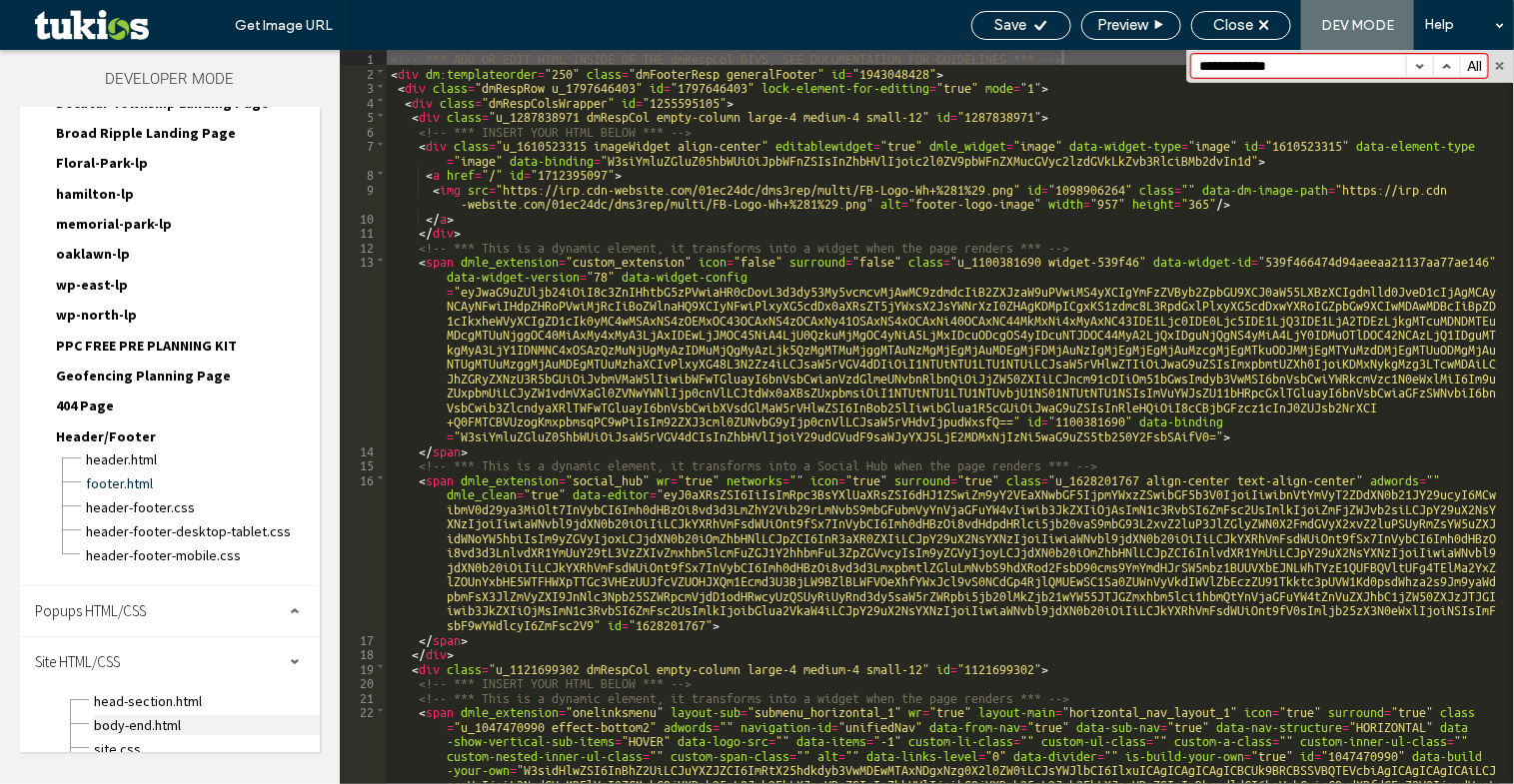 scroll, scrollTop: 2622, scrollLeft: 0, axis: vertical 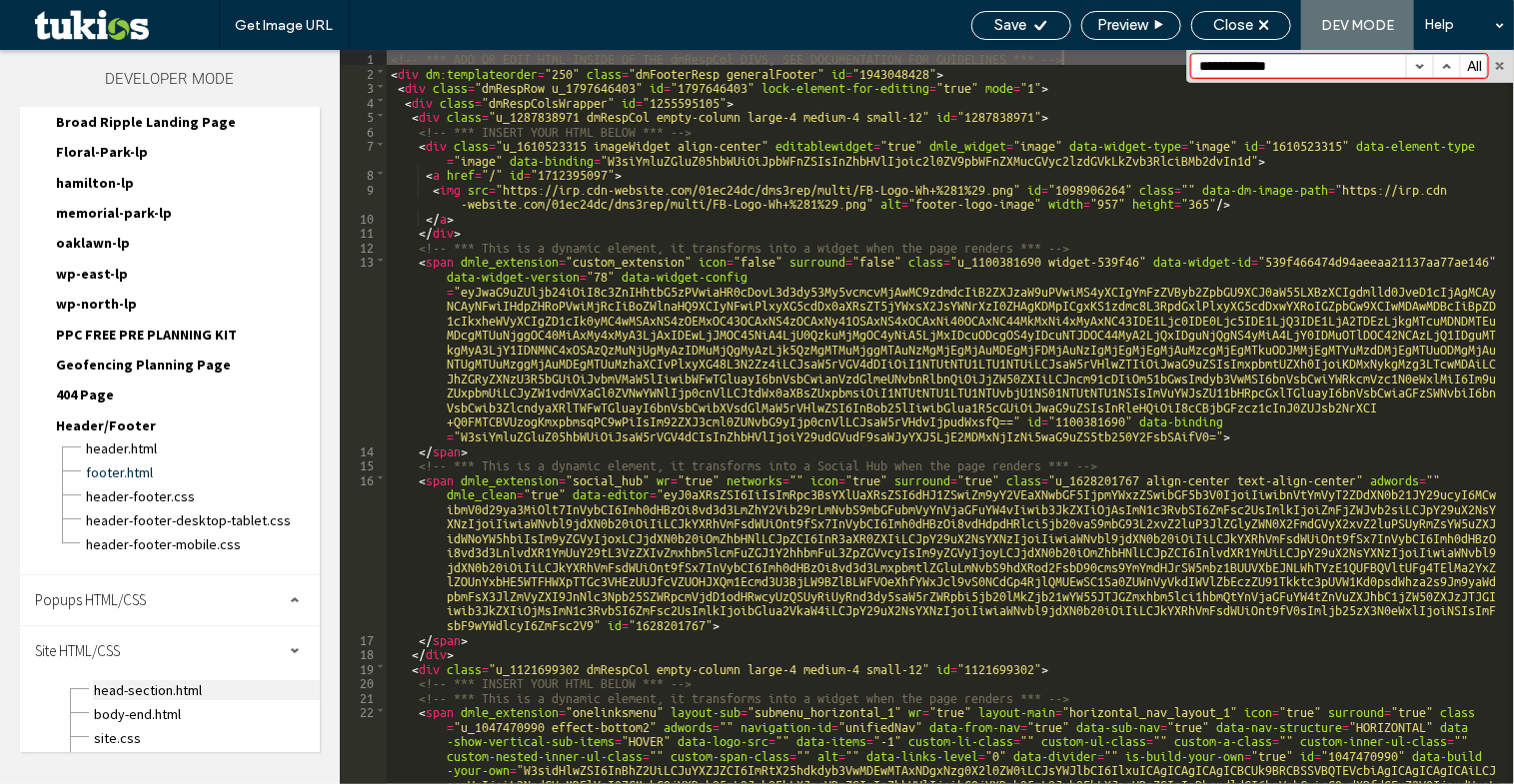 click on "head-section.html" at bounding box center (206, 690) 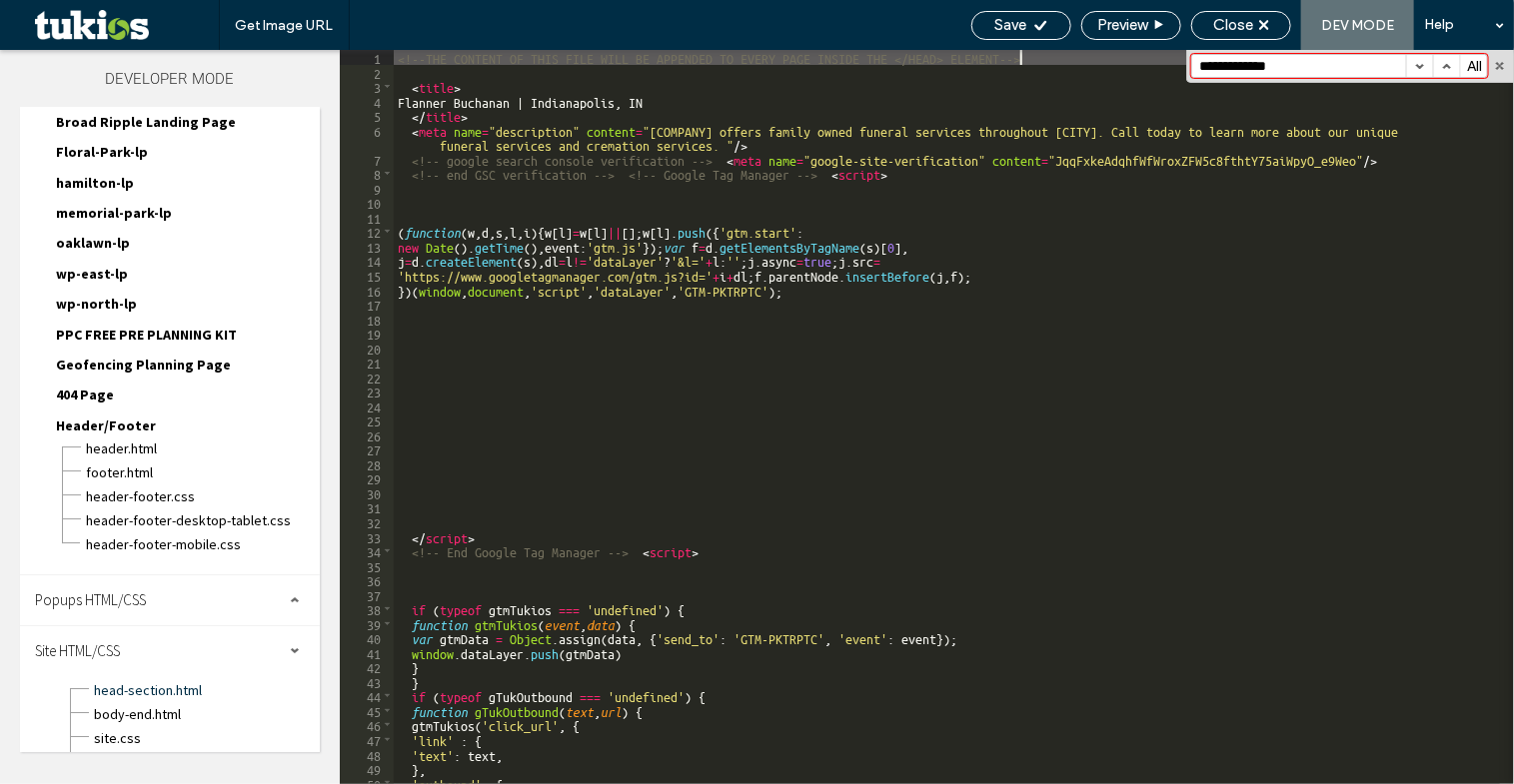 click at bounding box center (1419, 66) 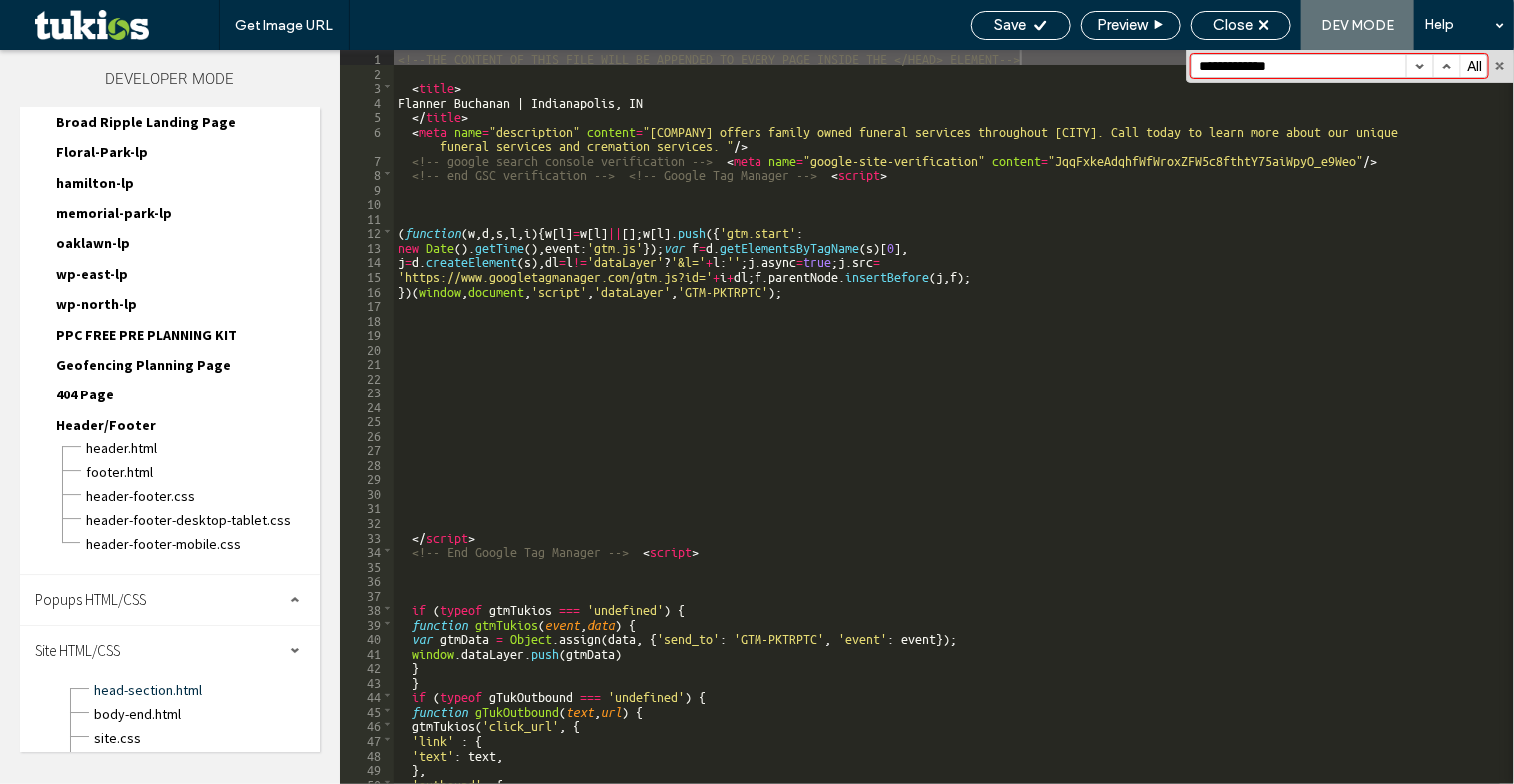 click at bounding box center (1419, 66) 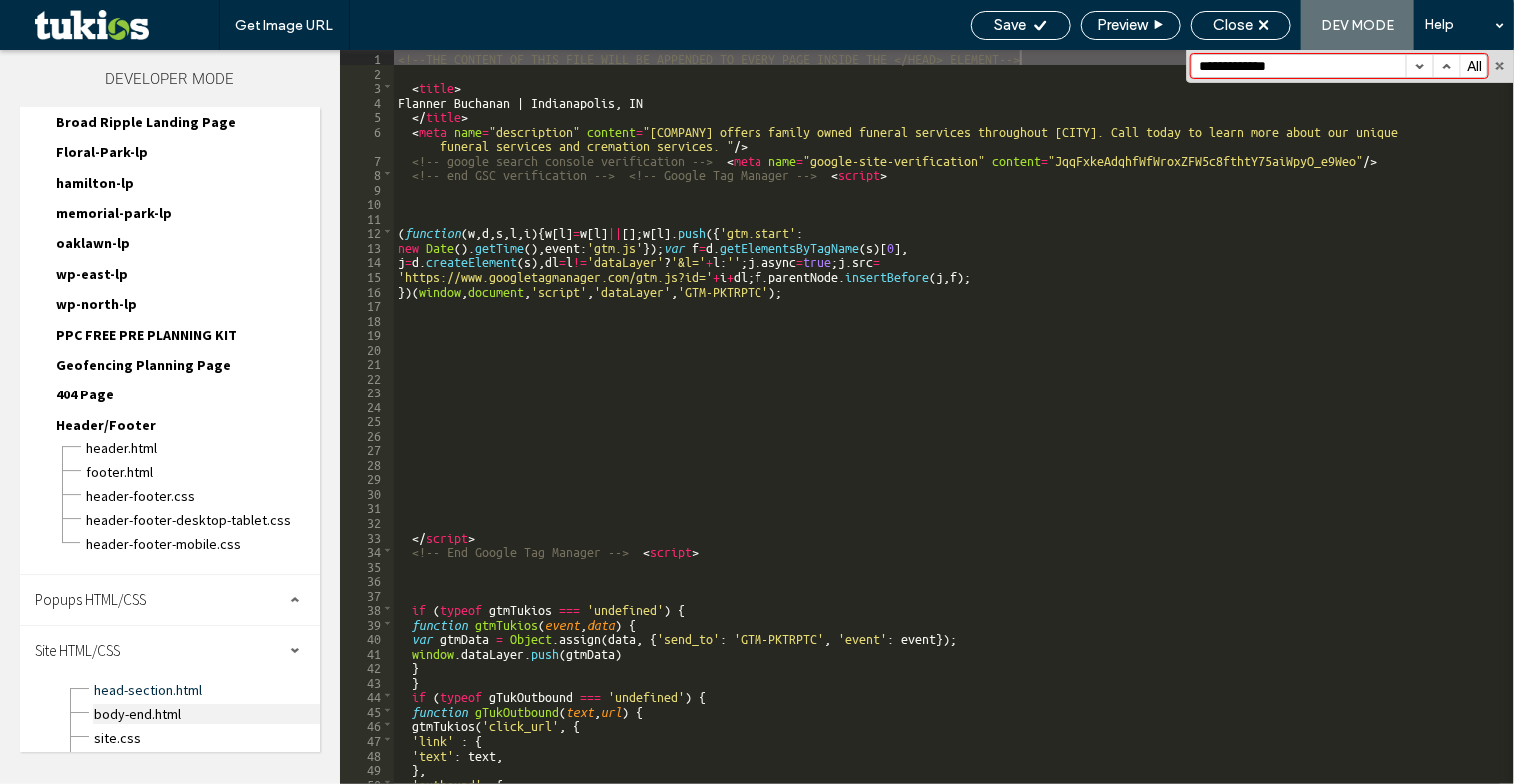click on "body-end.html" at bounding box center (206, 714) 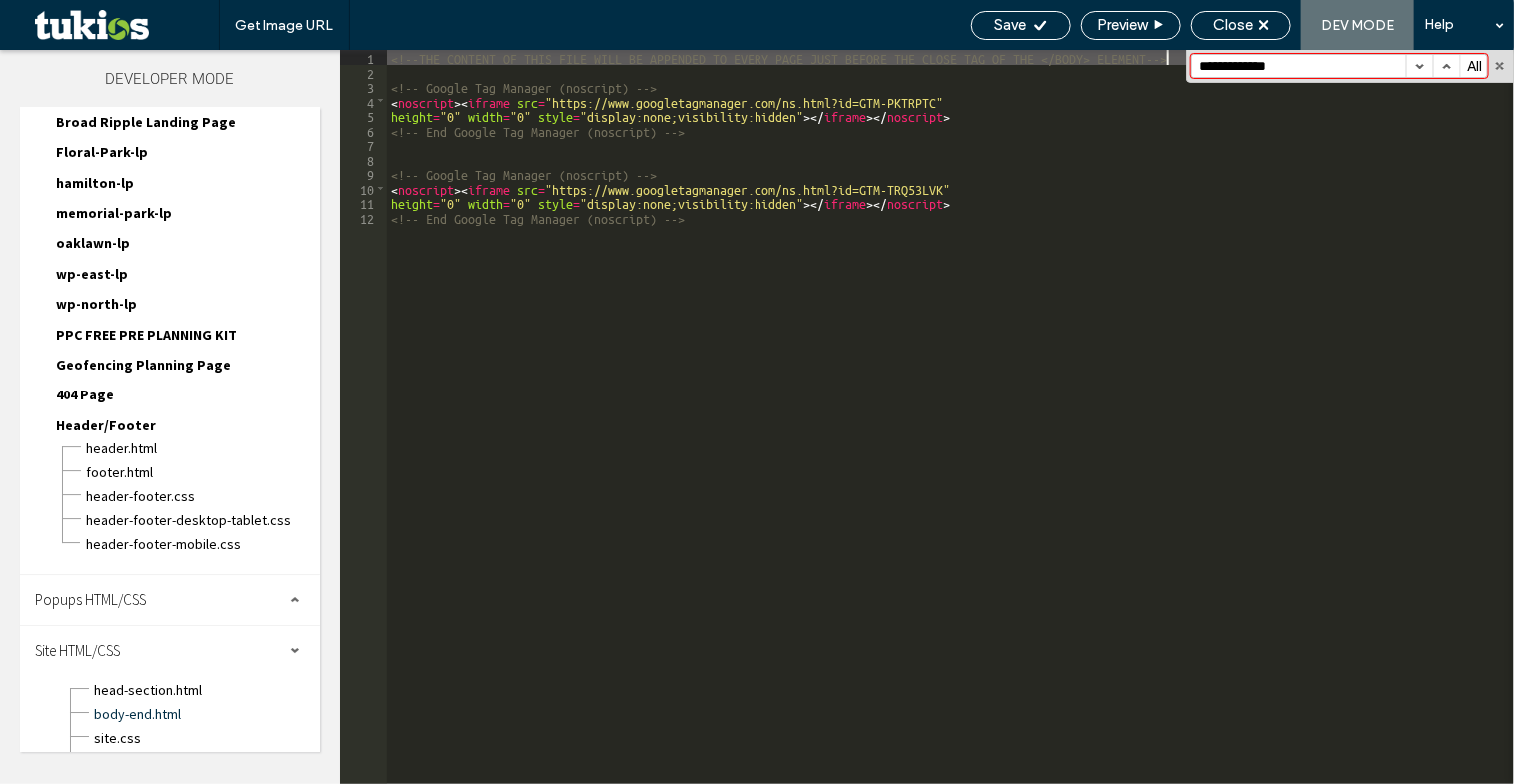 click at bounding box center (1419, 66) 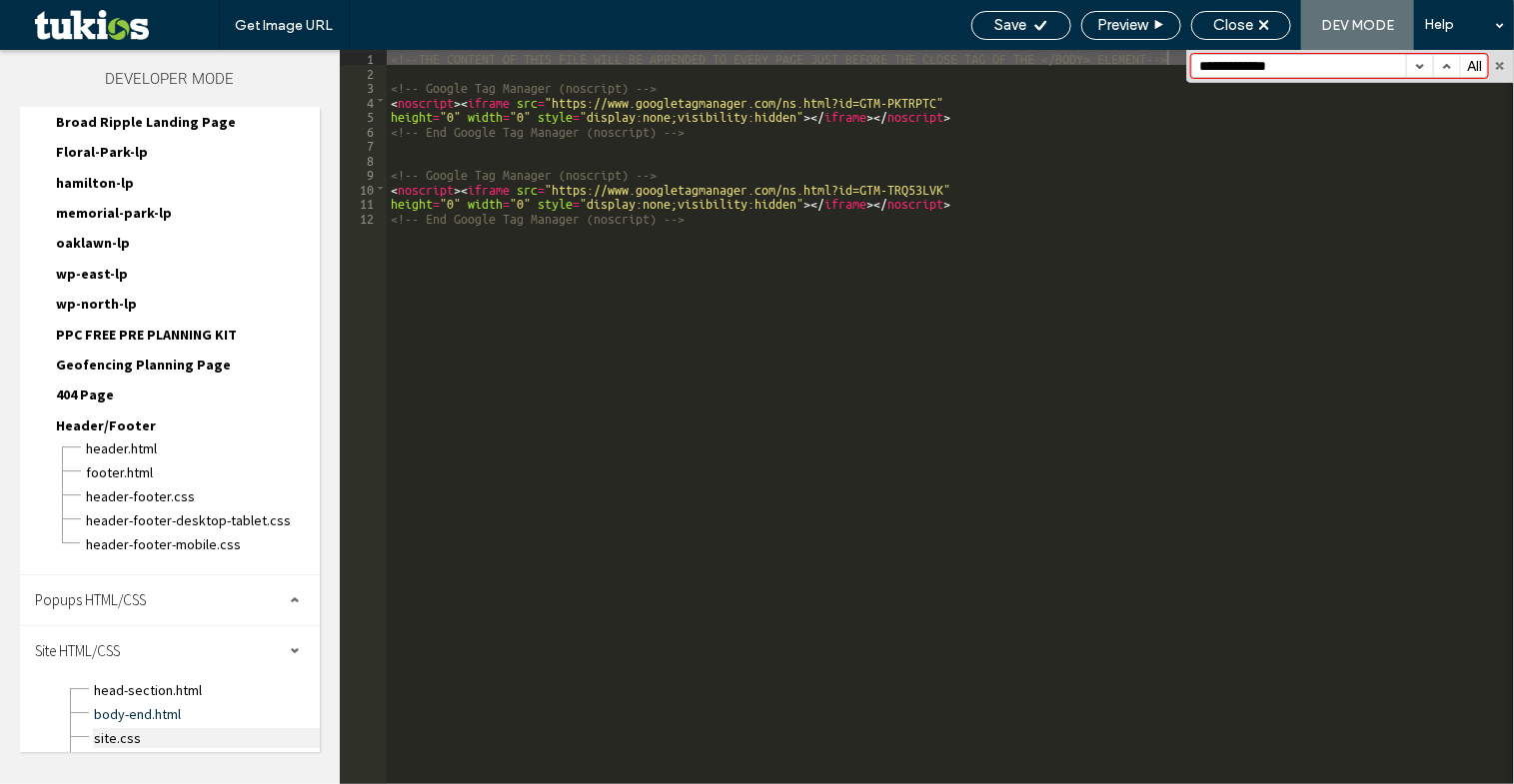 click on "site.css" at bounding box center [206, 738] 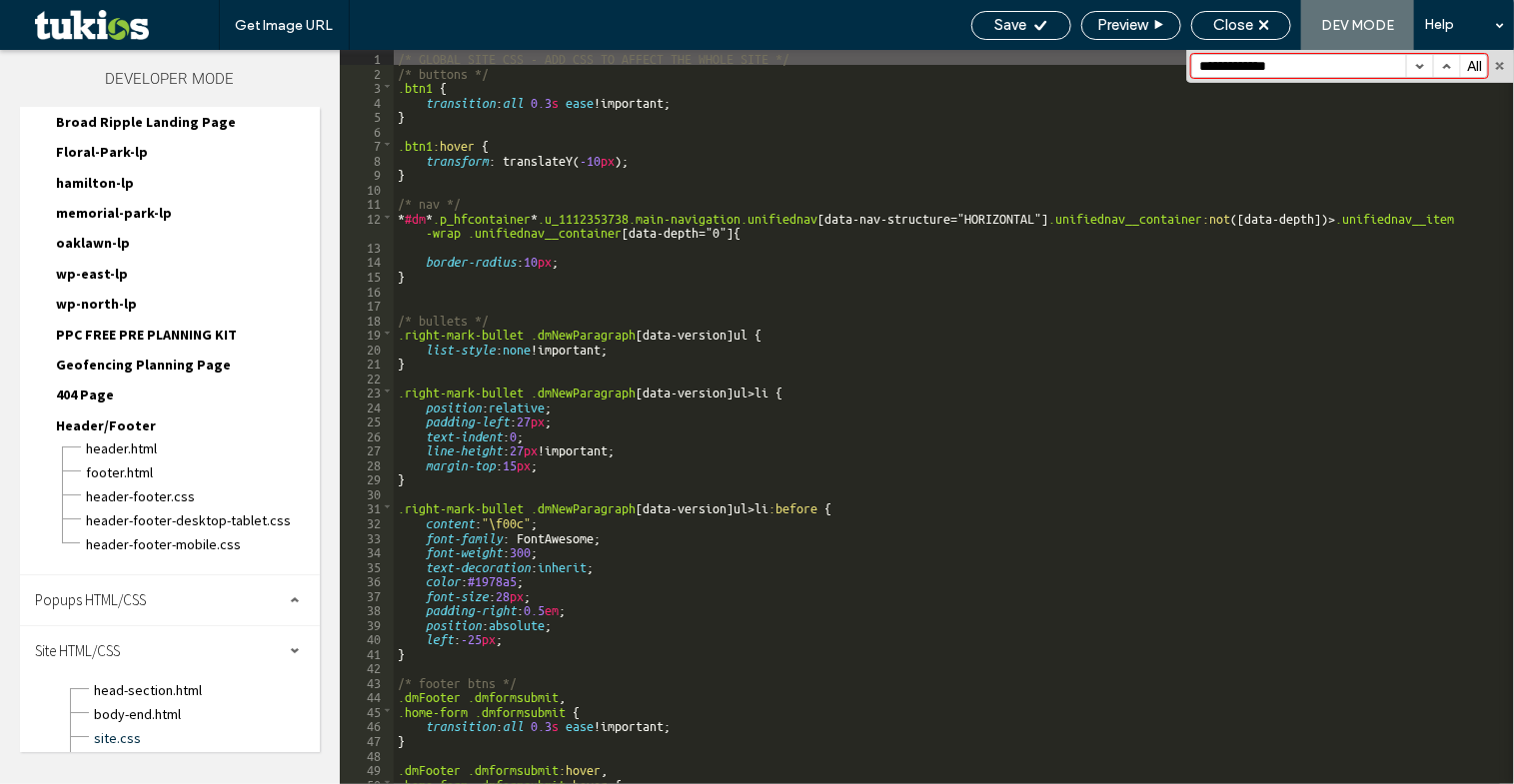 click on "Popups HTML/CSS" at bounding box center (90, 599) 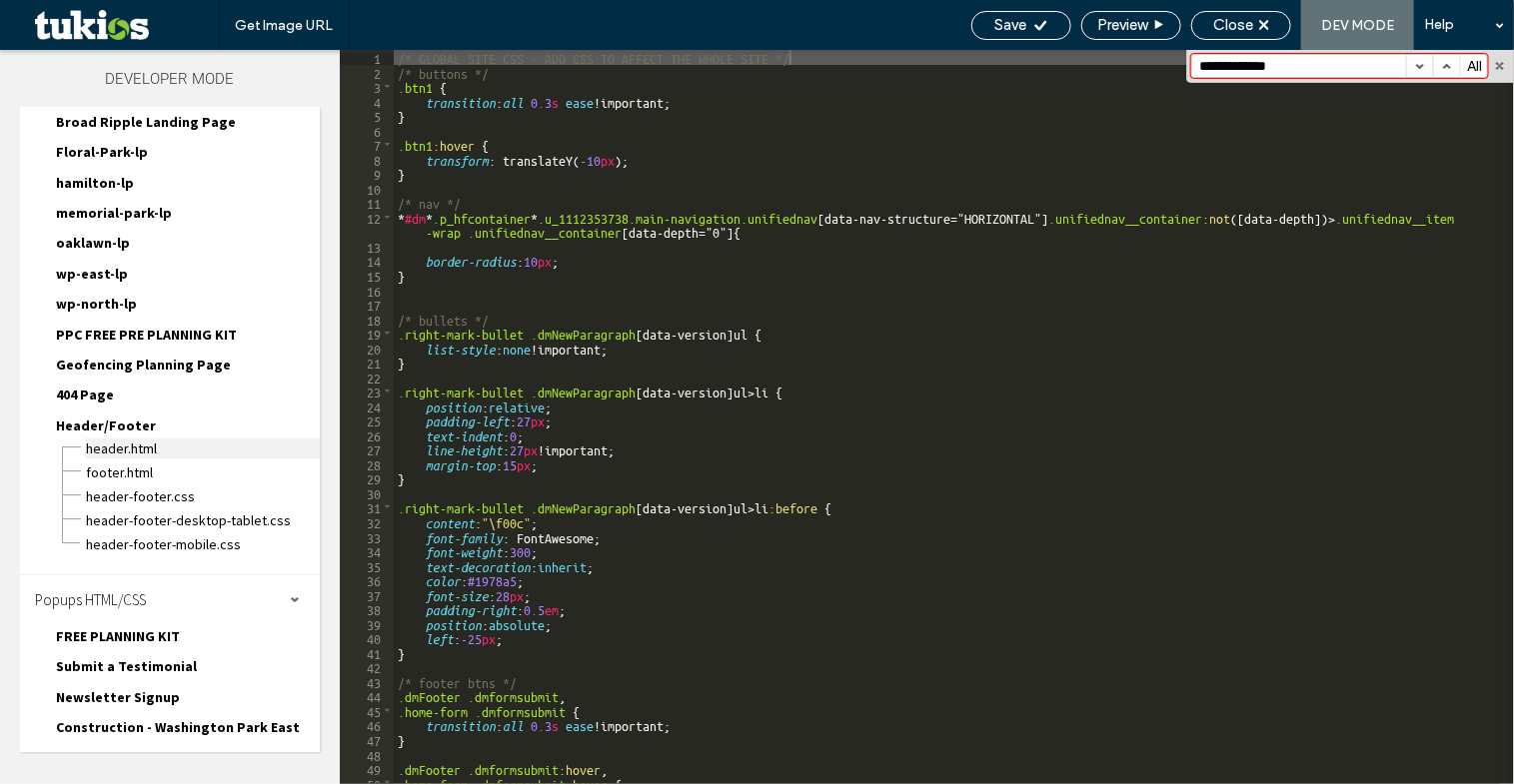 click on "header.html" at bounding box center [202, 448] 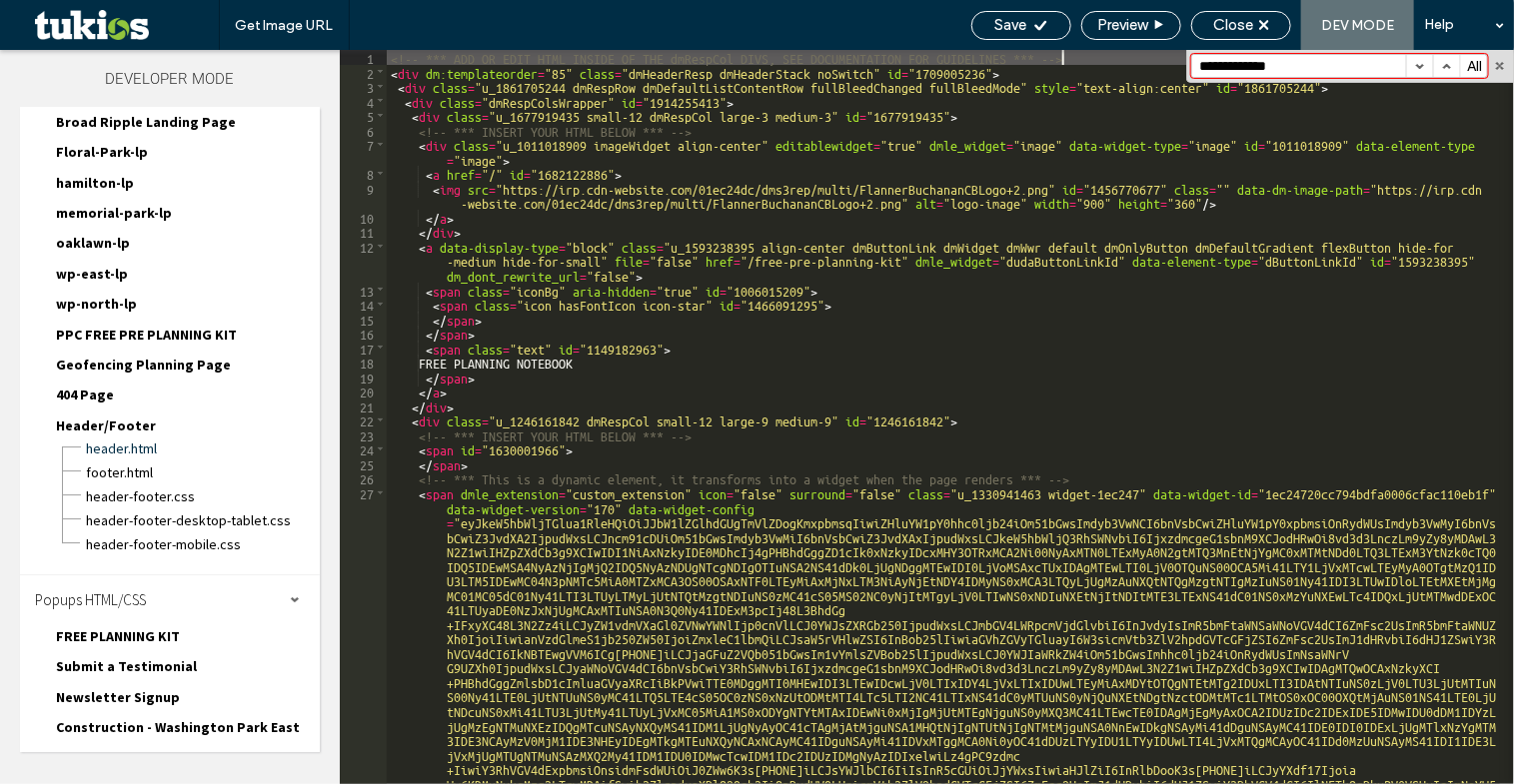 click at bounding box center [1419, 66] 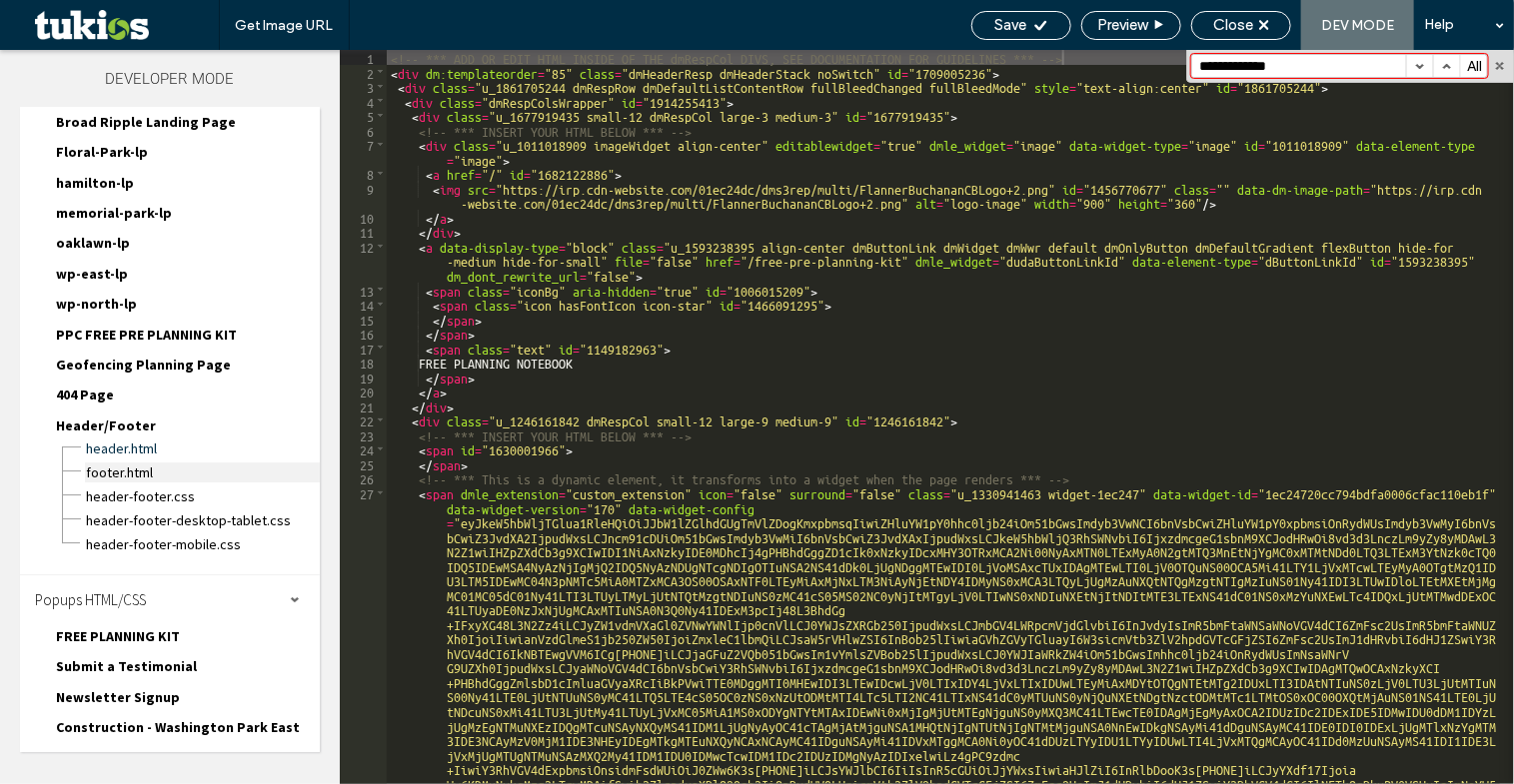 click on "footer.html" at bounding box center [202, 472] 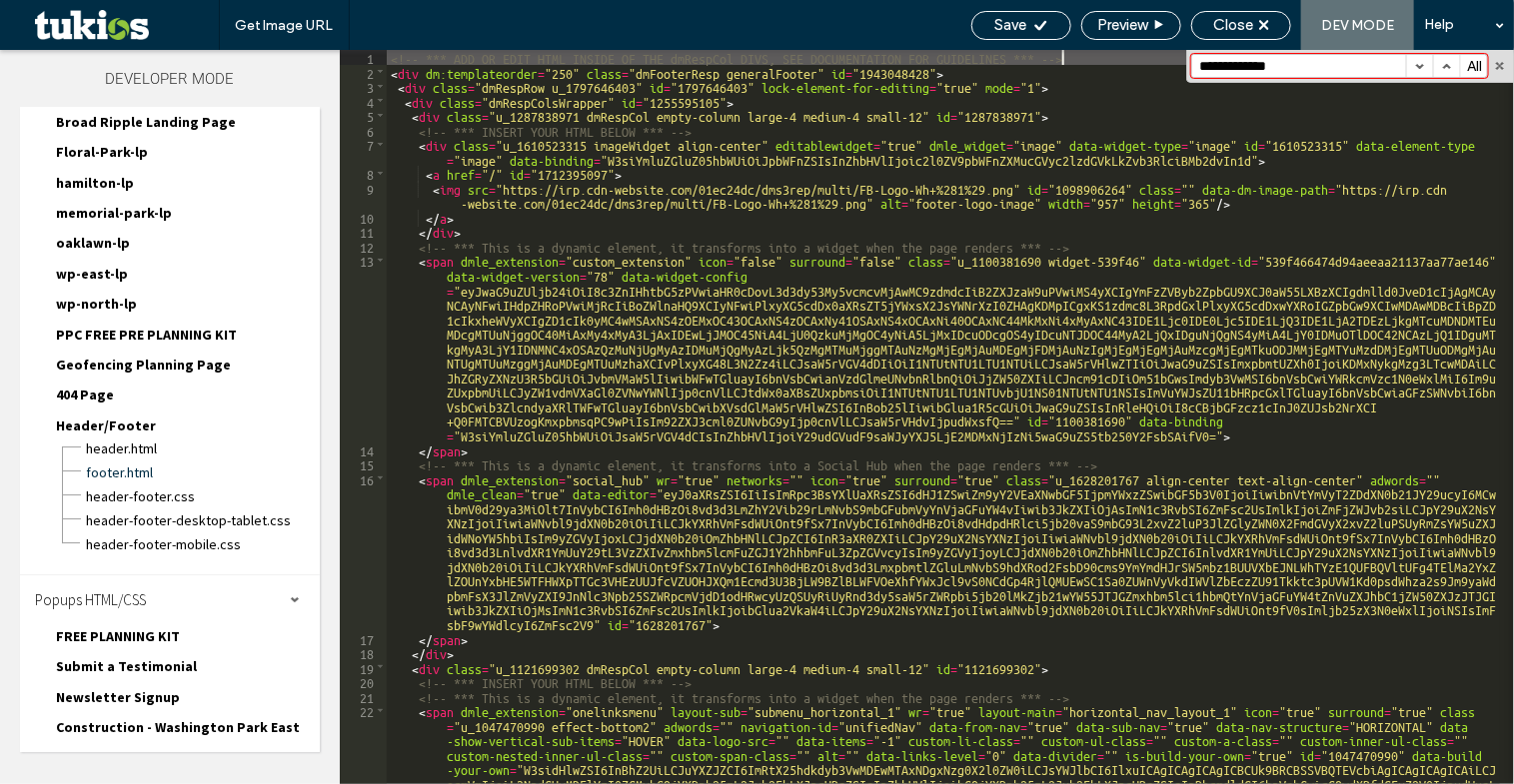 click at bounding box center (1419, 66) 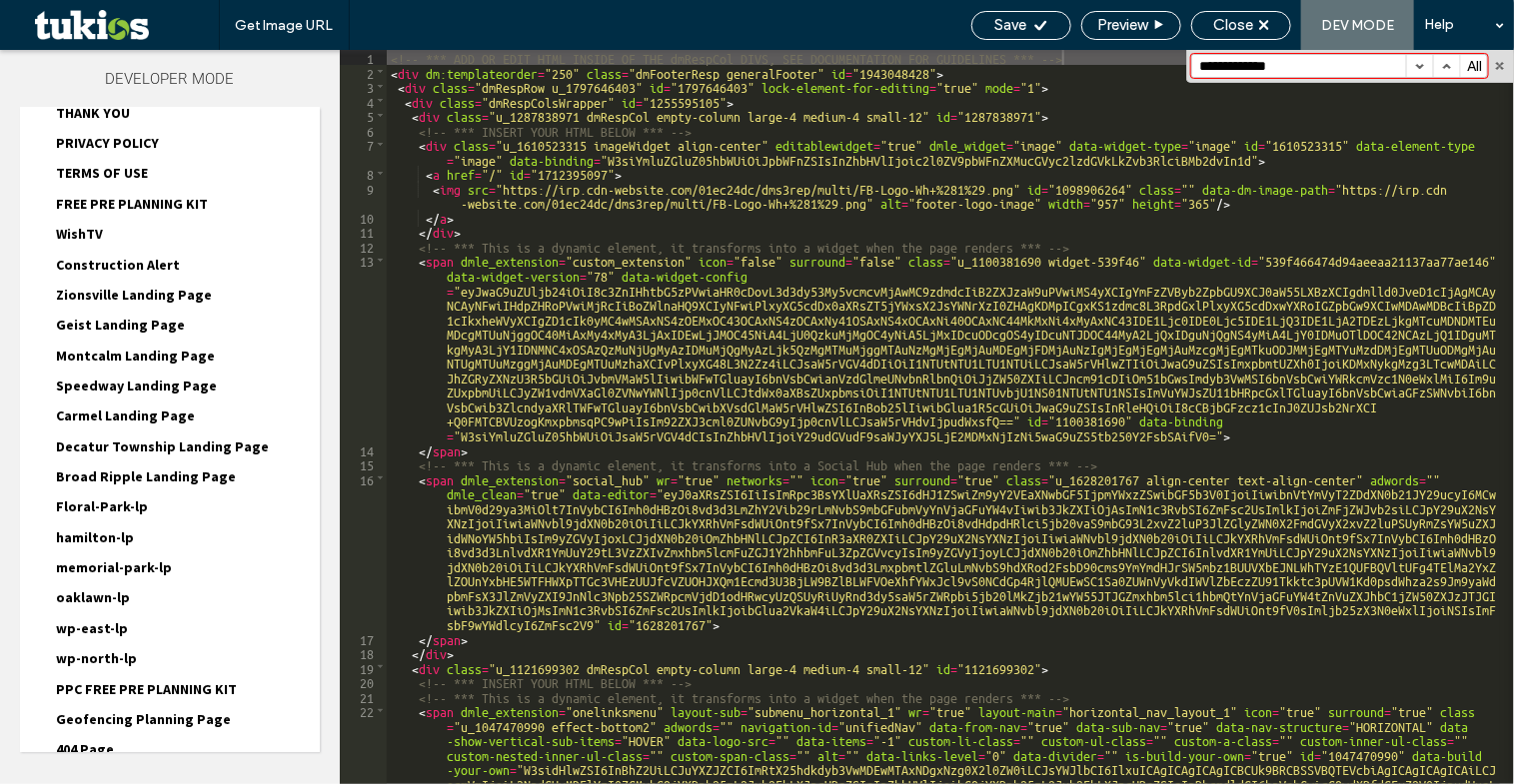 scroll, scrollTop: 2258, scrollLeft: 0, axis: vertical 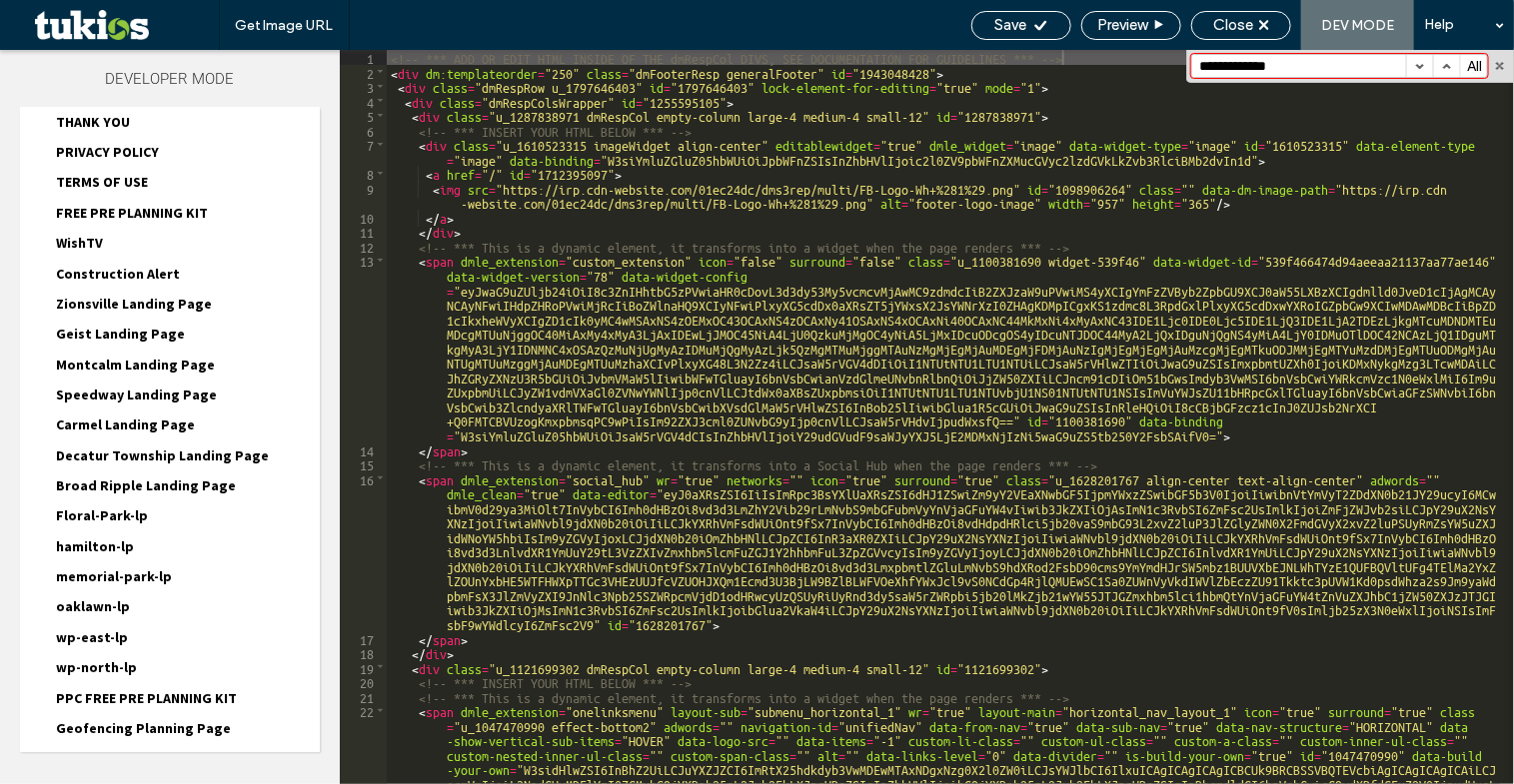 click on "wp-north-lp" at bounding box center [96, 667] 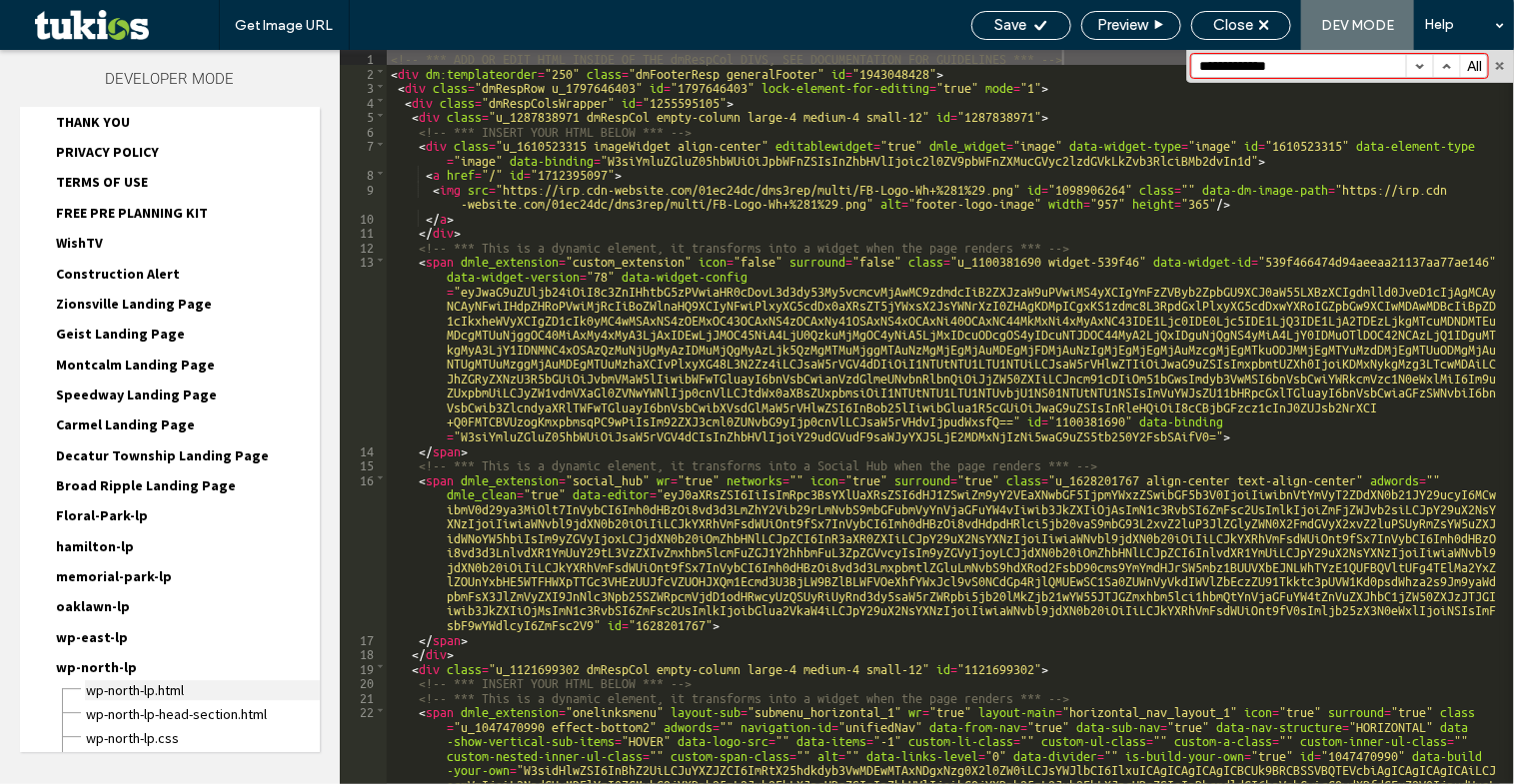 click on "wp-north-lp.html" at bounding box center [202, 690] 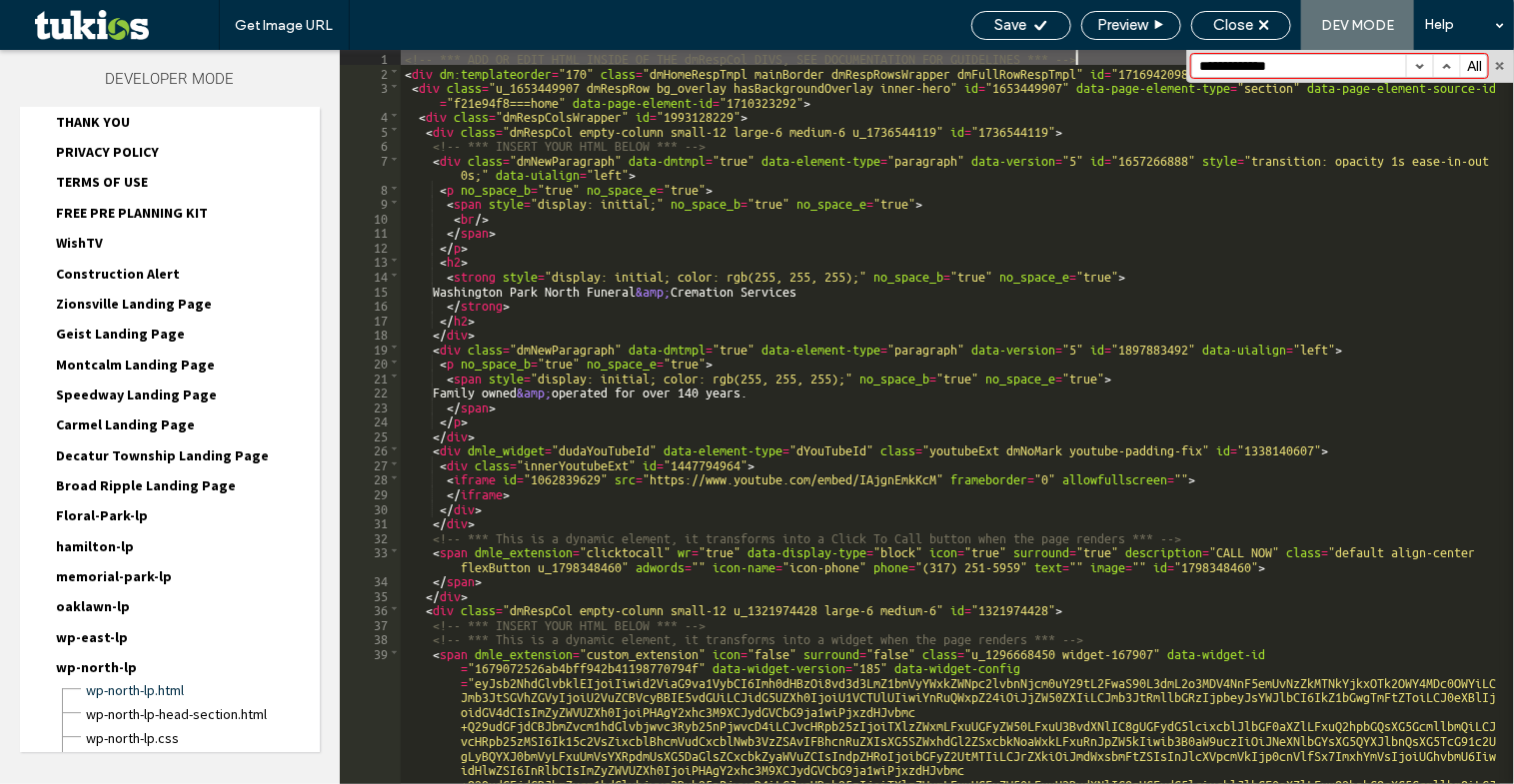 click at bounding box center [1419, 66] 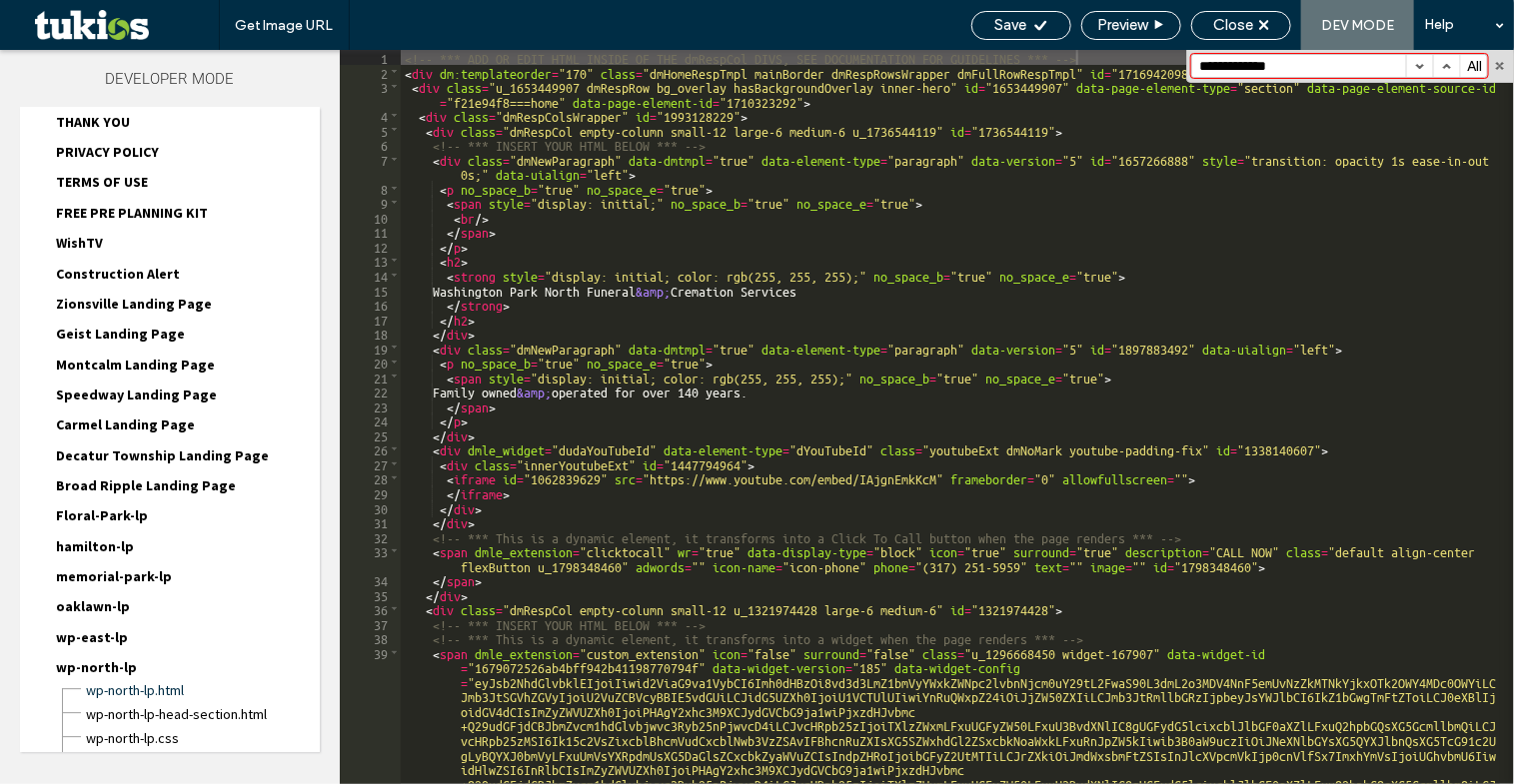 click at bounding box center (1419, 66) 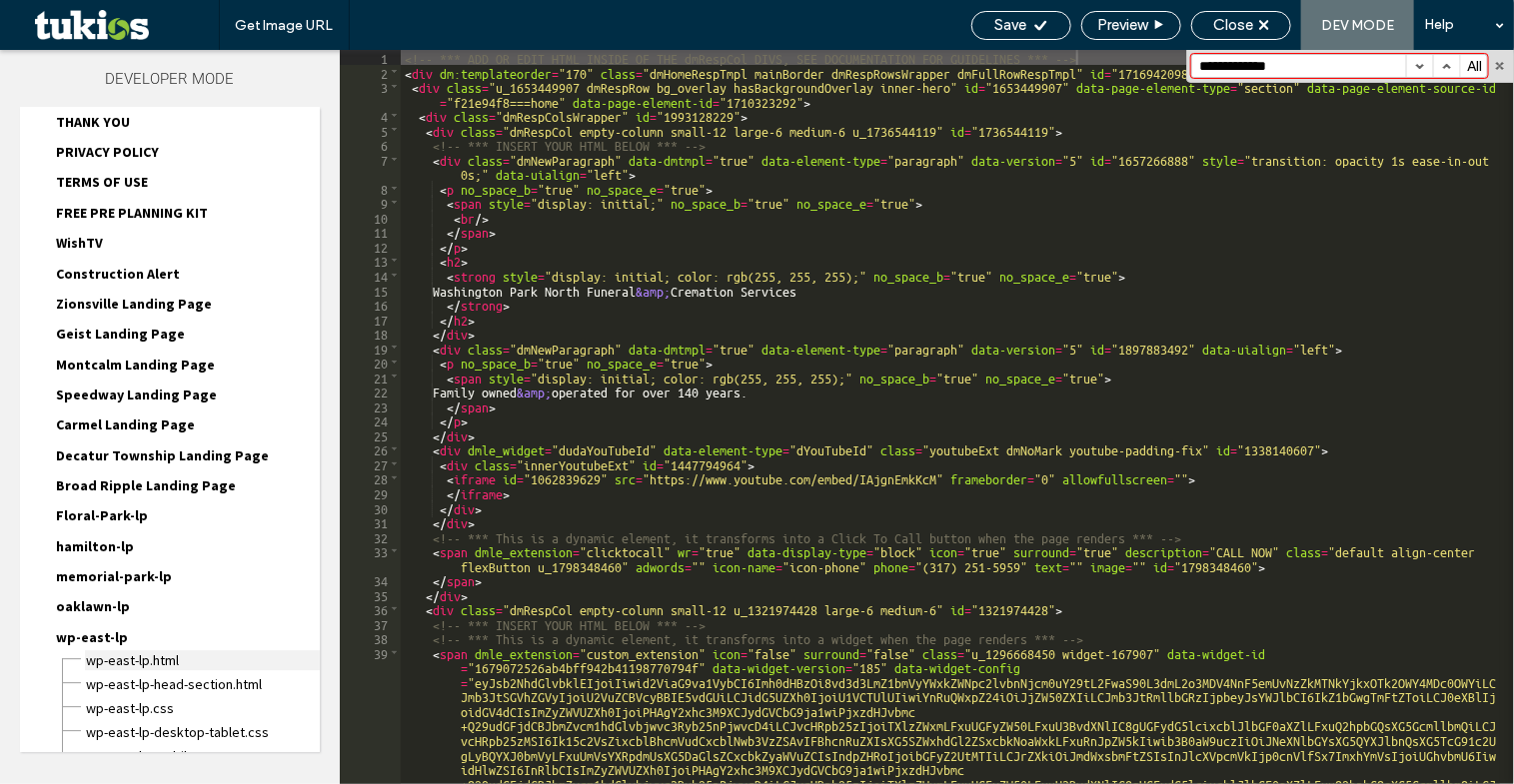 click on "wp-east-lp.html" at bounding box center [202, 660] 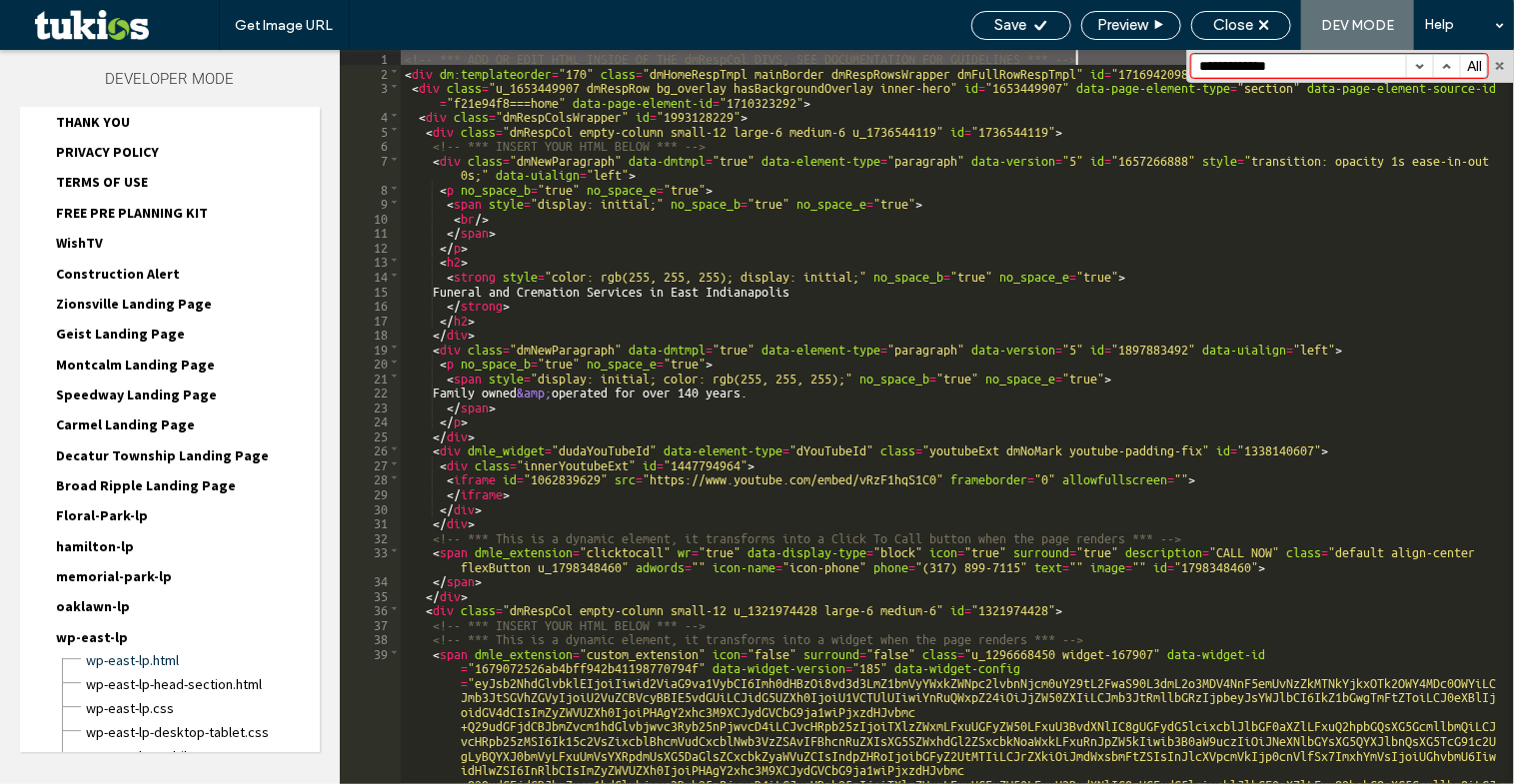 click at bounding box center (1419, 66) 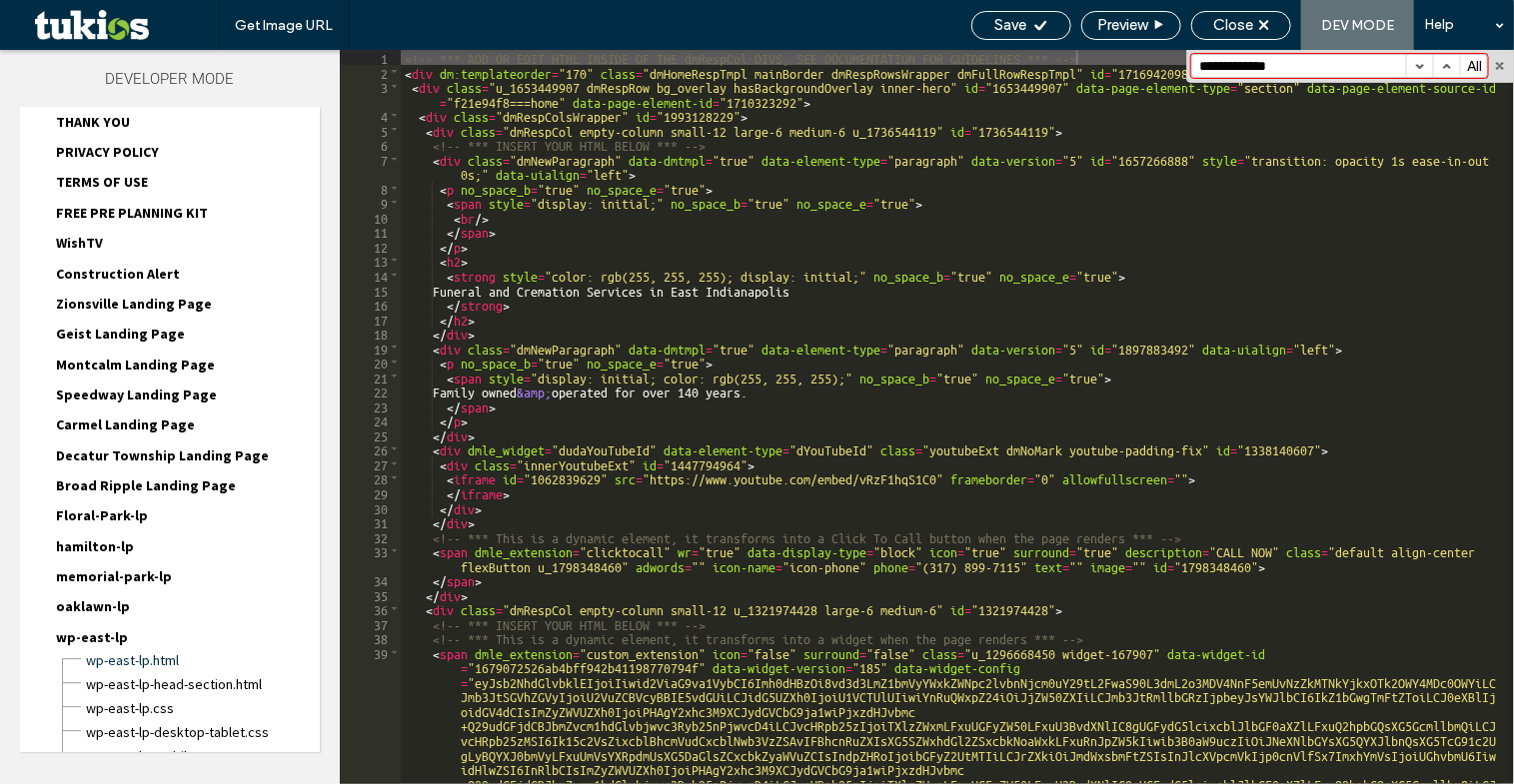 click on "oaklawn-lp" at bounding box center (93, 606) 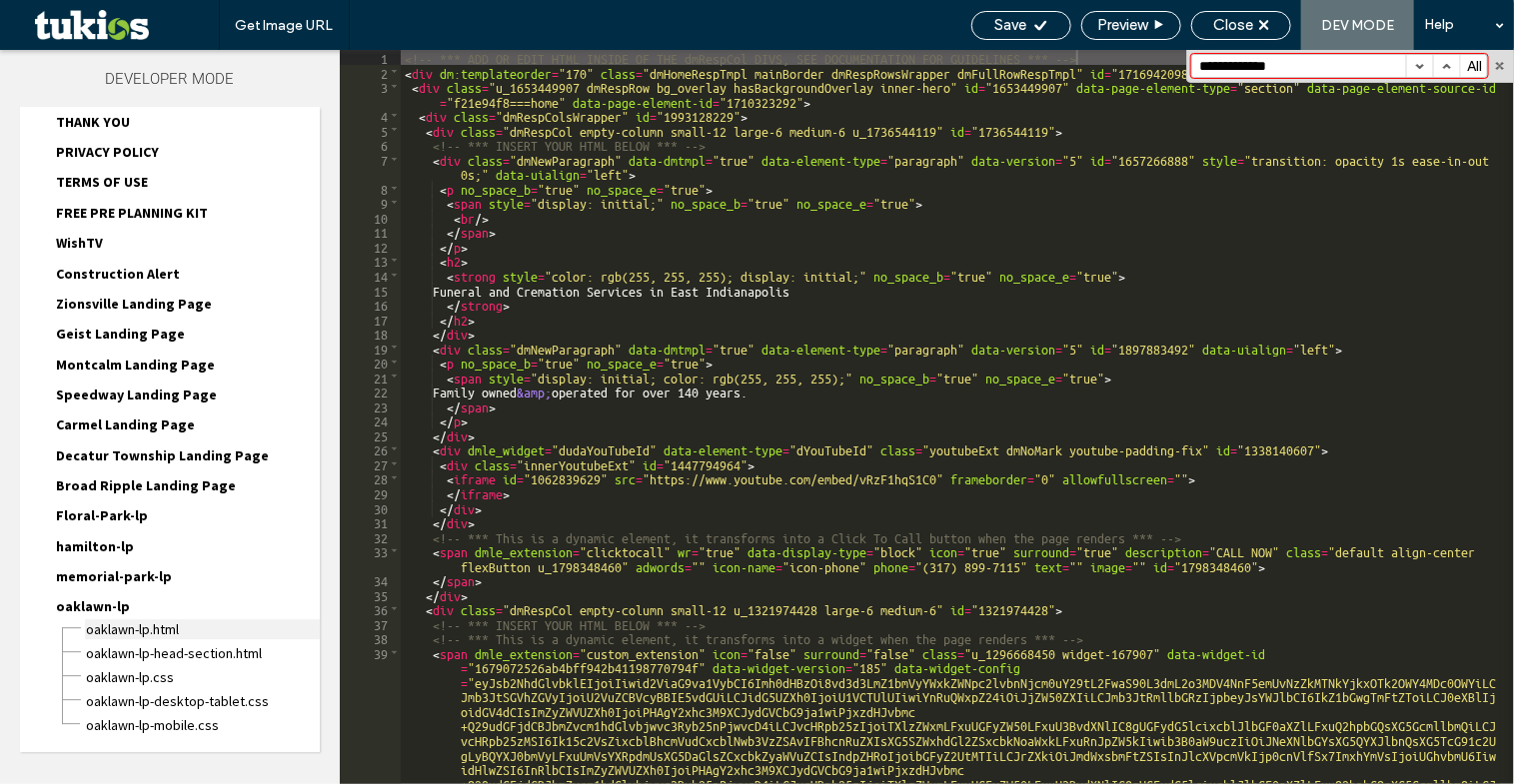 click on "oaklawn-lp.html" at bounding box center [202, 629] 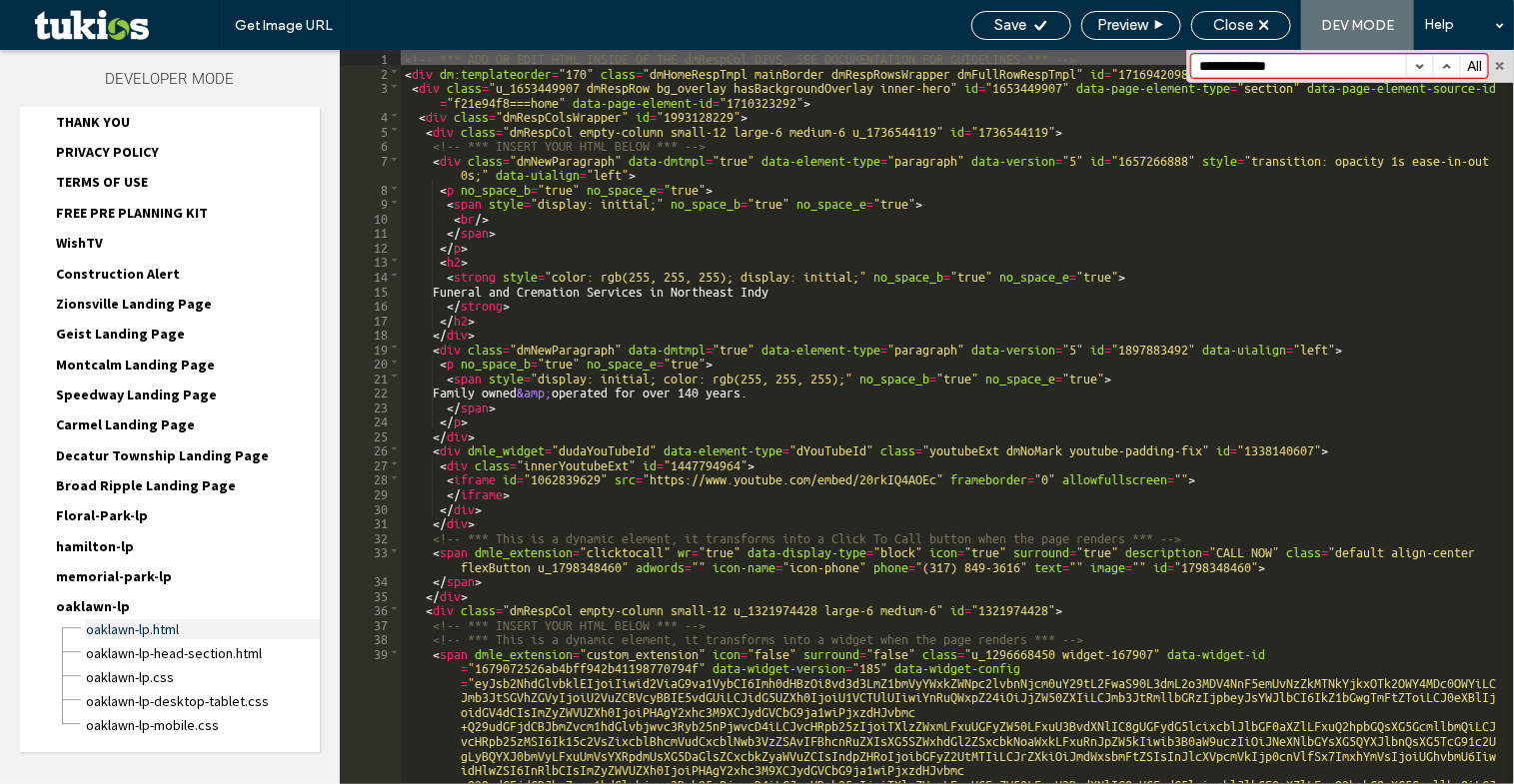 click on "oaklawn-lp.html" at bounding box center (202, 629) 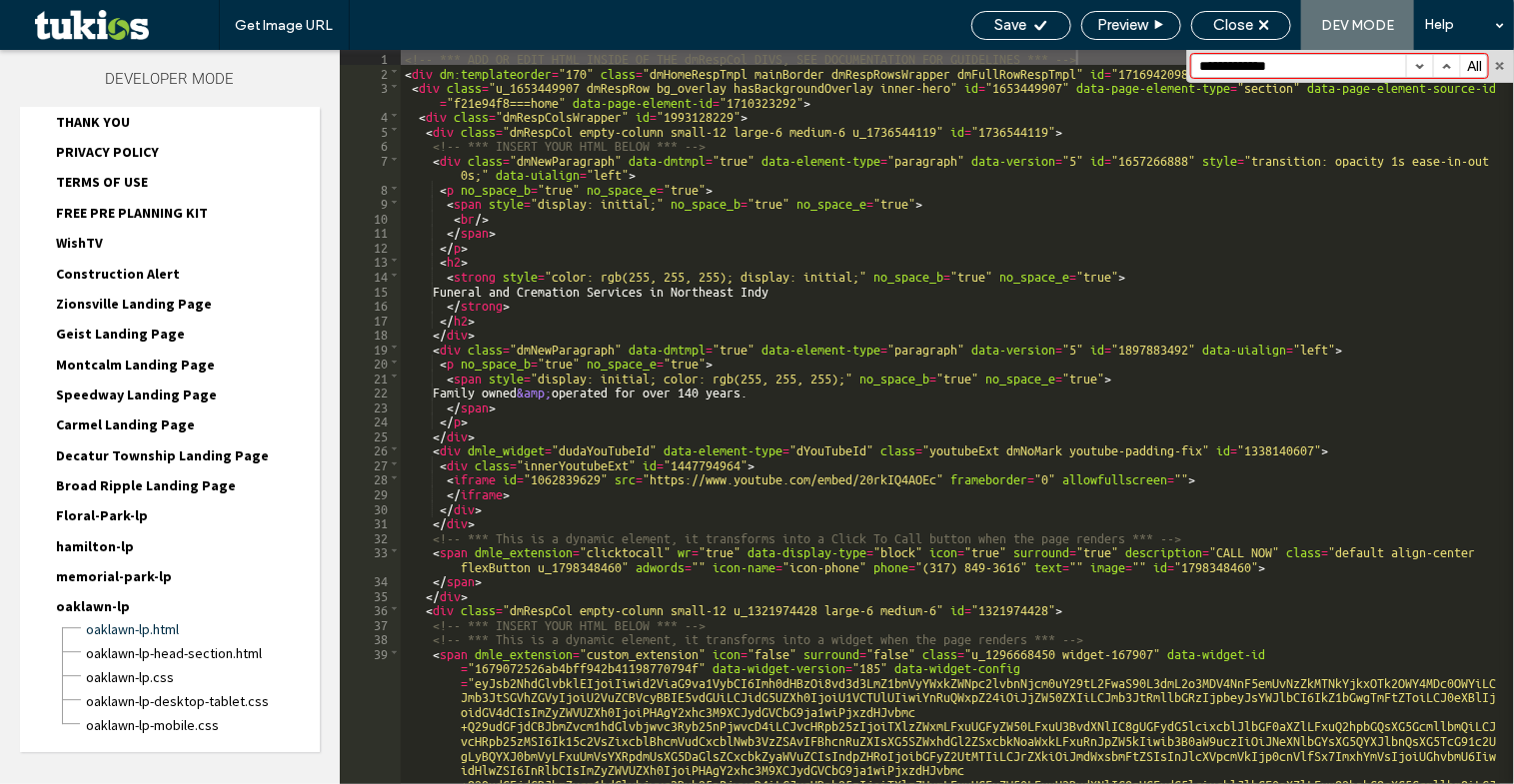 click at bounding box center (1419, 66) 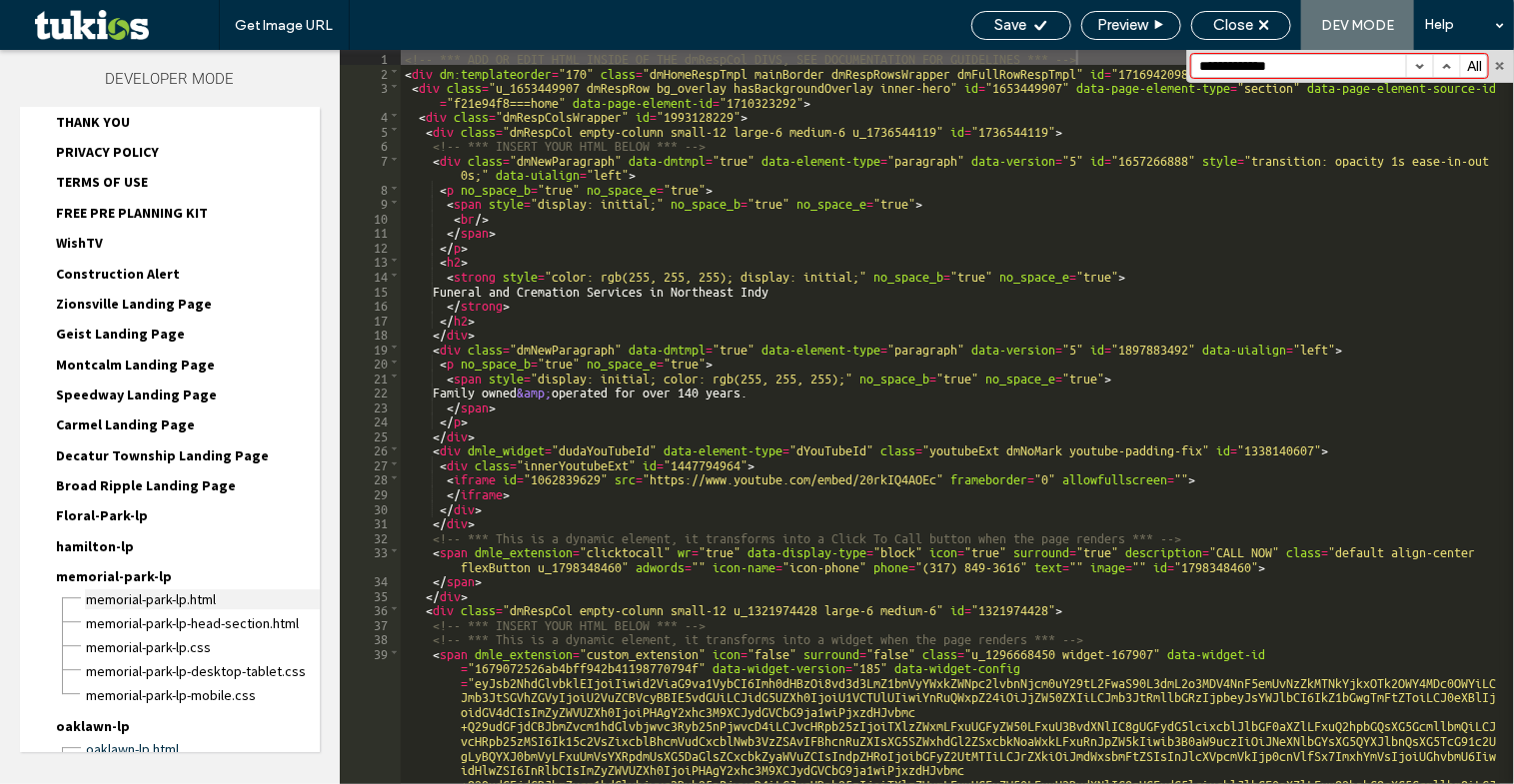 click on "memorial-park-lp.html" at bounding box center (202, 599) 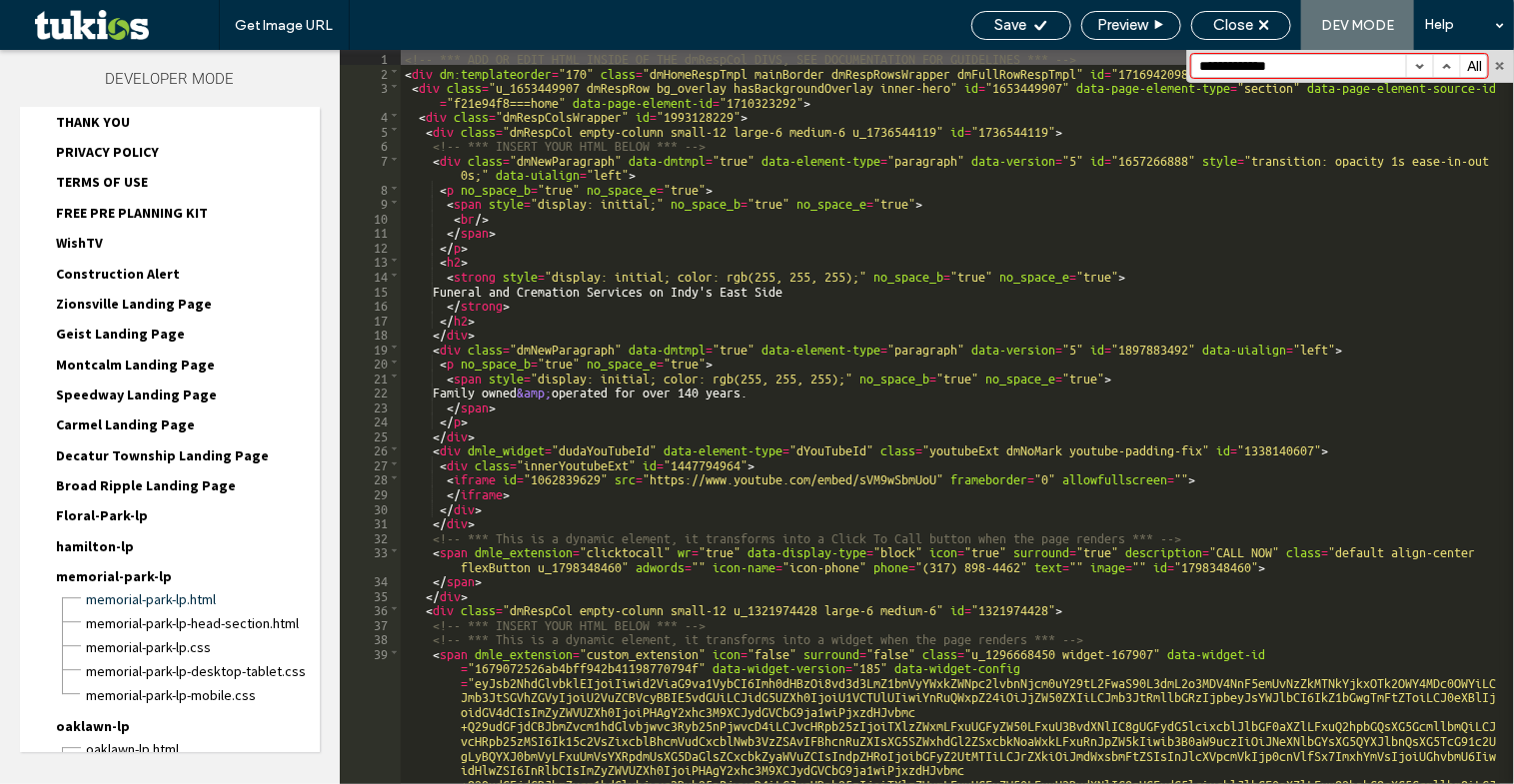 click at bounding box center (1419, 66) 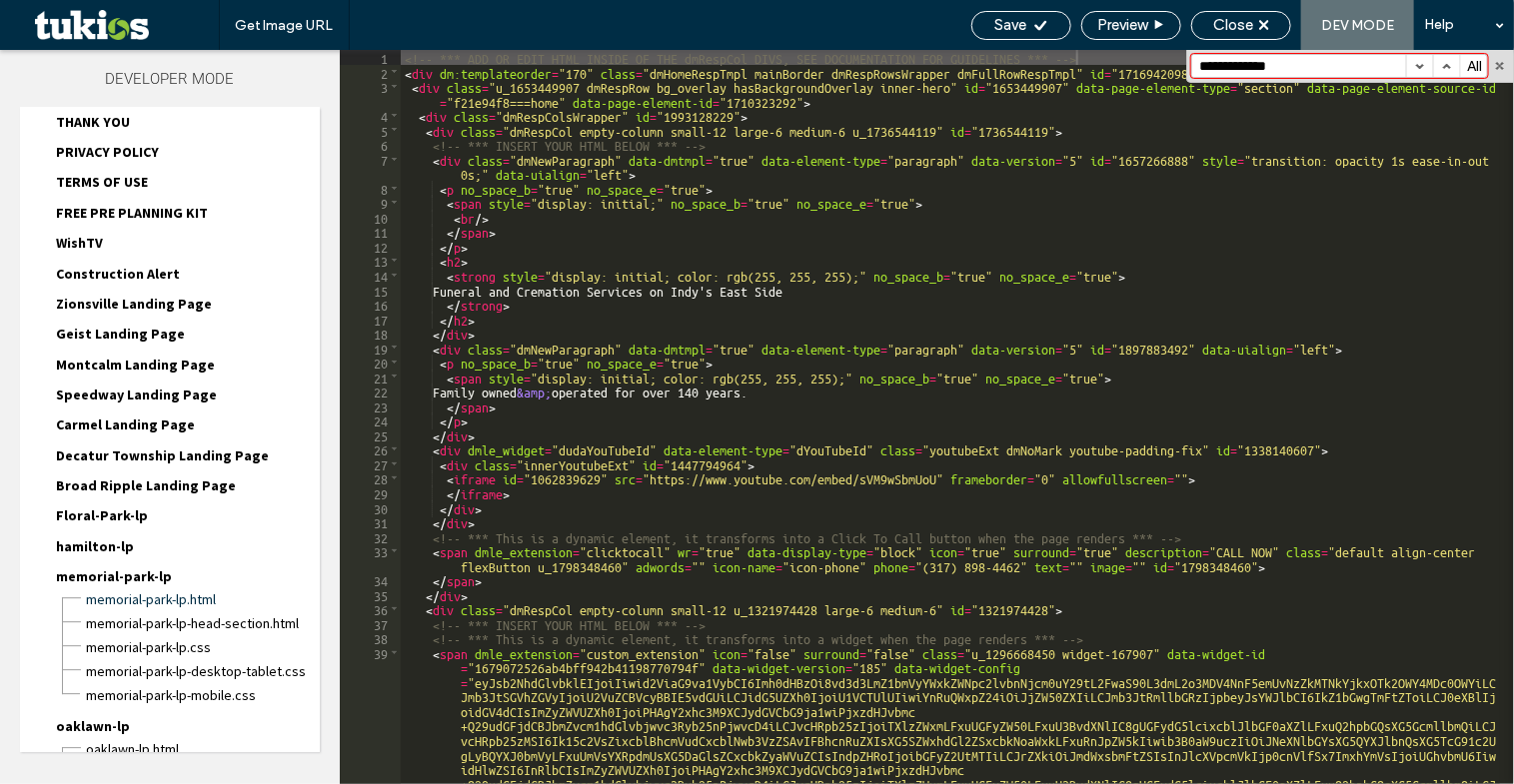 click on "hamilton-lp" at bounding box center (95, 546) 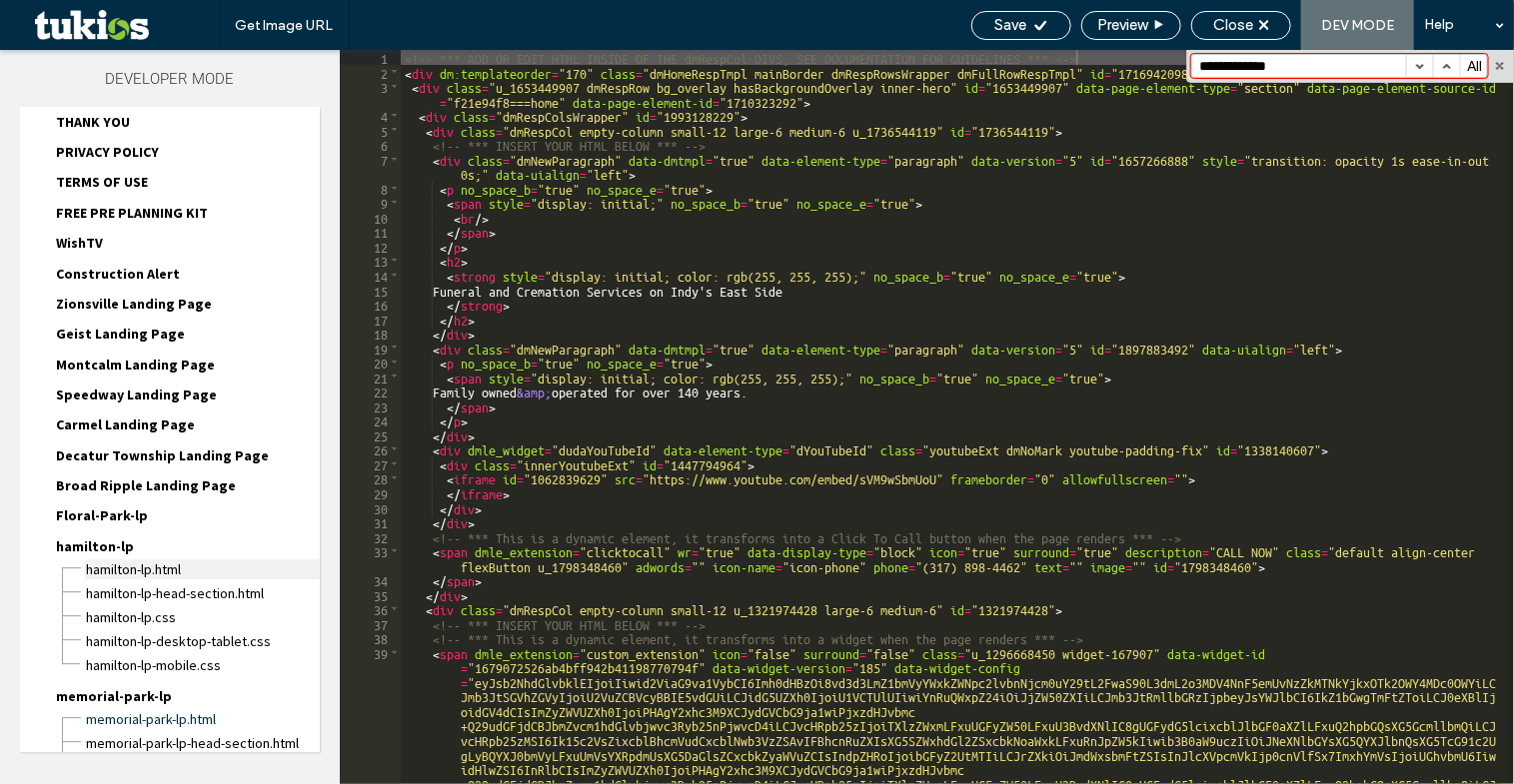 click on "hamilton-lp.html" at bounding box center (202, 569) 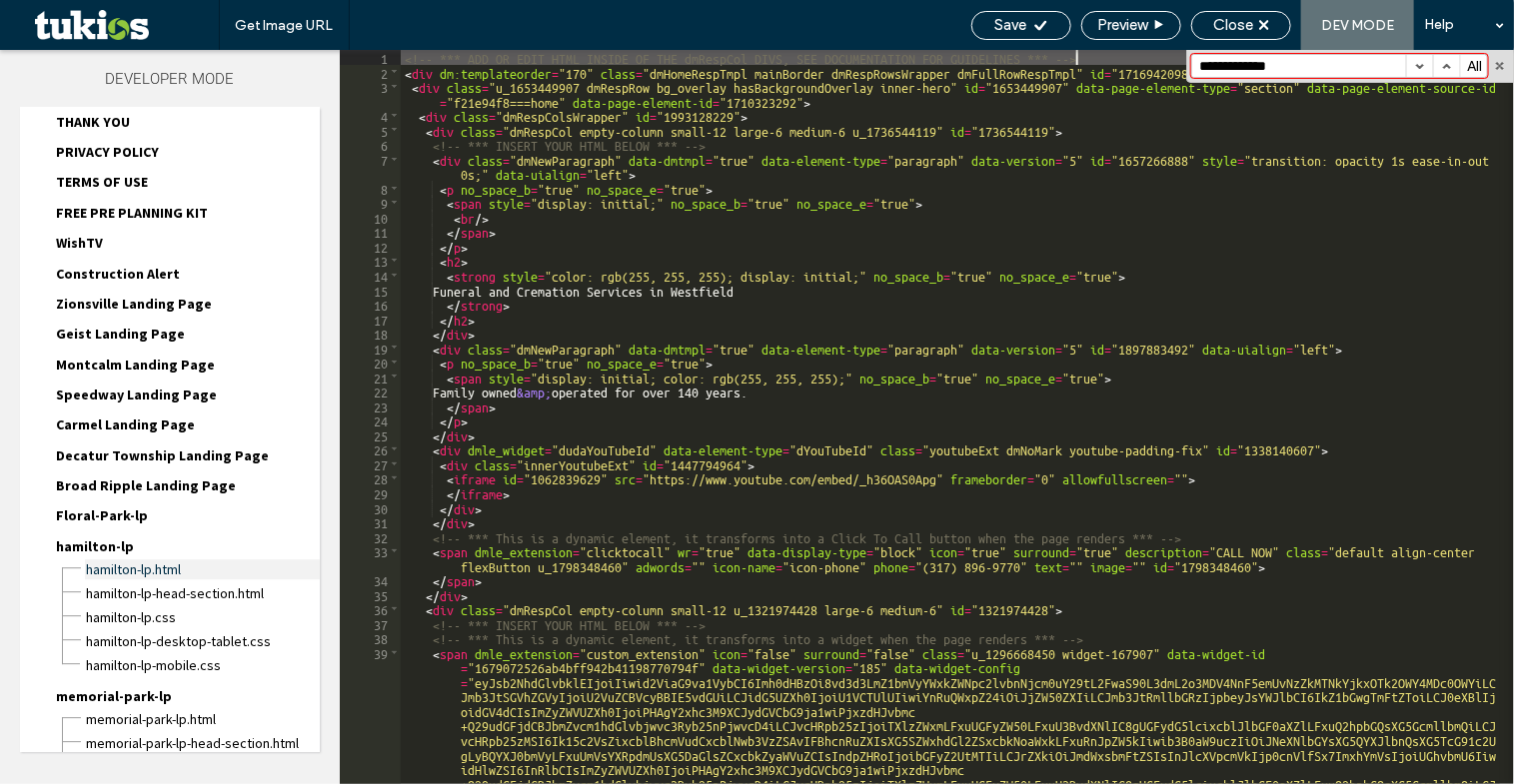 click on "hamilton-lp.html" at bounding box center [202, 569] 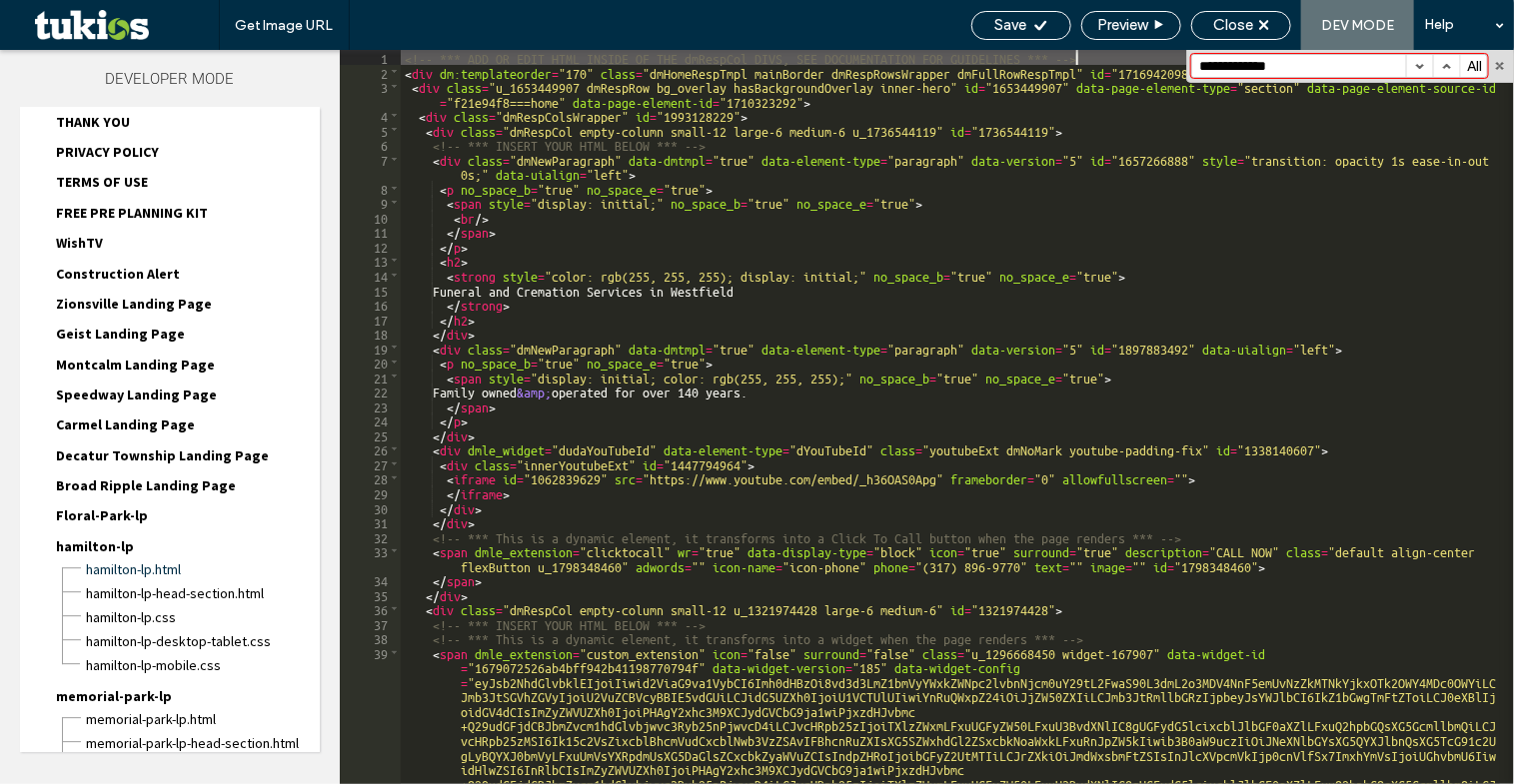 click at bounding box center [1419, 66] 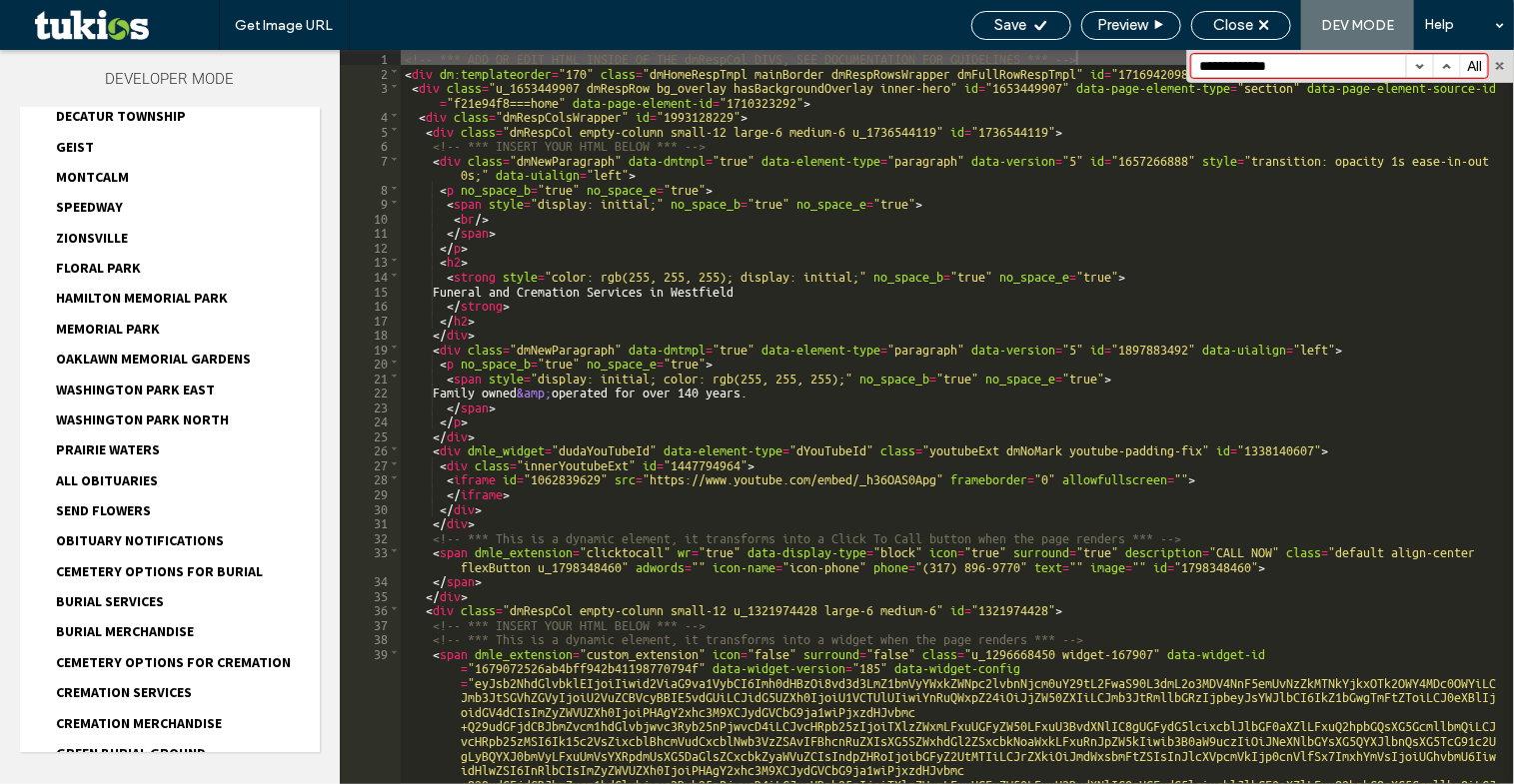 scroll, scrollTop: 624, scrollLeft: 0, axis: vertical 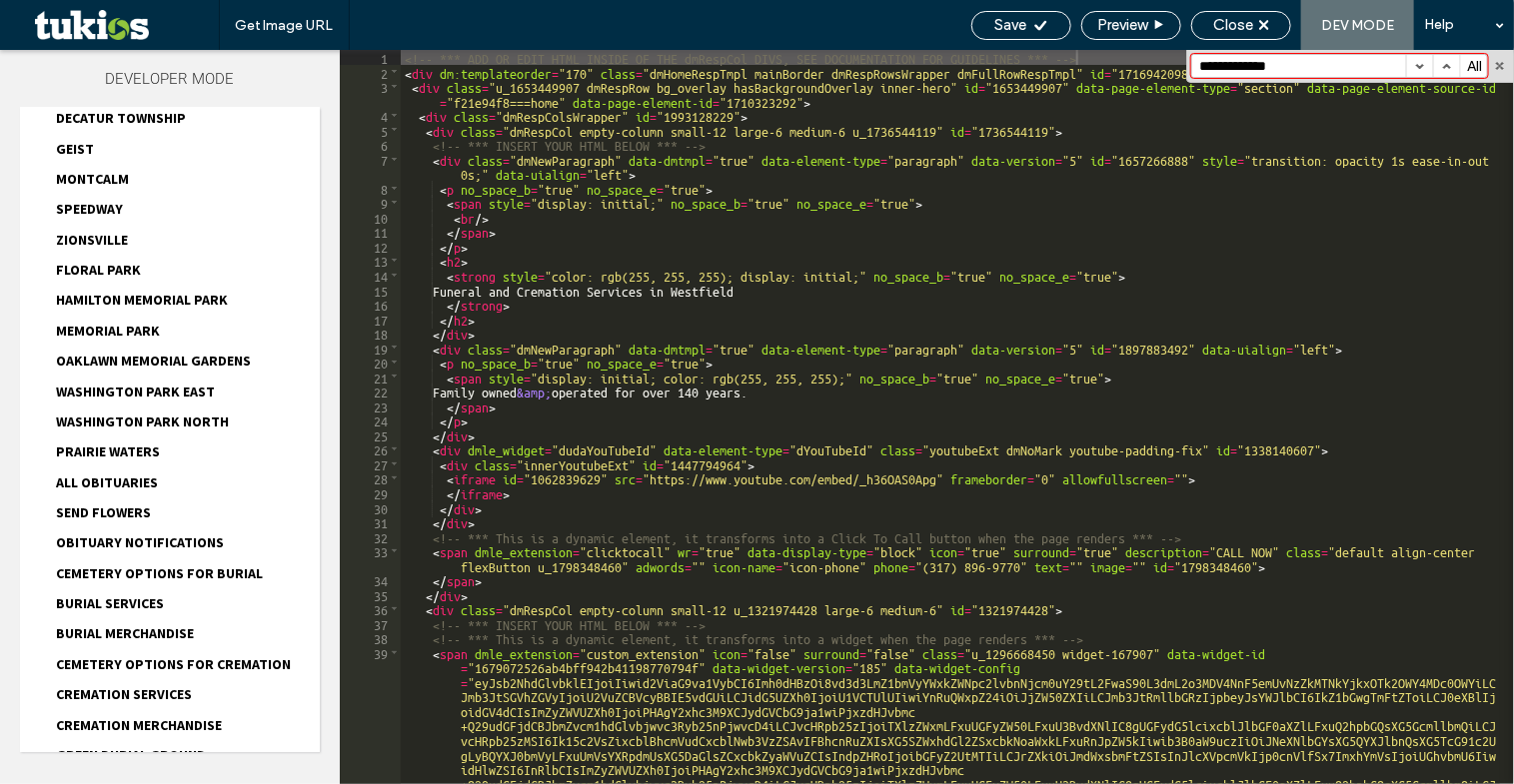 click on "WASHINGTON PARK NORTH" at bounding box center [142, 421] 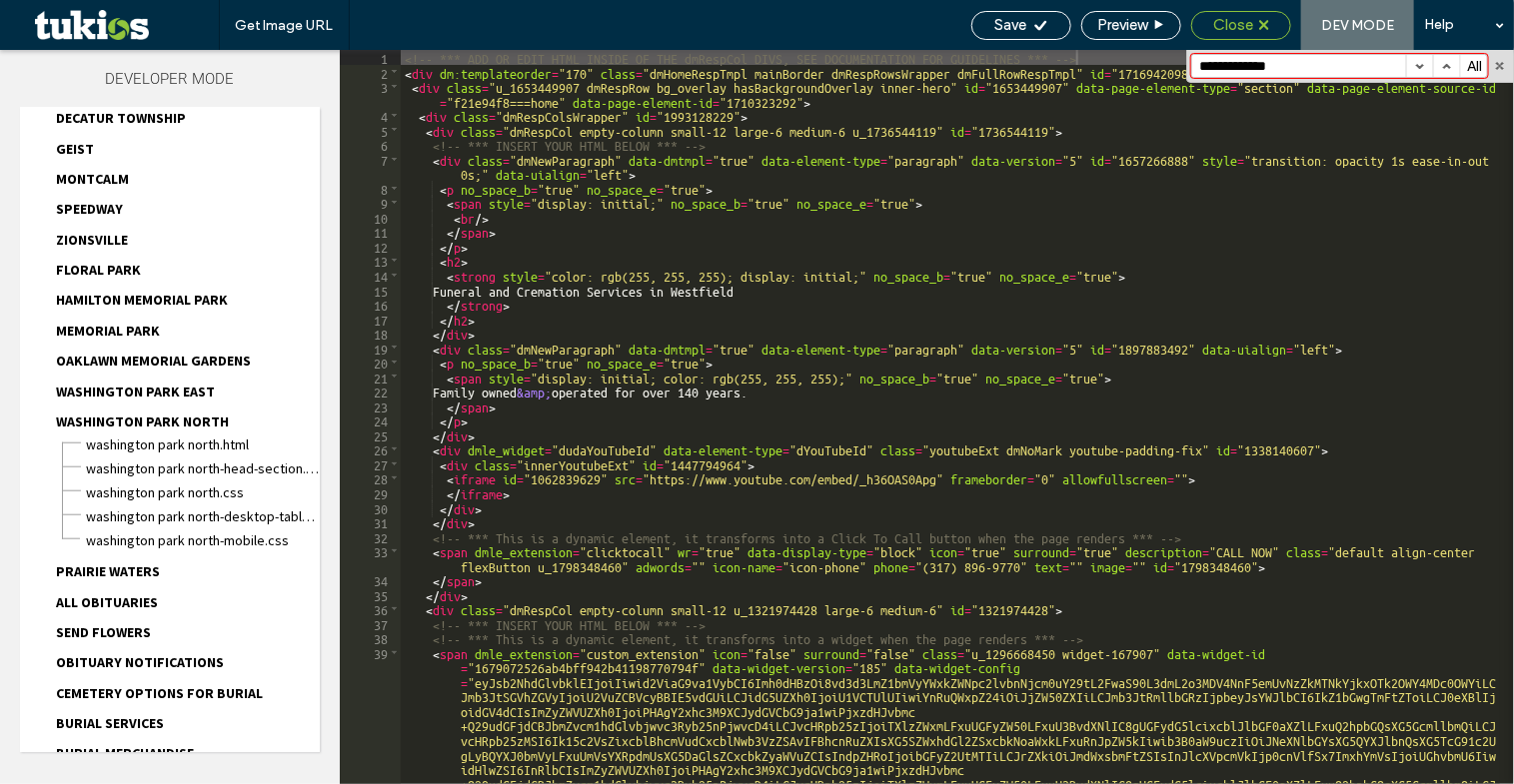 click on "Close" at bounding box center (1233, 25) 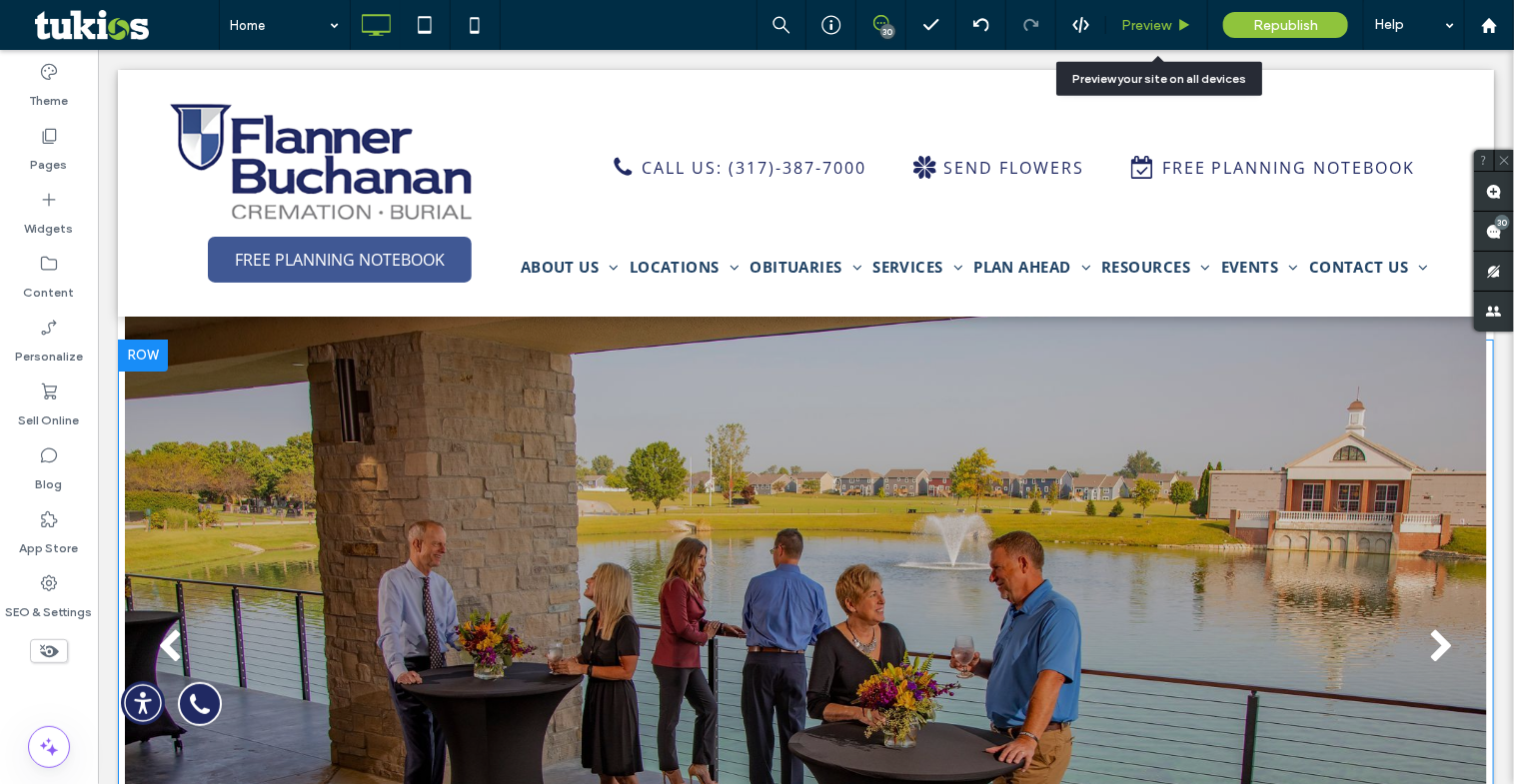 click on "Preview" at bounding box center (1146, 25) 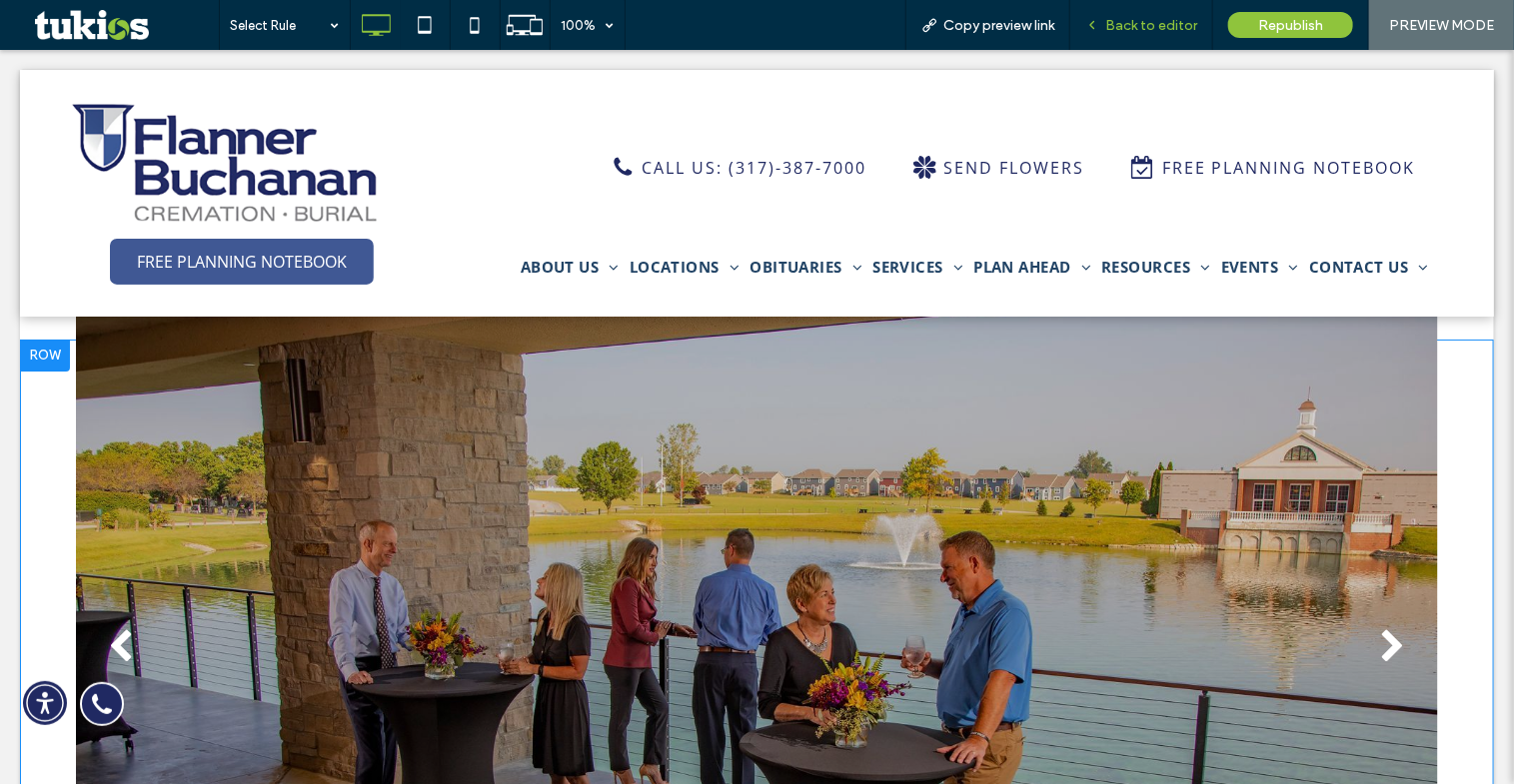 click on "Back to editor" at bounding box center (1151, 25) 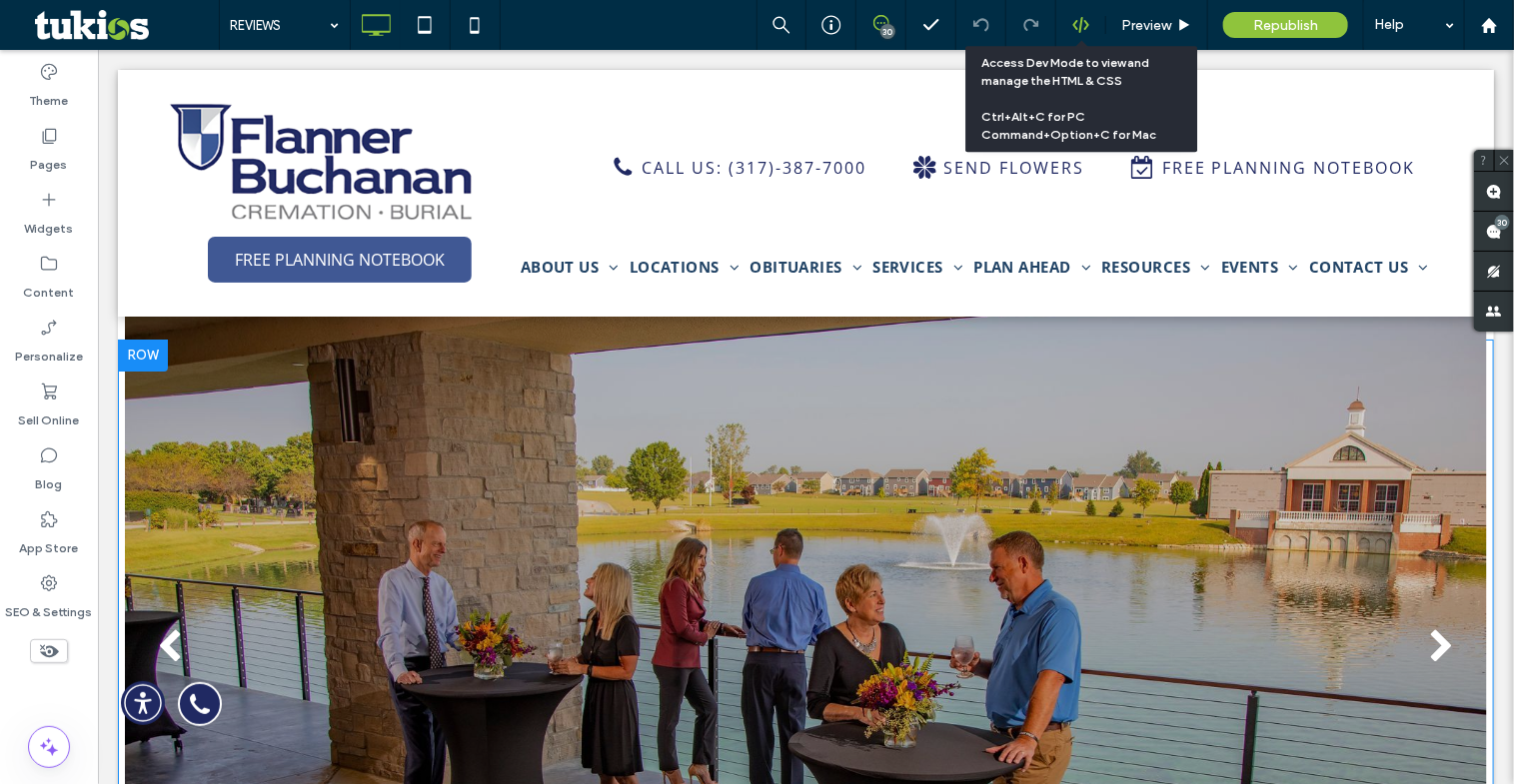 click 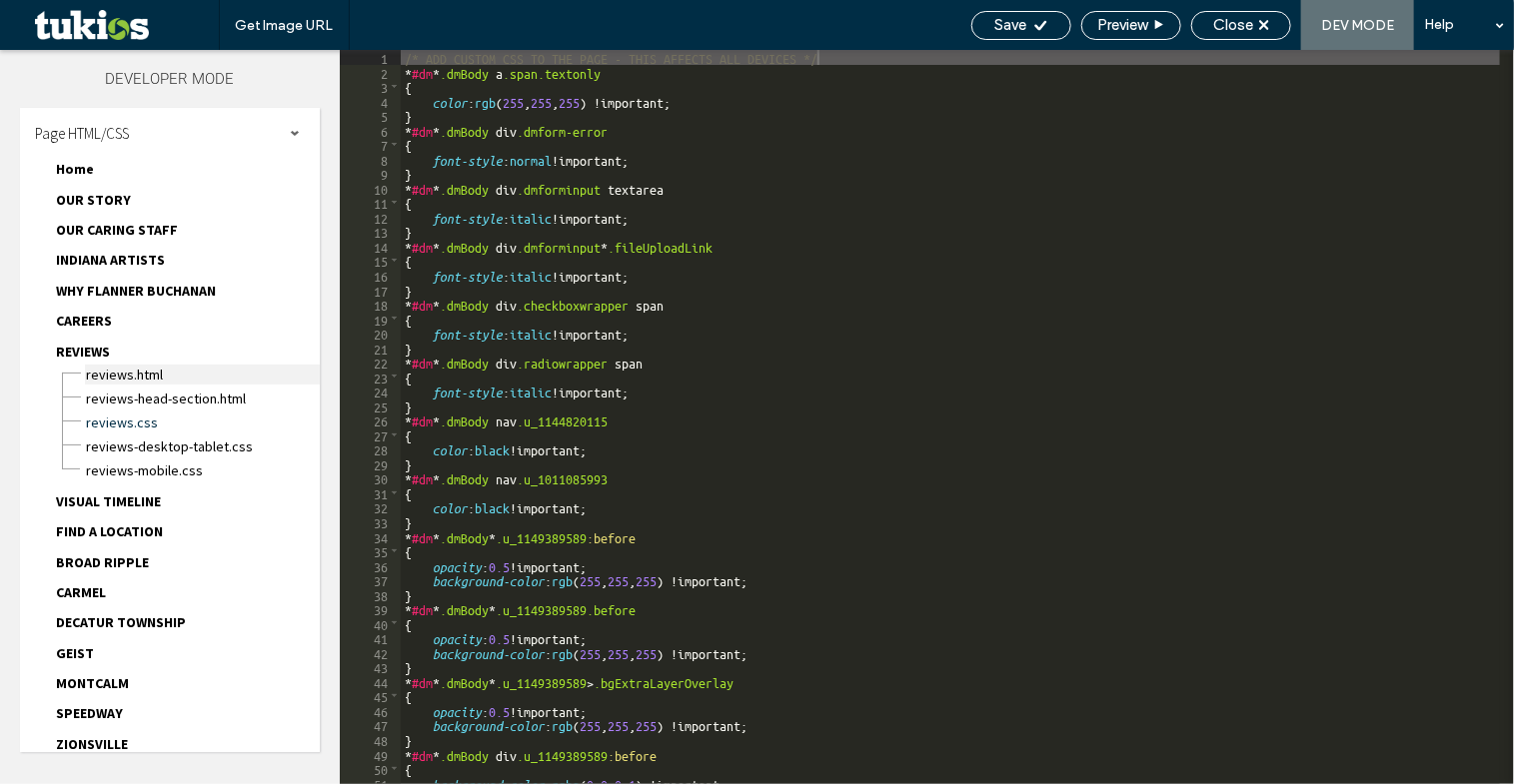 click on "REVIEWS.html" at bounding box center (202, 375) 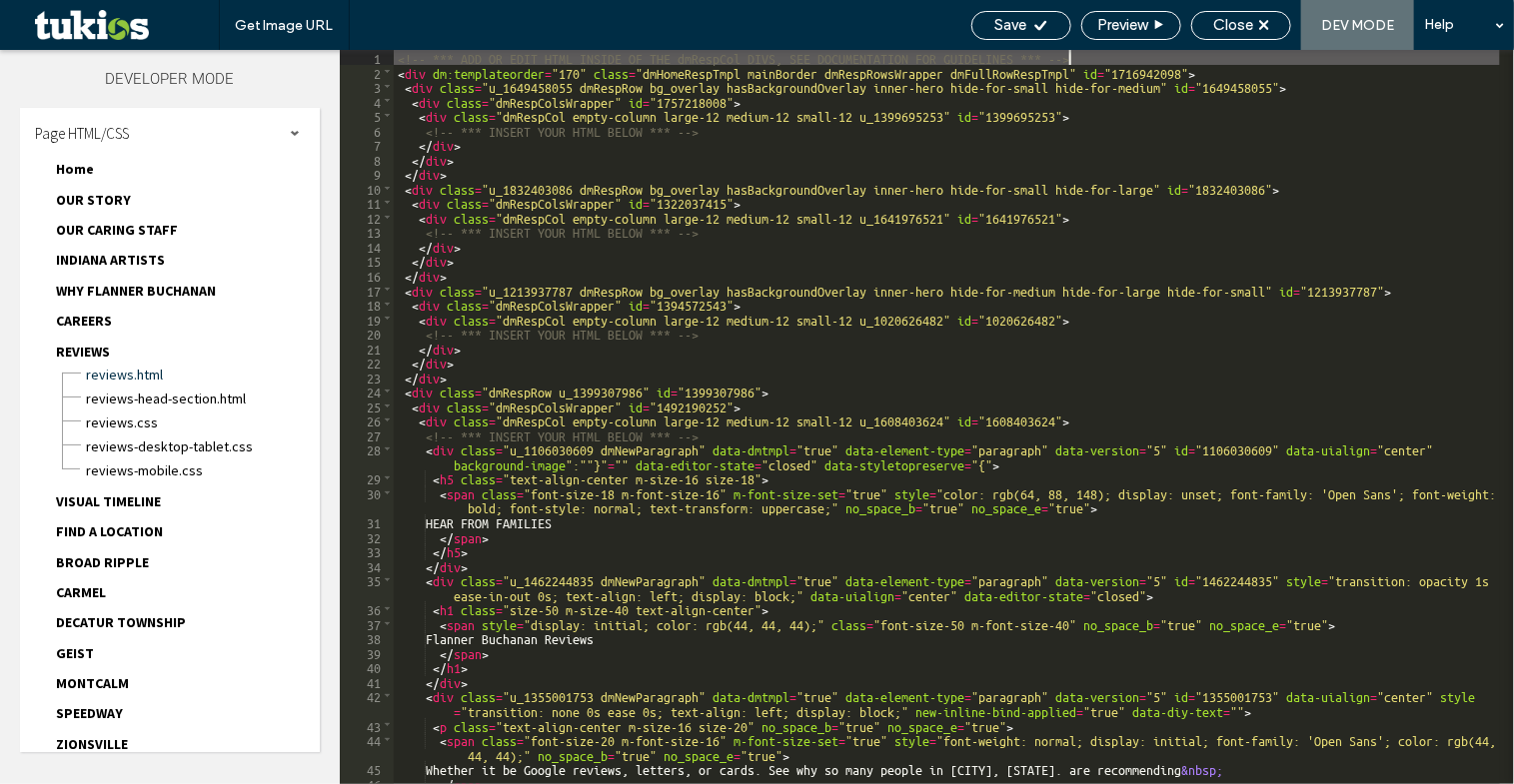 click on "<!-- *** ADD OR EDIT HTML INSIDE OF THE dmRespCol DIVS, SEE DOCUMENTATION FOR GUIDELINES *** --> < div   dm:templateorder = "170"   class = "dmHomeRespTmpl mainBorder dmRespRowsWrapper dmFullRowRespTmpl"   id = "1716942098" >   < div   class = "u_1649458055 dmRespRow bg_overlay hasBackgroundOverlay inner-hero hide-for-small hide-for-medium"   id = "1649458055" >    < div   class = "dmRespColsWrapper"   id = "1757218008" >     < div   class = "dmRespCol empty-column large-12 medium-12 small-12 u_1399695253"   id = "1399695253" >      <!-- *** INSERT YOUR HTML BELOW *** -->     </ div >    </ div >   </ div >   < div   class = "u_1832403086 dmRespRow bg_overlay hasBackgroundOverlay inner-hero hide-for-small hide-for-large"   id = "1832403086" >    < div   class = "dmRespColsWrapper"   id = "1322037415" >     < div   class = "dmRespCol empty-column large-12 medium-12 small-12 u_1641976521"   id = "1641976521" >      <!-- *** INSERT YOUR HTML BELOW *** -->     </ div >    </ div >   </ div >   < div   class =   =" at bounding box center [946, 431] 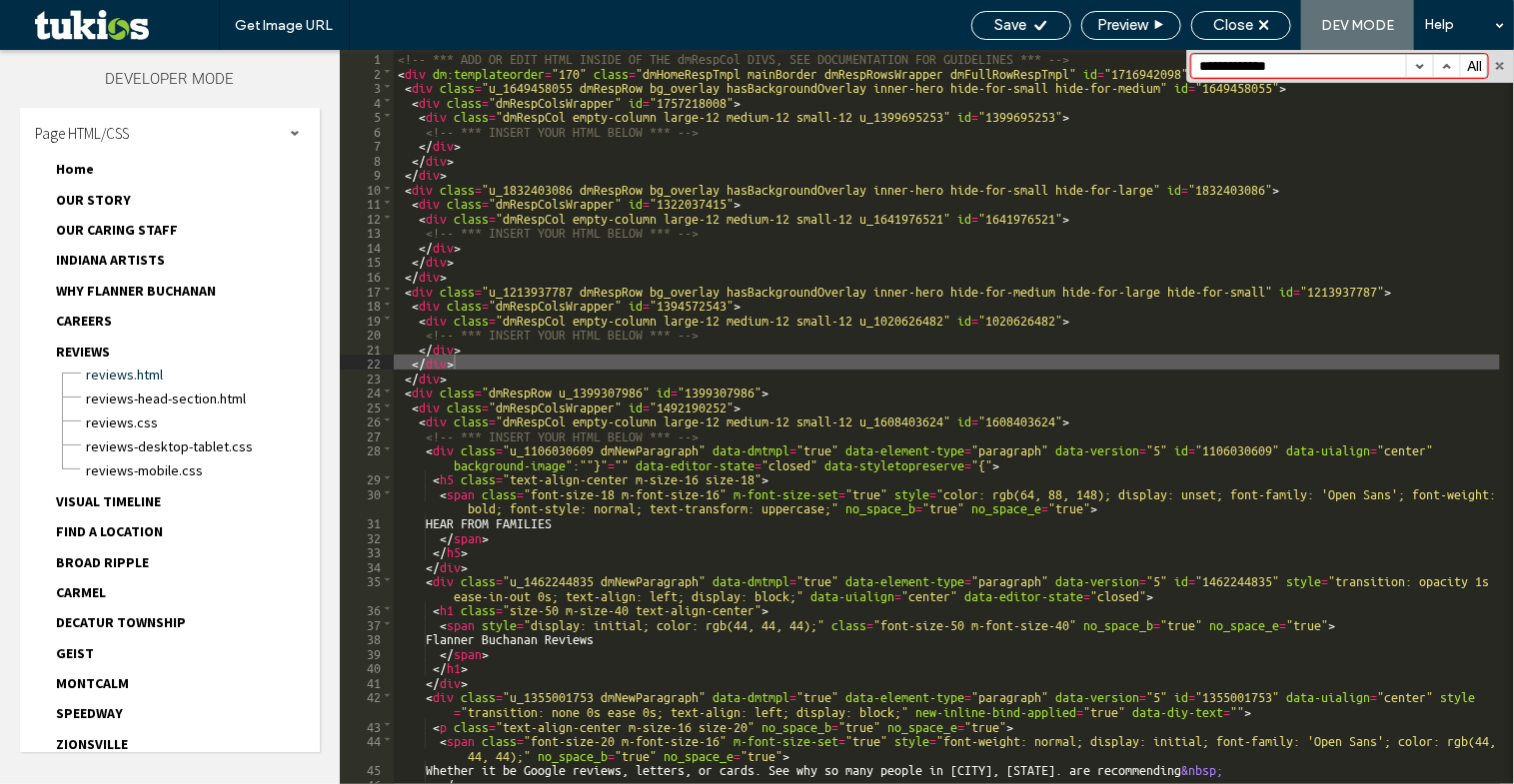 type on "**********" 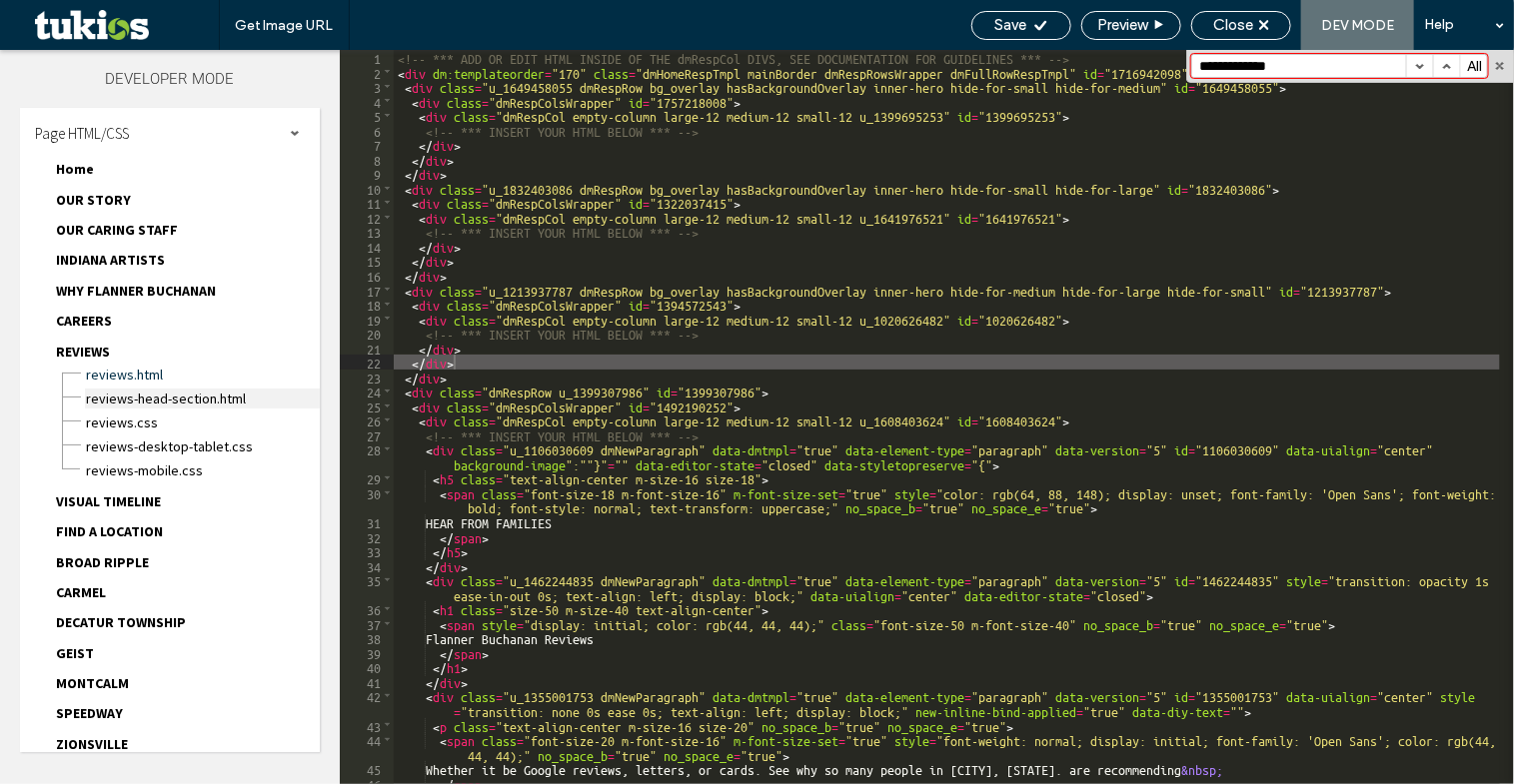 click on "REVIEWS-head-section.html" at bounding box center (202, 398) 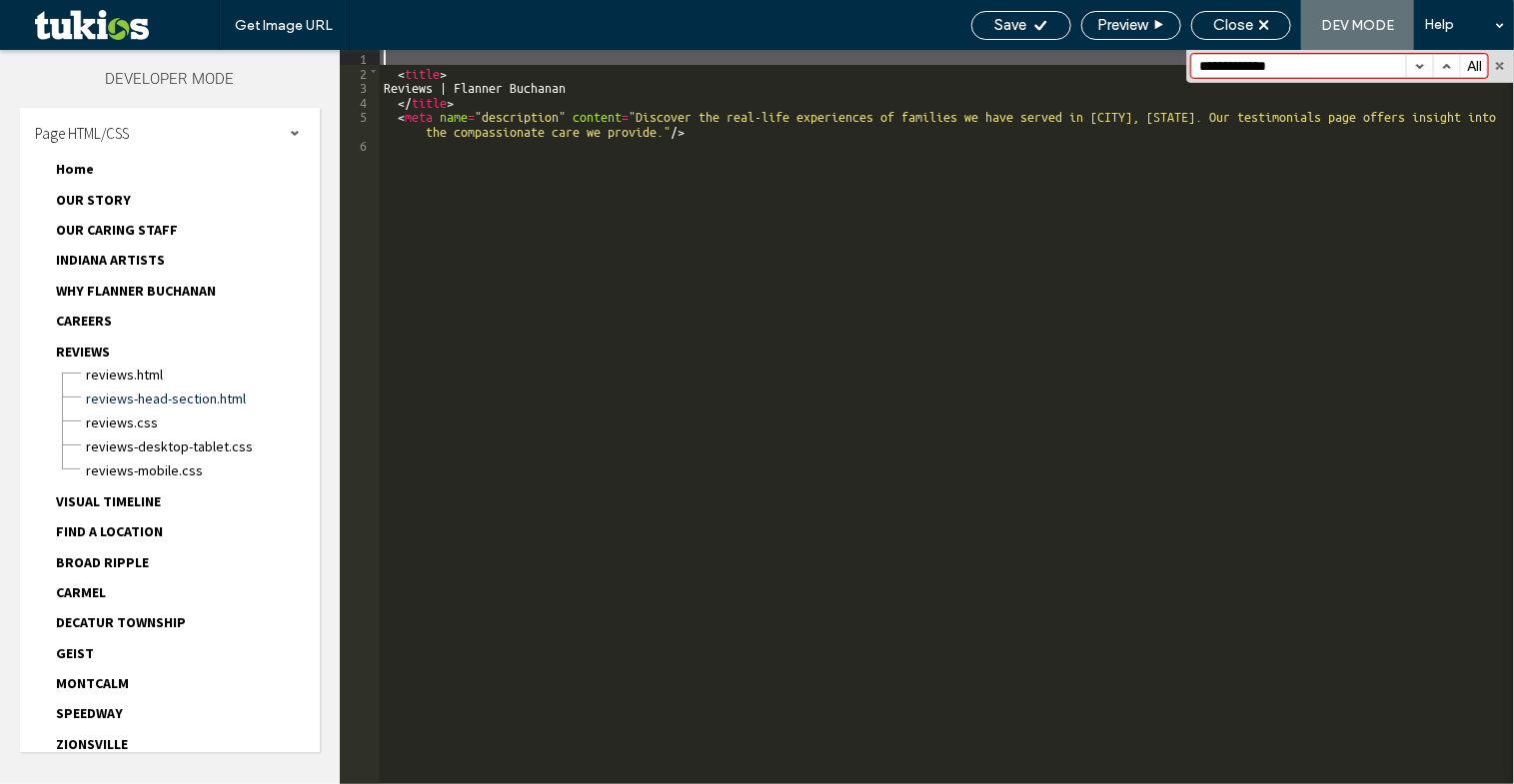 click at bounding box center [1419, 66] 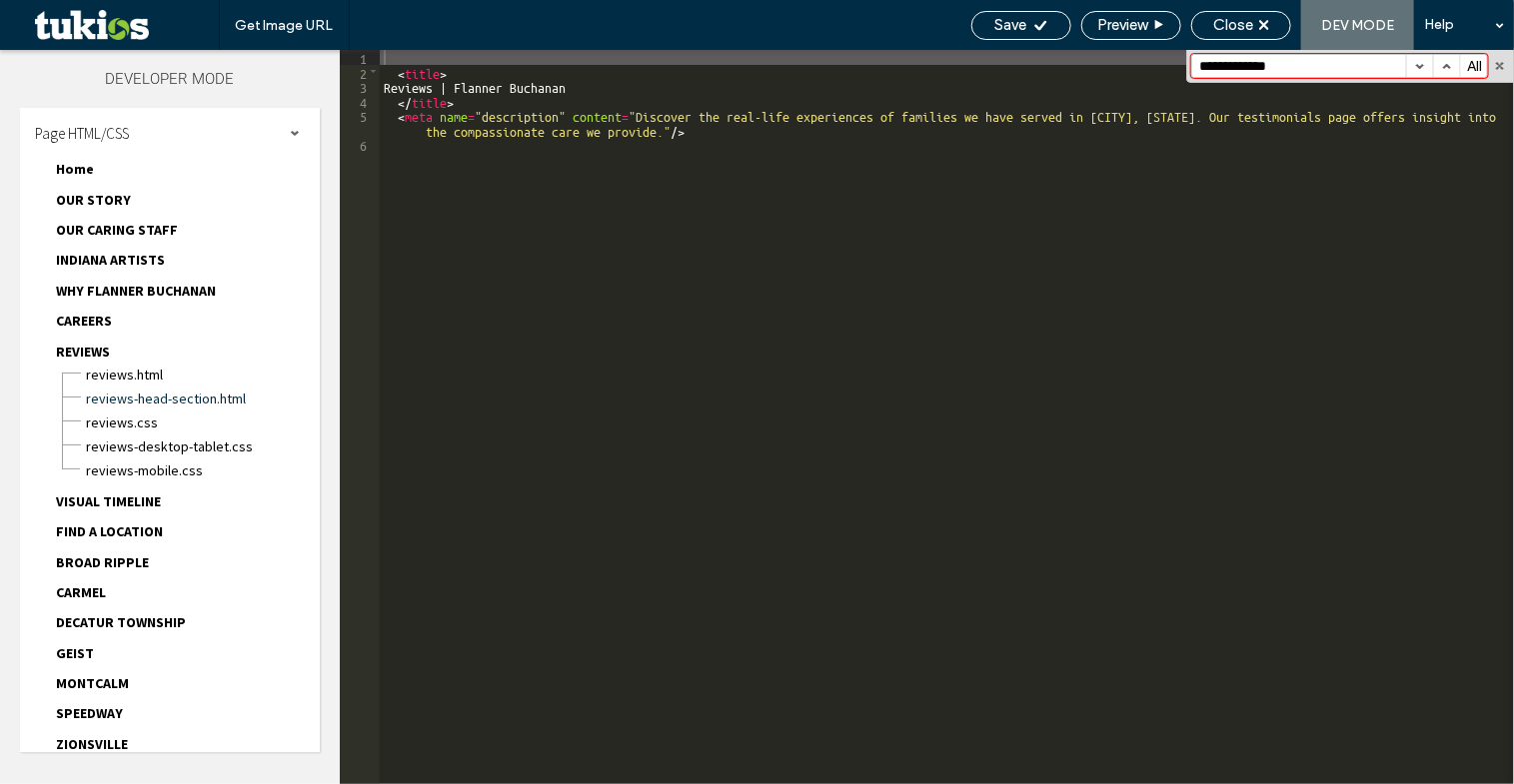 click at bounding box center [1419, 66] 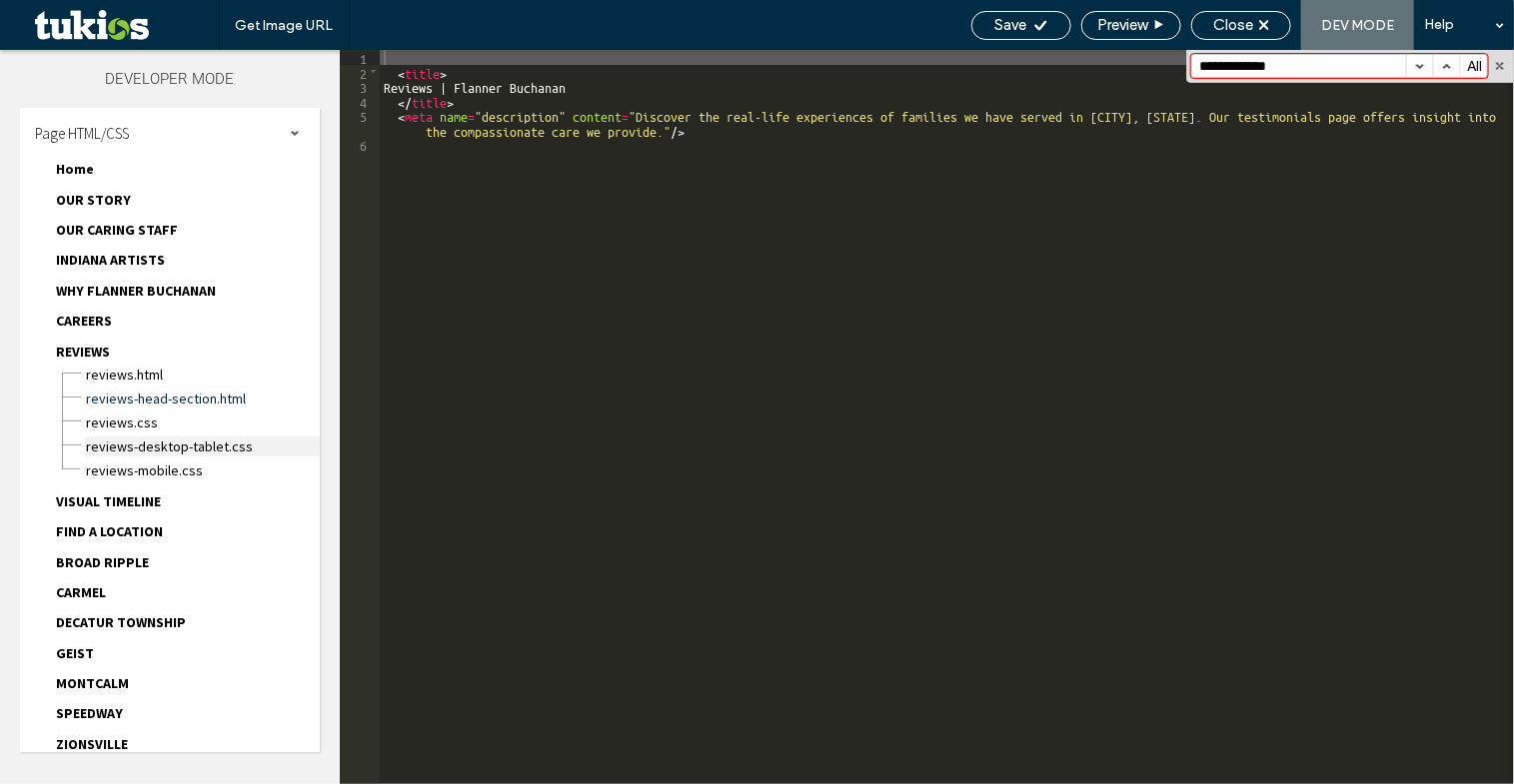 click on "REVIEWS-desktop-tablet.css" at bounding box center [202, 446] 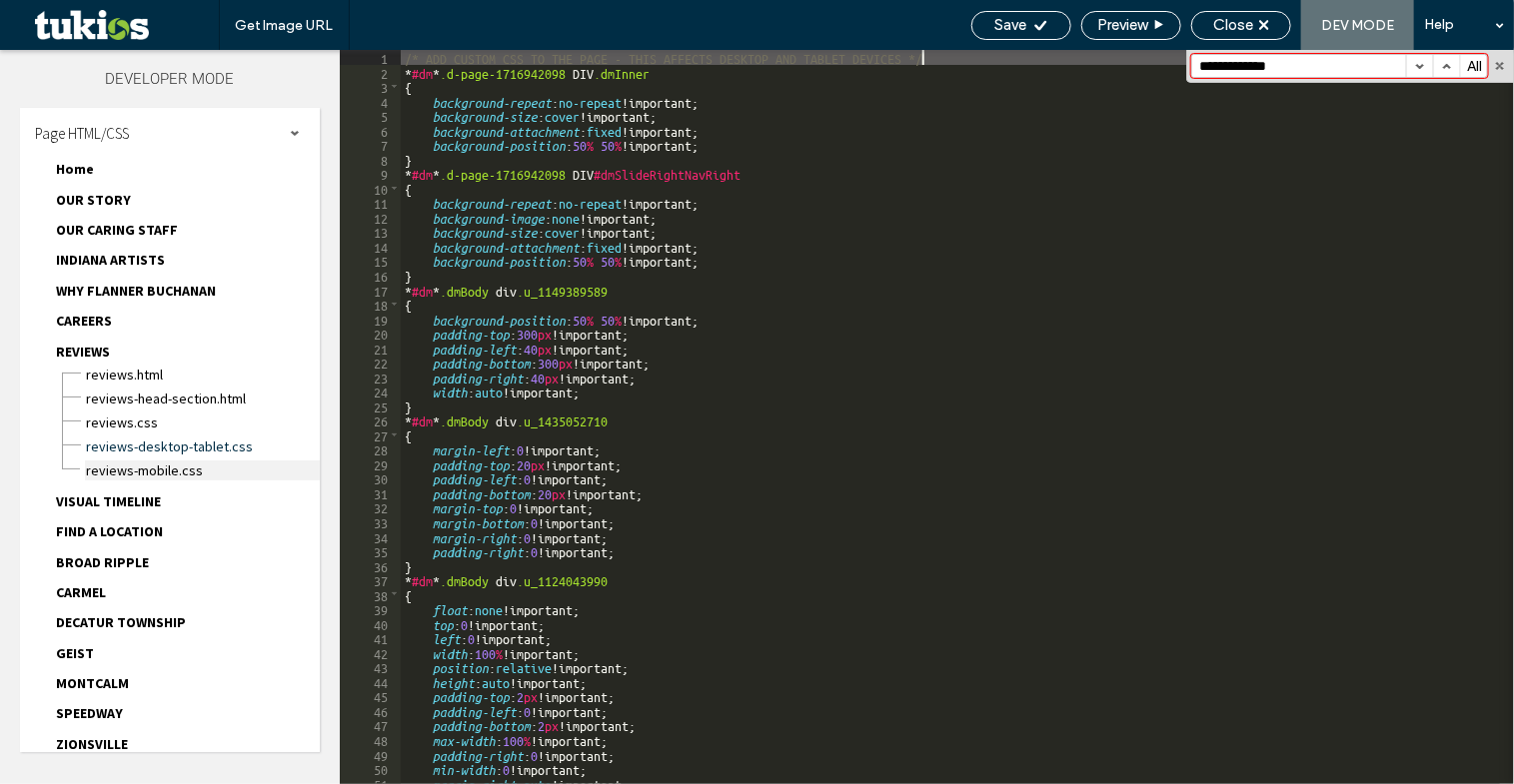 click on "REVIEWS-mobile.css" at bounding box center [202, 470] 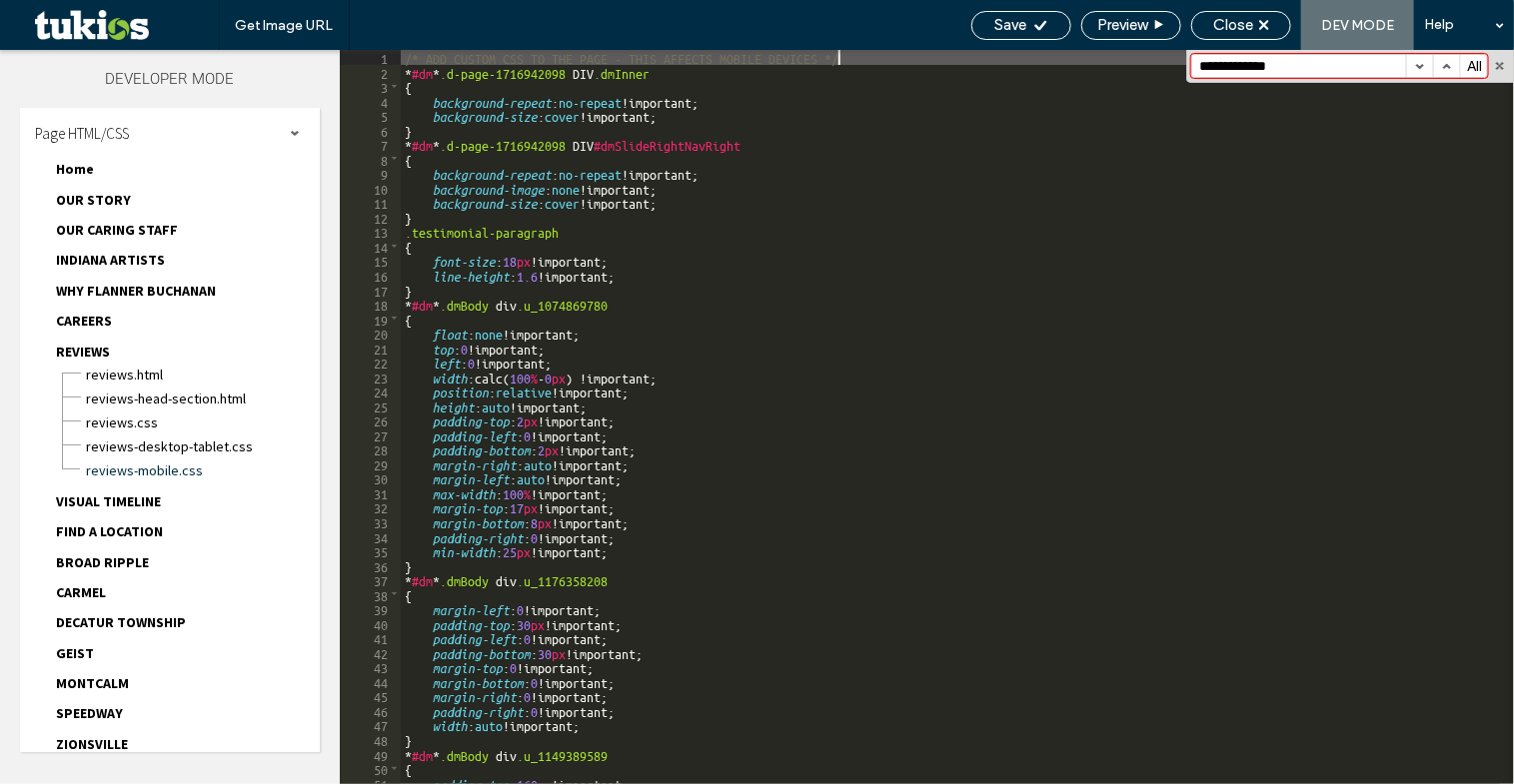 click on "CAREERS" at bounding box center [84, 321] 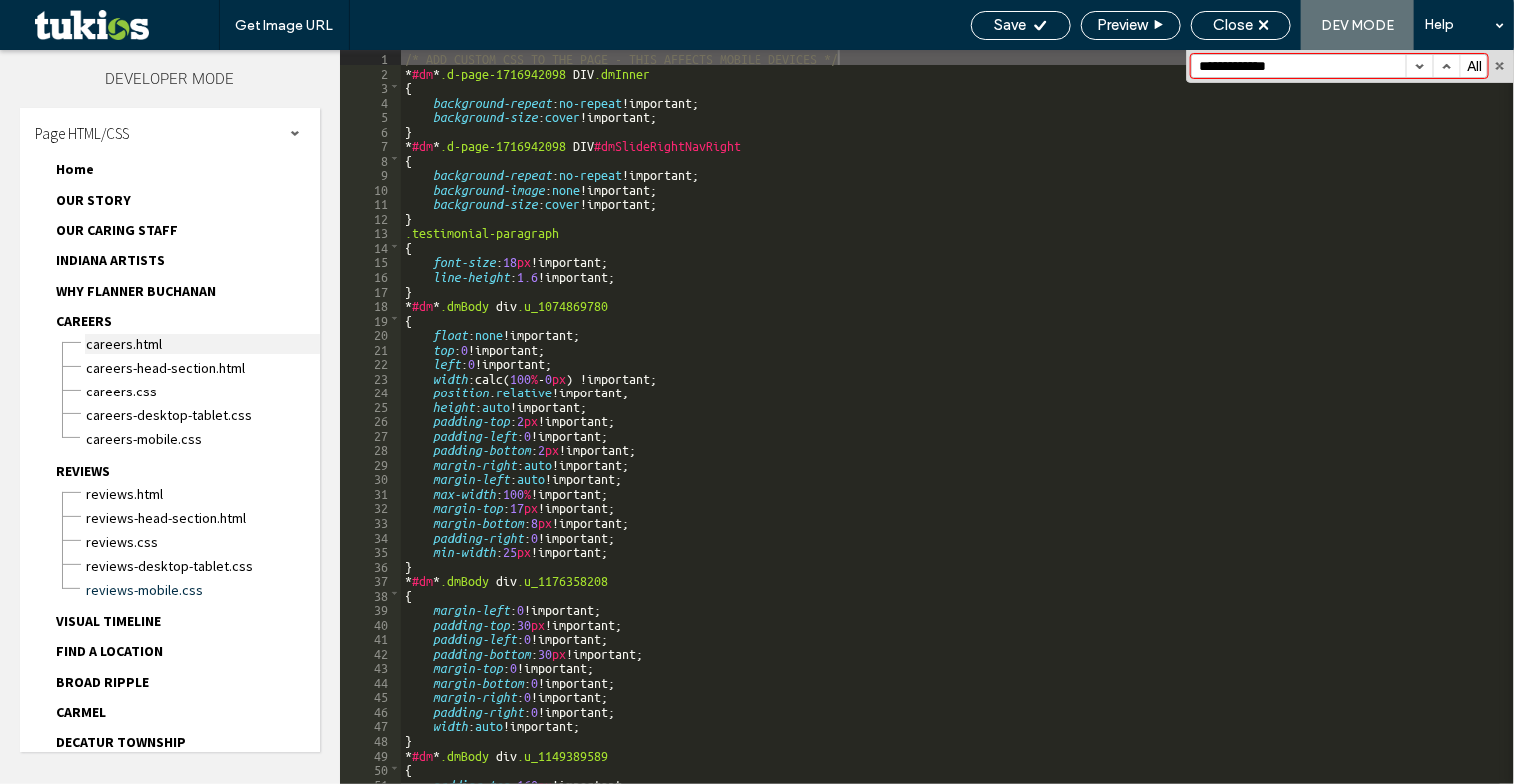 click on "CAREERS.html" at bounding box center [202, 344] 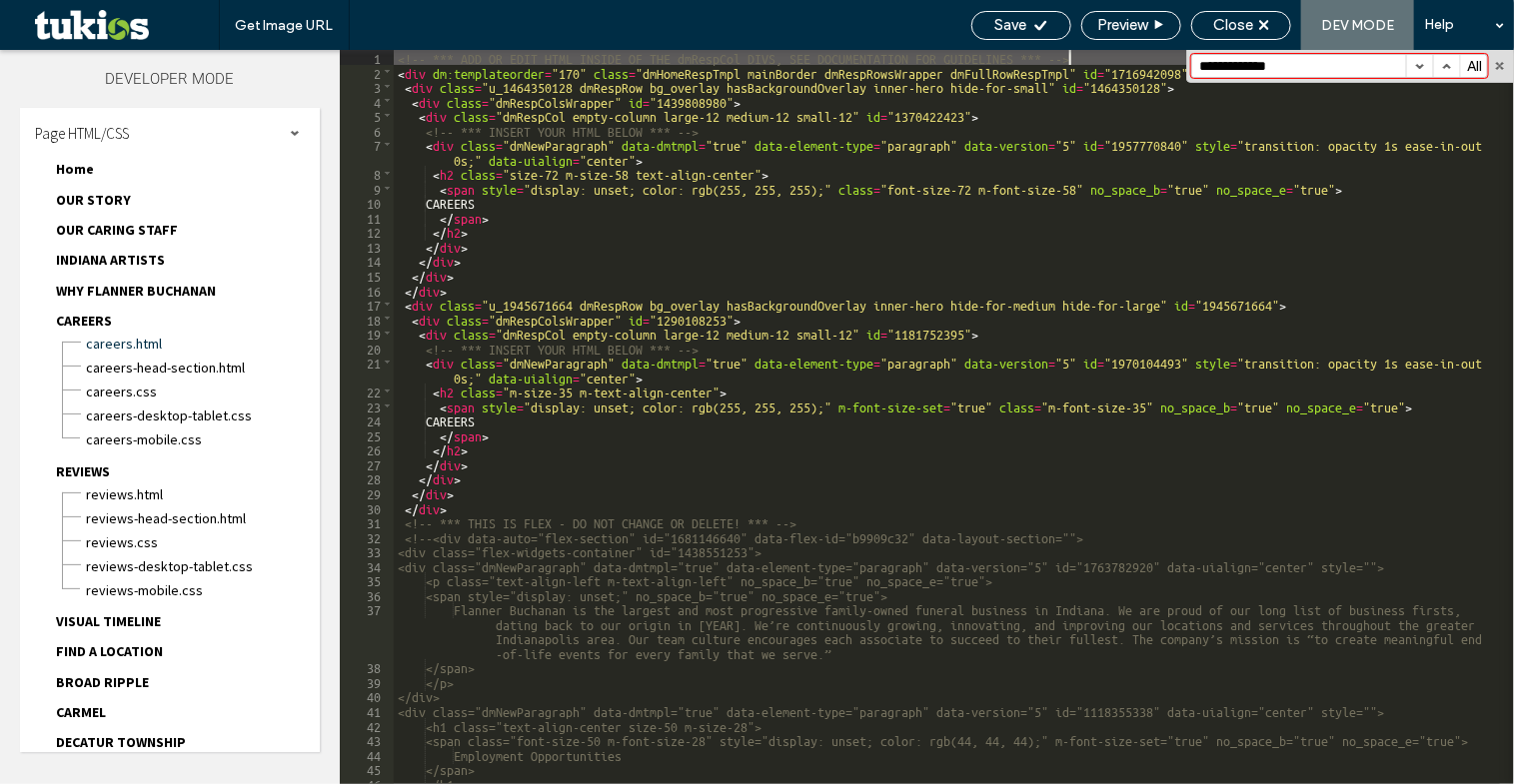 click at bounding box center [1419, 66] 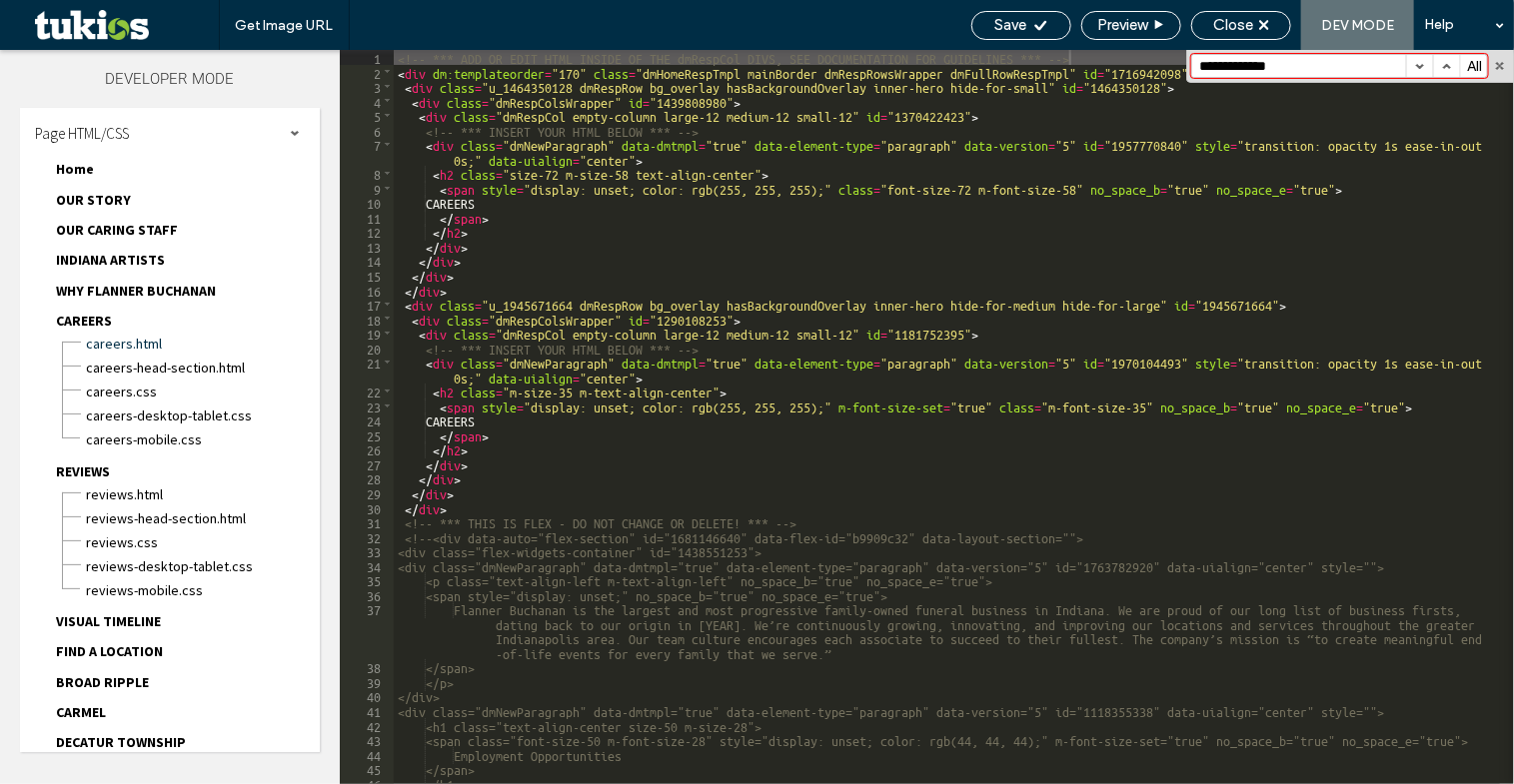 click at bounding box center (1419, 66) 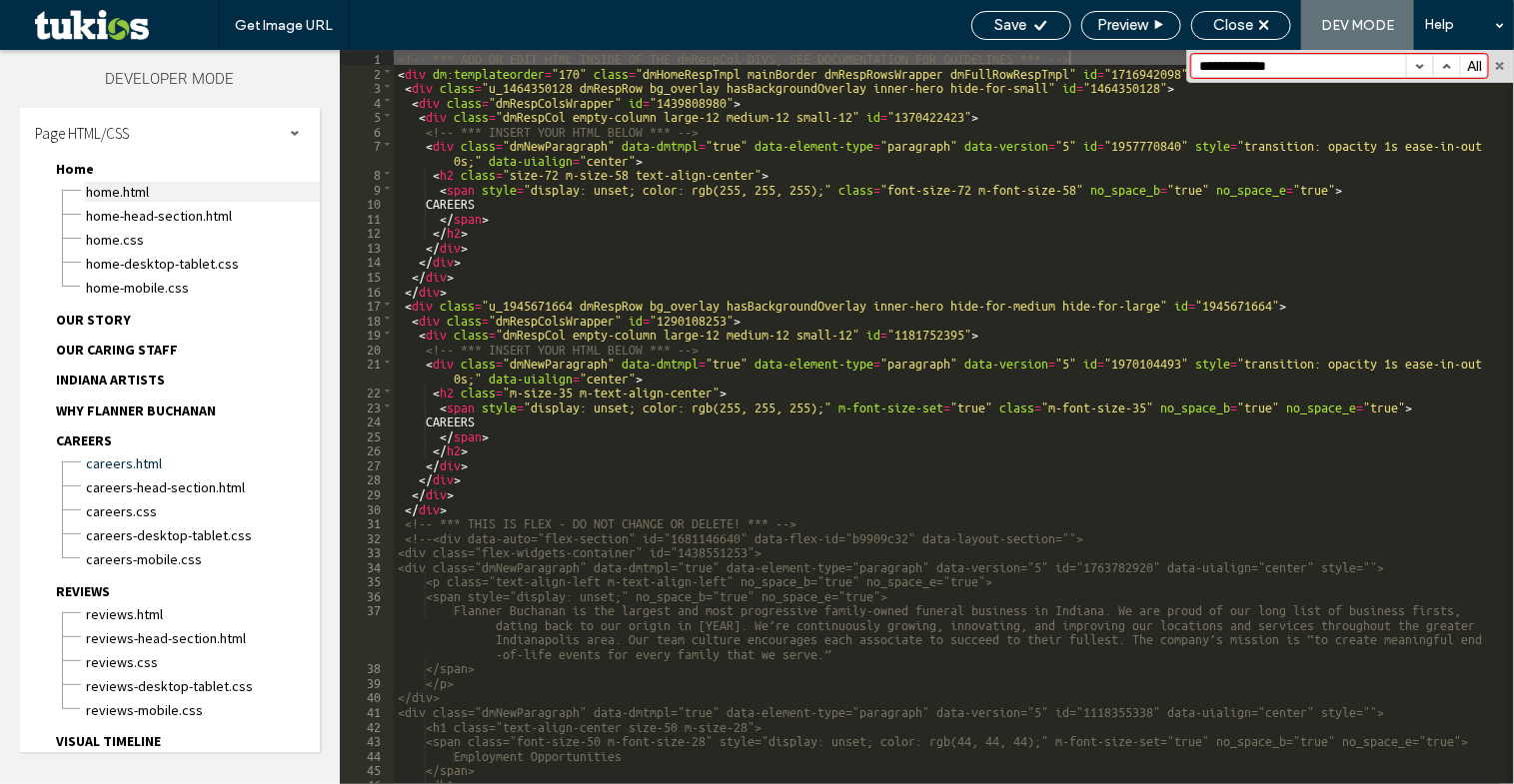 click on "Home.html" at bounding box center [202, 192] 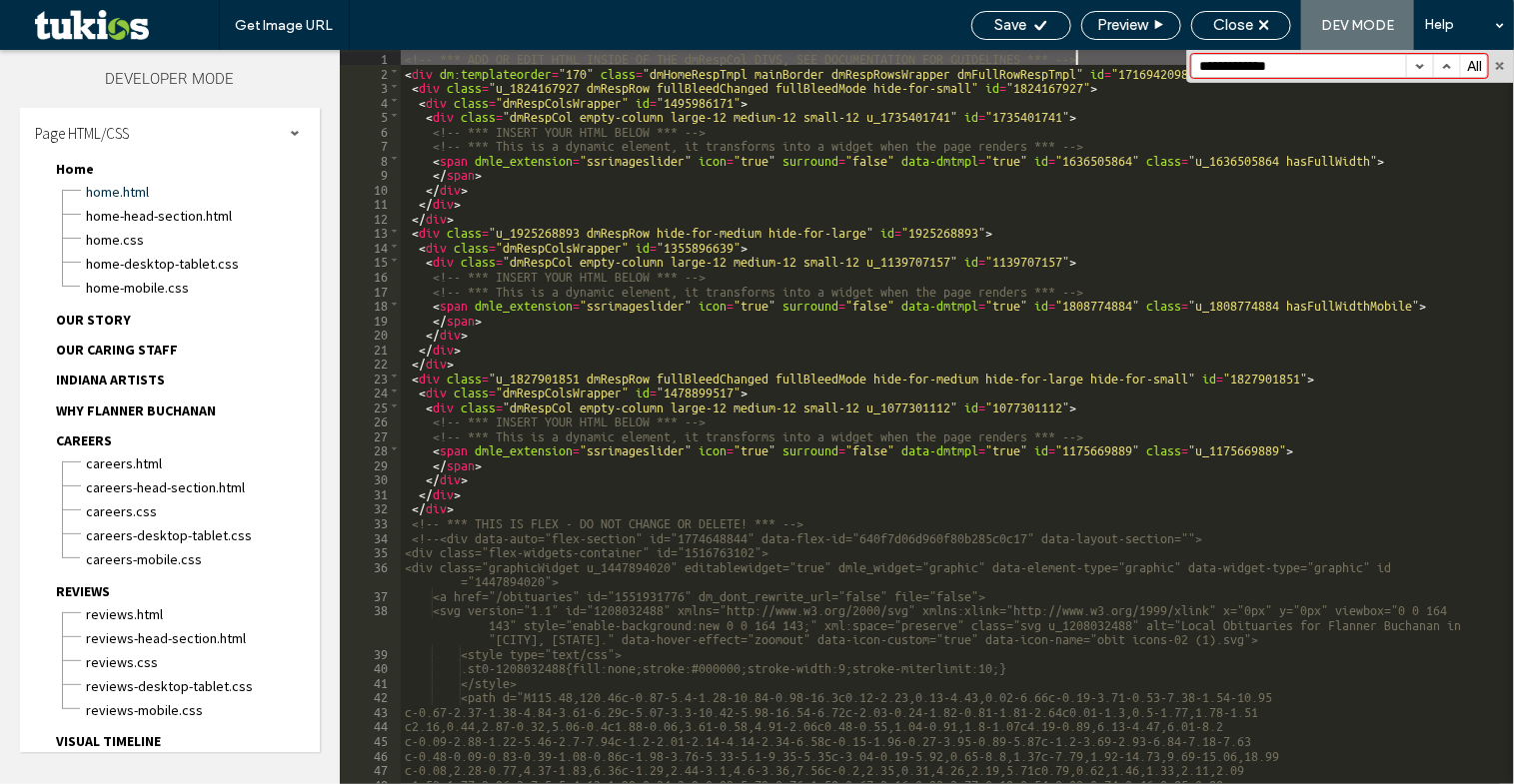 click at bounding box center [1419, 66] 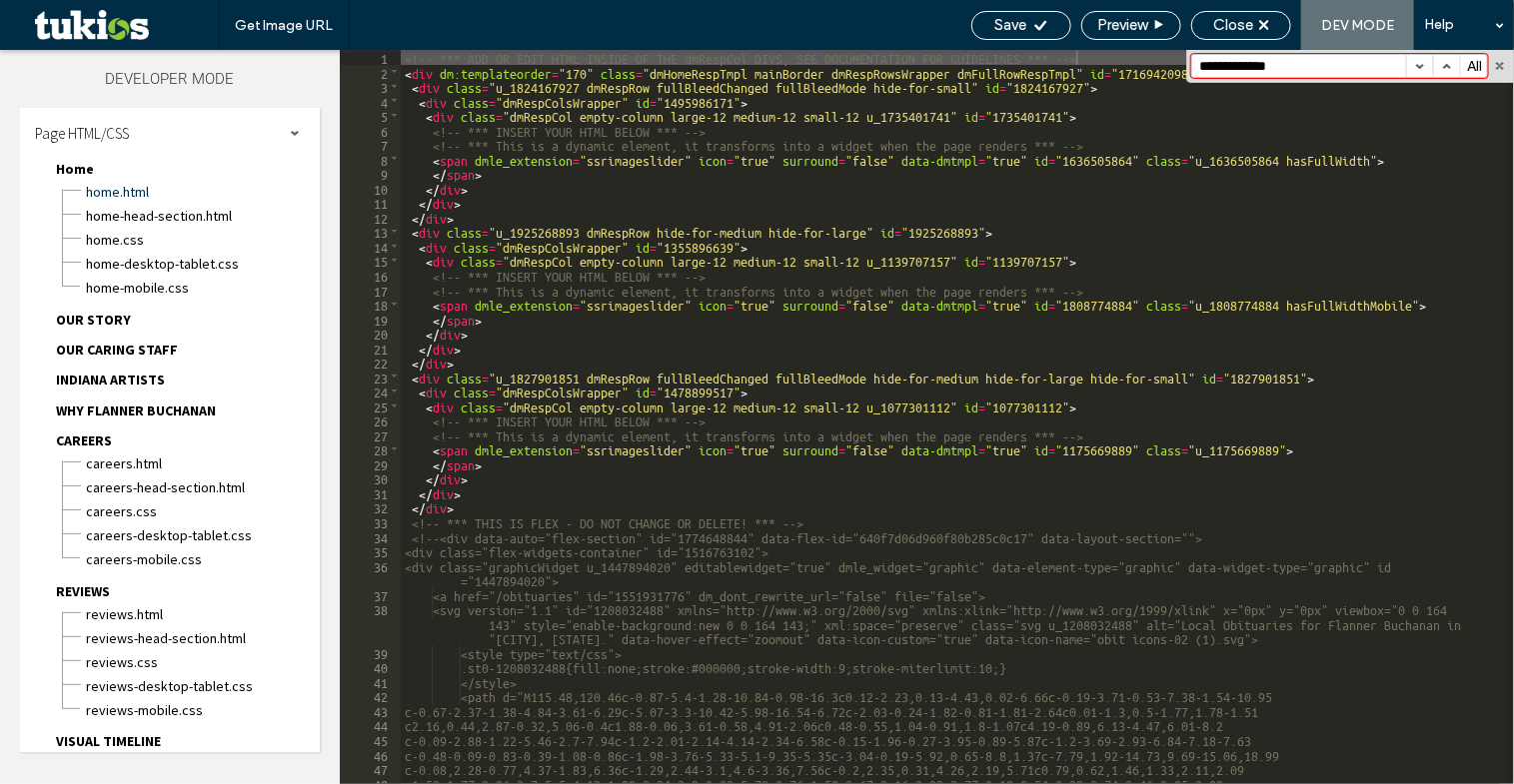 click at bounding box center (1419, 66) 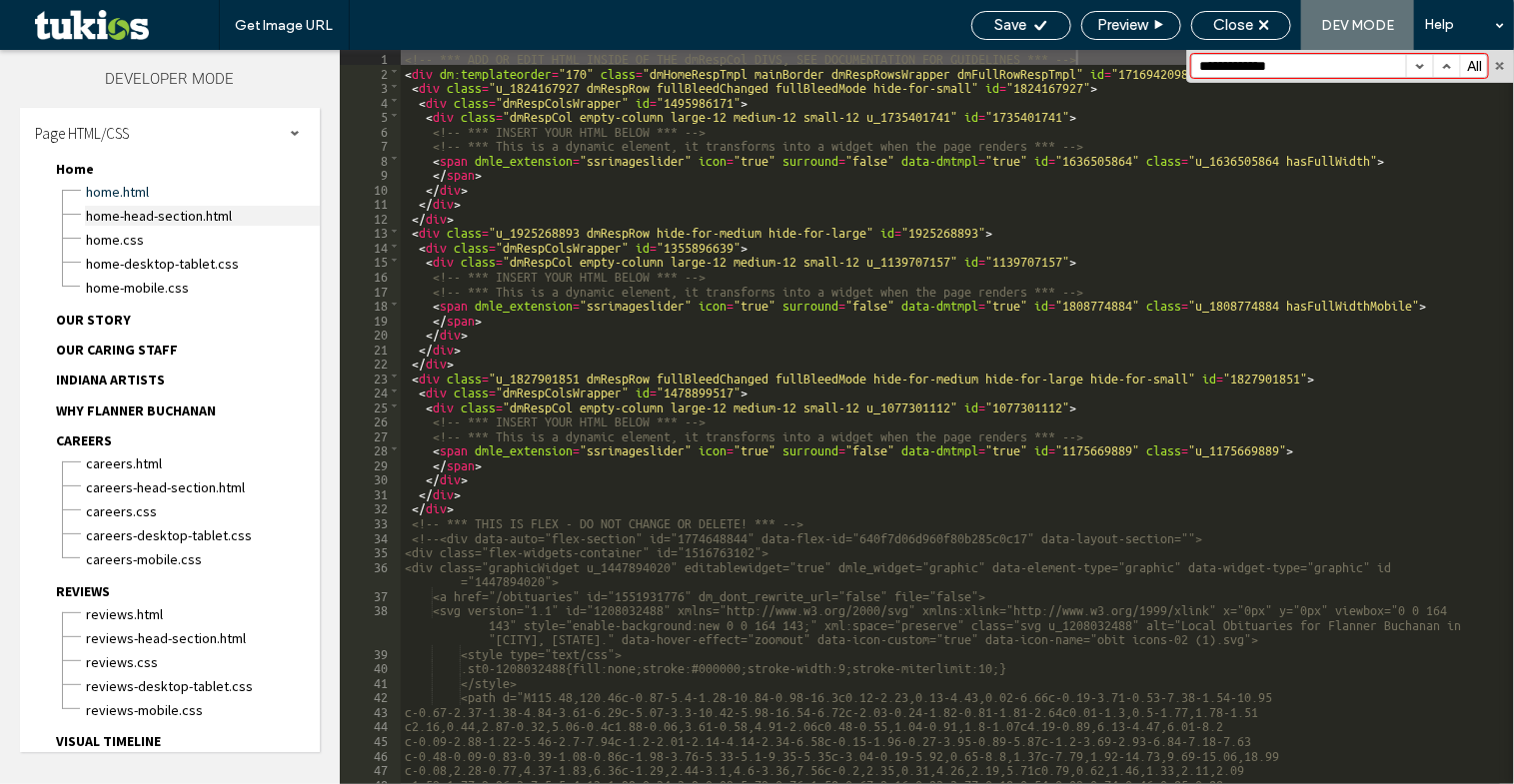 click on "Home-head-section.html" at bounding box center (202, 216) 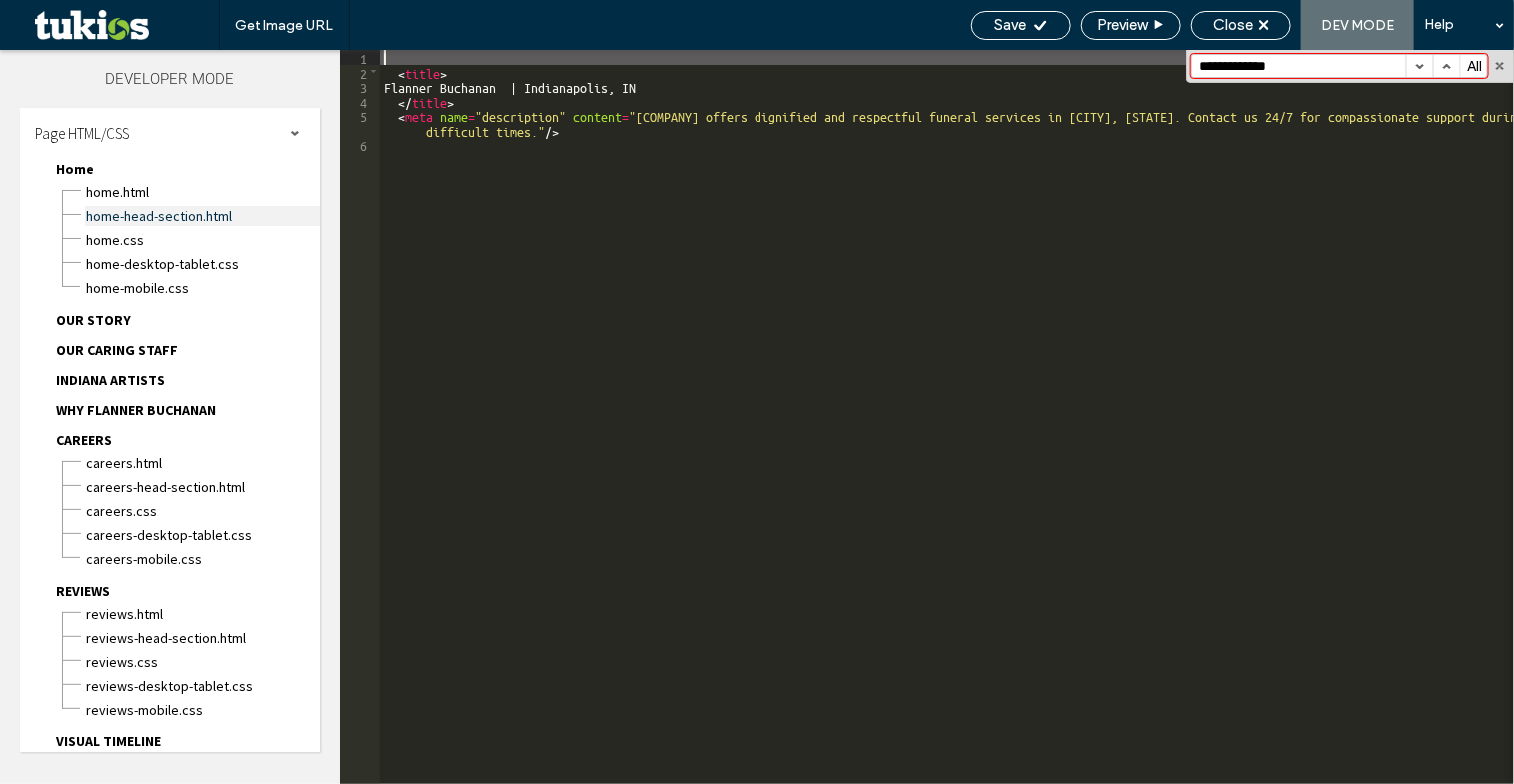 click on "Home-head-section.html" at bounding box center [202, 216] 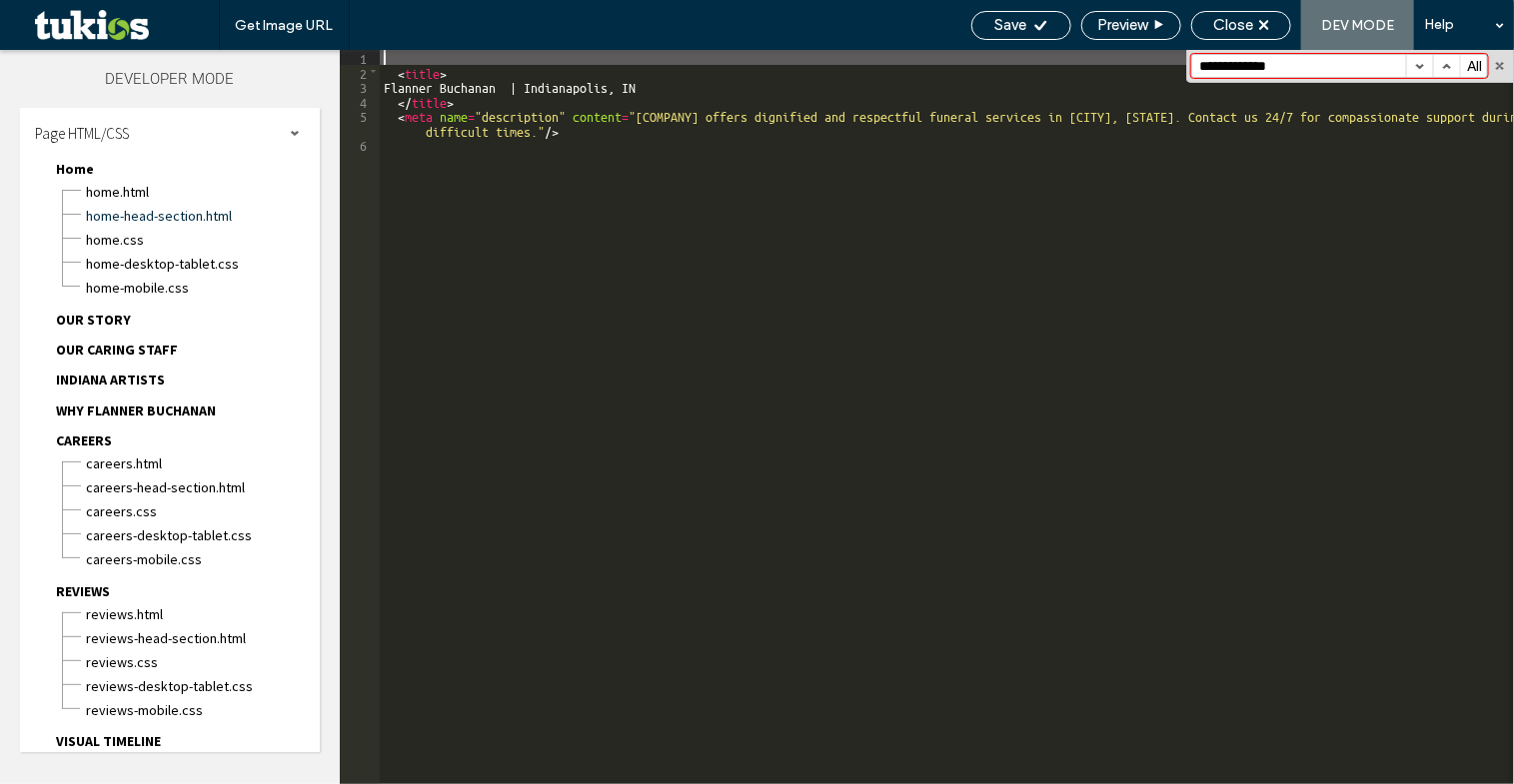 click at bounding box center (1419, 66) 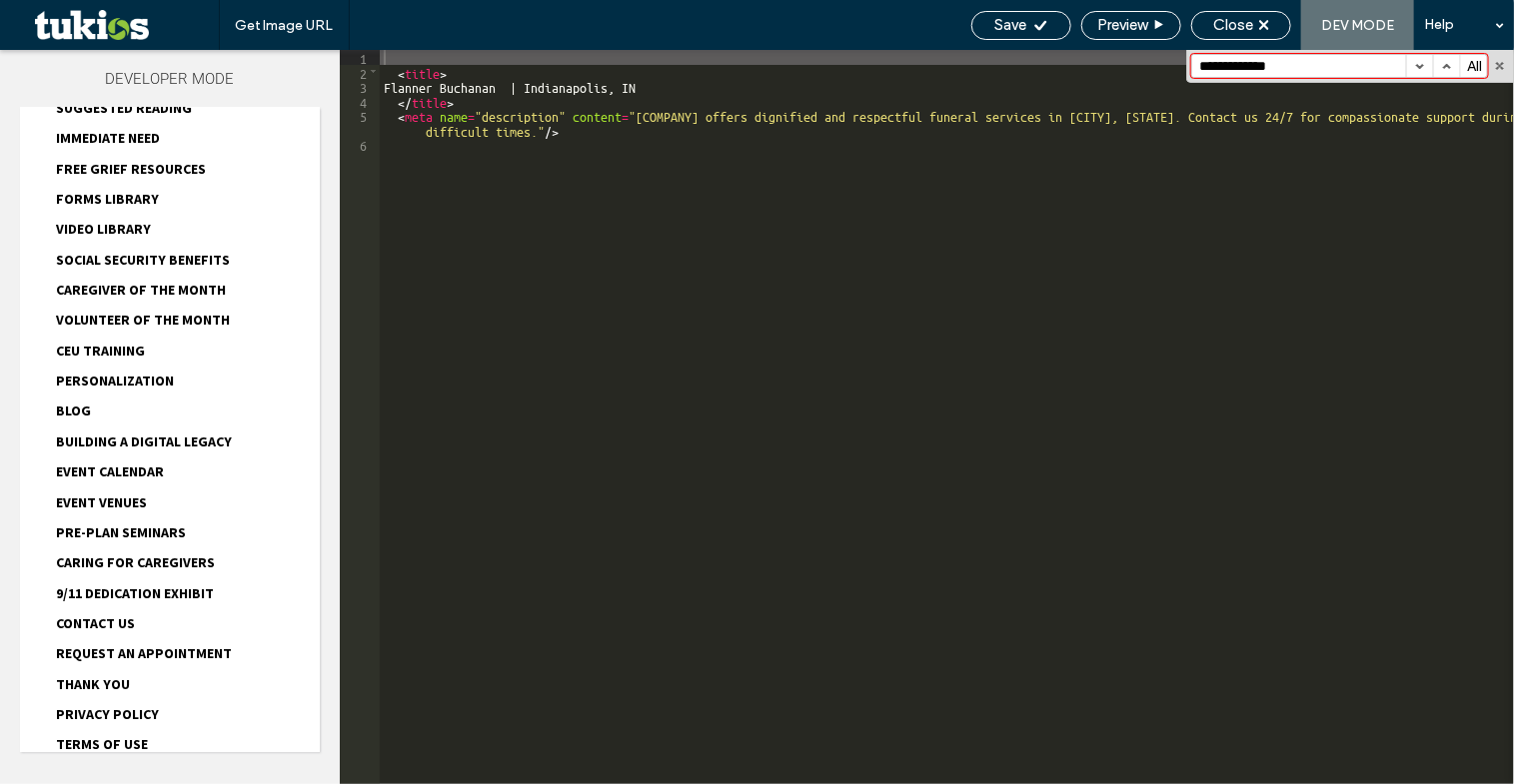 scroll, scrollTop: 2471, scrollLeft: 0, axis: vertical 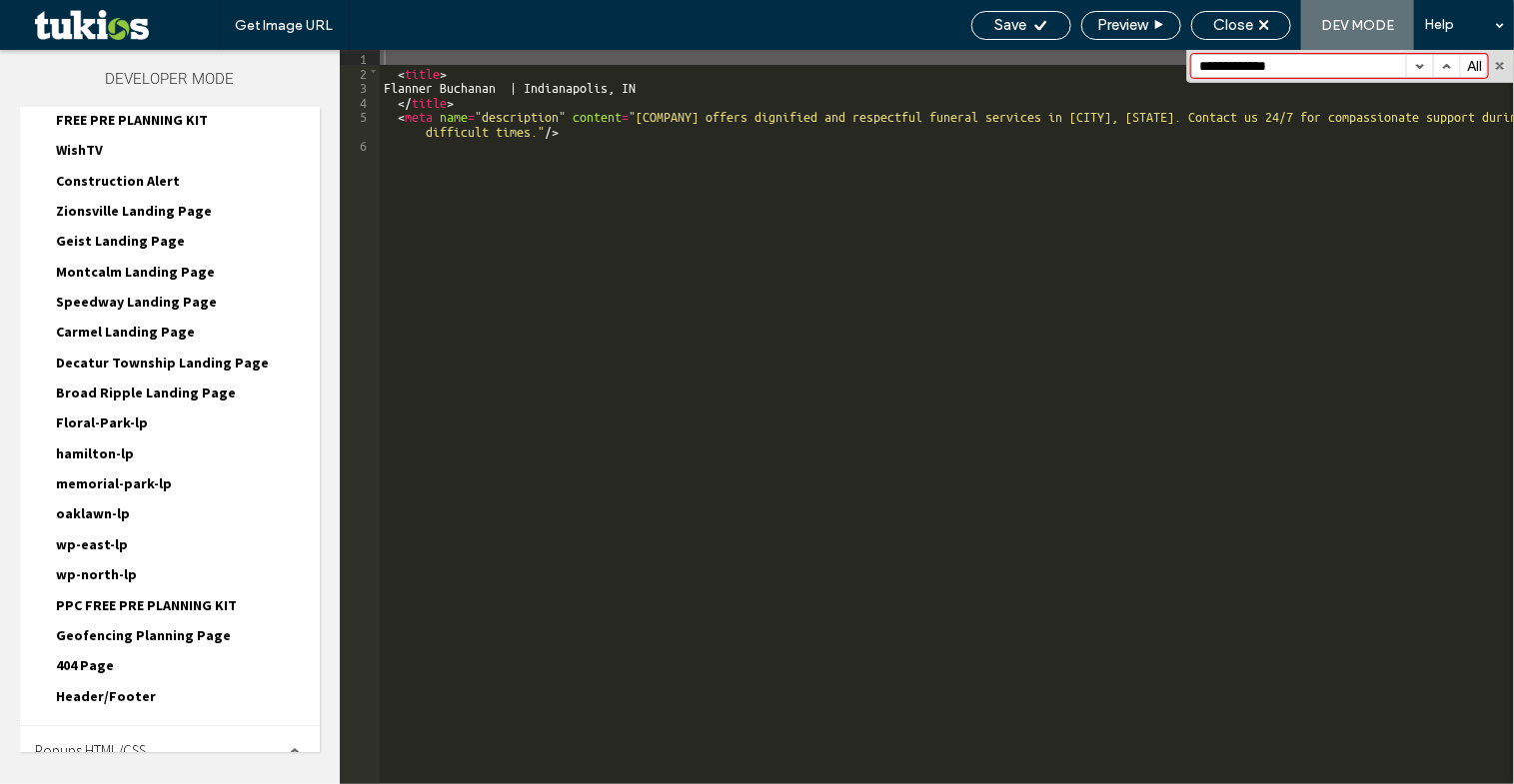 click on "Site HTML/CSS" at bounding box center [77, 801] 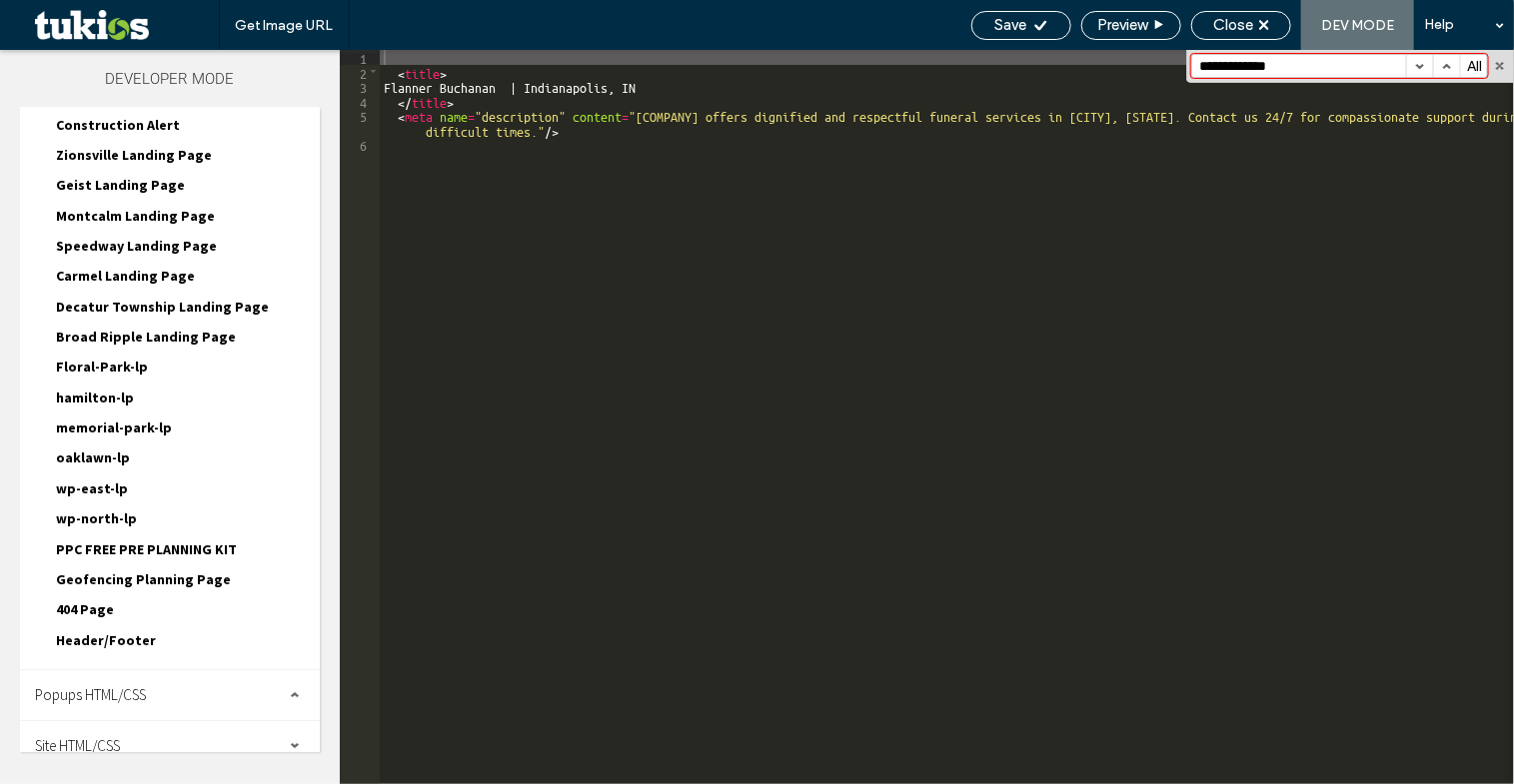 scroll, scrollTop: 2622, scrollLeft: 0, axis: vertical 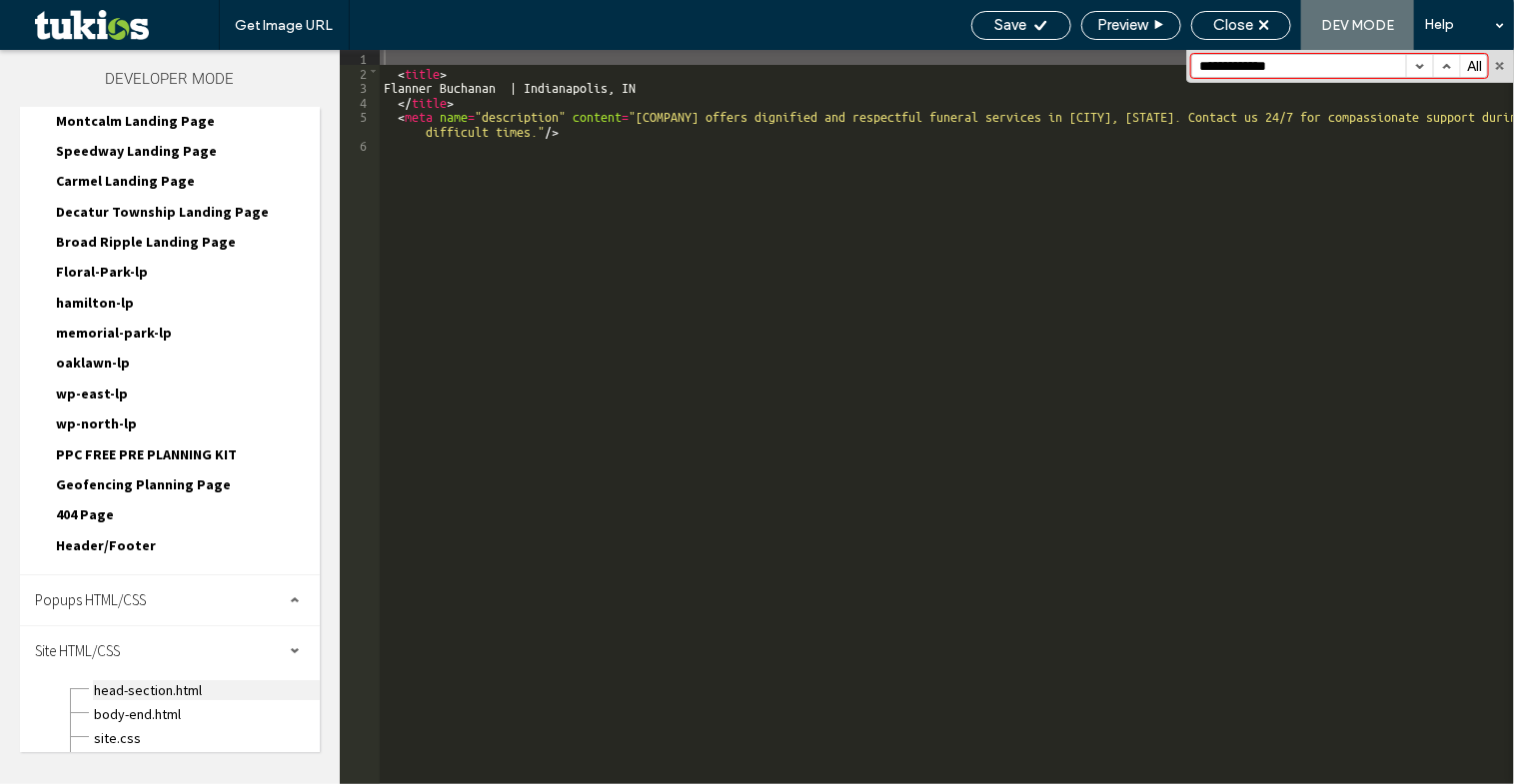 click on "head-section.html" at bounding box center [206, 690] 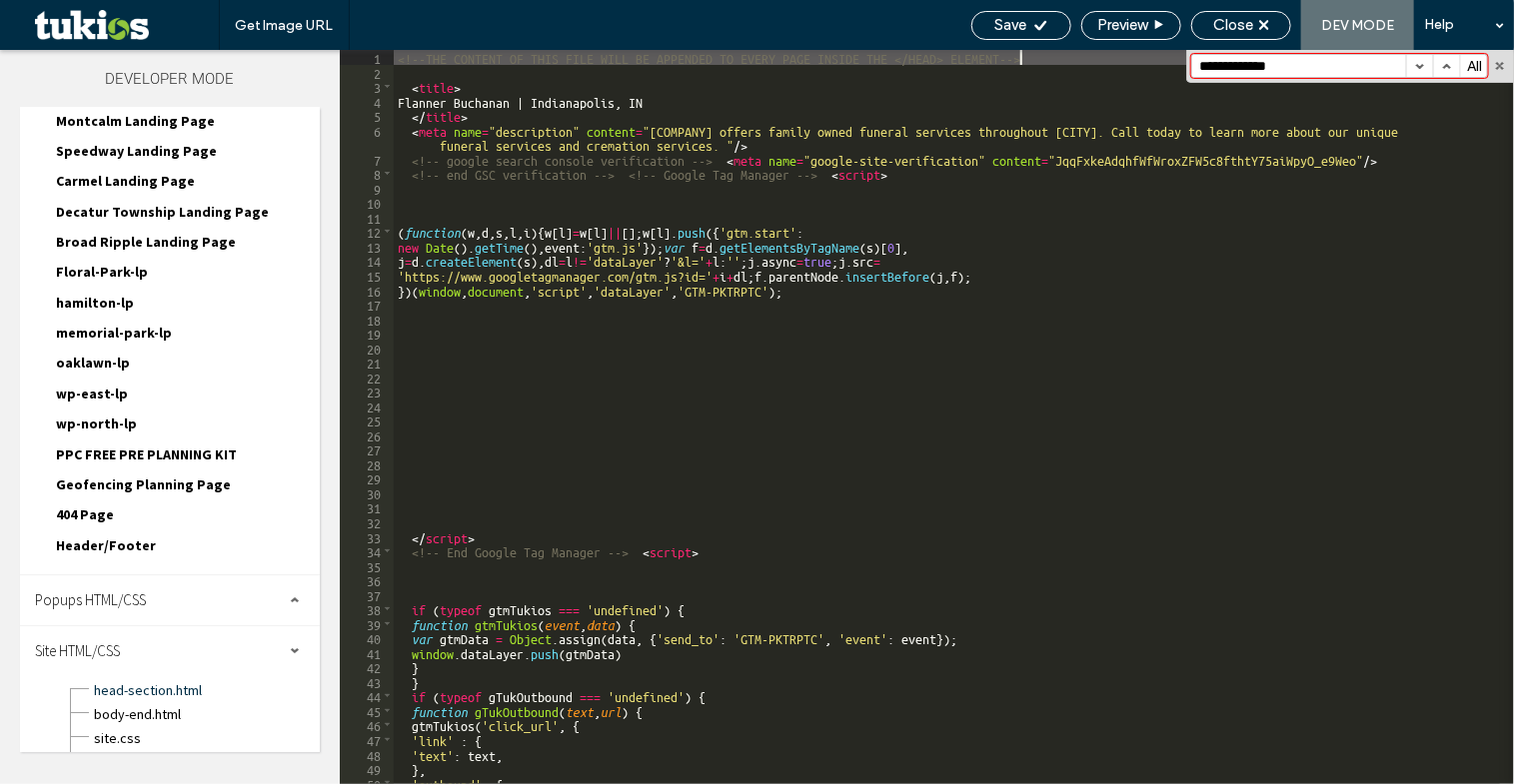 click at bounding box center (1419, 66) 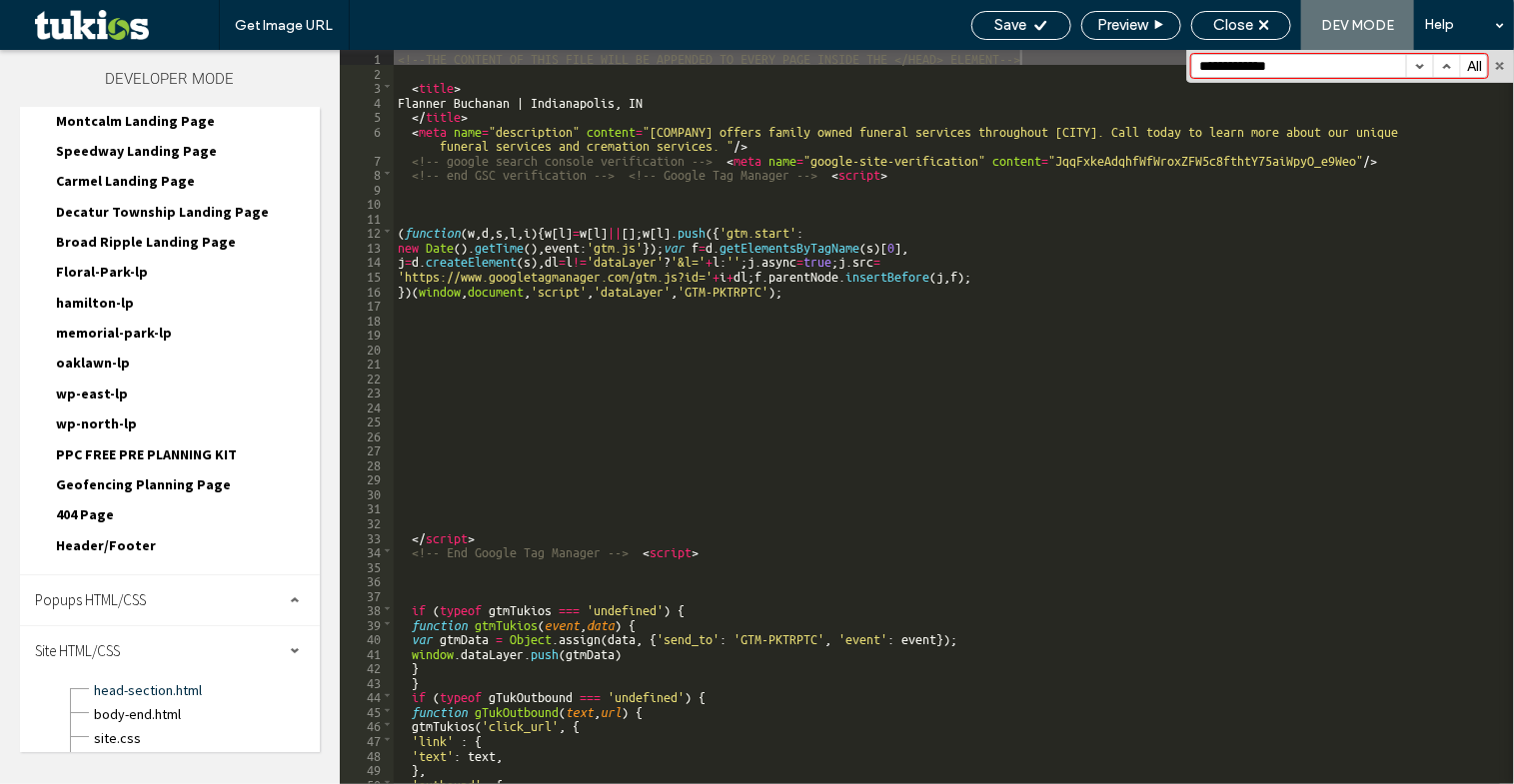 click at bounding box center (1419, 66) 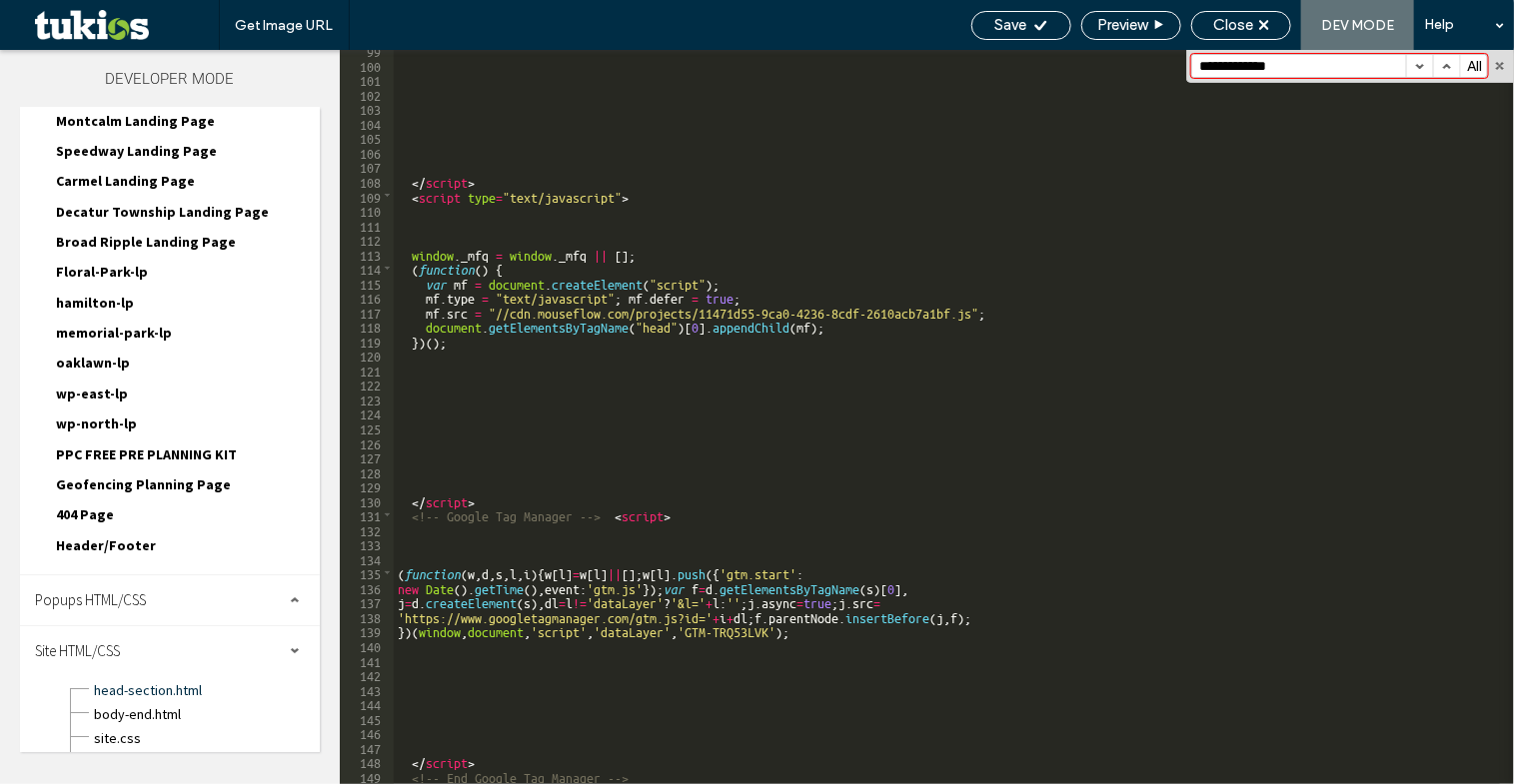 scroll, scrollTop: 1445, scrollLeft: 0, axis: vertical 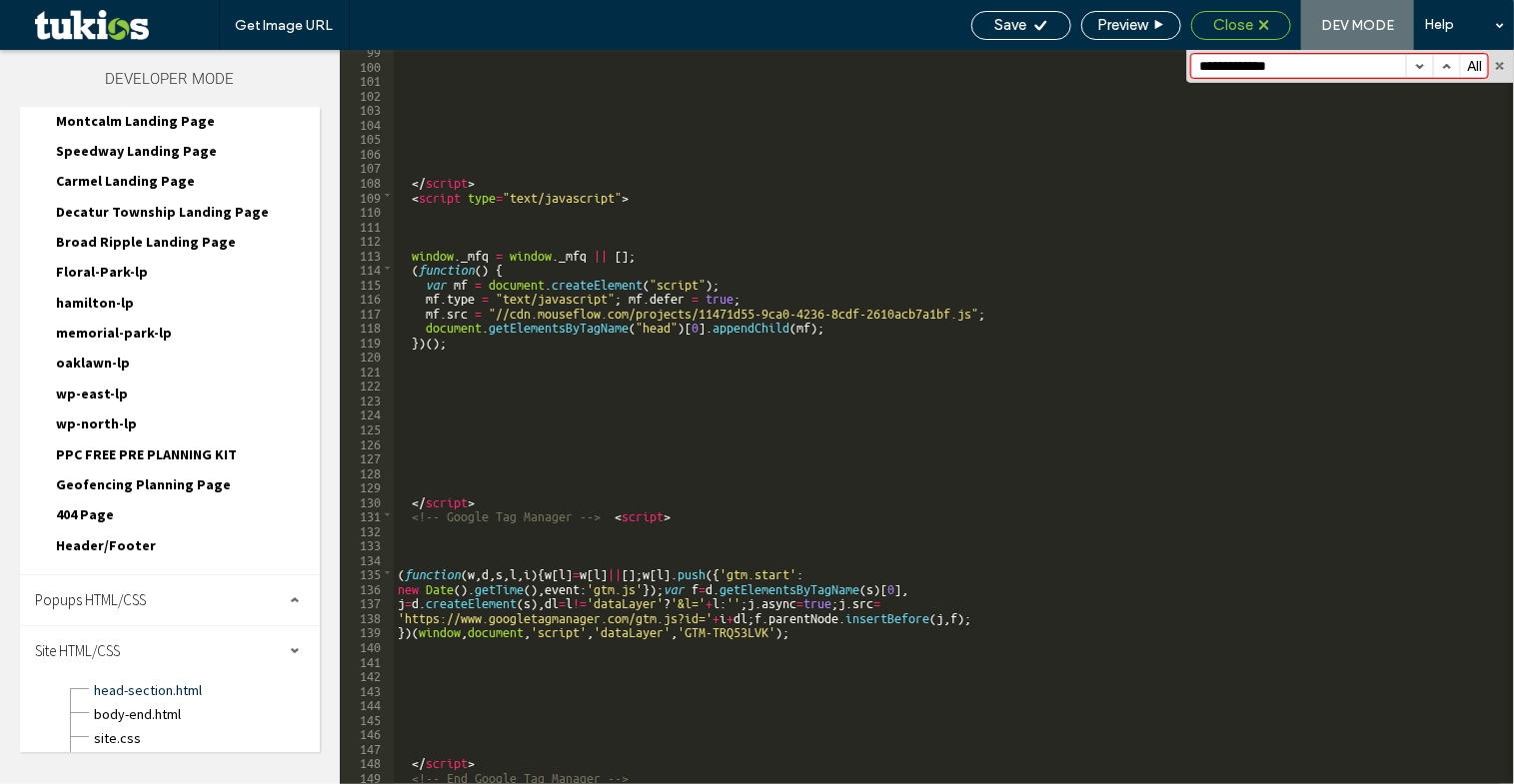 click on "Close" at bounding box center (1233, 25) 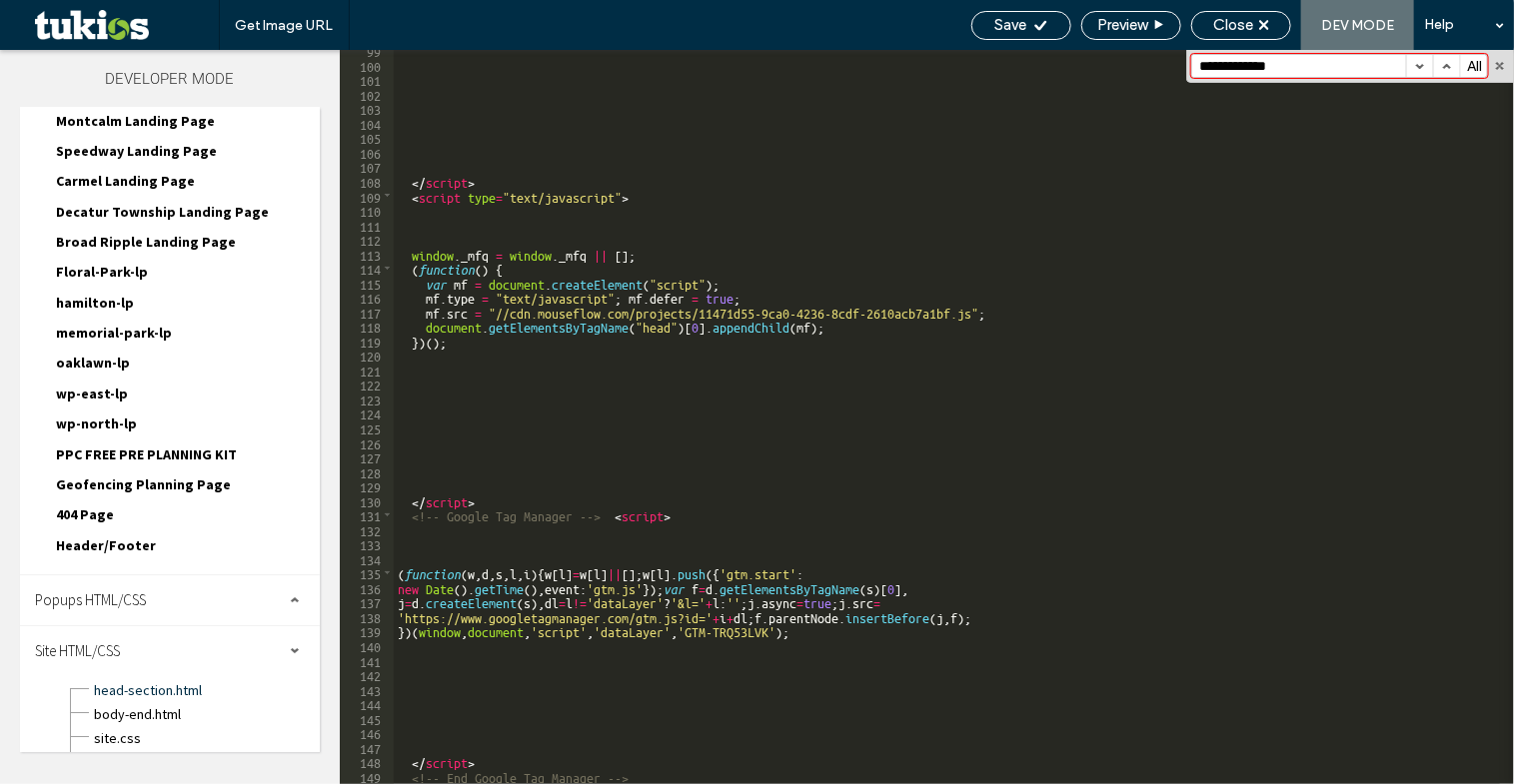 scroll, scrollTop: 2572, scrollLeft: 0, axis: vertical 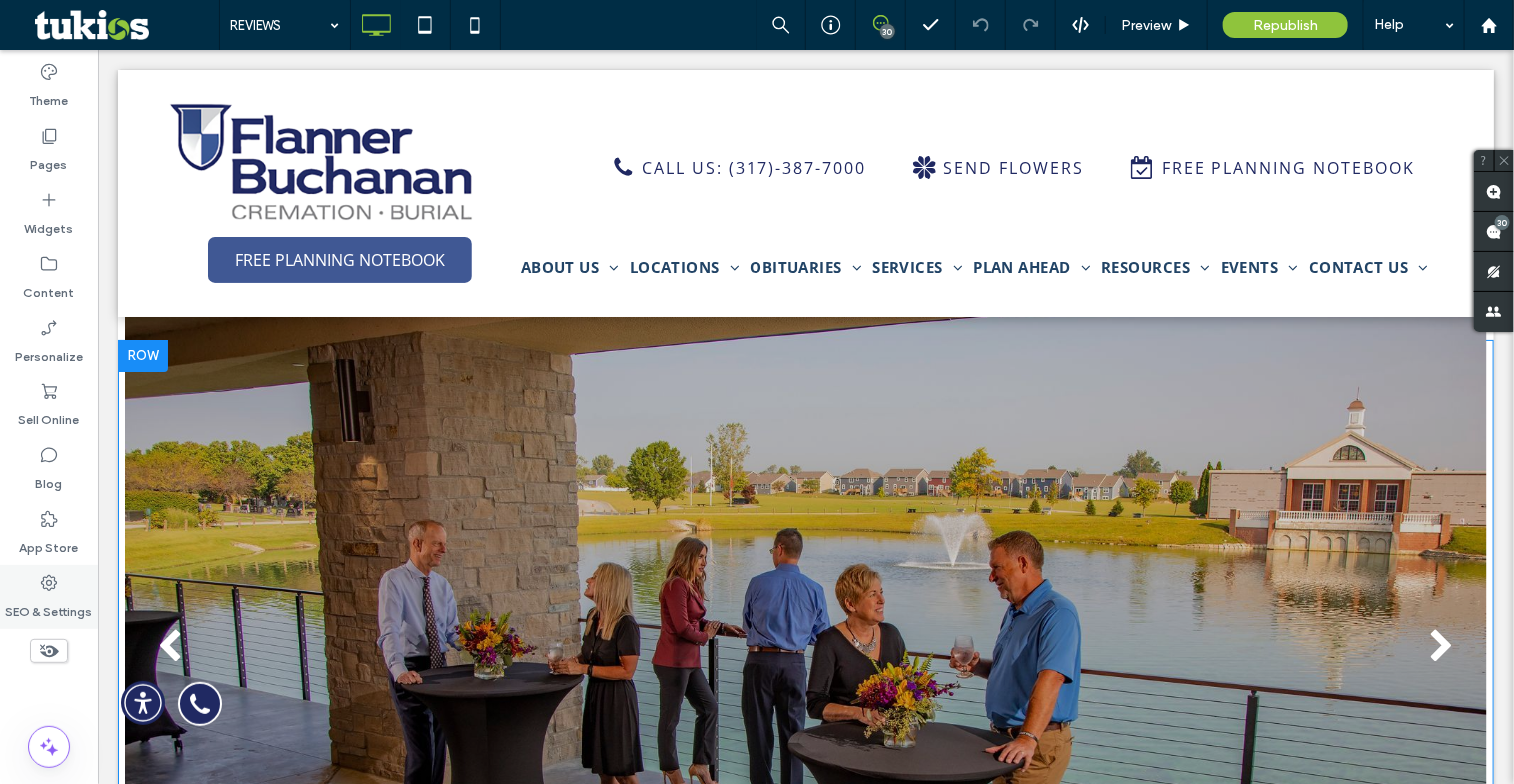 click on "SEO & Settings" at bounding box center (49, 607) 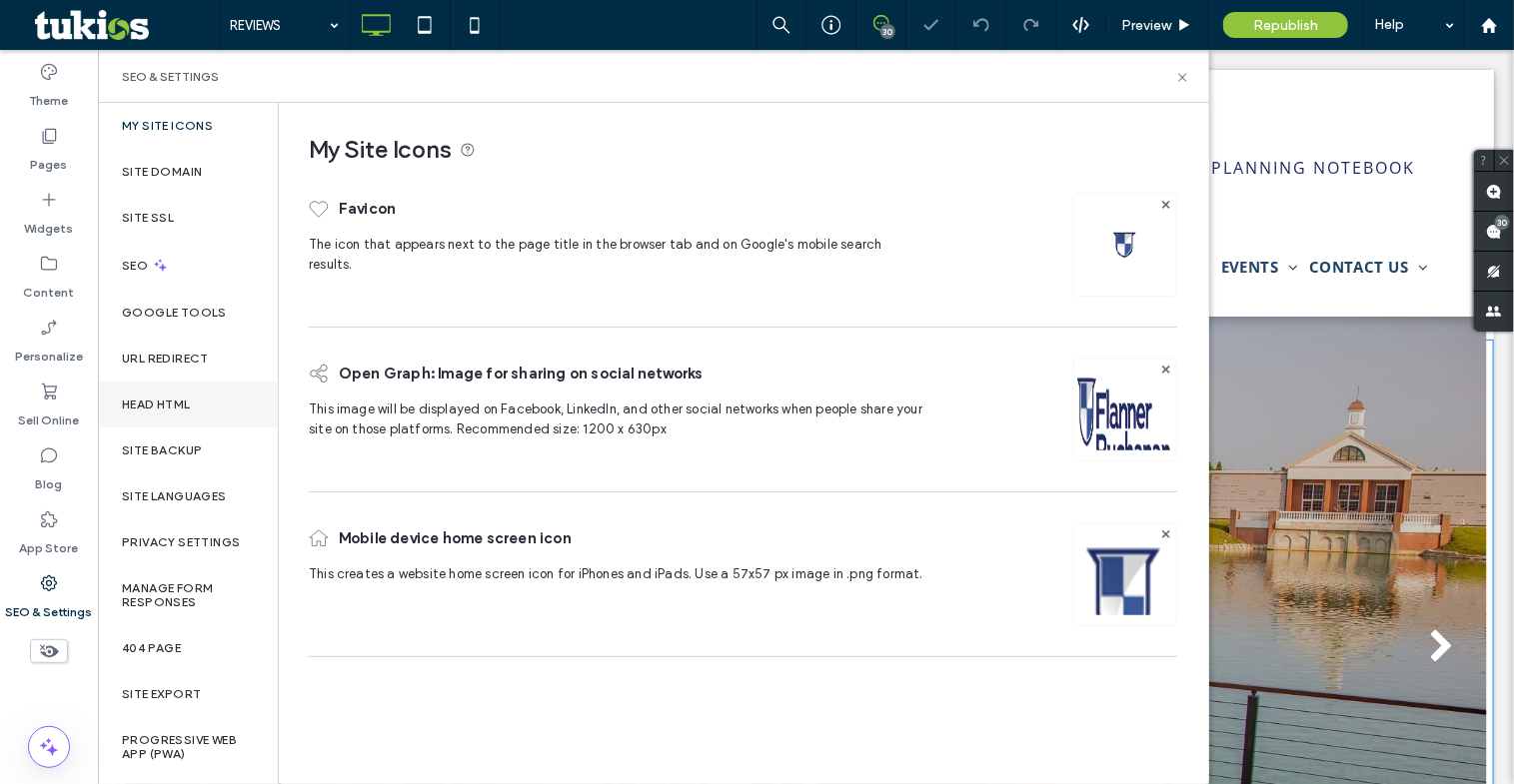 click on "Head HTML" at bounding box center (188, 404) 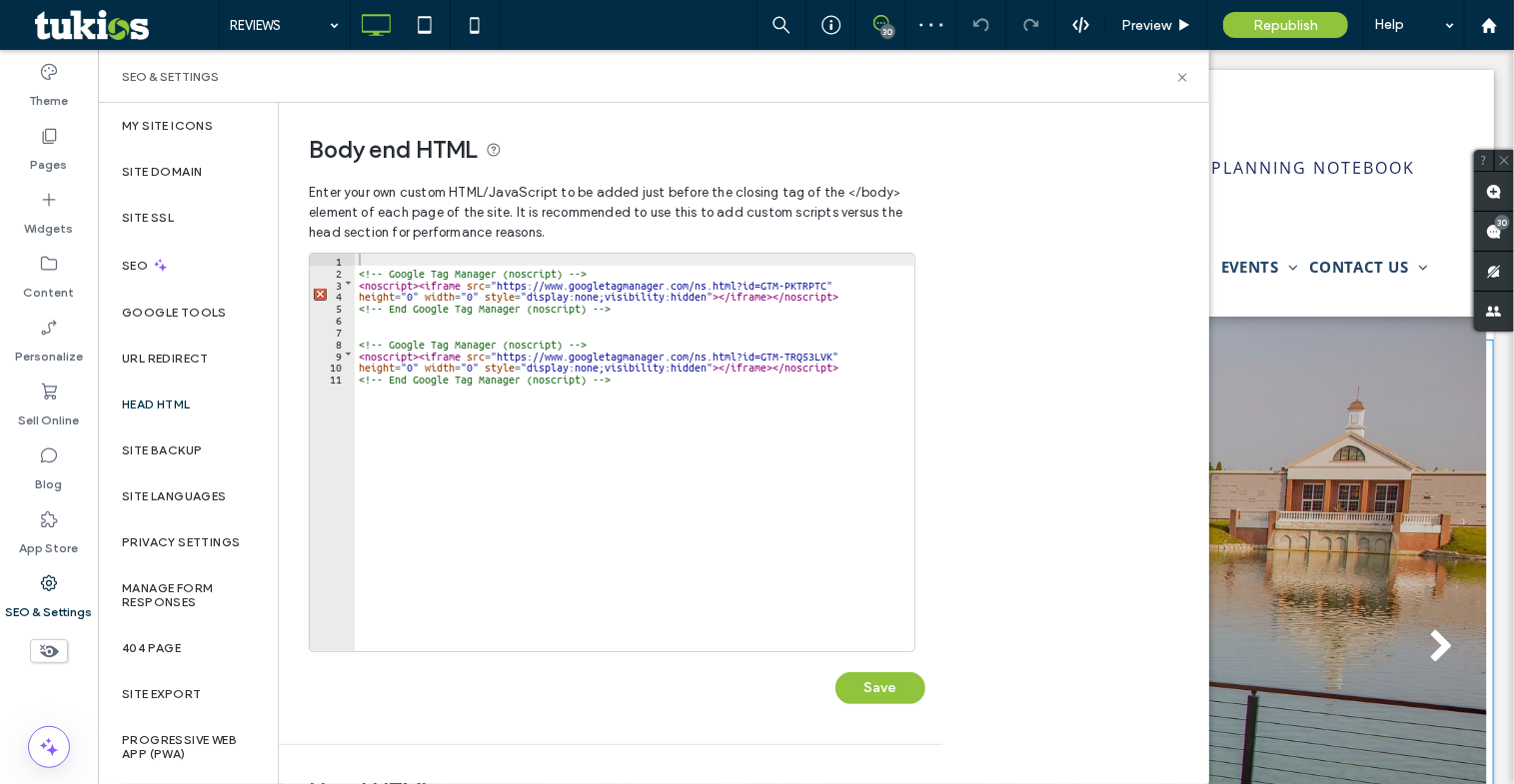 scroll, scrollTop: 363, scrollLeft: 0, axis: vertical 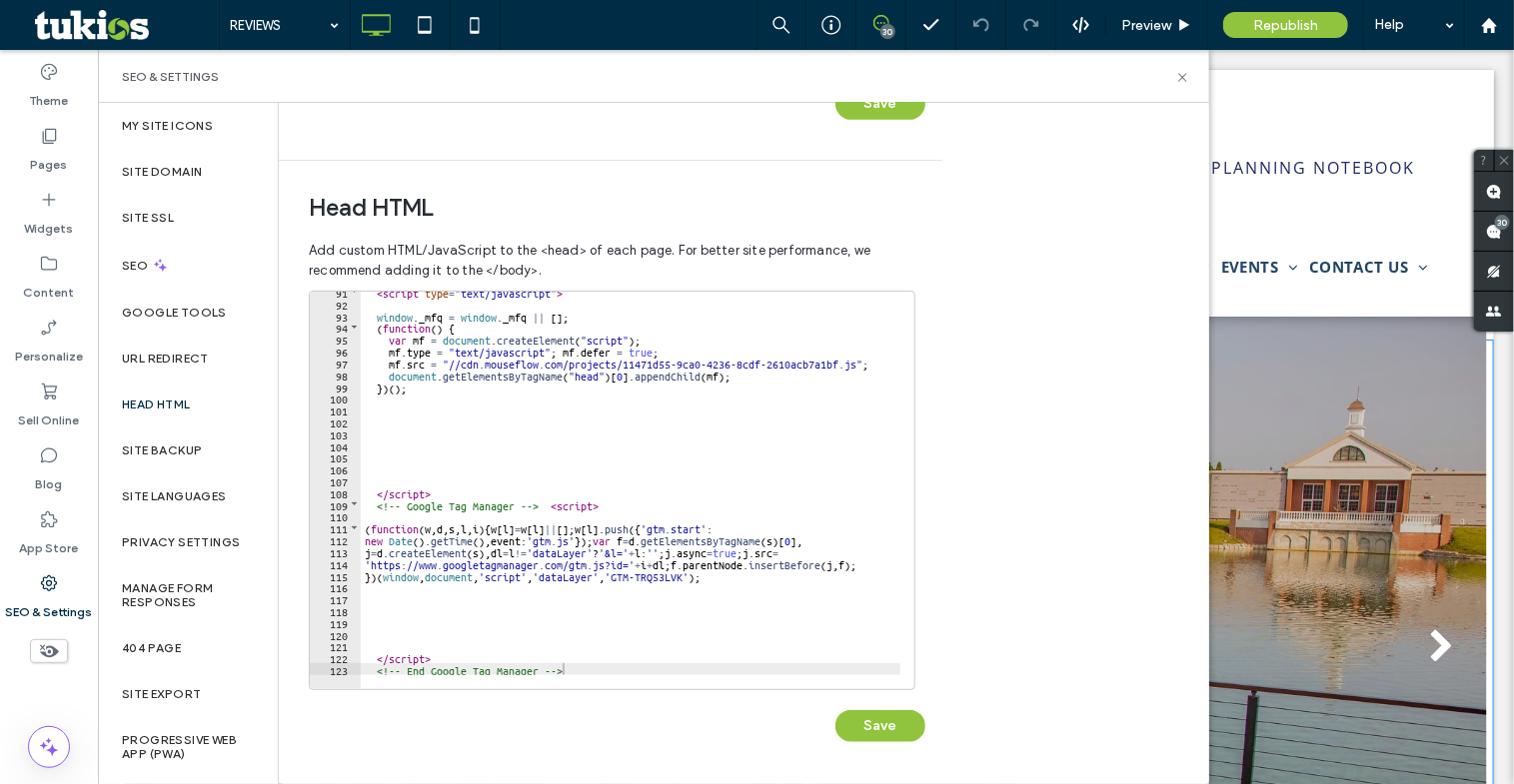 click on "< script   type = "text/javascript" >    window . _mfq   =   window . _mfq   ||   [ ] ;    ( function ( )   {      var   mf   =   document . createElement ( "script" ) ;      mf . type   =   "text/javascript" ;   mf . defer   =   true ;      mf . src   =   "//cdn.mouseflow.com/projects/11471d55-9ca0-4236-8cdf-2610acb7a1bf.js" ;      document . getElementsByTagName ( "head" ) [ 0 ] . appendChild ( mf ) ;    }) ( ) ;                         </ script >    <!-- Google Tag Manager -->    < script > ( function ( w , d , s , l , i ) { w [ l ] = w [ l ] || [ ] ; w [ l ] . push ({ 'gtm.start' : new   Date ( ) . getTime ( ) , event : 'gtm.js' }) ; var   f = d . getElementsByTagName ( s ) [ 0 ] , j = d . createElement ( s ) , dl = l != 'dataLayer' ? '&l=' + l : '' ; j . async = true ; j . src = 'https://www.googletagmanager.com/gtm.js?id=' + i + dl ; f . parentNode . insertBefore ( j , f ) ; }) ( window , document , 'script' , 'dataLayer' , 'GTM-TRQ53LVK' ) ;                   </ script >" at bounding box center (778, 489) 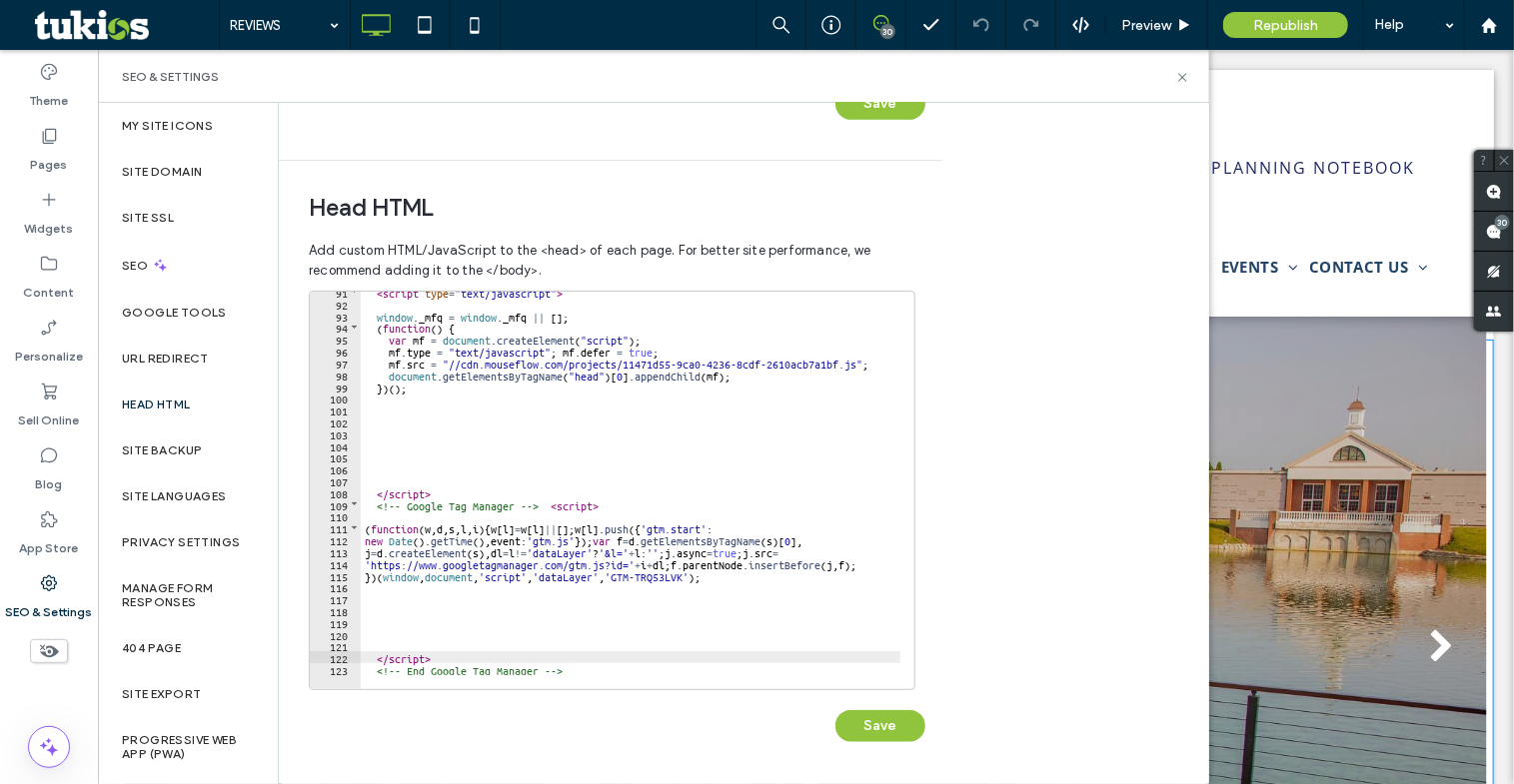 click on "< script   type = "text/javascript" >    window . _mfq   =   window . _mfq   ||   [ ] ;    ( function ( )   {      var   mf   =   document . createElement ( "script" ) ;      mf . type   =   "text/javascript" ;   mf . defer   =   true ;      mf . src   =   "//cdn.mouseflow.com/projects/11471d55-9ca0-4236-8cdf-2610acb7a1bf.js" ;      document . getElementsByTagName ( "head" ) [ 0 ] . appendChild ( mf ) ;    }) ( ) ;                         </ script >    <!-- Google Tag Manager -->    < script > ( function ( w , d , s , l , i ) { w [ l ] = w [ l ] || [ ] ; w [ l ] . push ({ 'gtm.start' : new   Date ( ) . getTime ( ) , event : 'gtm.js' }) ; var   f = d . getElementsByTagName ( s ) [ 0 ] , j = d . createElement ( s ) , dl = l != 'dataLayer' ? '&l=' + l : '' ; j . async = true ; j . src = 'https://www.googletagmanager.com/gtm.js?id=' + i + dl ; f . parentNode . insertBefore ( j , f ) ; }) ( window , document , 'script' , 'dataLayer' , 'GTM-TRQ53LVK' ) ;                   </ script >" at bounding box center [778, 489] 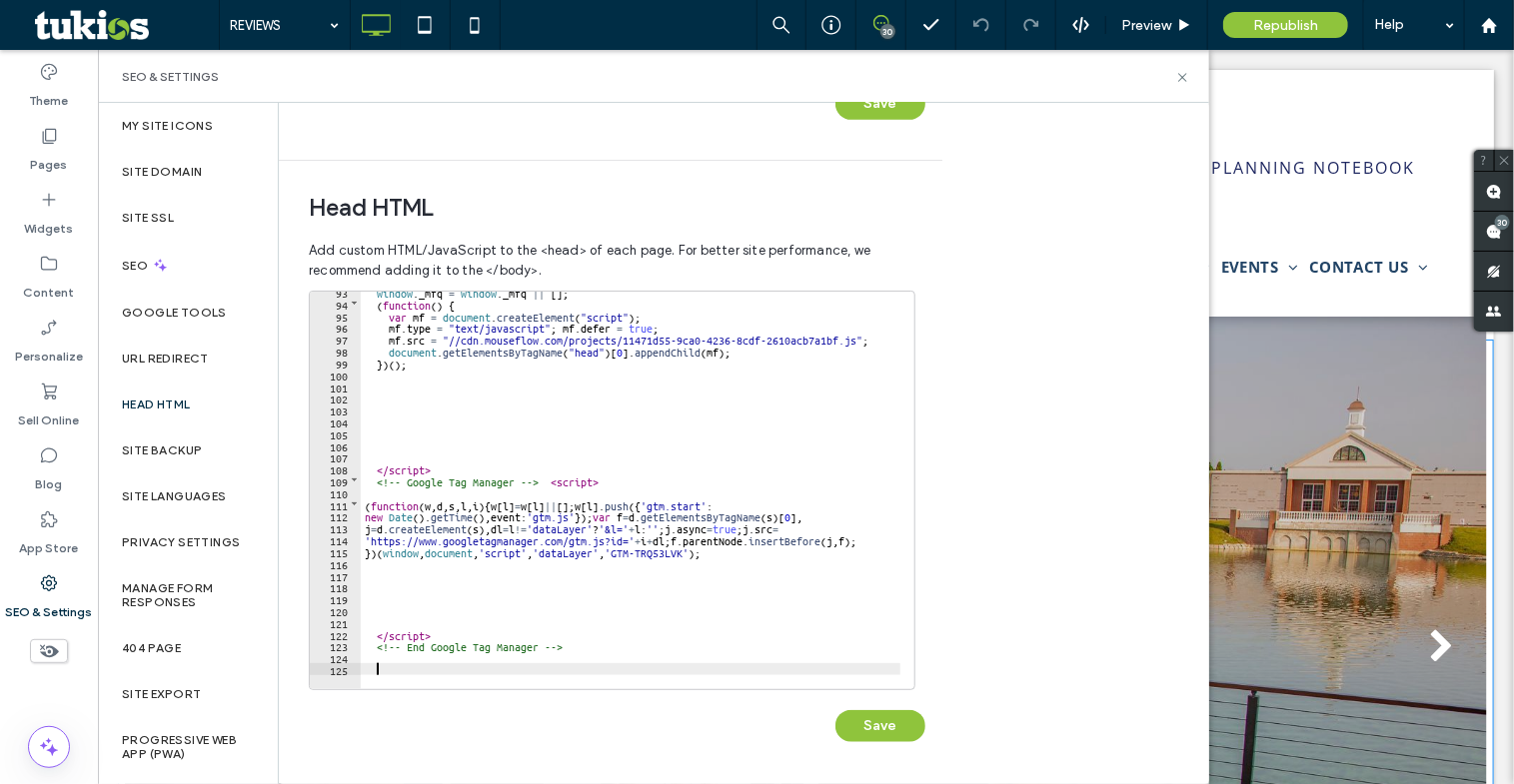 type on "**" 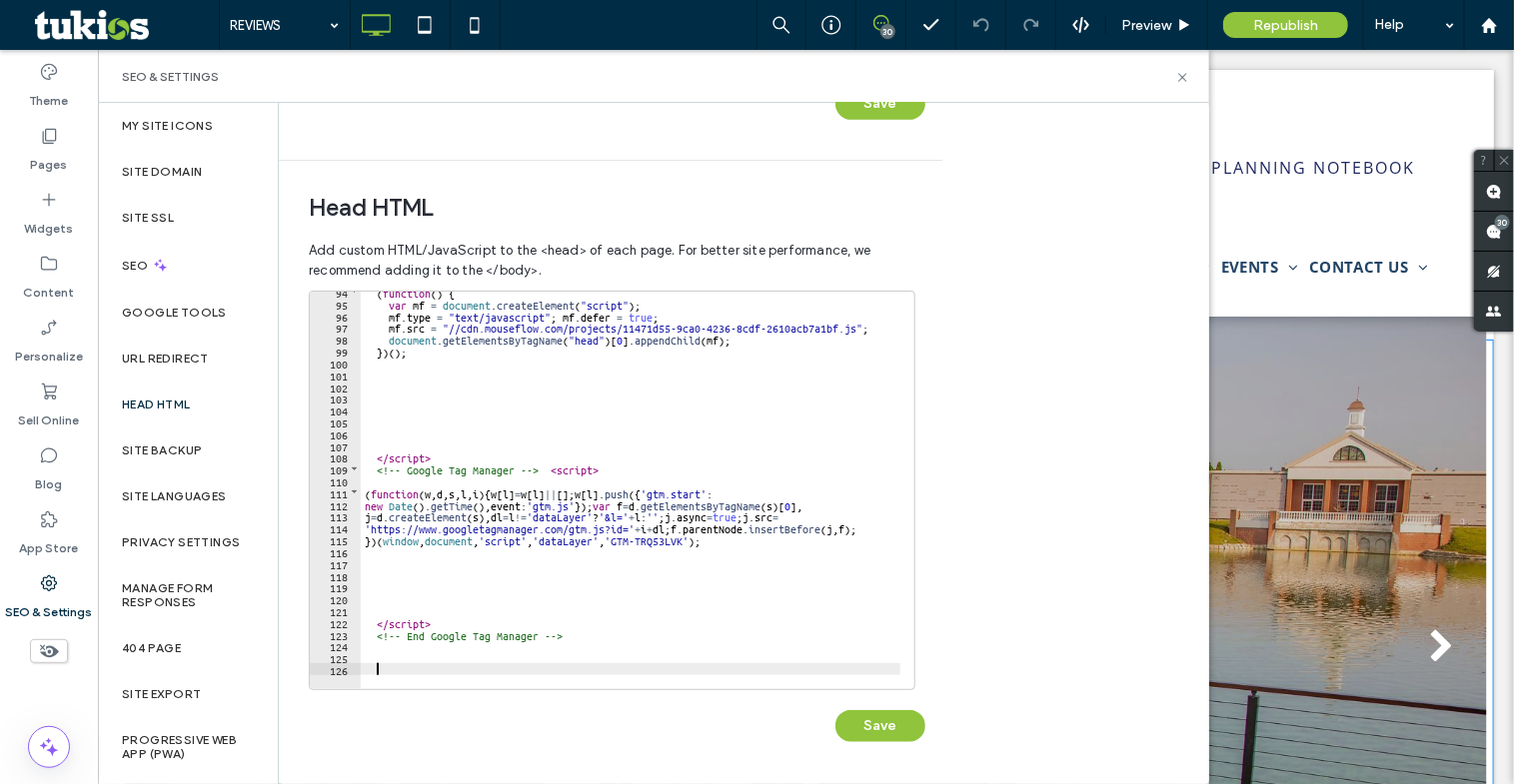scroll, scrollTop: 1103, scrollLeft: 0, axis: vertical 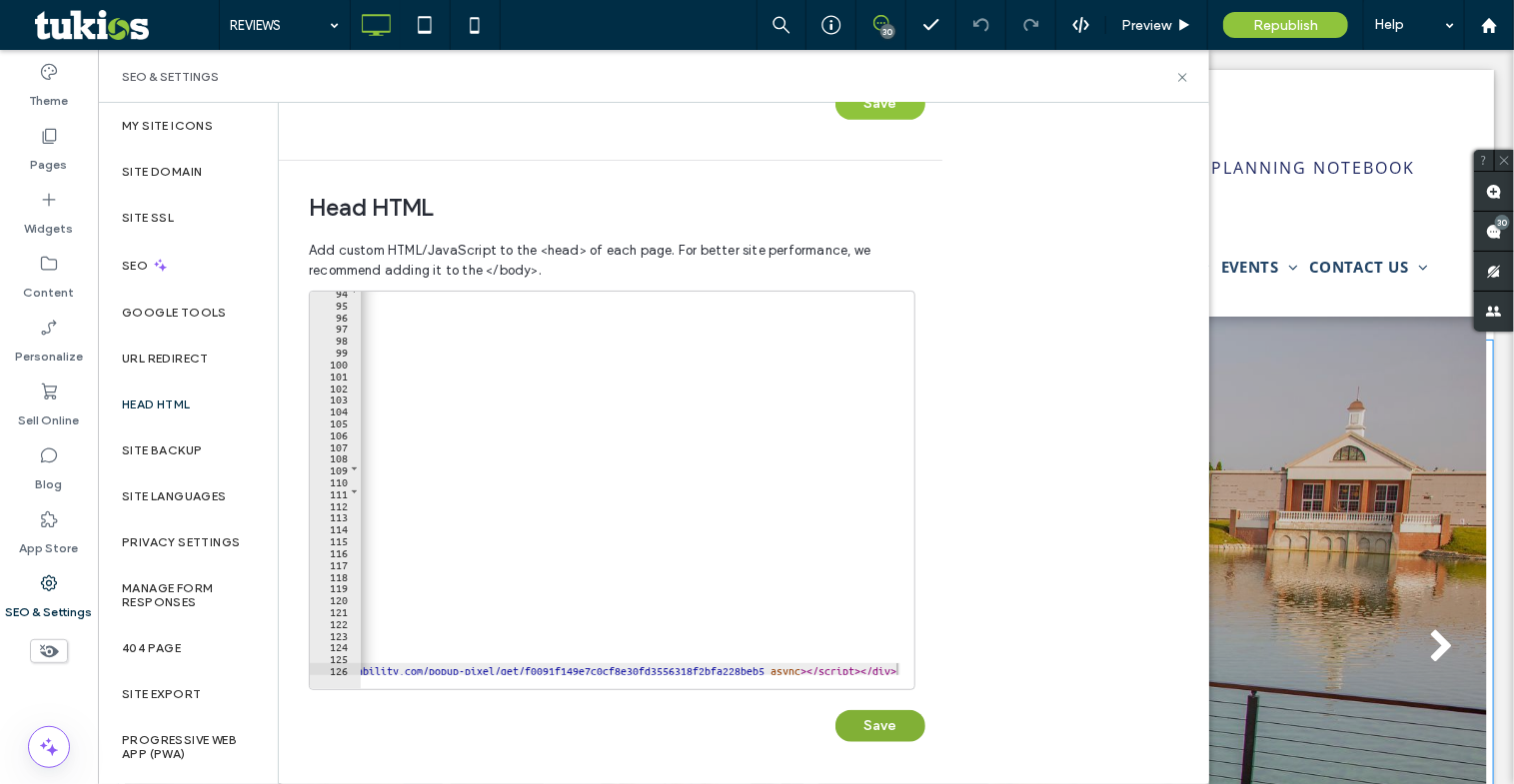 click on "Save" at bounding box center [880, 726] 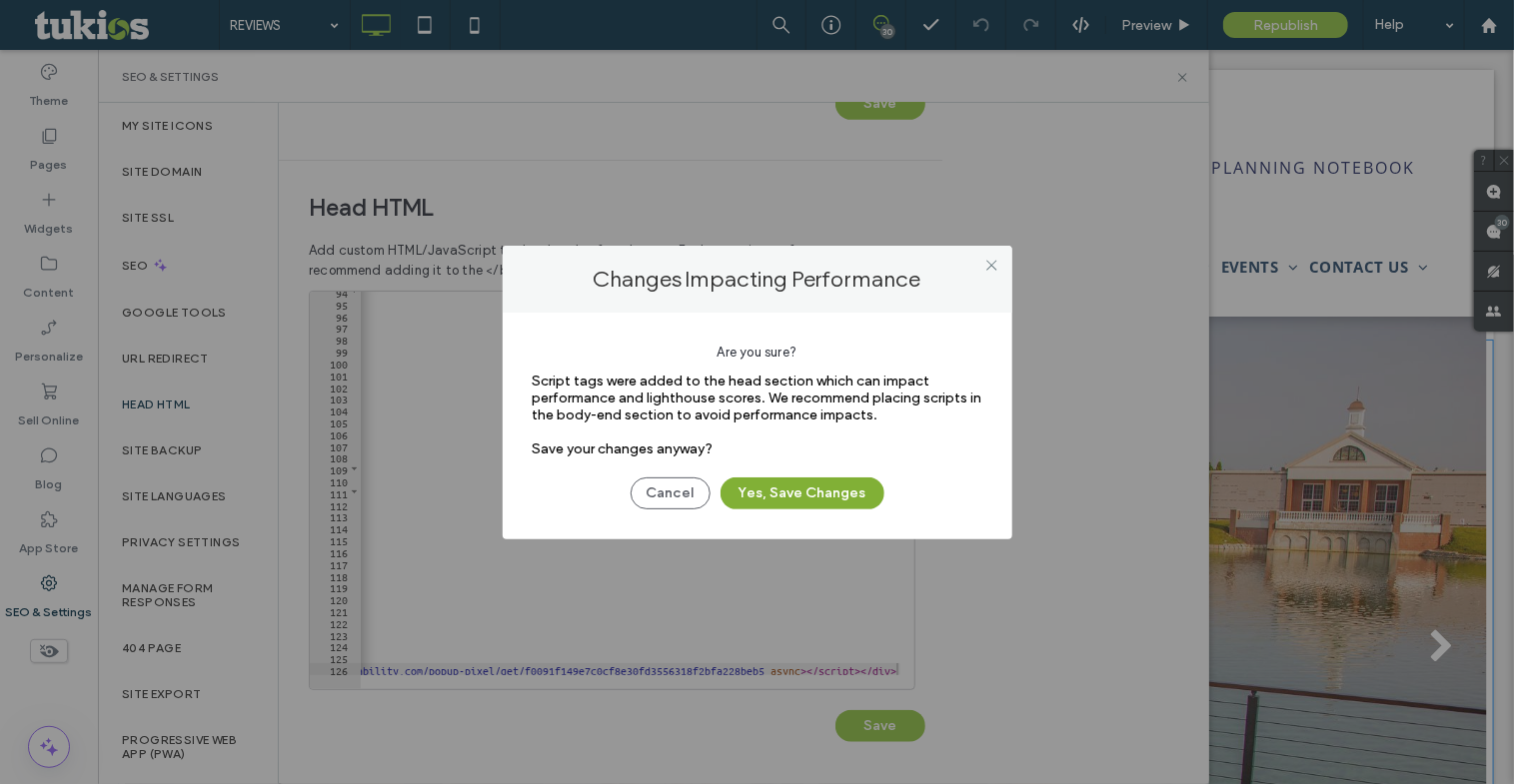 click on "Yes, Save Changes" at bounding box center [802, 493] 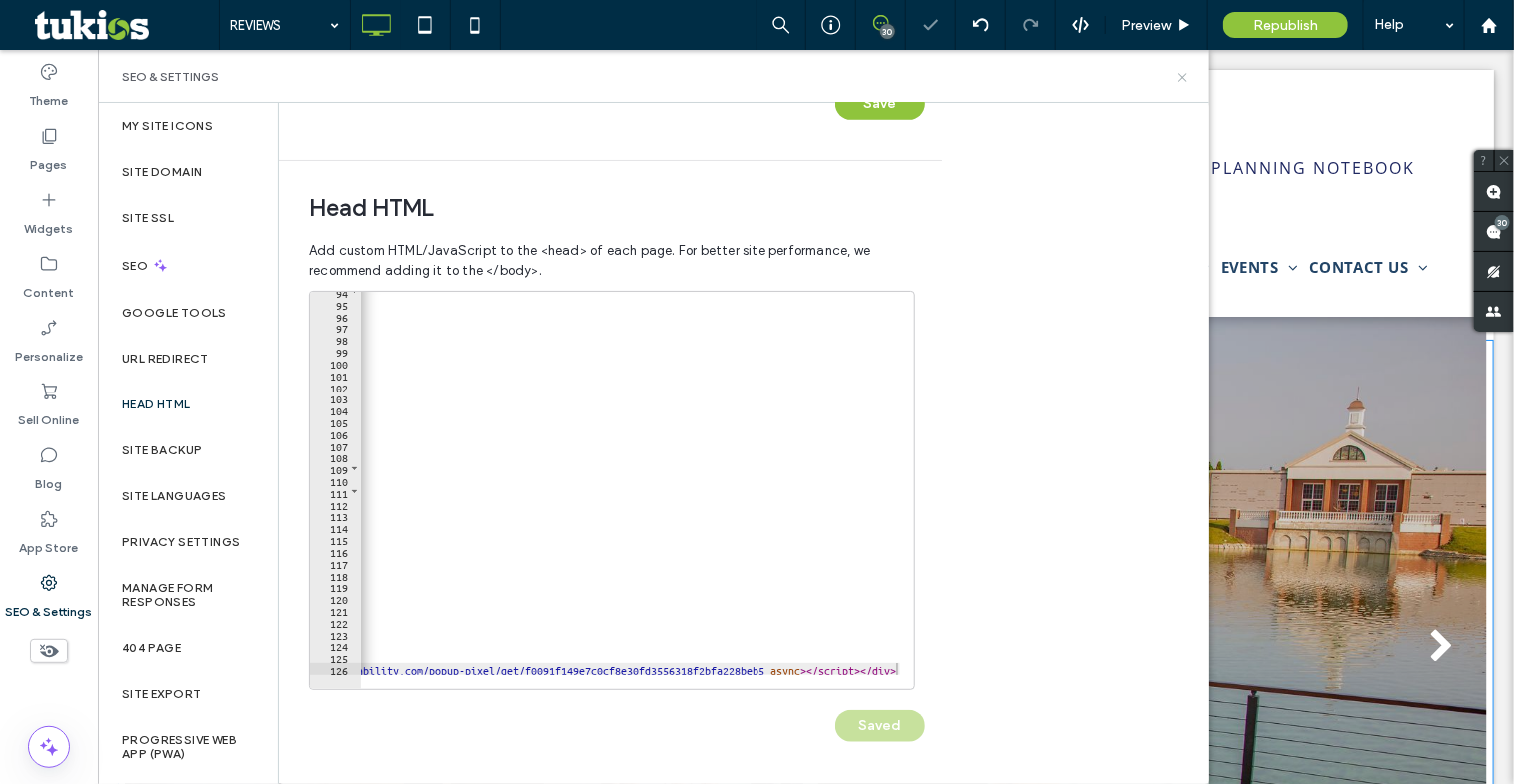 click 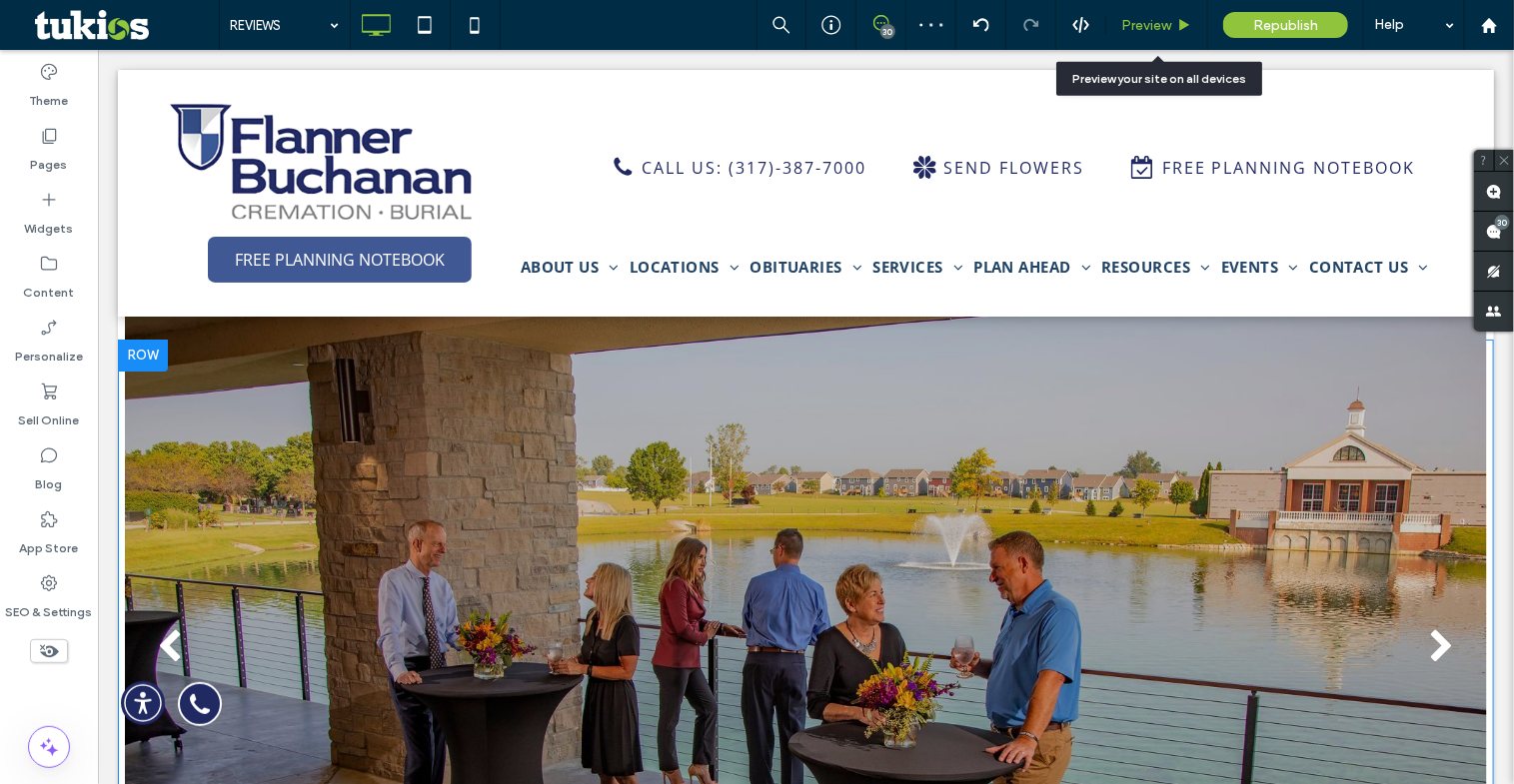click on "Preview" at bounding box center [1146, 25] 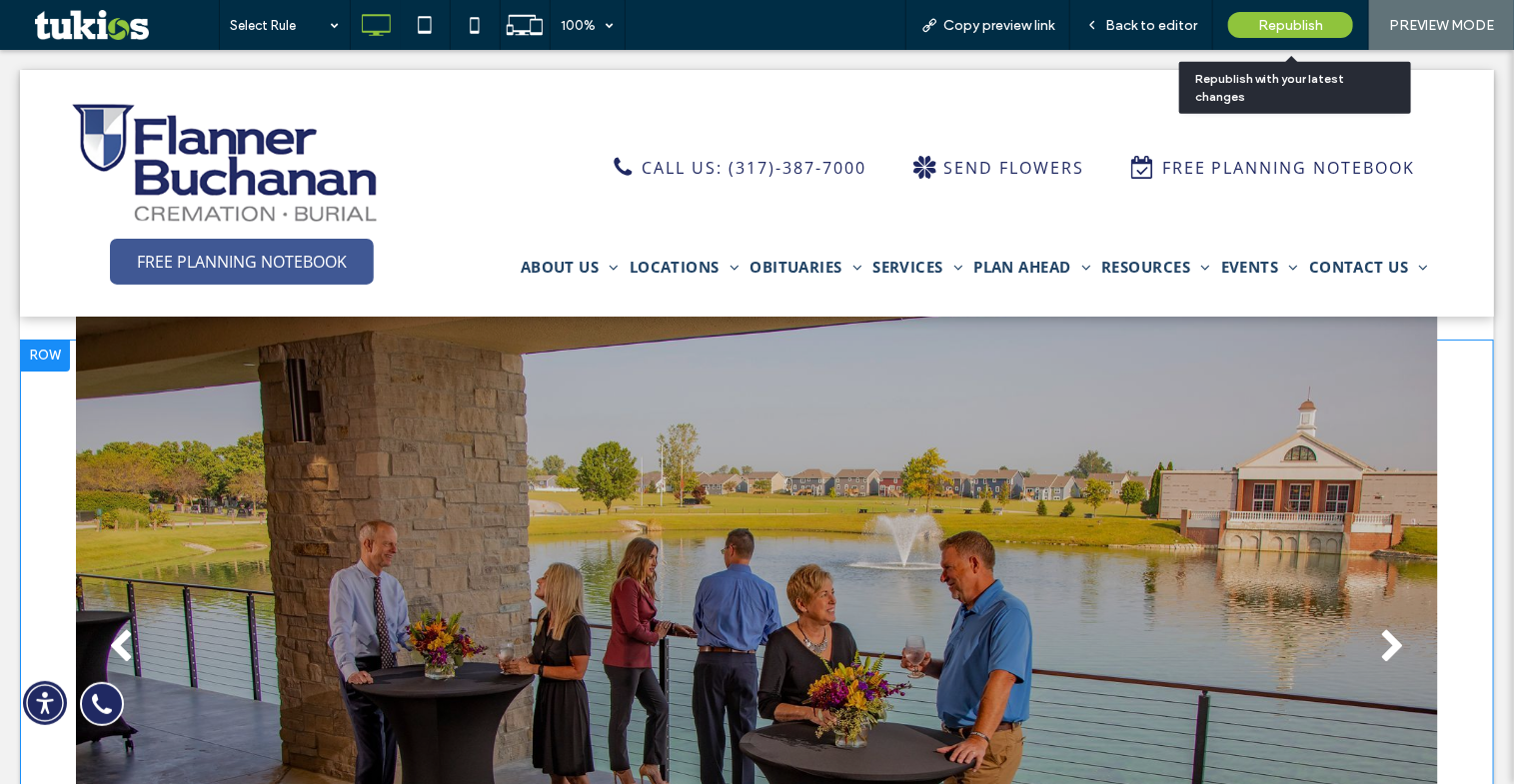 click on "Republish" at bounding box center [1290, 25] 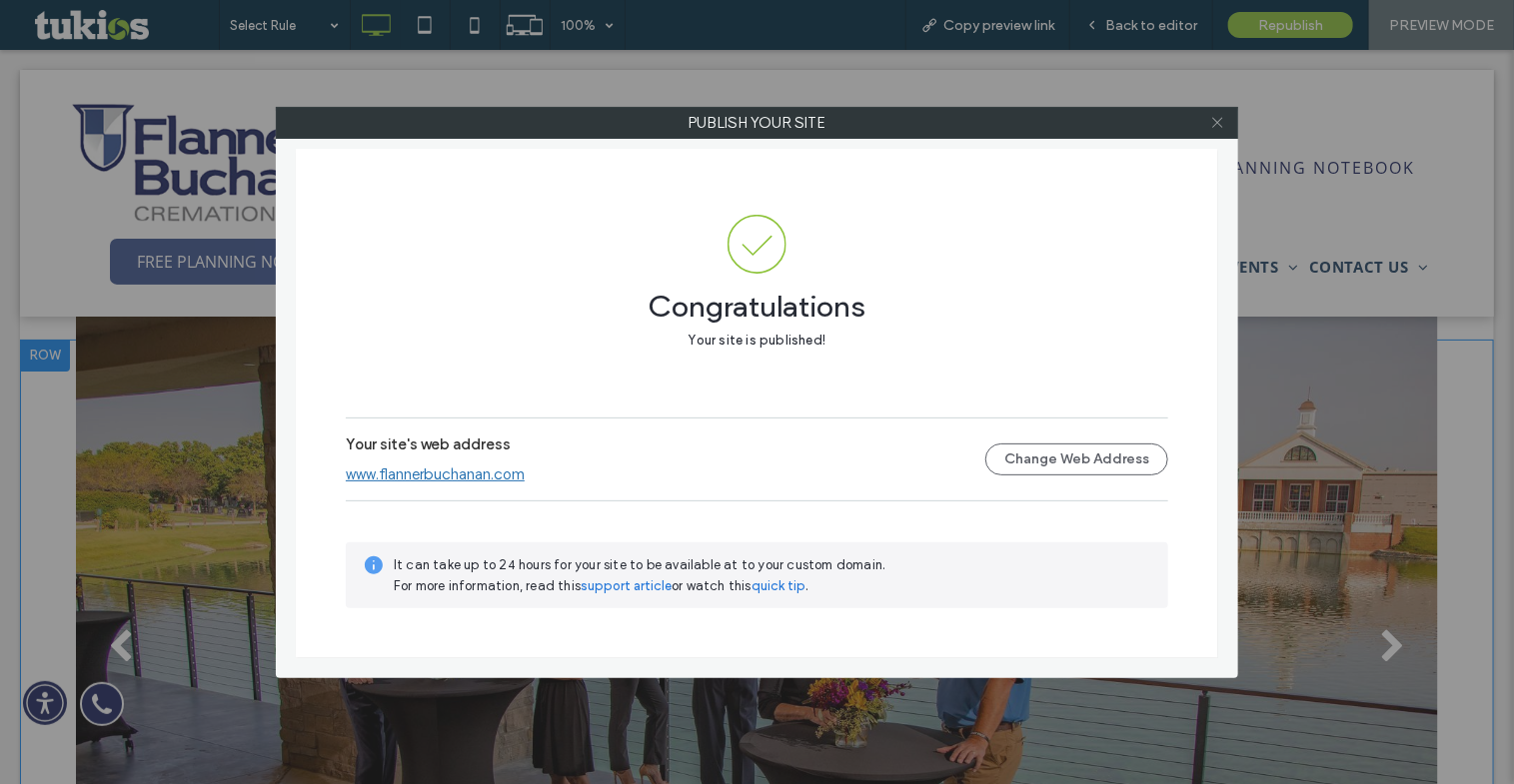 click 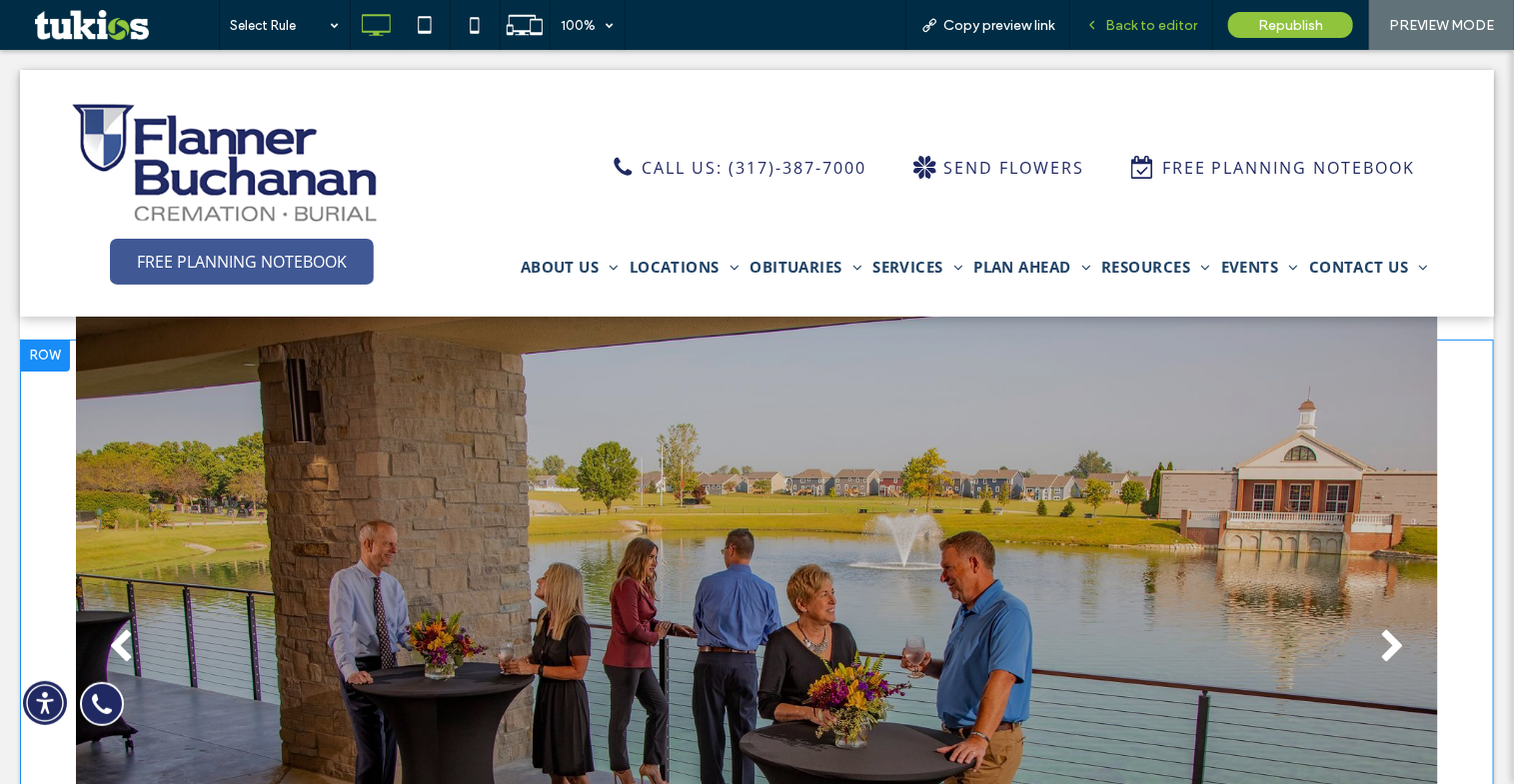 click on "Back to editor" at bounding box center (1151, 25) 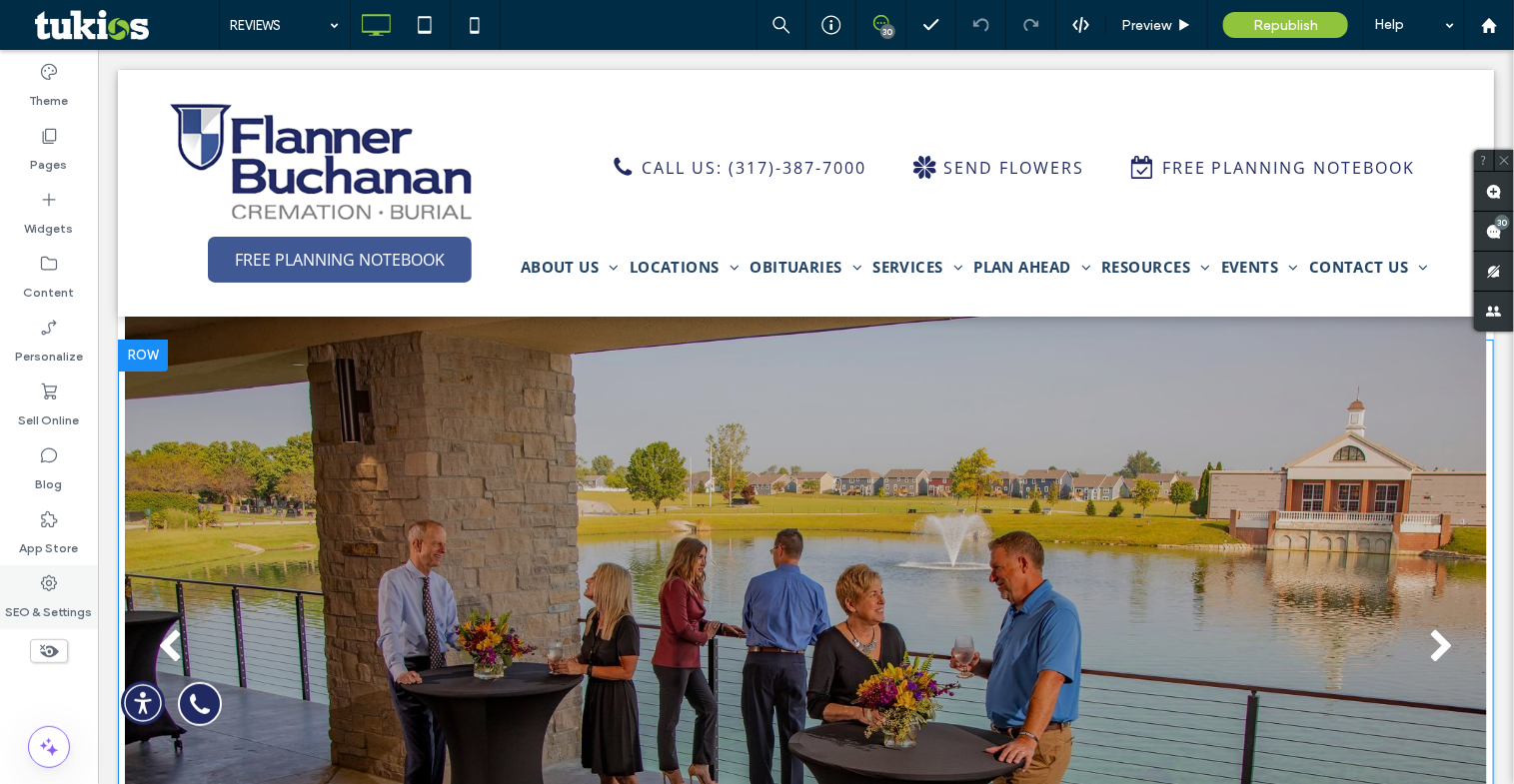 click on "SEO & Settings" at bounding box center (49, 607) 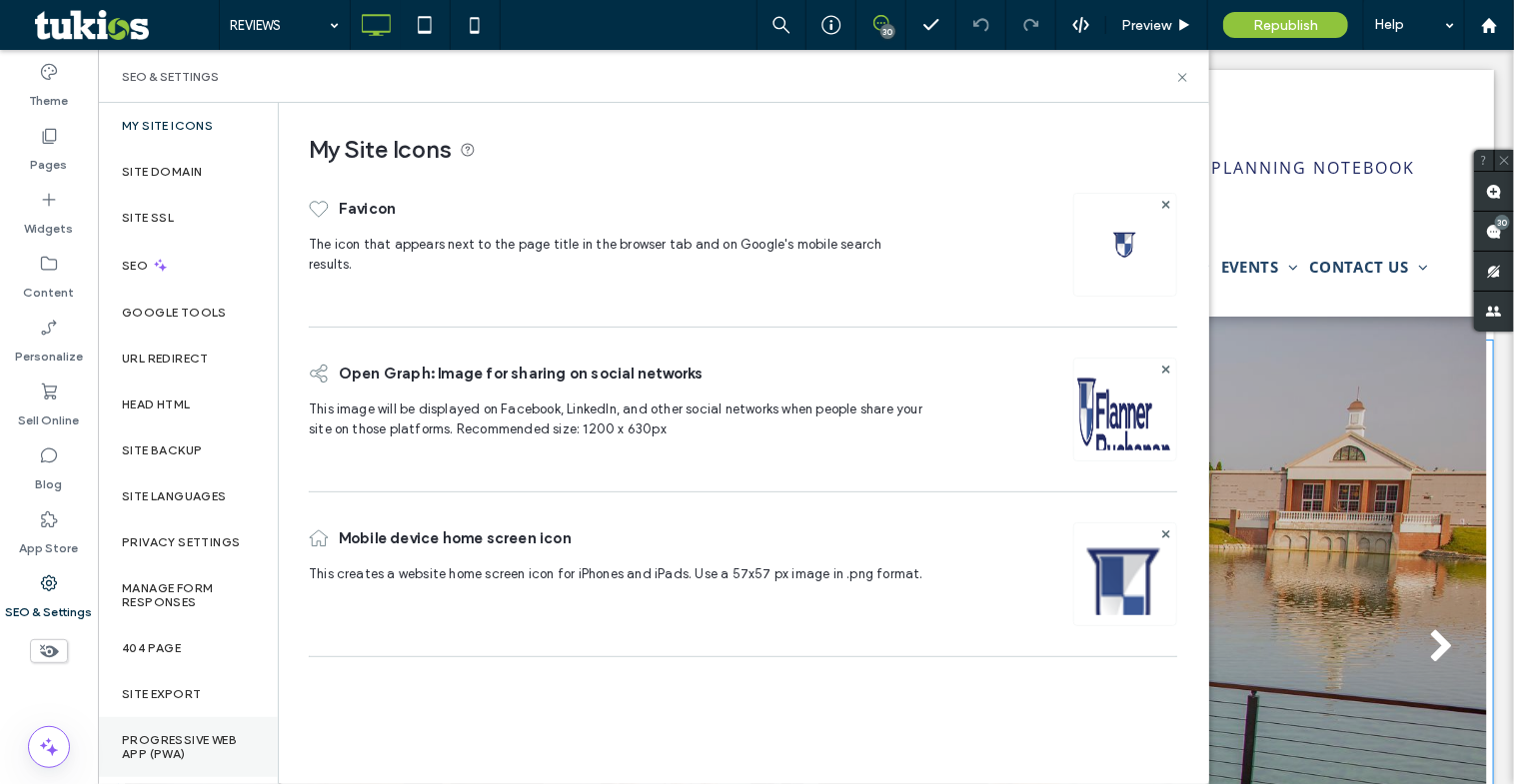 click on "Progressive Web App (PWA)" at bounding box center [188, 747] 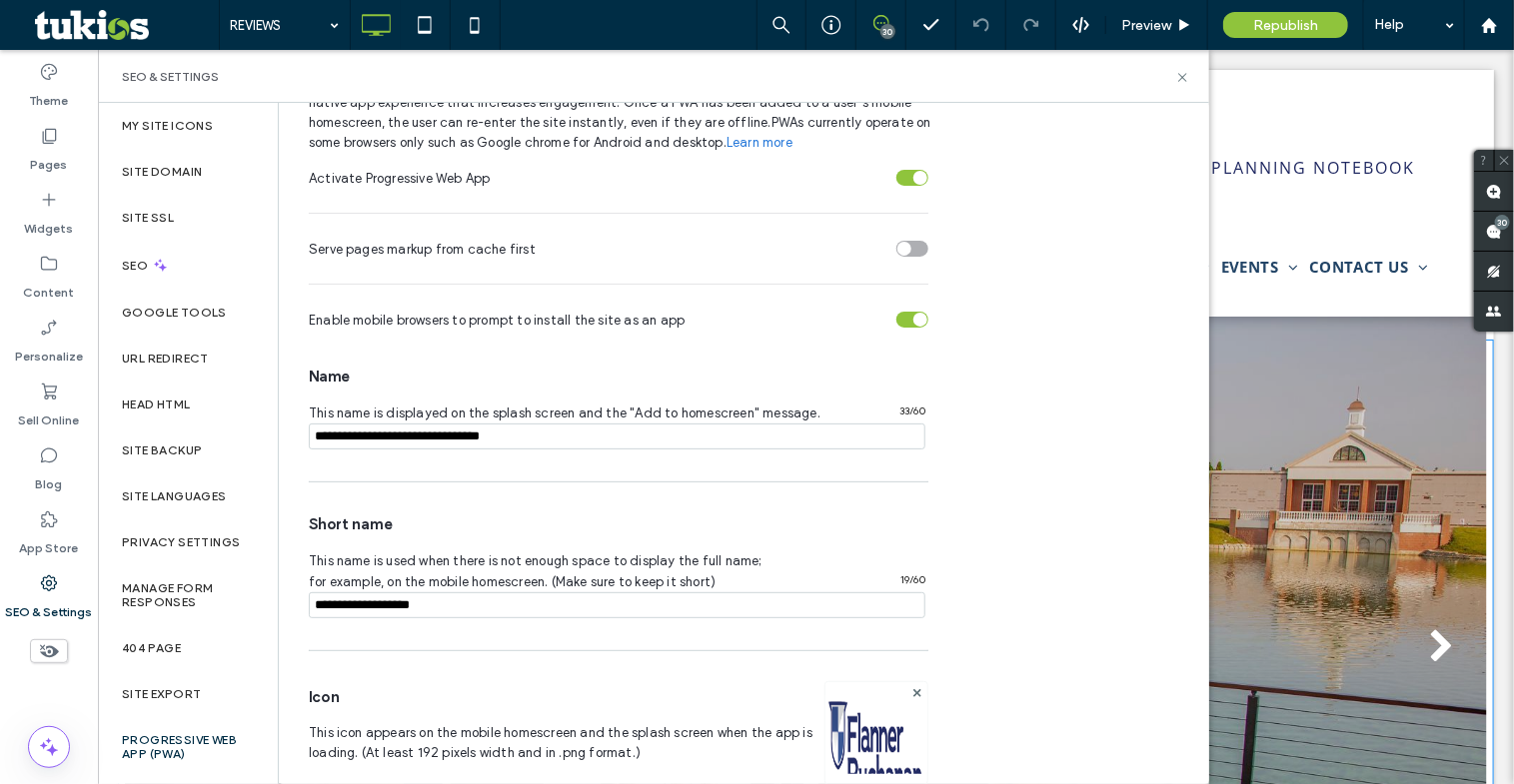 scroll, scrollTop: 288, scrollLeft: 0, axis: vertical 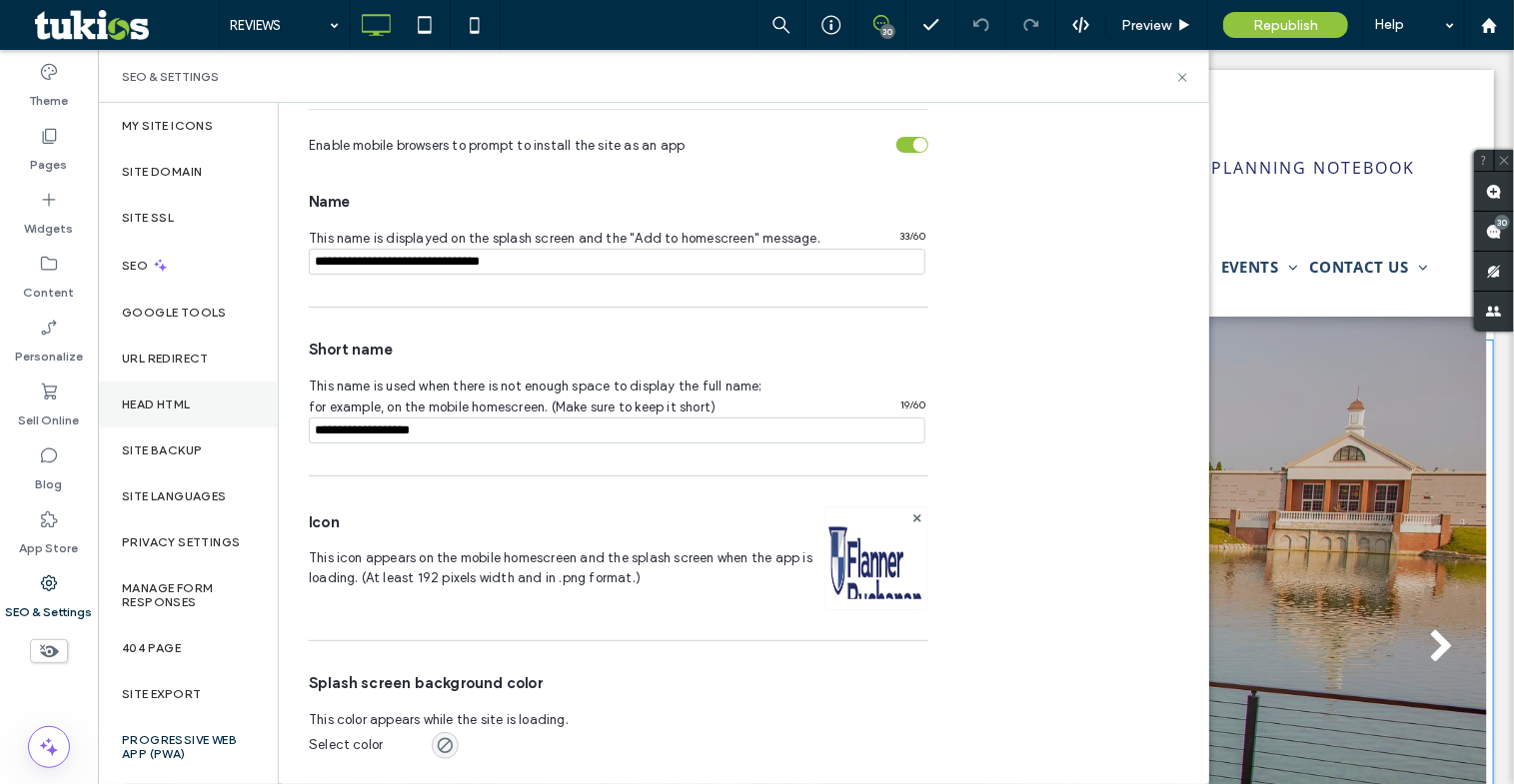 click on "Head HTML" at bounding box center [188, 404] 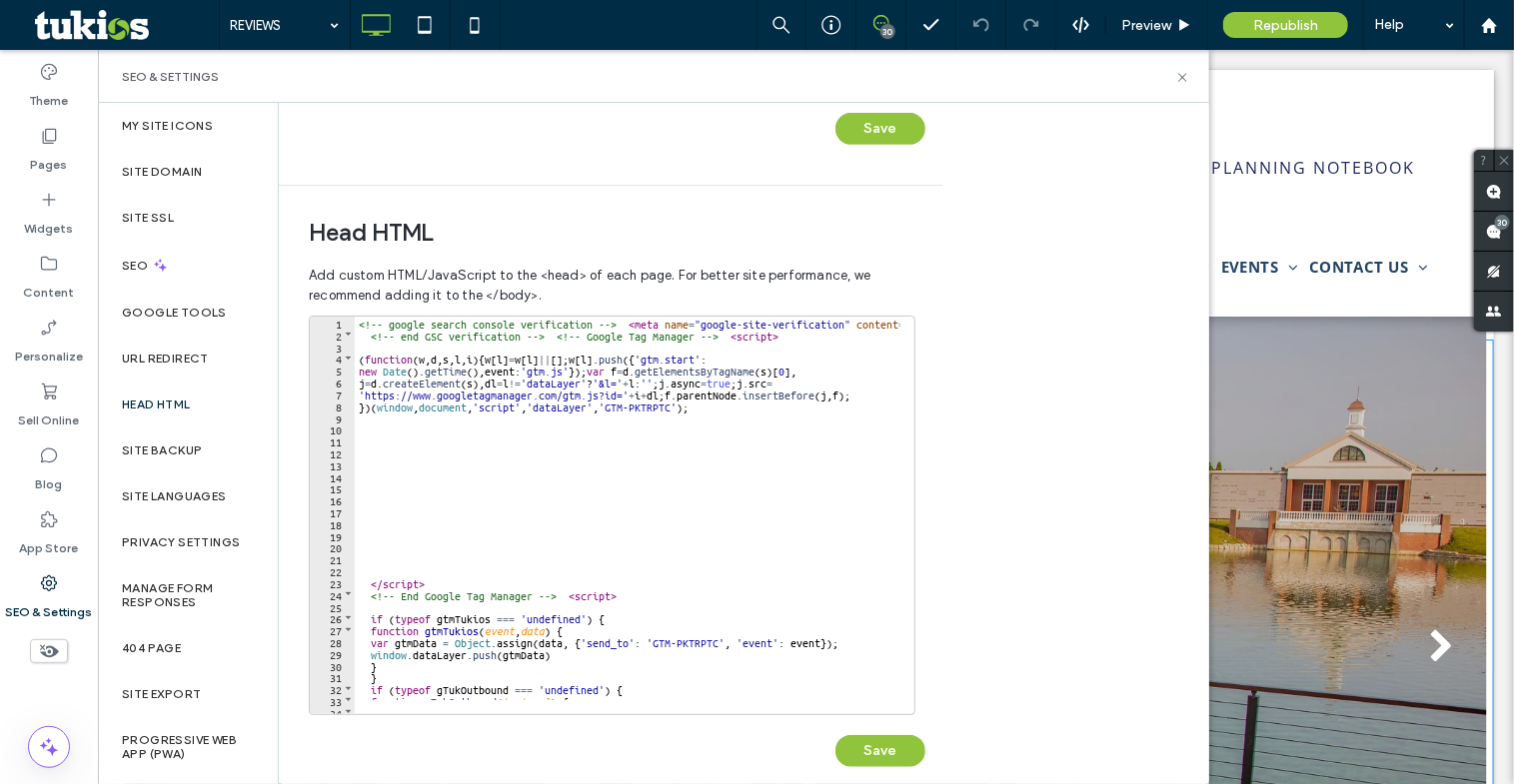 scroll, scrollTop: 584, scrollLeft: 0, axis: vertical 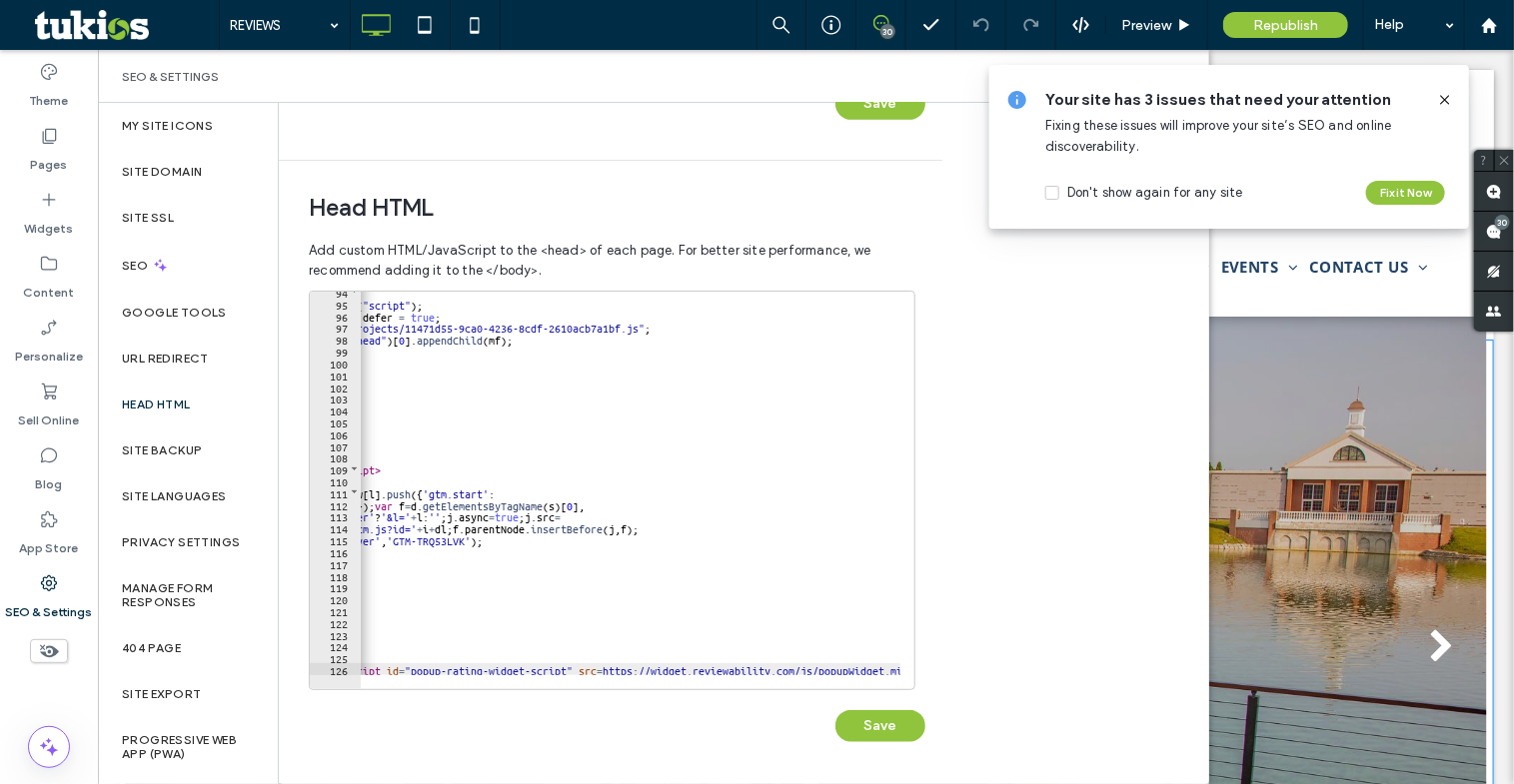 click at bounding box center [932, 679] 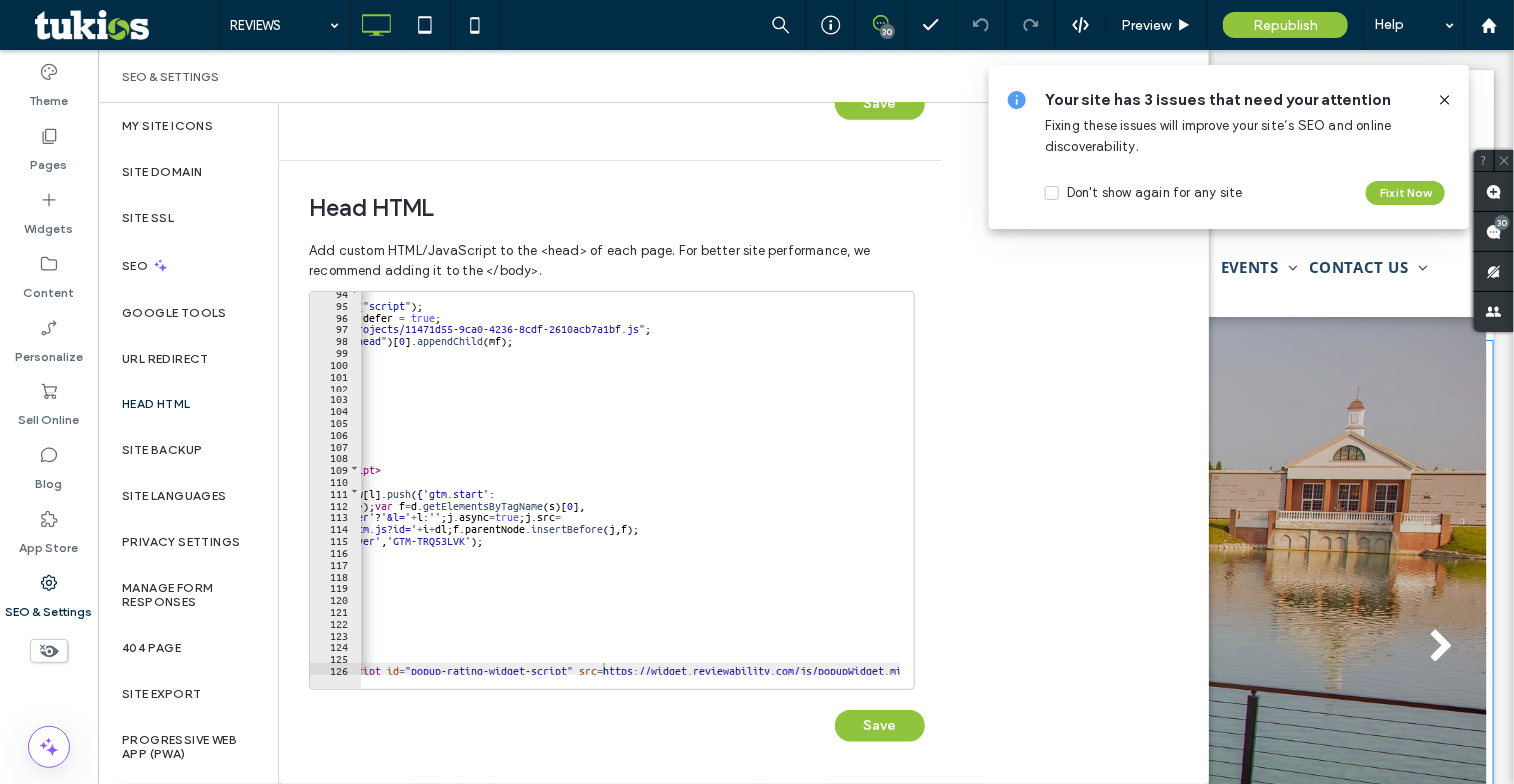 click at bounding box center [932, 679] 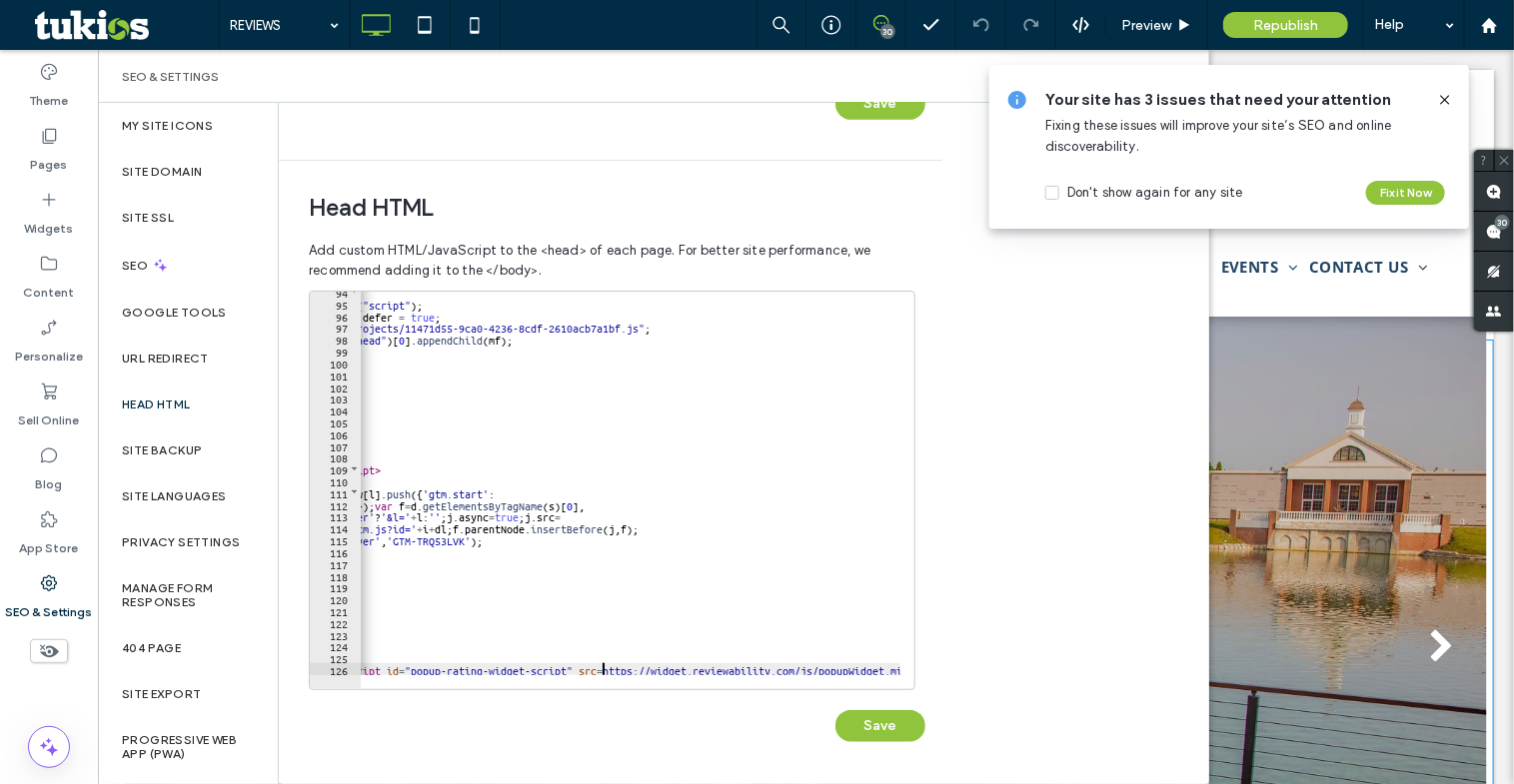 click on "( function ( )   {      var   mf   =   document . createElement ( "script" ) ;      mf . type   =   "text/javascript" ;   mf . defer   =   true ;      mf . src   =   "//cdn.mouseflow.com/projects/11471d55-9ca0-4236-8cdf-2610acb7a1bf.js" ;      document . getElementsByTagName ( "head" ) [ 0 ] . appendChild ( mf ) ;    }) ( ) ;                         </ script >    <!-- Google Tag Manager -->    < script > ( function ( w , d , s , l , i ) { w [ l ] = w [ l ] || [ ] ; w [ l ] . push ({ 'gtm.start' : new   Date ( ) . getTime ( ) , event : 'gtm.js' }) ; var   f = d . getElementsByTagName ( s ) [ 0 ] , j = d . createElement ( s ) , dl = l != 'dataLayer' ? '&l=' + l : '' ; j . async = true ; j . src = 'https://www.googletagmanager.com/gtm.js?id=' + i + dl ; f . parentNode . insertBefore ( j , f ) ; }) ( window , document , 'script' , 'dataLayer' , 'GTM-TRQ53LVK' ) ;                   </ script >    <!-- End Google Tag Manager -->          < div   id = "popup-rating-widget" > < script   id =   src =   data-gfspw" at bounding box center (932, 489) 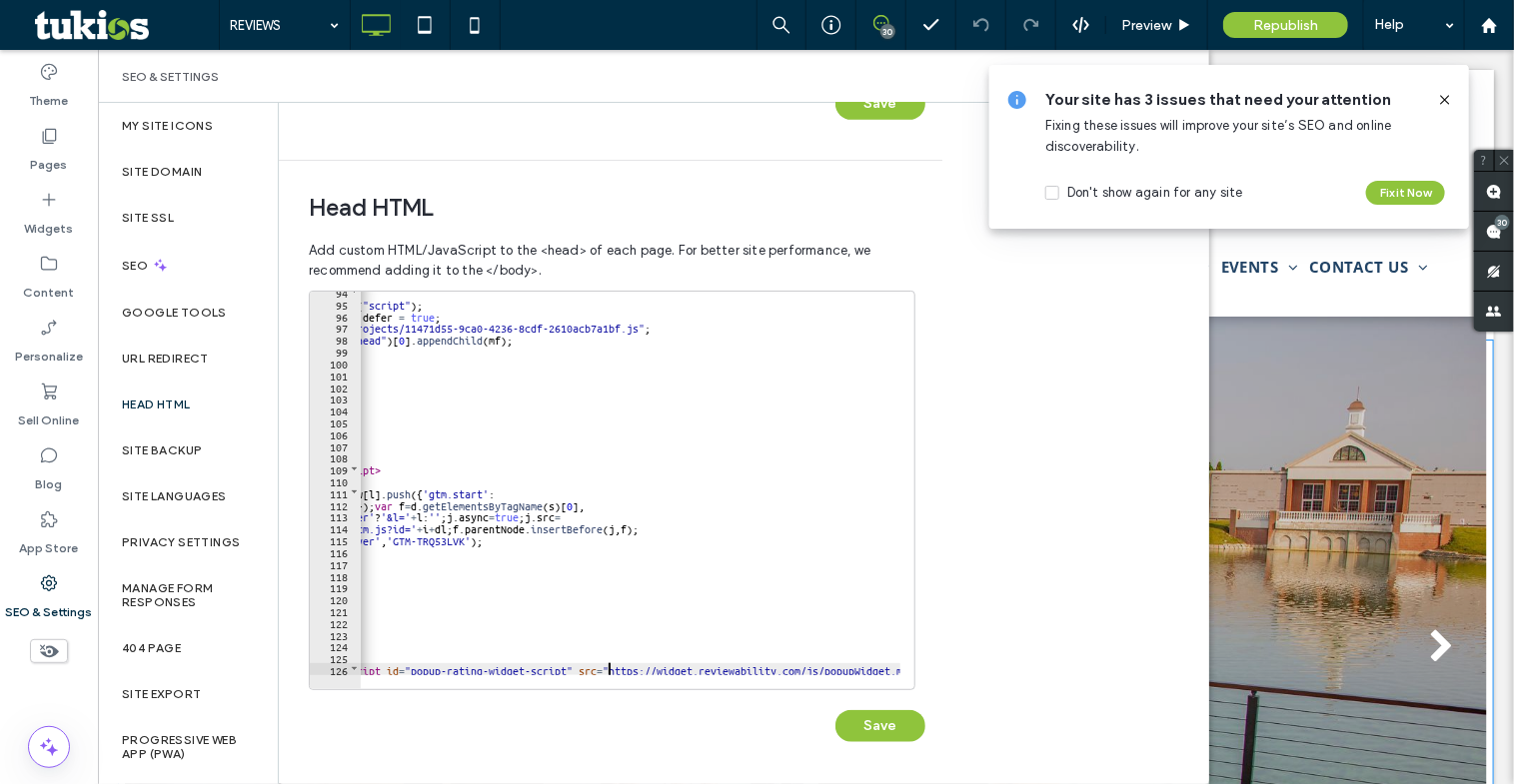 scroll, scrollTop: 0, scrollLeft: 1045, axis: horizontal 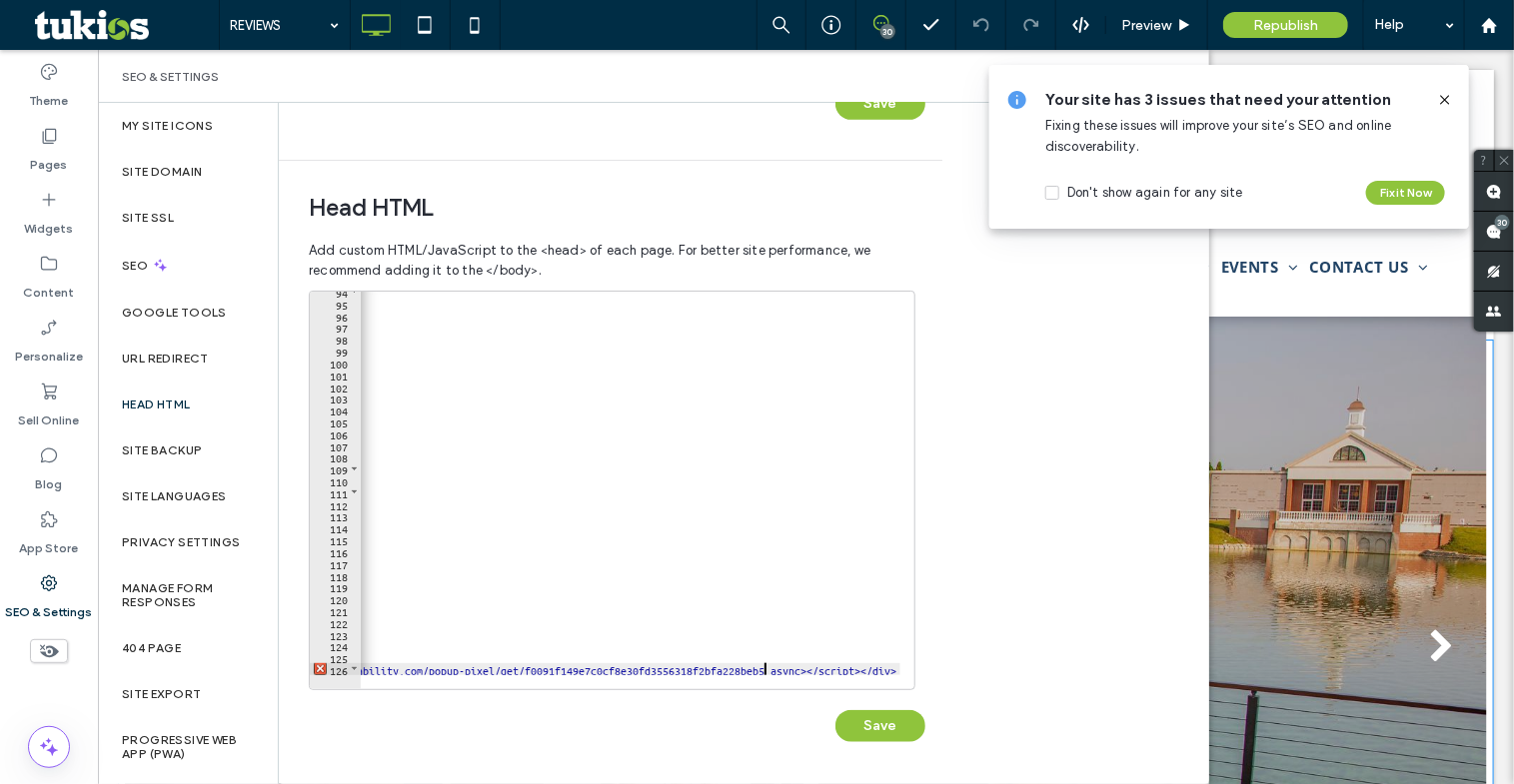 type on "**" 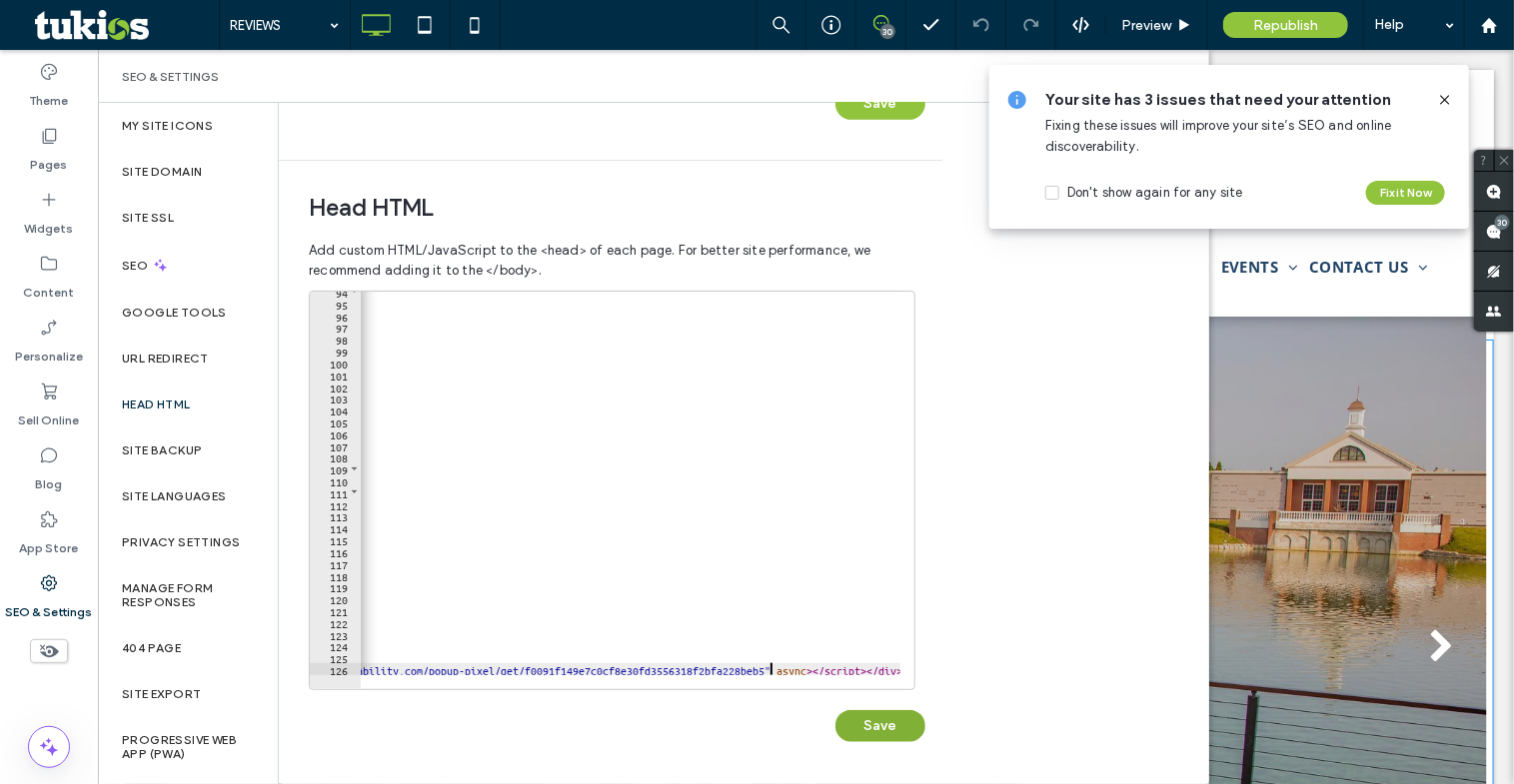 click on "Save" at bounding box center [880, 726] 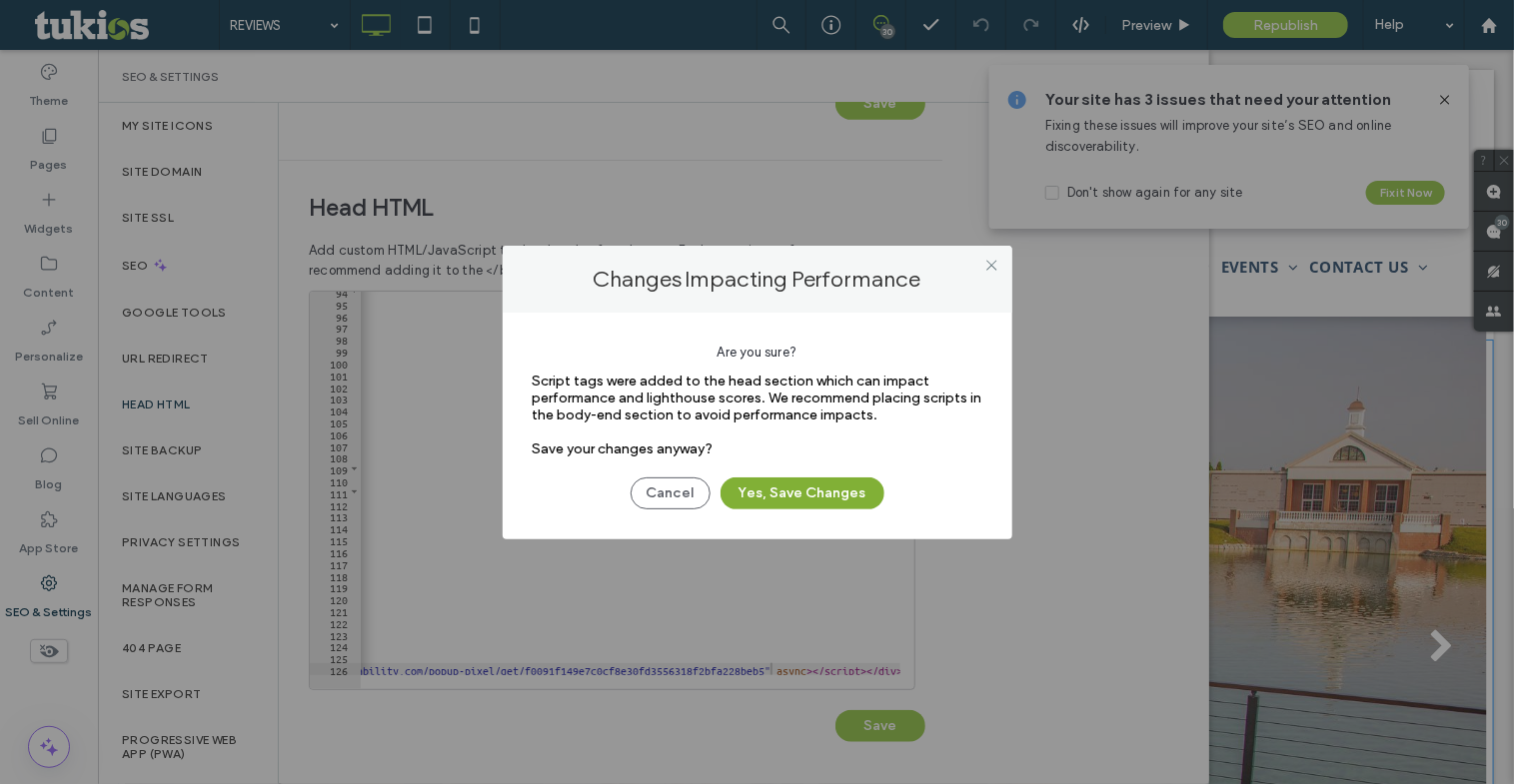 click on "Yes, Save Changes" at bounding box center [802, 493] 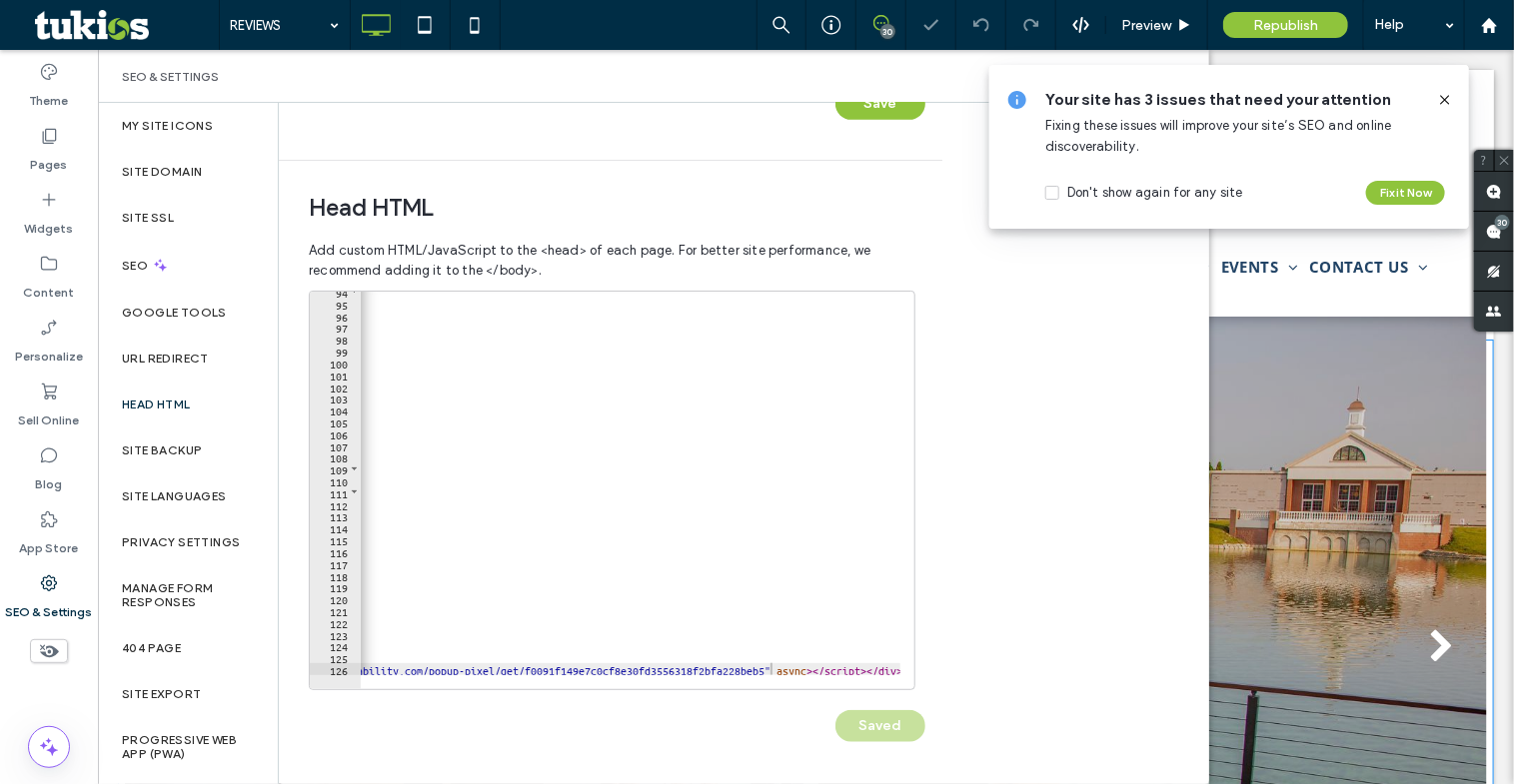 click 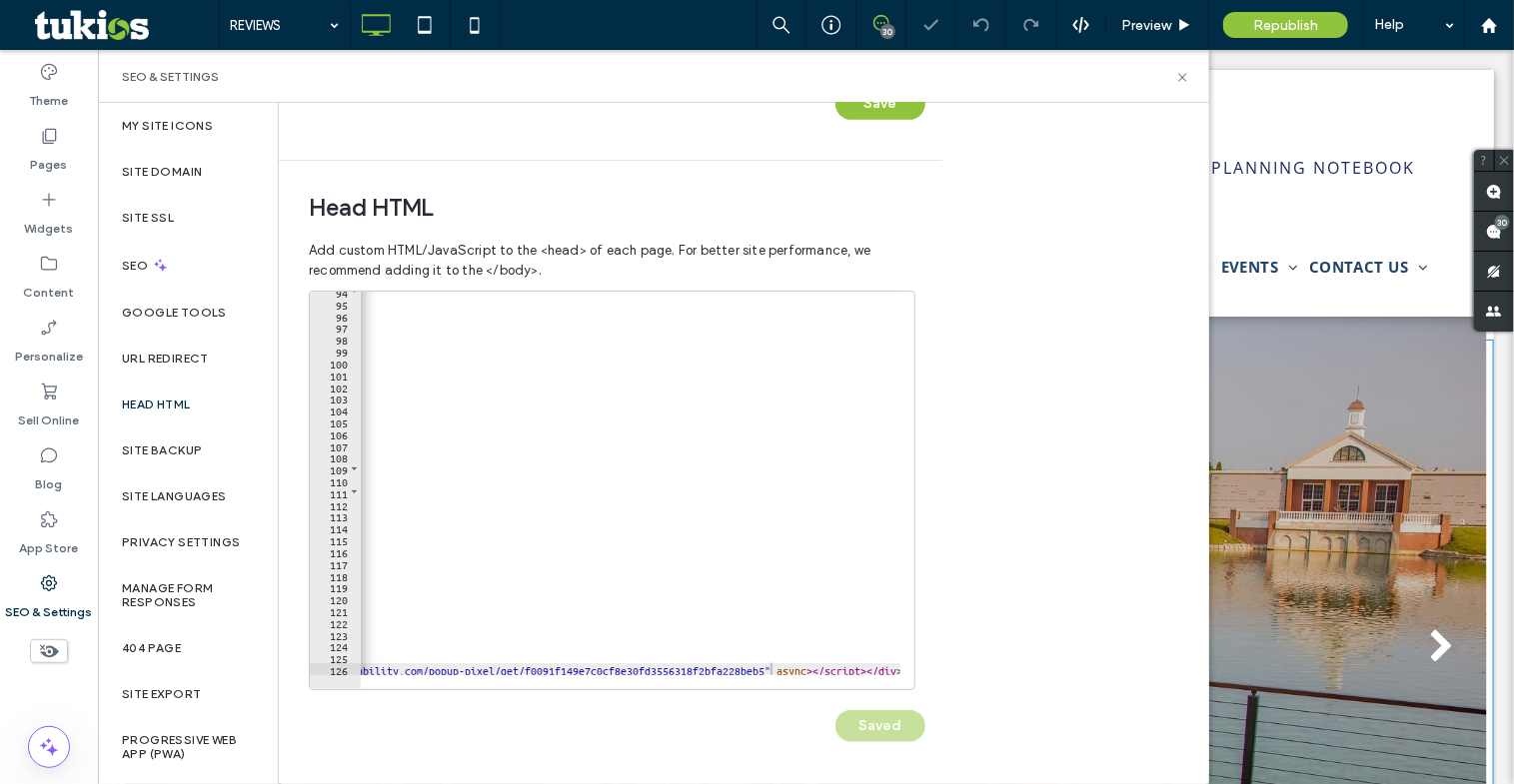 click 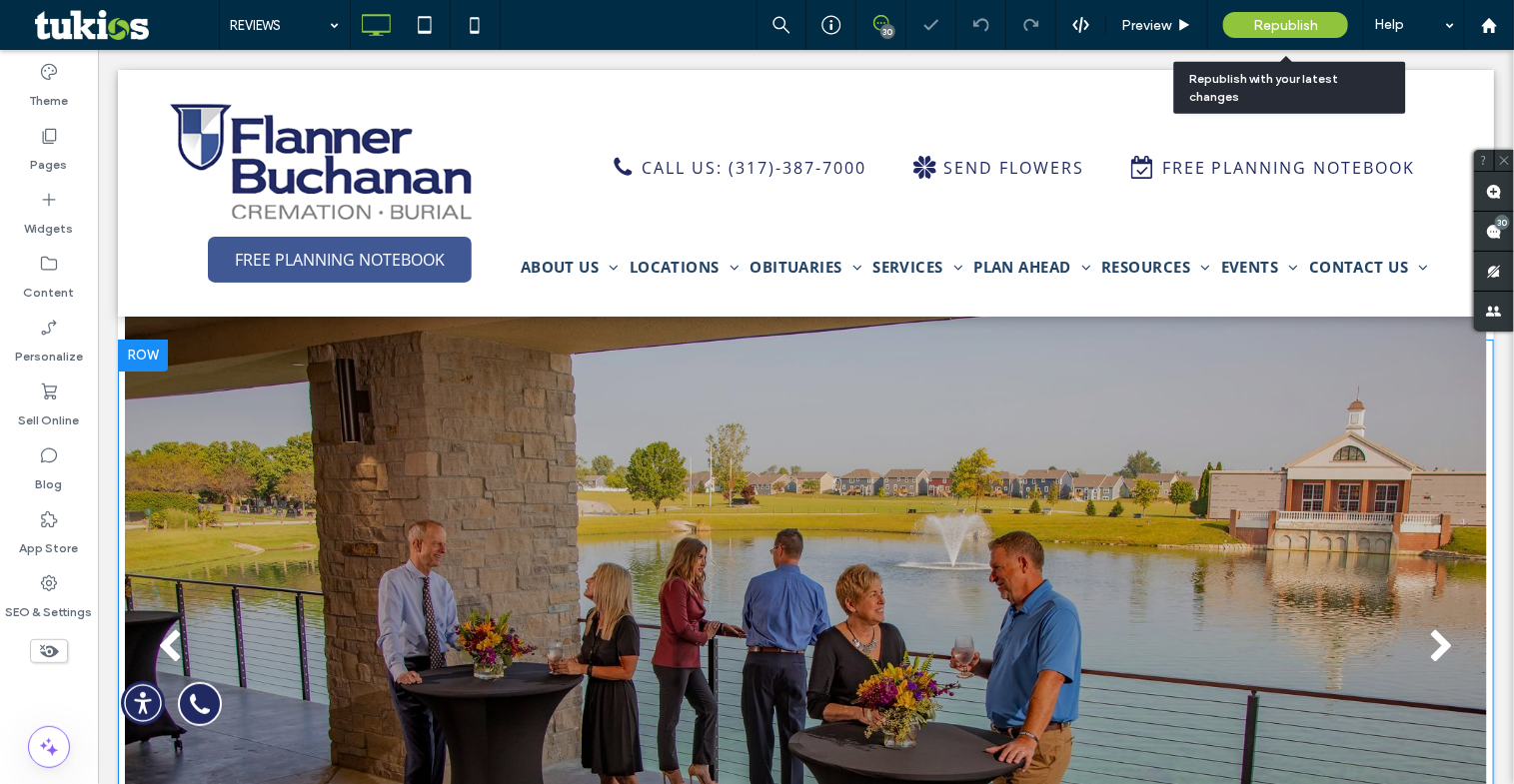 click on "Republish" at bounding box center (1285, 25) 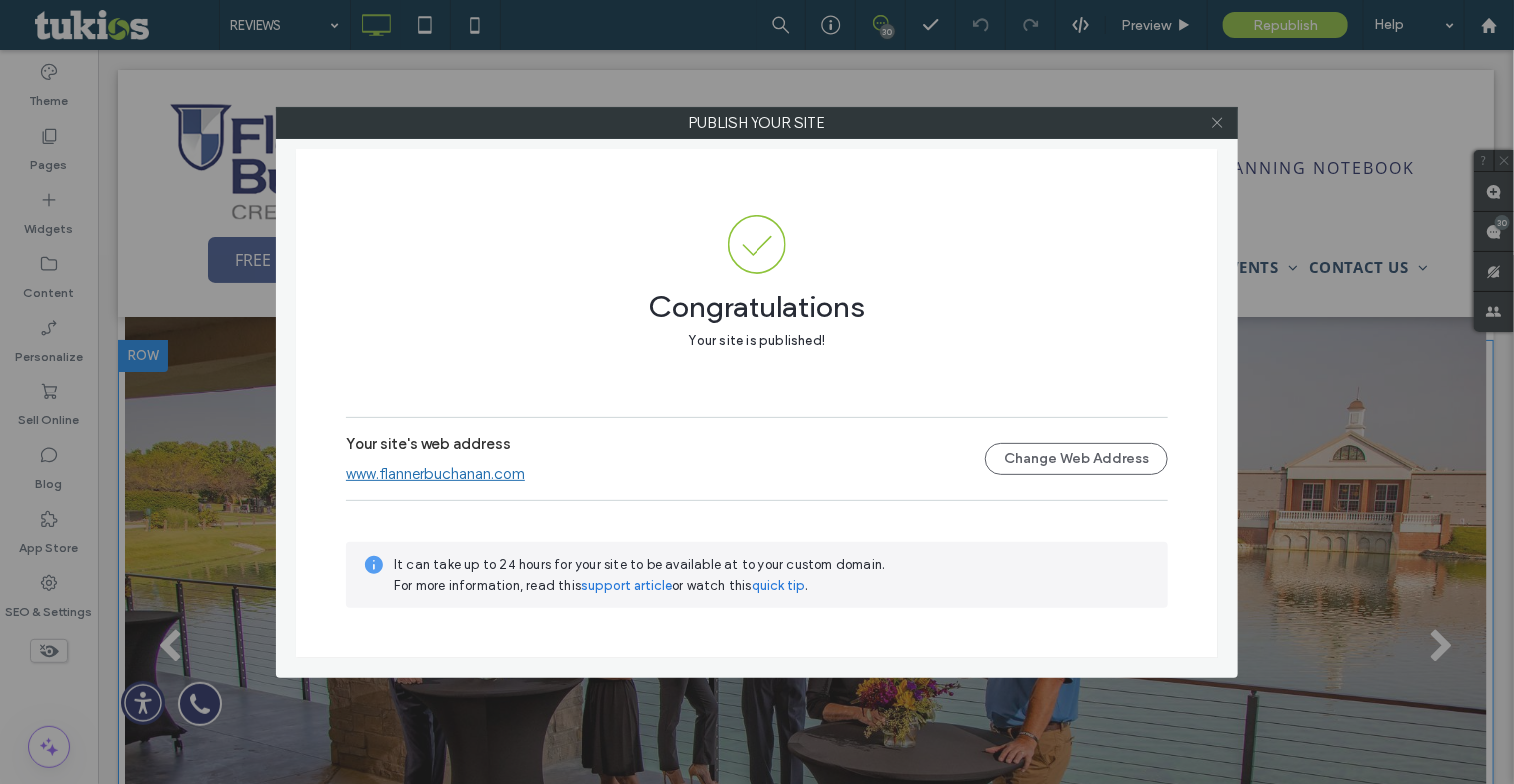click 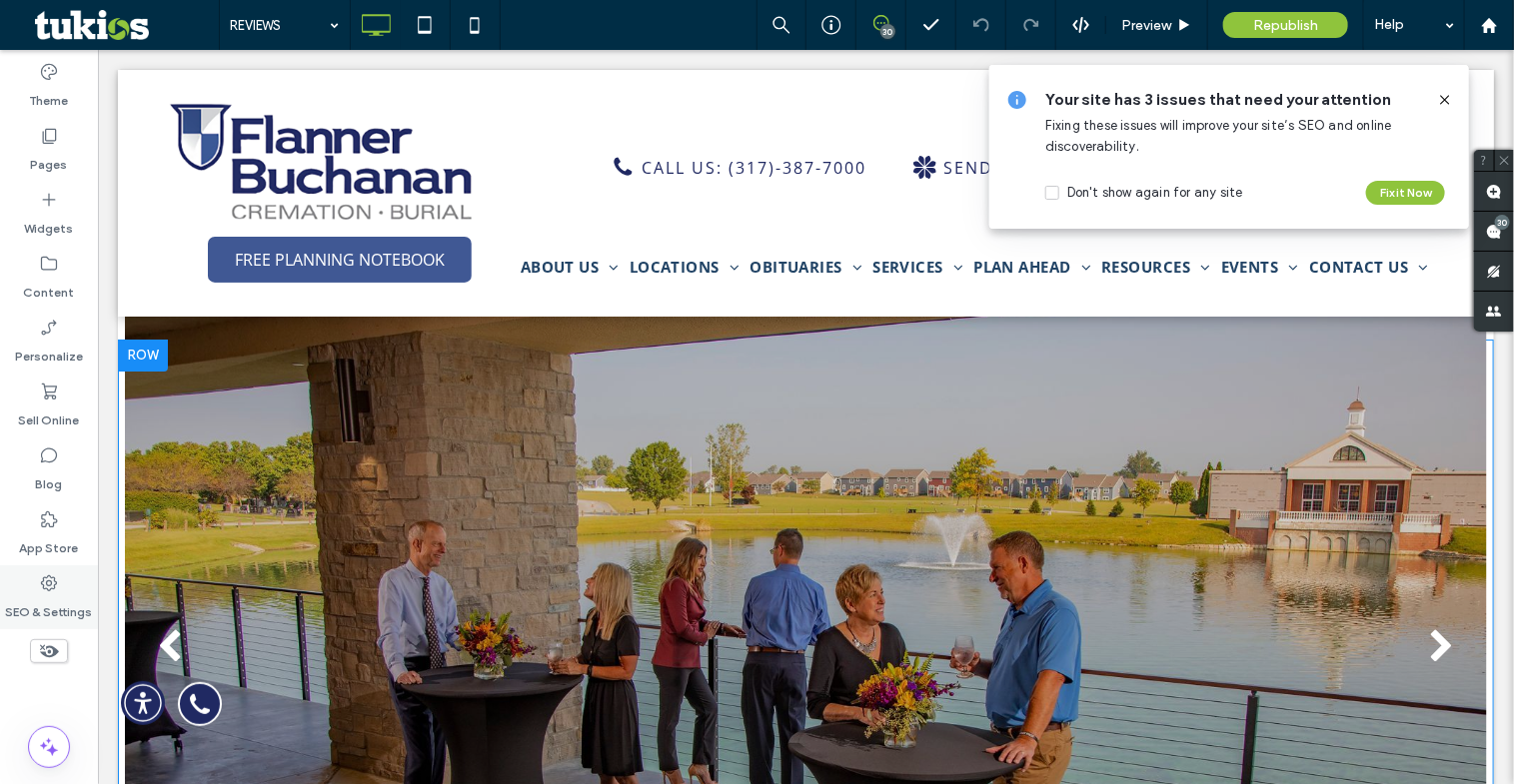 click on "SEO & Settings" at bounding box center [49, 597] 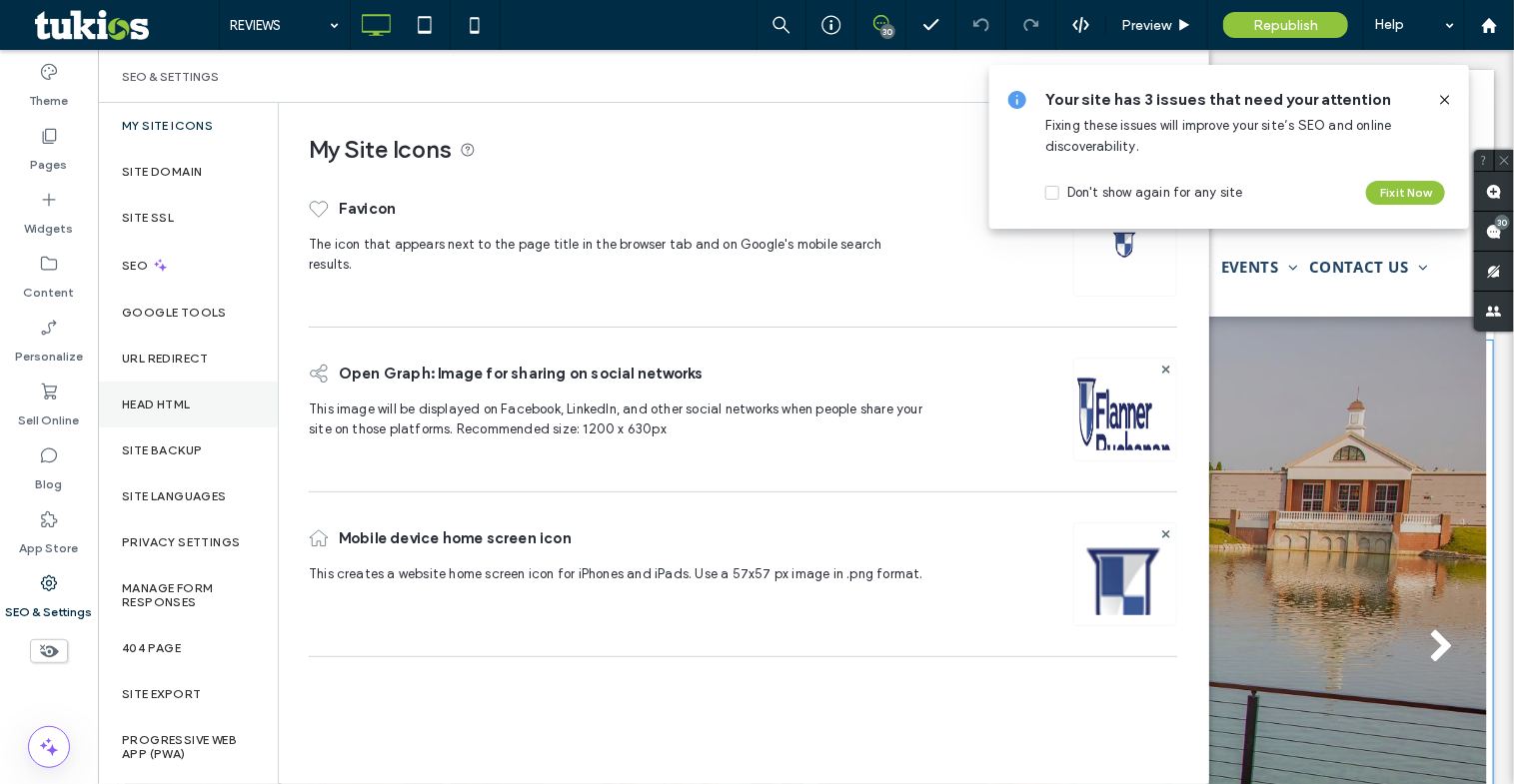 click on "Head HTML" at bounding box center (156, 404) 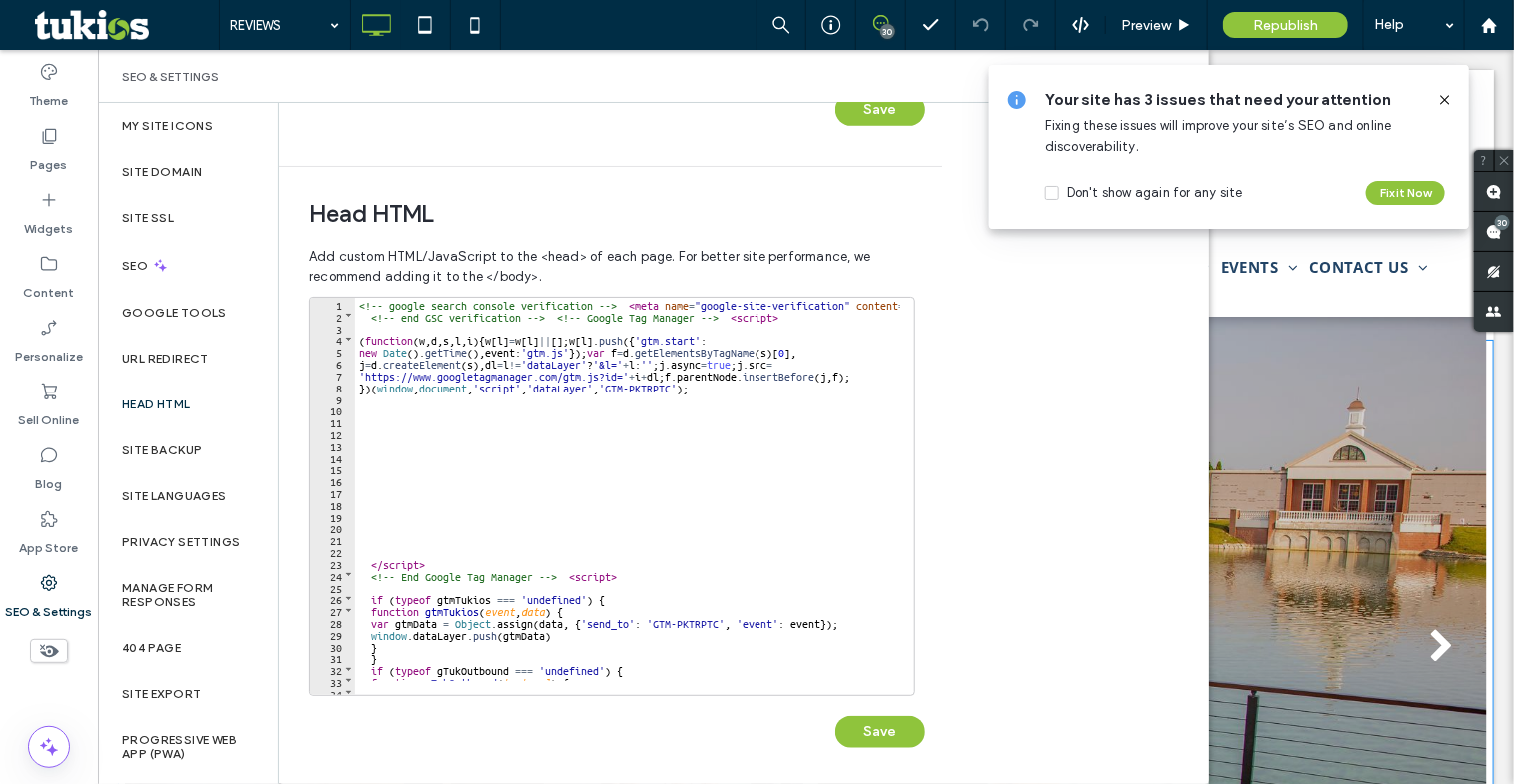 scroll, scrollTop: 584, scrollLeft: 0, axis: vertical 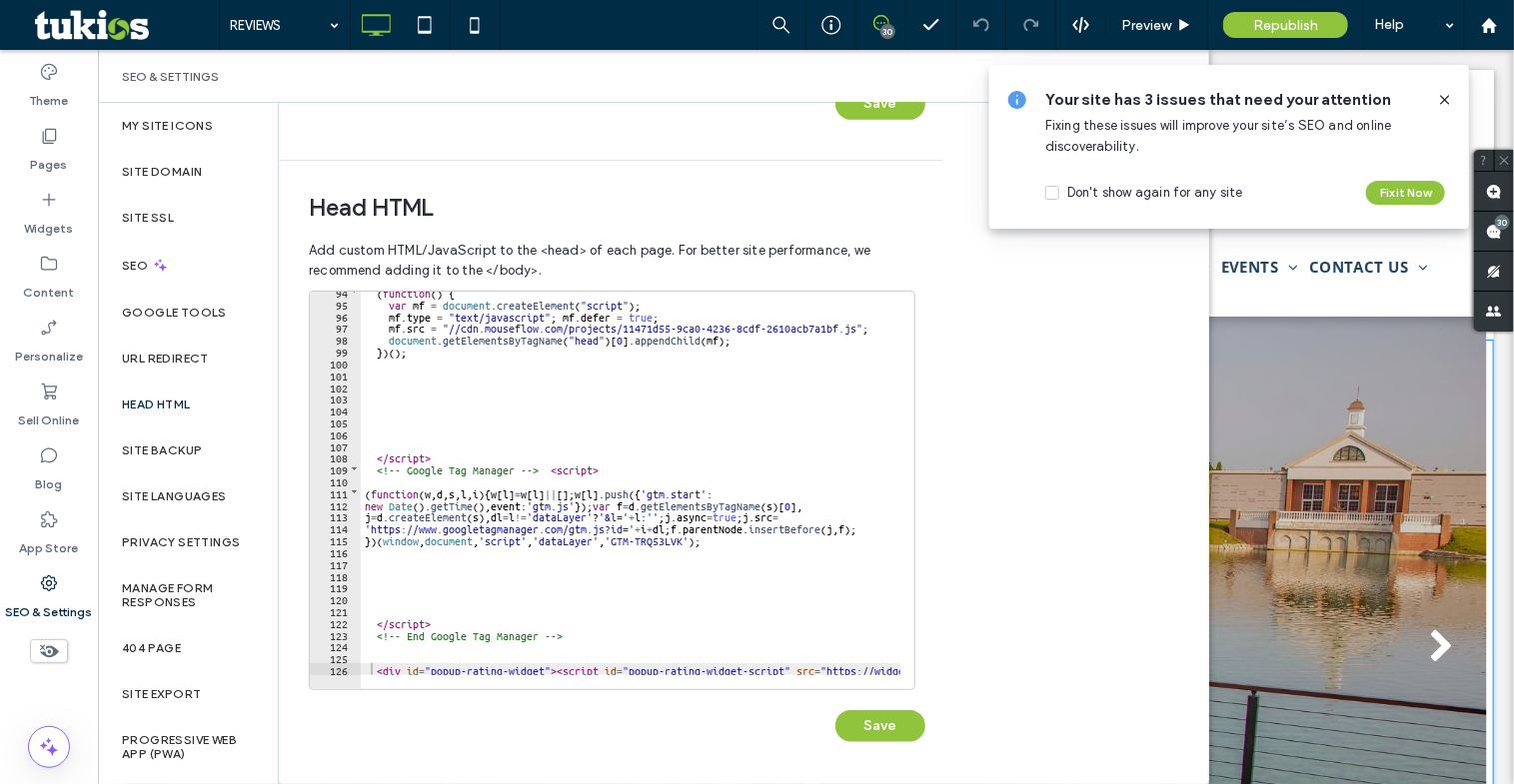 click at bounding box center [1156, 679] 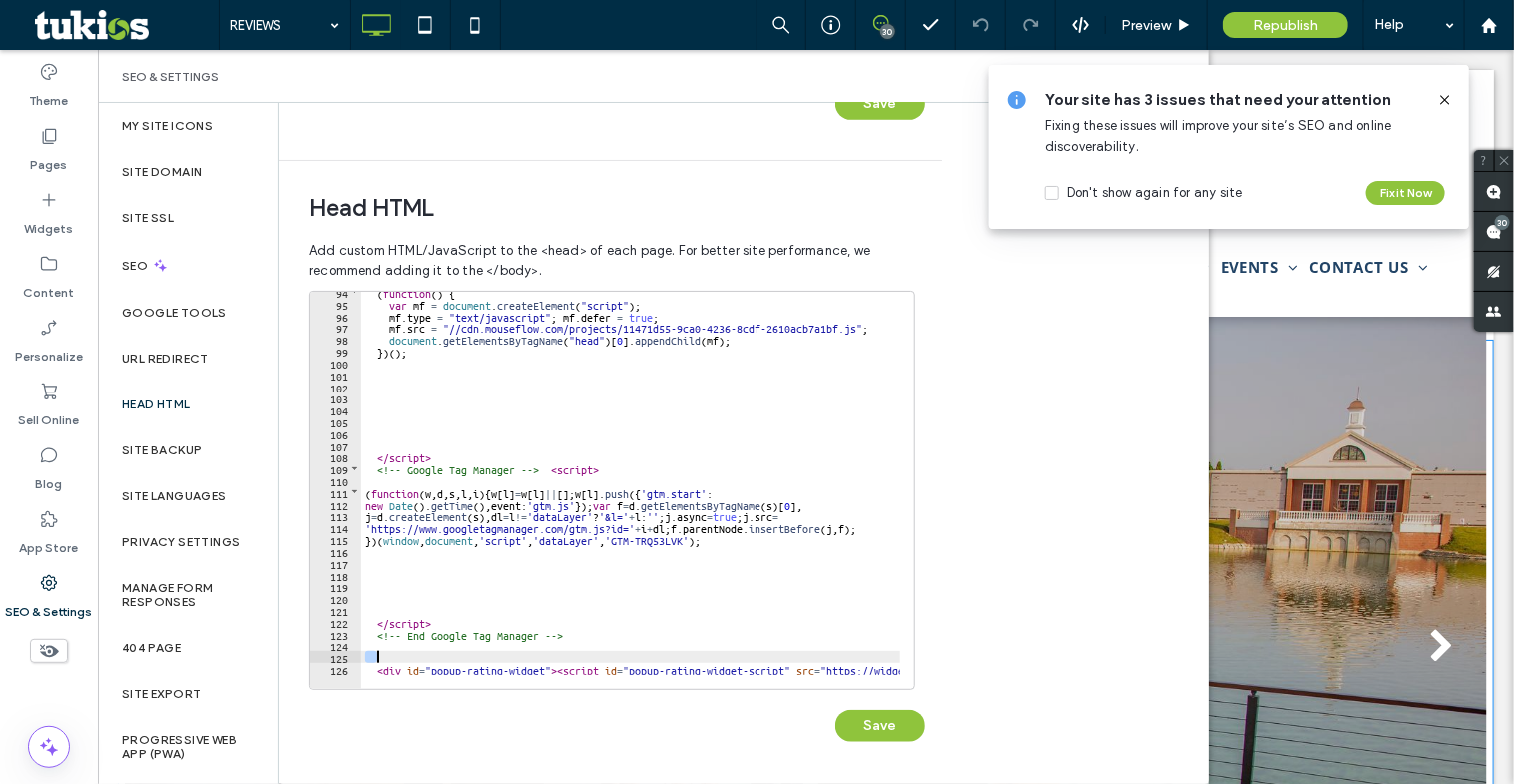 click on "( function ( )   {      var   mf   =   document . createElement ( "script" ) ;      mf . type   =   "text/javascript" ;   mf . defer   =   true ;      mf . src   =   "//cdn.mouseflow.com/projects/11471d55-9ca0-4236-8cdf-2610acb7a1bf.js" ;      document . getElementsByTagName ( "head" ) [ 0 ] . appendChild ( mf ) ;    }) ( ) ;                         </ script >    <!-- Google Tag Manager -->    < script > ( function ( w , d , s , l , i ) { w [ l ] = w [ l ] || [ ] ; w [ l ] . push ({ 'gtm.start' : new   Date ( ) . getTime ( ) , event : 'gtm.js' }) ; var   f = d . getElementsByTagName ( s ) [ 0 ] , j = d . createElement ( s ) , dl = l != 'dataLayer' ? '&l=' + l : '' ; j . async = true ; j . src = 'https://www.googletagmanager.com/gtm.js?id=' + i + dl ; f . parentNode . insertBefore ( j , f ) ; }) ( window , document , 'script' , 'dataLayer' , 'GTM-TRQ53LVK' ) ;                   </ script >    <!-- End Google Tag Manager -->          < div   id = "popup-rating-widget" > < script   id =   src =   async > </" at bounding box center [1156, 489] 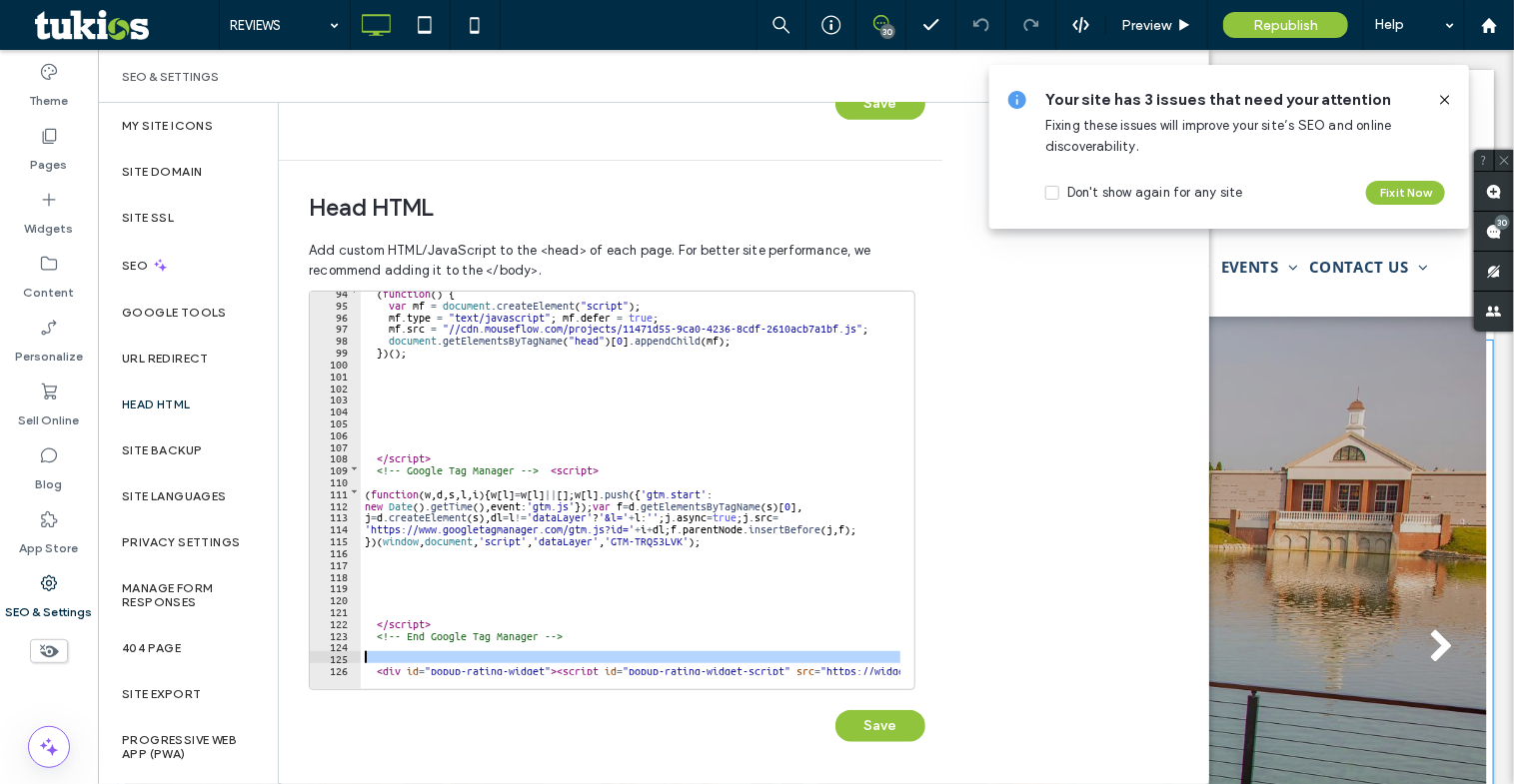 click on "( function ( )   {      var   mf   =   document . createElement ( "script" ) ;      mf . type   =   "text/javascript" ;   mf . defer   =   true ;      mf . src   =   "//cdn.mouseflow.com/projects/11471d55-9ca0-4236-8cdf-2610acb7a1bf.js" ;      document . getElementsByTagName ( "head" ) [ 0 ] . appendChild ( mf ) ;    }) ( ) ;                         </ script >    <!-- Google Tag Manager -->    < script > ( function ( w , d , s , l , i ) { w [ l ] = w [ l ] || [ ] ; w [ l ] . push ({ 'gtm.start' : new   Date ( ) . getTime ( ) , event : 'gtm.js' }) ; var   f = d . getElementsByTagName ( s ) [ 0 ] , j = d . createElement ( s ) , dl = l != 'dataLayer' ? '&l=' + l : '' ; j . async = true ; j . src = 'https://www.googletagmanager.com/gtm.js?id=' + i + dl ; f . parentNode . insertBefore ( j , f ) ; }) ( window , document , 'script' , 'dataLayer' , 'GTM-TRQ53LVK' ) ;                   </ script >    <!-- End Google Tag Manager -->          < div   id = "popup-rating-widget" > < script   id =   src =   async > </" at bounding box center (1156, 489) 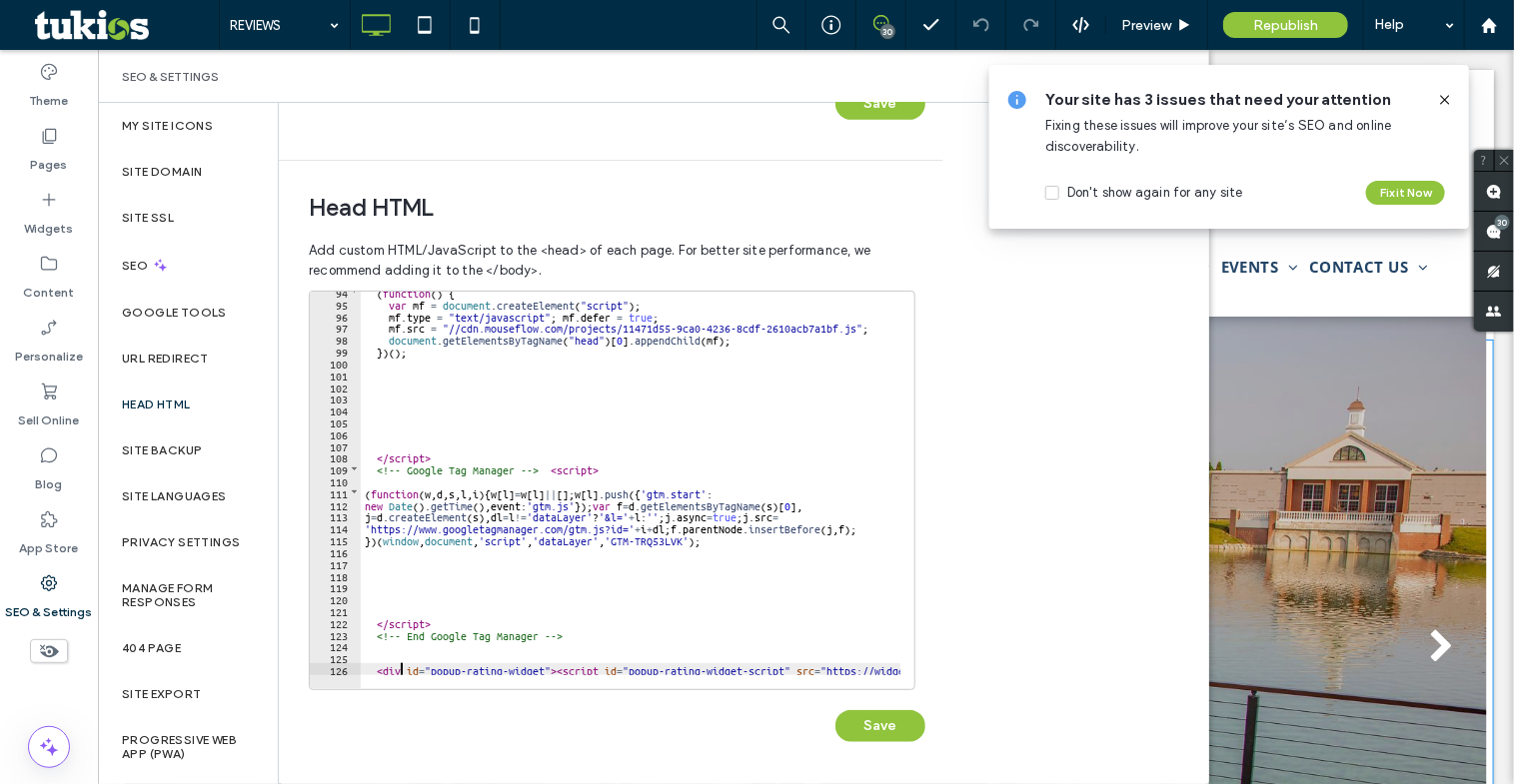 click on "( function ( )   {      var   mf   =   document . createElement ( "script" ) ;      mf . type   =   "text/javascript" ;   mf . defer   =   true ;      mf . src   =   "//cdn.mouseflow.com/projects/11471d55-9ca0-4236-8cdf-2610acb7a1bf.js" ;      document . getElementsByTagName ( "head" ) [ 0 ] . appendChild ( mf ) ;    }) ( ) ;                         </ script >    <!-- Google Tag Manager -->    < script > ( function ( w , d , s , l , i ) { w [ l ] = w [ l ] || [ ] ; w [ l ] . push ({ 'gtm.start' : new   Date ( ) . getTime ( ) , event : 'gtm.js' }) ; var   f = d . getElementsByTagName ( s ) [ 0 ] , j = d . createElement ( s ) , dl = l != 'dataLayer' ? '&l=' + l : '' ; j . async = true ; j . src = 'https://www.googletagmanager.com/gtm.js?id=' + i + dl ; f . parentNode . insertBefore ( j , f ) ; }) ( window , document , 'script' , 'dataLayer' , 'GTM-TRQ53LVK' ) ;                   </ script >    <!-- End Google Tag Manager -->          < div   id = "popup-rating-widget" > < script   id =   src =   async > </" at bounding box center [1156, 489] 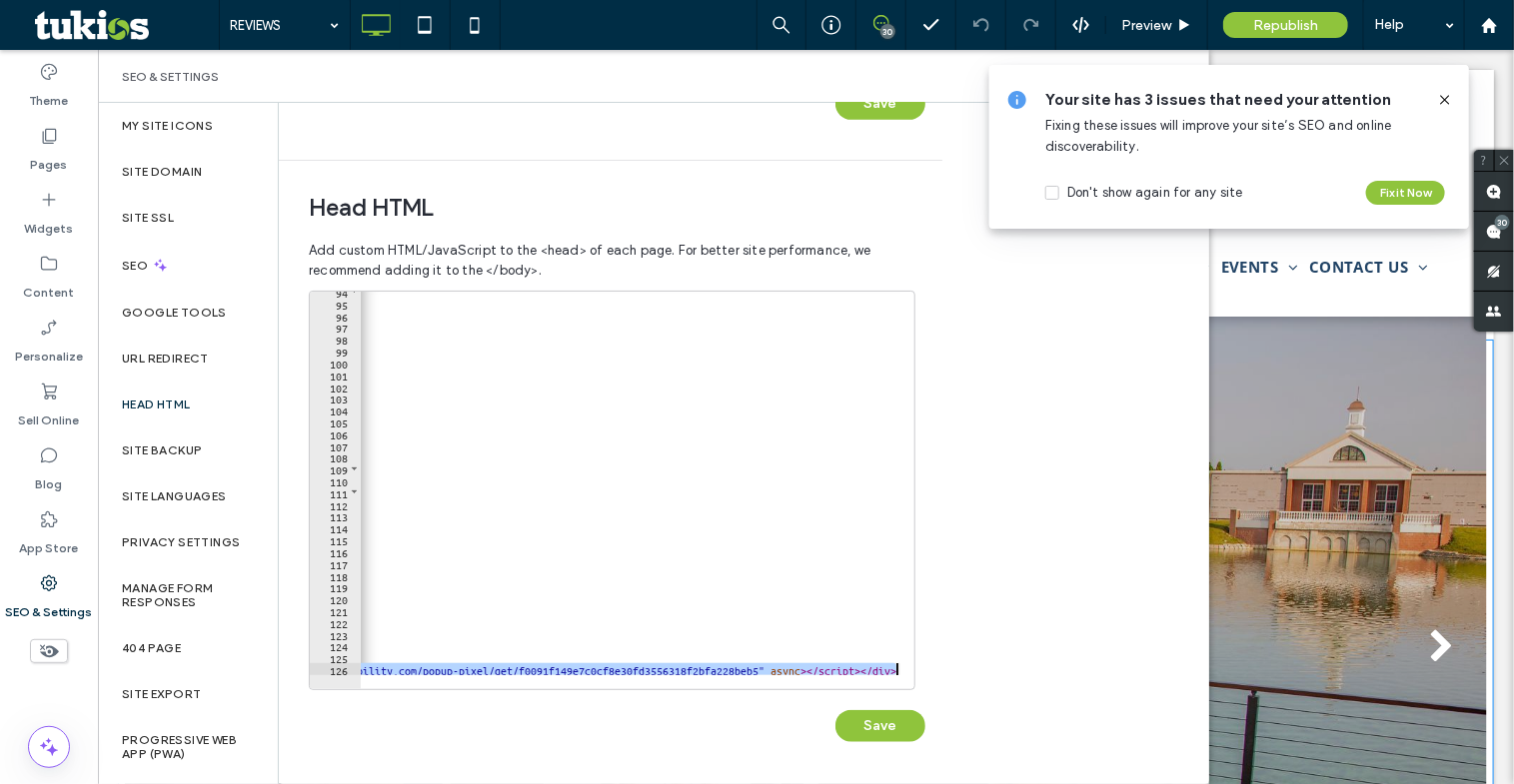 scroll, scrollTop: 0, scrollLeft: 0, axis: both 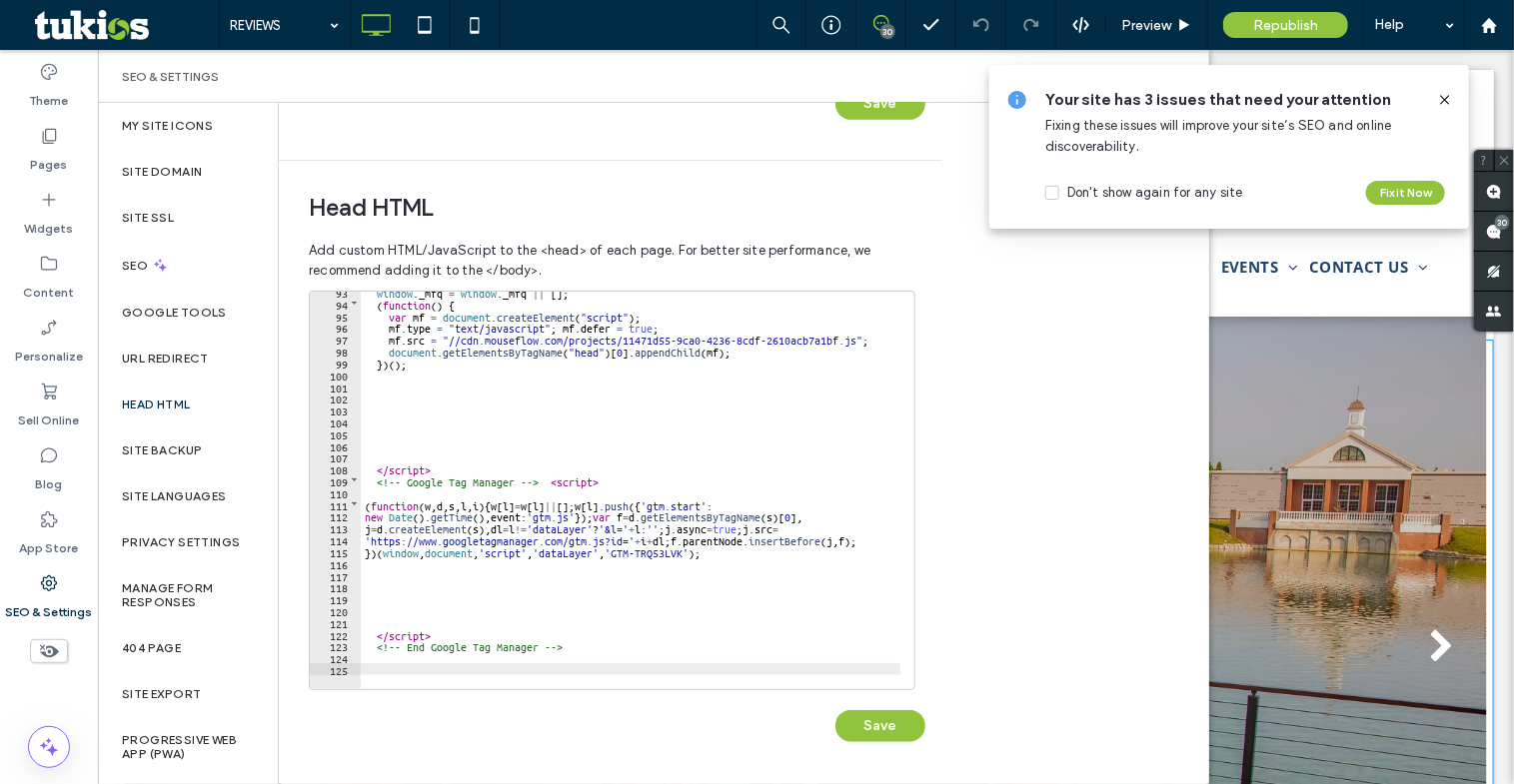click on "** 93 94 95 96 97 98 99 100 101 102 103 104 105 106 107 108 109 110 111 112 113 114 115 116 117 118 119 120 121 122 123 124 125    window . _mfq   =   window . _mfq   ||   [ ] ;    ( function ( )   {      var   mf   =   document . createElement ( "script" ) ;      mf . type   =   "text/javascript" ;   mf . defer   =   true ;      mf . src   =   "//cdn.mouseflow.com/projects/11471d55-9ca0-4236-8cdf-2610acb7a1bf.js" ;      document . getElementsByTagName ( "head" ) [ 0 ] . appendChild ( mf ) ;    }) ( ) ;                         </ script >    <!-- Google Tag Manager -->    < script > ( function ( w , d , s , l , i ) { w [ l ] = w [ l ] || [ ] ; w [ l ] . push ({ 'gtm.start' : new   Date ( ) . getTime ( ) , event : 'gtm.js' }) ; var   f = d . getElementsByTagName ( s ) [ 0 ] , j = d . createElement ( s ) , dl = l != 'dataLayer' ? '&l=' + l : '' ; j . async = true ; j . src = 'https://www.googletagmanager.com/gtm.js?id=' + i + dl ; f . parentNode . insertBefore ( j , f ) ; }) ( window , document , 'script' , , )" at bounding box center [617, 526] 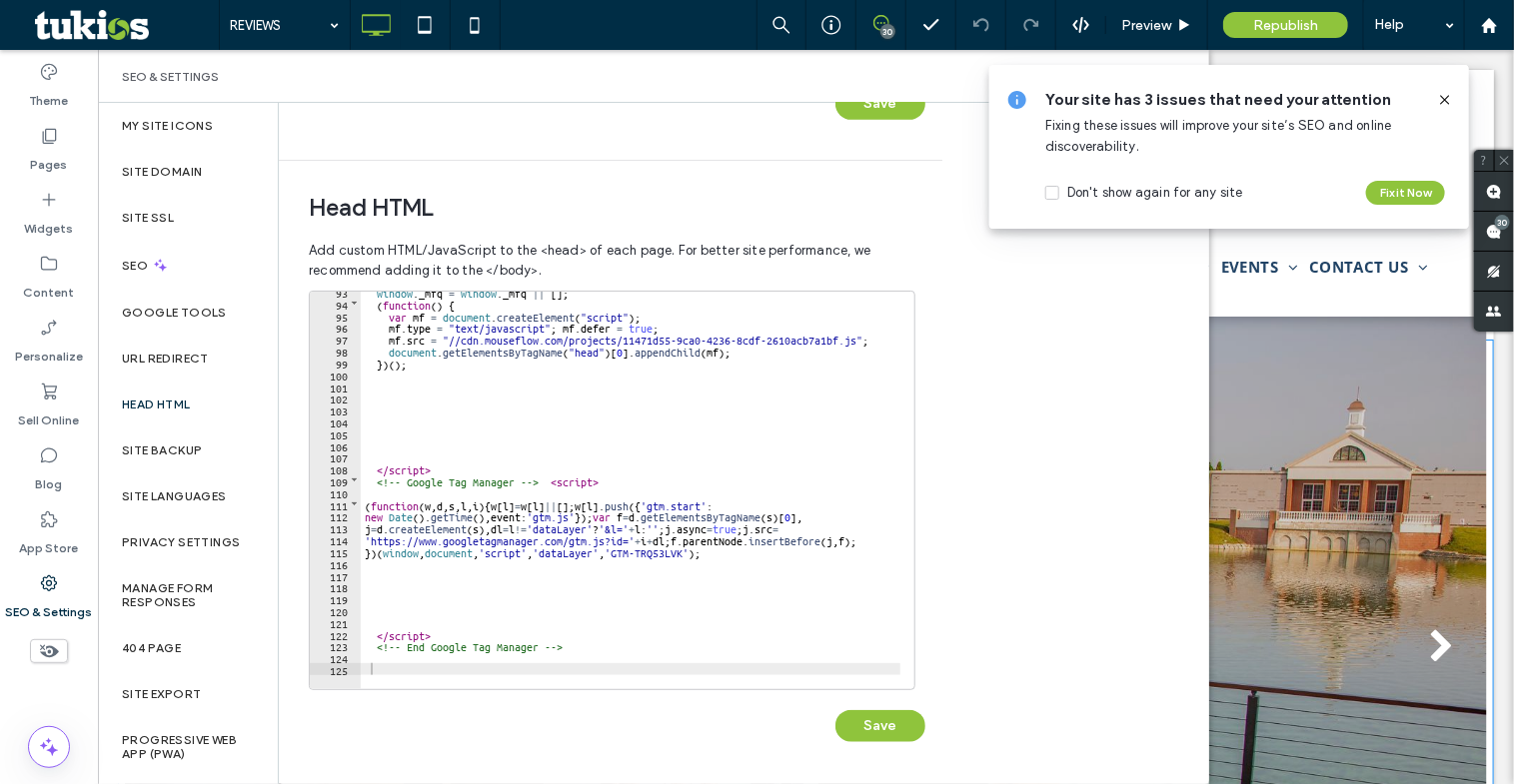 click on "Save" at bounding box center [617, 716] 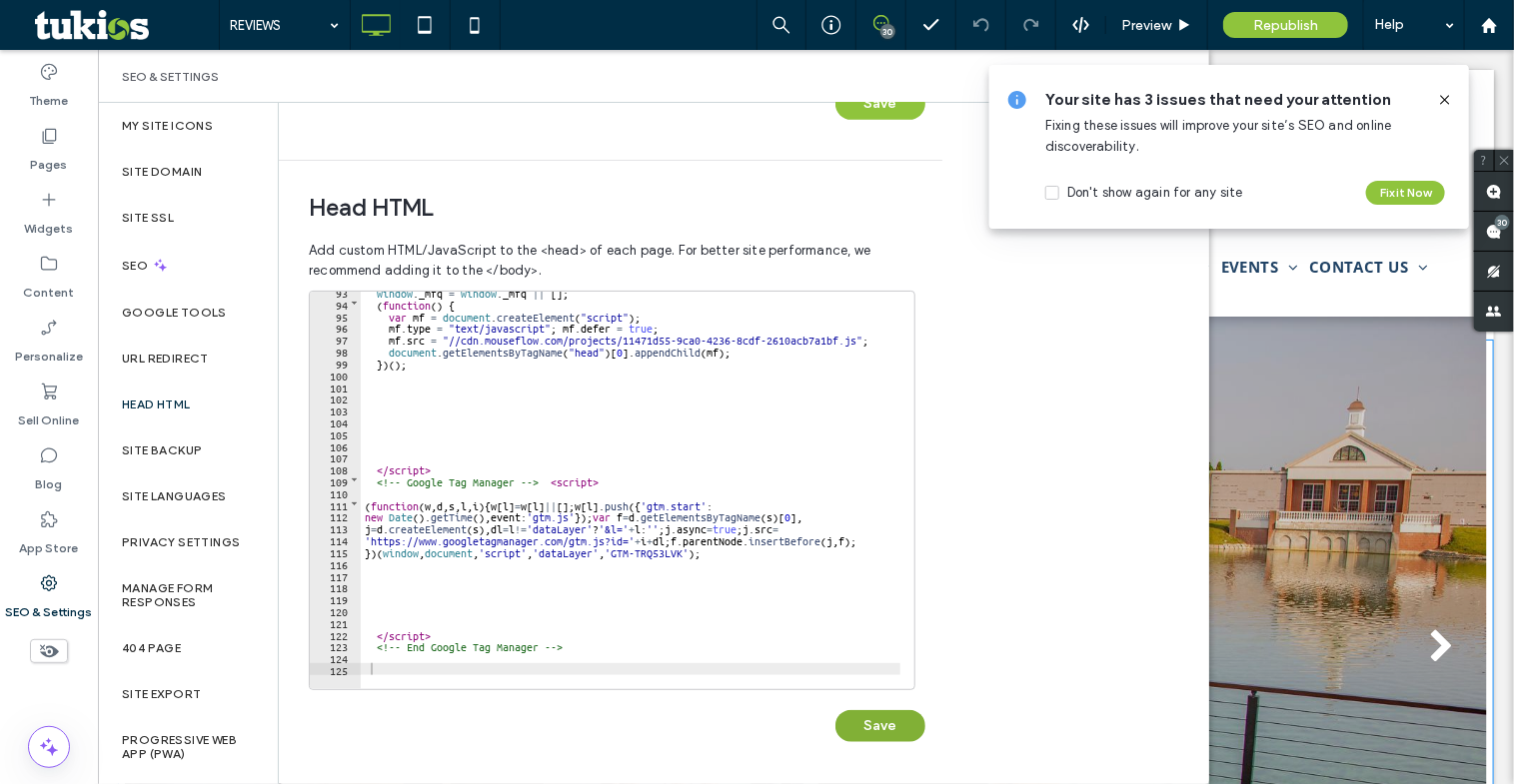 click on "Save" at bounding box center [880, 726] 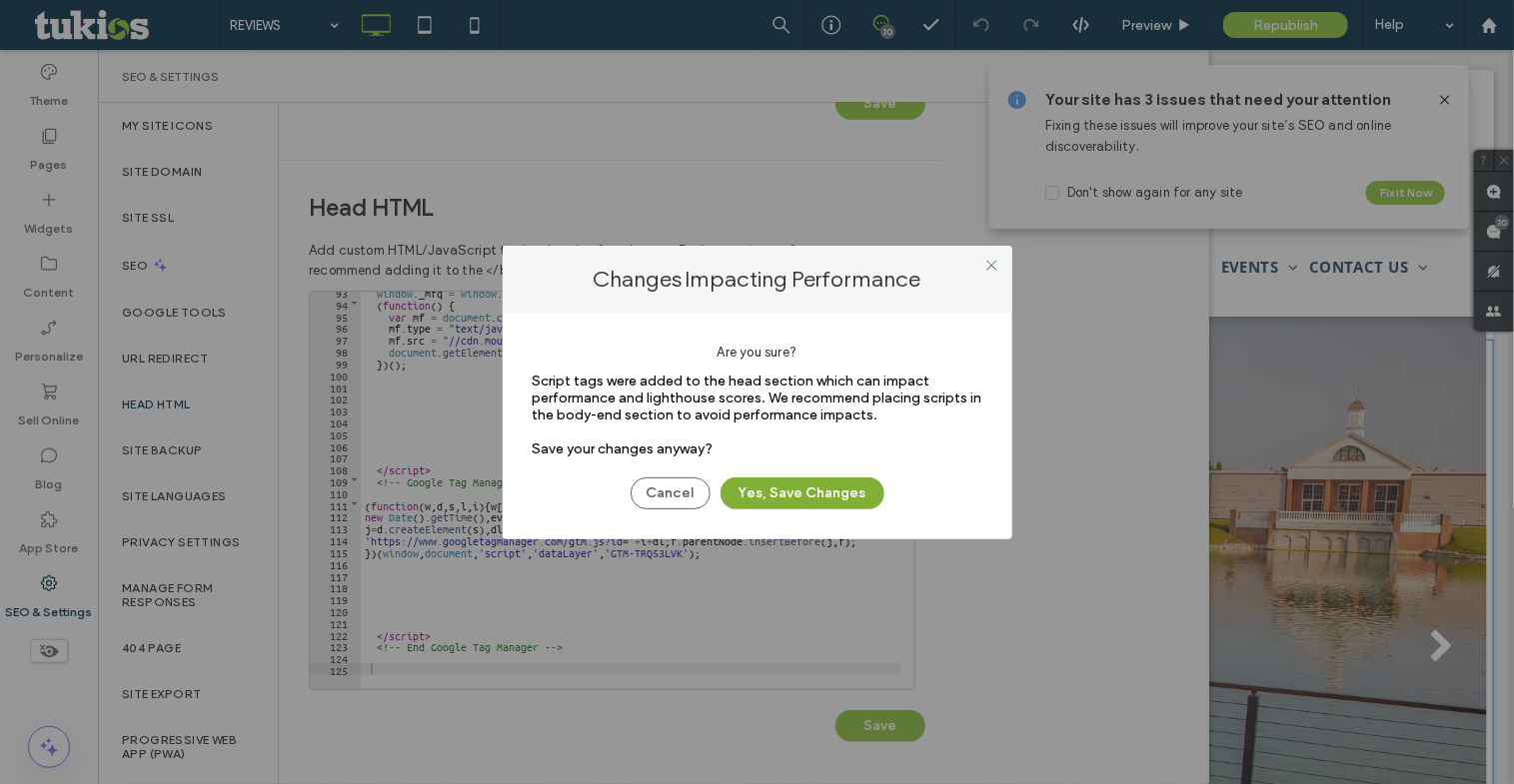 click on "Yes, Save Changes" at bounding box center (802, 493) 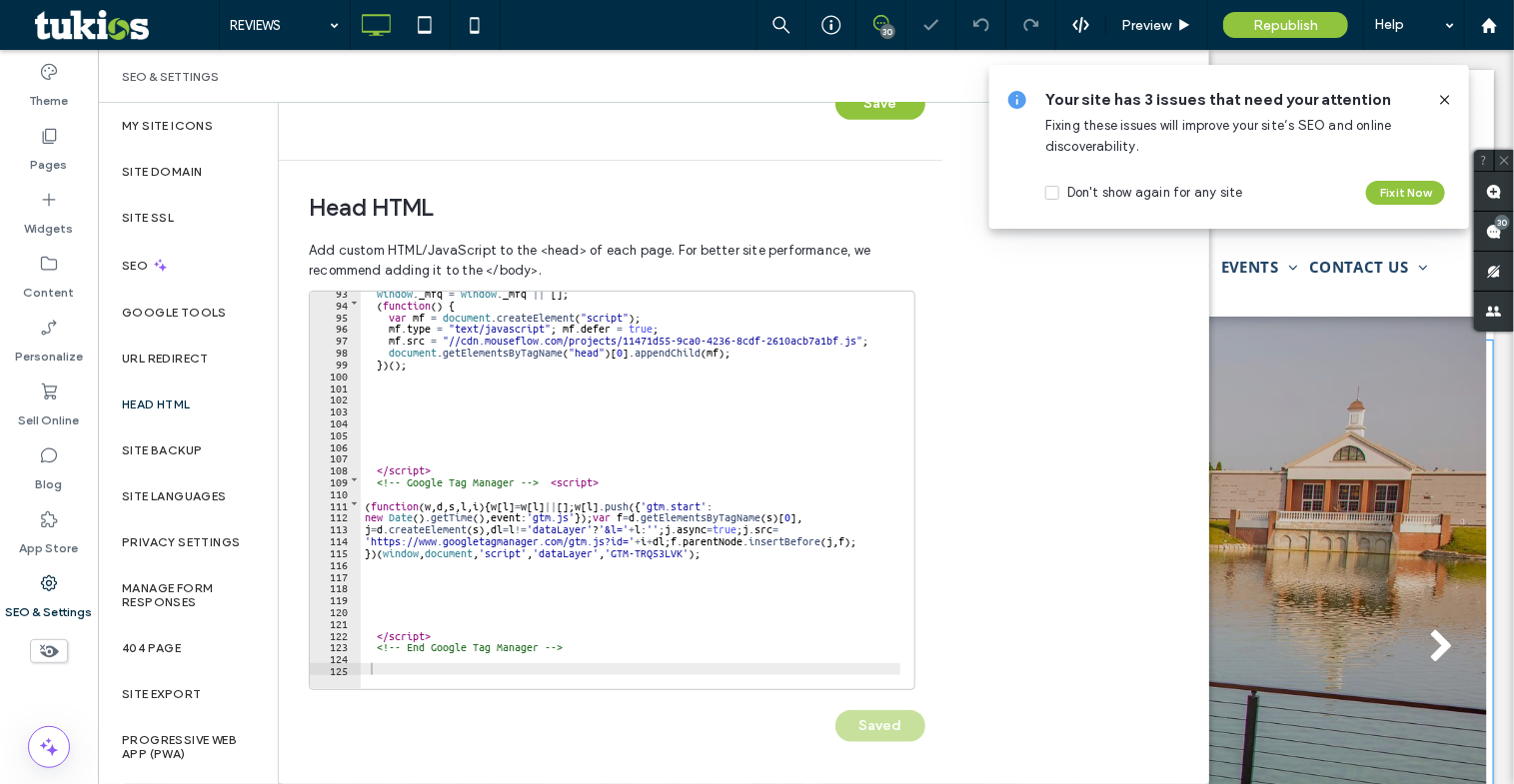 click 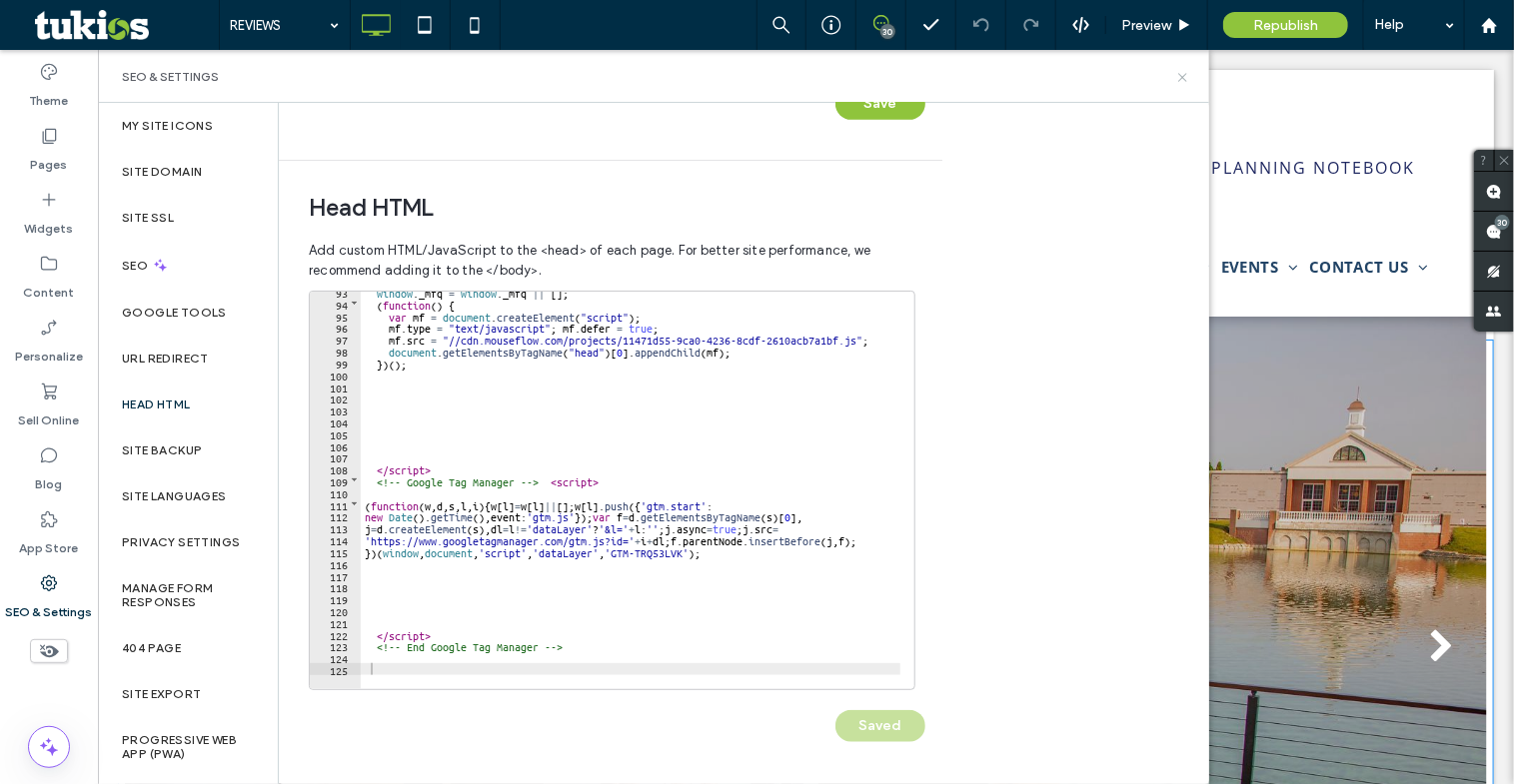 click 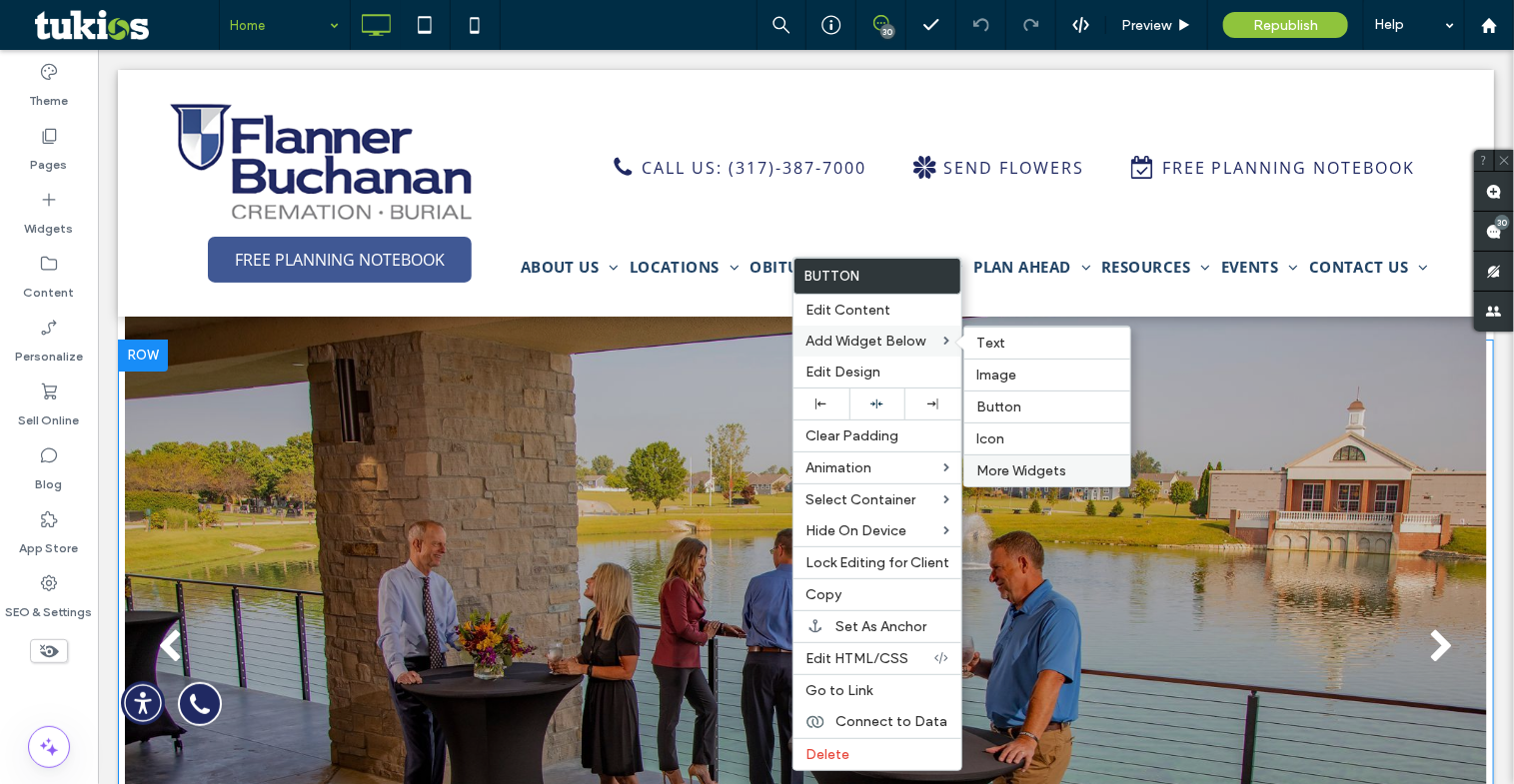 click on "More Widgets" at bounding box center [1021, 470] 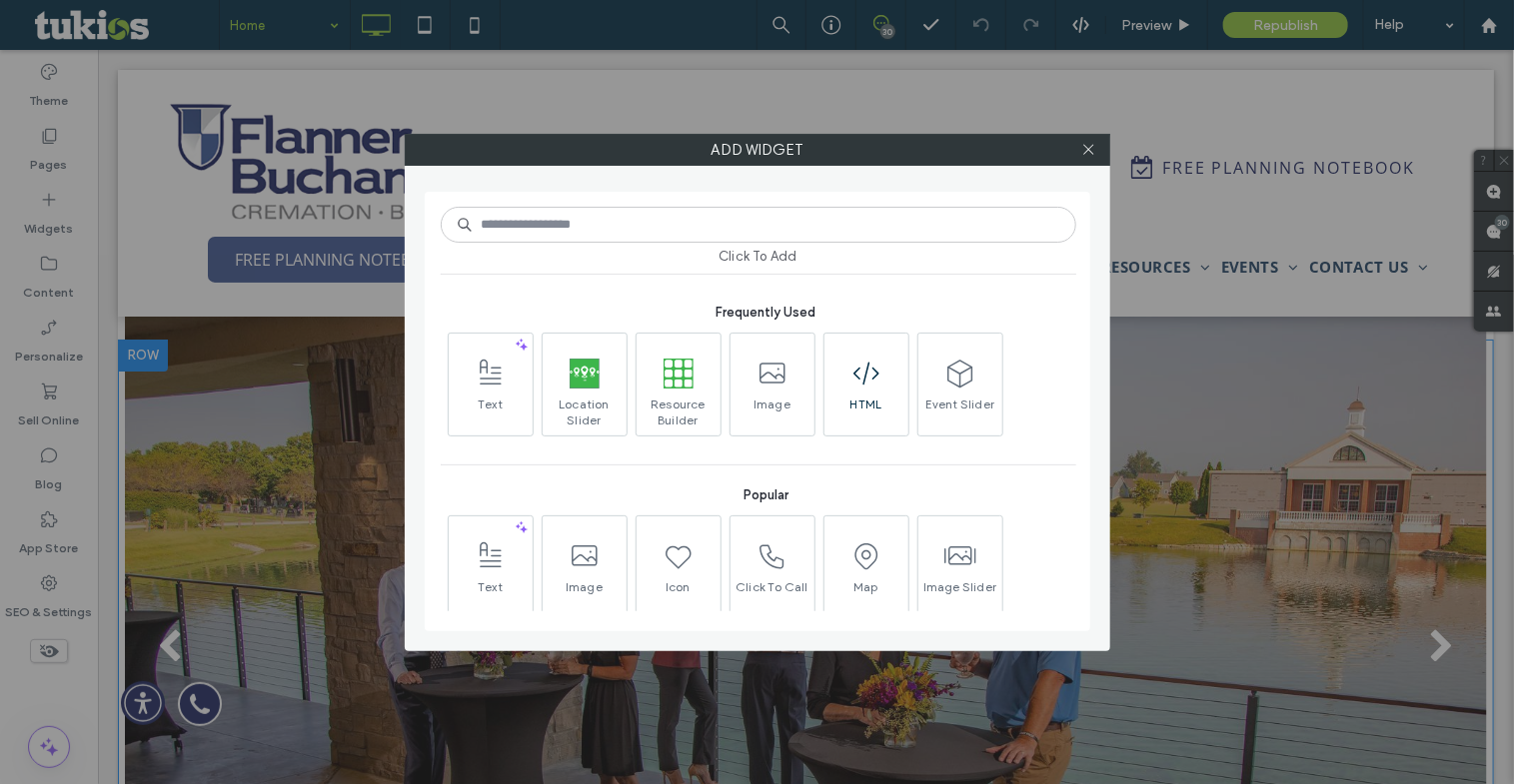 click on "HTML" at bounding box center [866, 410] 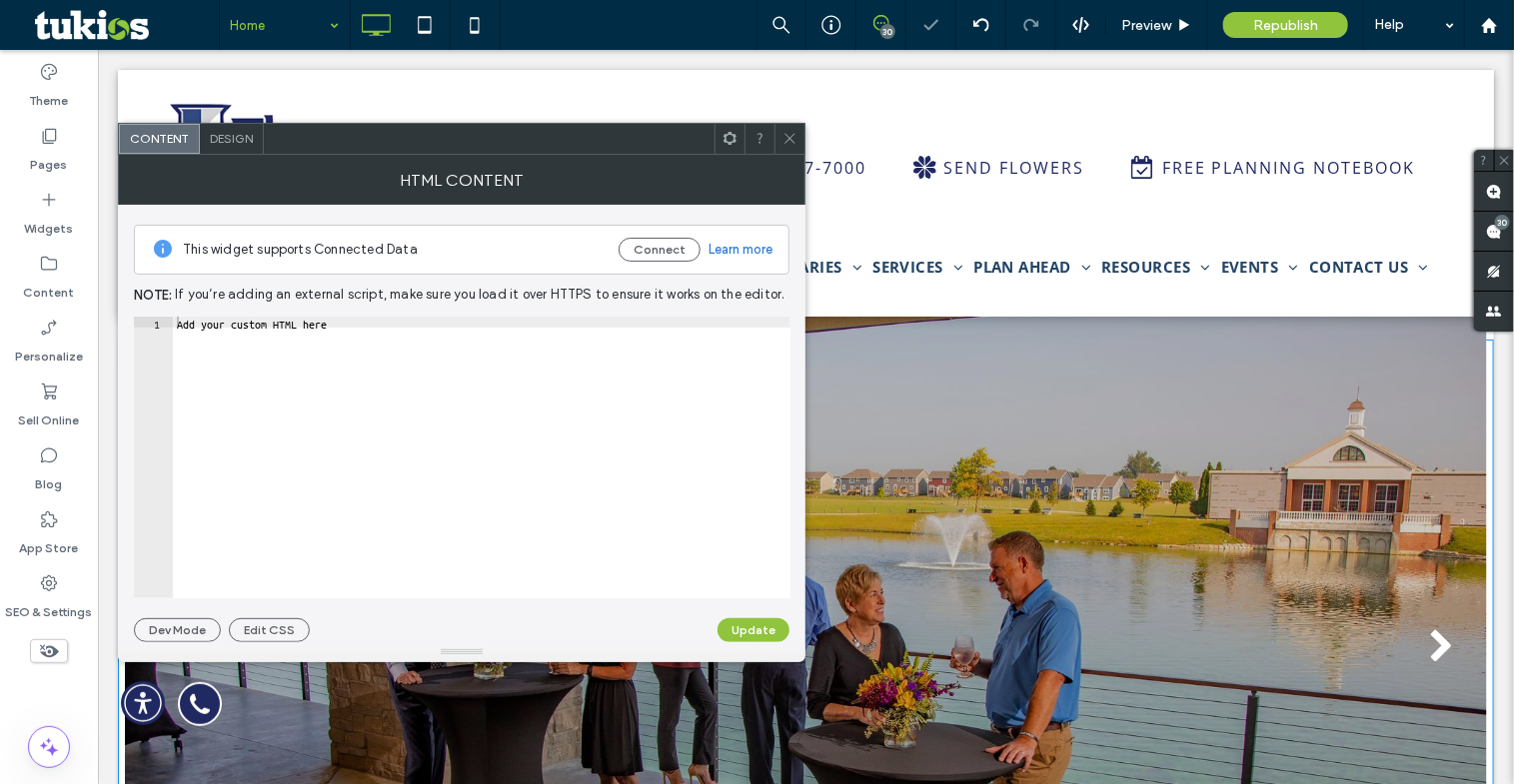 click on "Add your custom HTML here" at bounding box center (482, 469) 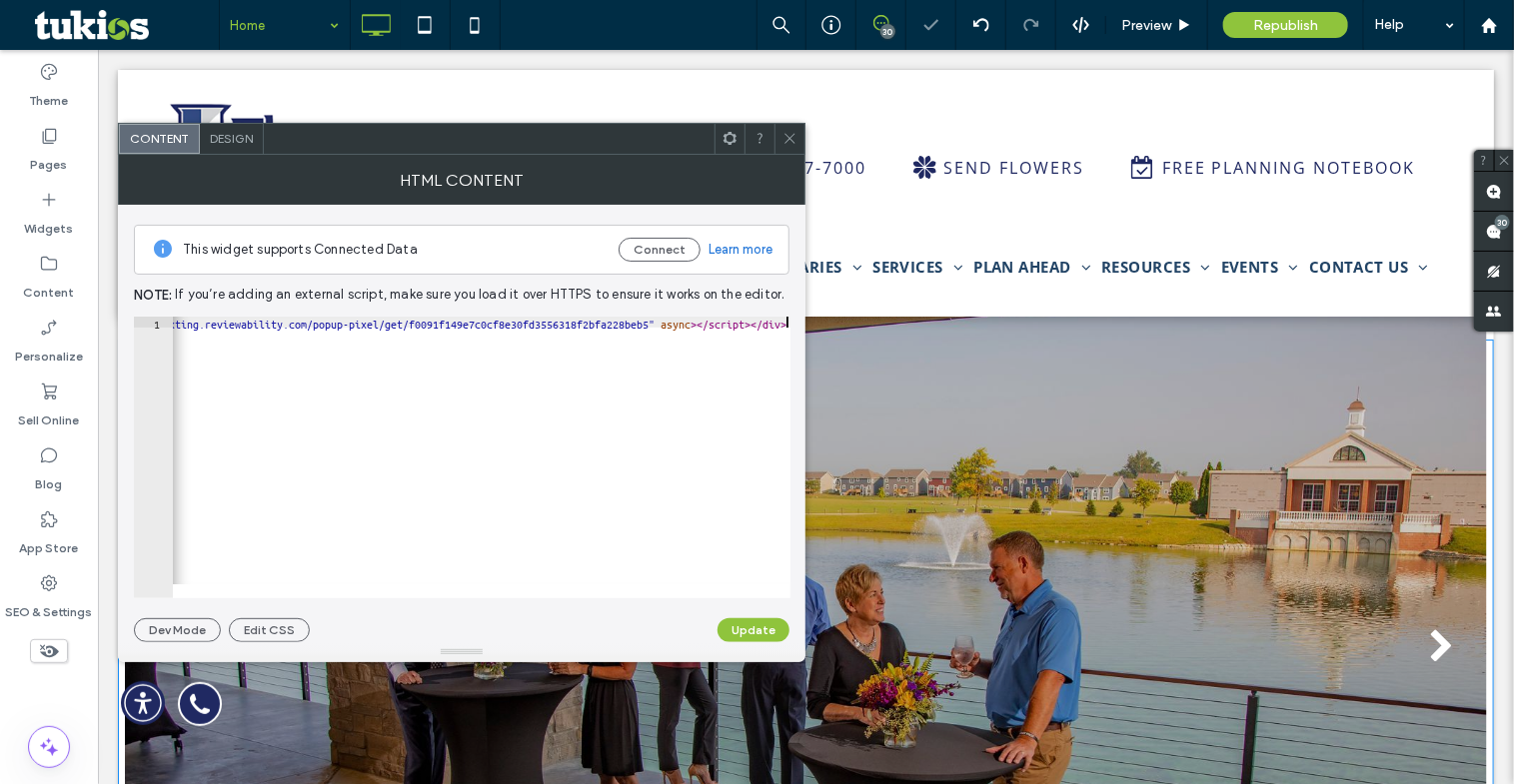 scroll, scrollTop: 0, scrollLeft: 984, axis: horizontal 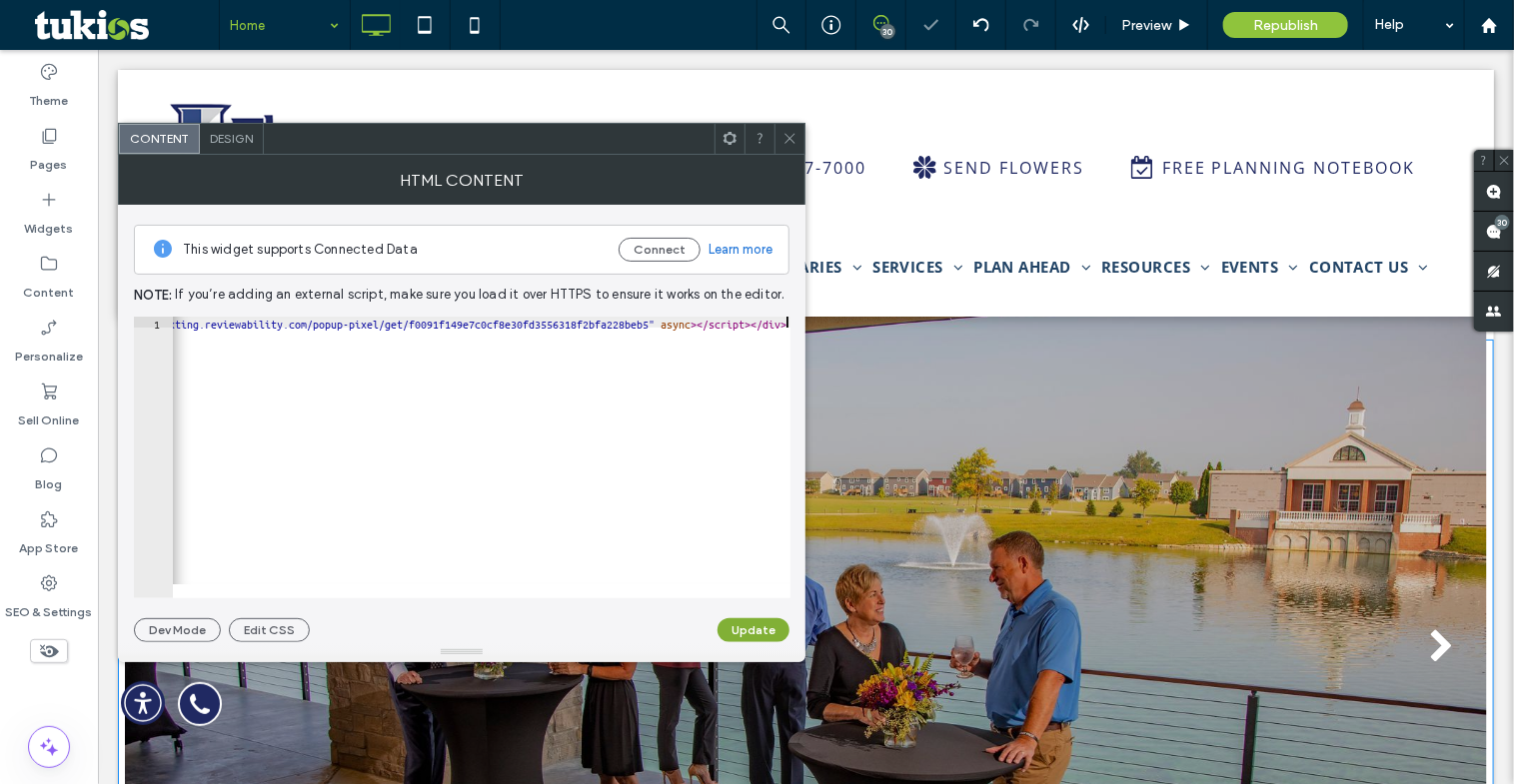 click on "Update" at bounding box center [754, 630] 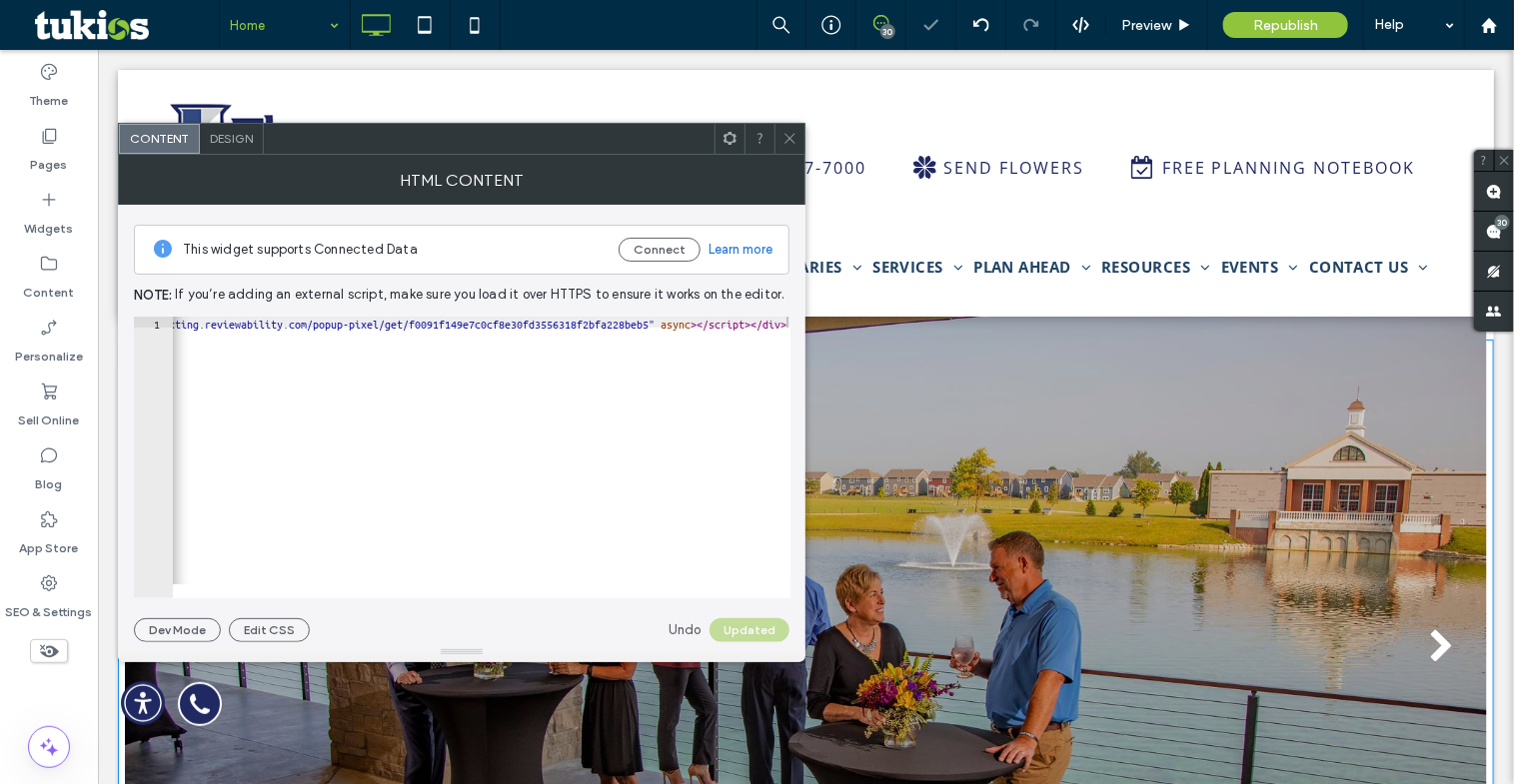 click at bounding box center (789, 139) 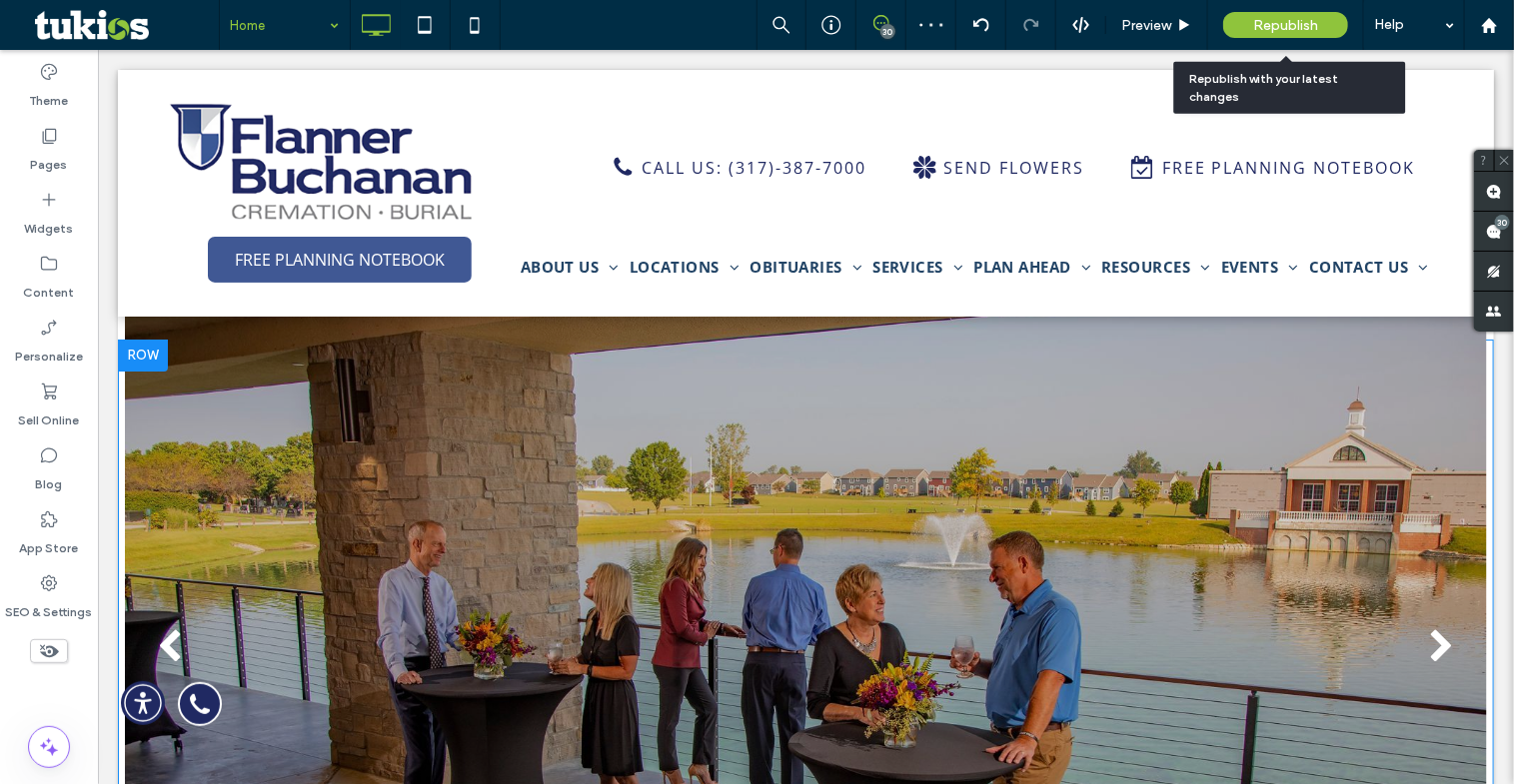 click on "Republish" at bounding box center (1285, 25) 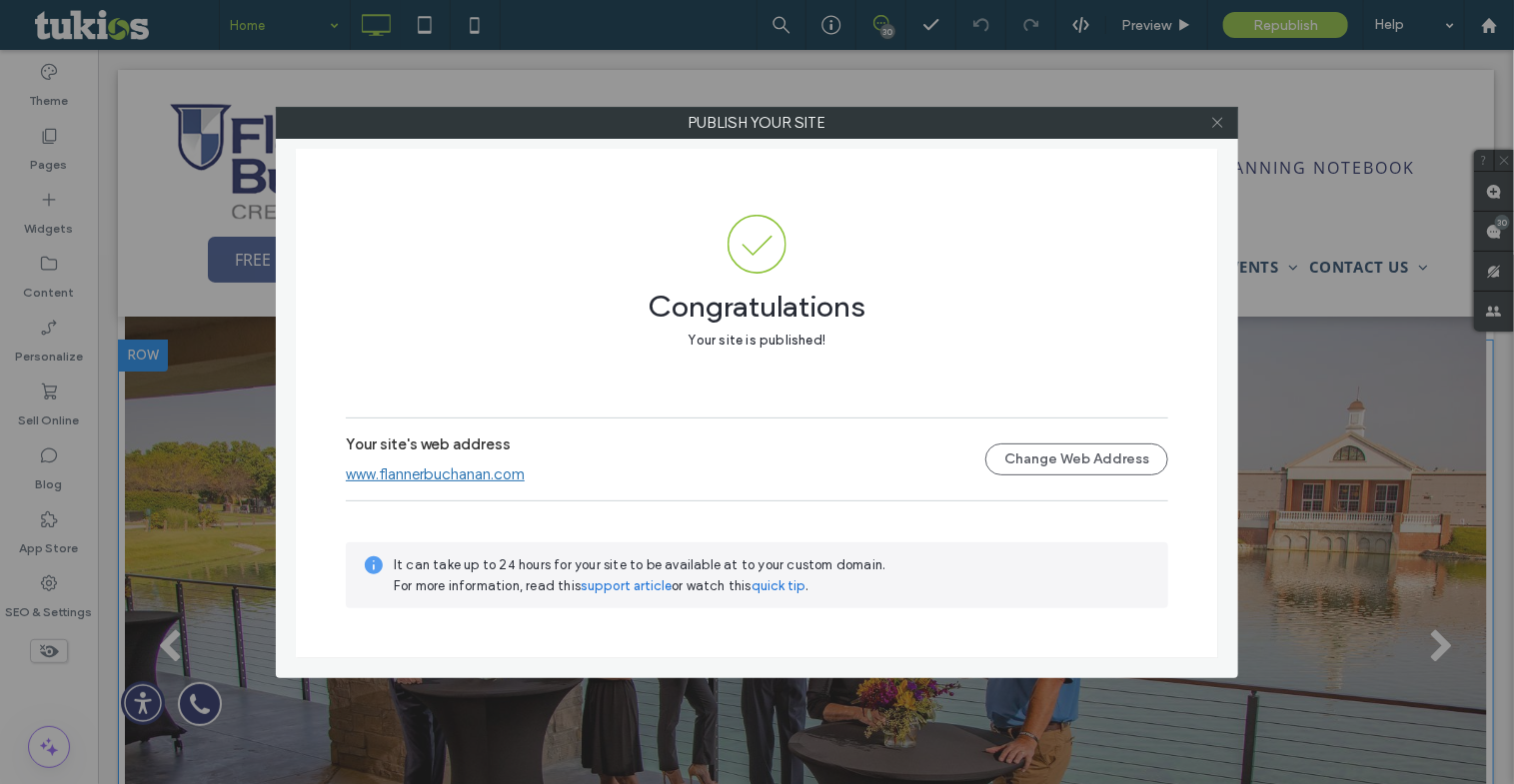 click at bounding box center [1217, 123] 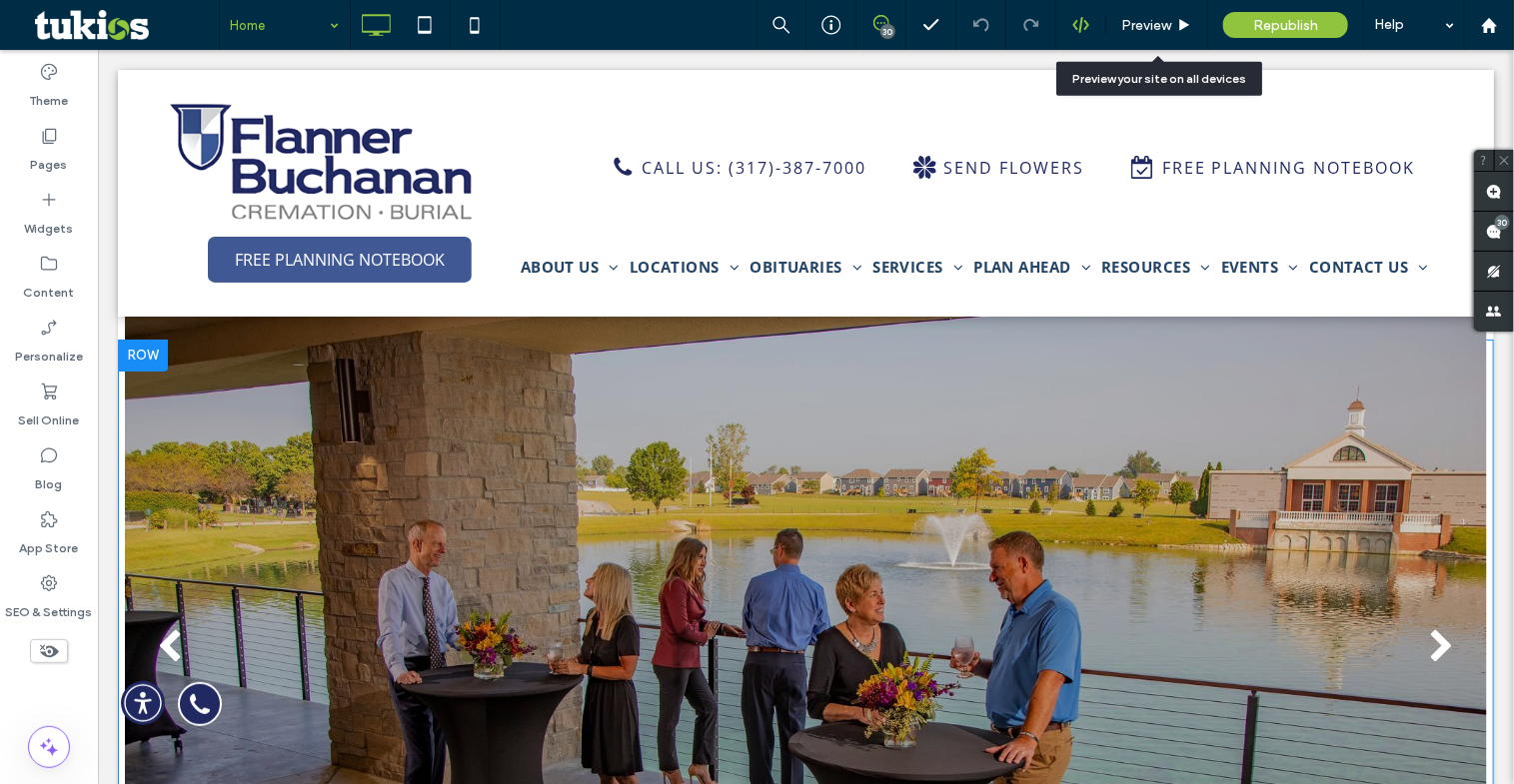 click 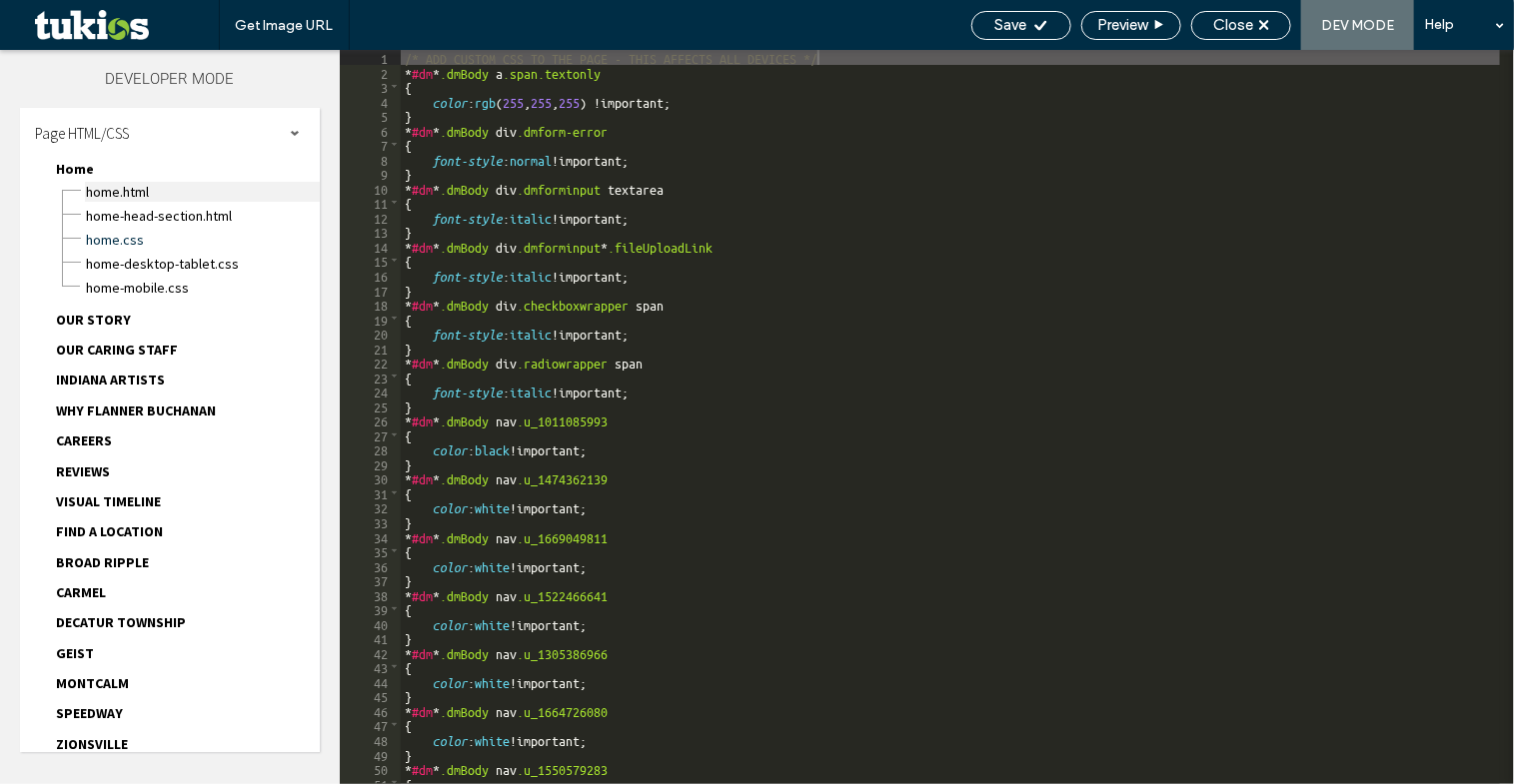 click on "Home.html" at bounding box center [202, 192] 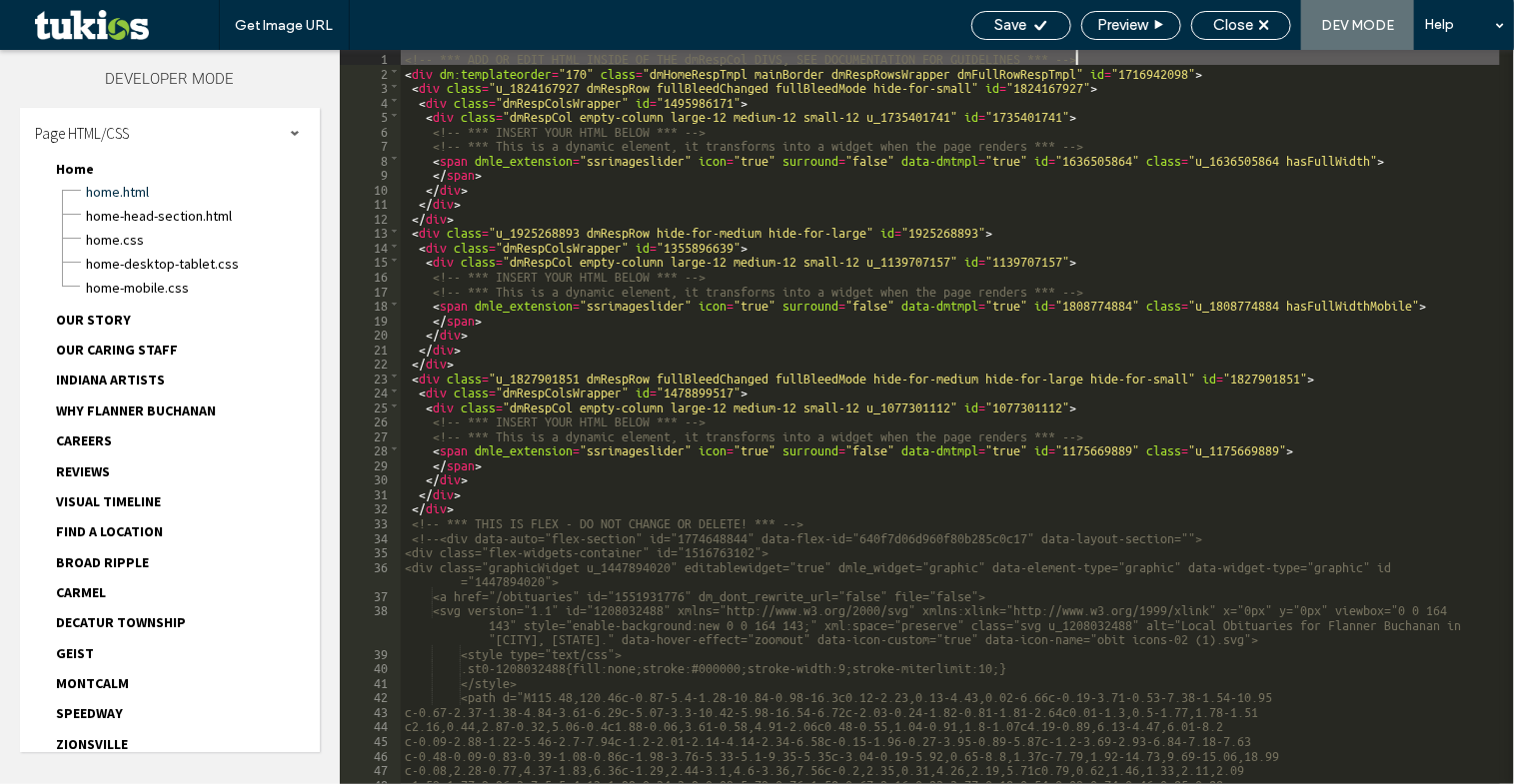 click on "<!-- *** ADD OR EDIT HTML INSIDE OF THE dmRespCol DIVS, SEE DOCUMENTATION FOR GUIDELINES *** --> < div   dm:templateorder = "170"   class = "dmHomeRespTmpl mainBorder dmRespRowsWrapper dmFullRowRespTmpl"   id = "1716942098" >   < div   class = "u_1824167927 dmRespRow fullBleedChanged fullBleedMode hide-for-small"   id = "1824167927" >    < div   class = "dmRespColsWrapper"   id = "1495986171" >     < div   class = "dmRespCol empty-column large-12 medium-12 small-12 u_1735401741"   id = "1735401741" >      <!-- *** INSERT YOUR HTML BELOW *** -->      <!-- *** This is a dynamic element, it transforms into a widget when the page renders *** -->      < span   dmle_extension = "ssrimageslider"   icon = "true"   surround = "false"   data-dmtmpl = "true"   id = "1636505864"   class = "u_1636505864 hasFullWidth" >      </ span >     </ div >    </ div >   </ div >   < div   class = "u_1925268893 dmRespRow hide-for-medium hide-for-large"   id = "1925268893" >    < div   class = "dmRespColsWrapper"   id = "1355896639"" at bounding box center [950, 431] 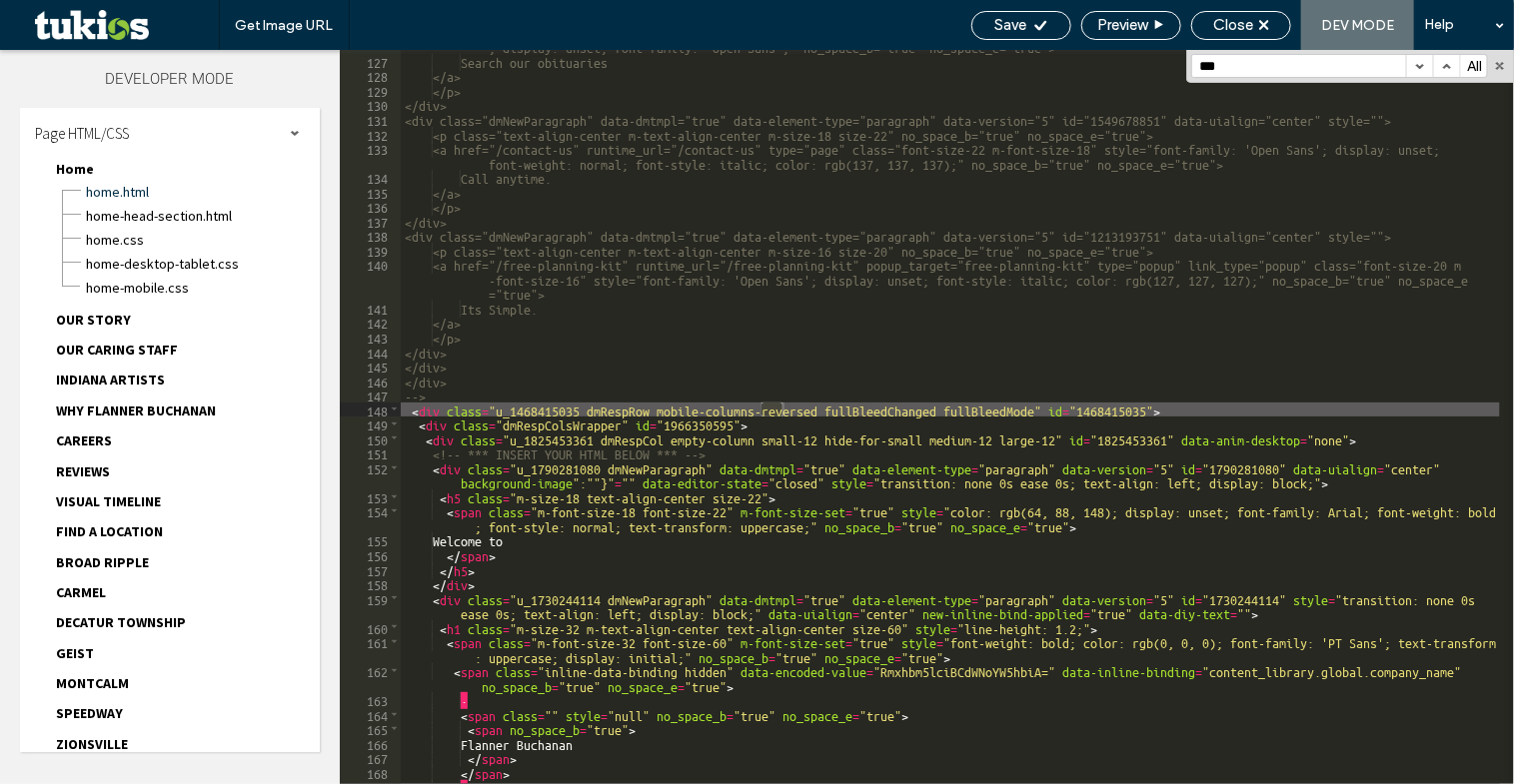 scroll, scrollTop: 3352, scrollLeft: 0, axis: vertical 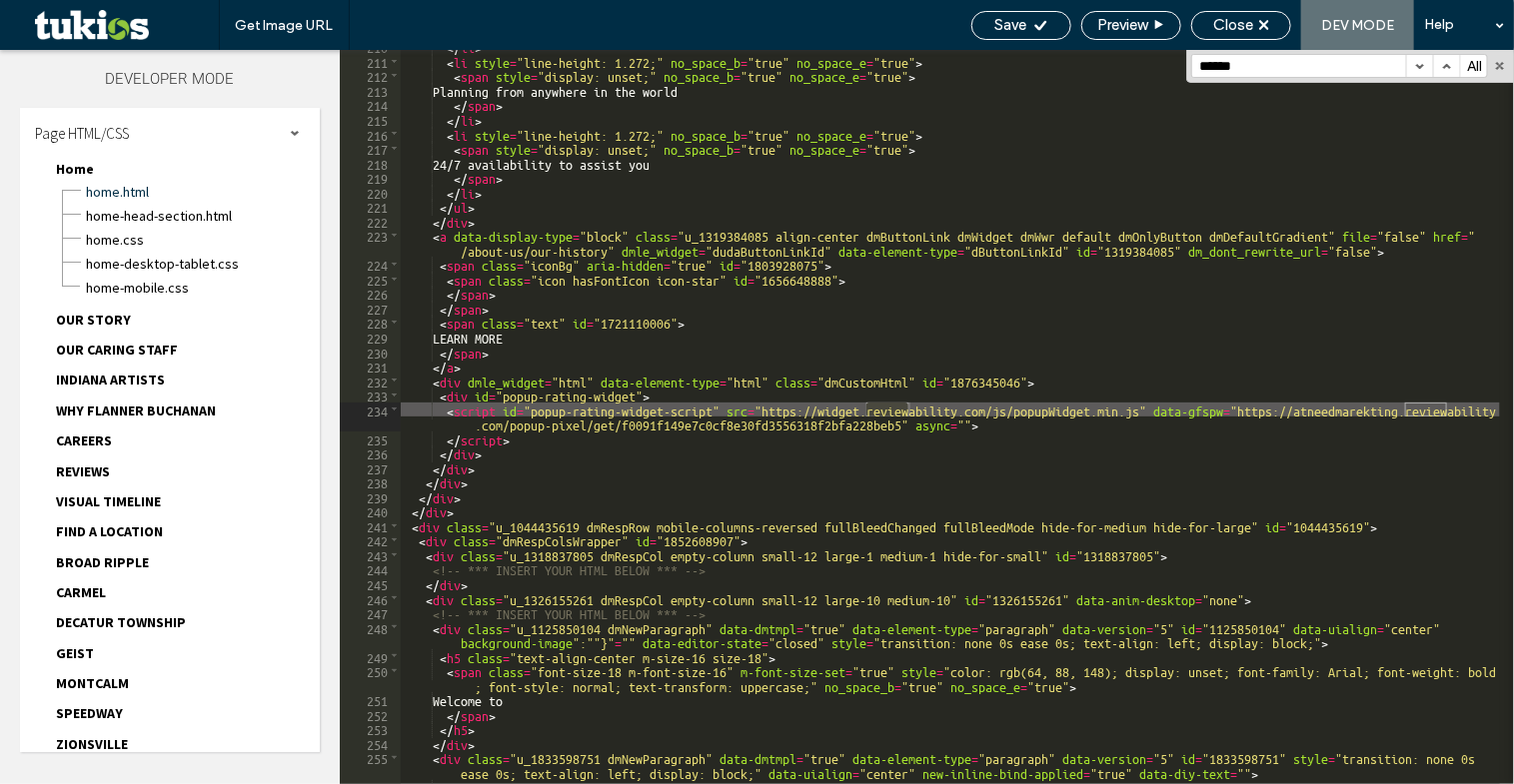 type on "******" 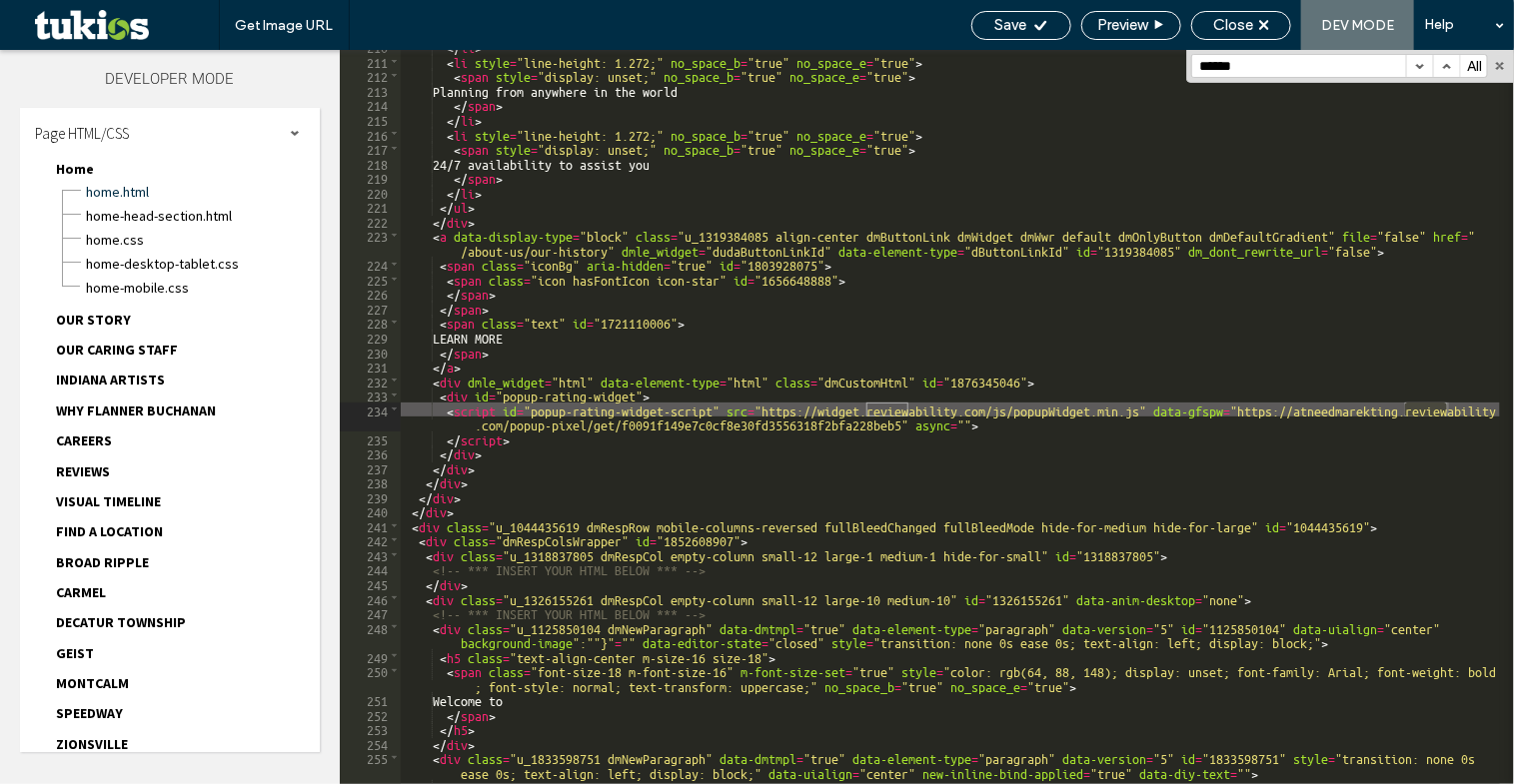 click at bounding box center [1419, 66] 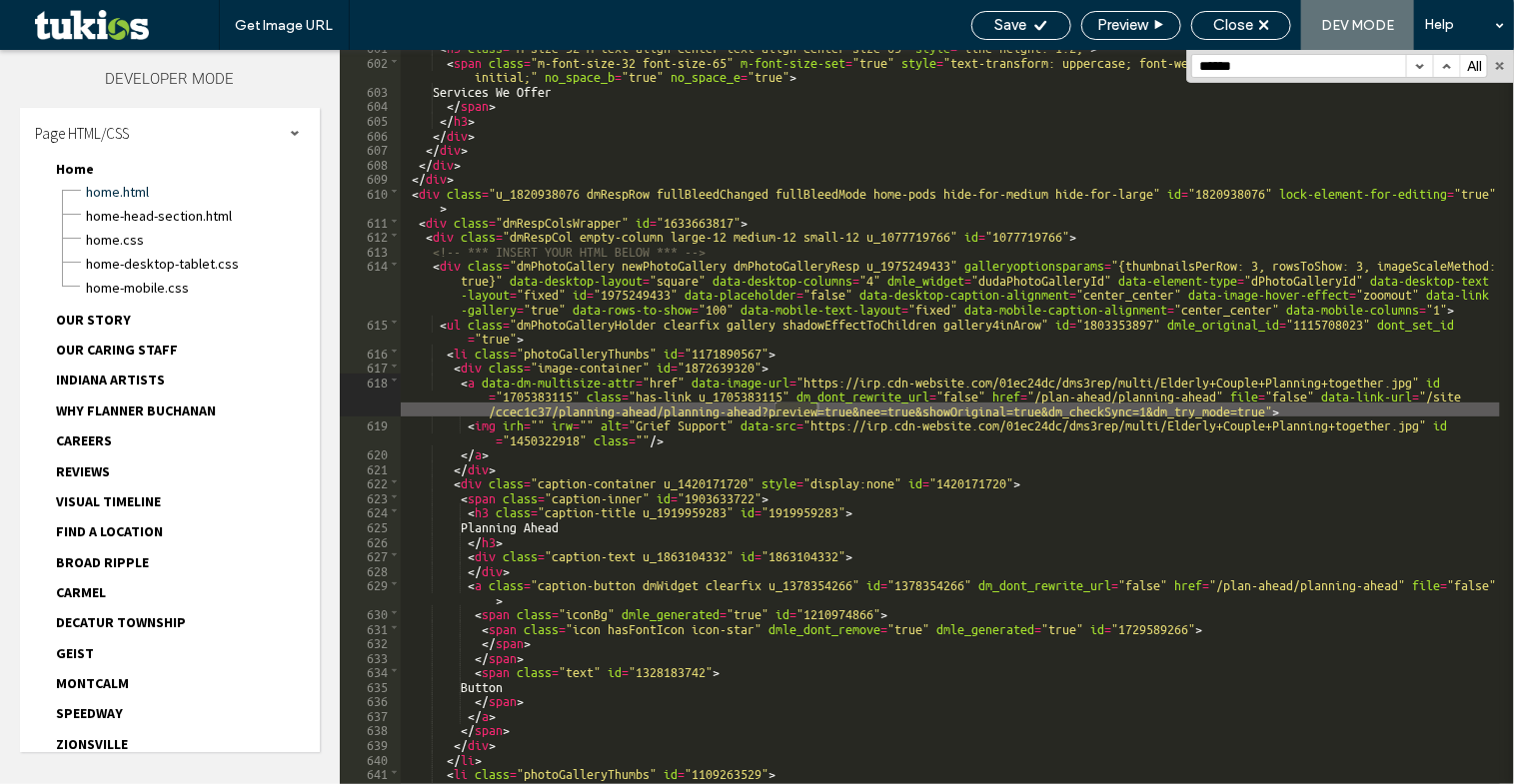 scroll, scrollTop: 10077, scrollLeft: 0, axis: vertical 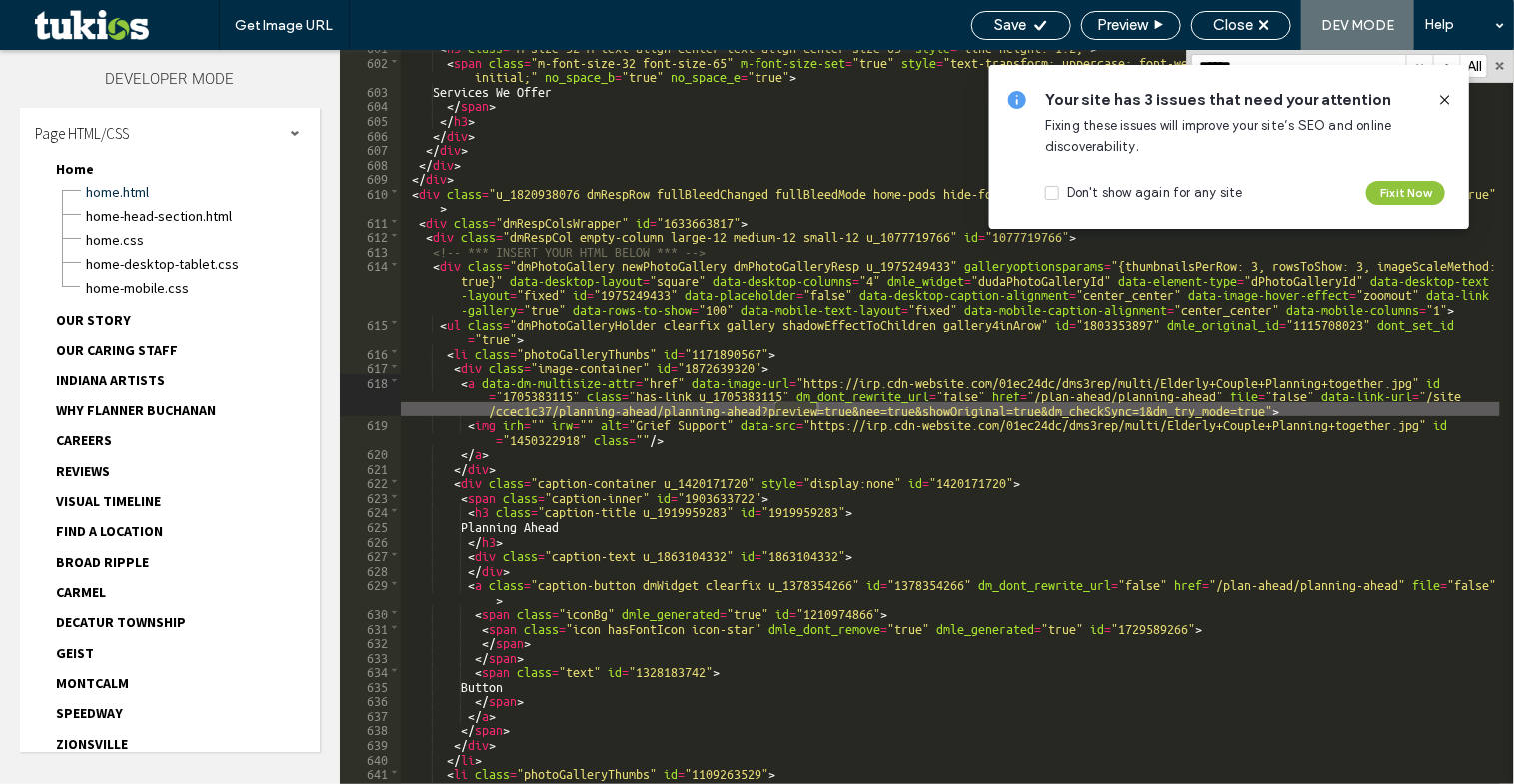 click 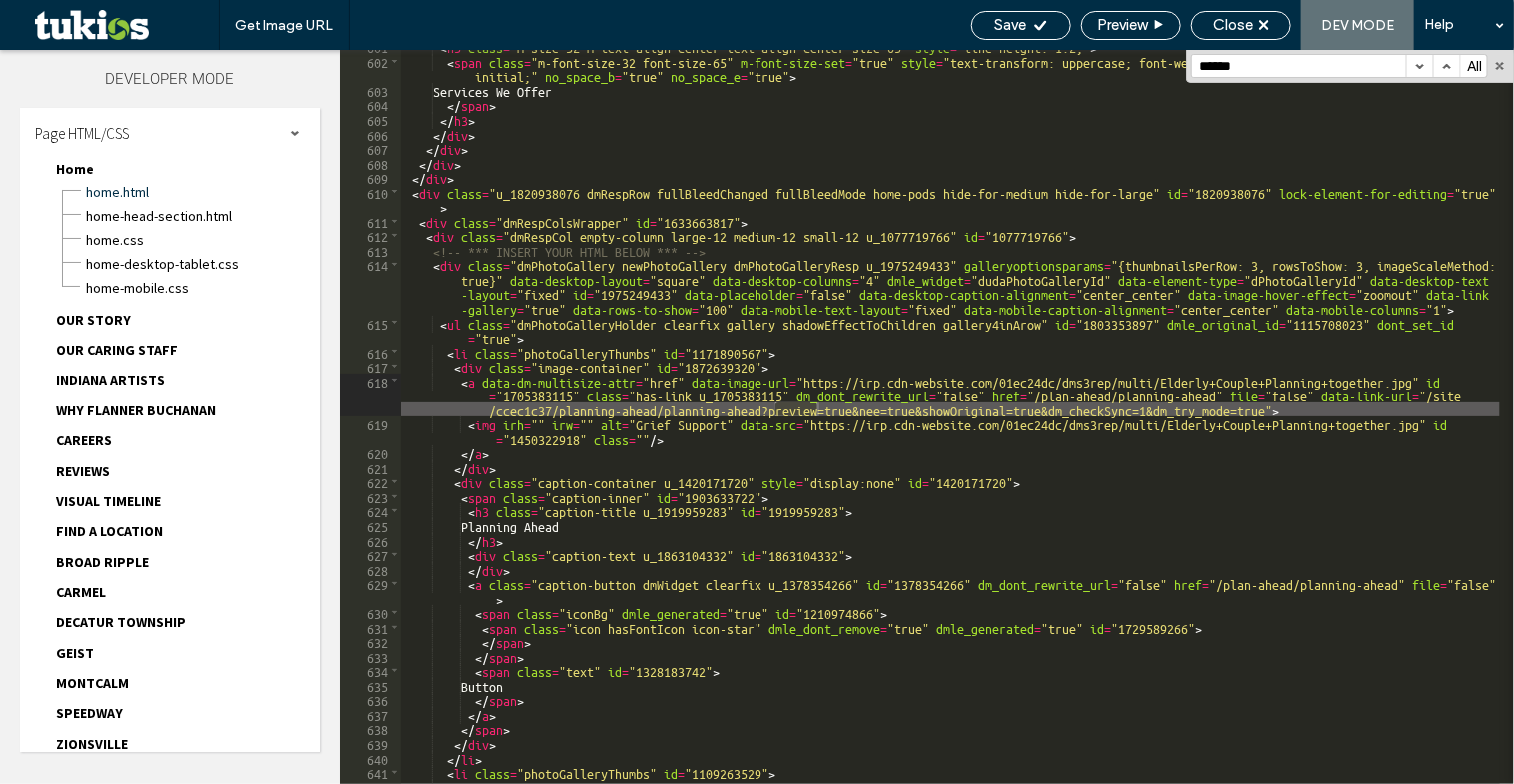click at bounding box center (1419, 66) 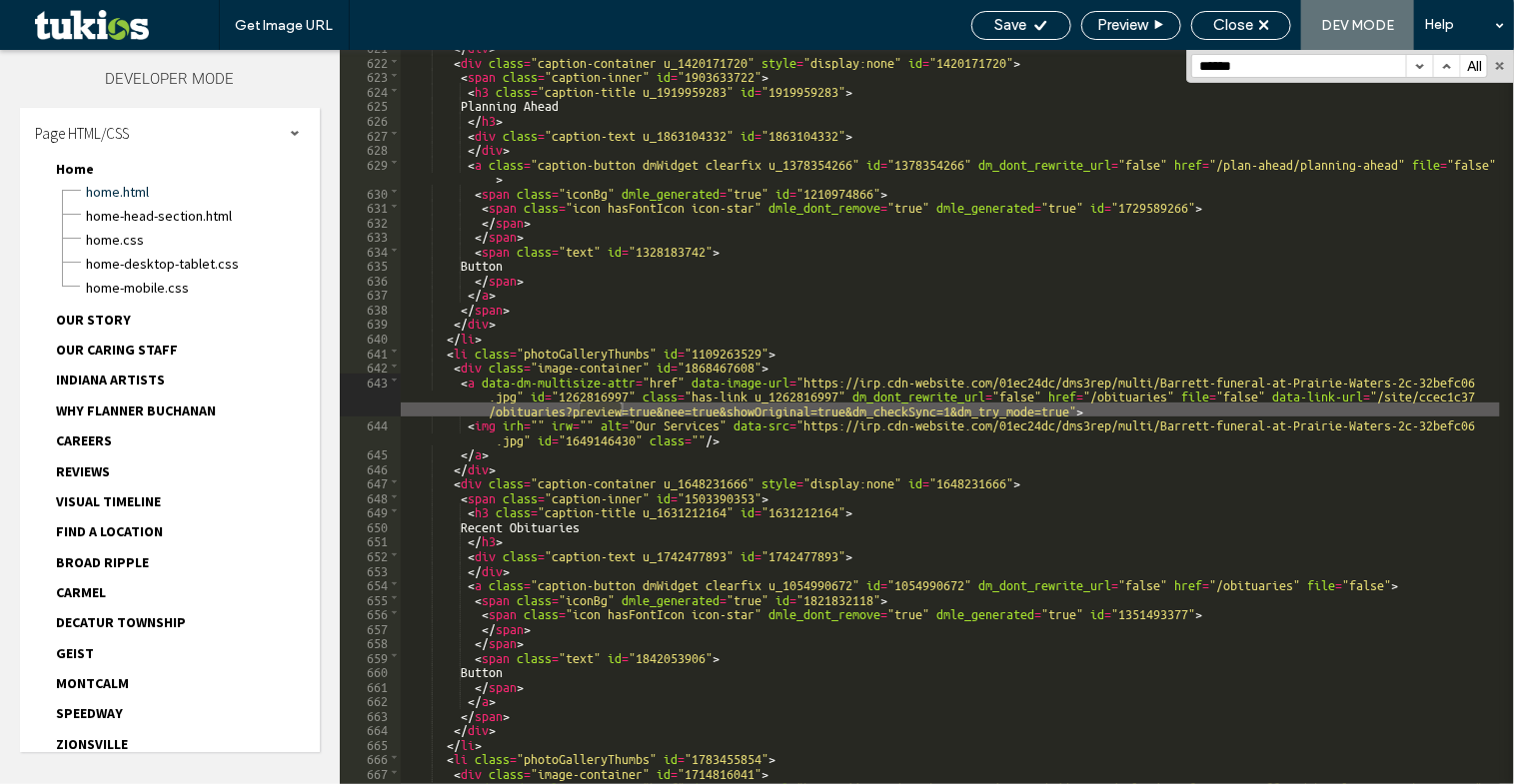 scroll, scrollTop: 10499, scrollLeft: 0, axis: vertical 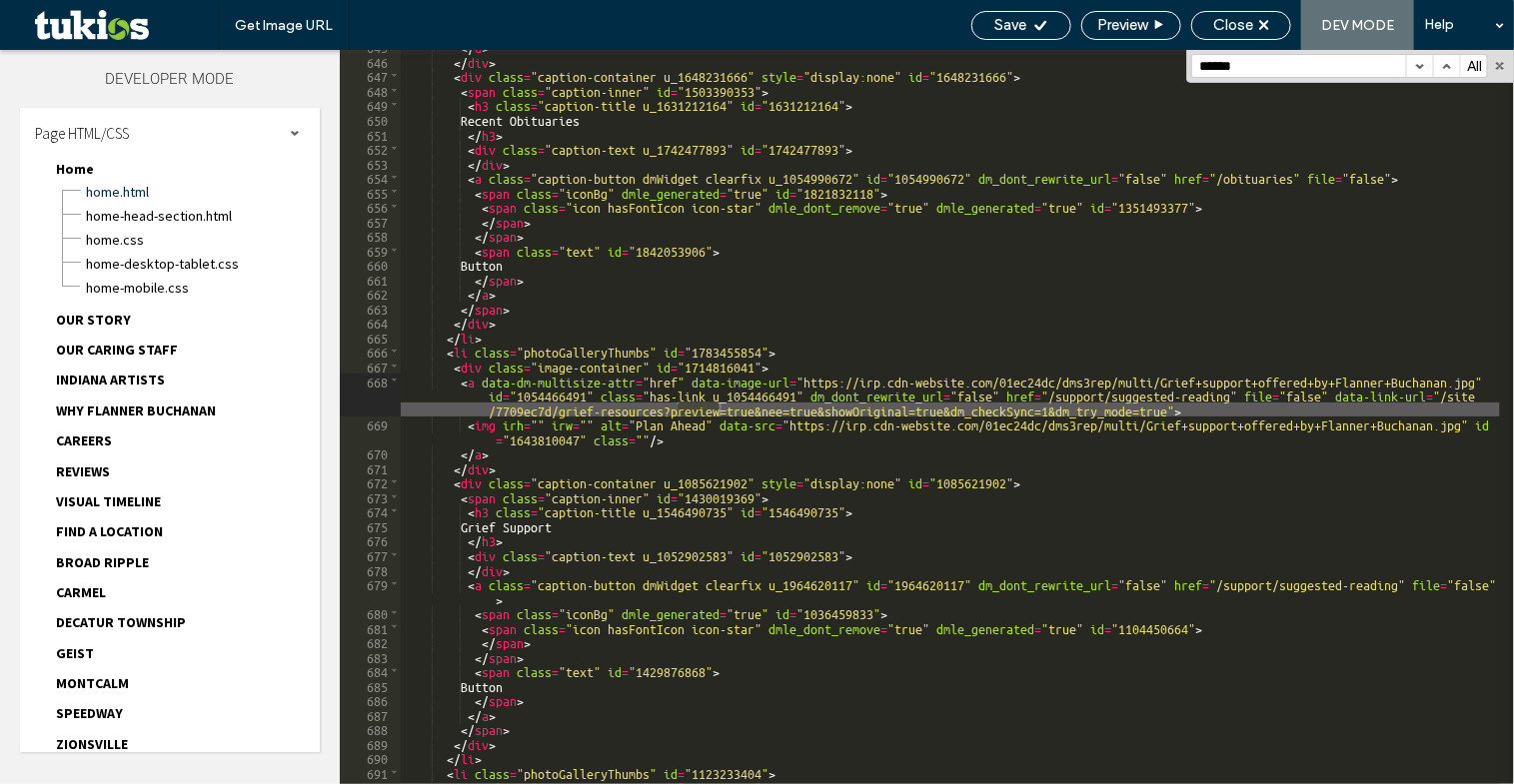 click at bounding box center (1419, 66) 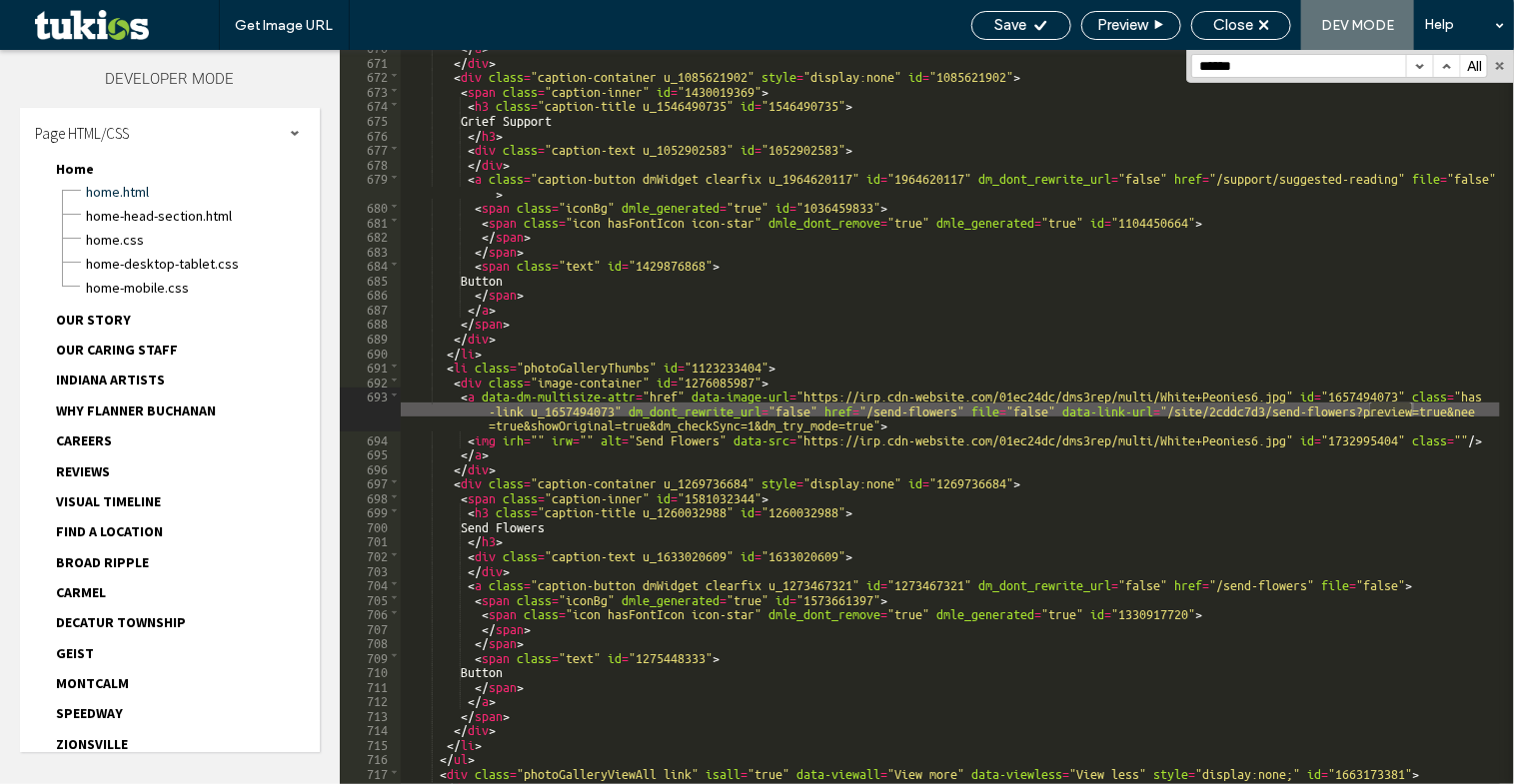 click at bounding box center (1419, 66) 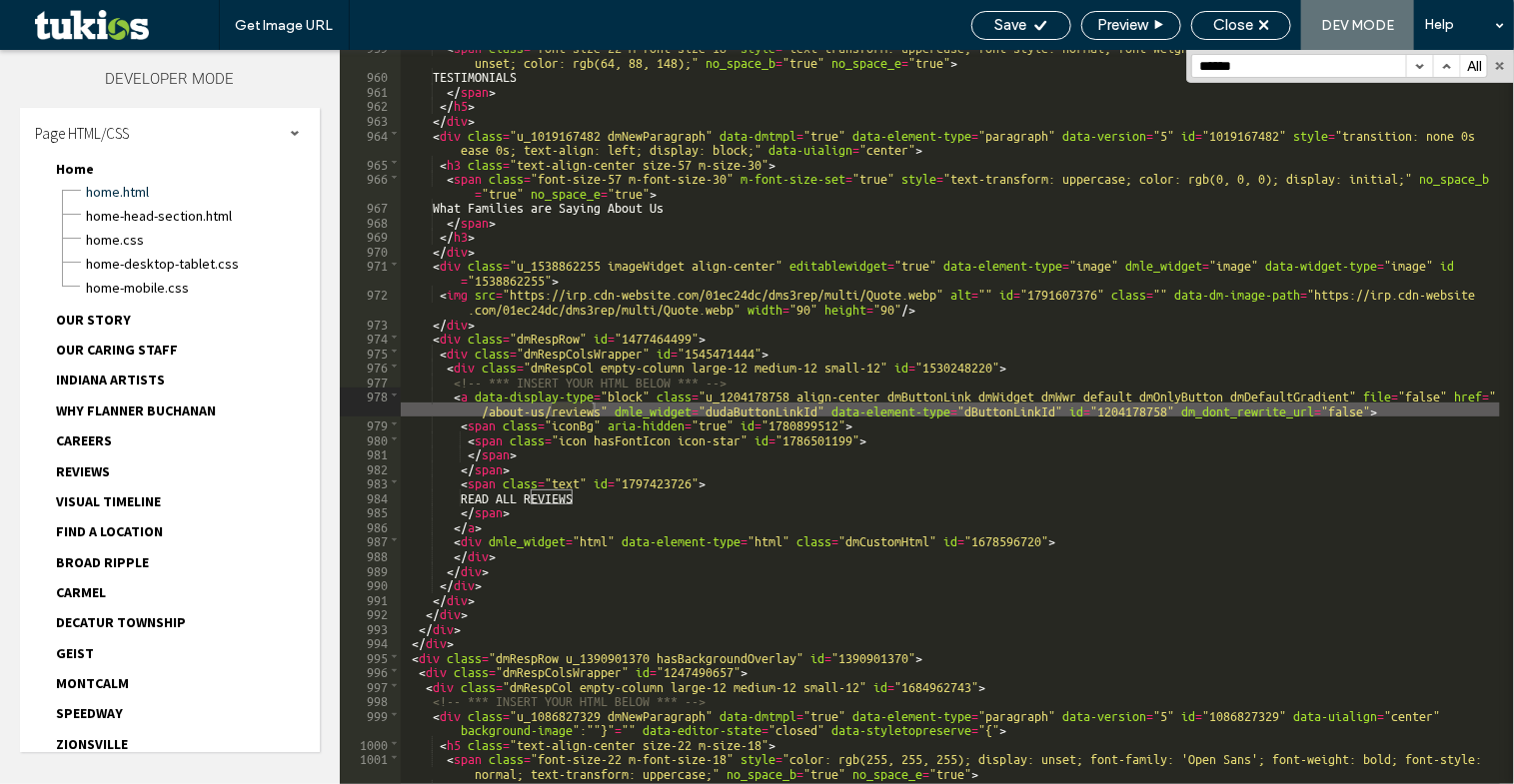 scroll, scrollTop: 16034, scrollLeft: 0, axis: vertical 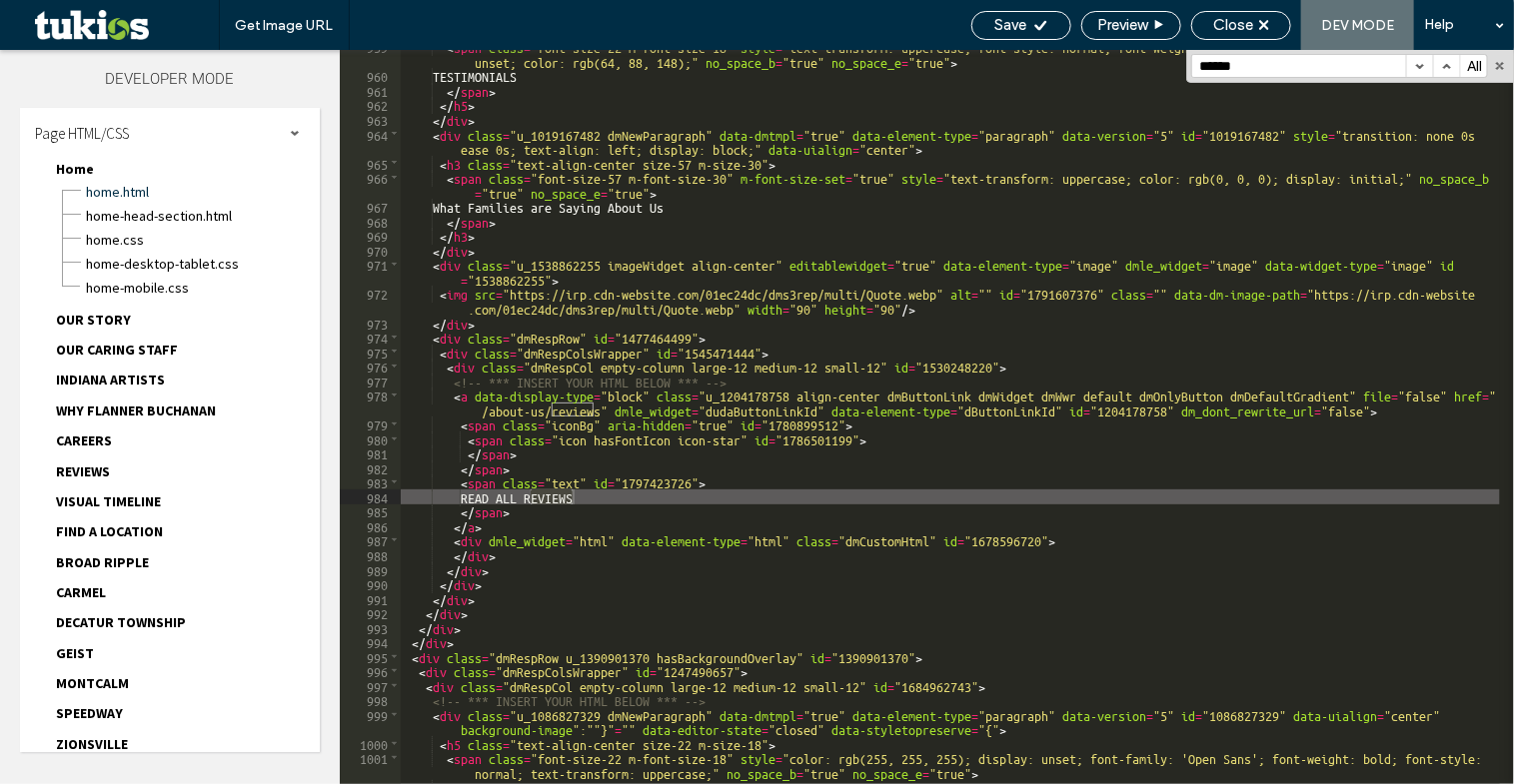 click at bounding box center [1419, 66] 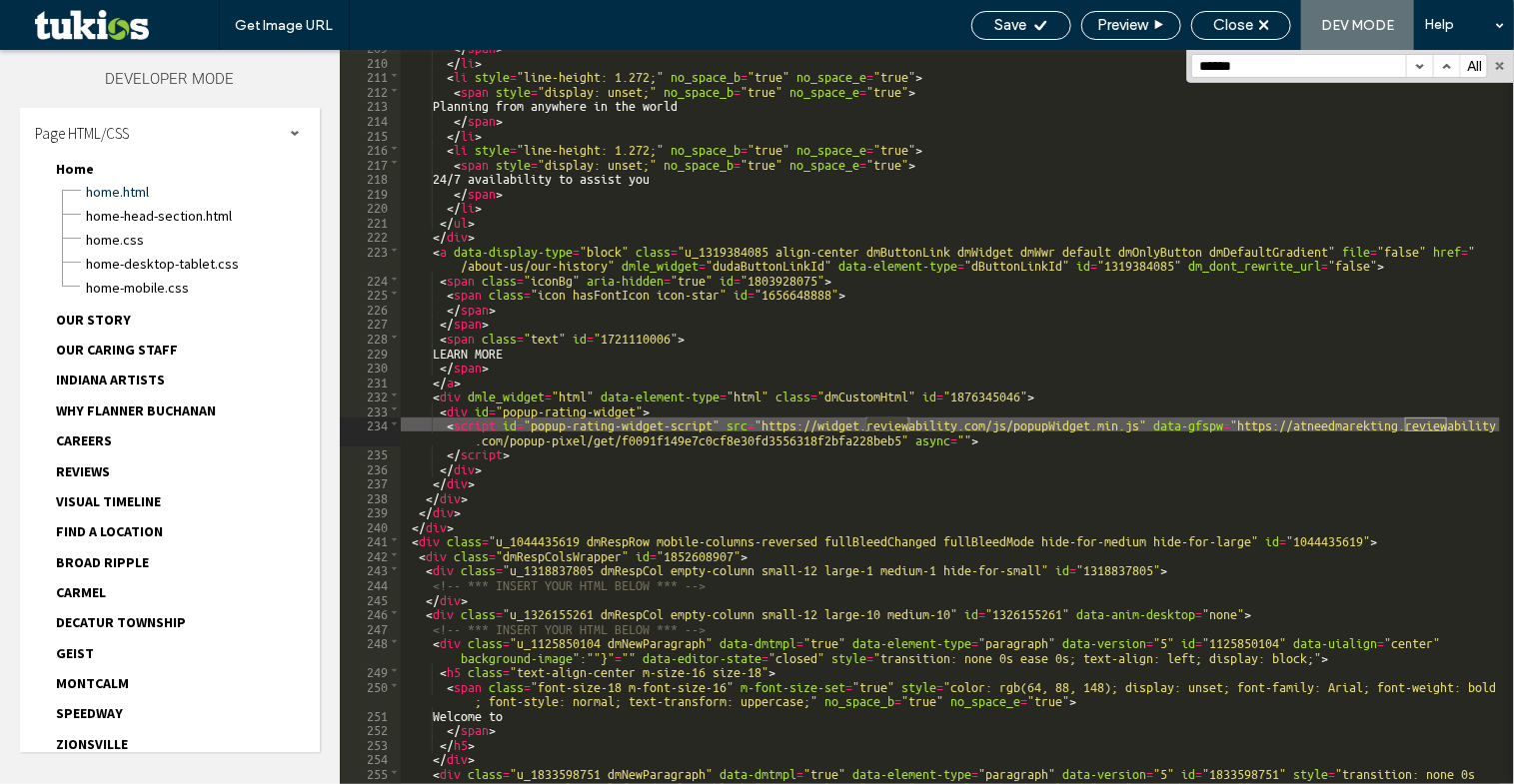 click at bounding box center (1419, 66) 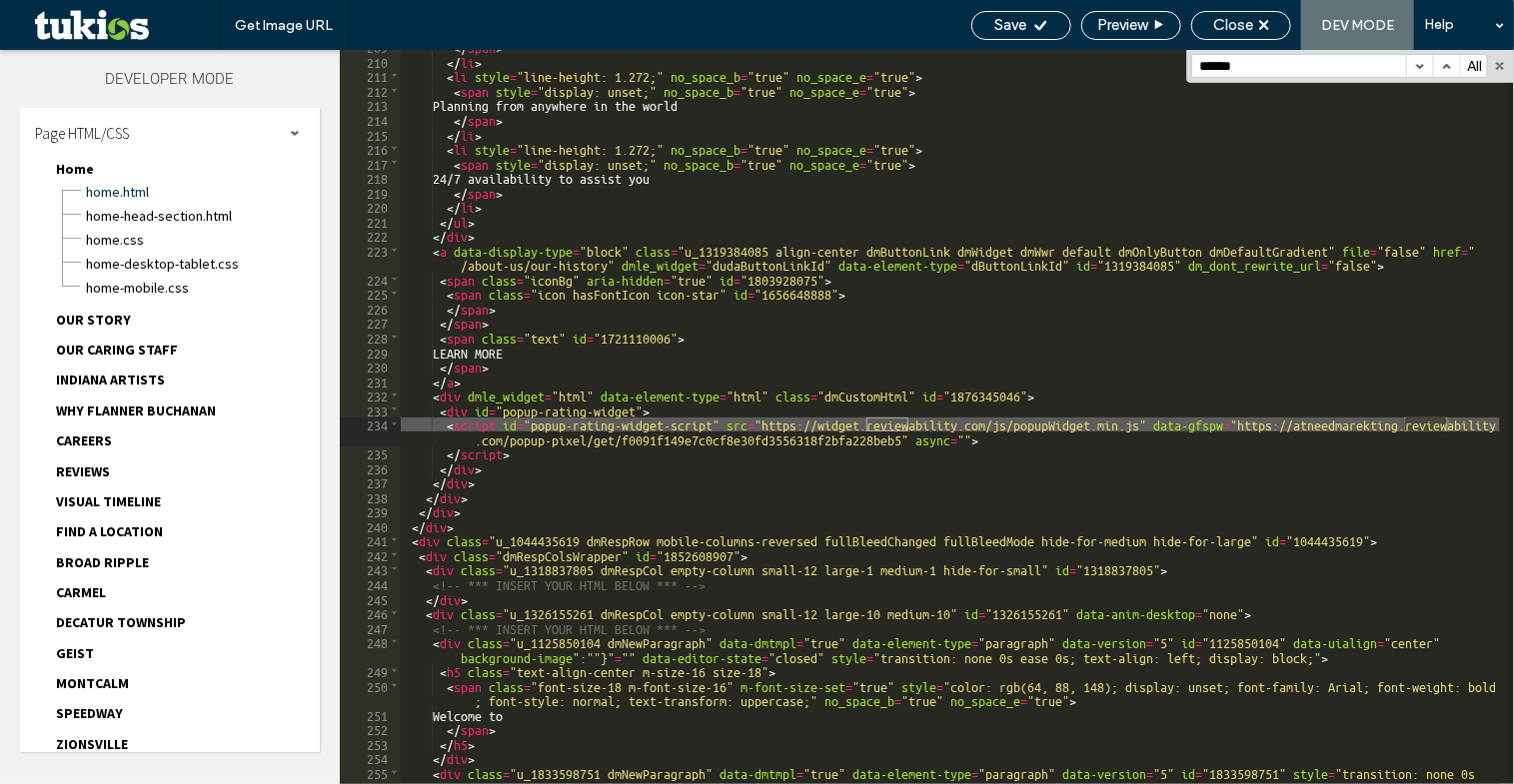 click at bounding box center [1419, 66] 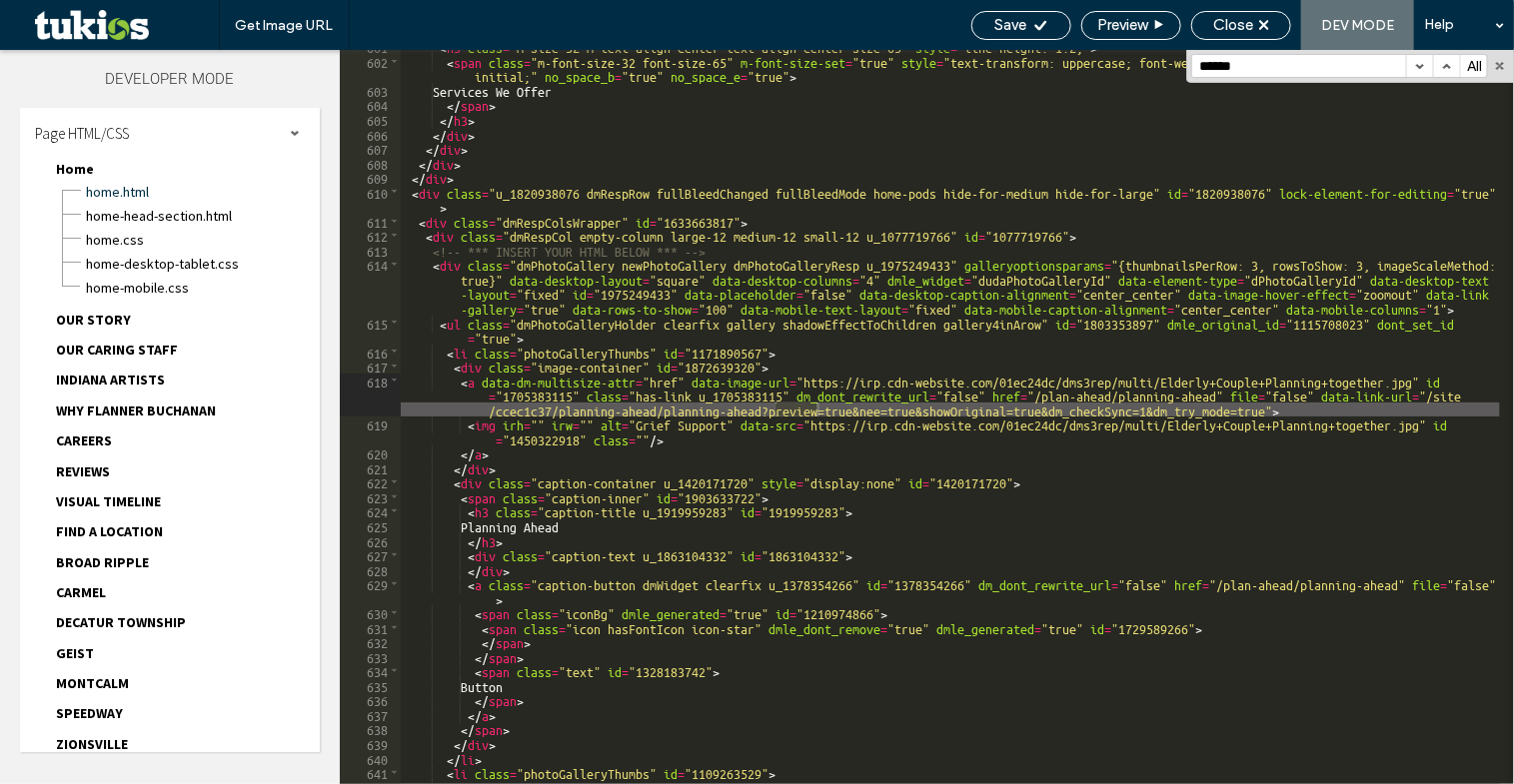 click at bounding box center (1446, 66) 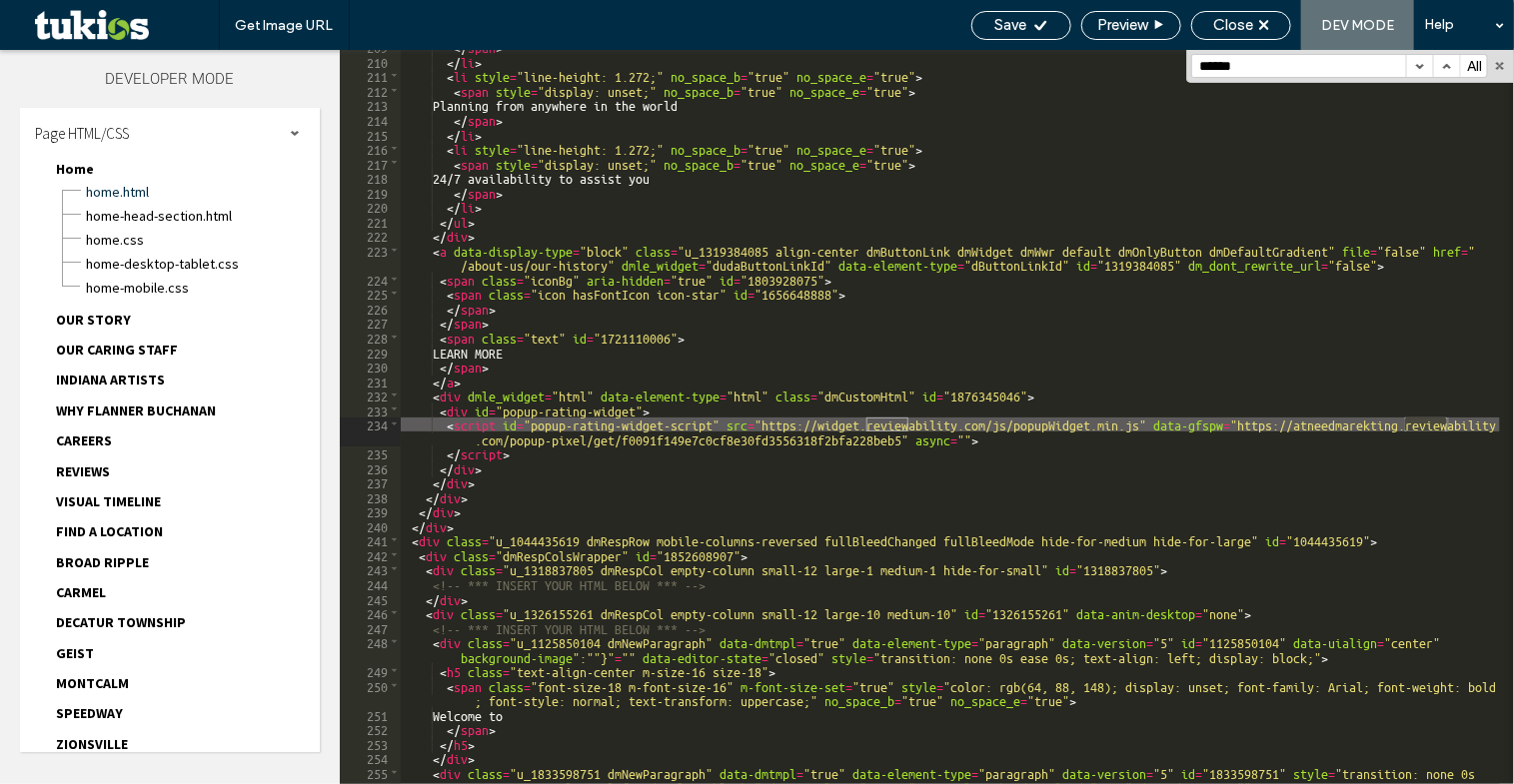 click on "</ span >         </ li >         < li   style = "line-height: 1.272;"   no_space_b = "true"   no_space_e = "true" >          < span   style = "display: unset;"   no_space_b = "true"   no_space_e = "true" >          Planning from anywhere in the world          </ span >         </ li >         < li   style = "line-height: 1.272;"   no_space_b = "true"   no_space_e = "true" >          < span   style = "display: unset;"   no_space_b = "true"   no_space_e = "true" >          24/7 availability to assist you          </ span >         </ li >        </ ul >      </ div >      < a   data-display-type = "block"   class = "u_1319384085 align-center dmButtonLink dmWidget dmWwr default dmOnlyButton dmDefaultGradient"   file = "false"   href = "          /about-us/our-history"   dmle_widget = "dudaButtonLinkId"   data-element-type = "dButtonLinkId"   id = "1319384085"   dm_dont_rewrite_url = "false" >        < span   class = "iconBg"   aria-hidden = "true"   id = "1803928075" >         < span   class =" at bounding box center (950, 427) 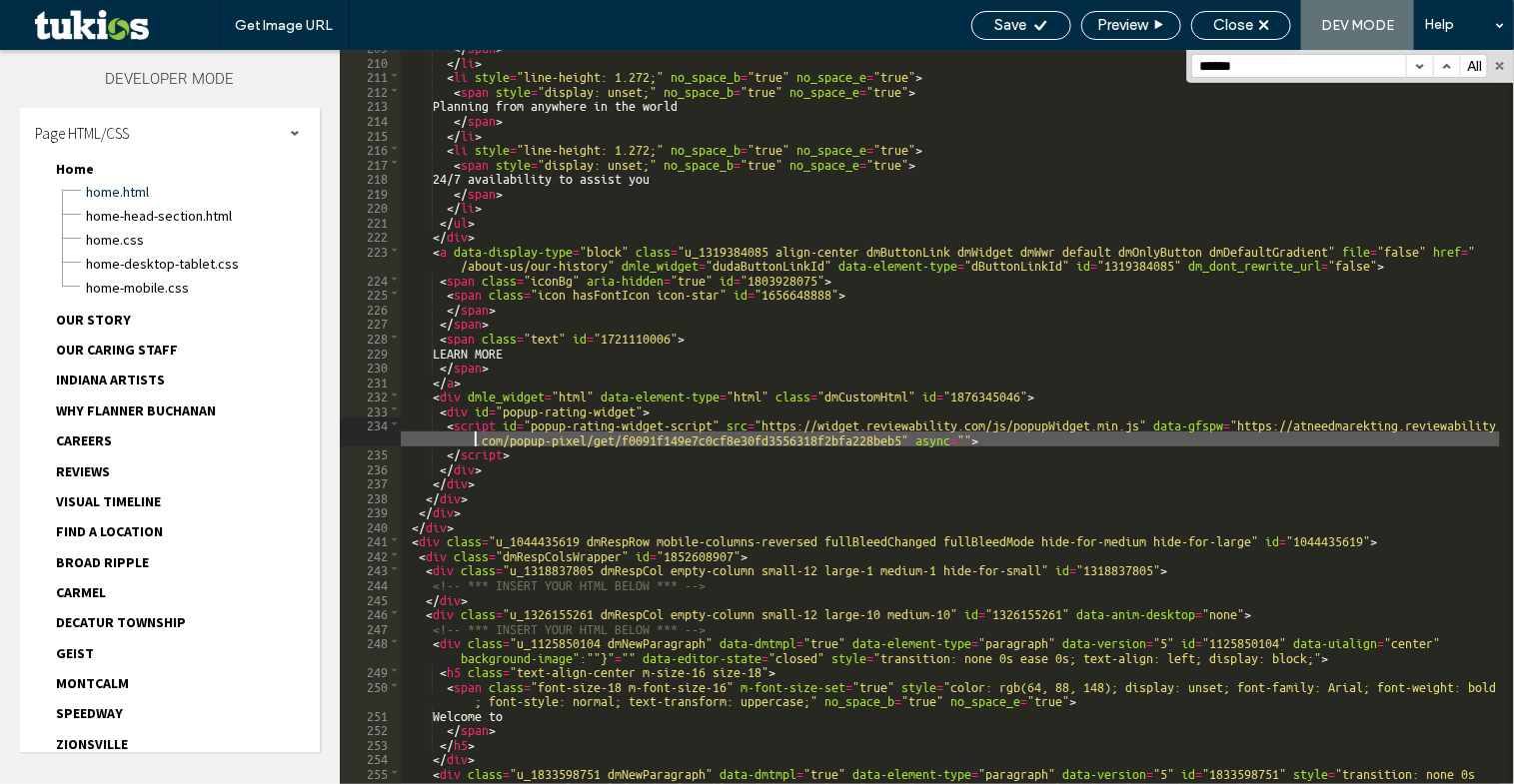 click on "</ span >         </ li >         < li   style = "line-height: 1.272;"   no_space_b = "true"   no_space_e = "true" >          < span   style = "display: unset;"   no_space_b = "true"   no_space_e = "true" >          Planning from anywhere in the world          </ span >         </ li >         < li   style = "line-height: 1.272;"   no_space_b = "true"   no_space_e = "true" >          < span   style = "display: unset;"   no_space_b = "true"   no_space_e = "true" >          24/7 availability to assist you          </ span >         </ li >        </ ul >      </ div >      < a   data-display-type = "block"   class = "u_1319384085 align-center dmButtonLink dmWidget dmWwr default dmOnlyButton dmDefaultGradient"   file = "false"   href = "          /about-us/our-history"   dmle_widget = "dudaButtonLinkId"   data-element-type = "dButtonLinkId"   id = "1319384085"   dm_dont_rewrite_url = "false" >        < span   class = "iconBg"   aria-hidden = "true"   id = "1803928075" >         < span   class =" at bounding box center [950, 427] 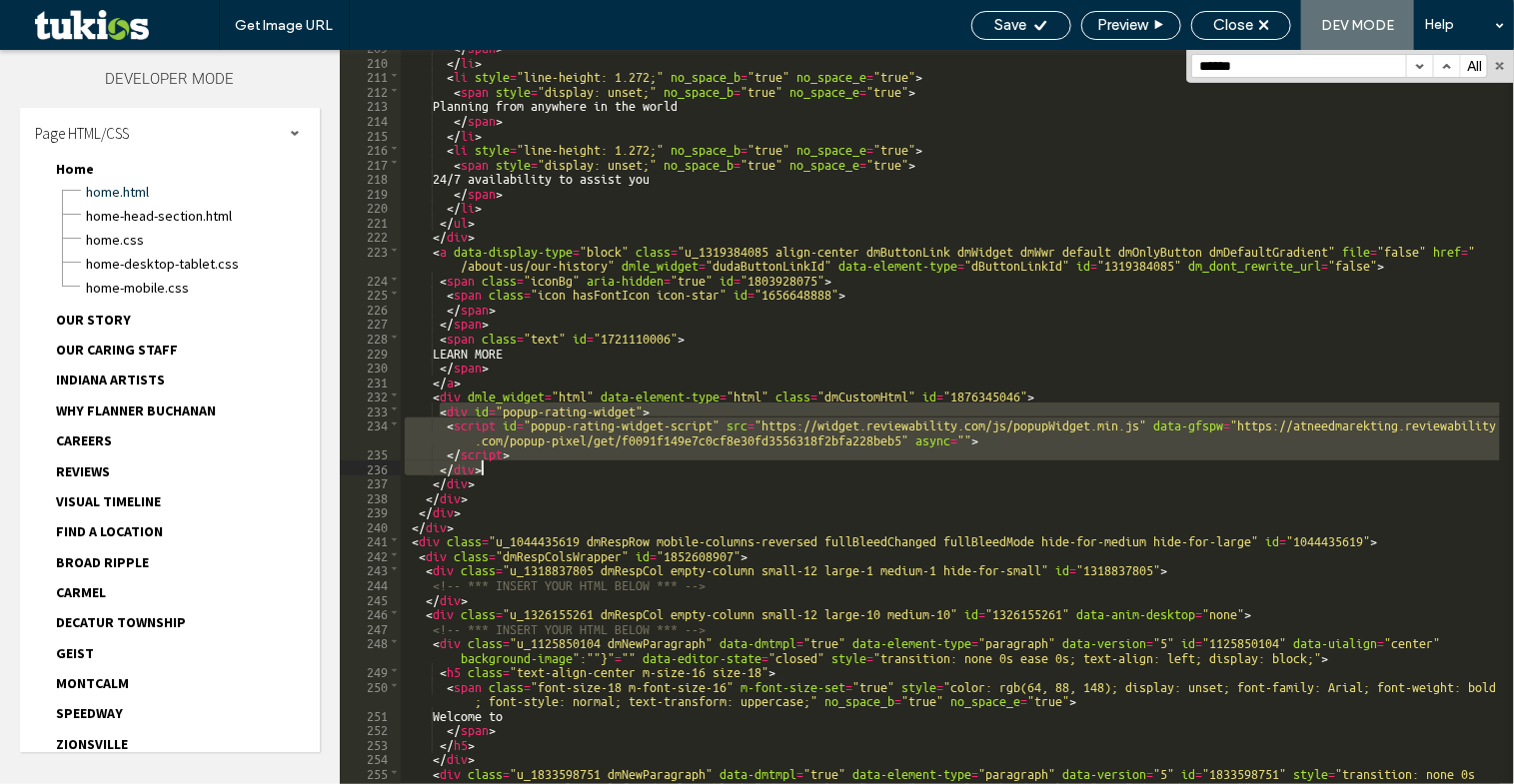 drag, startPoint x: 438, startPoint y: 410, endPoint x: 497, endPoint y: 462, distance: 78.64477 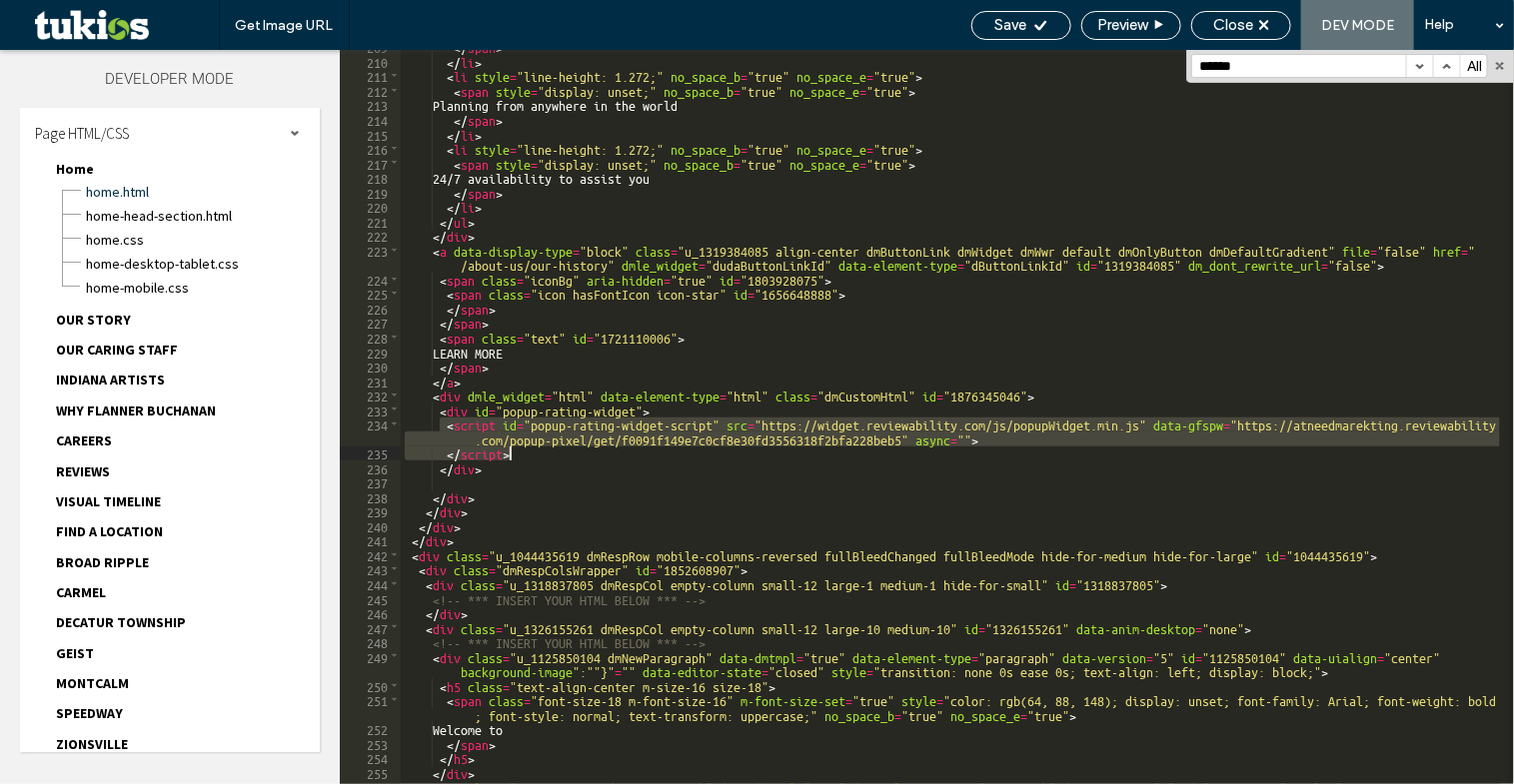 drag, startPoint x: 443, startPoint y: 426, endPoint x: 526, endPoint y: 455, distance: 87.92042 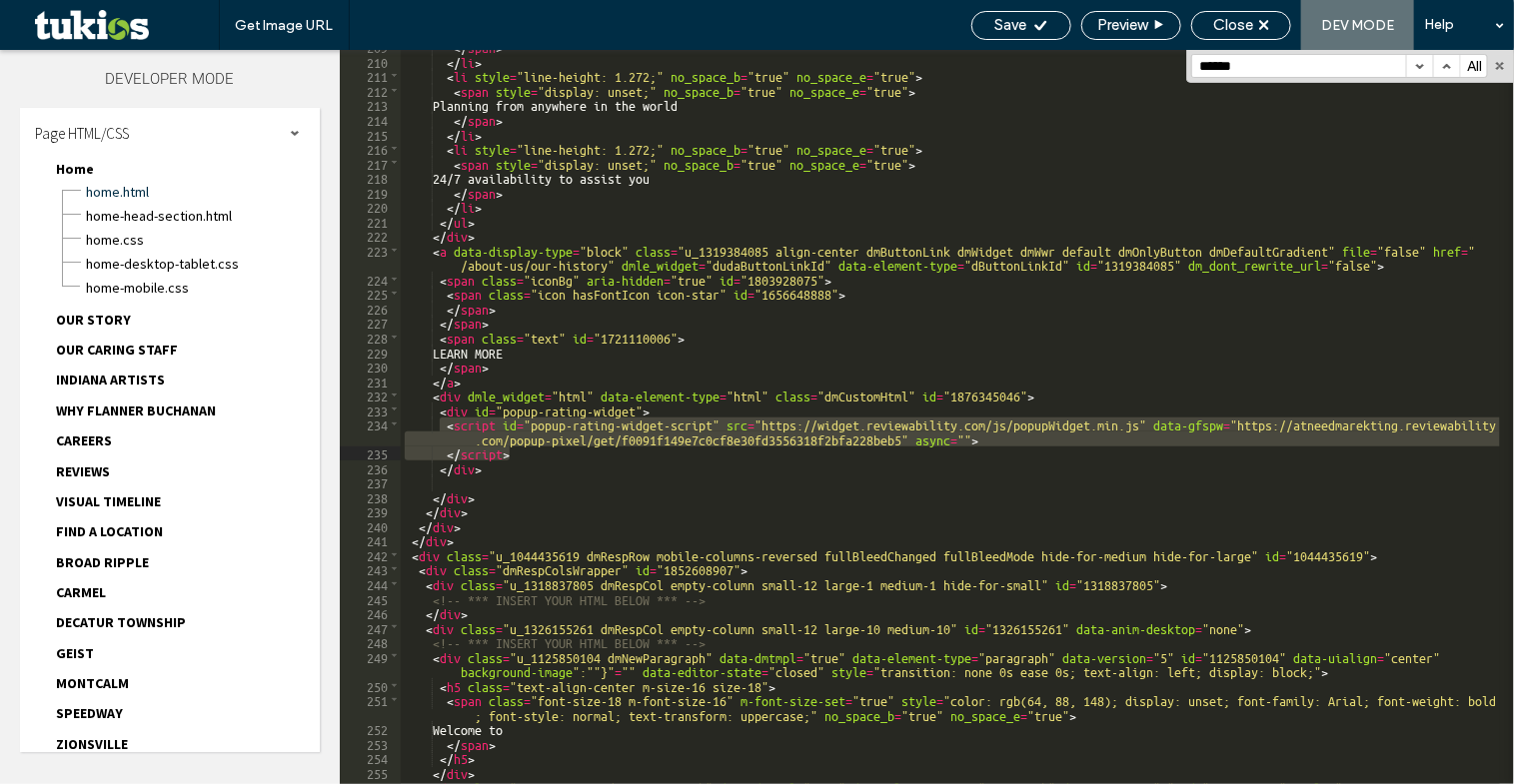 click on "</ span >         </ li >         < li   style = "line-height: 1.272;"   no_space_b = "true"   no_space_e = "true" >          < span   style = "display: unset;"   no_space_b = "true"   no_space_e = "true" >          Planning from anywhere in the world          </ span >         </ li >         < li   style = "line-height: 1.272;"   no_space_b = "true"   no_space_e = "true" >          < span   style = "display: unset;"   no_space_b = "true"   no_space_e = "true" >          24/7 availability to assist you          </ span >         </ li >        </ ul >      </ div >      < a   data-display-type = "block"   class = "u_1319384085 align-center dmButtonLink dmWidget dmWwr default dmOnlyButton dmDefaultGradient"   file = "false"   href = "          /about-us/our-history"   dmle_widget = "dudaButtonLinkId"   data-element-type = "dButtonLinkId"   id = "1319384085"   dm_dont_rewrite_url = "false" >        < span   class = "iconBg"   aria-hidden = "true"   id = "1803928075" >         < span   class =" at bounding box center (950, 416) 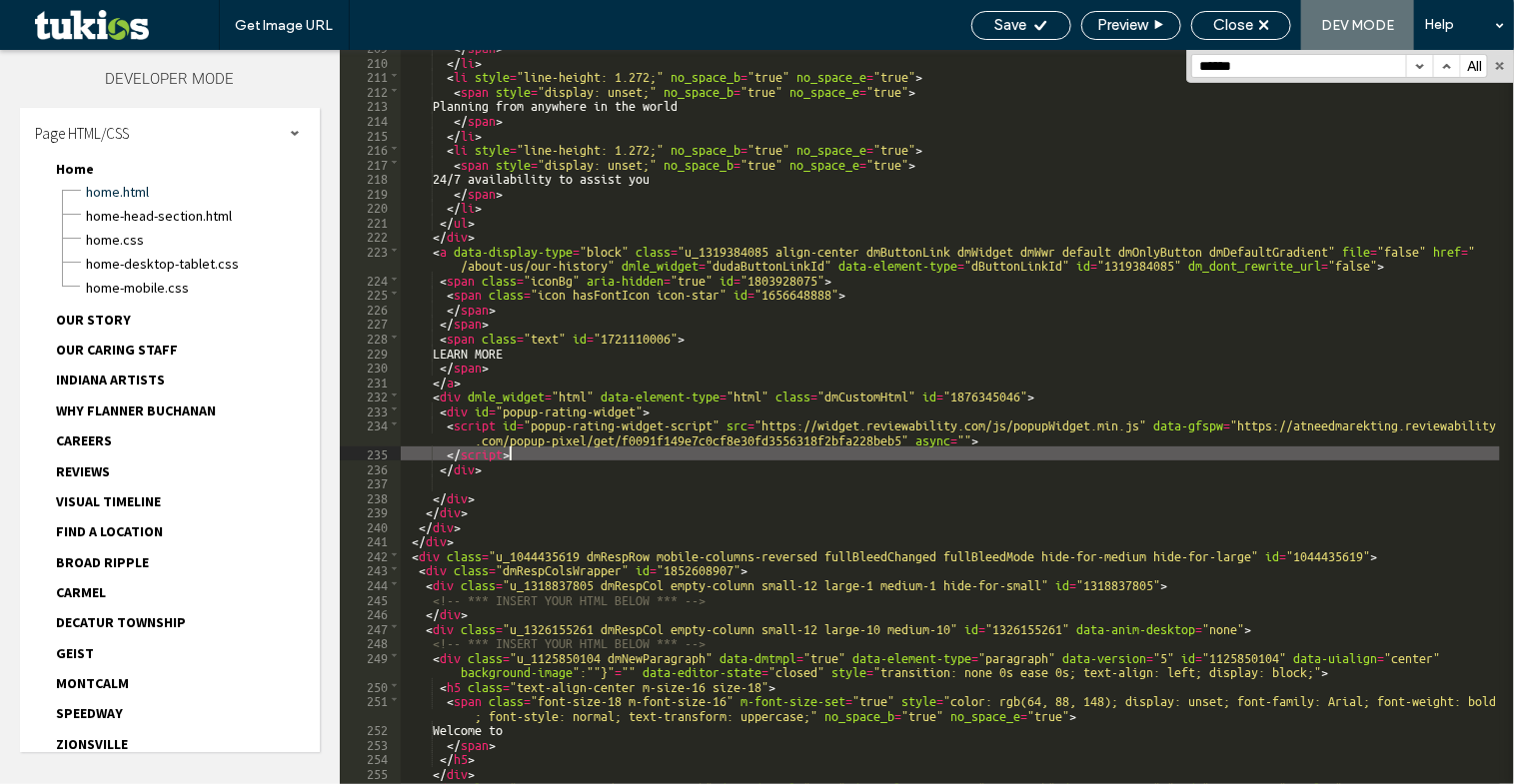 click on "</ span >         </ li >         < li   style = "line-height: 1.272;"   no_space_b = "true"   no_space_e = "true" >          < span   style = "display: unset;"   no_space_b = "true"   no_space_e = "true" >          Planning from anywhere in the world          </ span >         </ li >         < li   style = "line-height: 1.272;"   no_space_b = "true"   no_space_e = "true" >          < span   style = "display: unset;"   no_space_b = "true"   no_space_e = "true" >          24/7 availability to assist you          </ span >         </ li >        </ ul >      </ div >      < a   data-display-type = "block"   class = "u_1319384085 align-center dmButtonLink dmWidget dmWwr default dmOnlyButton dmDefaultGradient"   file = "false"   href = "          /about-us/our-history"   dmle_widget = "dudaButtonLinkId"   data-element-type = "dButtonLinkId"   id = "1319384085"   dm_dont_rewrite_url = "false" >        < span   class = "iconBg"   aria-hidden = "true"   id = "1803928075" >         < span   class =" at bounding box center (950, 427) 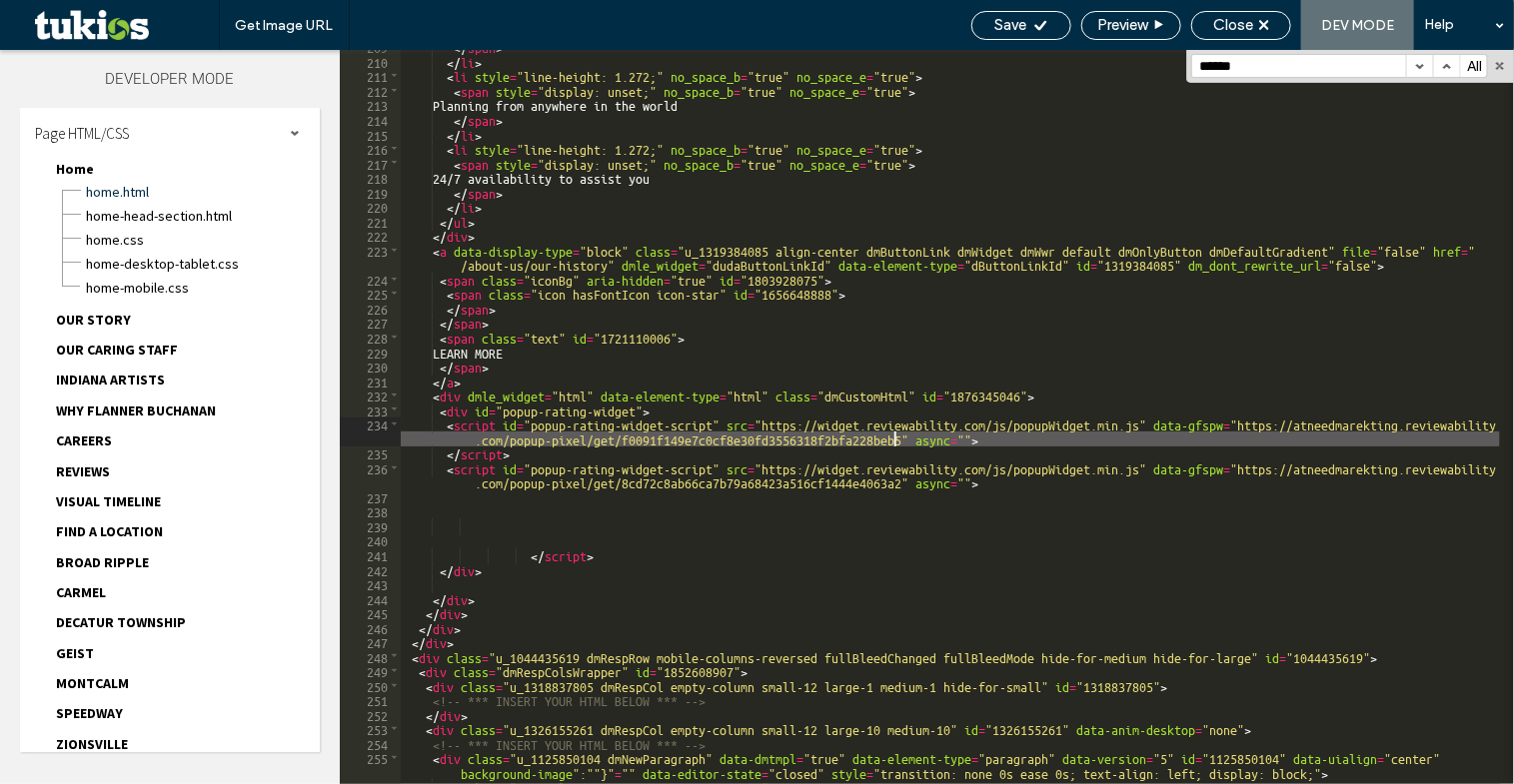 click on "</ span >         </ li >         < li   style = "line-height: 1.272;"   no_space_b = "true"   no_space_e = "true" >          < span   style = "display: unset;"   no_space_b = "true"   no_space_e = "true" >          Planning from anywhere in the world          </ span >         </ li >         < li   style = "line-height: 1.272;"   no_space_b = "true"   no_space_e = "true" >          < span   style = "display: unset;"   no_space_b = "true"   no_space_e = "true" >          24/7 availability to assist you          </ span >         </ li >        </ ul >      </ div >      < a   data-display-type = "block"   class = "u_1319384085 align-center dmButtonLink dmWidget dmWwr default dmOnlyButton dmDefaultGradient"   file = "false"   href = "          /about-us/our-history"   dmle_widget = "dudaButtonLinkId"   data-element-type = "dButtonLinkId"   id = "1319384085"   dm_dont_rewrite_url = "false" >        < span   class = "iconBg"   aria-hidden = "true"   id = "1803928075" >         < span   class =" at bounding box center [950, 420] 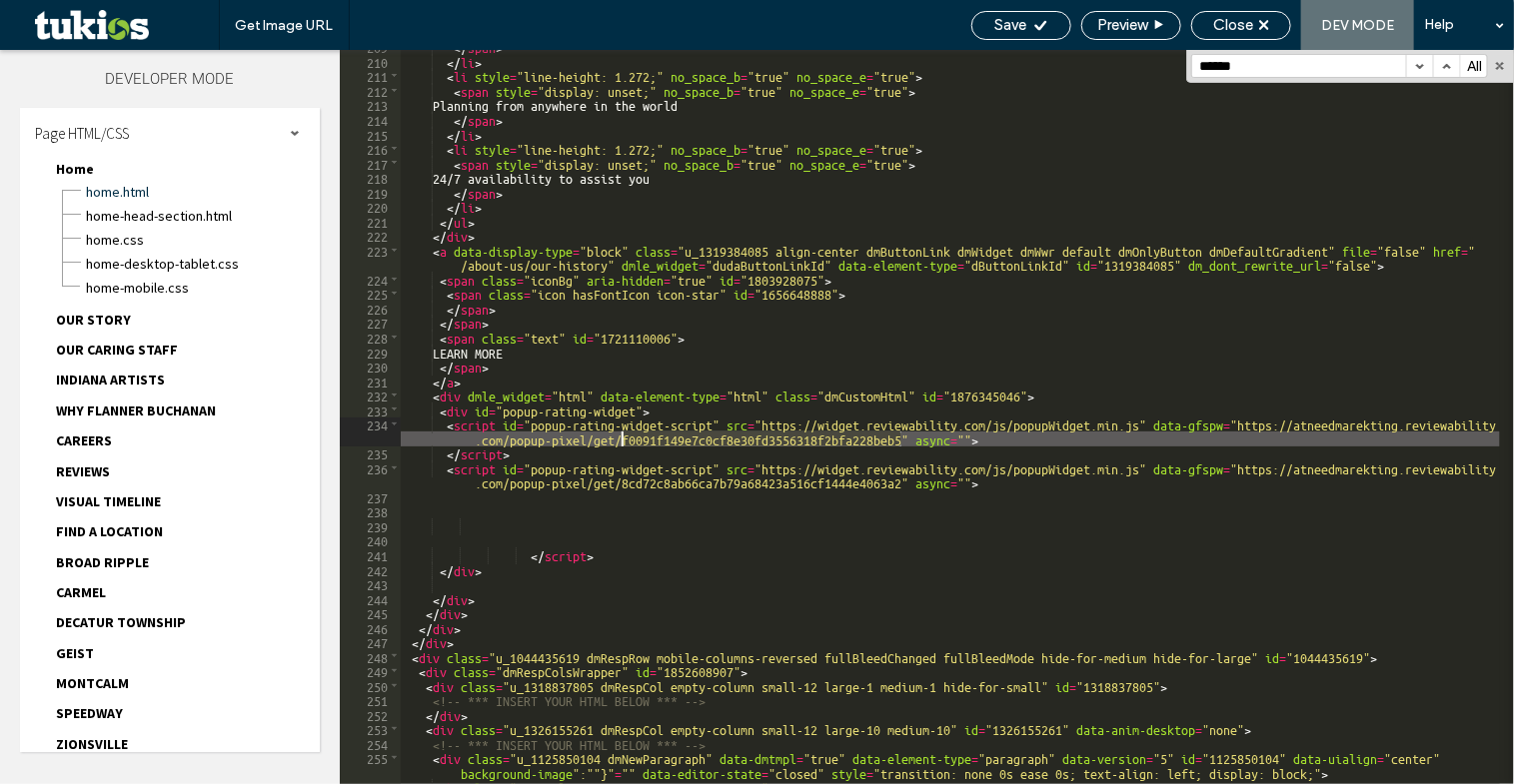 drag, startPoint x: 899, startPoint y: 439, endPoint x: 620, endPoint y: 438, distance: 279.0018 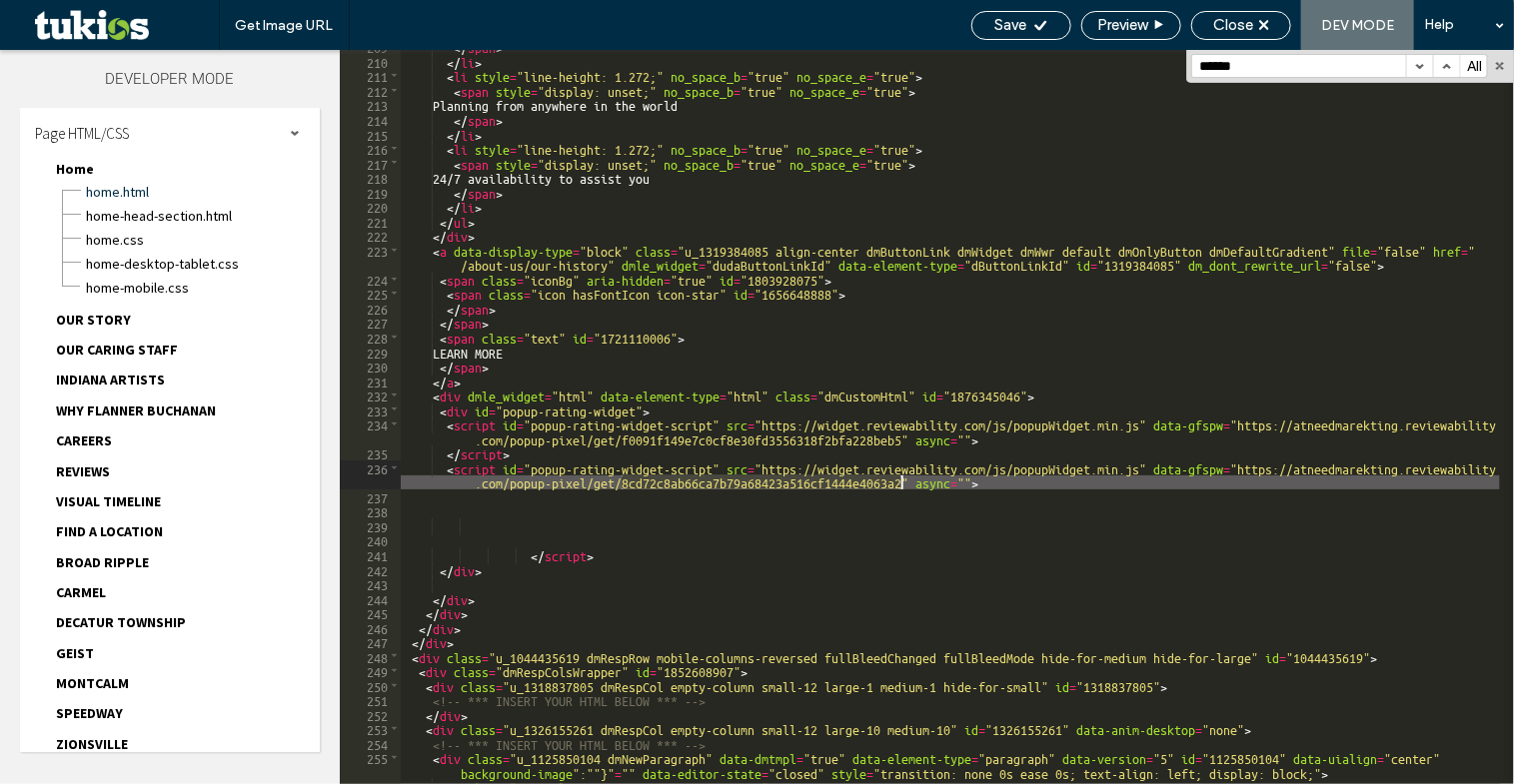 drag, startPoint x: 621, startPoint y: 483, endPoint x: 898, endPoint y: 486, distance: 277.01625 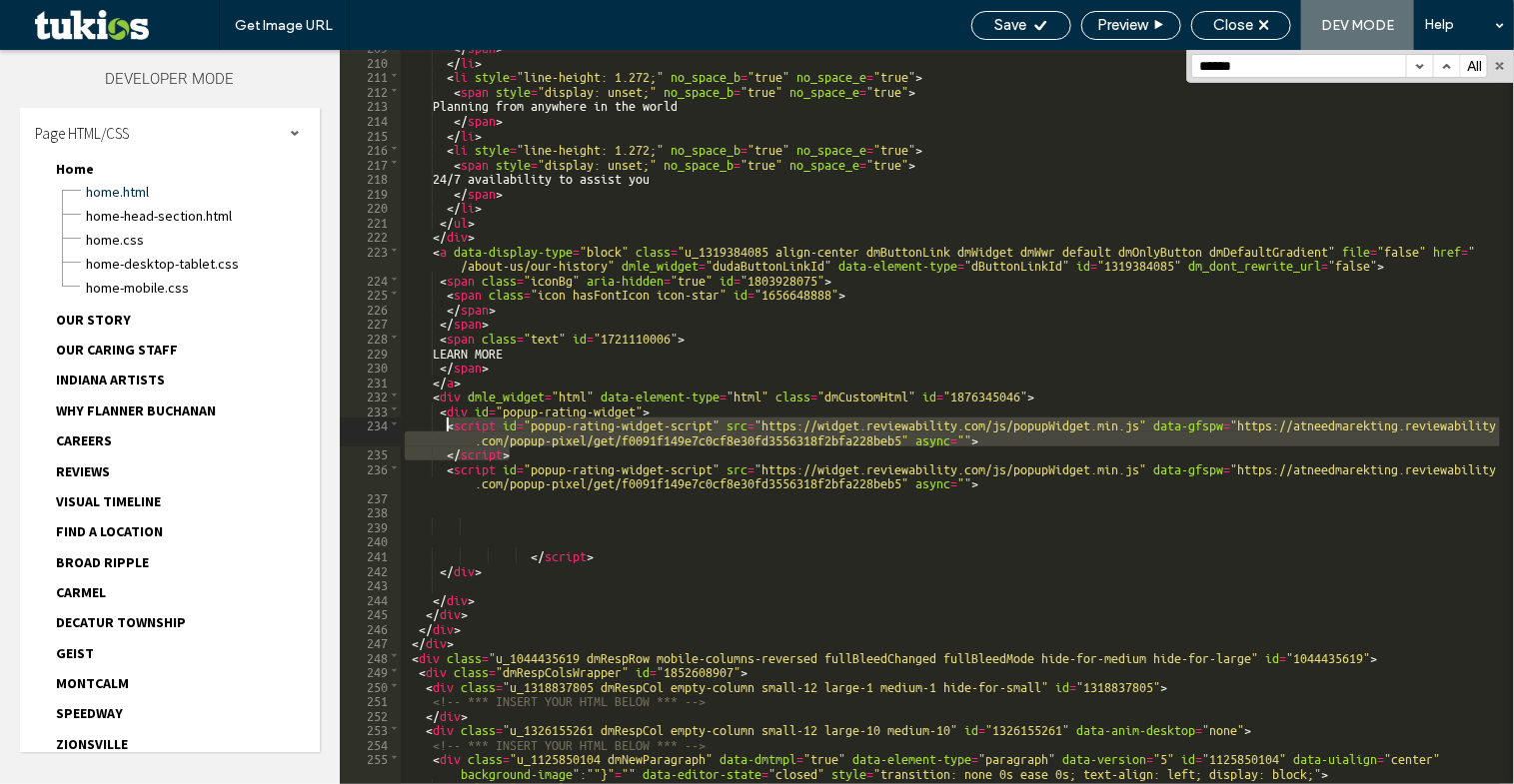 drag, startPoint x: 509, startPoint y: 452, endPoint x: 446, endPoint y: 427, distance: 67.77905 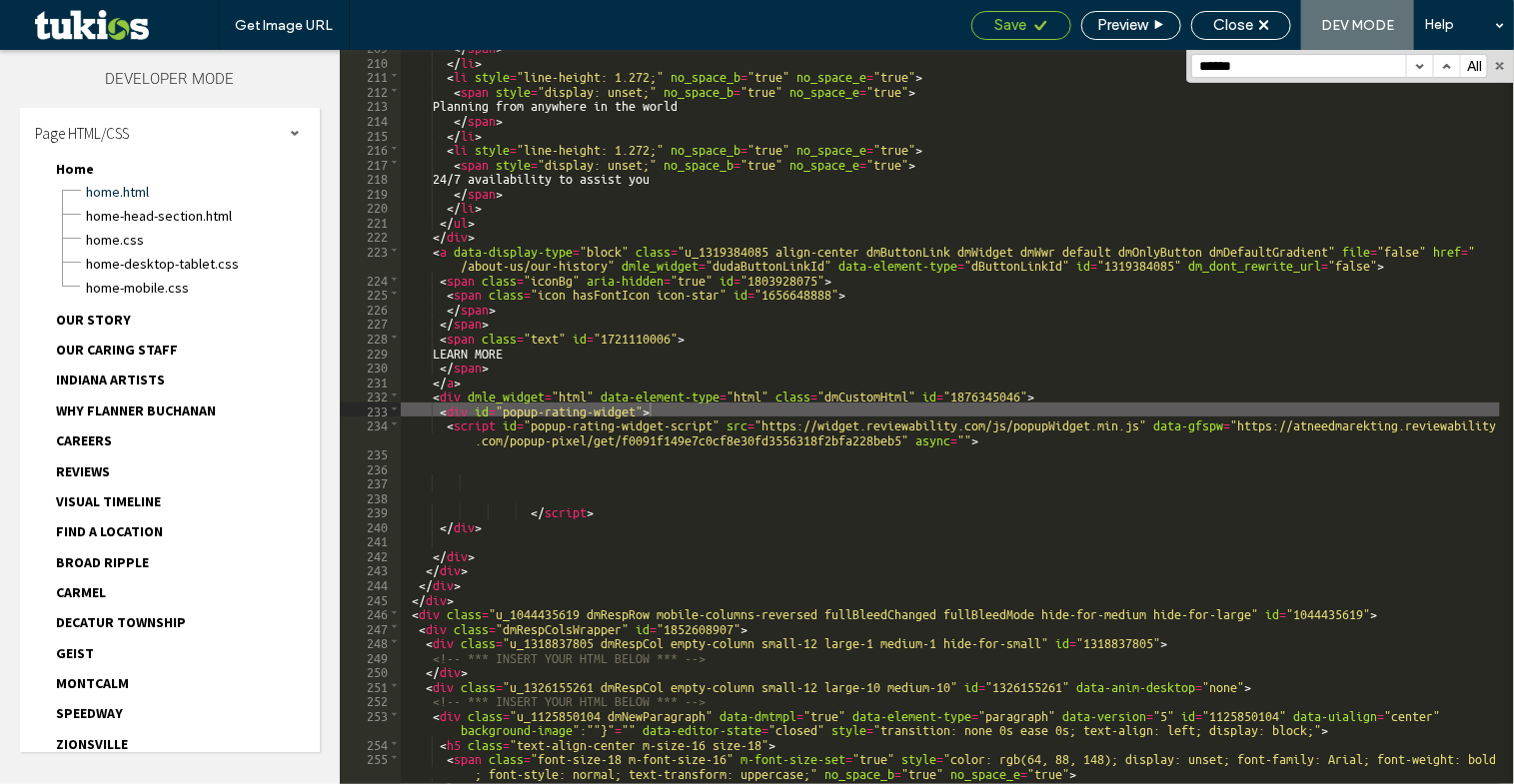 click on "Save" at bounding box center [1011, 25] 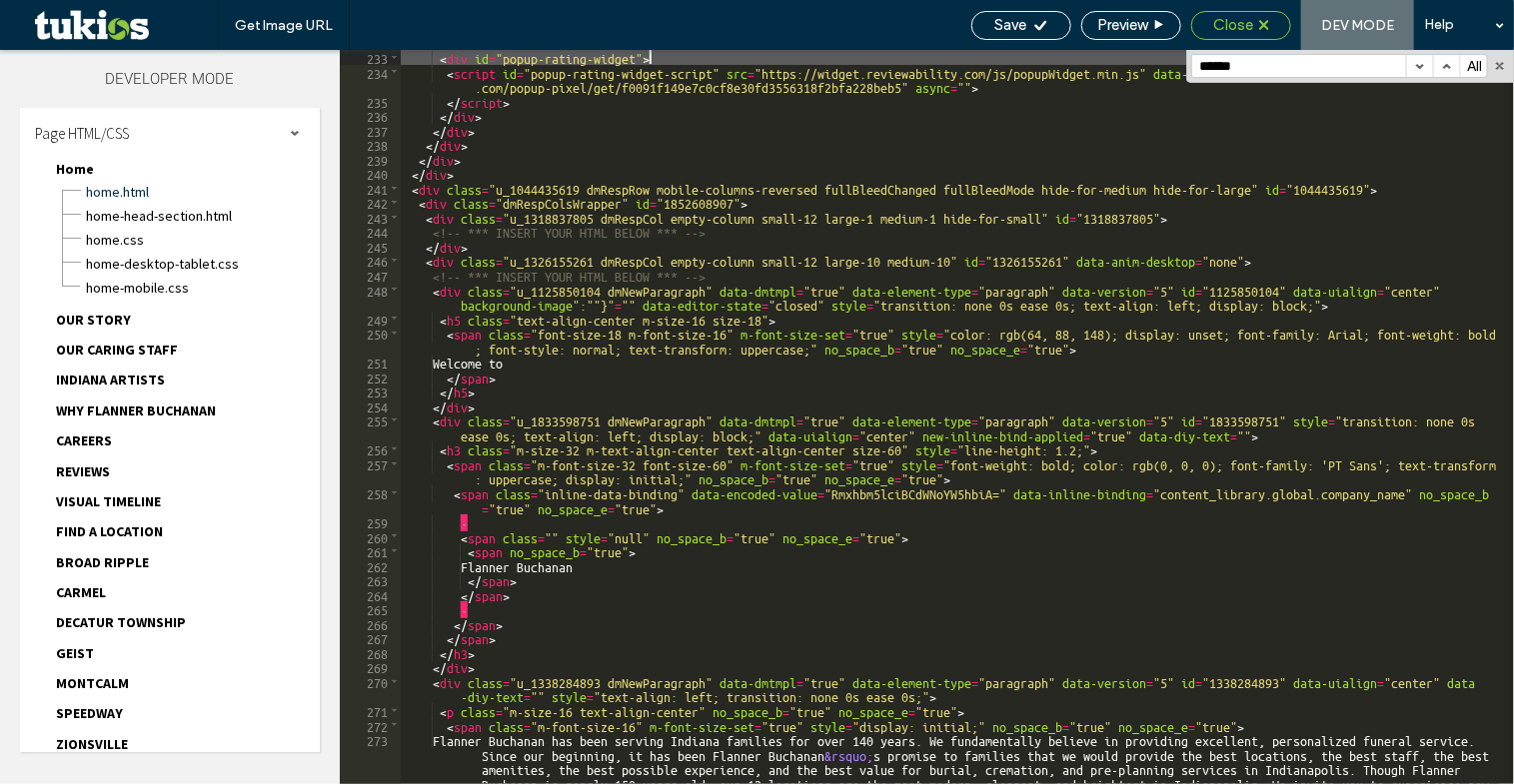 scroll, scrollTop: 3689, scrollLeft: 0, axis: vertical 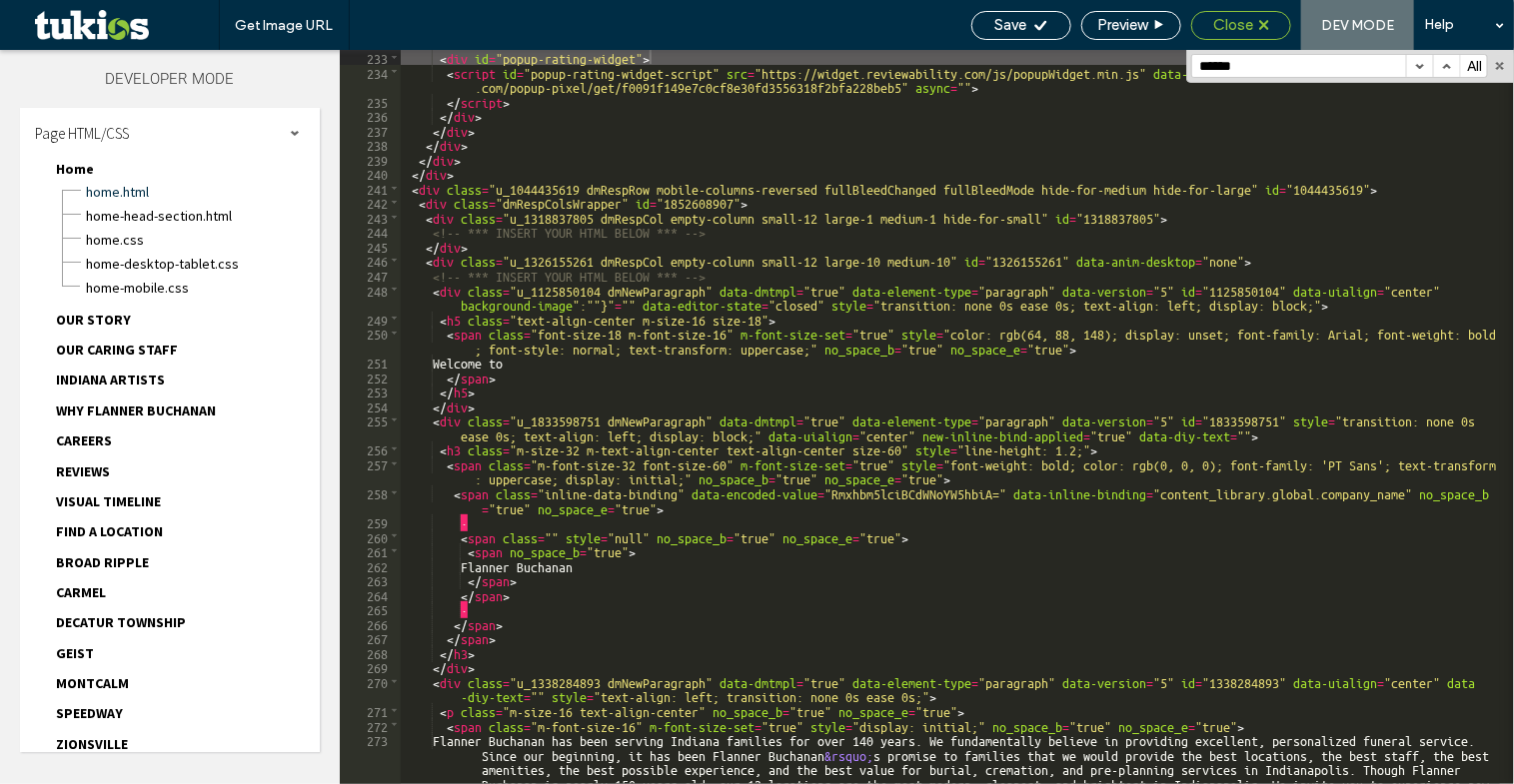click on "Close" at bounding box center (1233, 25) 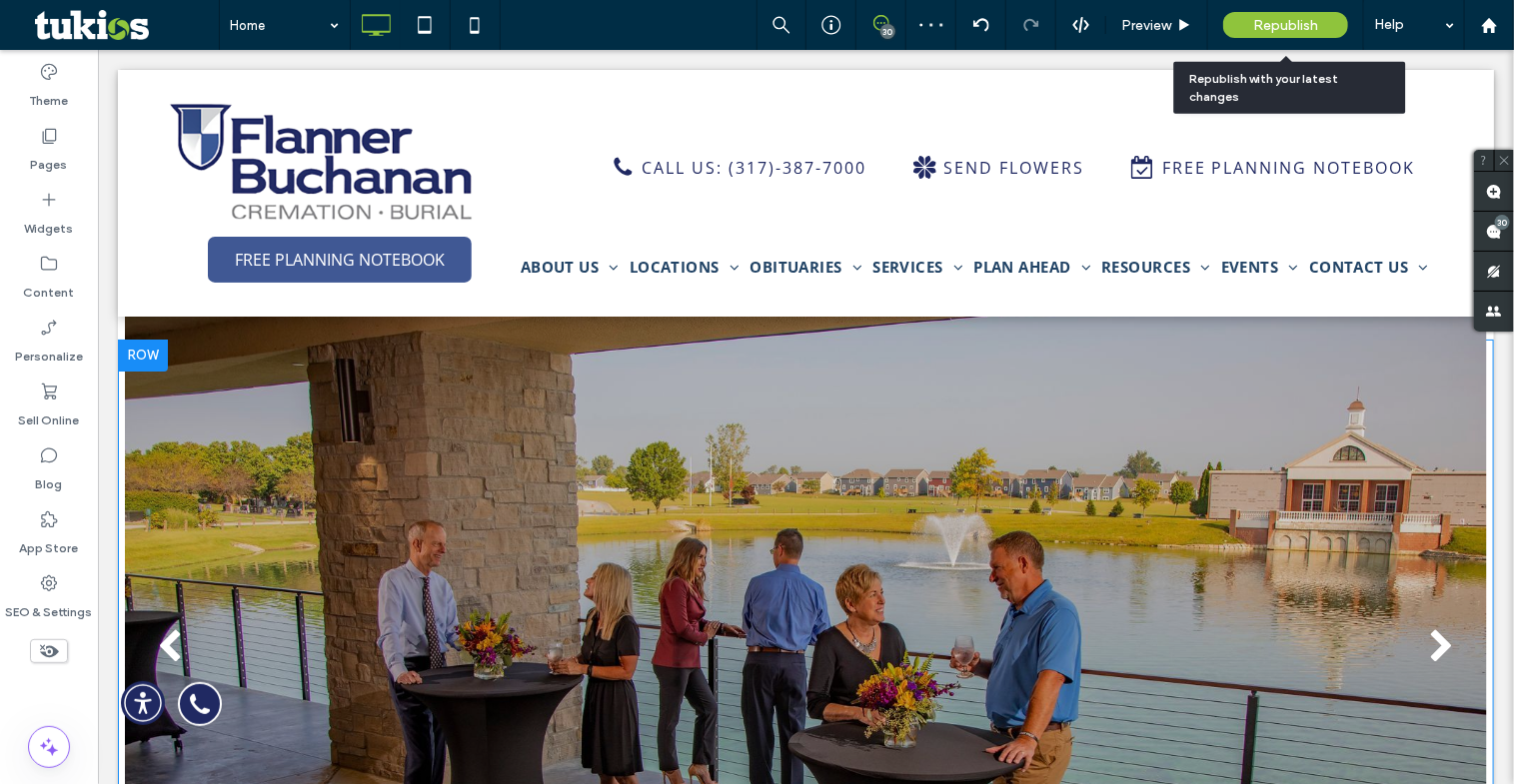 click on "Republish" at bounding box center (1285, 25) 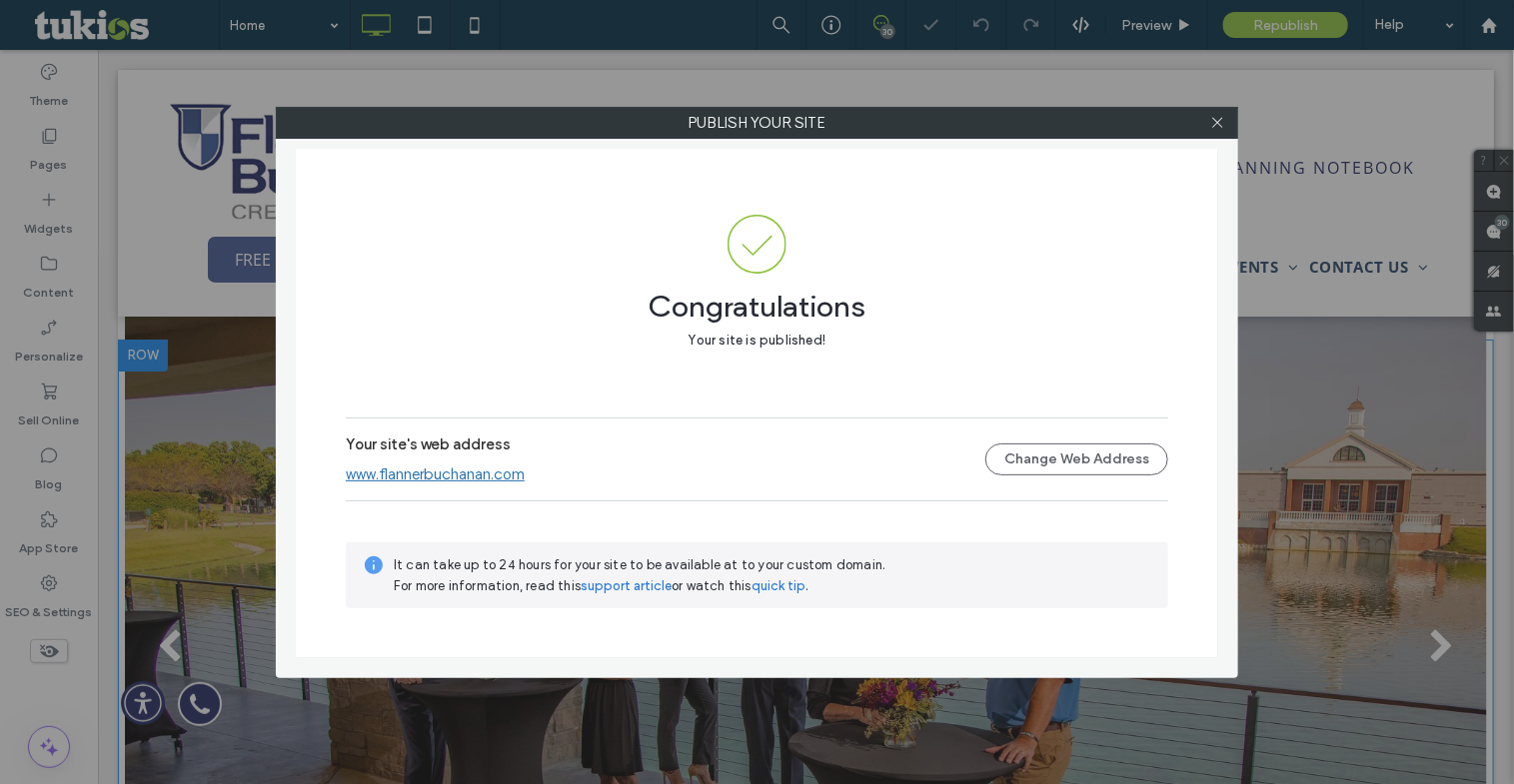 click on "www.flannerbuchanan.com" at bounding box center [435, 474] 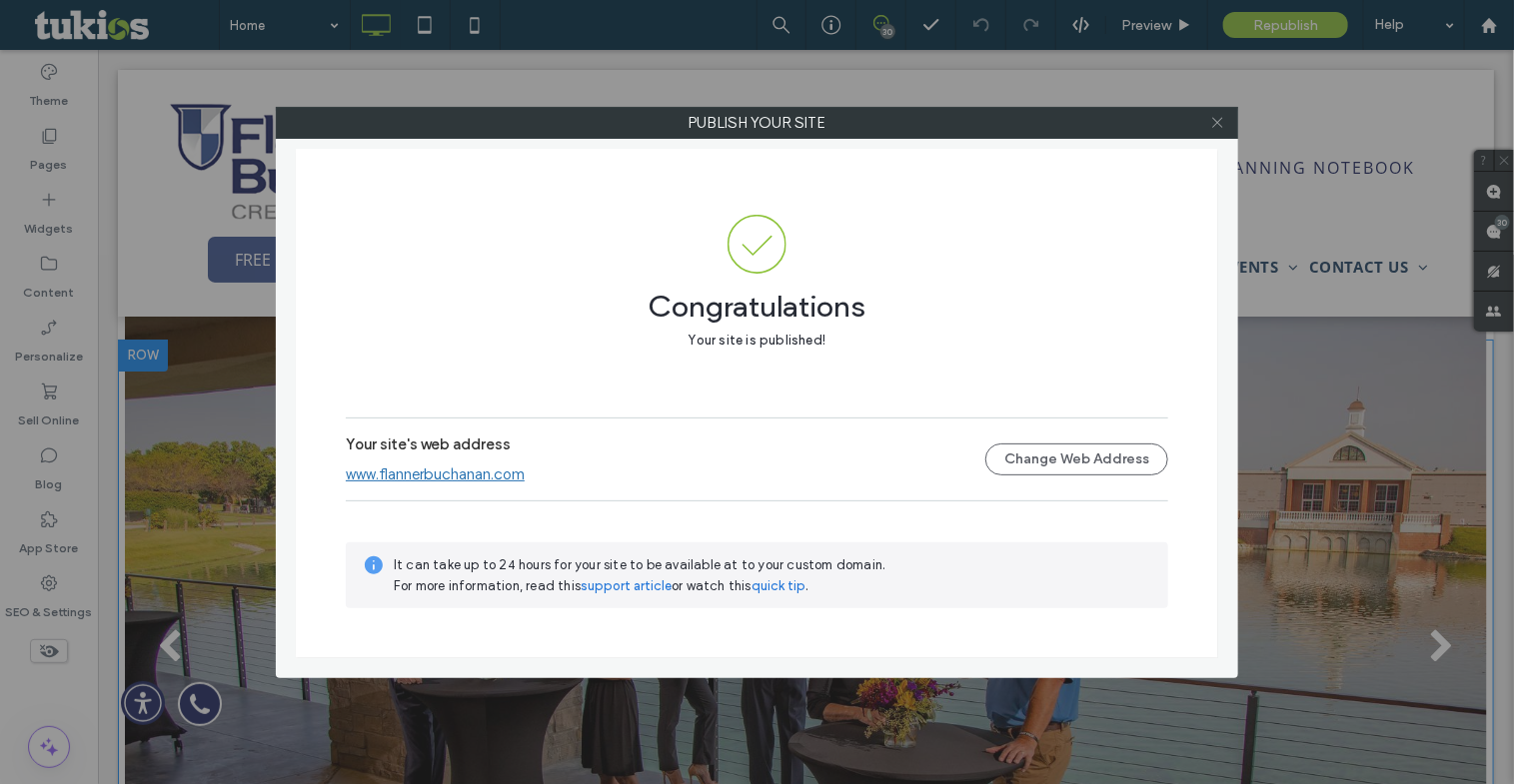click 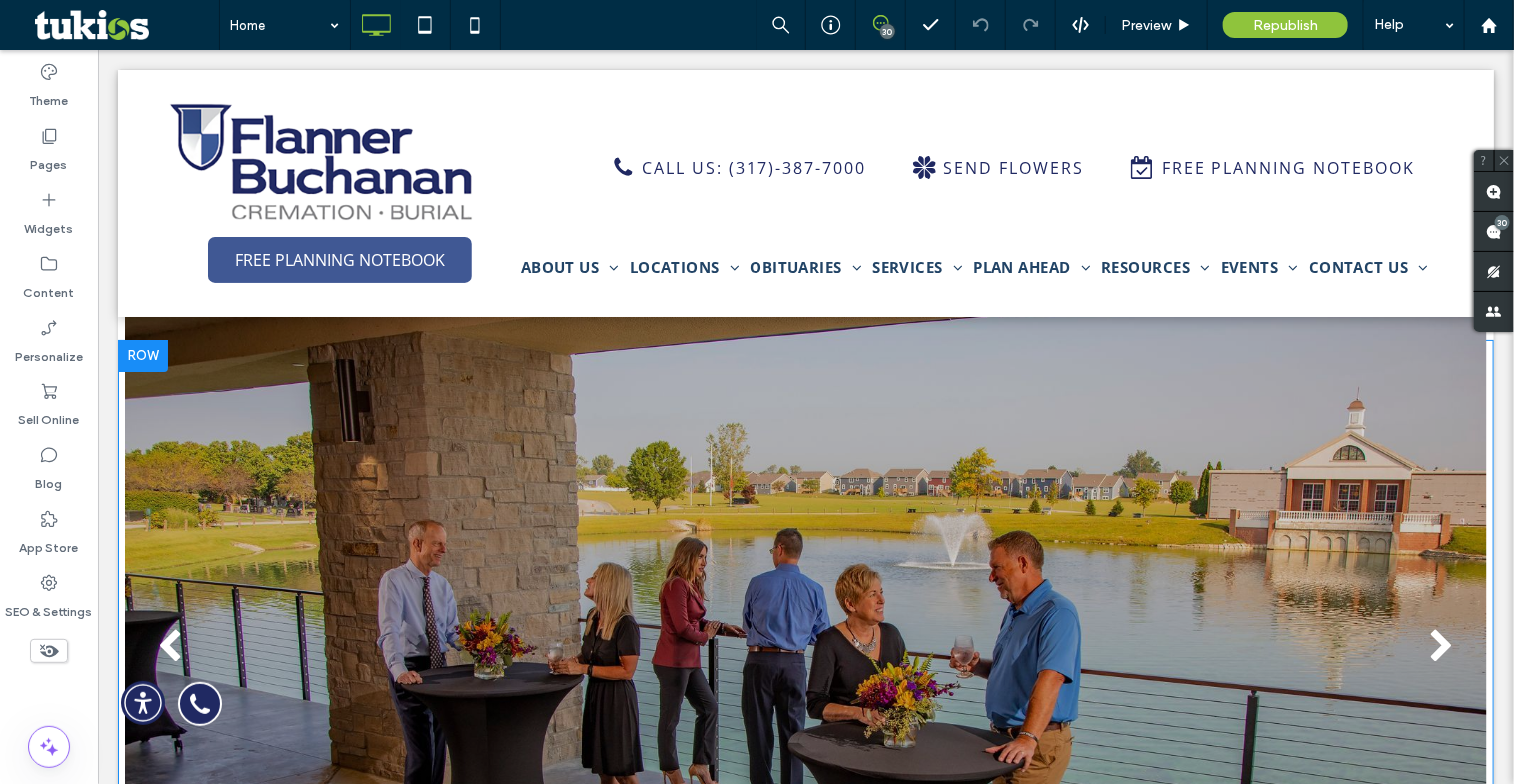 click on "30 Preview Republish Help" at bounding box center (1135, 25) 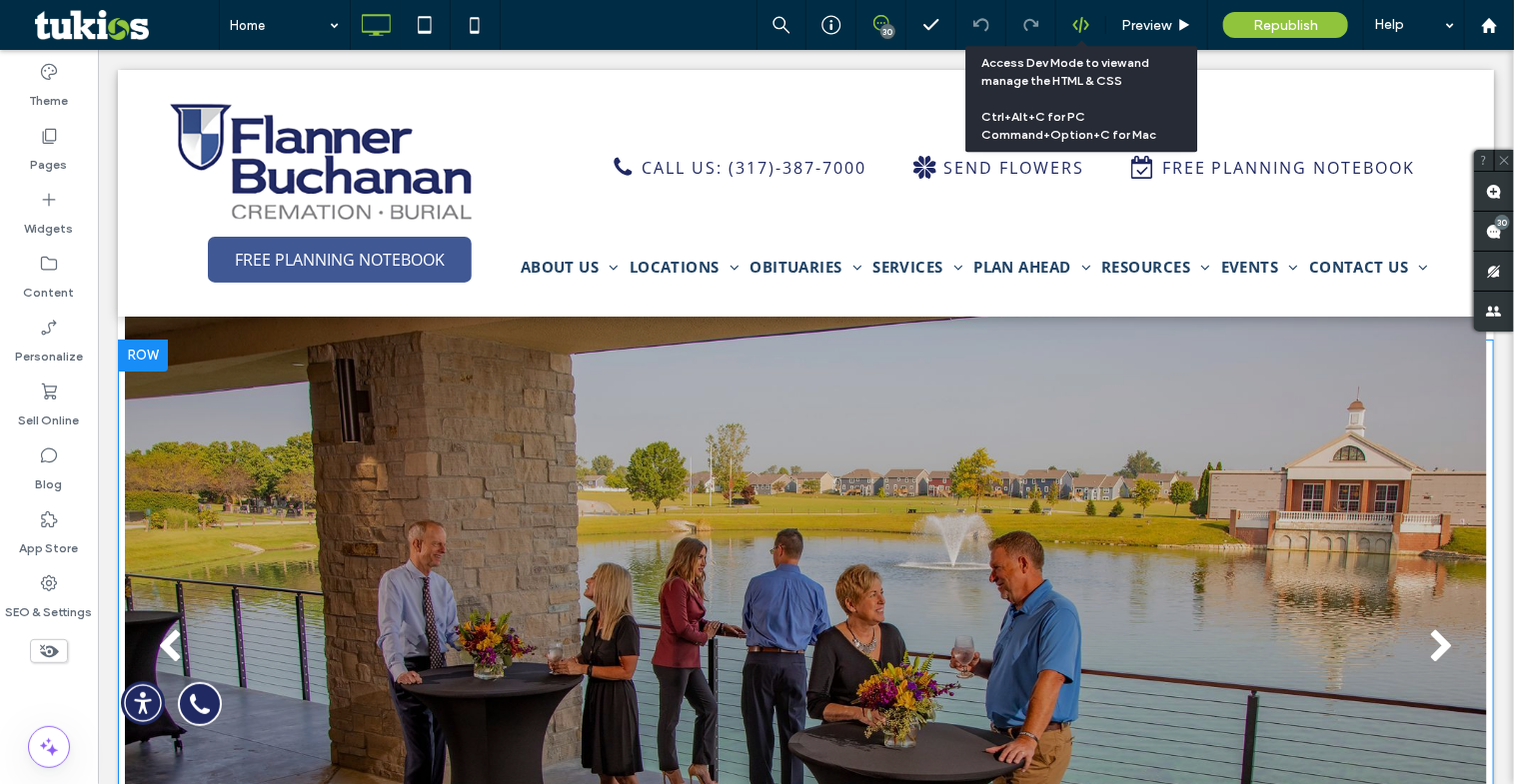 click 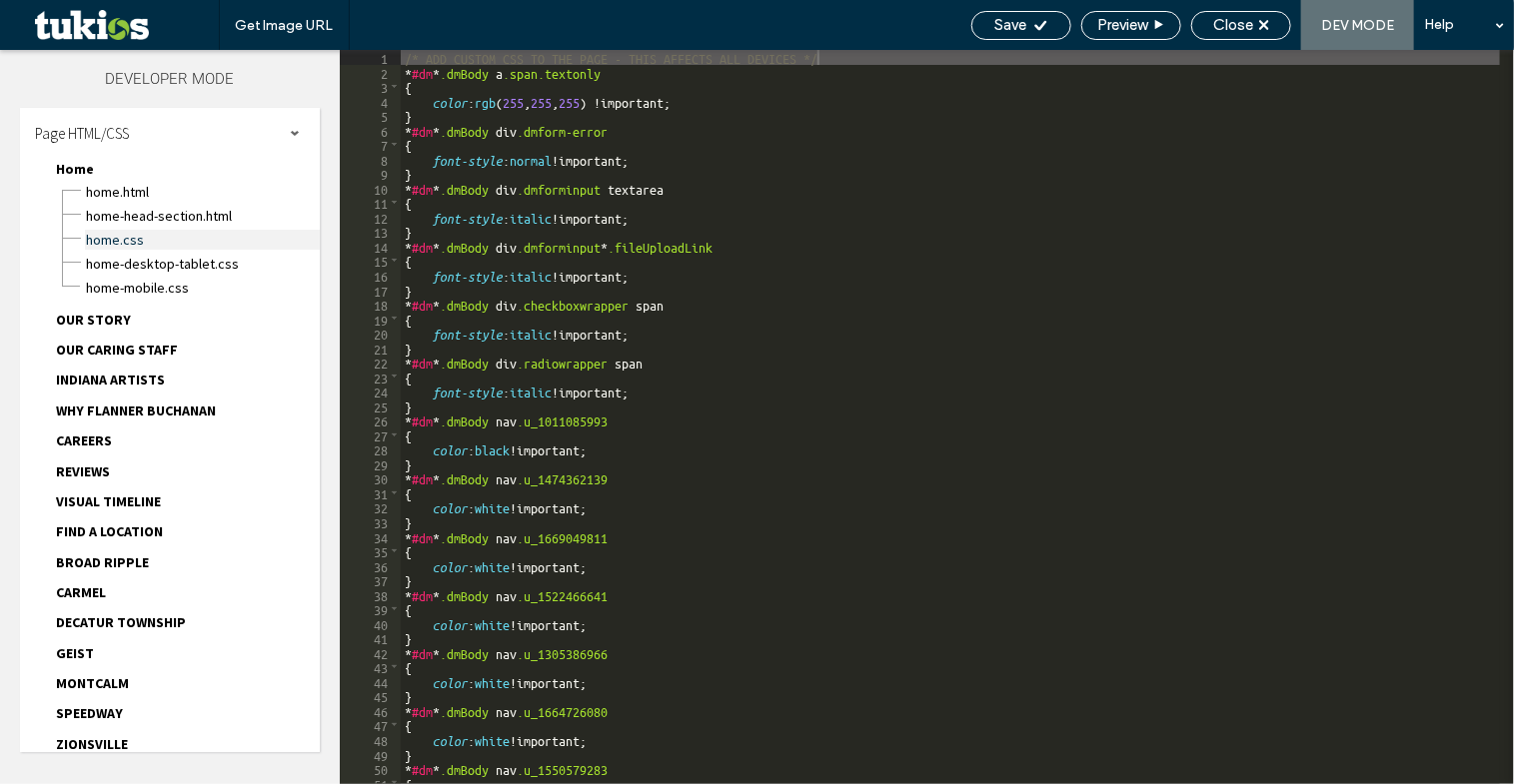 click on "Home.css" at bounding box center (202, 240) 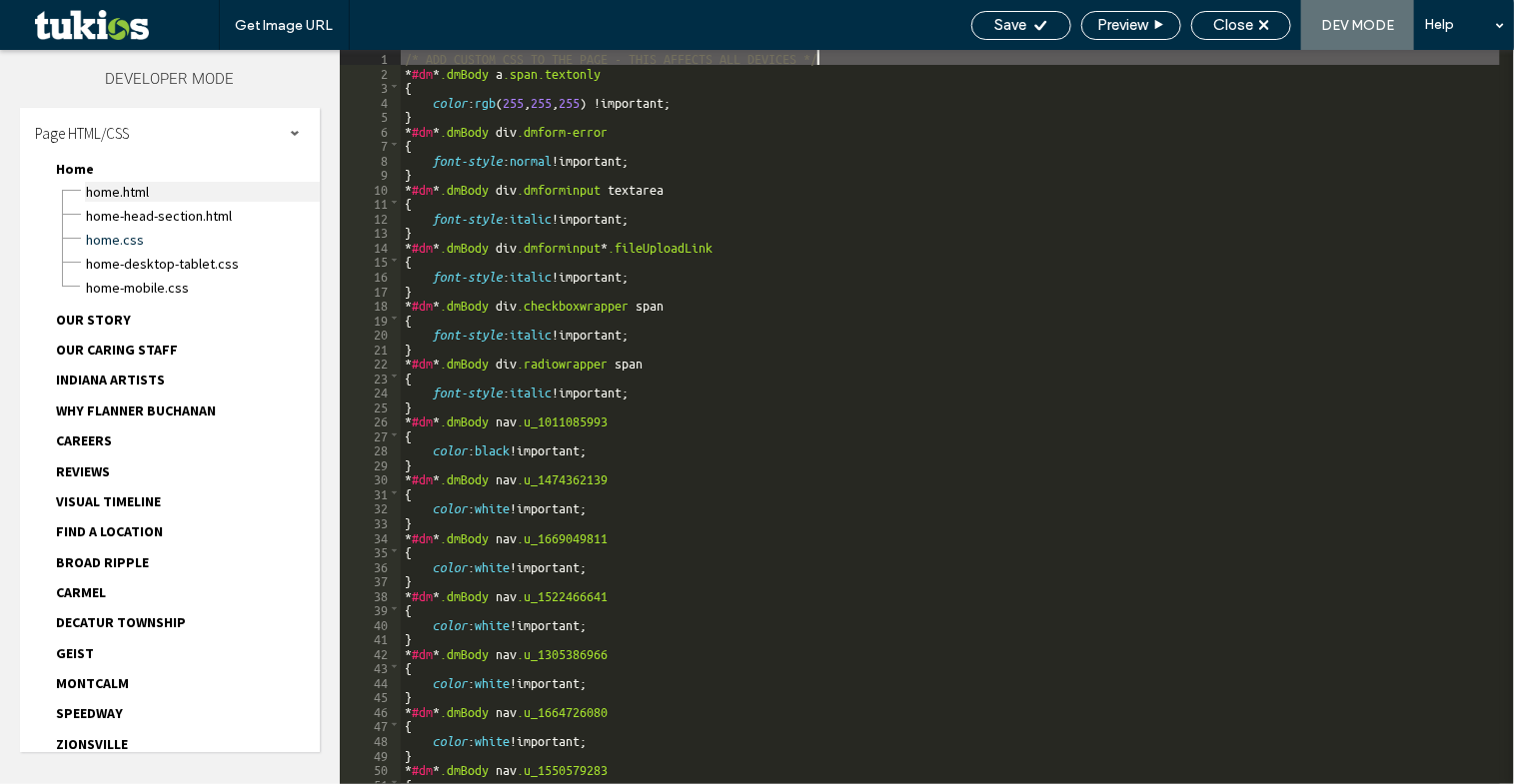 click on "Home.html" at bounding box center [202, 192] 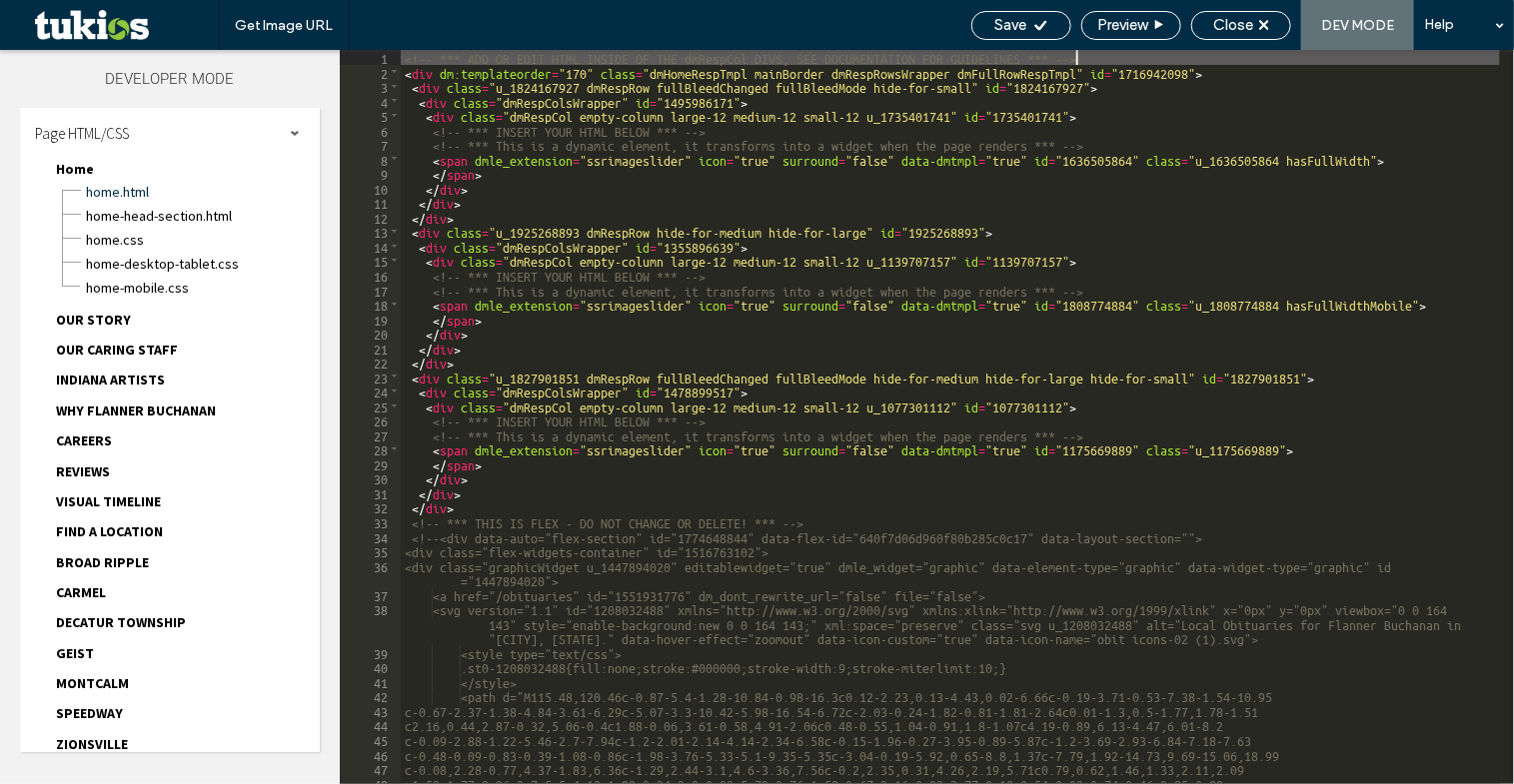 click on "<!-- *** ADD OR EDIT HTML INSIDE OF THE dmRespCol DIVS, SEE DOCUMENTATION FOR GUIDELINES *** --> < div   dm:templateorder = "170"   class = "dmHomeRespTmpl mainBorder dmRespRowsWrapper dmFullRowRespTmpl"   id = "1716942098" >   < div   class = "u_1824167927 dmRespRow fullBleedChanged fullBleedMode hide-for-small"   id = "1824167927" >    < div   class = "dmRespColsWrapper"   id = "1495986171" >     < div   class = "dmRespCol empty-column large-12 medium-12 small-12 u_1735401741"   id = "1735401741" >      <!-- *** INSERT YOUR HTML BELOW *** -->      <!-- *** This is a dynamic element, it transforms into a widget when the page renders *** -->      < span   dmle_extension = "ssrimageslider"   icon = "true"   surround = "false"   data-dmtmpl = "true"   id = "1636505864"   class = "u_1636505864 hasFullWidth" >      </ span >     </ div >    </ div >   </ div >   < div   class = "u_1925268893 dmRespRow hide-for-medium hide-for-large"   id = "1925268893" >    < div   class = "dmRespColsWrapper"   id = "1355896639"" at bounding box center [950, 431] 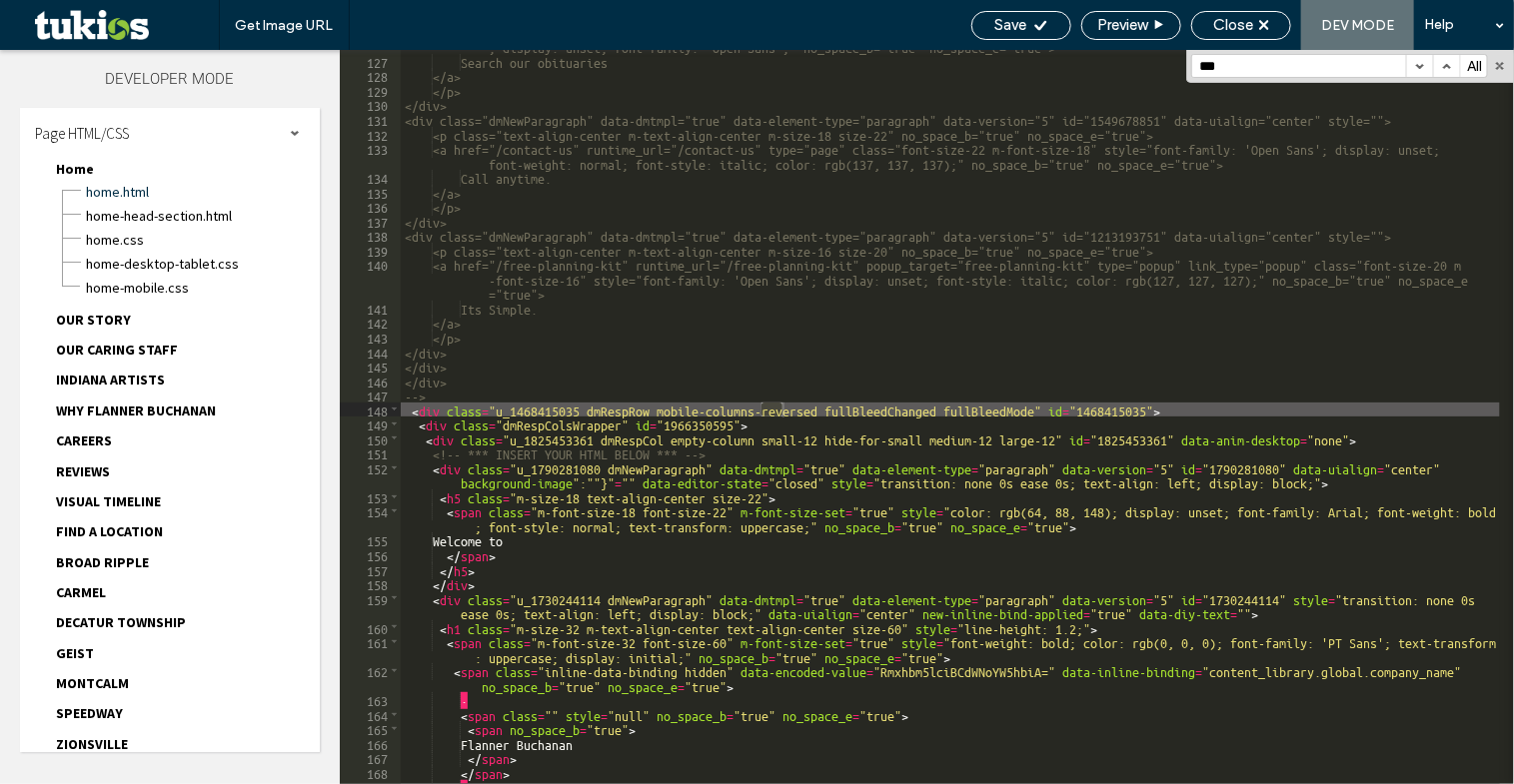 scroll, scrollTop: 3352, scrollLeft: 0, axis: vertical 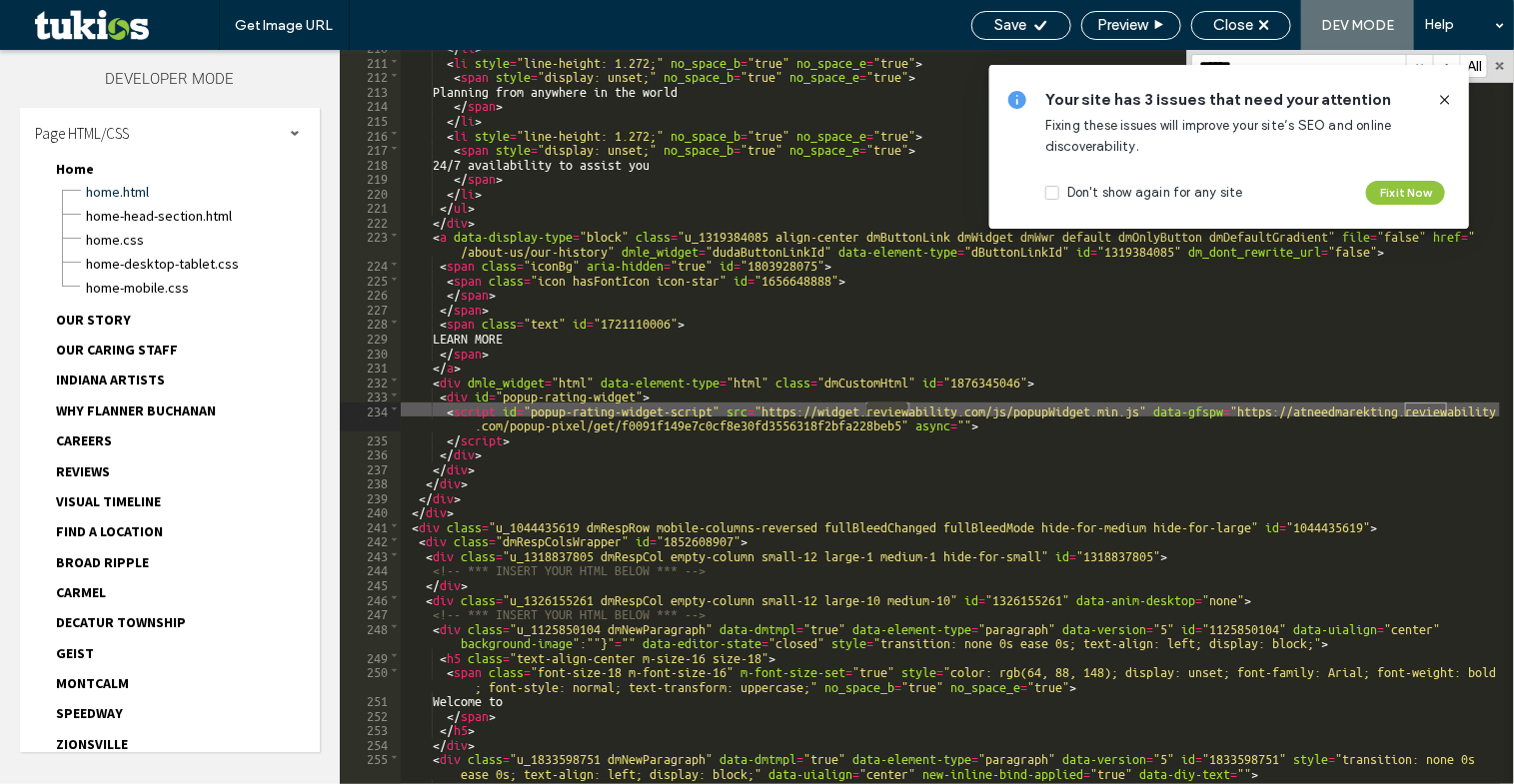 type on "******" 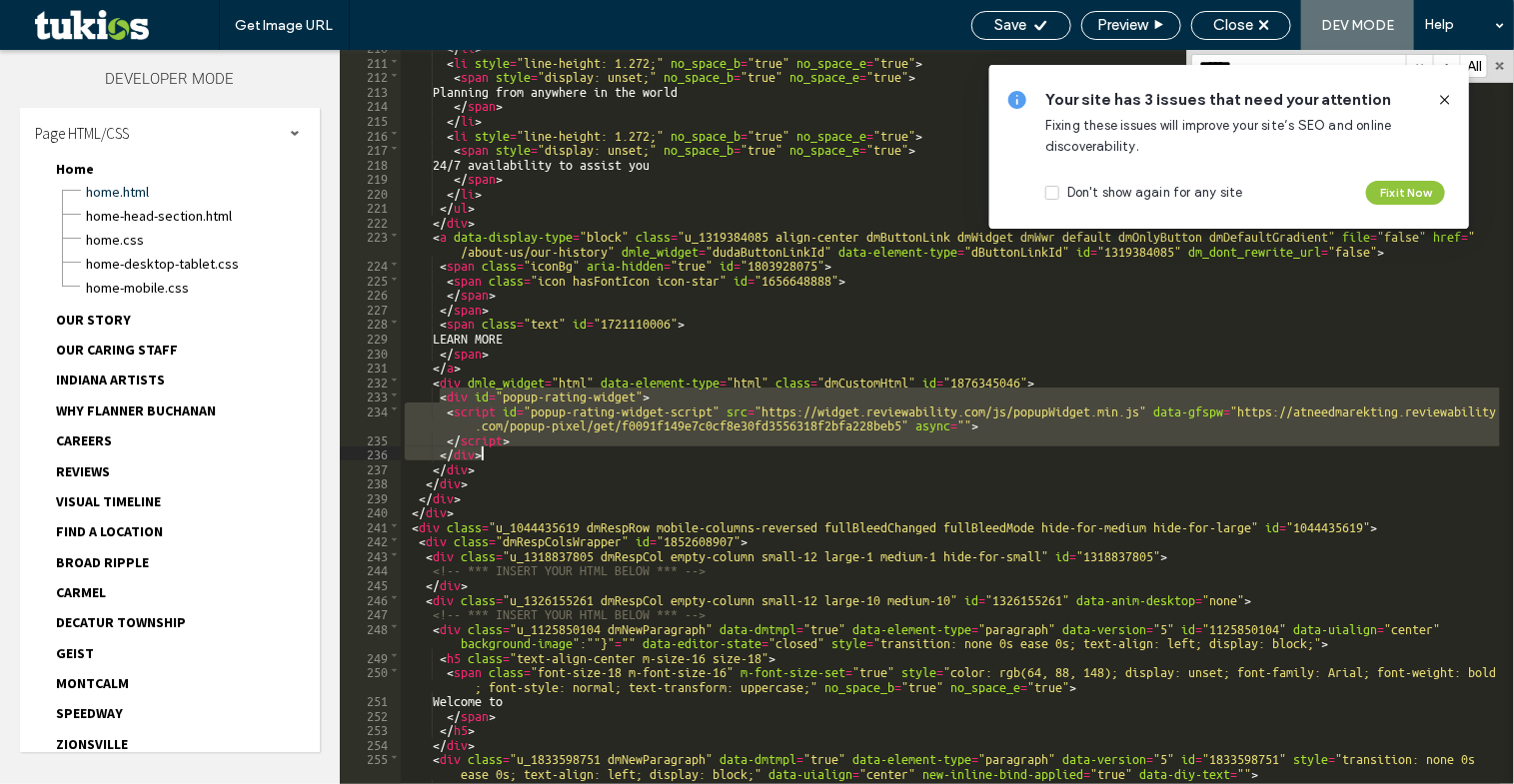drag, startPoint x: 437, startPoint y: 395, endPoint x: 488, endPoint y: 448, distance: 73.552702 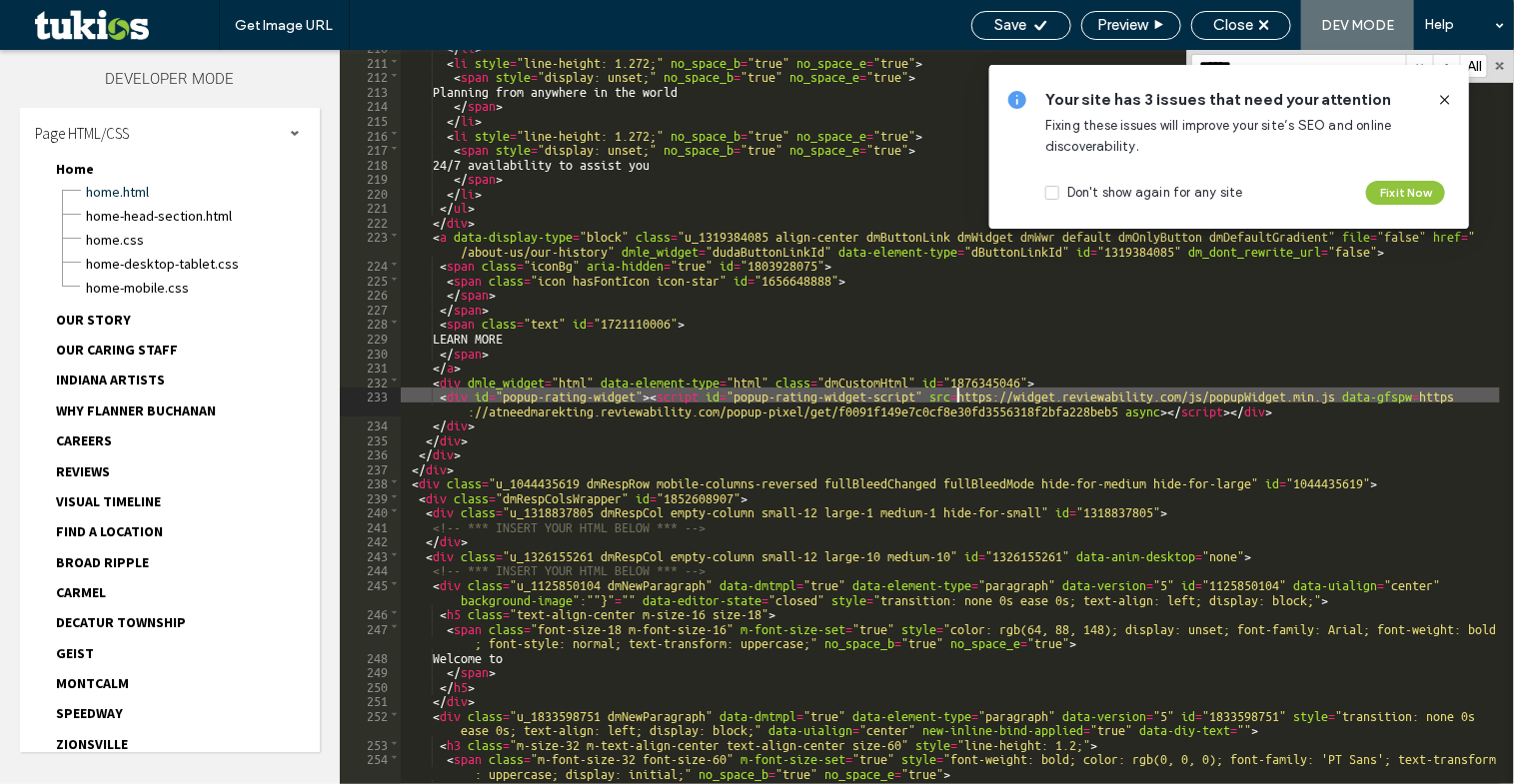 click on "</ li >         < li   style = "line-height: 1.272;"   no_space_b = "true"   no_space_e = "true" >          < span   style = "display: unset;"   no_space_b = "true"   no_space_e = "true" >          Planning from anywhere in the world          </ span >         </ li >         < li   style = "line-height: 1.272;"   no_space_b = "true"   no_space_e = "true" >          < span   style = "display: unset;"   no_space_b = "true"   no_space_e = "true" >          24/7 availability to assist you          </ span >         </ li >        </ ul >      </ div >      < a   data-display-type = "block"   class = "u_1319384085 align-center dmButtonLink dmWidget dmWwr default dmOnlyButton dmDefaultGradient"   file = "false"   href = "          /about-us/our-history"   dmle_widget = "dudaButtonLinkId"   data-element-type = "dButtonLinkId"   id = "1319384085"   dm_dont_rewrite_url = "false" >        < span   class = "iconBg"   aria-hidden = "true"   id = "1803928075" >         < span   class =   id = "1656648888"" at bounding box center [950, 427] 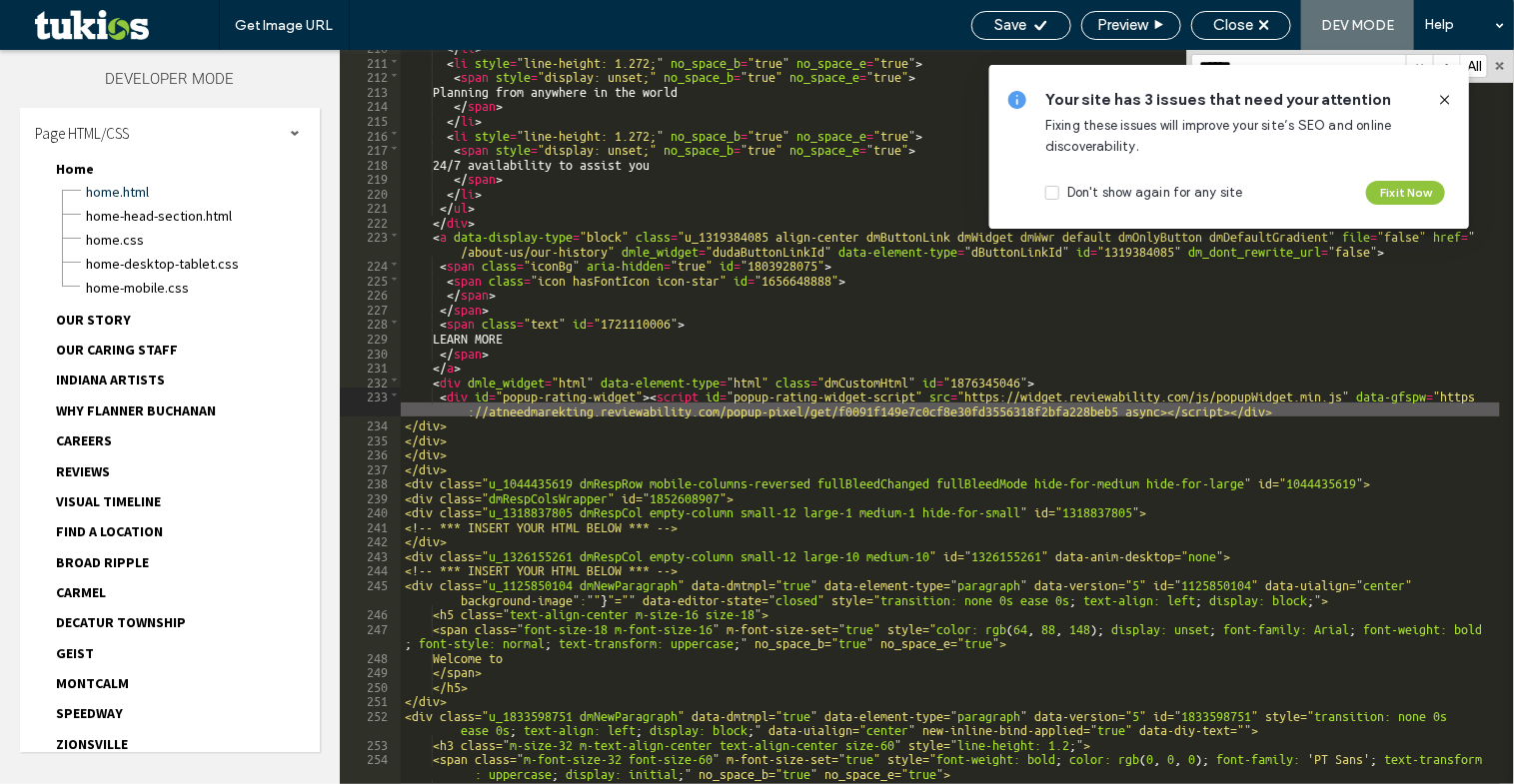 type on "**" 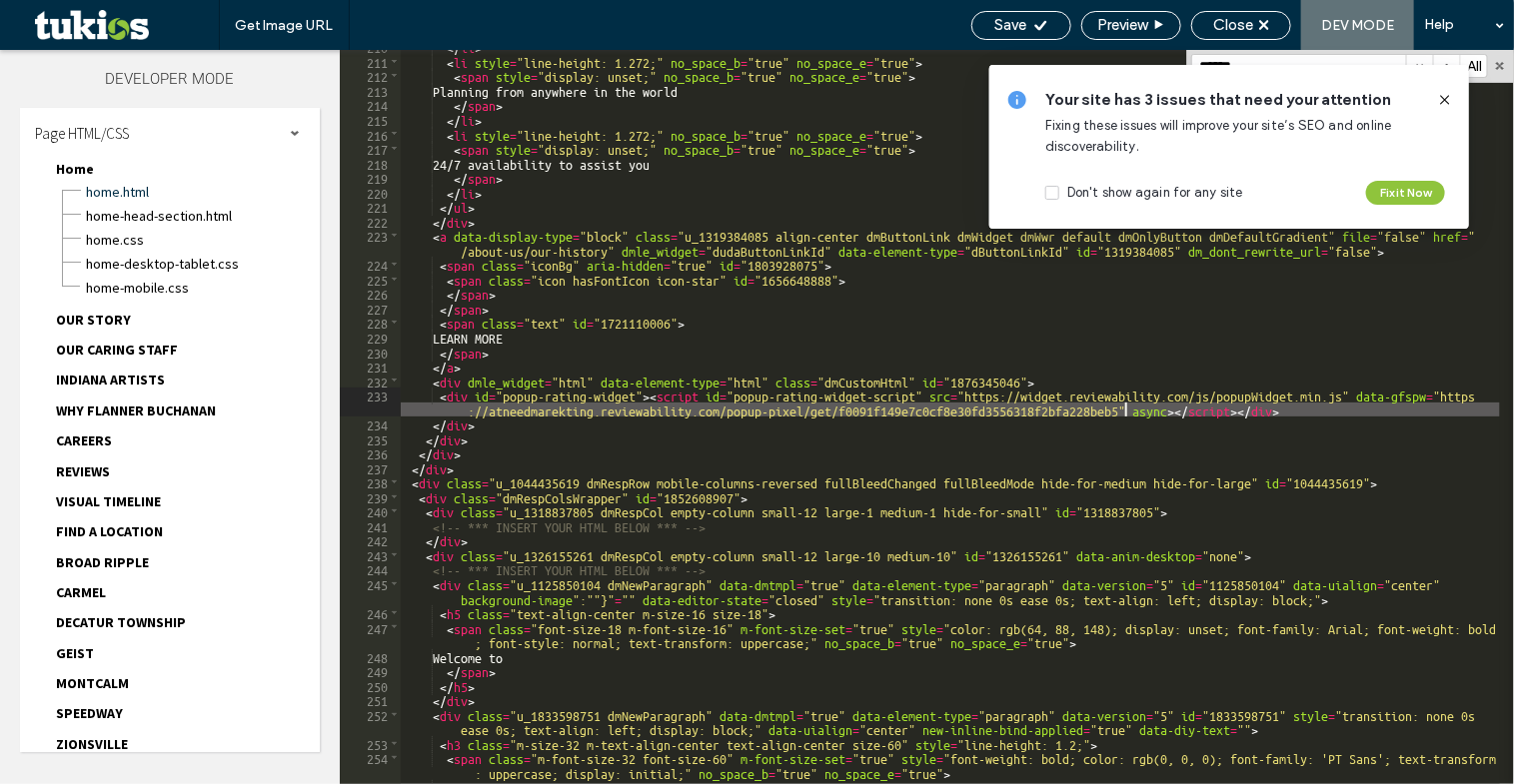 click 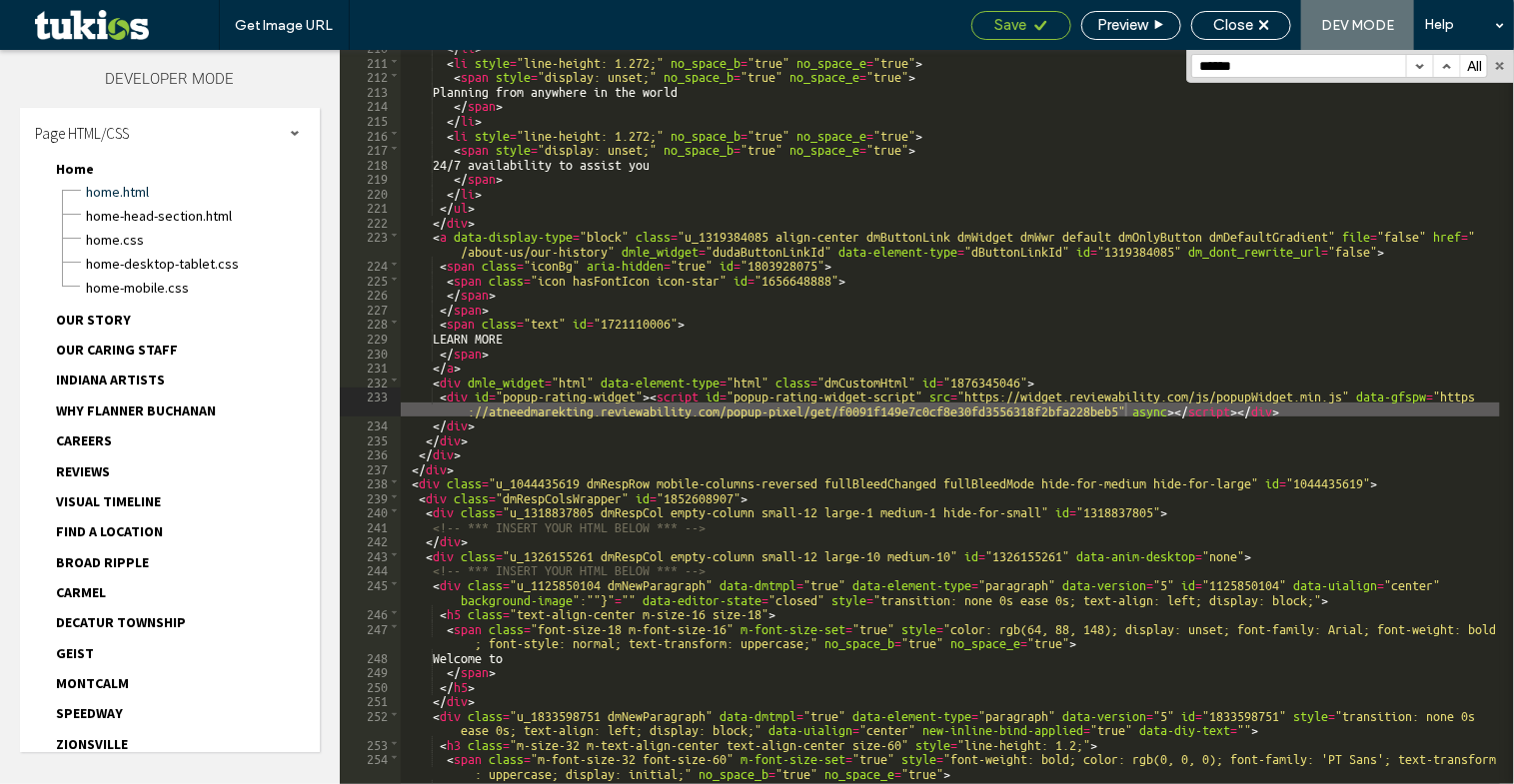 click 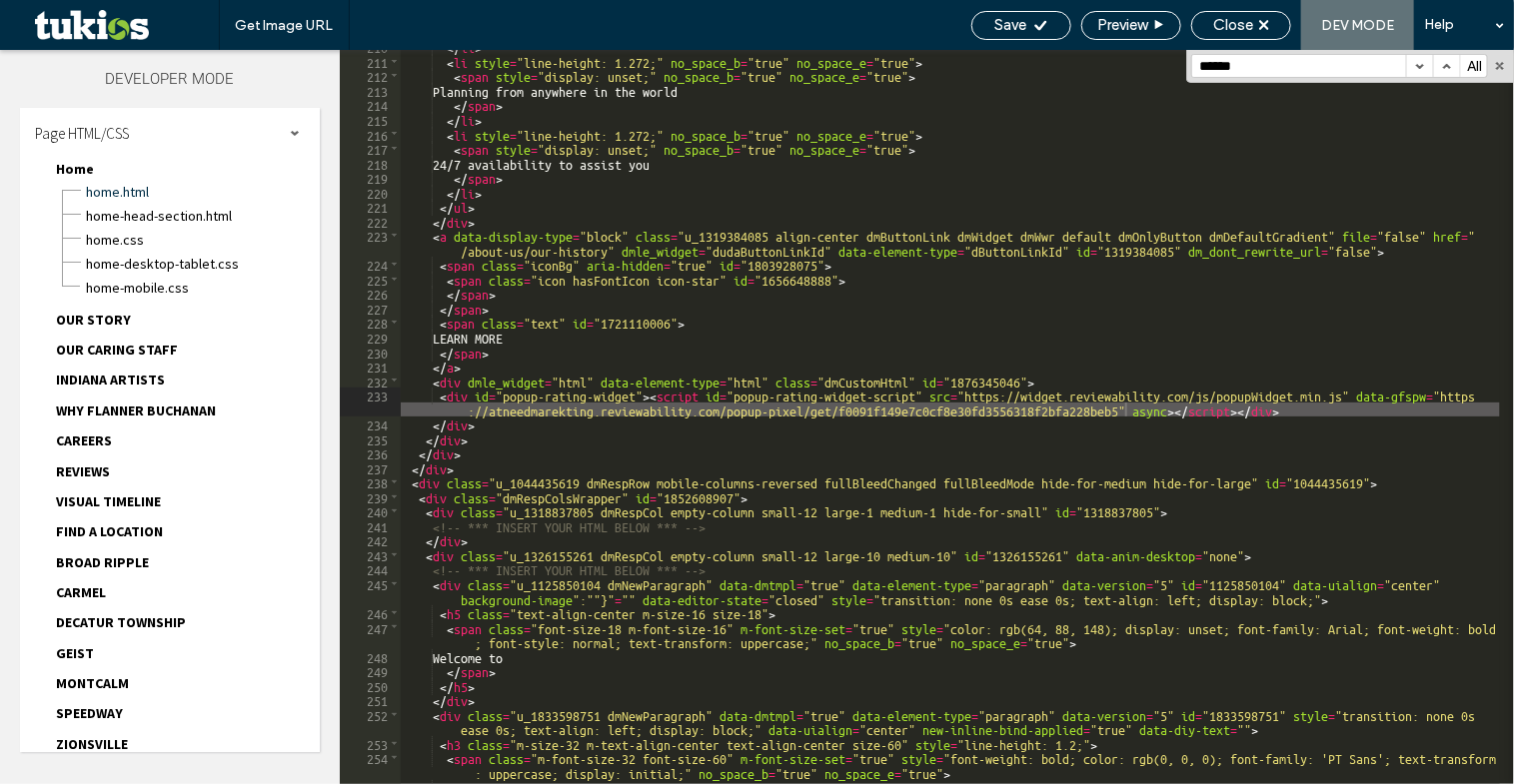 scroll, scrollTop: 3689, scrollLeft: 0, axis: vertical 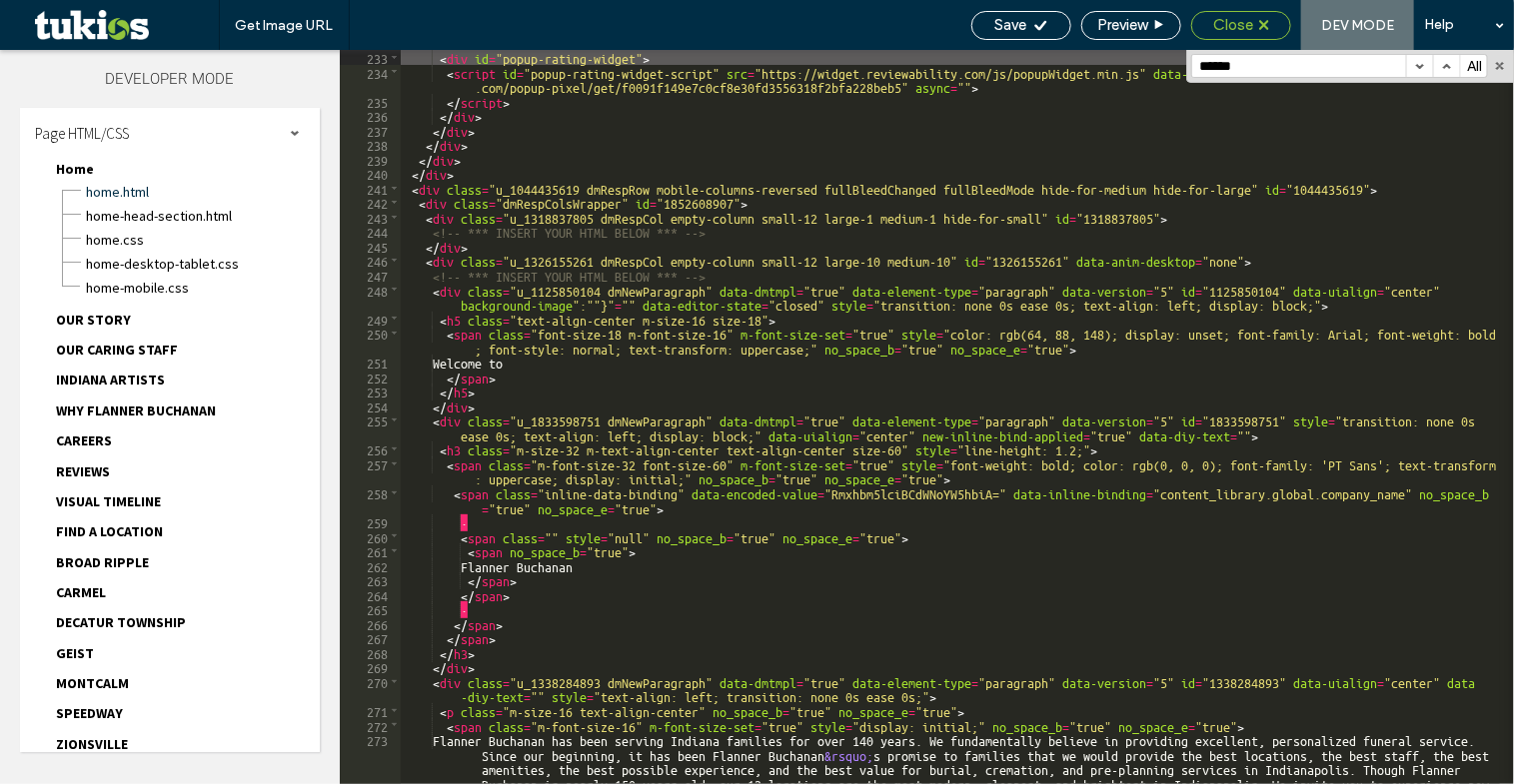 click on "Close" at bounding box center (1233, 25) 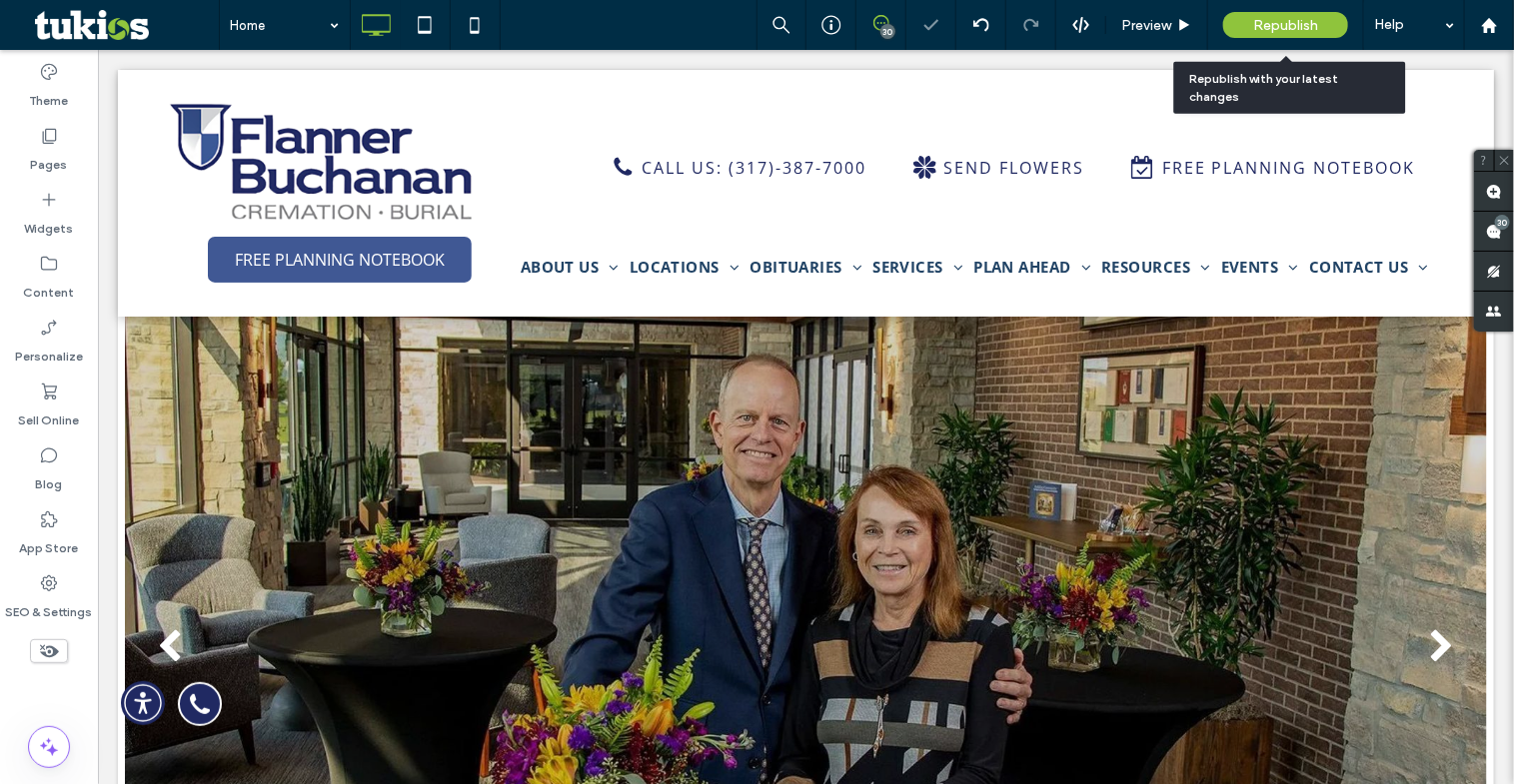 scroll, scrollTop: 0, scrollLeft: 0, axis: both 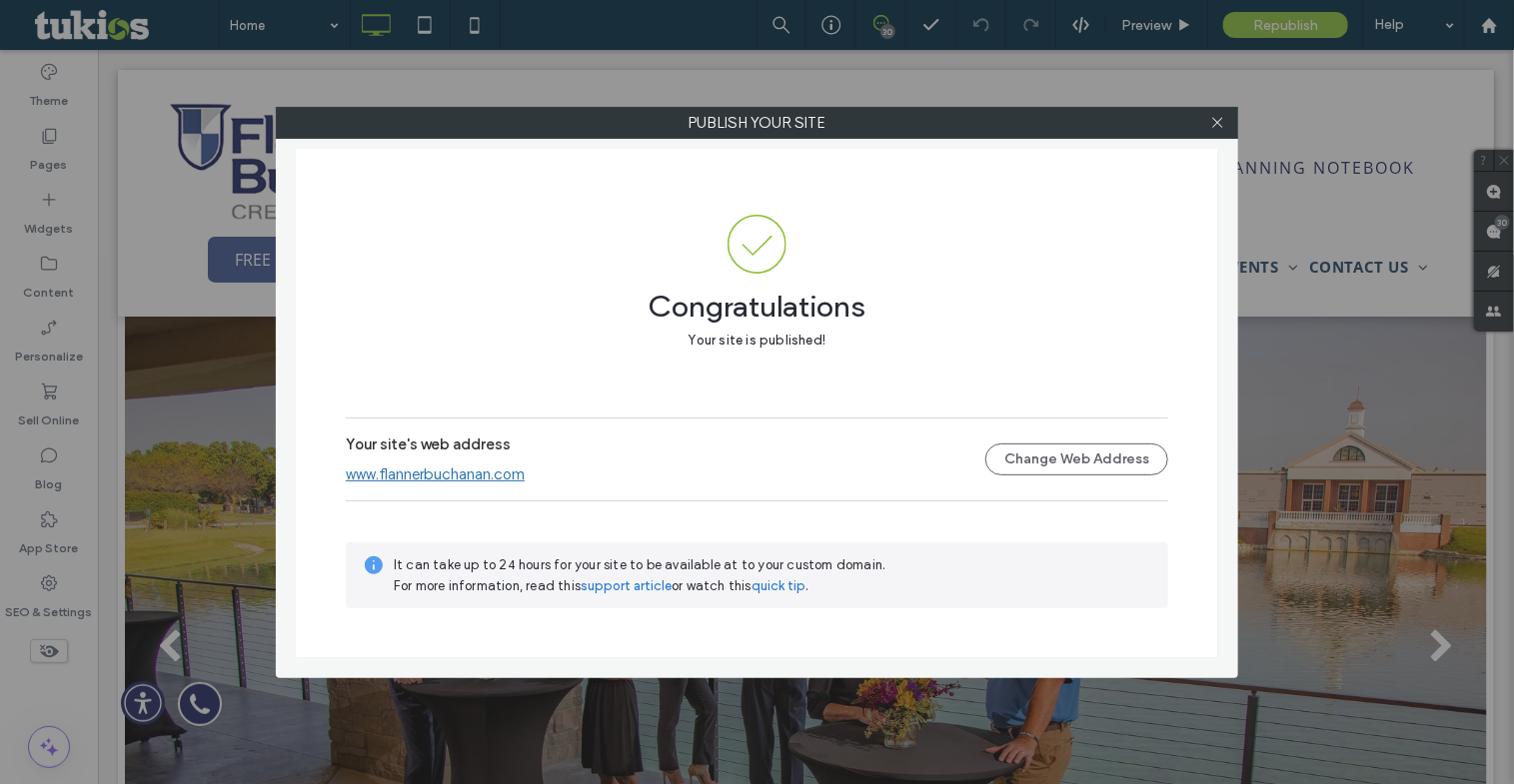 click on "www.flannerbuchanan.com" at bounding box center [435, 474] 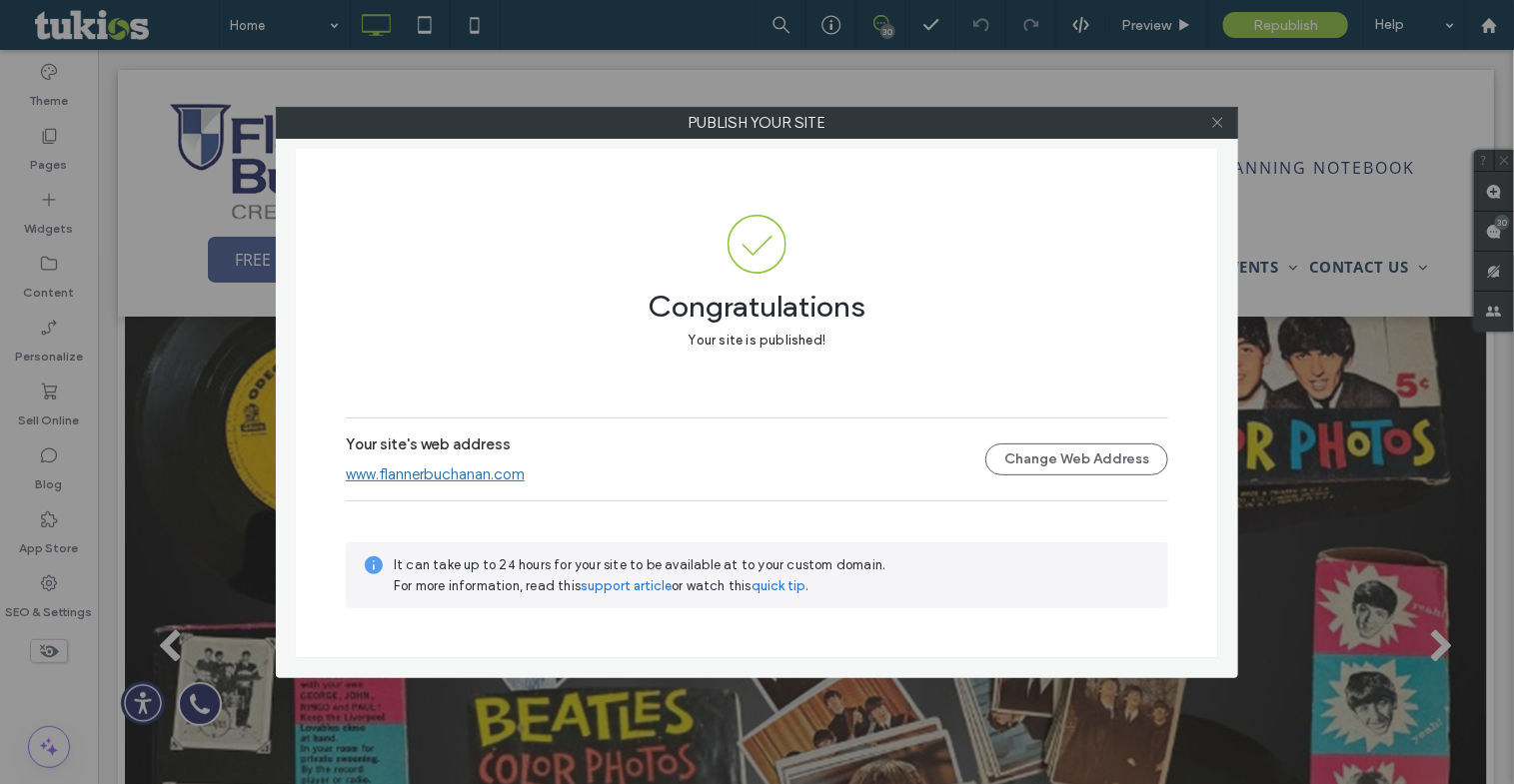 click 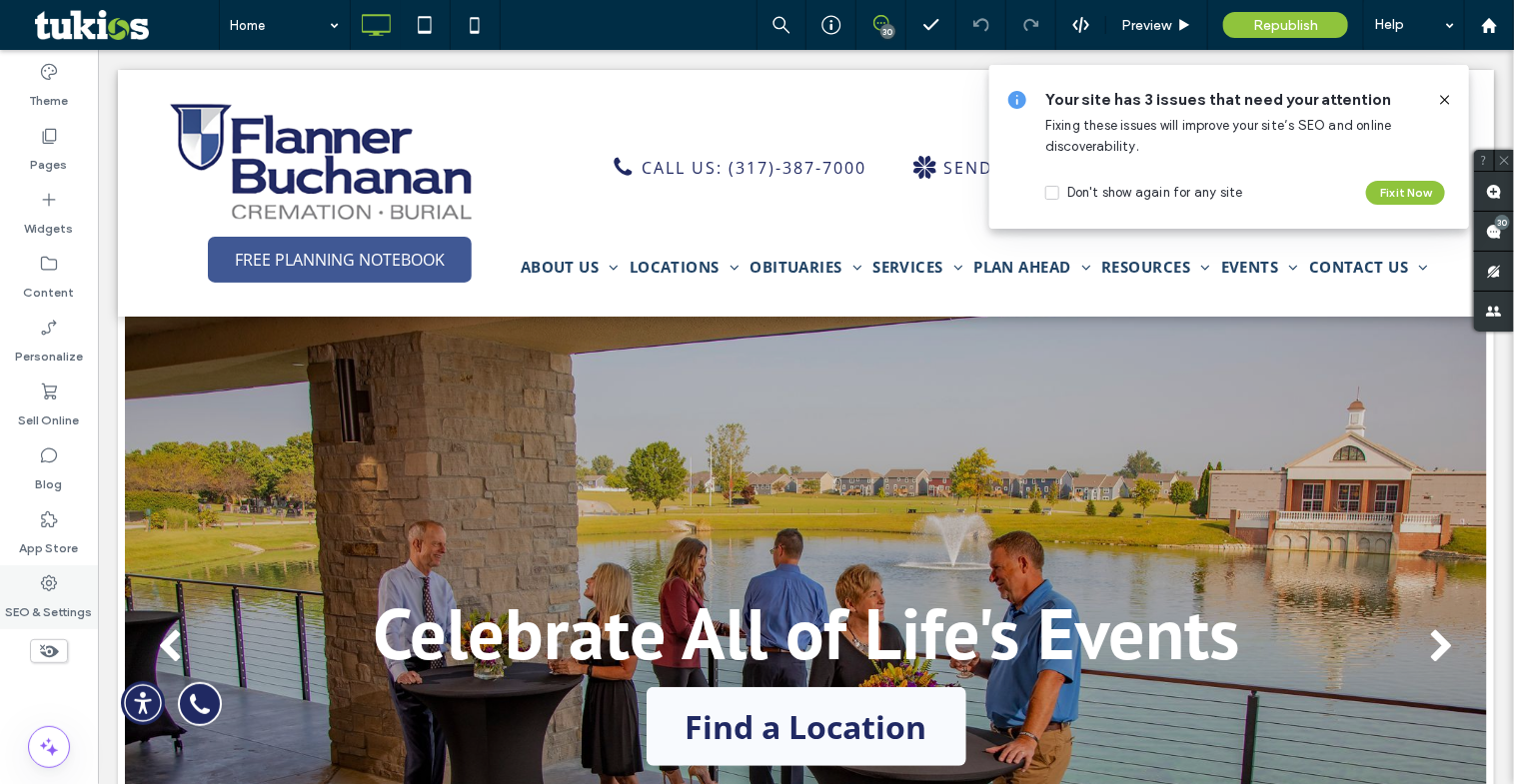 click on "SEO & Settings" at bounding box center [49, 607] 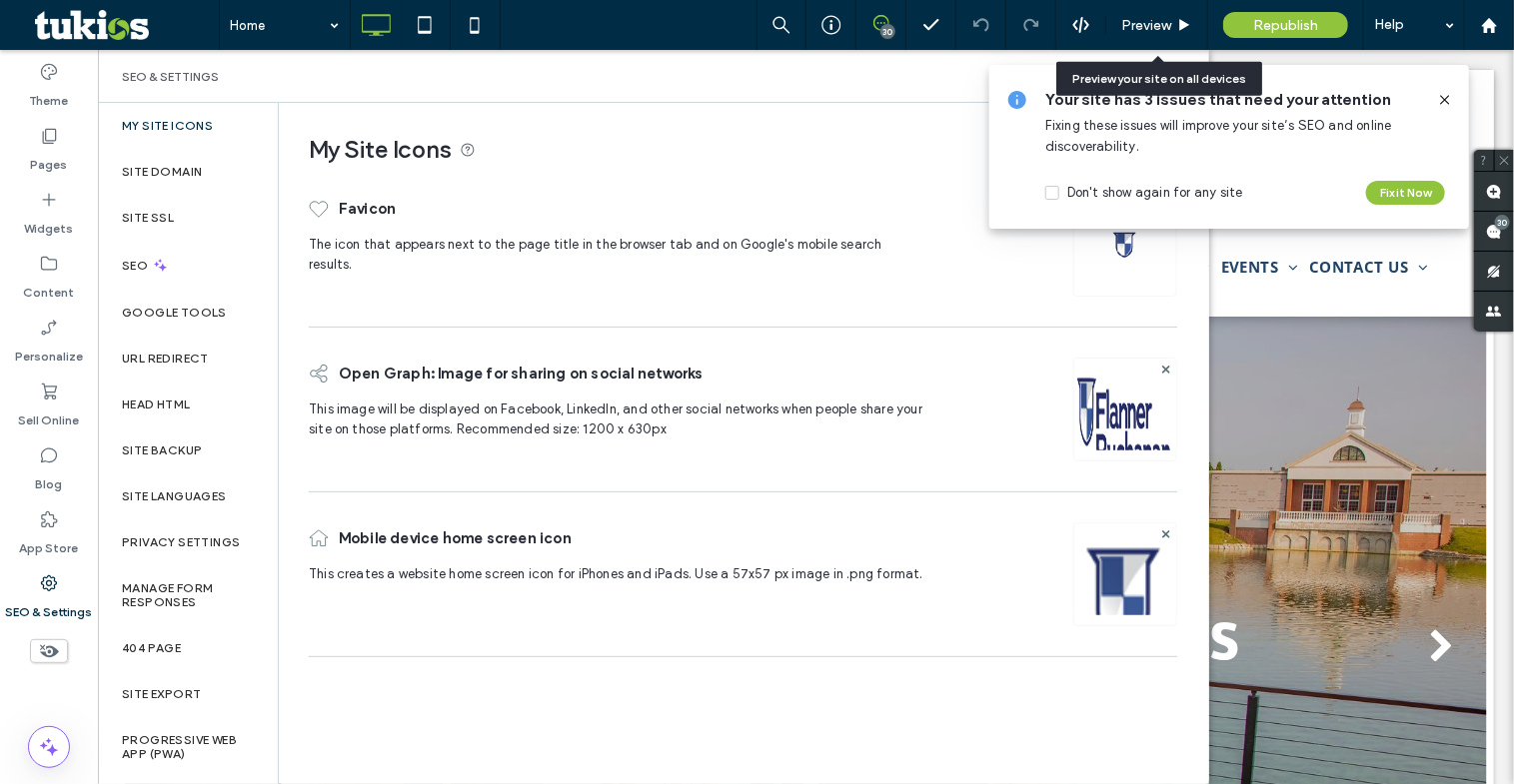 click on "30 Preview Republish Help" at bounding box center (1135, 25) 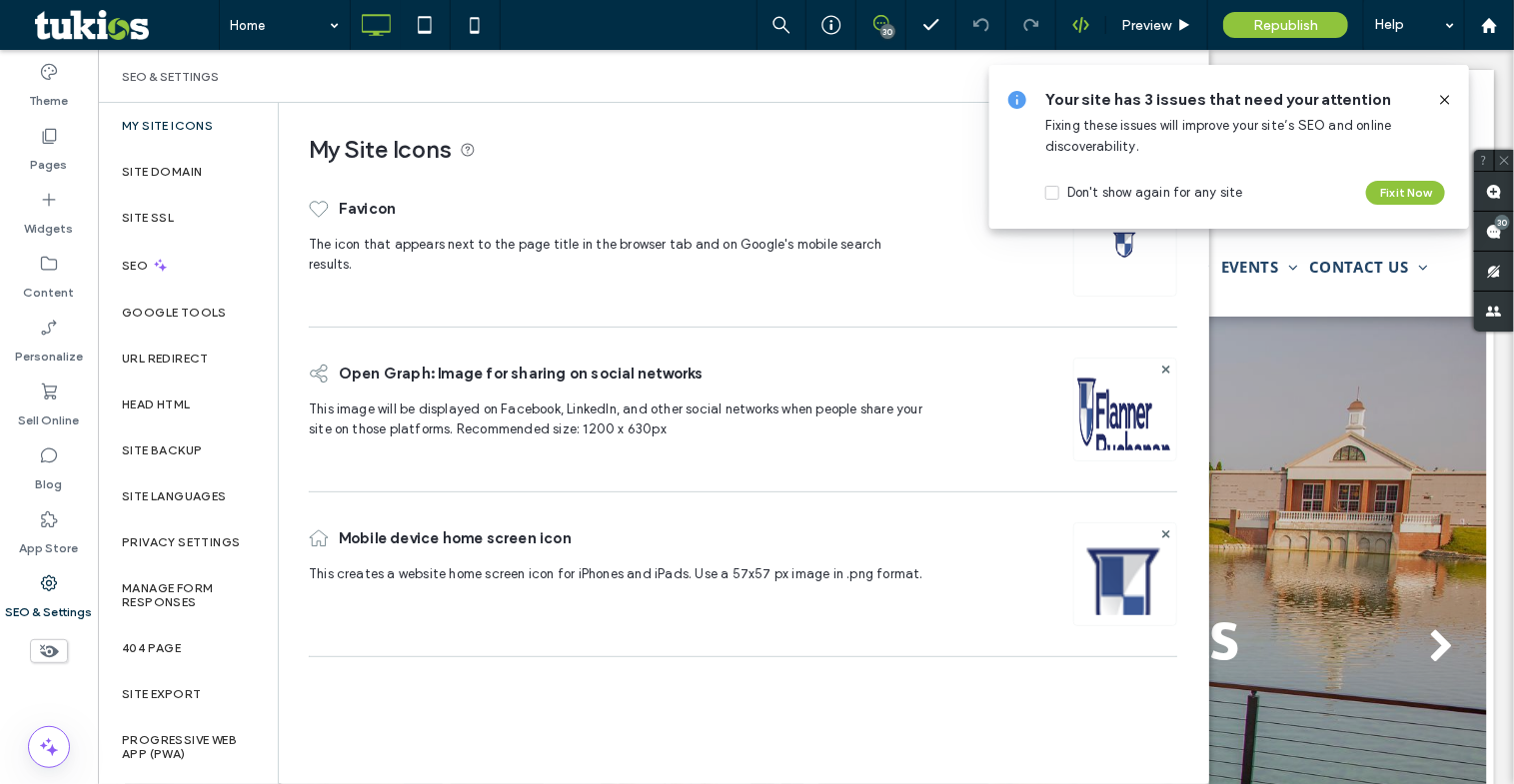 click at bounding box center (1080, 25) 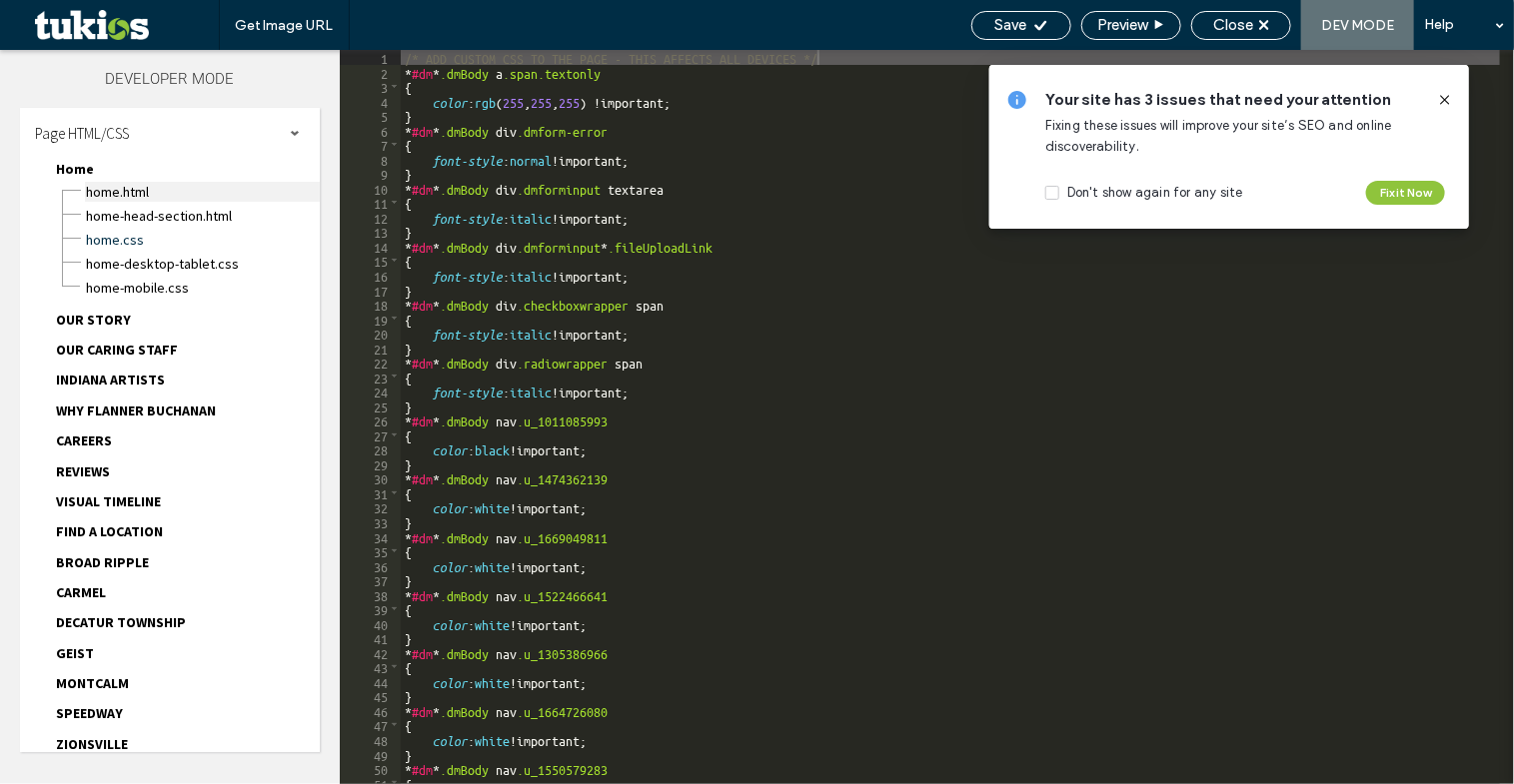 click on "Home.html" at bounding box center [202, 192] 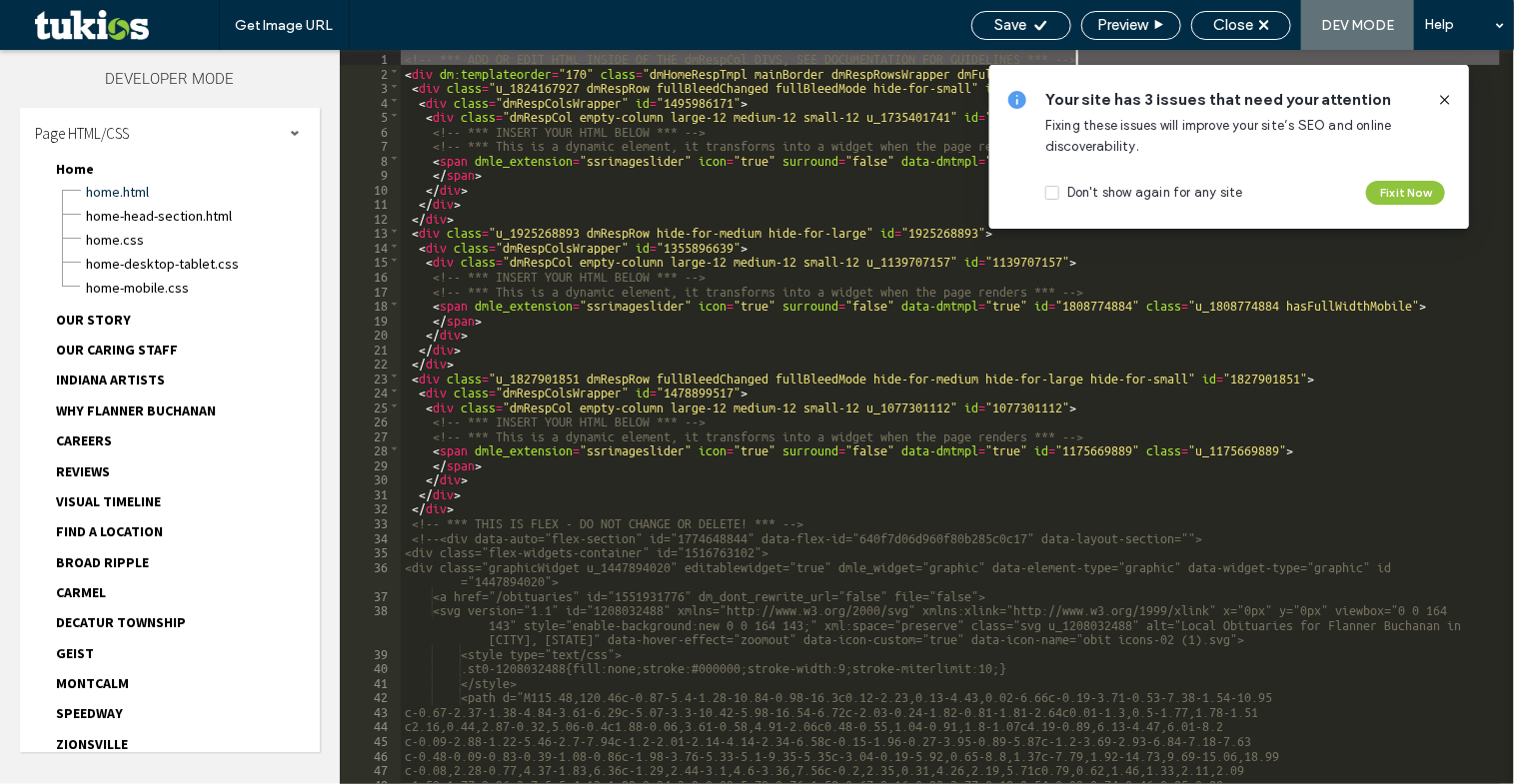 click on "Open Graph: Image for sharing on social networks  This image will be displayed on Facebook, LinkedIn, and other social networks when people share your site on those platforms. Recommended size: 1200 x 630px" at bounding box center (645, 409) 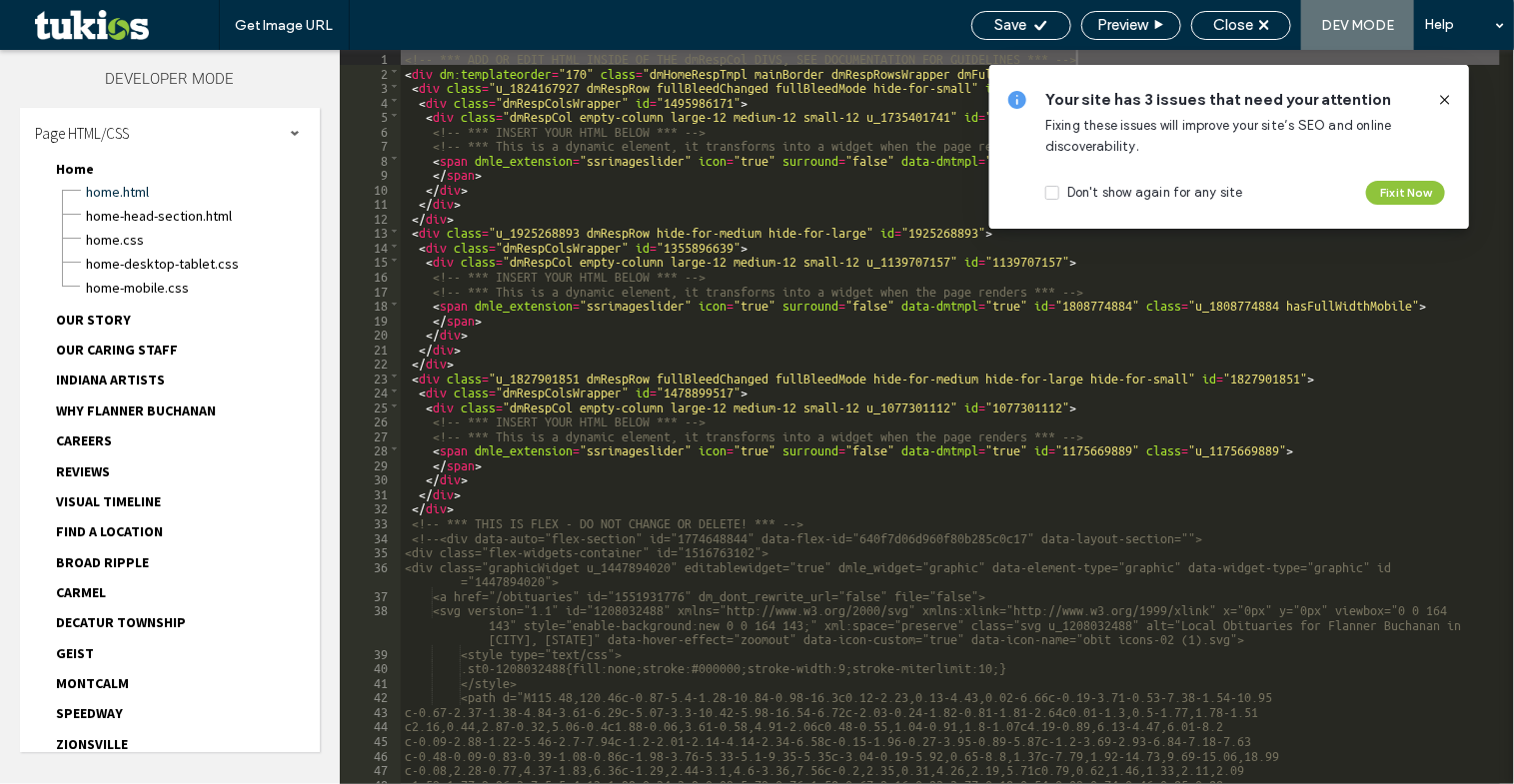 click on "Favicon The icon that appears next to the page title in the browser tab and on Google's mobile search results. Open Graph: Image for sharing on social networks  This image will be displayed on Facebook, LinkedIn, and other social networks when people share your site on those platforms. Recommended size: 1200 x 630px Mobile device home screen icon This creates a website home screen icon for iPhones and iPads. Use a 57x57 px image in .png format." at bounding box center (645, 419) 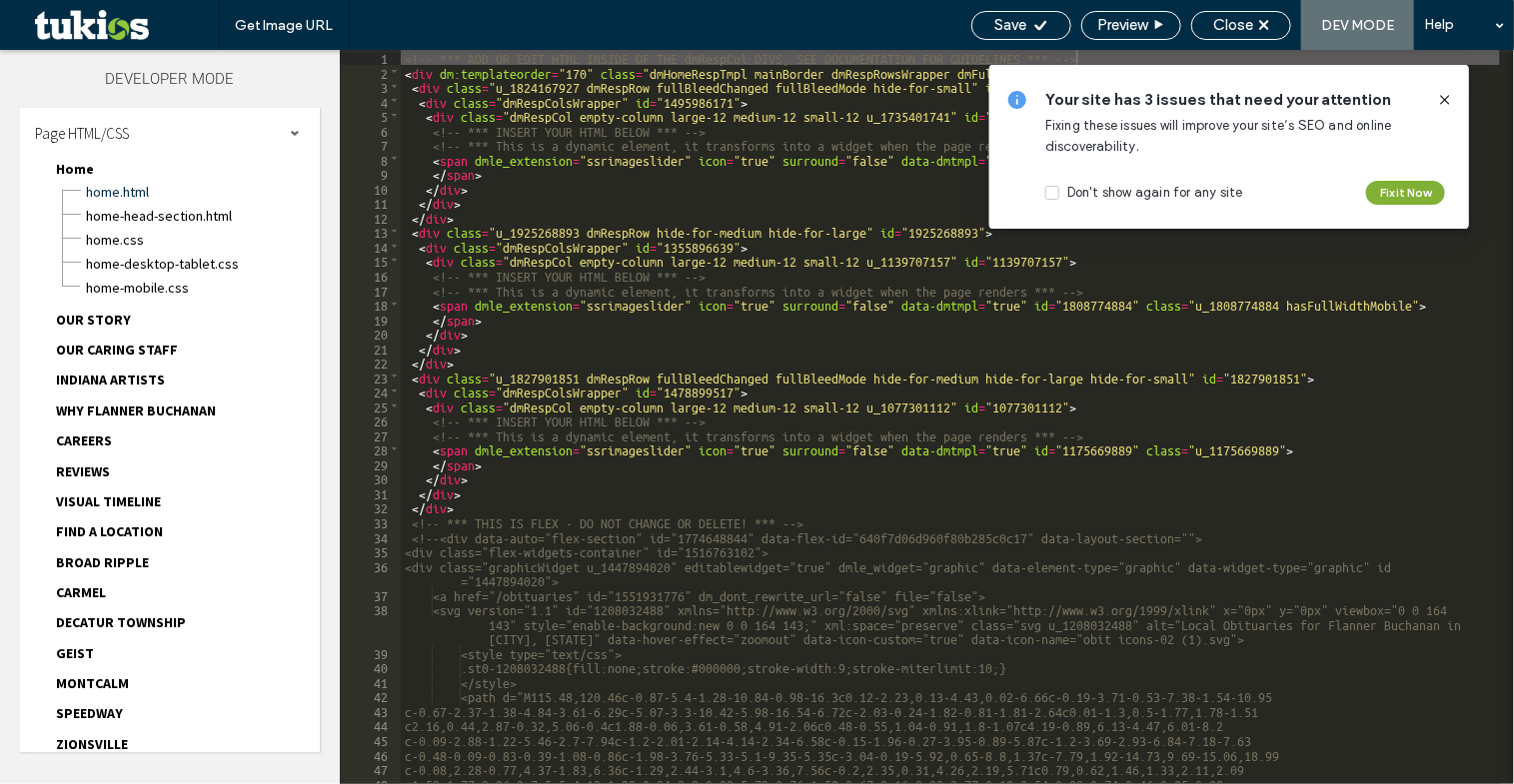 click on "Fix it Now" at bounding box center [1405, 193] 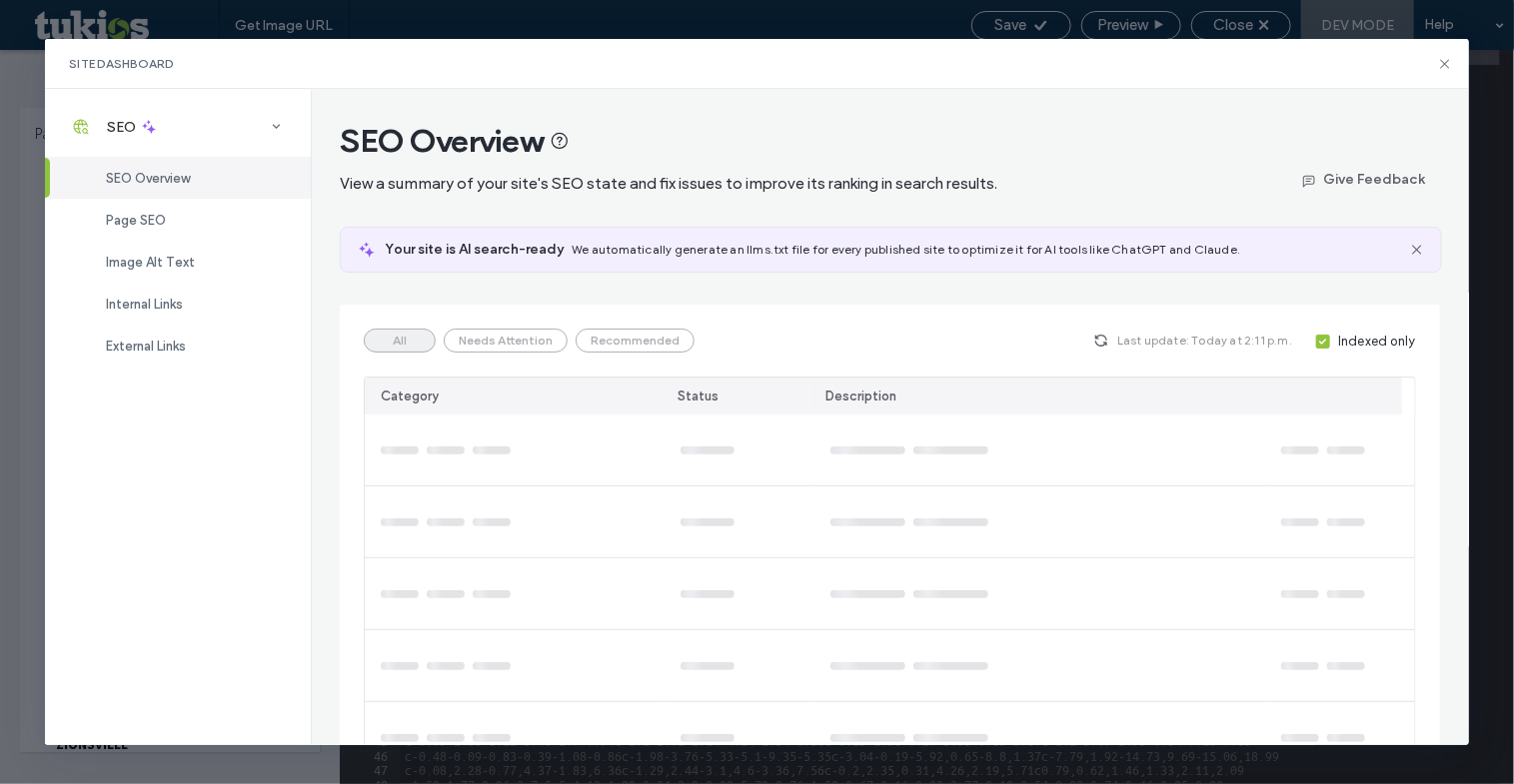 click 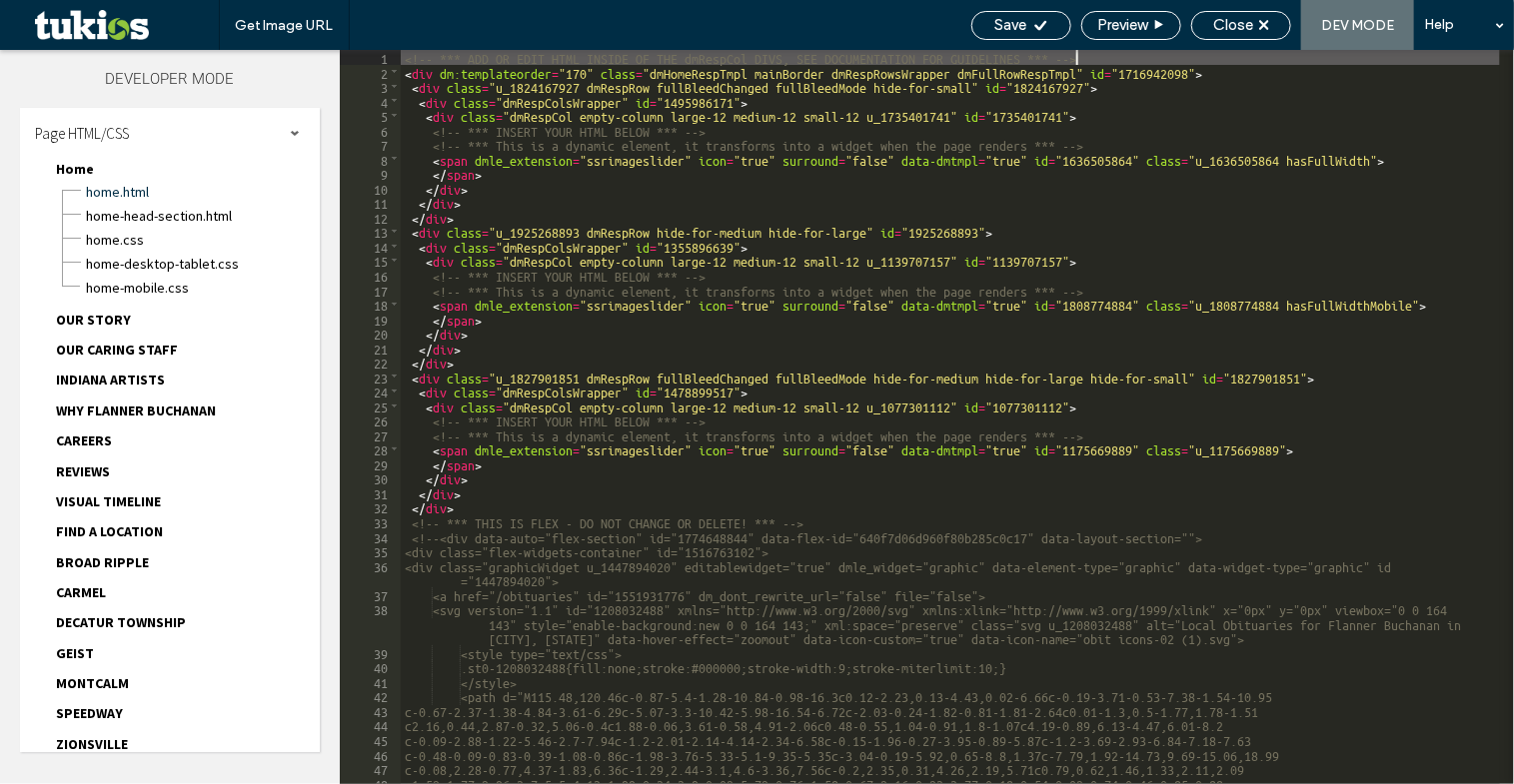click on "<!-- *** ADD OR EDIT HTML INSIDE OF THE dmRespCol DIVS, SEE DOCUMENTATION FOR GUIDELINES *** --> < div   dm:templateorder = "170"   class = "dmHomeRespTmpl mainBorder dmRespRowsWrapper dmFullRowRespTmpl"   id = "1716942098" >   < div   class = "u_1824167927 dmRespRow fullBleedChanged fullBleedMode hide-for-small"   id = "1824167927" >    < div   class = "dmRespColsWrapper"   id = "1495986171" >     < div   class = "dmRespCol empty-column large-12 medium-12 small-12 u_1735401741"   id = "1735401741" >      <!-- *** INSERT YOUR HTML BELOW *** -->      <!-- *** This is a dynamic element, it transforms into a widget when the page renders *** -->      < span   dmle_extension = "ssrimageslider"   icon = "true"   surround = "false"   data-dmtmpl = "true"   id = "1636505864"   class = "u_1636505864 hasFullWidth" >      </ span >     </ div >    </ div >   </ div >   < div   class = "u_1925268893 dmRespRow hide-for-medium hide-for-large"   id = "1925268893" >    < div   class = "dmRespColsWrapper"   id = "1355896639"" at bounding box center (950, 431) 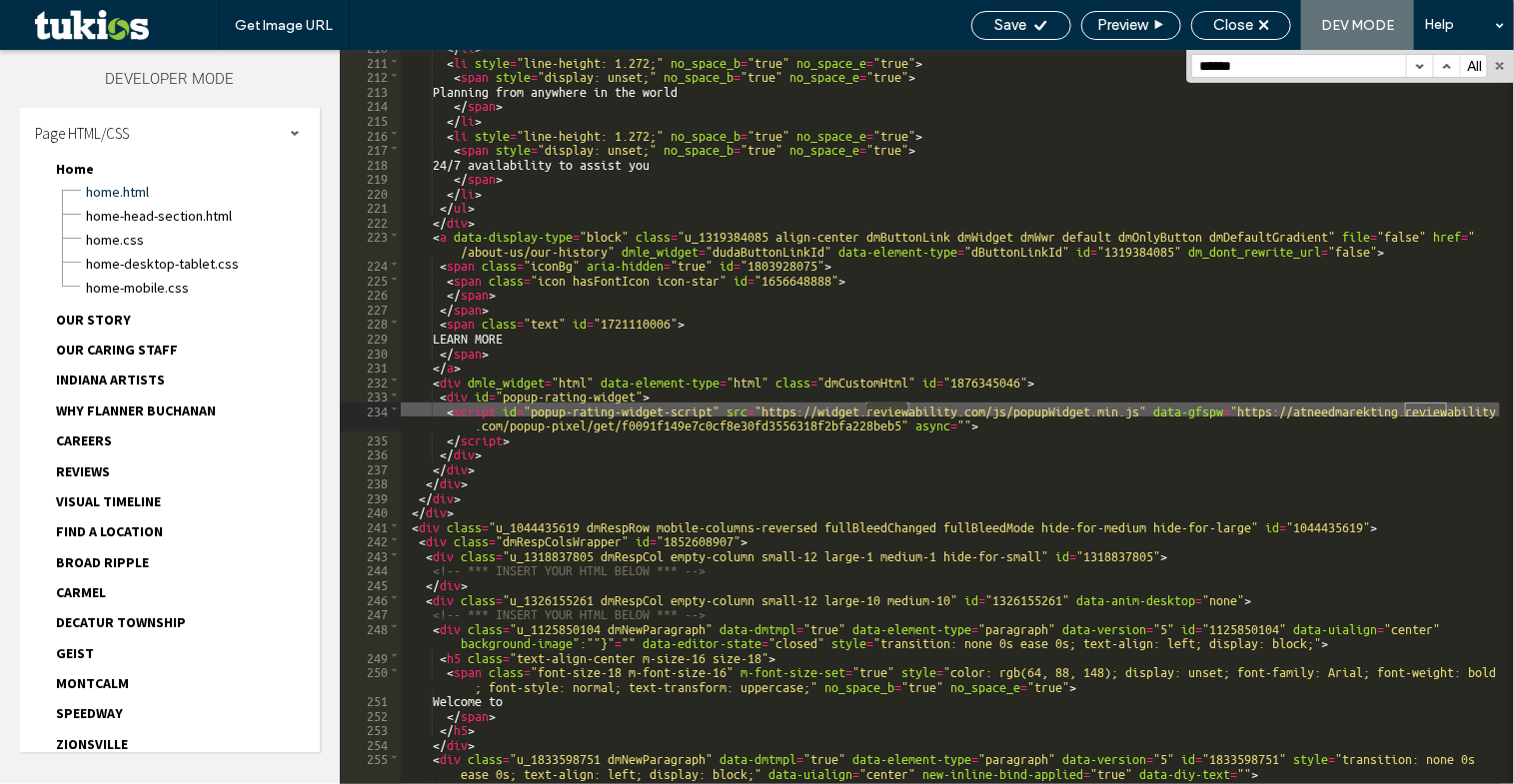 scroll, scrollTop: 3352, scrollLeft: 0, axis: vertical 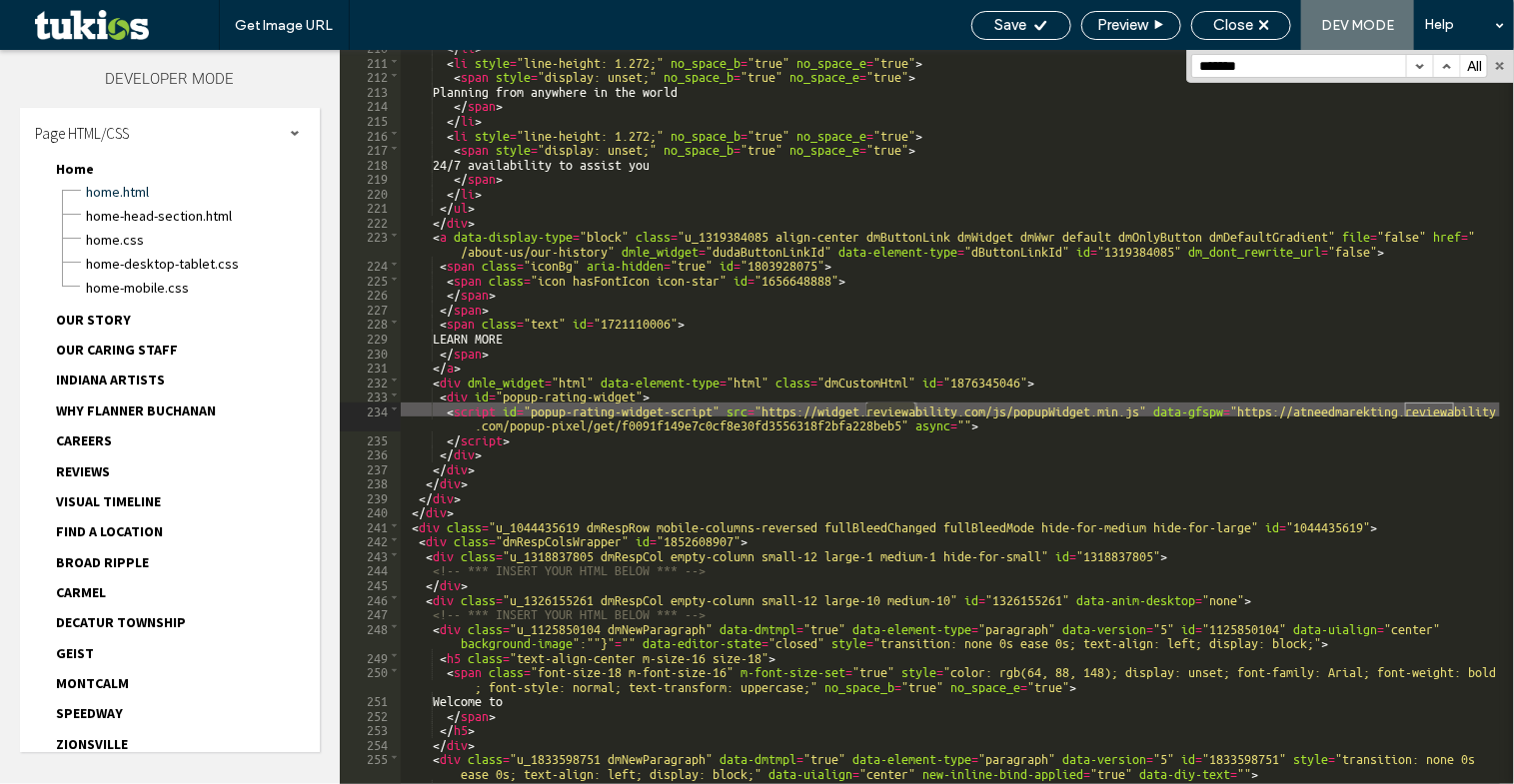 type on "*******" 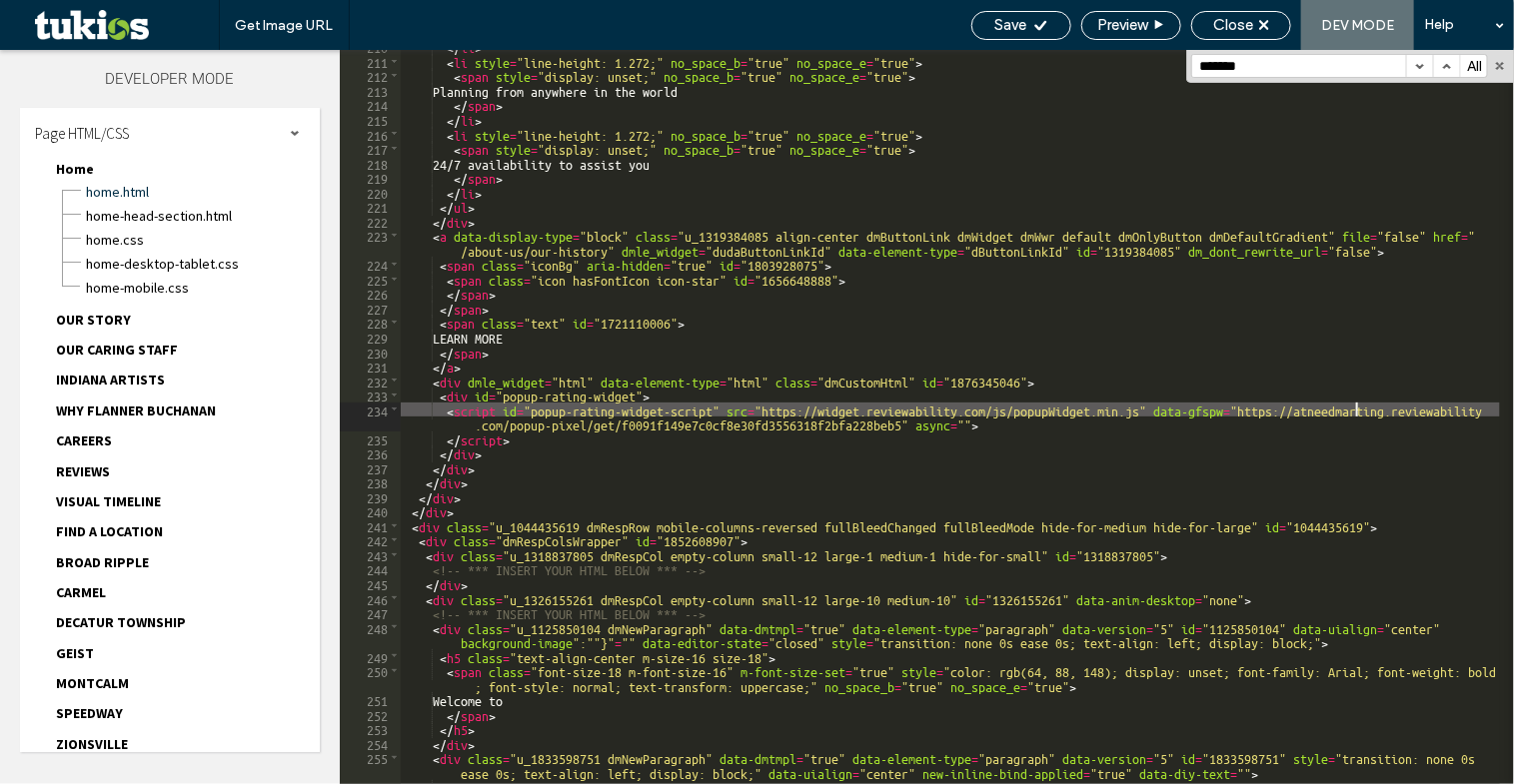 type on "**" 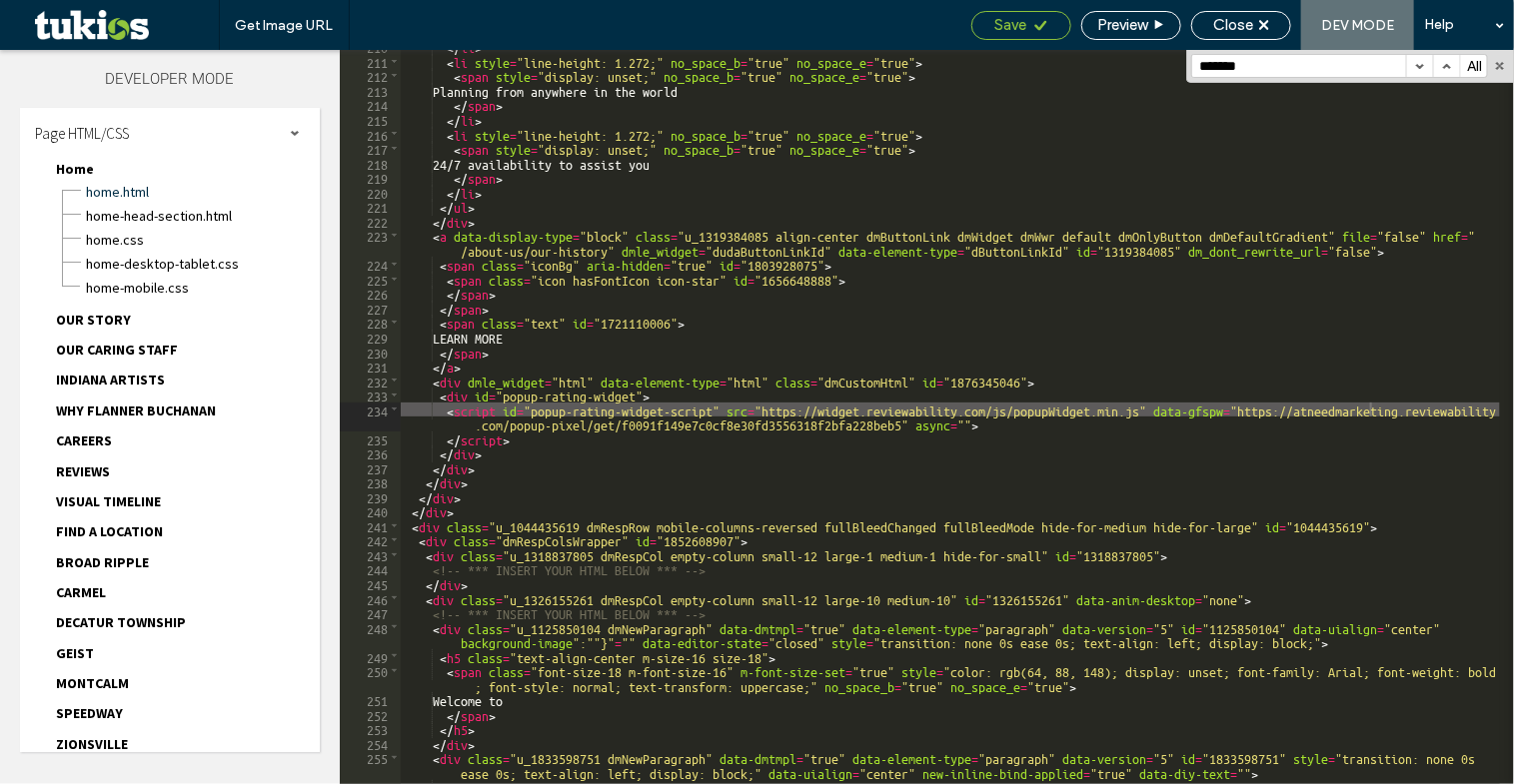 click 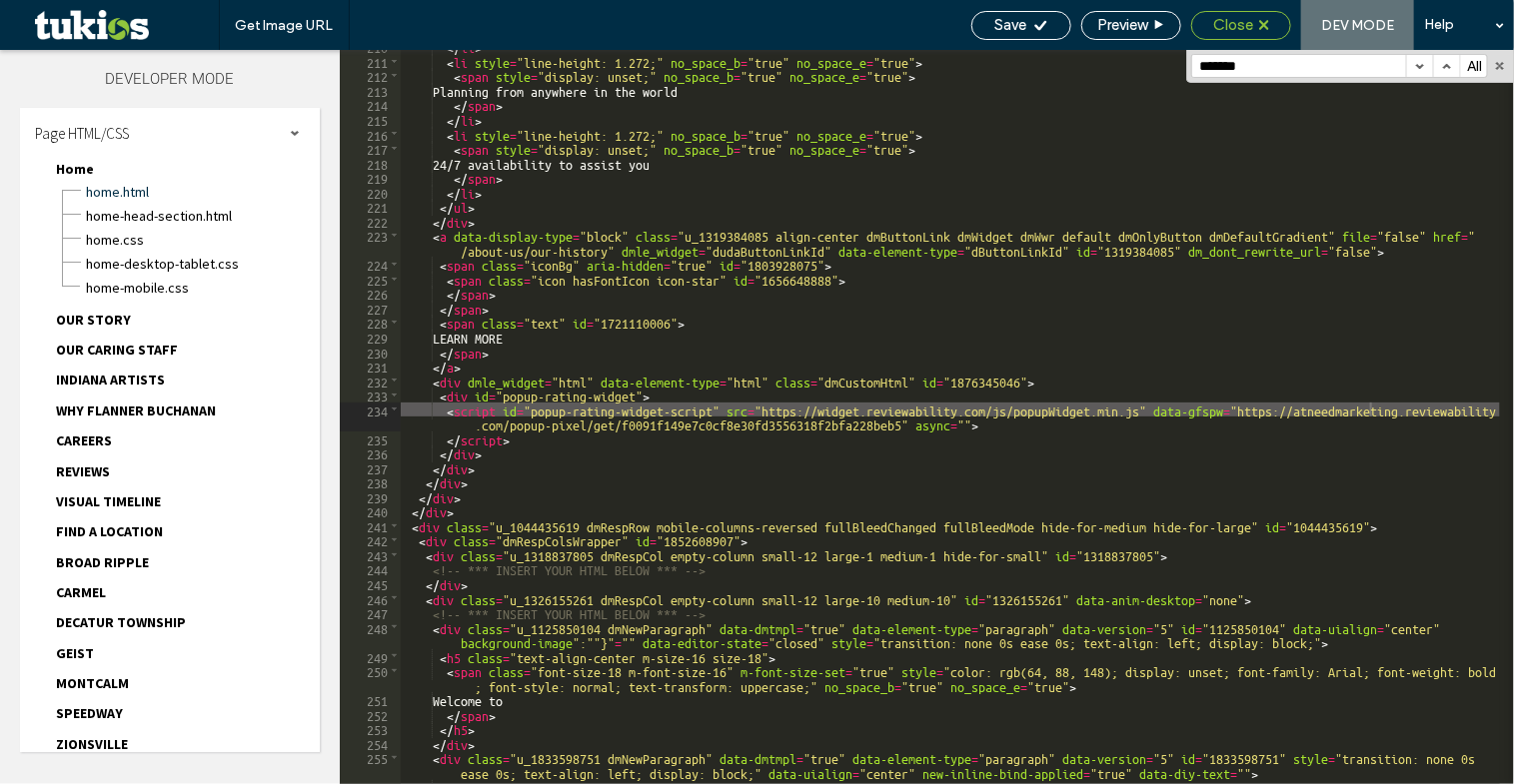 click on "Close" at bounding box center (1233, 25) 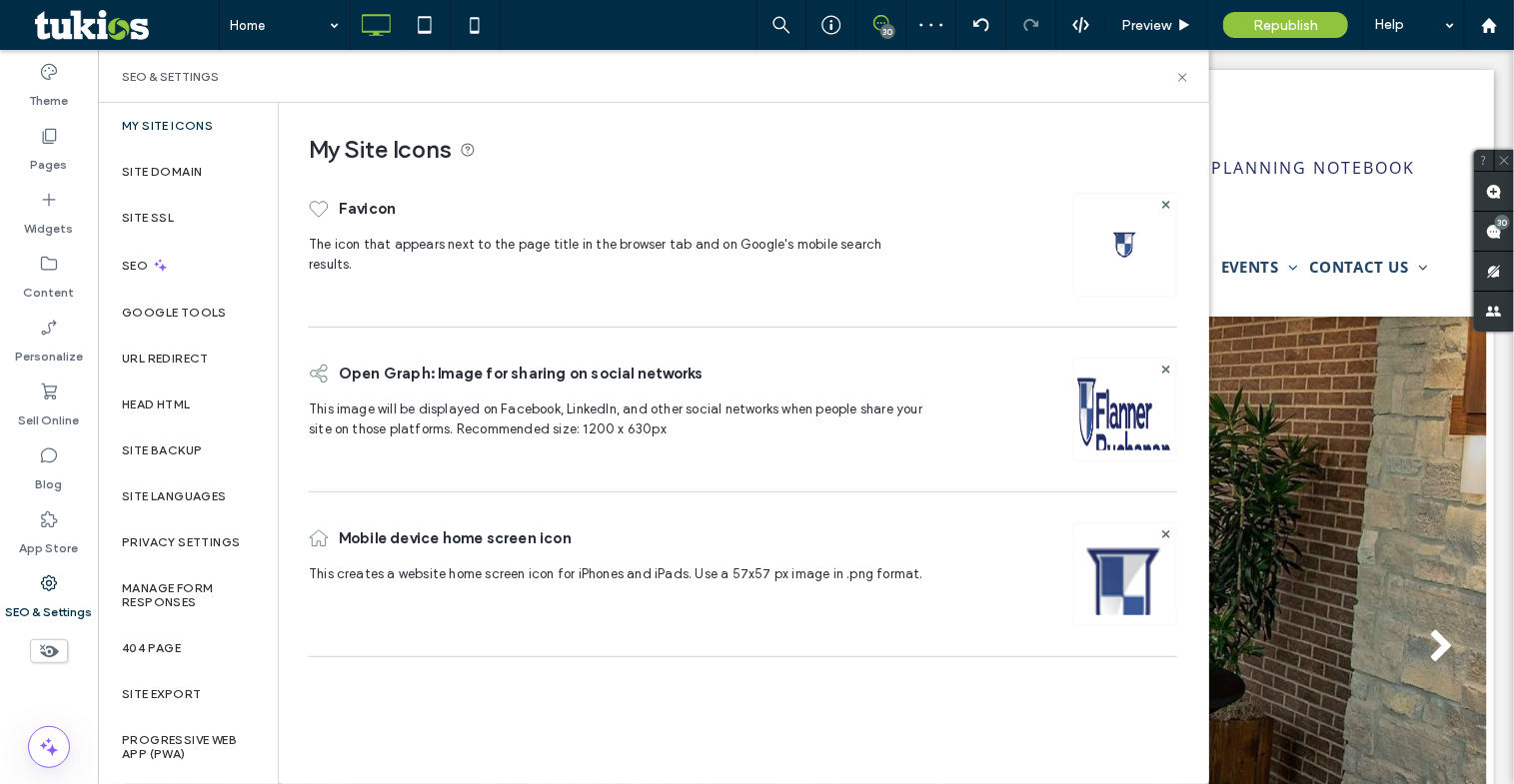 scroll, scrollTop: 0, scrollLeft: 0, axis: both 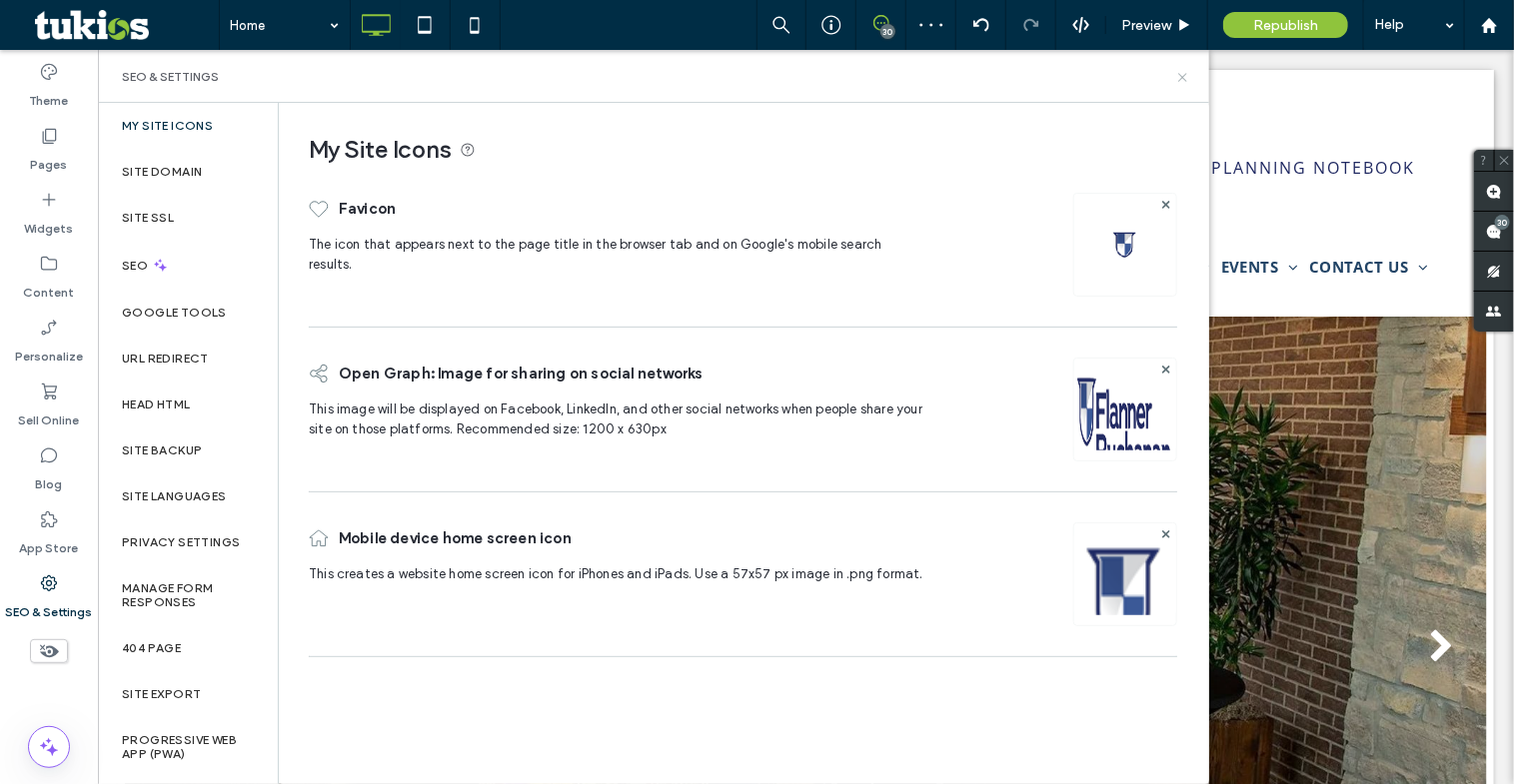 click 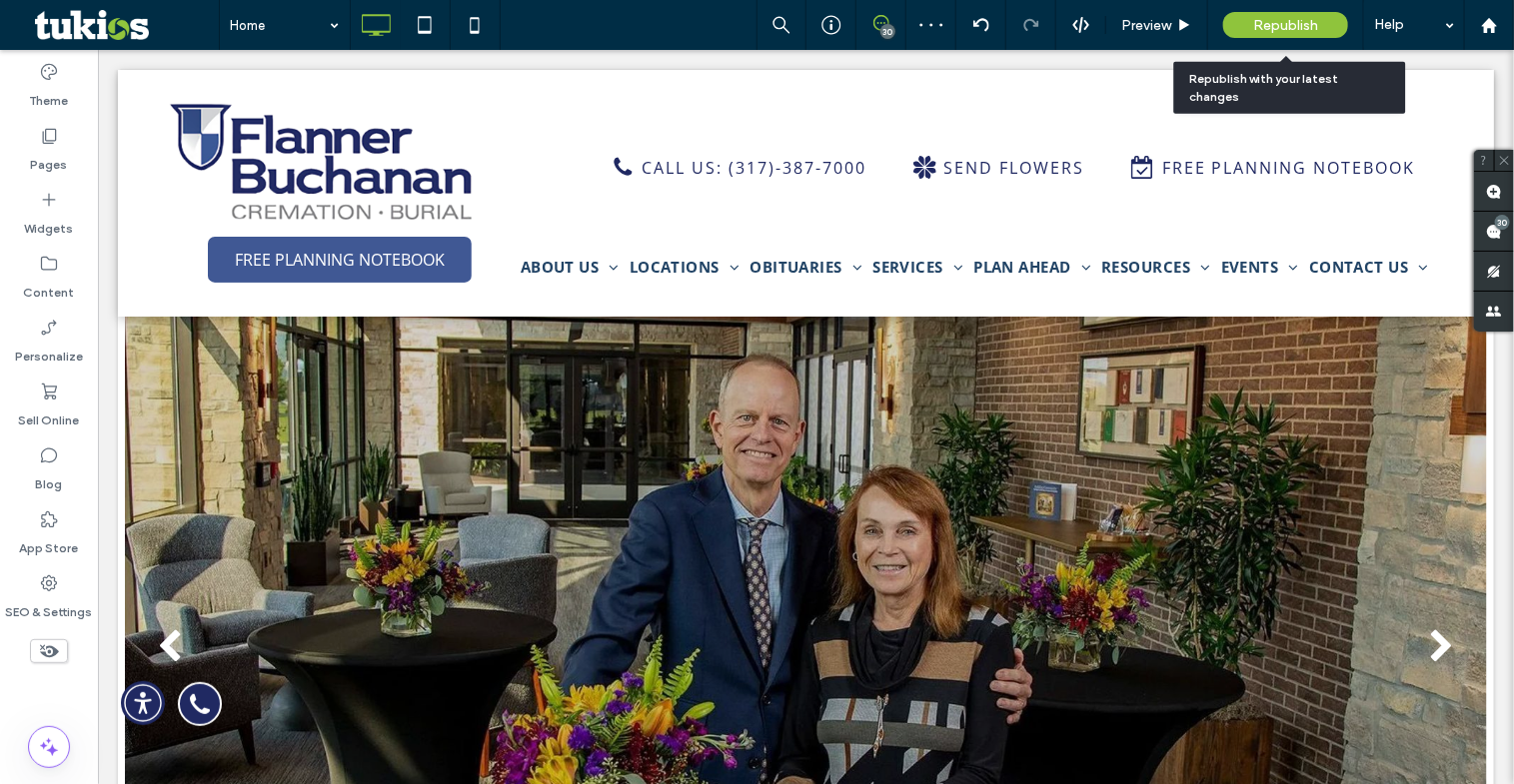 click on "Republish" at bounding box center (1285, 25) 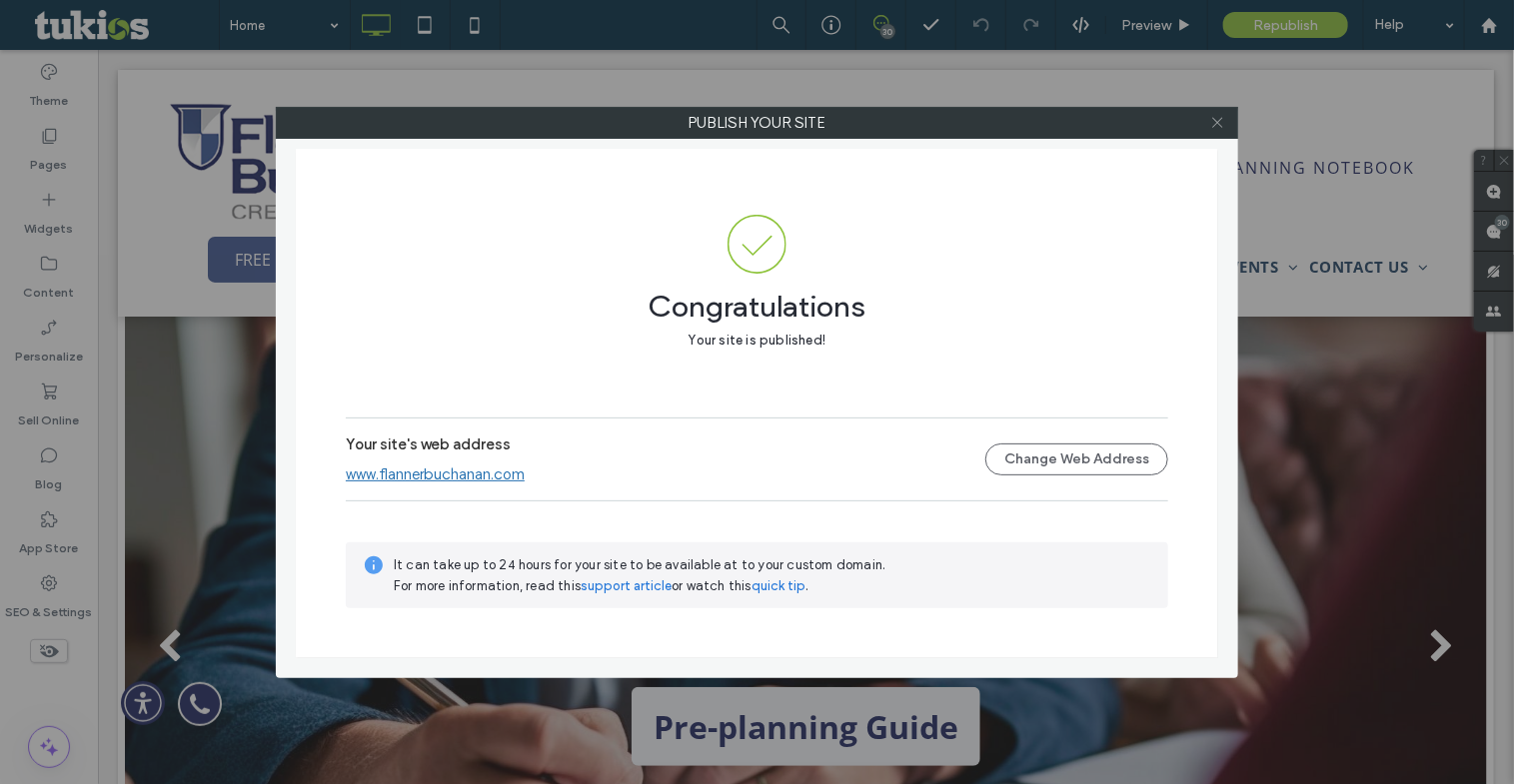 click 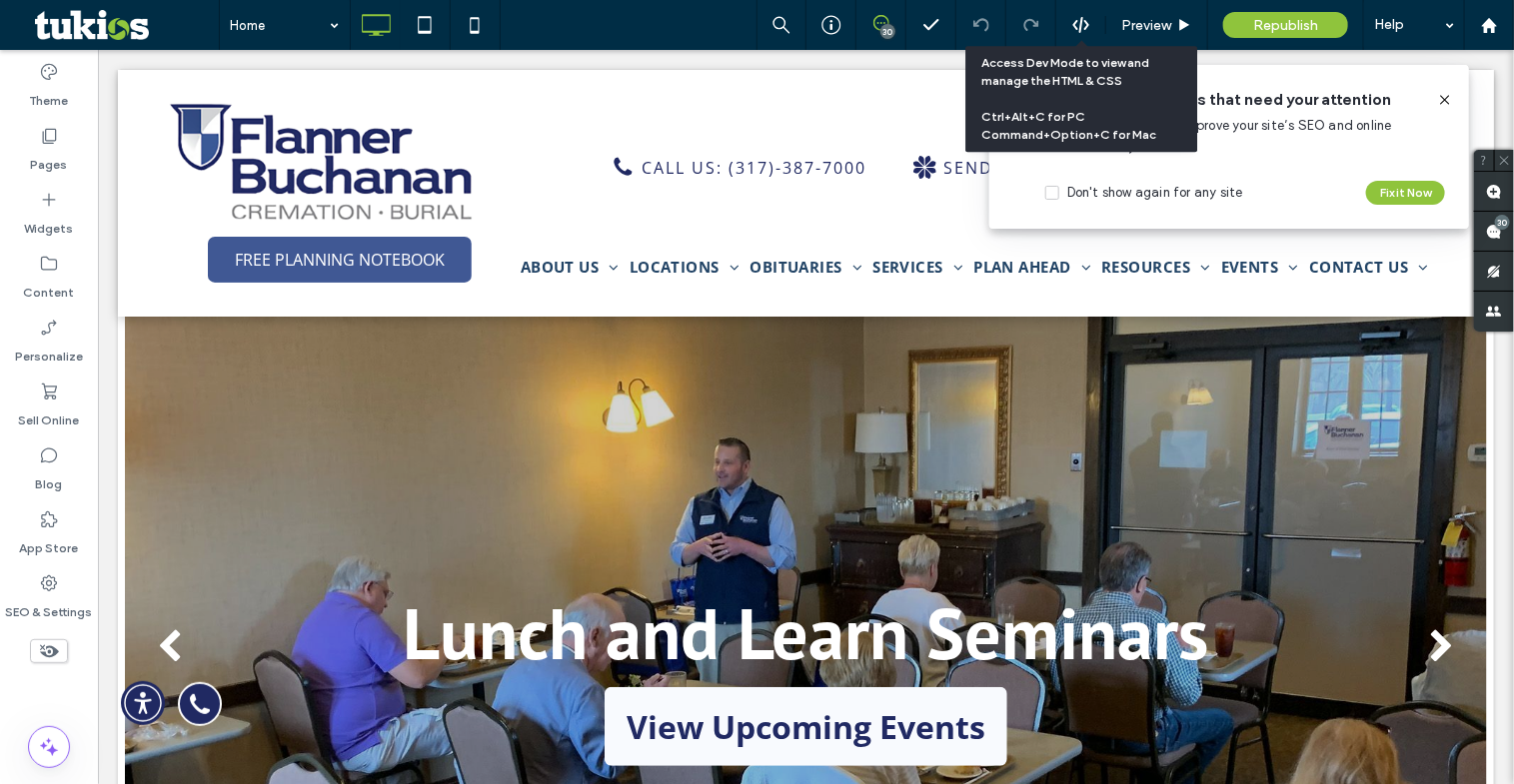 click 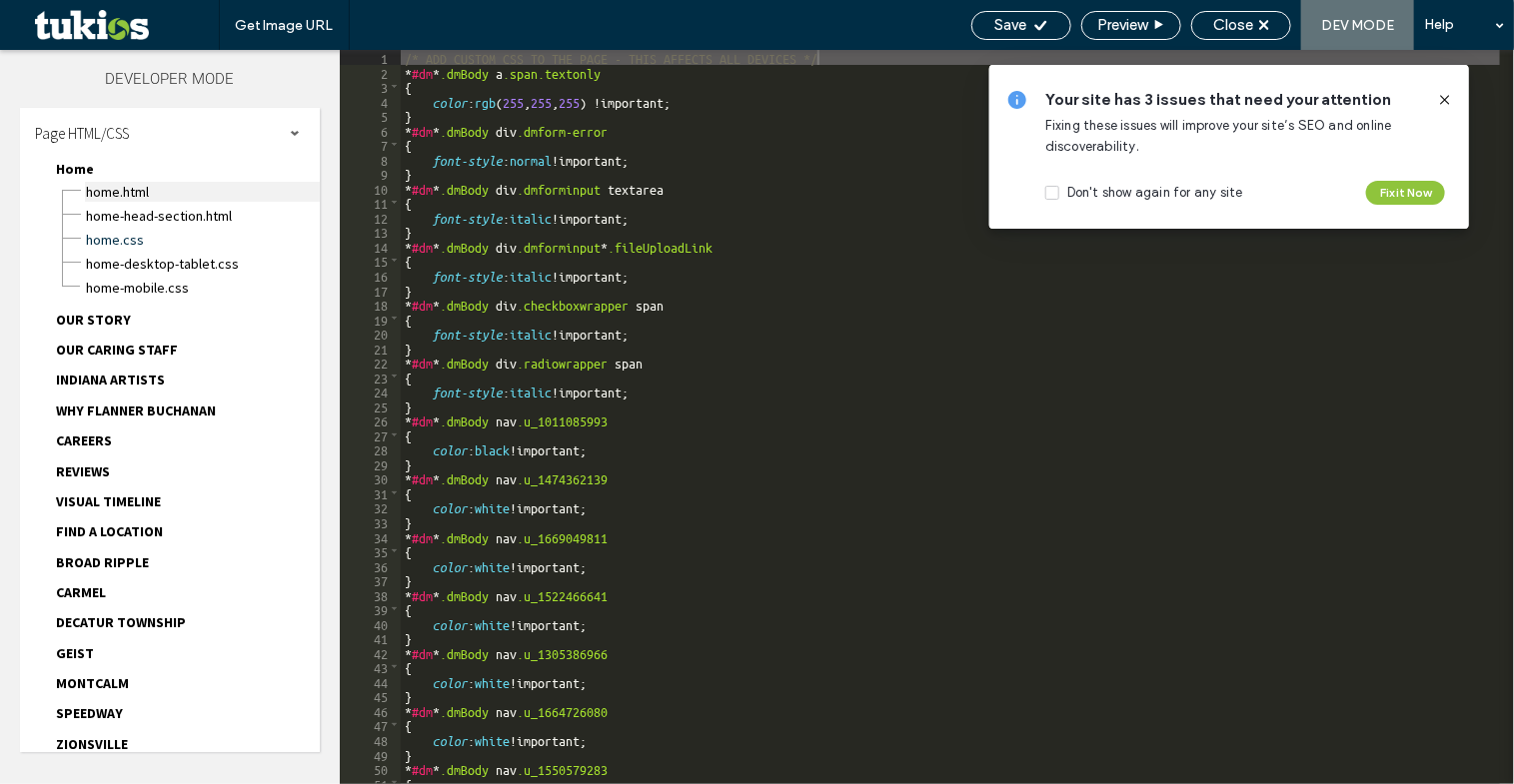 click on "Home.html" at bounding box center (202, 192) 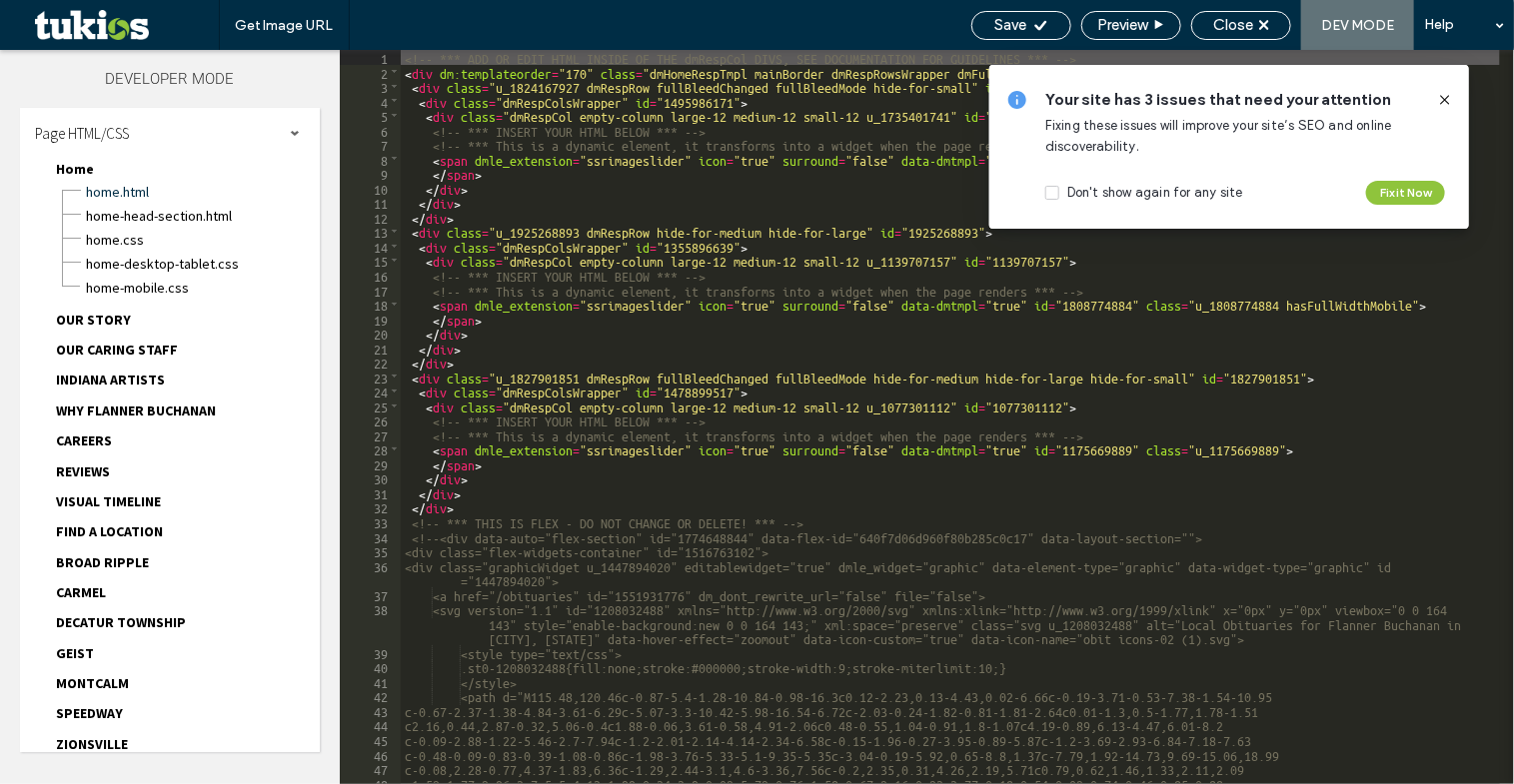 click on "<!-- *** ADD OR EDIT HTML INSIDE OF THE dmRespCol DIVS, SEE DOCUMENTATION FOR GUIDELINES *** --> < div   dm:templateorder = "170"   class = "dmHomeRespTmpl mainBorder dmRespRowsWrapper dmFullRowRespTmpl"   id = "1716942098" >   < div   class = "u_1824167927 dmRespRow fullBleedChanged fullBleedMode hide-for-small"   id = "1824167927" >    < div   class = "dmRespColsWrapper"   id = "1495986171" >     < div   class = "dmRespCol empty-column large-12 medium-12 small-12 u_1735401741"   id = "1735401741" >      <!-- *** INSERT YOUR HTML BELOW *** -->      <!-- *** This is a dynamic element, it transforms into a widget when the page renders *** -->      < span   dmle_extension = "ssrimageslider"   icon = "true"   surround = "false"   data-dmtmpl = "true"   id = "1636505864"   class = "u_1636505864 hasFullWidth" >      </ span >     </ div >    </ div >   </ div >   < div   class = "u_1925268893 dmRespRow hide-for-medium hide-for-large"   id = "1925268893" >    < div   class = "dmRespColsWrapper"   id = "1355896639"" at bounding box center [950, 431] 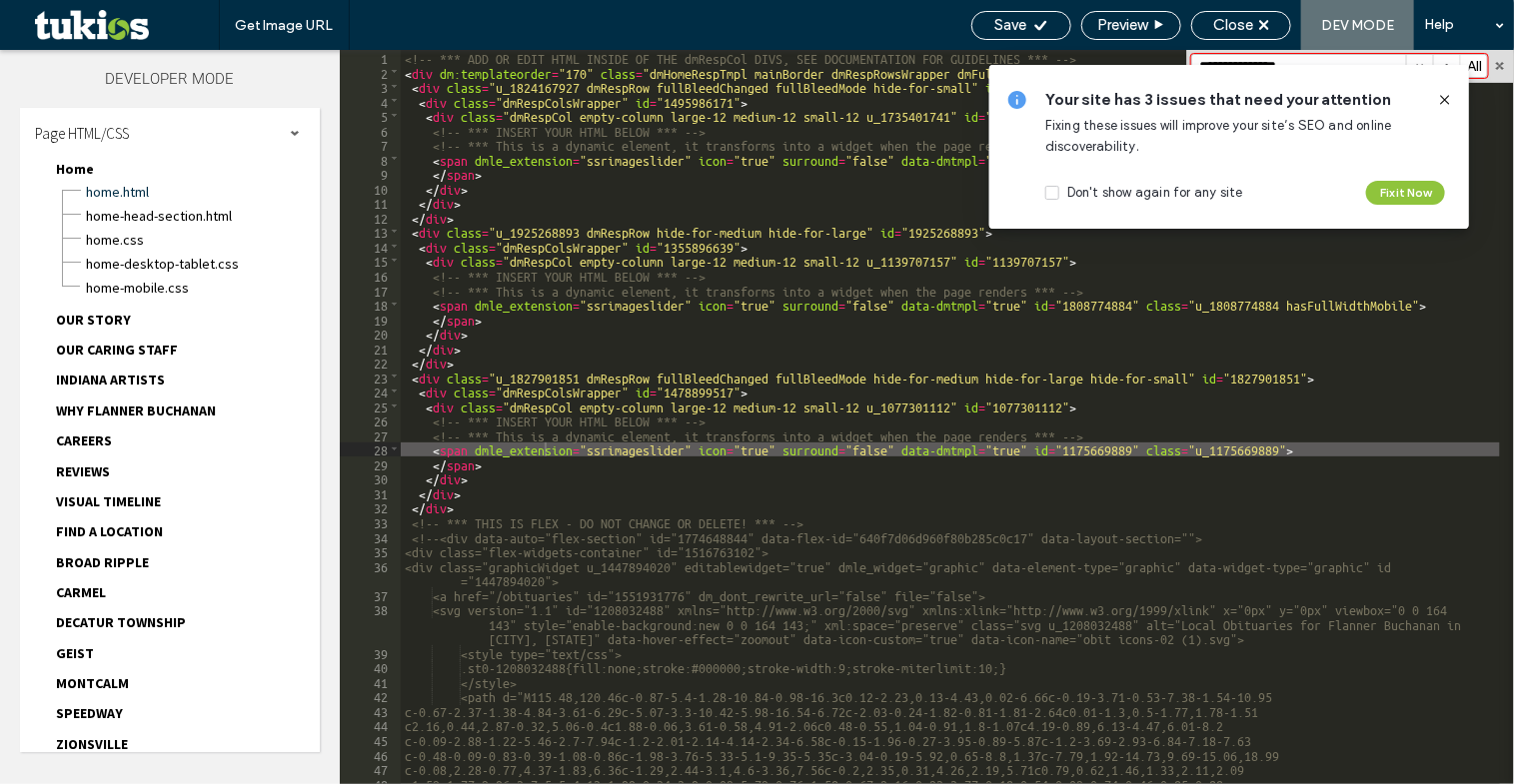 click 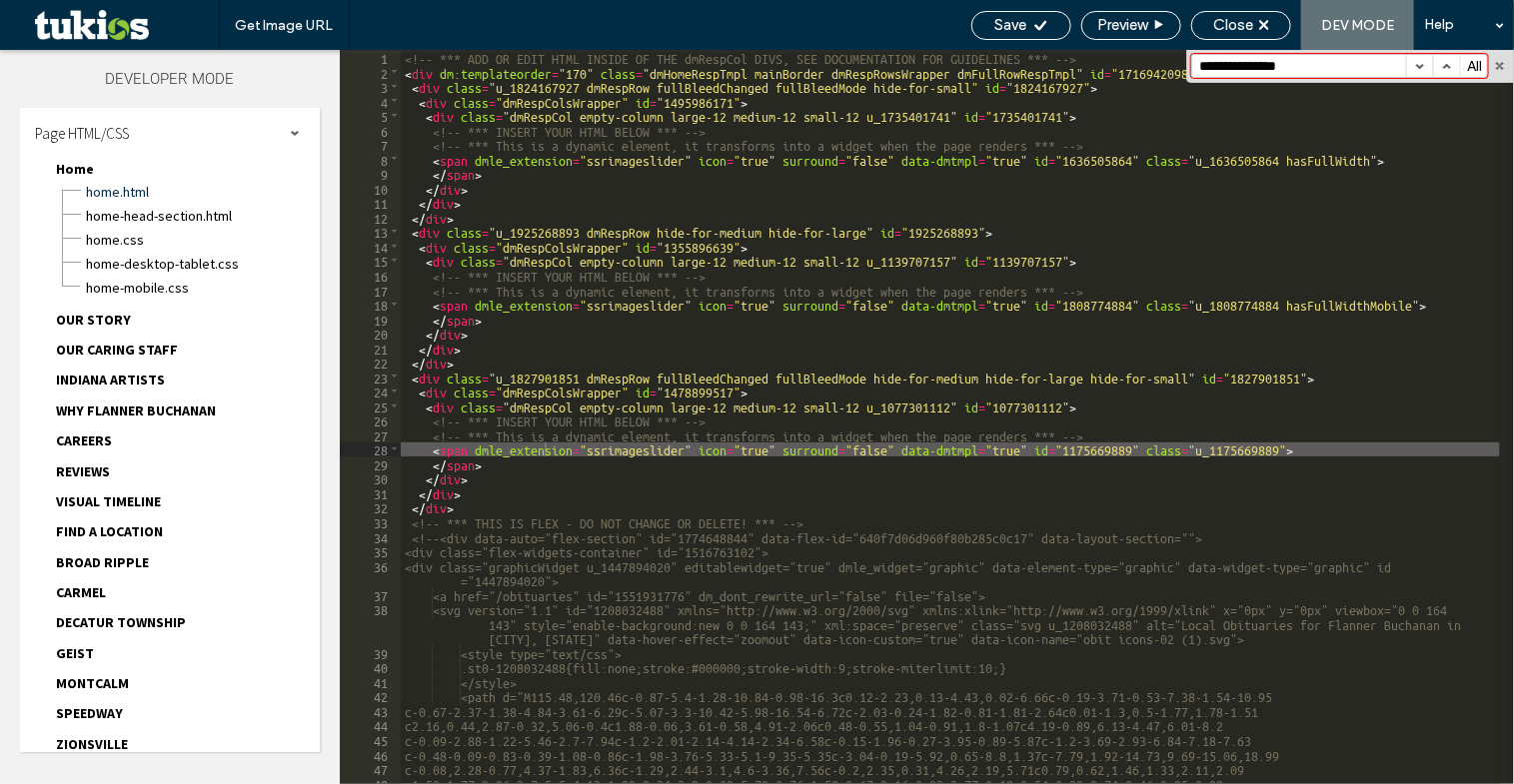 click at bounding box center (1419, 66) 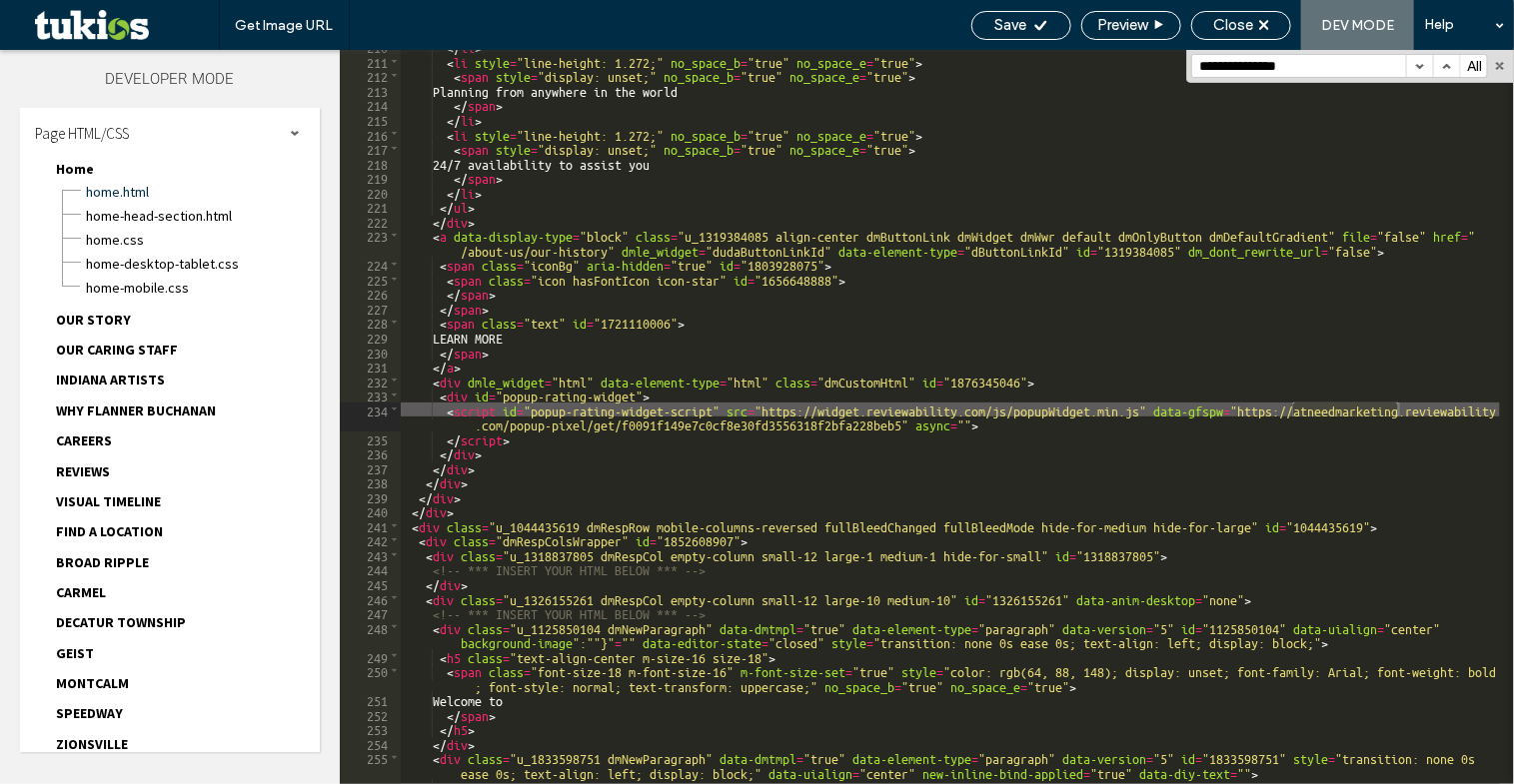 type on "**********" 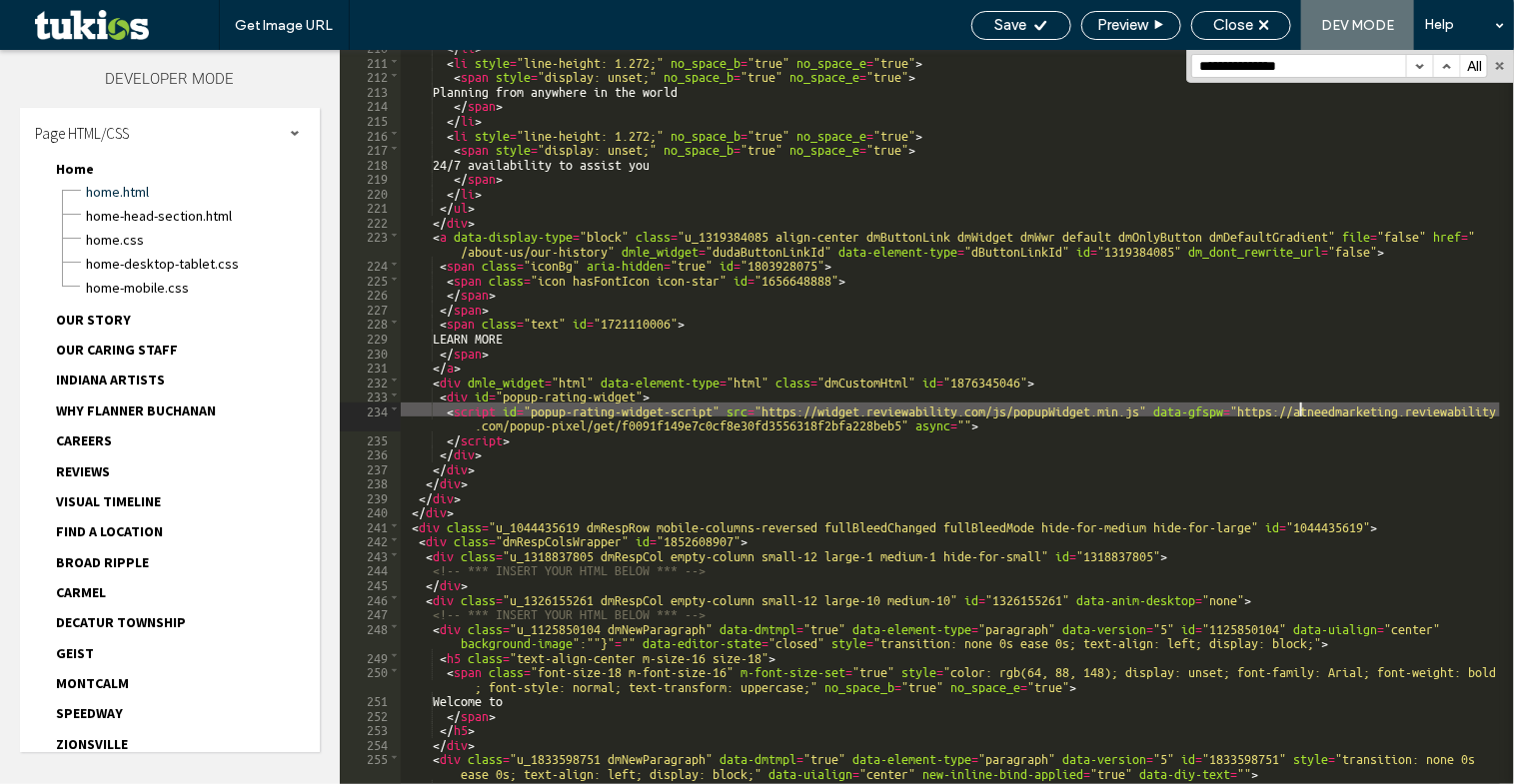 click on "</ li >         < li   style = "line-height: 1.272;"   no_space_b = "true"   no_space_e = "true" >          < span   style = "display: unset;"   no_space_b = "true"   no_space_e = "true" >          Planning from anywhere in the world          </ span >         </ li >         < li   style = "line-height: 1.272;"   no_space_b = "true"   no_space_e = "true" >          < span   style = "display: unset;"   no_space_b = "true"   no_space_e = "true" >          24/7 availability to assist you          </ span >         </ li >        </ ul >      </ div >      < a   data-display-type = "block"   class = "u_1319384085 align-center dmButtonLink dmWidget dmWwr default dmOnlyButton dmDefaultGradient"   file = "false"   href = "          /about-us/our-history"   dmle_widget = "dudaButtonLinkId"   data-element-type = "dButtonLinkId"   id = "1319384085"   dm_dont_rewrite_url = "false" >        < span   class = "iconBg"   aria-hidden = "true"   id = "1803928075" >         < span   class =   id = "1656648888"" at bounding box center [950, 420] 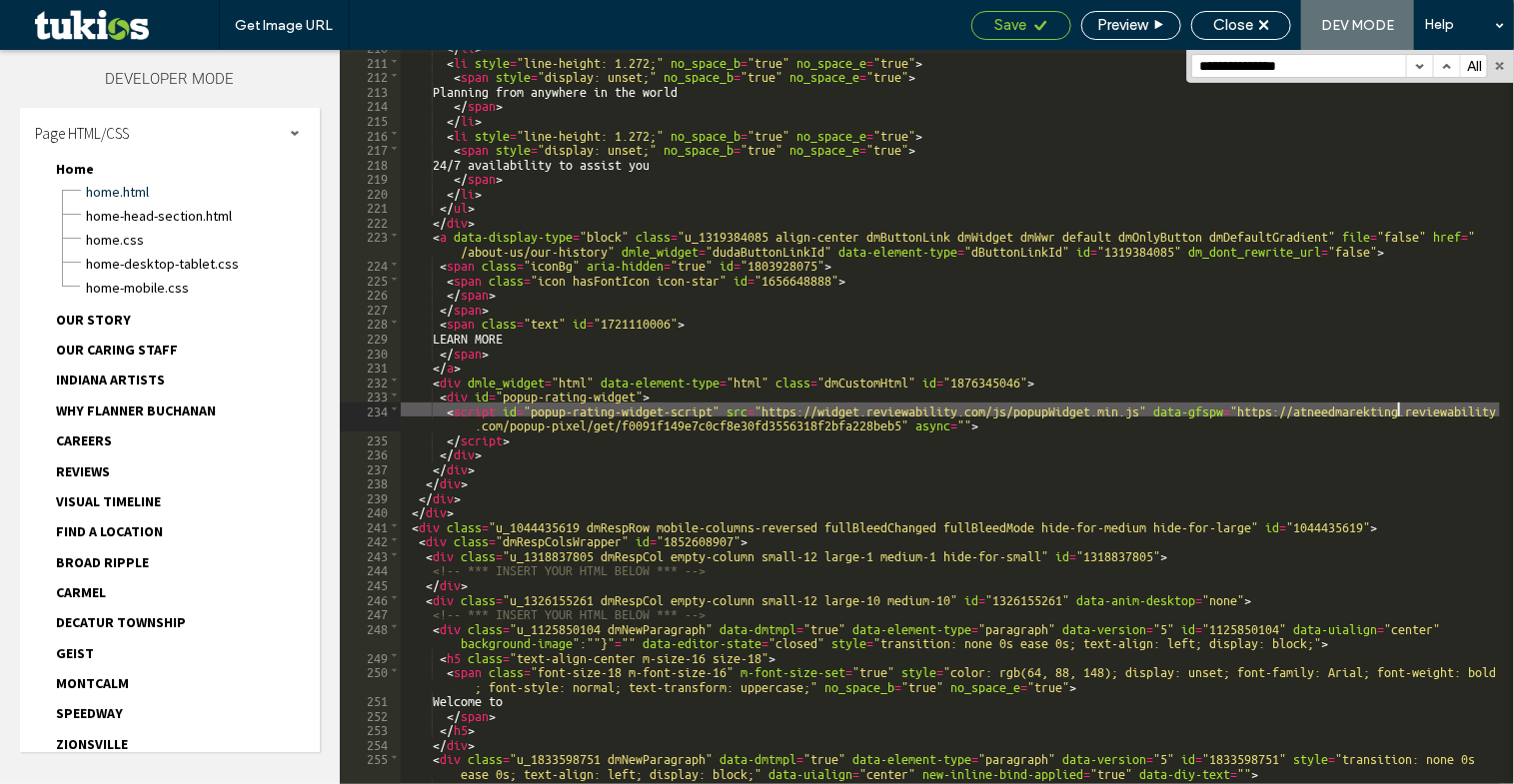 click 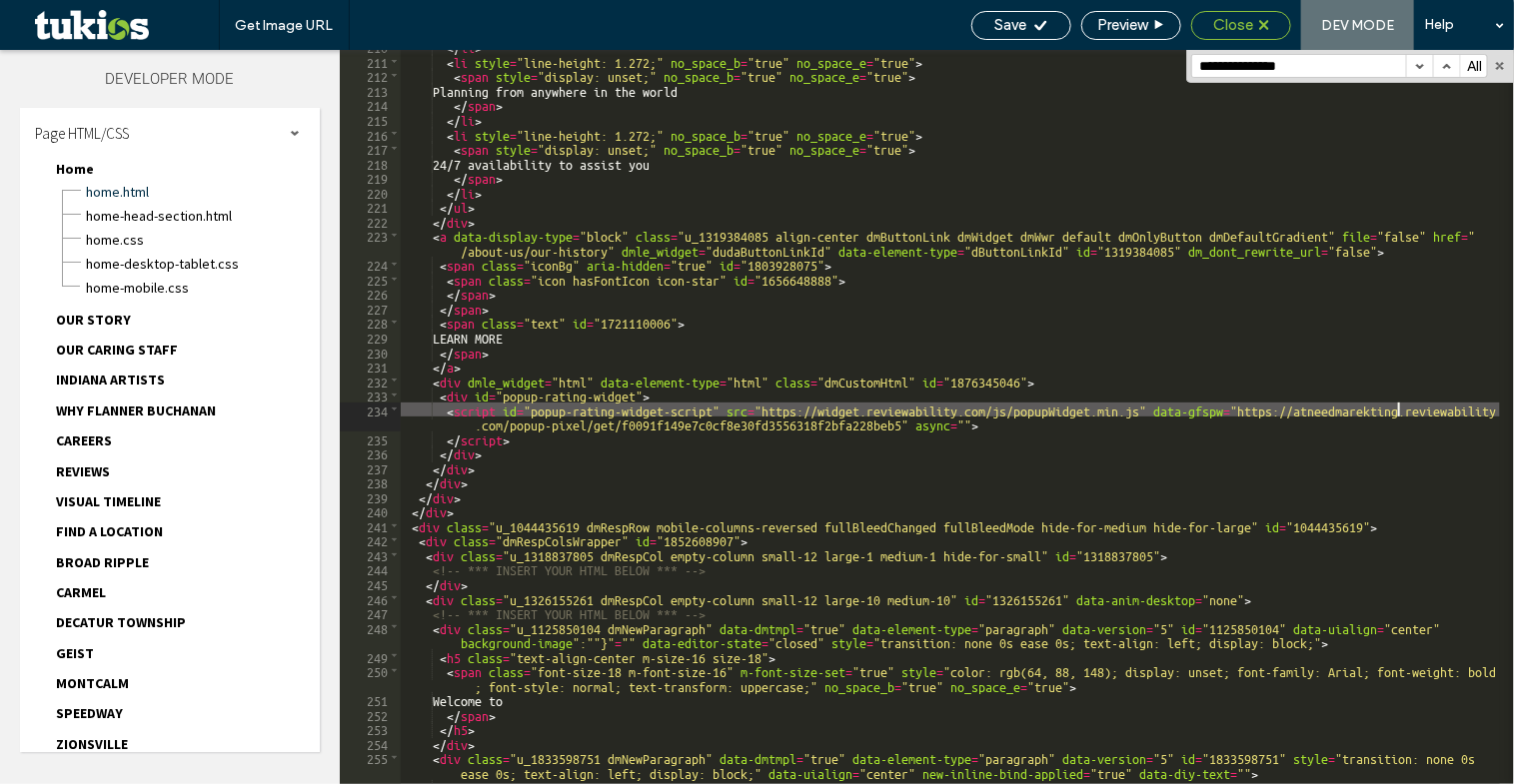 click on "Close" at bounding box center (1233, 25) 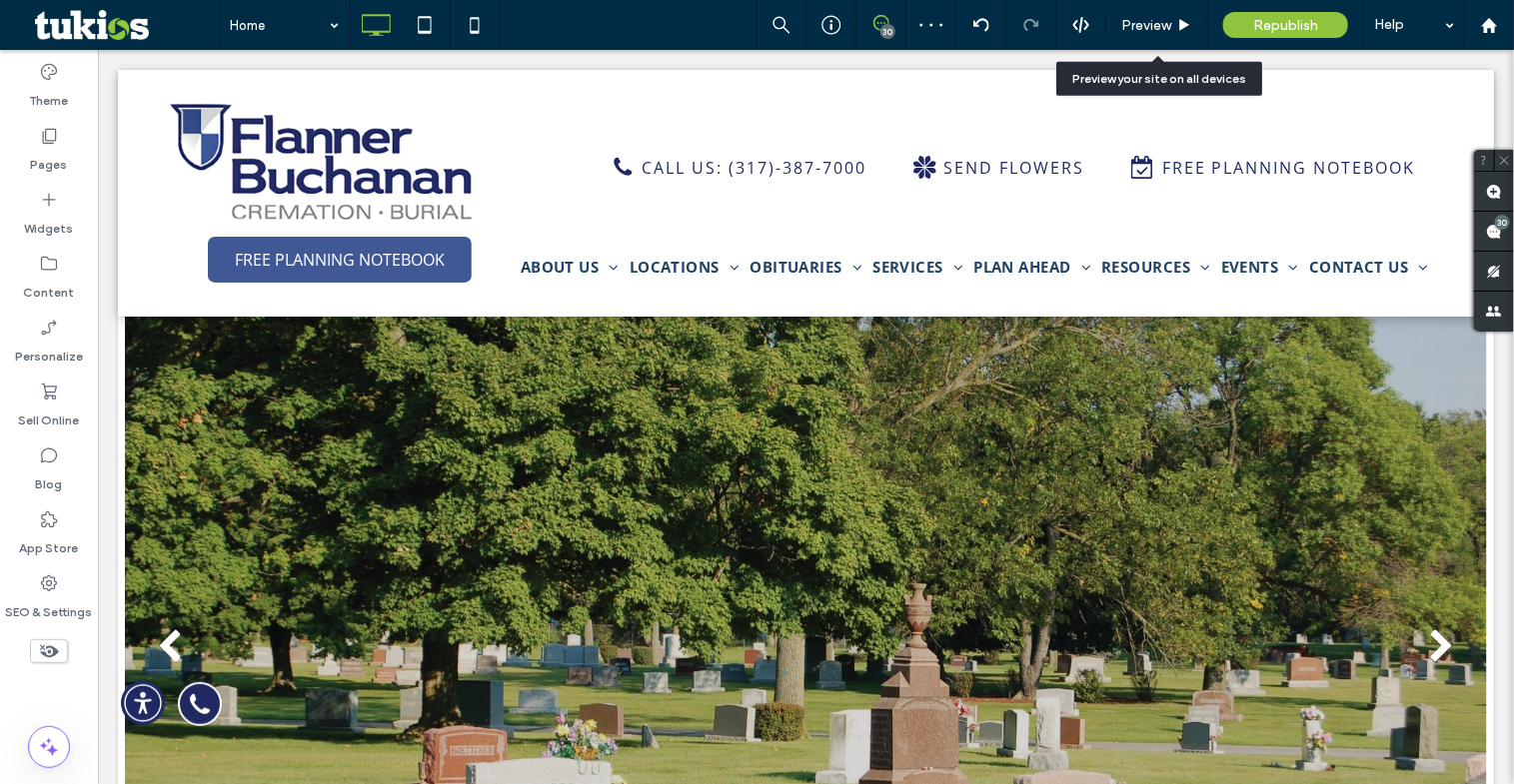 click on "Republish" at bounding box center [1285, 25] 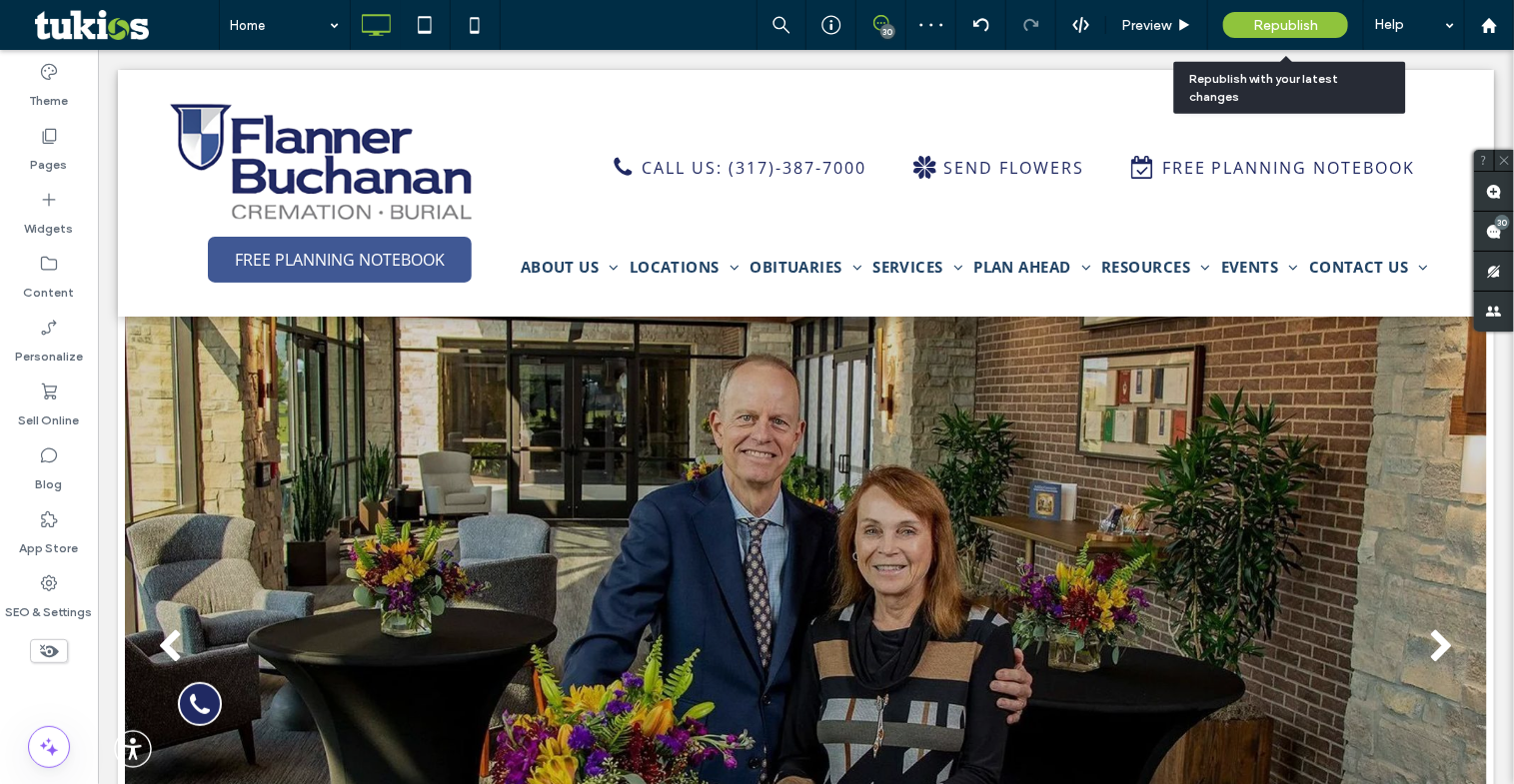scroll, scrollTop: 0, scrollLeft: 0, axis: both 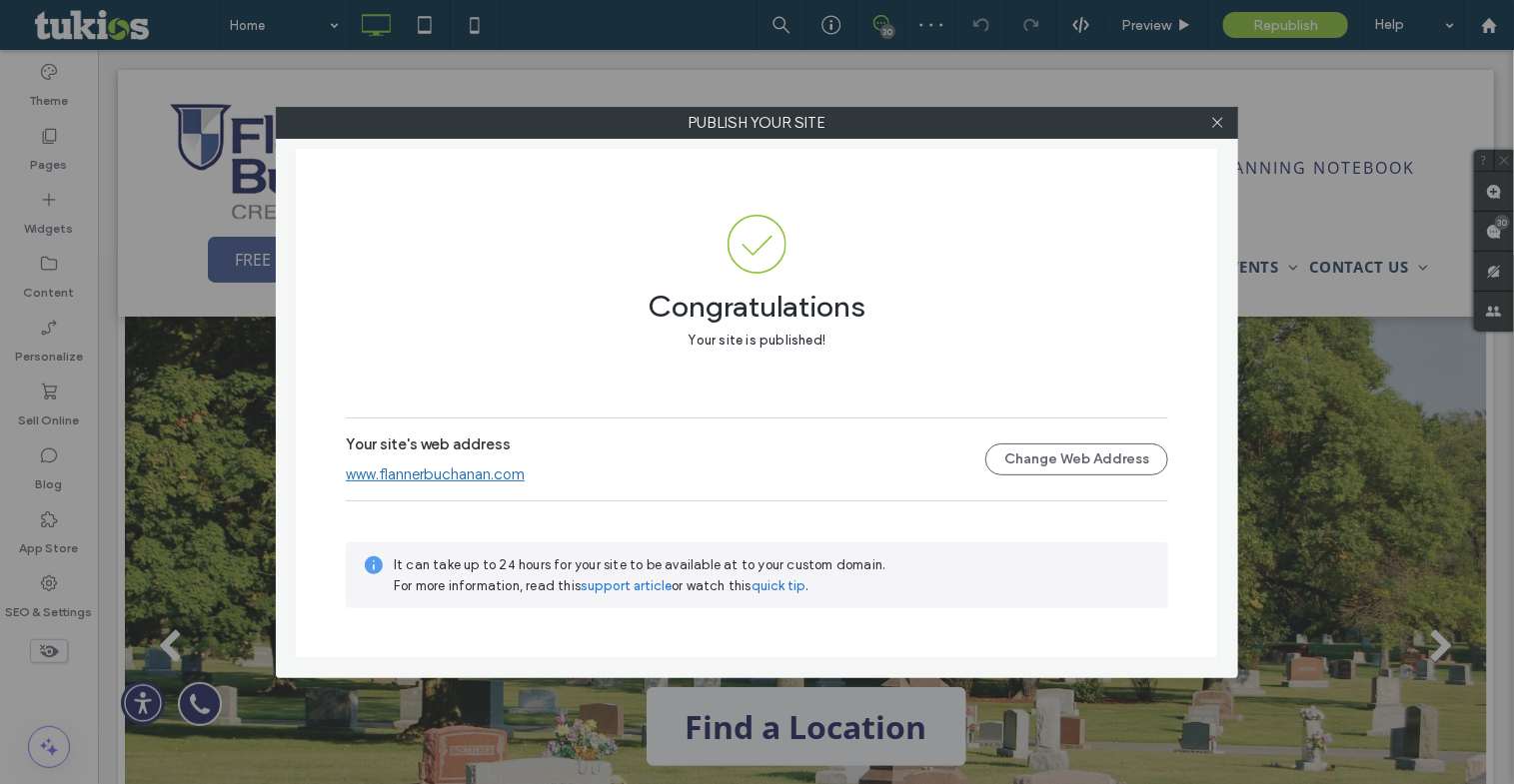 click on "www.flannerbuchanan.com" at bounding box center [435, 474] 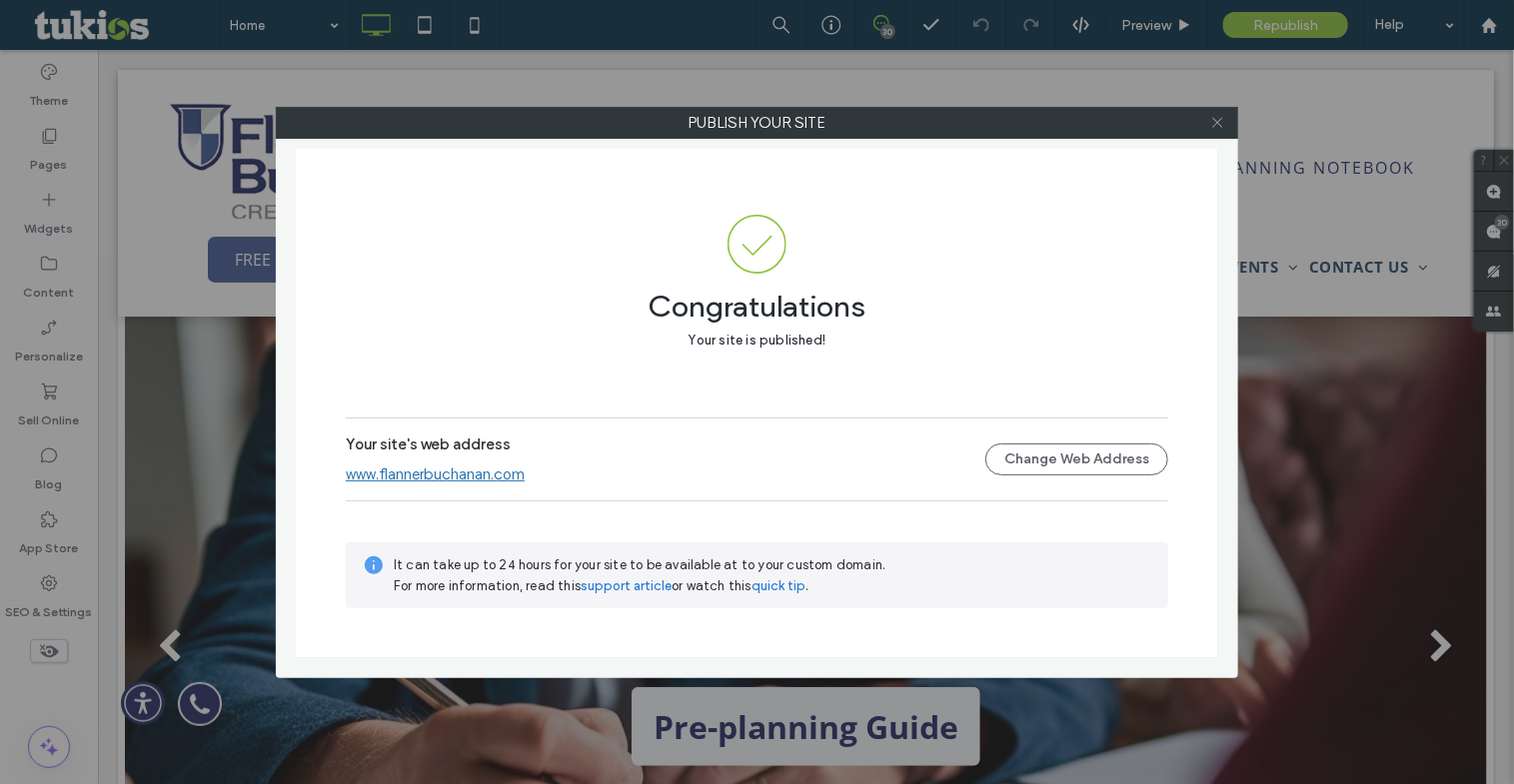 click 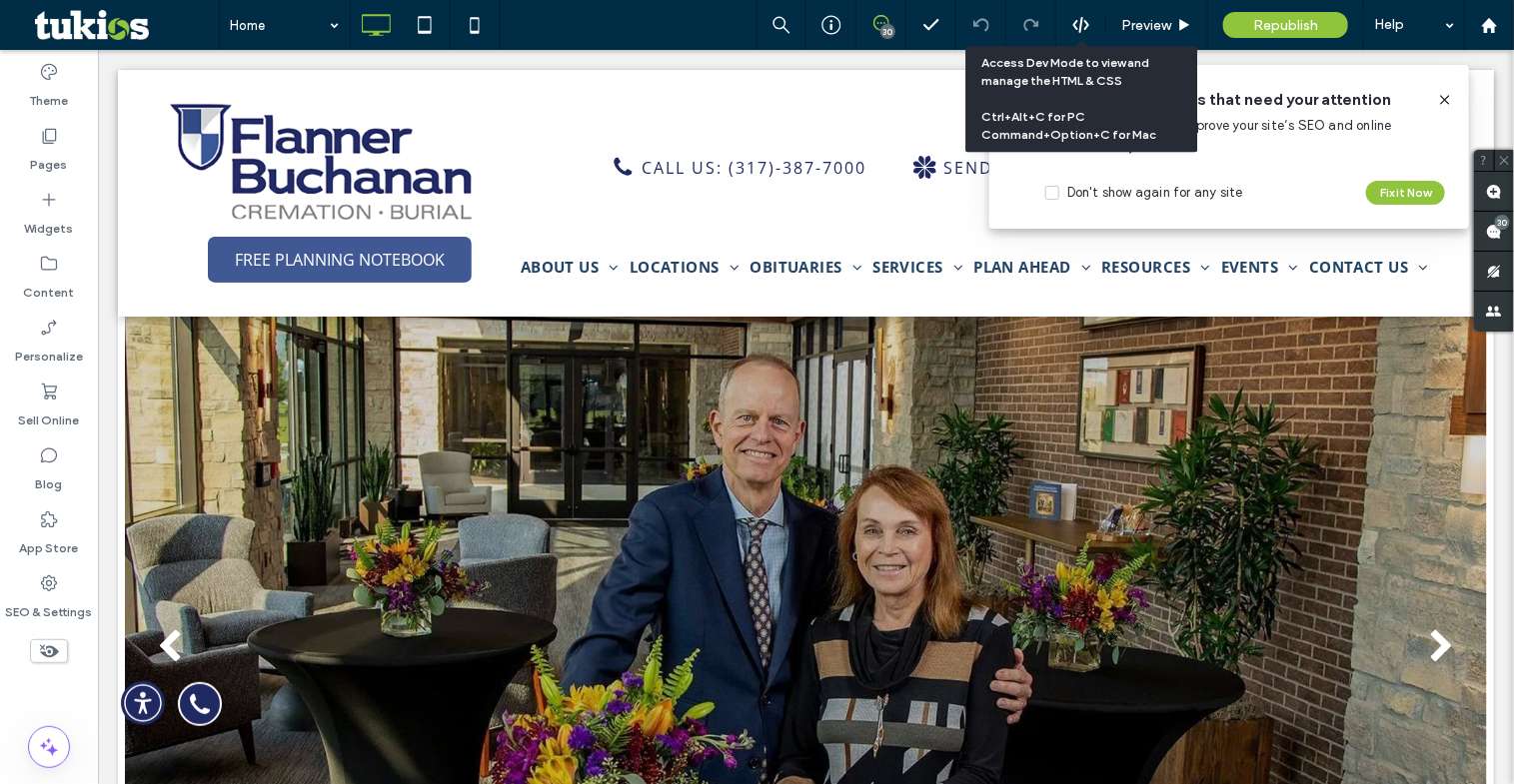 drag, startPoint x: 1088, startPoint y: 23, endPoint x: 911, endPoint y: 382, distance: 400.26241 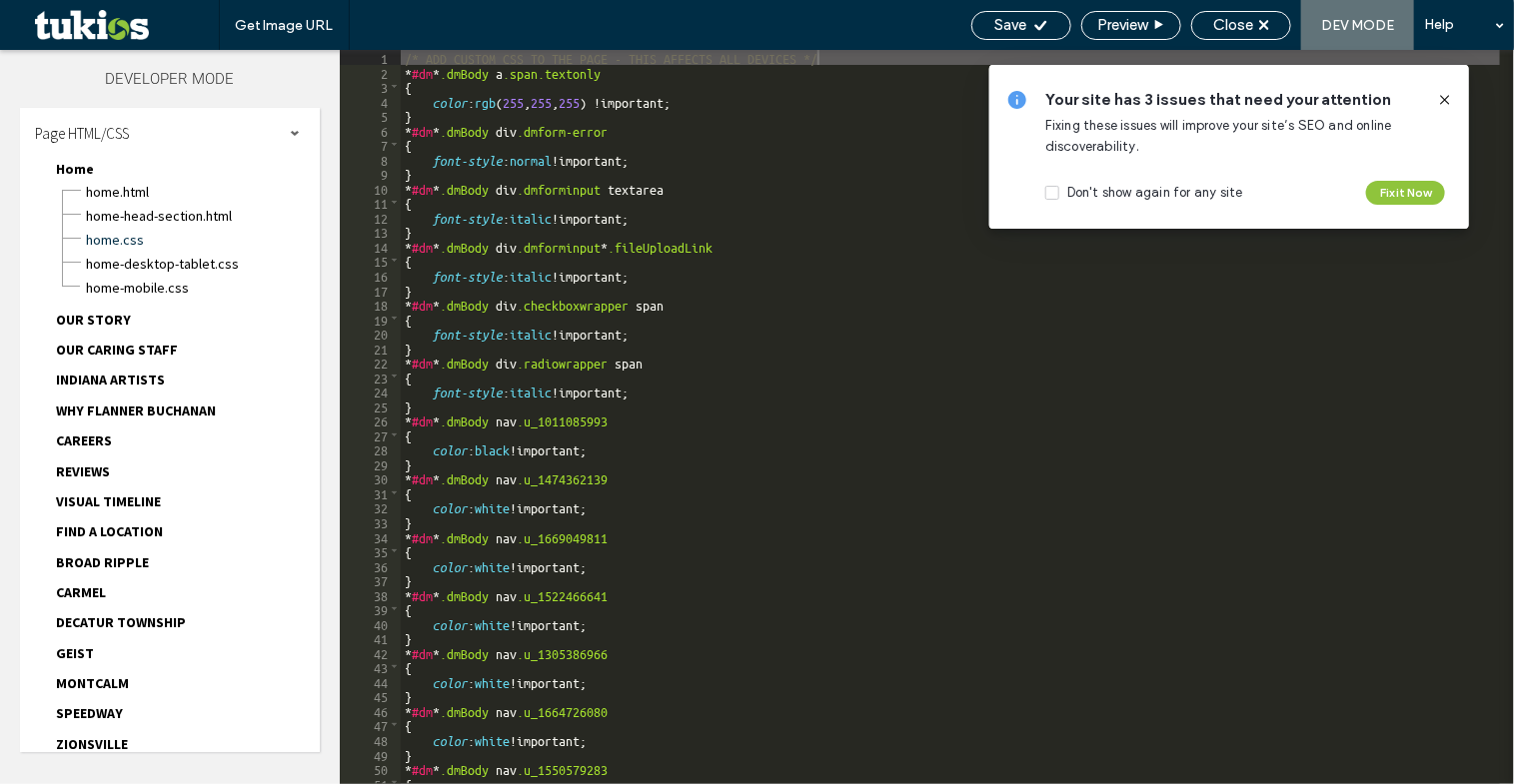 click on "Home.html" at bounding box center [202, 192] 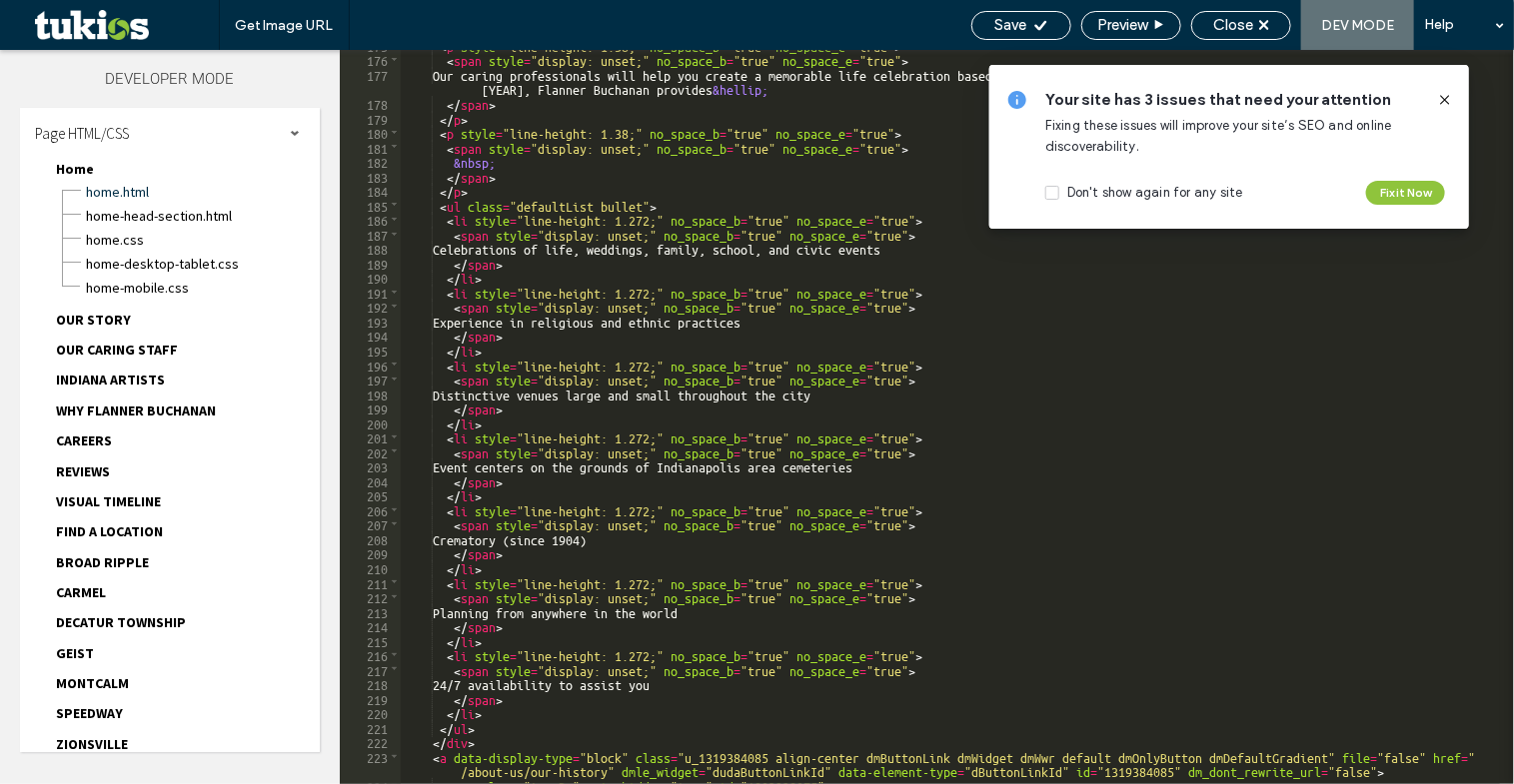 scroll, scrollTop: 2993, scrollLeft: 0, axis: vertical 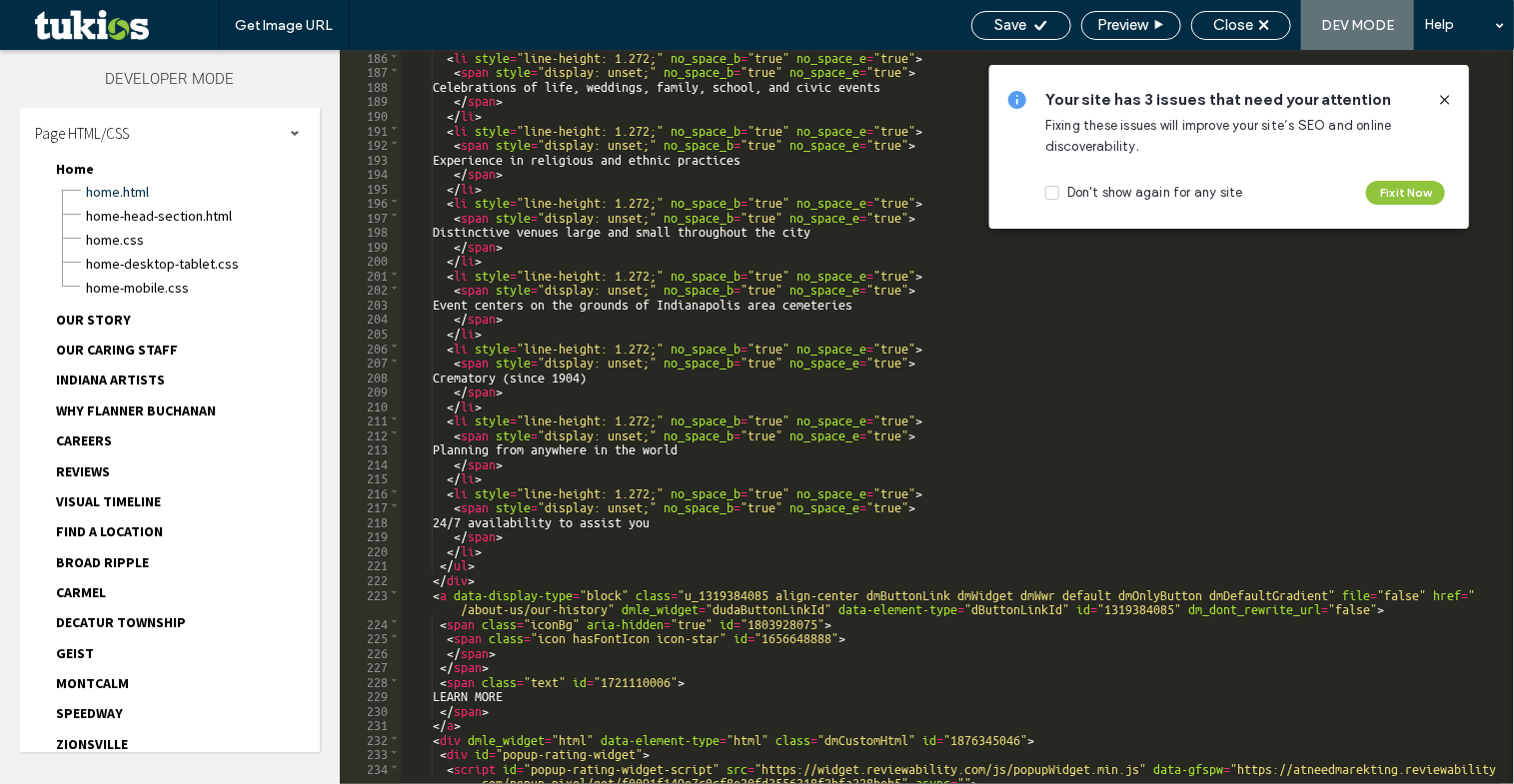 click on "< li   style = "line-height: 1.272;"   no_space_b = "true"   no_space_e = "true" >          < span   style = "display: unset;"   no_space_b = "true"   no_space_e = "true" >          Celebrations of life, weddings, family, school, and civic events          </ span >         </ li >         < li   style = "line-height: 1.272;"   no_space_b = "true"   no_space_e = "true" >          < span   style = "display: unset;"   no_space_b = "true"   no_space_e = "true" >          Experience in religious and ethnic practices          </ span >         </ li >         < li   style = "line-height: 1.272;"   no_space_b = "true"   no_space_e = "true" >          < span   style = "display: unset;"   no_space_b = "true"   no_space_e = "true" >          Distinctive venues large and small throughout the city          </ span >         </ li >         < li   style = "line-height: 1.272;"   no_space_b = "true"   no_space_e = "true" >          < span   style = "display: unset;"   no_space_b = "true"   no_space_e = "true" >" at bounding box center [950, 430] 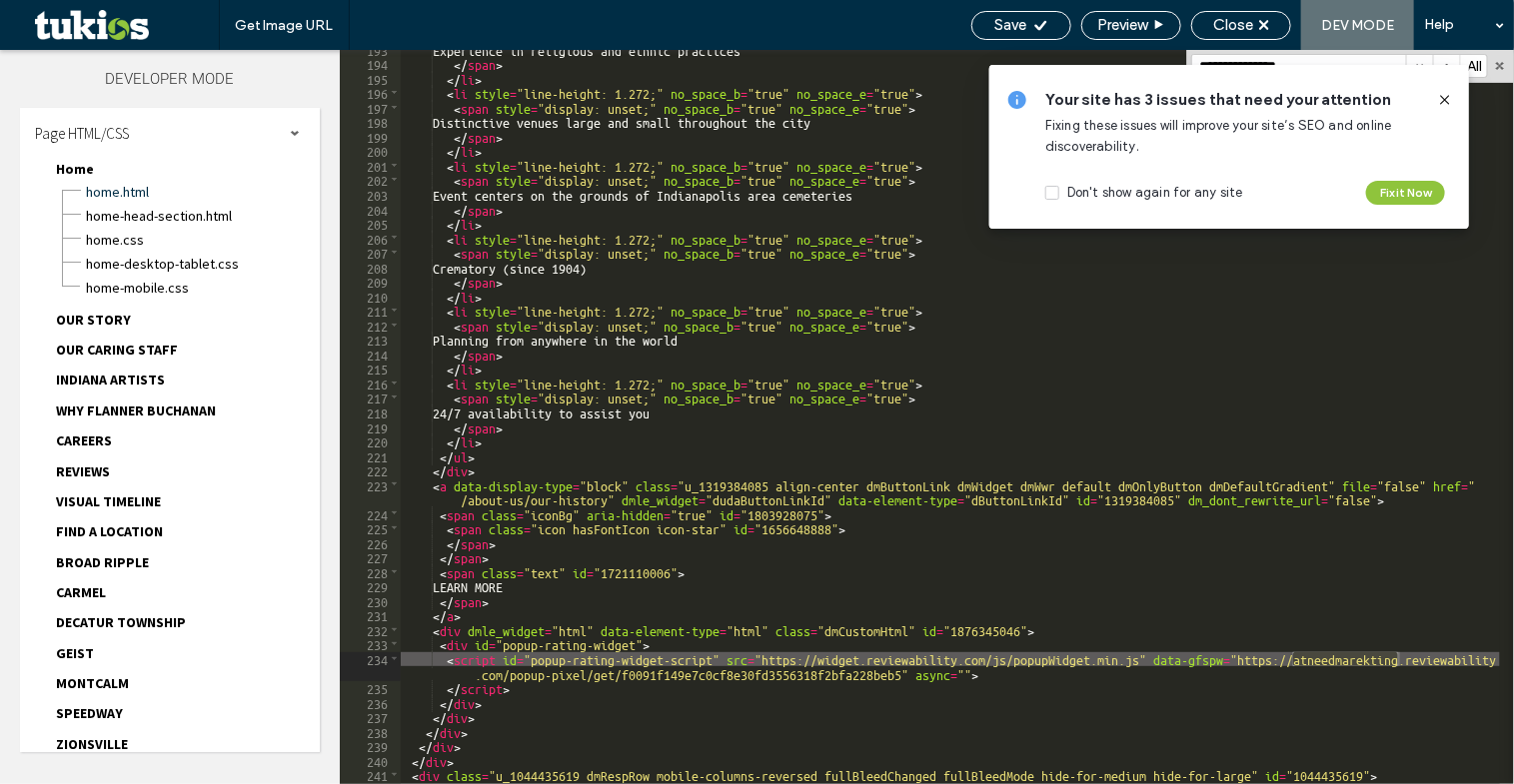 scroll, scrollTop: 3156, scrollLeft: 0, axis: vertical 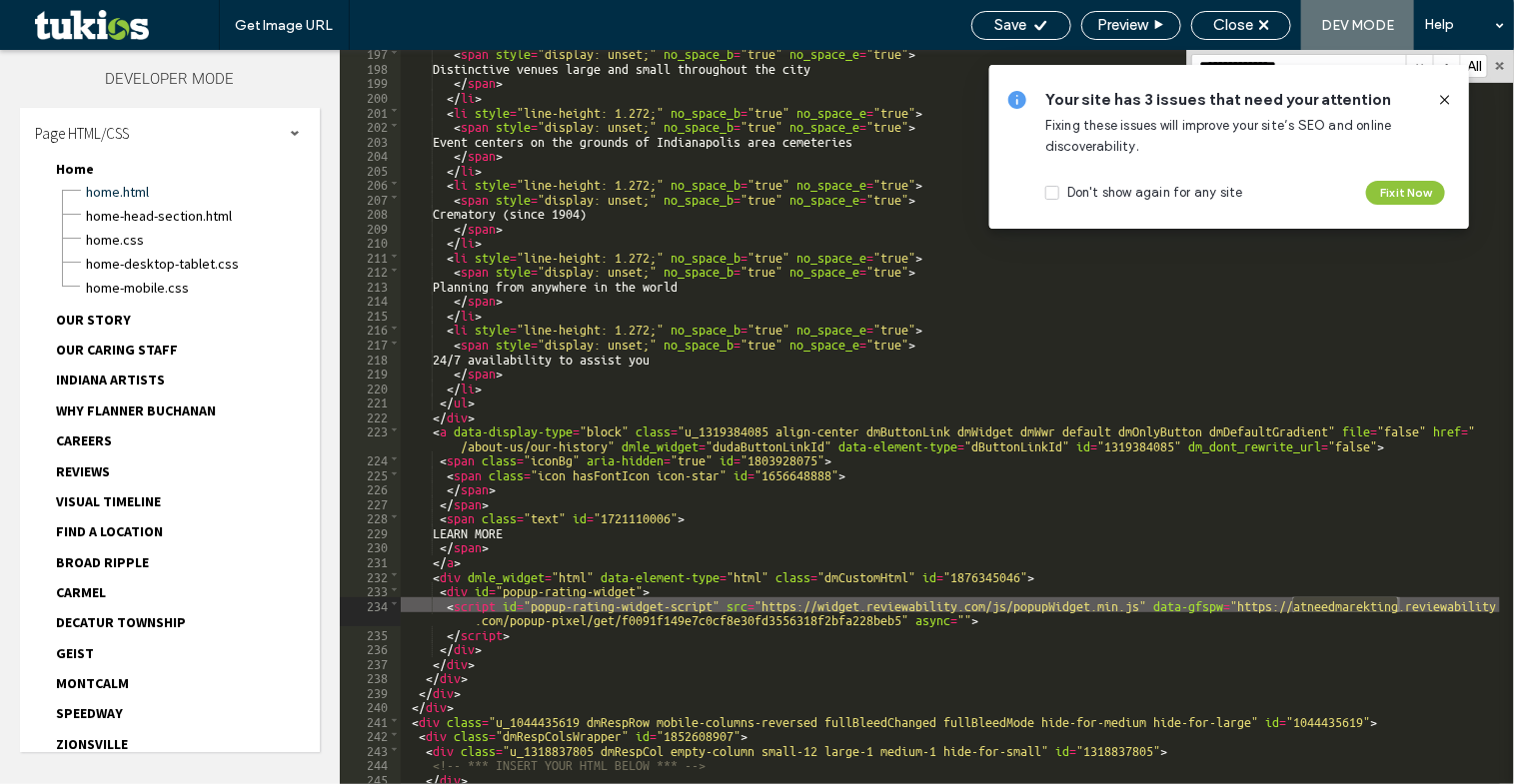type on "**********" 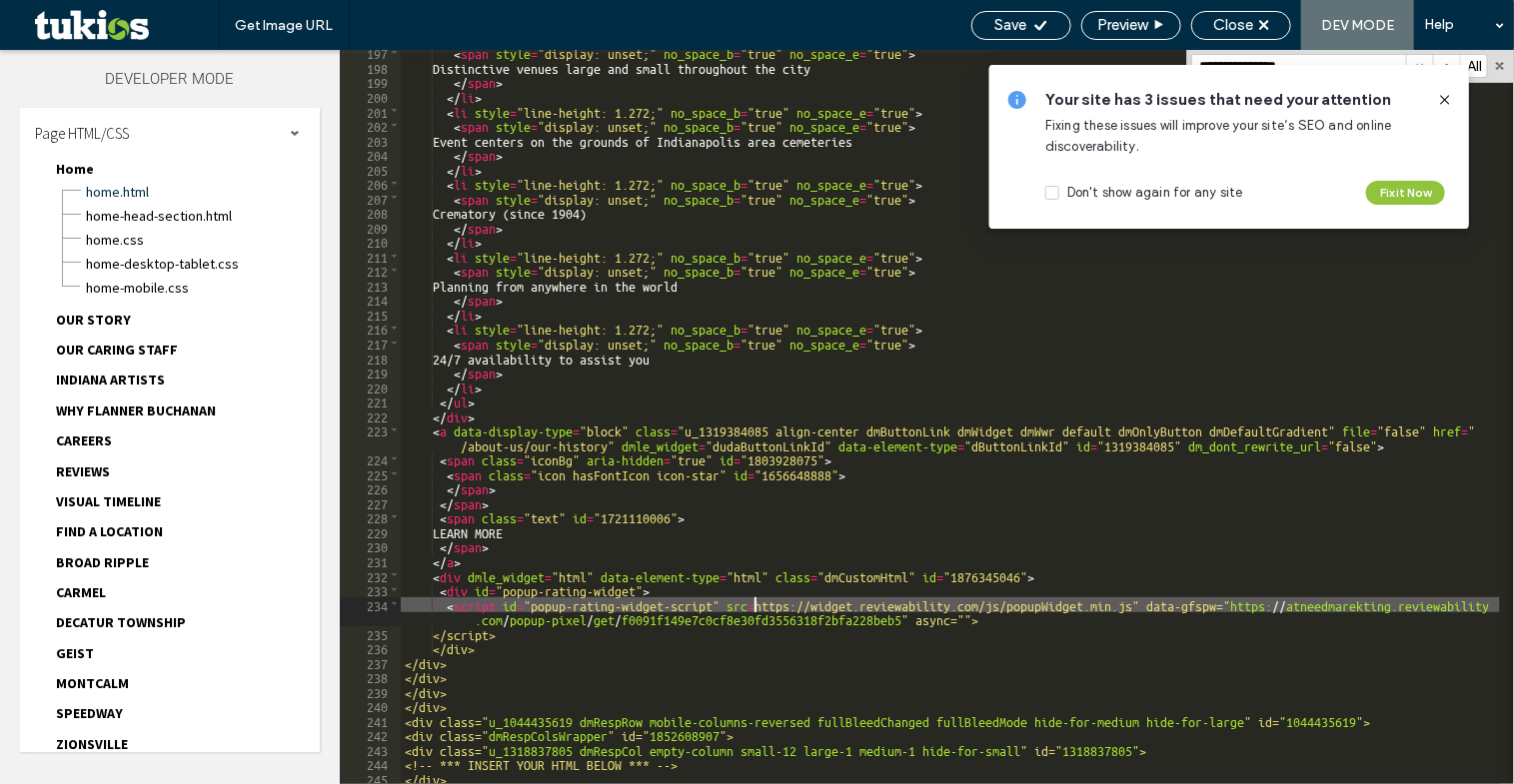 click on "< span   style = "display: unset;"   no_space_b = "true"   no_space_e = "true" >          Distinctive venues large and small throughout the city          </ span >         </ li >         < li   style = "line-height: 1.272;"   no_space_b = "true"   no_space_e = "true" >          < span   style = "display: unset;"   no_space_b = "true"   no_space_e = "true" >          Event centers on the grounds of Indianapolis area cemeteries          </ span >         </ li >         < li   style = "line-height: 1.272;"   no_space_b = "true"   no_space_e = "true" >          < span   style = "display: unset;"   no_space_b = "true"   no_space_e = "true" >          Crematory (since 1904)          </ span >         </ li >         < li   style = "line-height: 1.272;"   no_space_b = "true"   no_space_e = "true" >          < span   style = "display: unset;"   no_space_b = "true"   no_space_e = "true" >          Planning from anywhere in the world          </ span >         </ li >         < li   style =   no_space_b =" at bounding box center (950, 426) 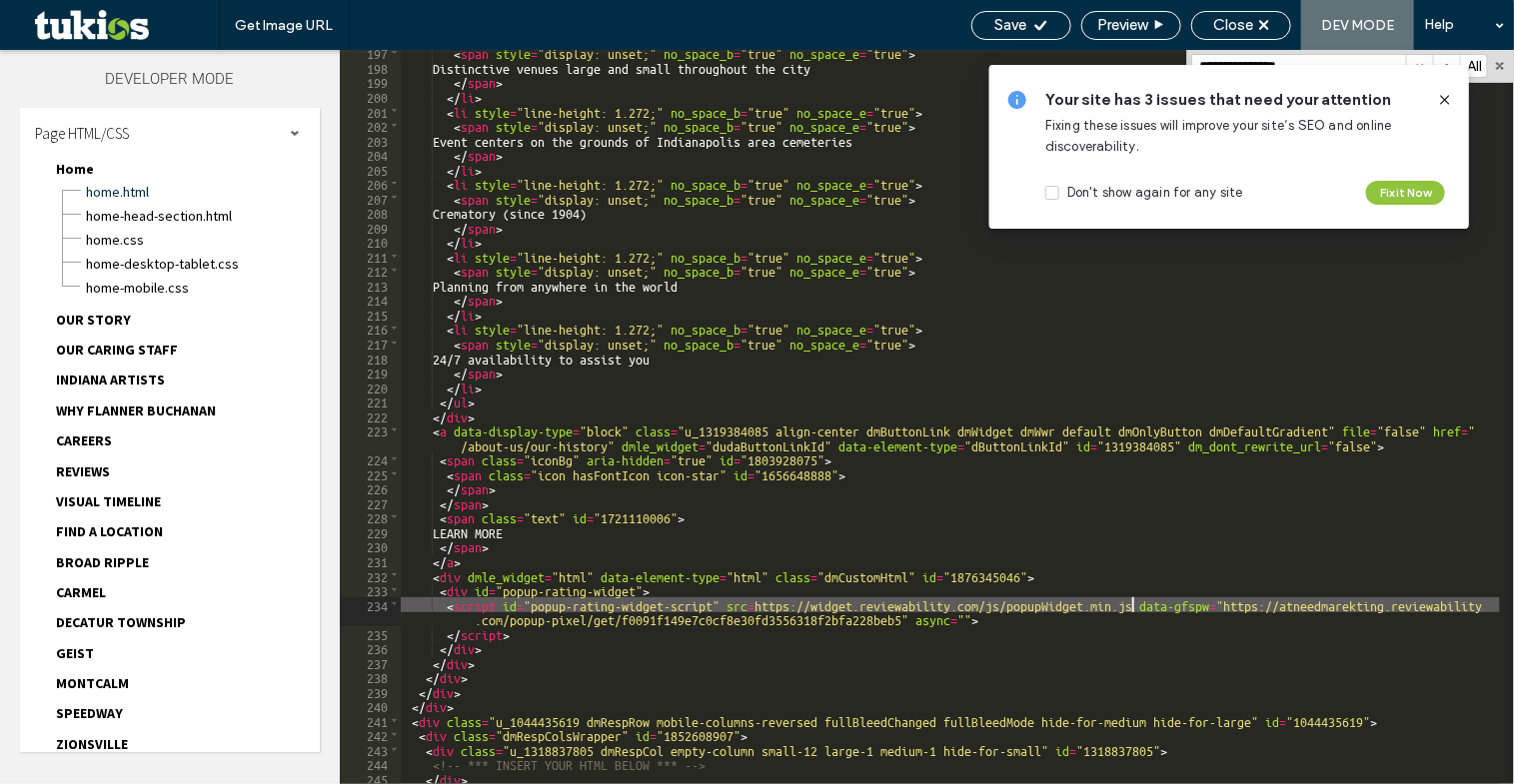 click on "< span   style = "display: unset;"   no_space_b = "true"   no_space_e = "true" >          Distinctive venues large and small throughout the city          </ span >         </ li >         < li   style = "line-height: 1.272;"   no_space_b = "true"   no_space_e = "true" >          < span   style = "display: unset;"   no_space_b = "true"   no_space_e = "true" >          Event centers on the grounds of Indianapolis area cemeteries          </ span >         </ li >         < li   style = "line-height: 1.272;"   no_space_b = "true"   no_space_e = "true" >          < span   style = "display: unset;"   no_space_b = "true"   no_space_e = "true" >          Crematory (since 1904)          </ span >         </ li >         < li   style = "line-height: 1.272;"   no_space_b = "true"   no_space_e = "true" >          < span   style = "display: unset;"   no_space_b = "true"   no_space_e = "true" >          Planning from anywhere in the world          </ span >         </ li >         < li   style =   no_space_b =" at bounding box center (950, 426) 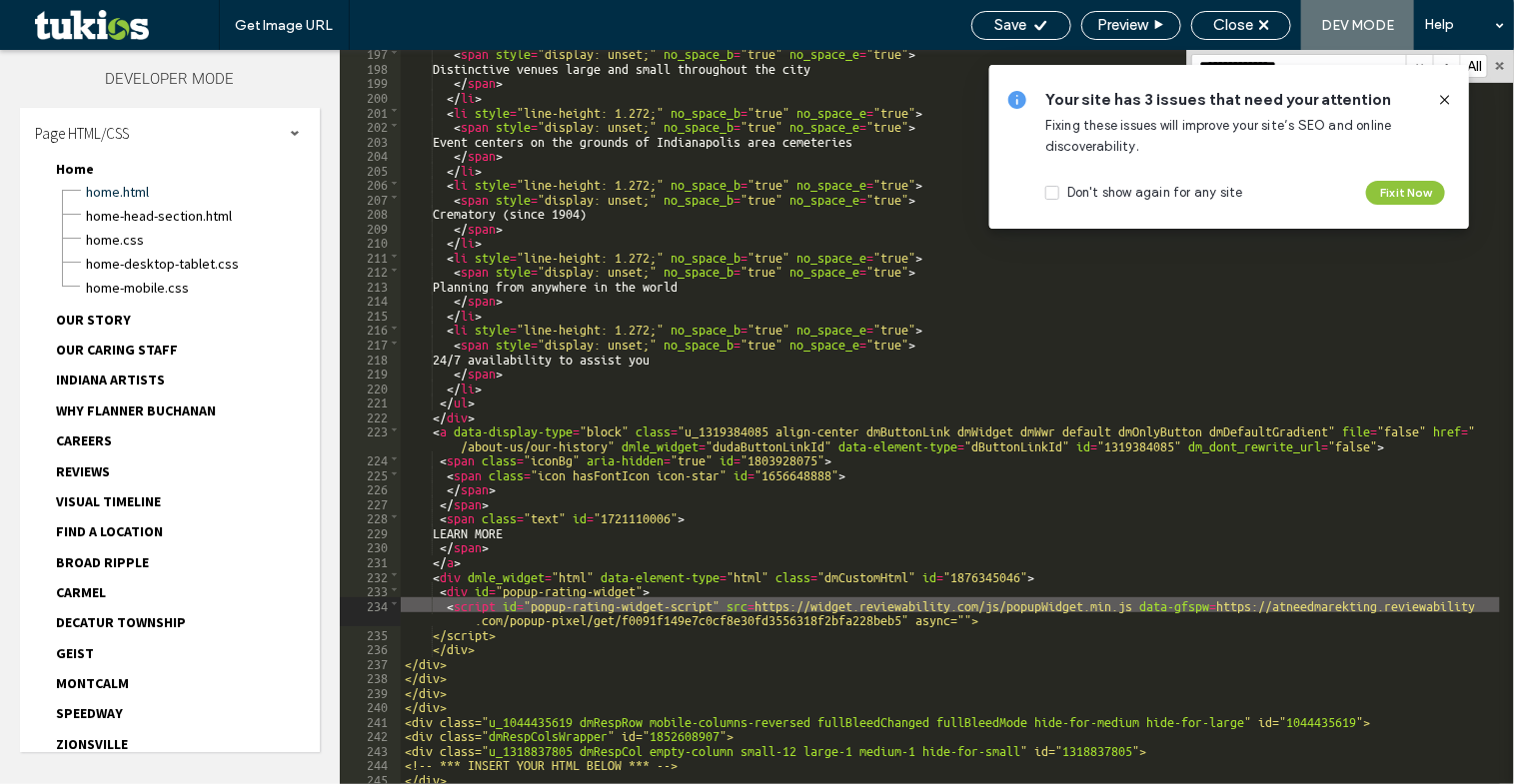 click on "< span   style = "display: unset;"   no_space_b = "true"   no_space_e = "true" >          Distinctive venues large and small throughout the city          </ span >         </ li >         < li   style = "line-height: 1.272;"   no_space_b = "true"   no_space_e = "true" >          < span   style = "display: unset;"   no_space_b = "true"   no_space_e = "true" >          Event centers on the grounds of Indianapolis area cemeteries          </ span >         </ li >         < li   style = "line-height: 1.272;"   no_space_b = "true"   no_space_e = "true" >          < span   style = "display: unset;"   no_space_b = "true"   no_space_e = "true" >          Crematory (since 1904)          </ span >         </ li >         < li   style = "line-height: 1.272;"   no_space_b = "true"   no_space_e = "true" >          < span   style = "display: unset;"   no_space_b = "true"   no_space_e = "true" >          Planning from anywhere in the world          </ span >         </ li >         < li   style =   no_space_b =" at bounding box center (950, 426) 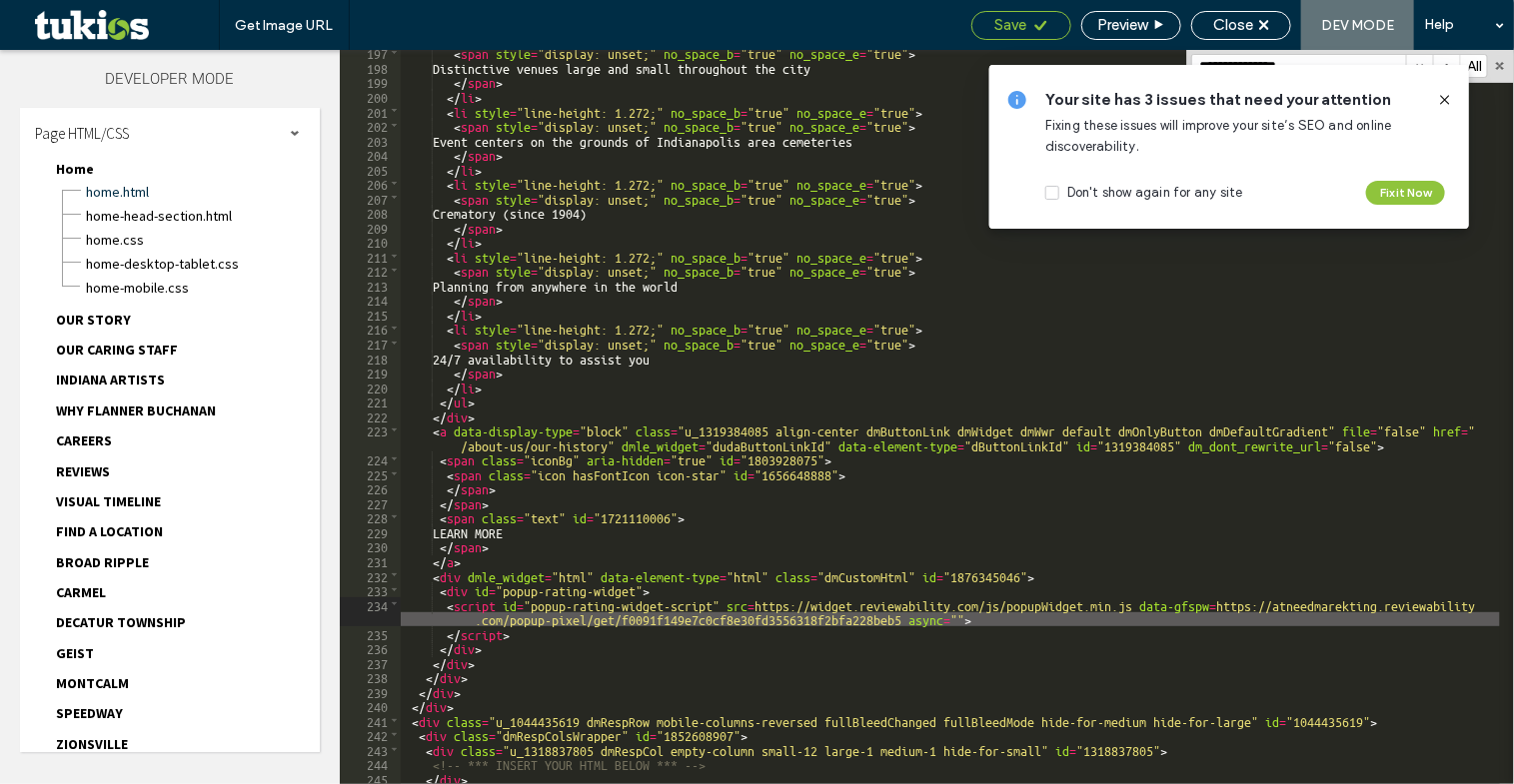 click 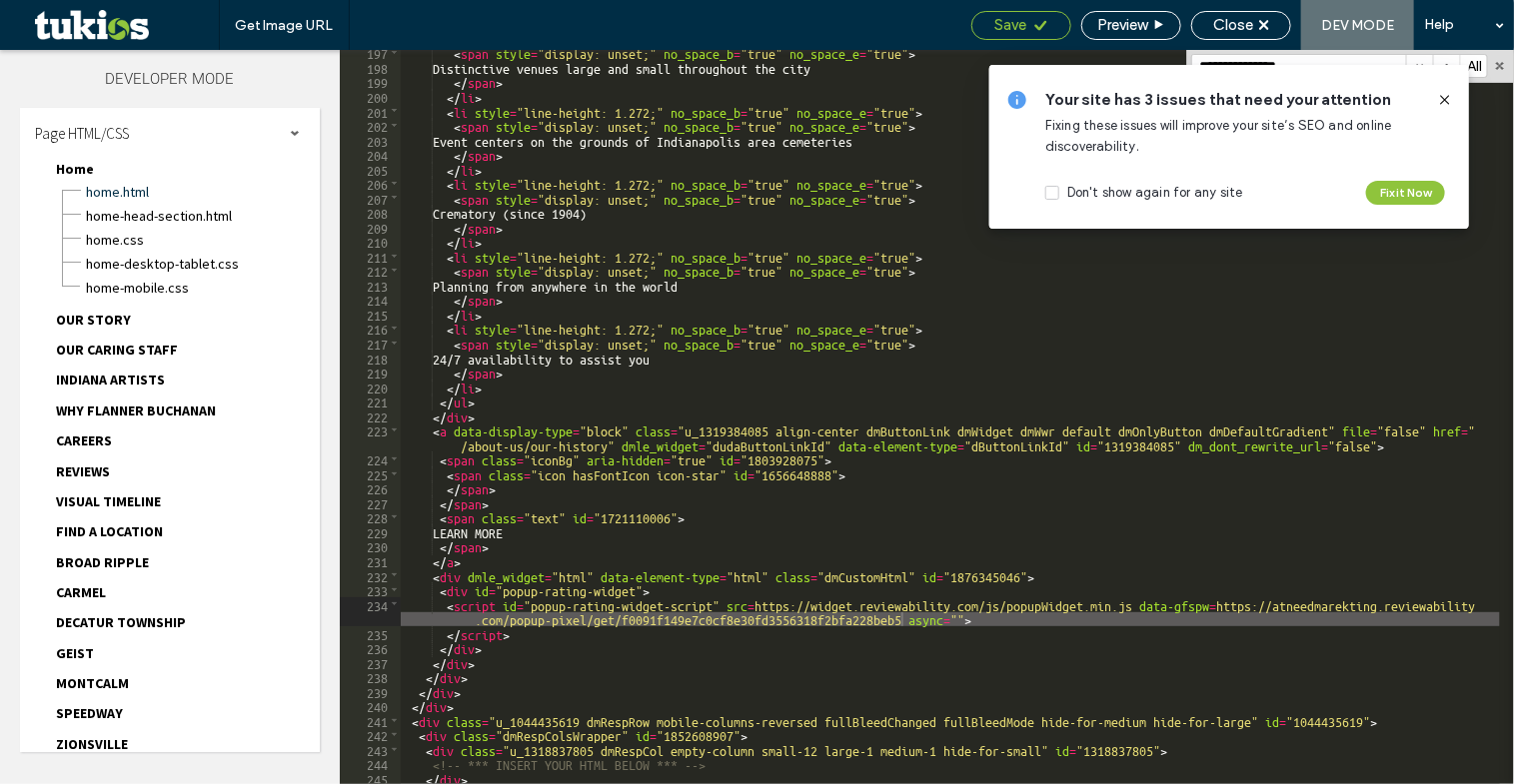 click 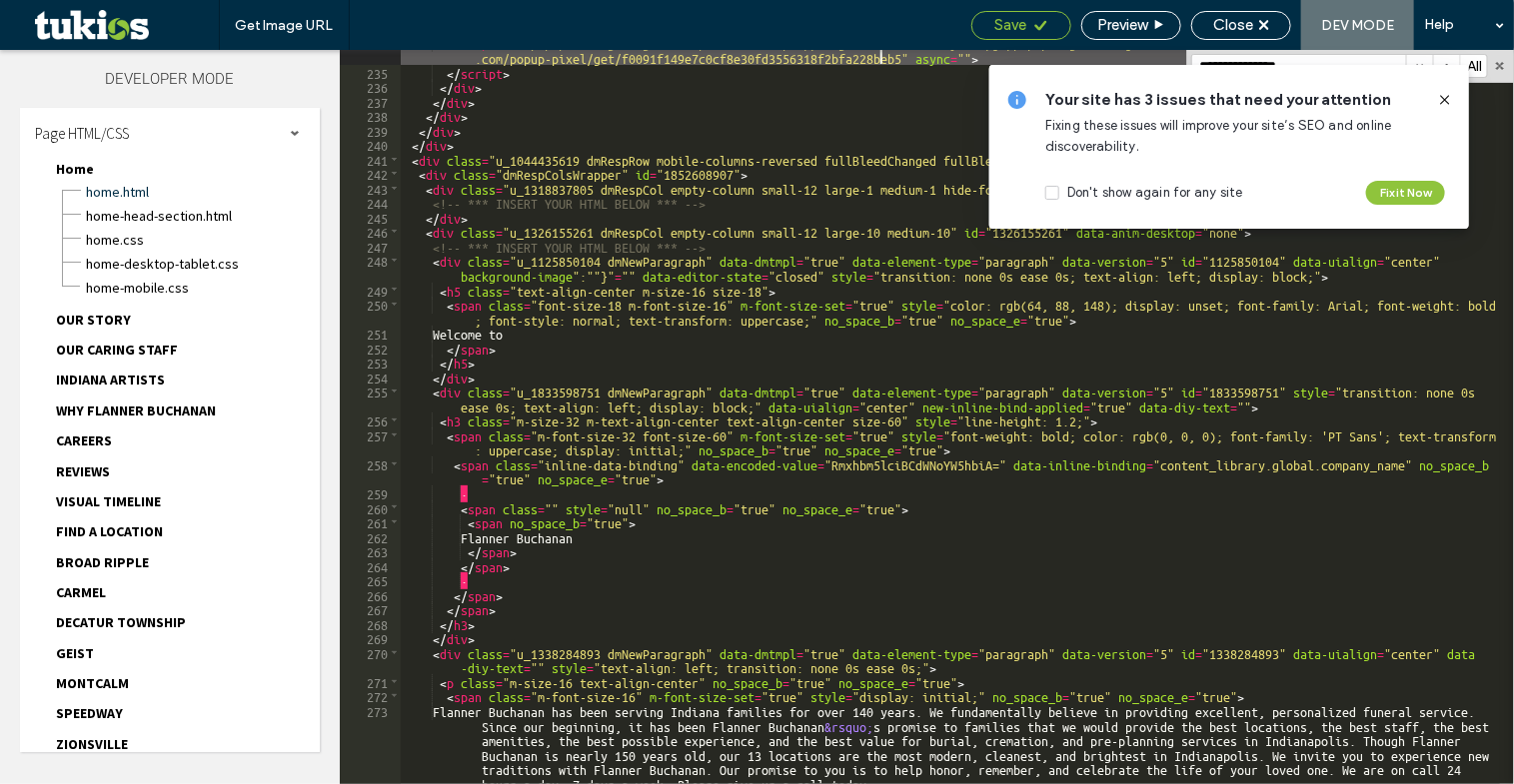 scroll, scrollTop: 3718, scrollLeft: 0, axis: vertical 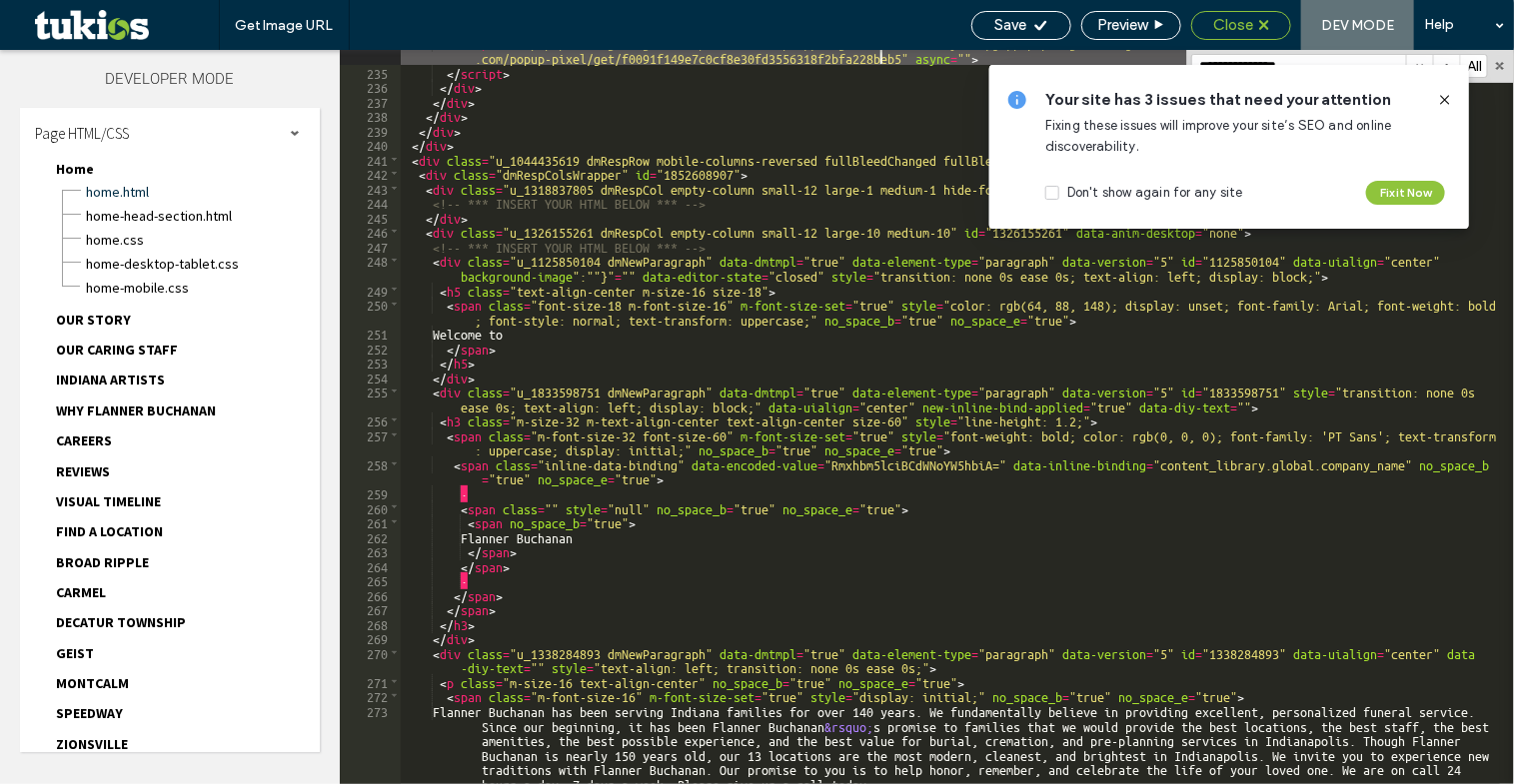 click on "Close" at bounding box center [1233, 25] 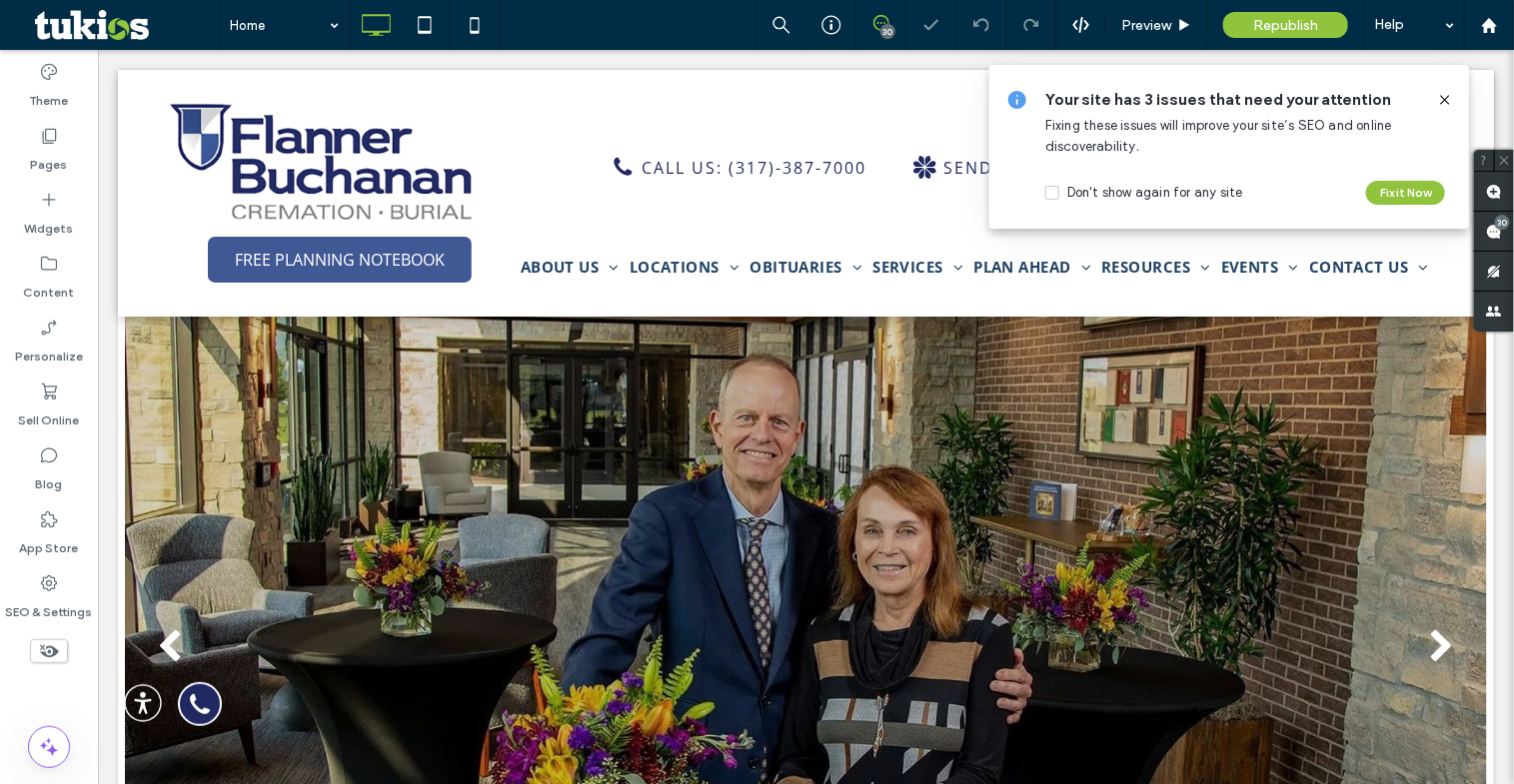 scroll, scrollTop: 0, scrollLeft: 0, axis: both 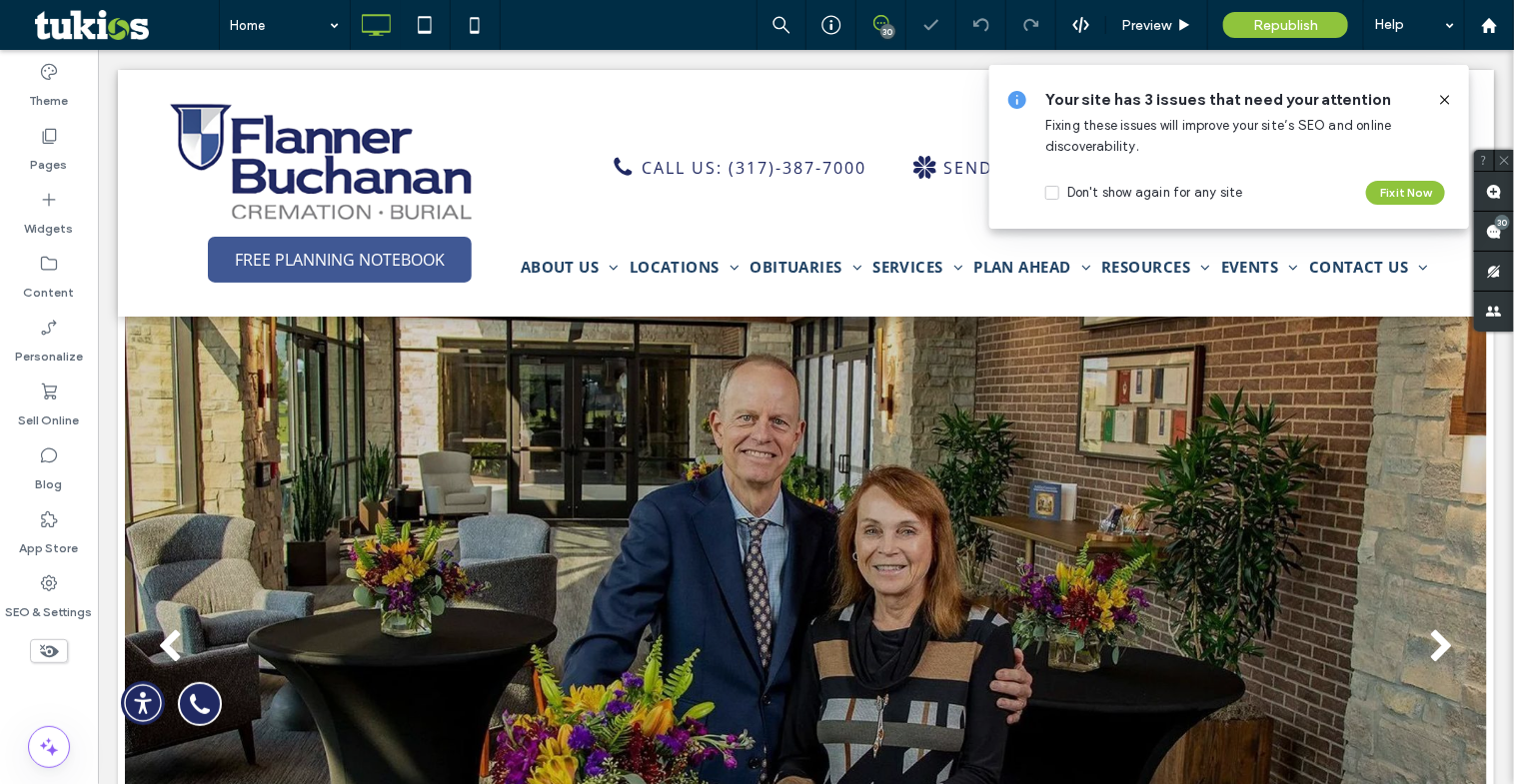 drag, startPoint x: 1340, startPoint y: 51, endPoint x: 1439, endPoint y: 102, distance: 111.364267 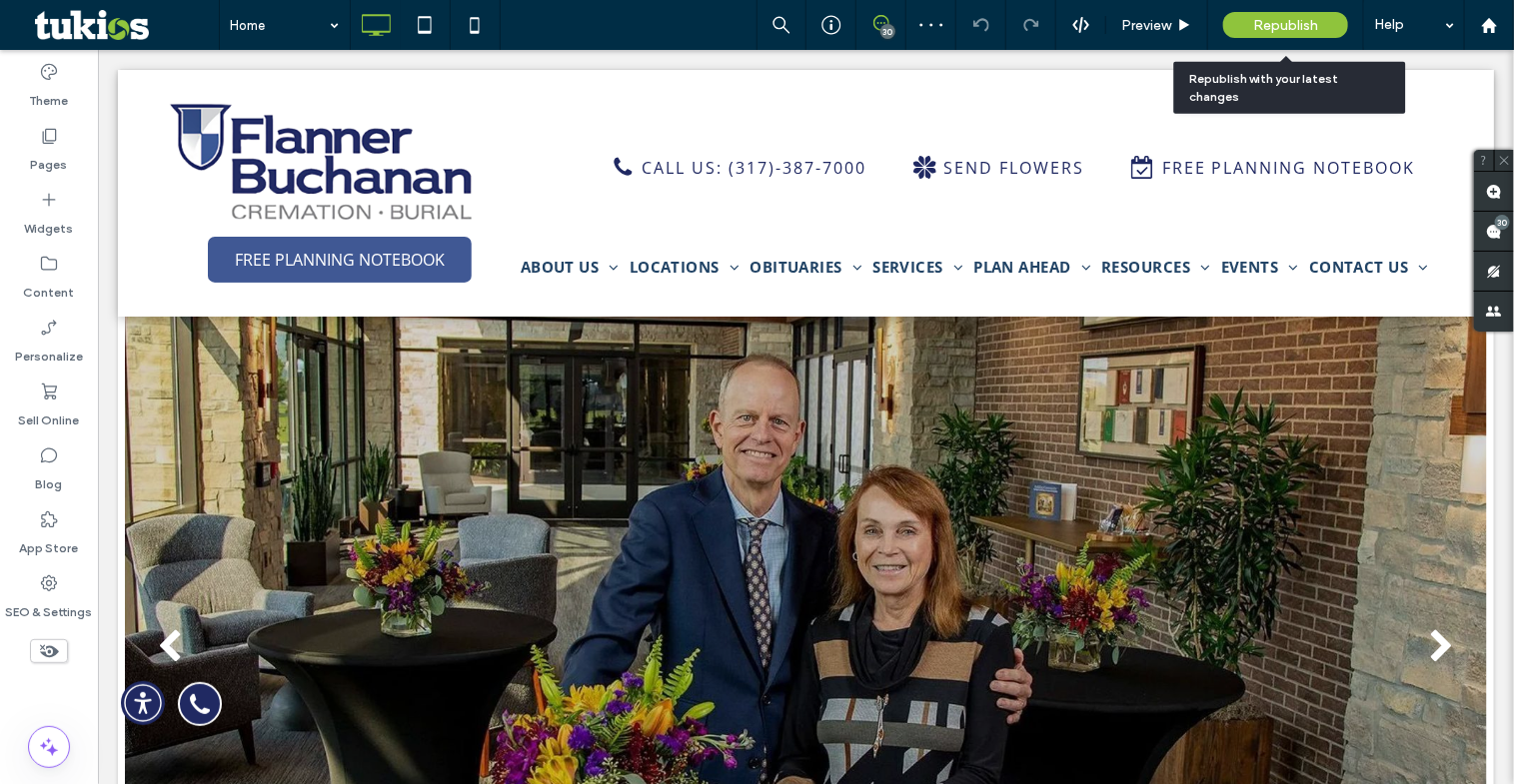 click on "Republish" at bounding box center [1285, 25] 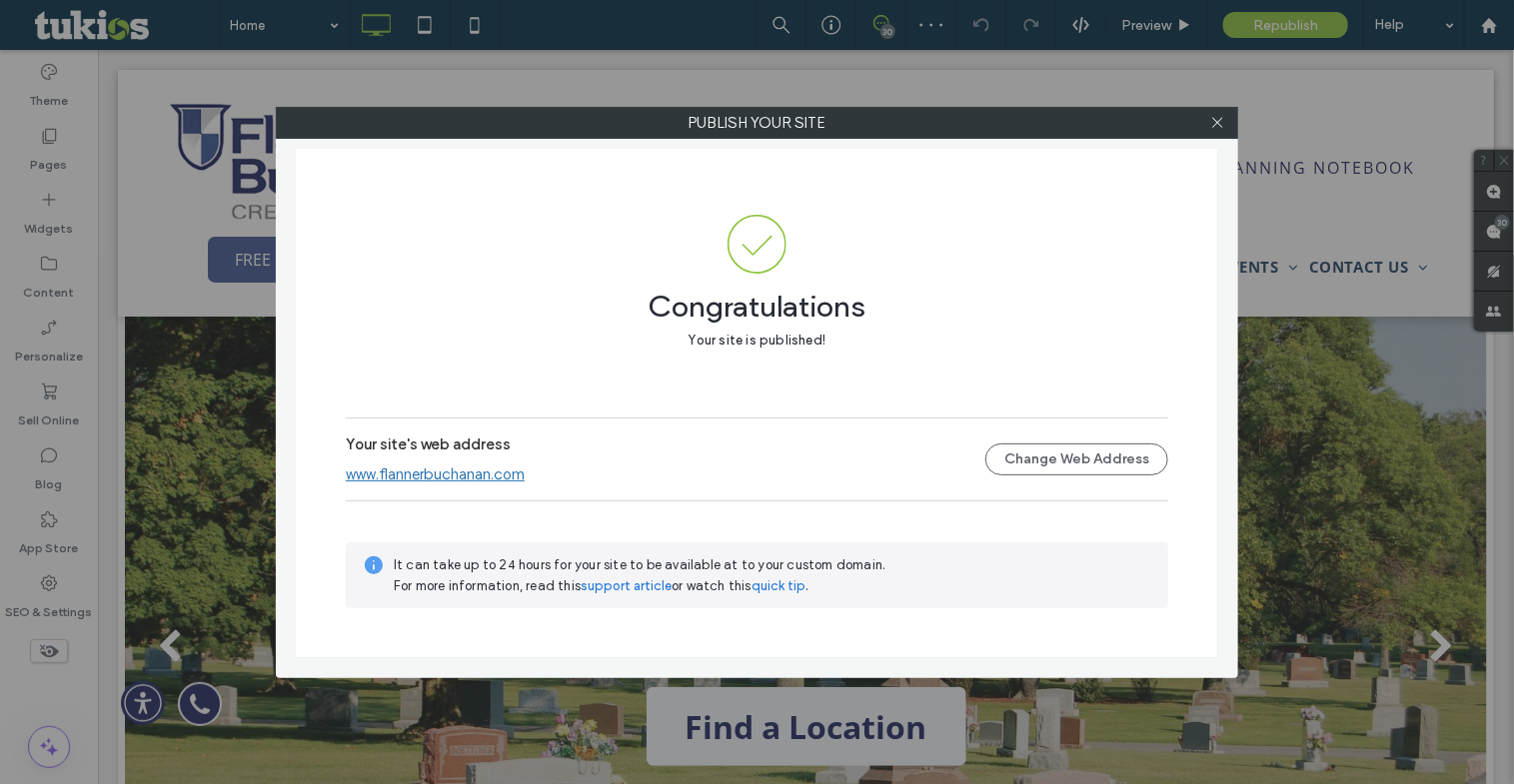 click on "www.flannerbuchanan.com" at bounding box center [435, 474] 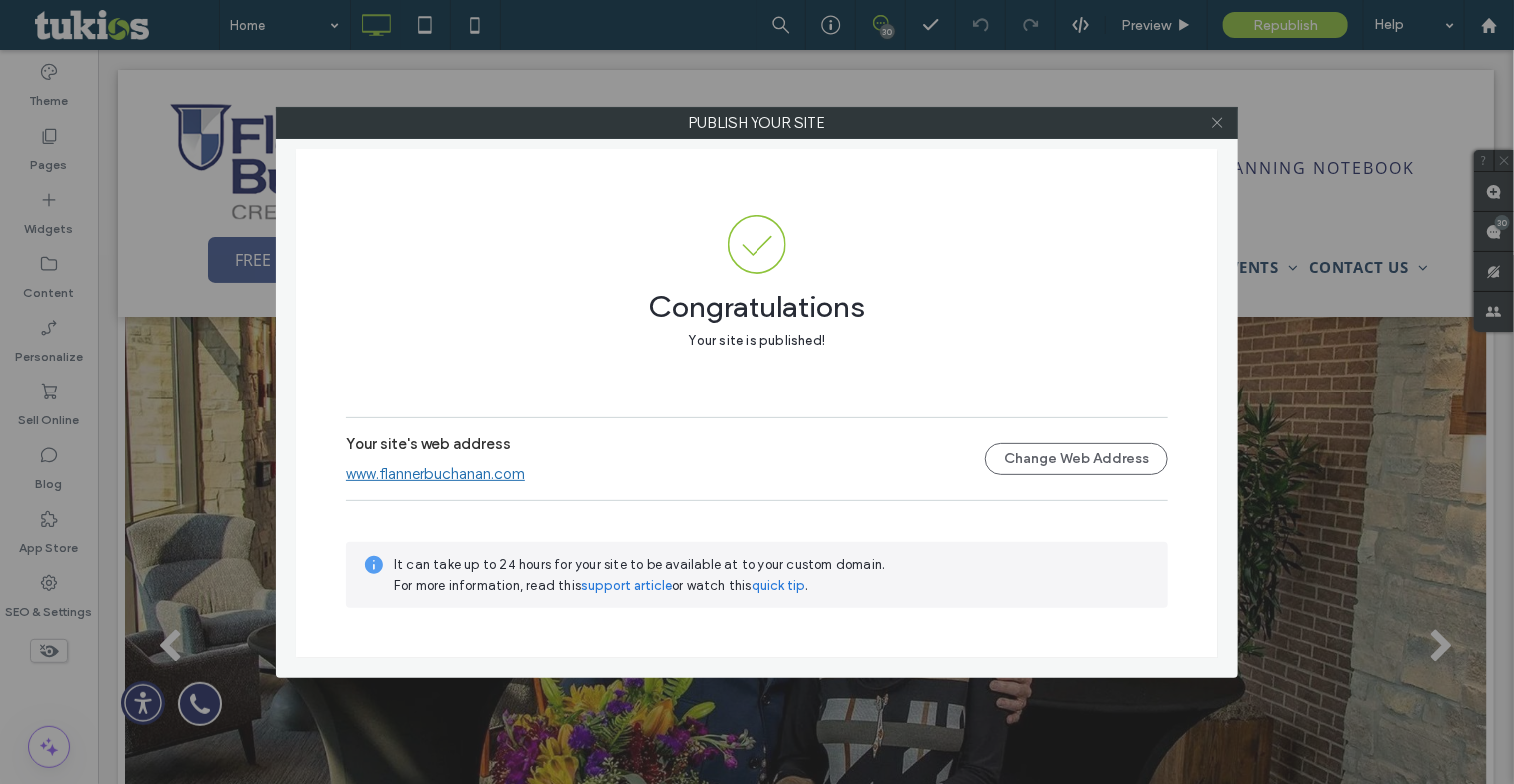 click 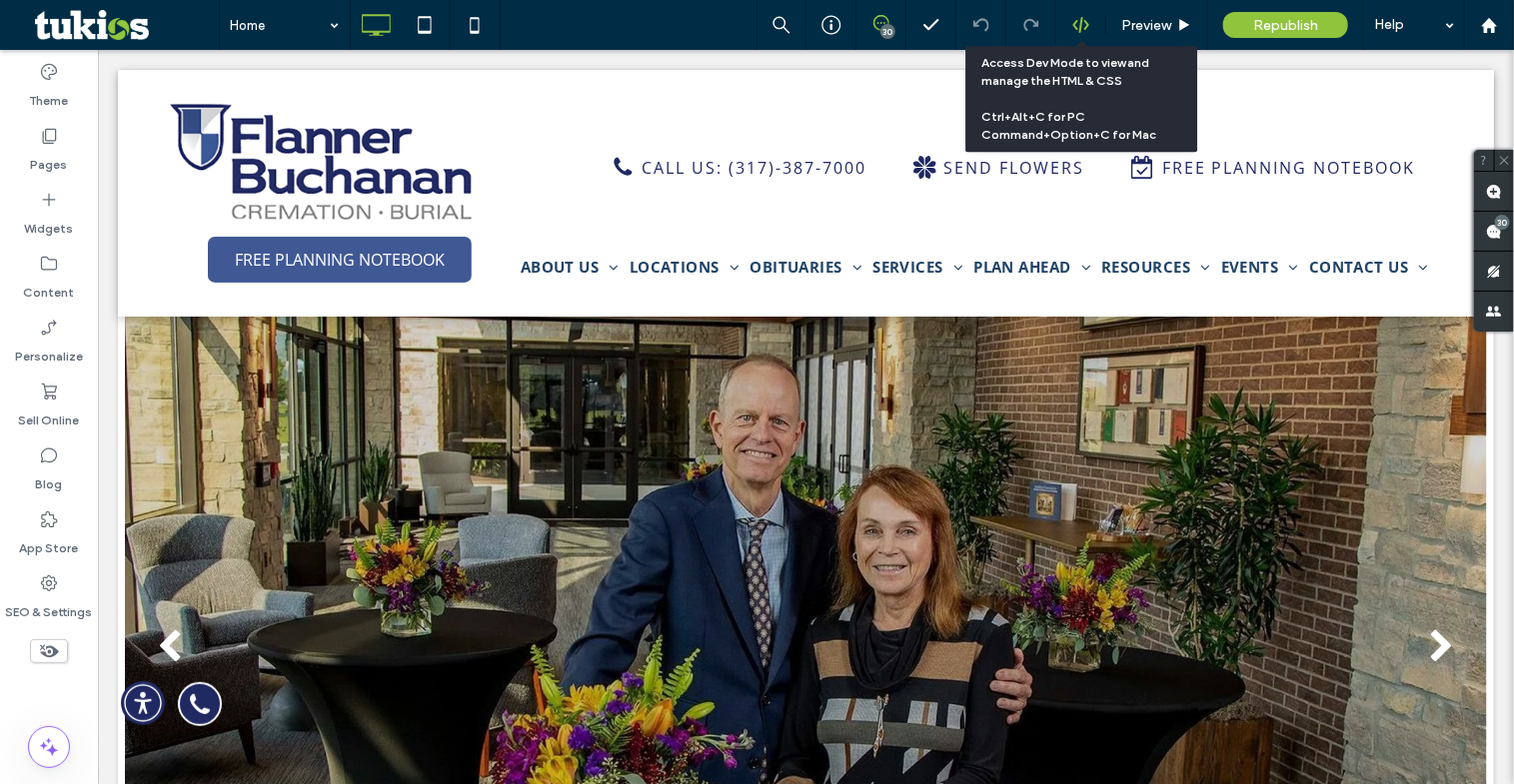 click 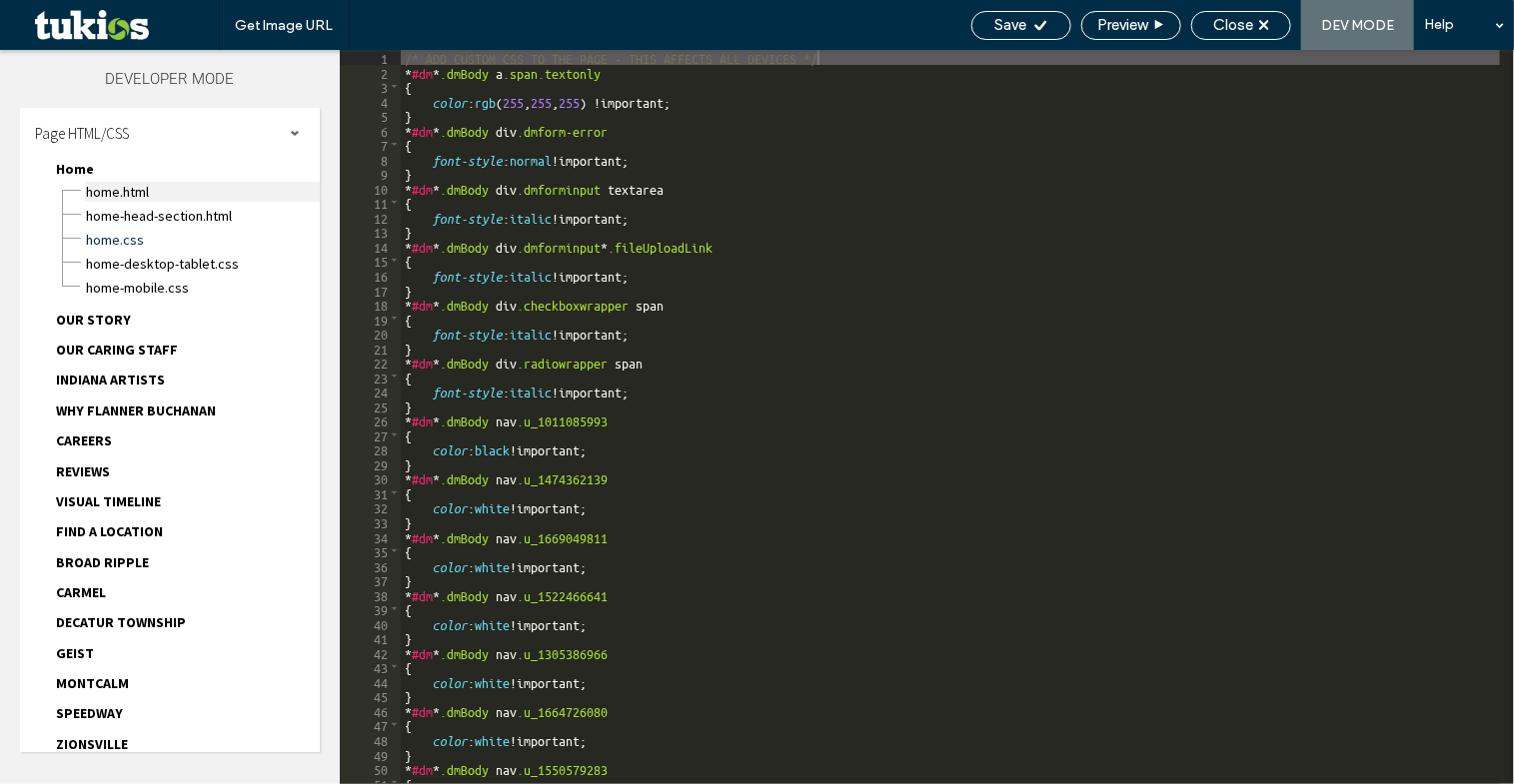 click on "Home.html" at bounding box center (202, 192) 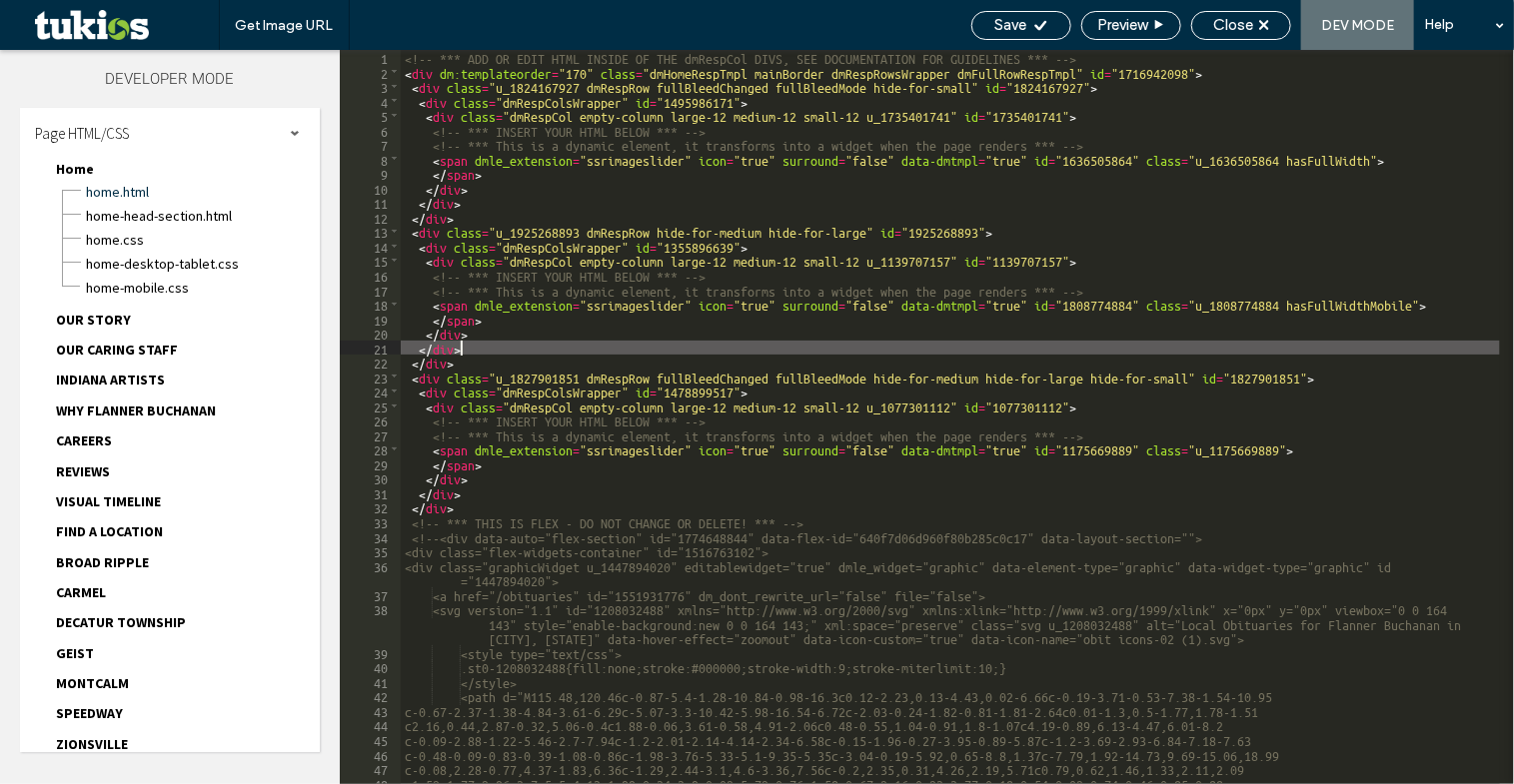 click on "<!-- *** ADD OR EDIT HTML INSIDE OF THE dmRespCol DIVS, SEE DOCUMENTATION FOR GUIDELINES *** --> < div   dm:templateorder = "170"   class = "dmHomeRespTmpl mainBorder dmRespRowsWrapper dmFullRowRespTmpl"   id = "1716942098" >   < div   class = "u_1824167927 dmRespRow fullBleedChanged fullBleedMode hide-for-small"   id = "1824167927" >    < div   class = "dmRespColsWrapper"   id = "1495986171" >     < div   class = "dmRespCol empty-column large-12 medium-12 small-12 u_1735401741"   id = "1735401741" >      <!-- *** INSERT YOUR HTML BELOW *** -->      <!-- *** This is a dynamic element, it transforms into a widget when the page renders *** -->      < span   dmle_extension = "ssrimageslider"   icon = "true"   surround = "false"   data-dmtmpl = "true"   id = "1636505864"   class = "u_1636505864 hasFullWidth" >      </ span >     </ div >    </ div >   </ div >   < div   class = "u_1925268893 dmRespRow hide-for-medium hide-for-large"   id = "1925268893" >    < div   class = "dmRespColsWrapper"   id = "1355896639"" at bounding box center (950, 431) 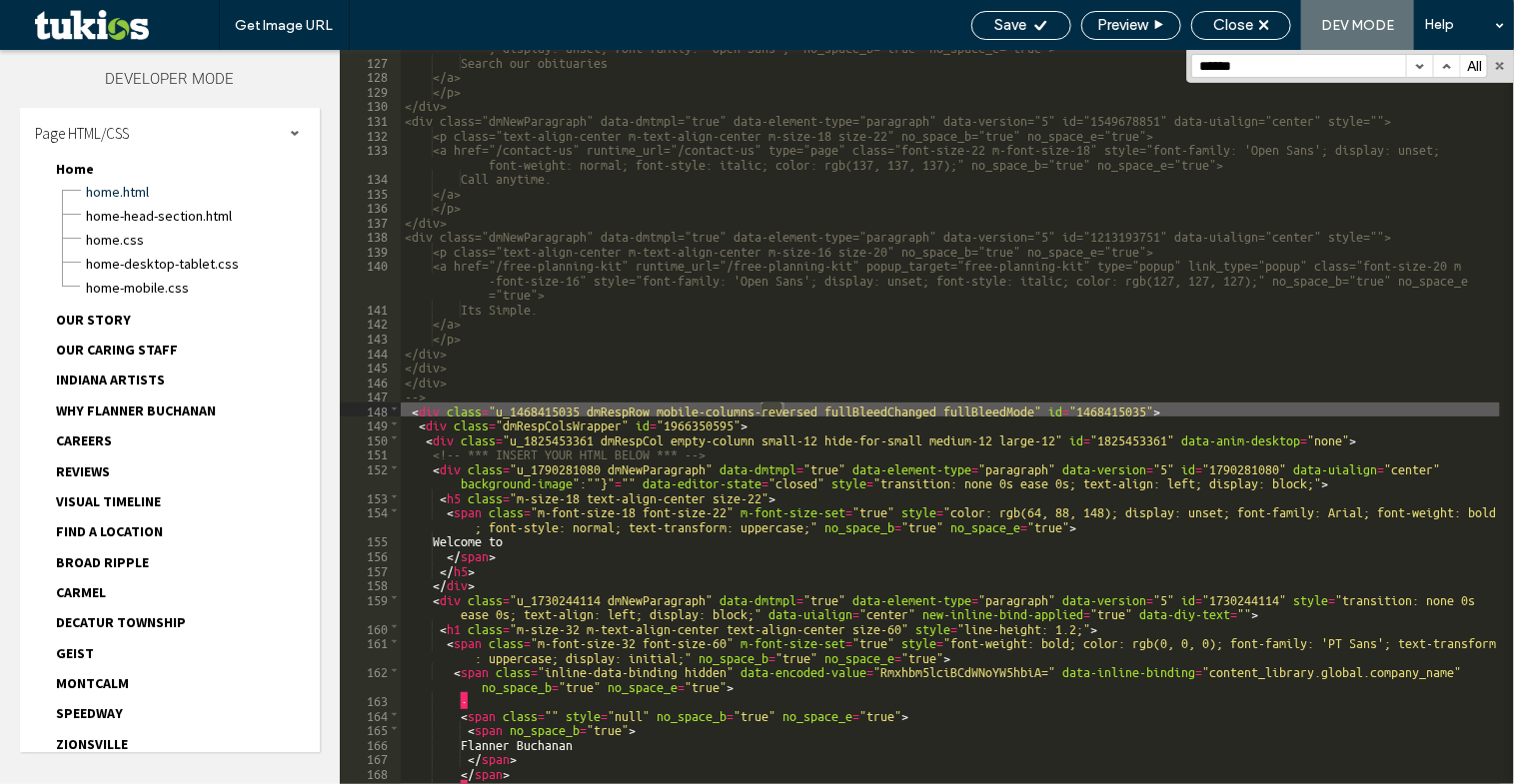 scroll, scrollTop: 3352, scrollLeft: 0, axis: vertical 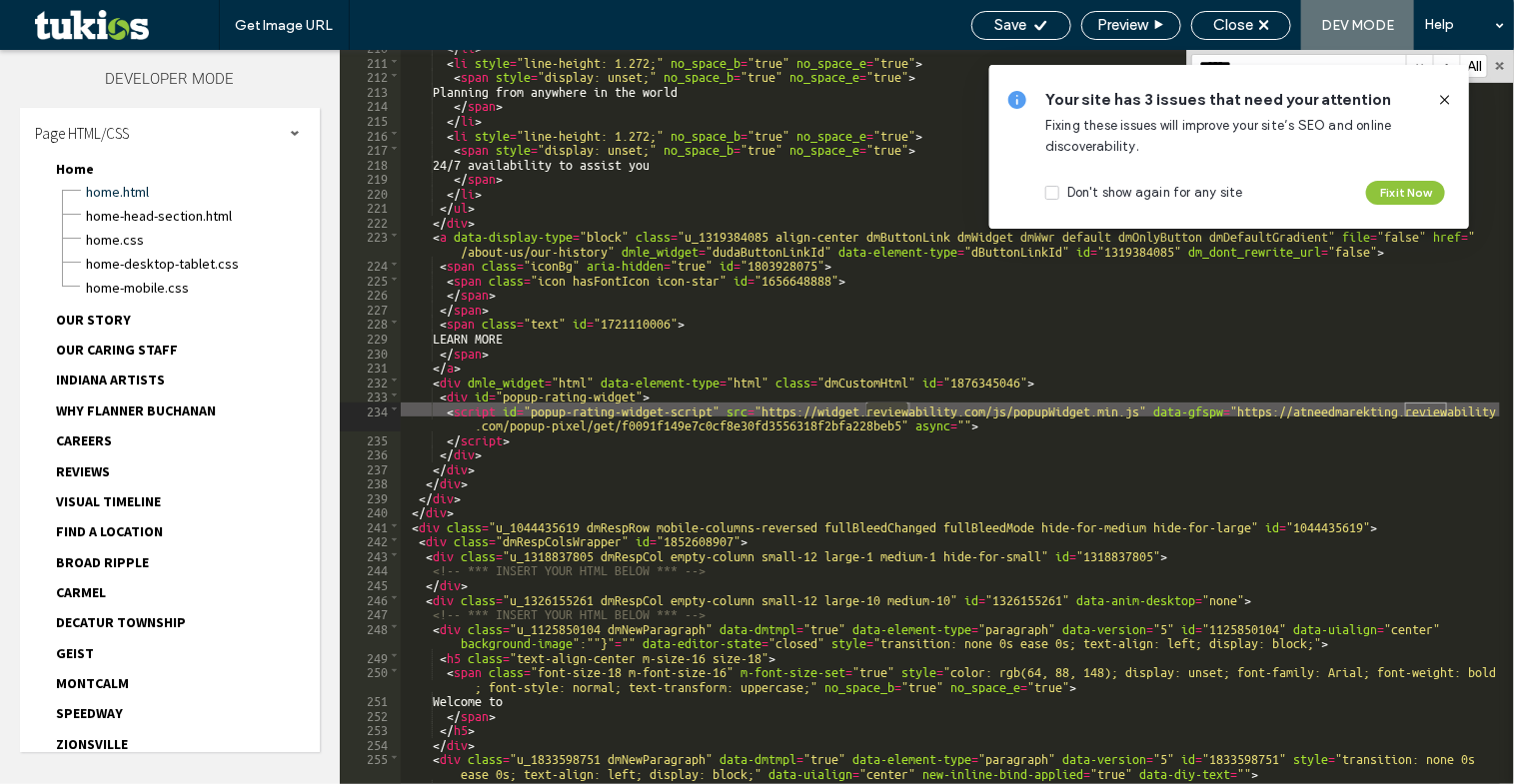 click 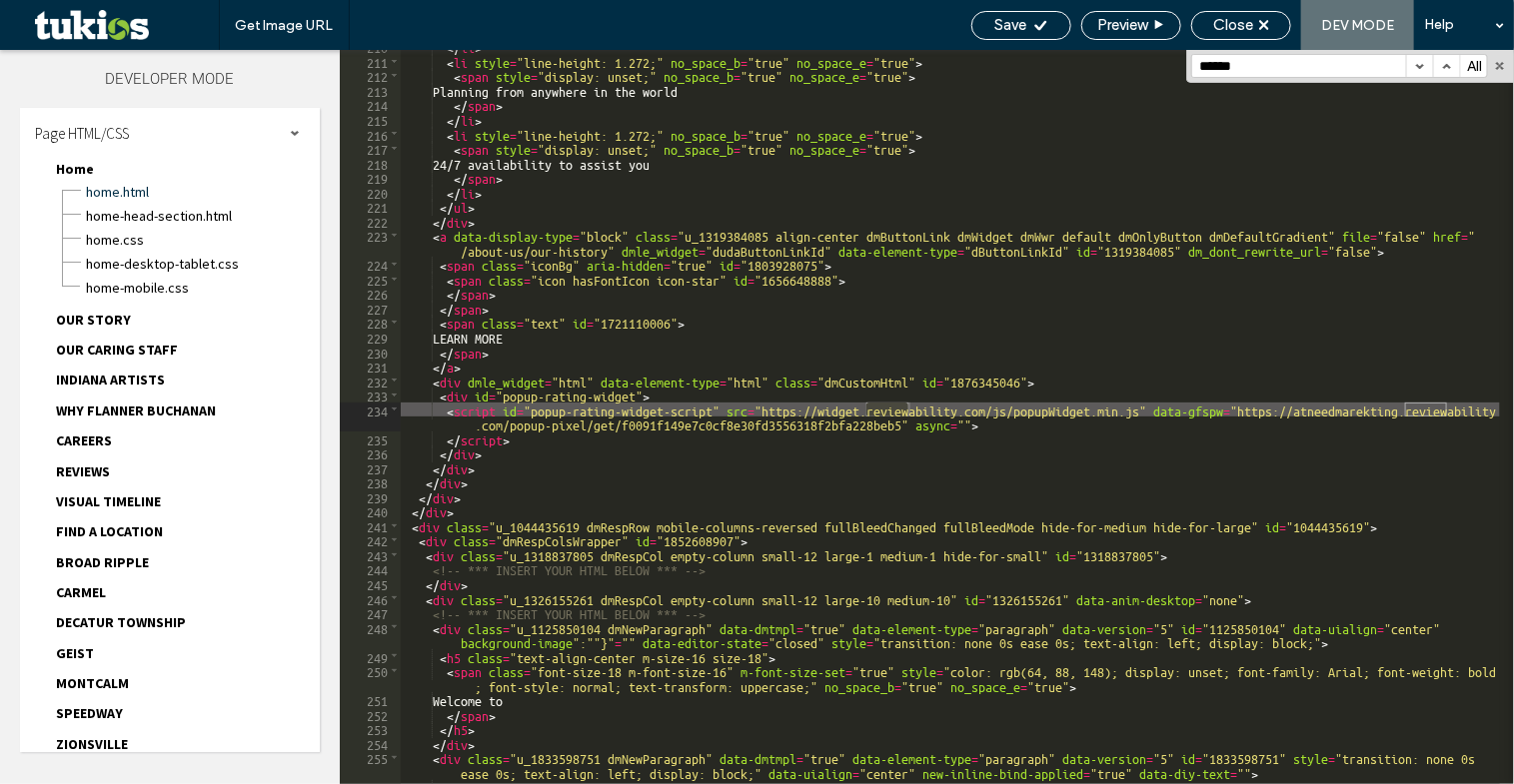 click on "******" at bounding box center (1299, 66) 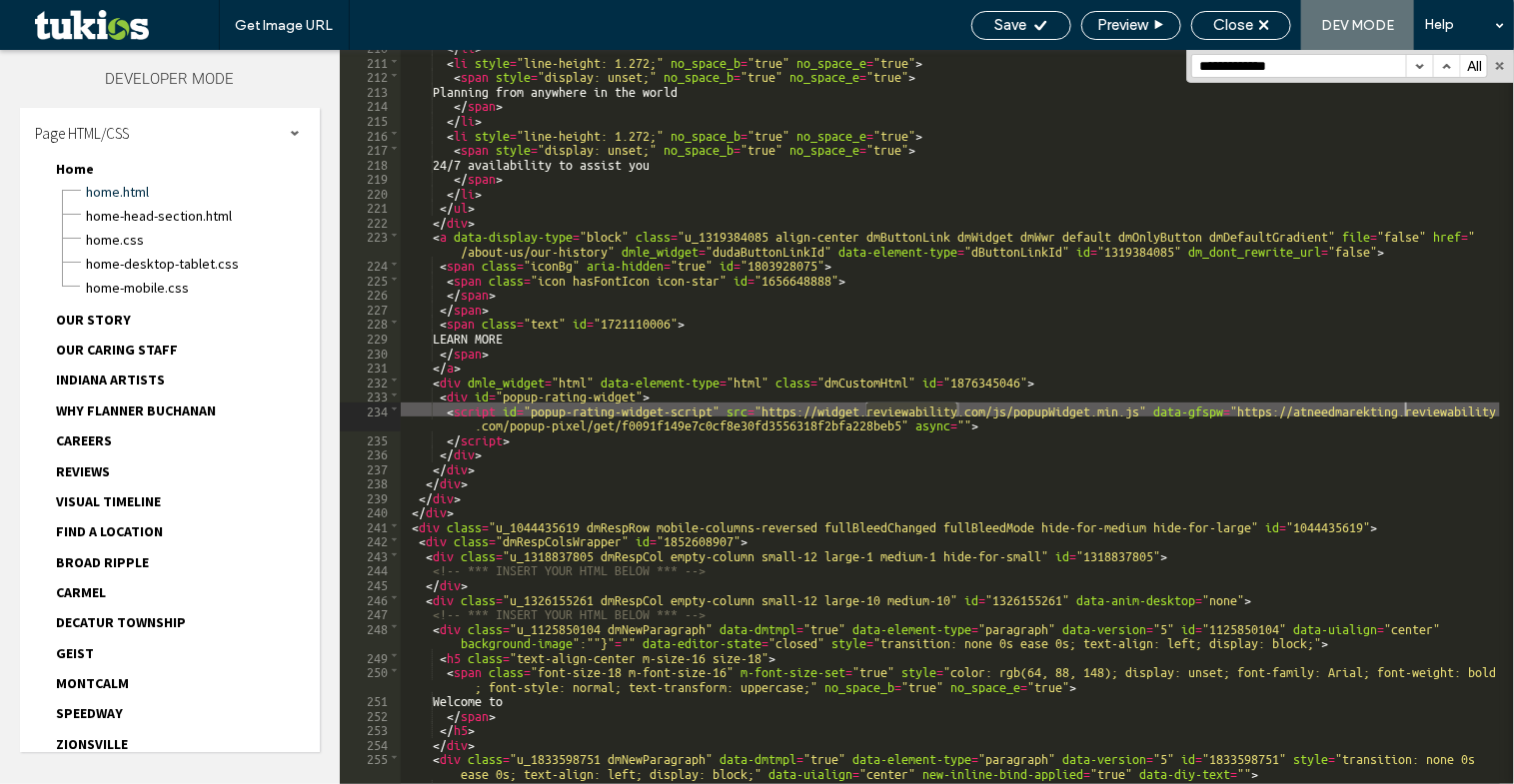 type on "**********" 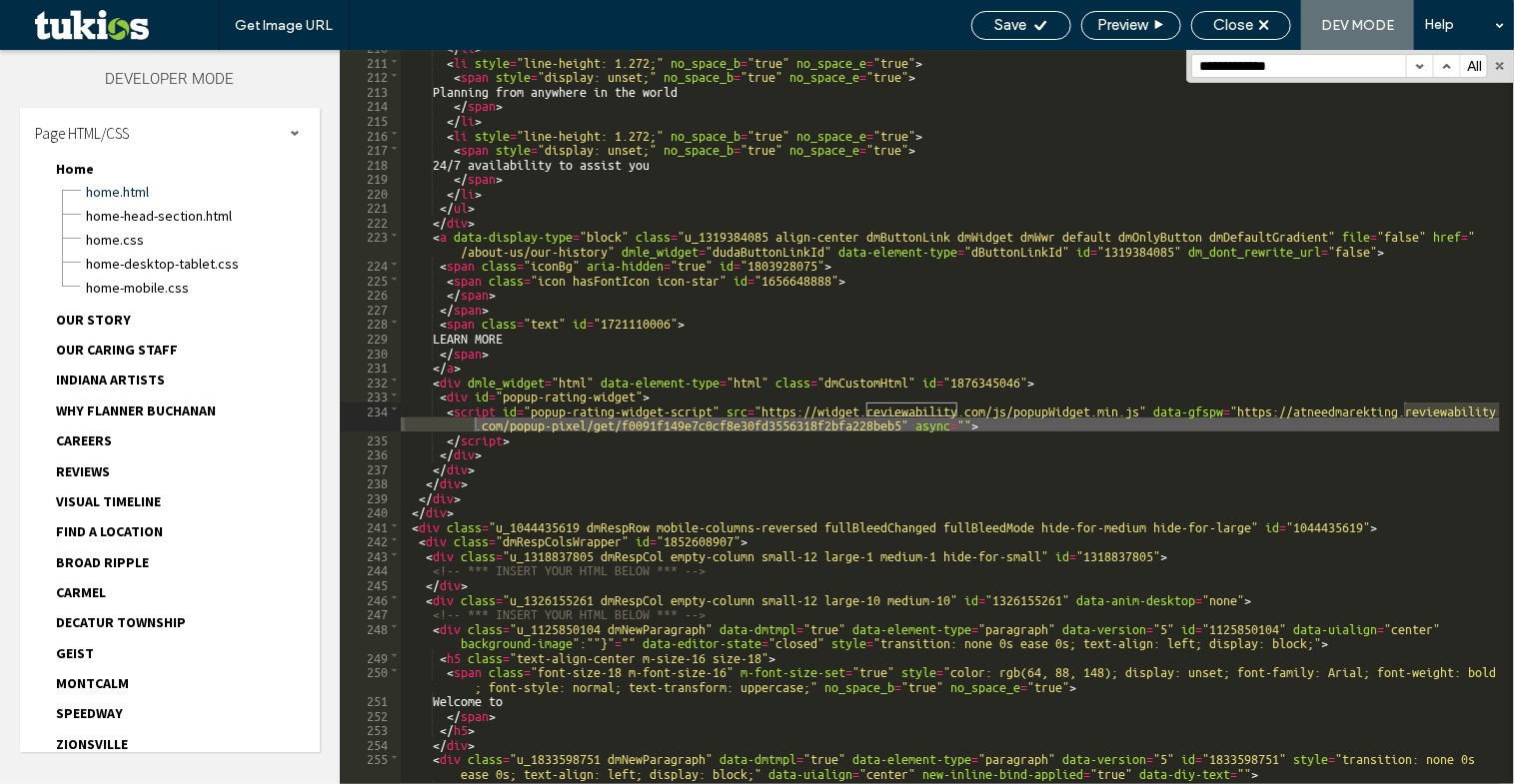 click at bounding box center [1419, 66] 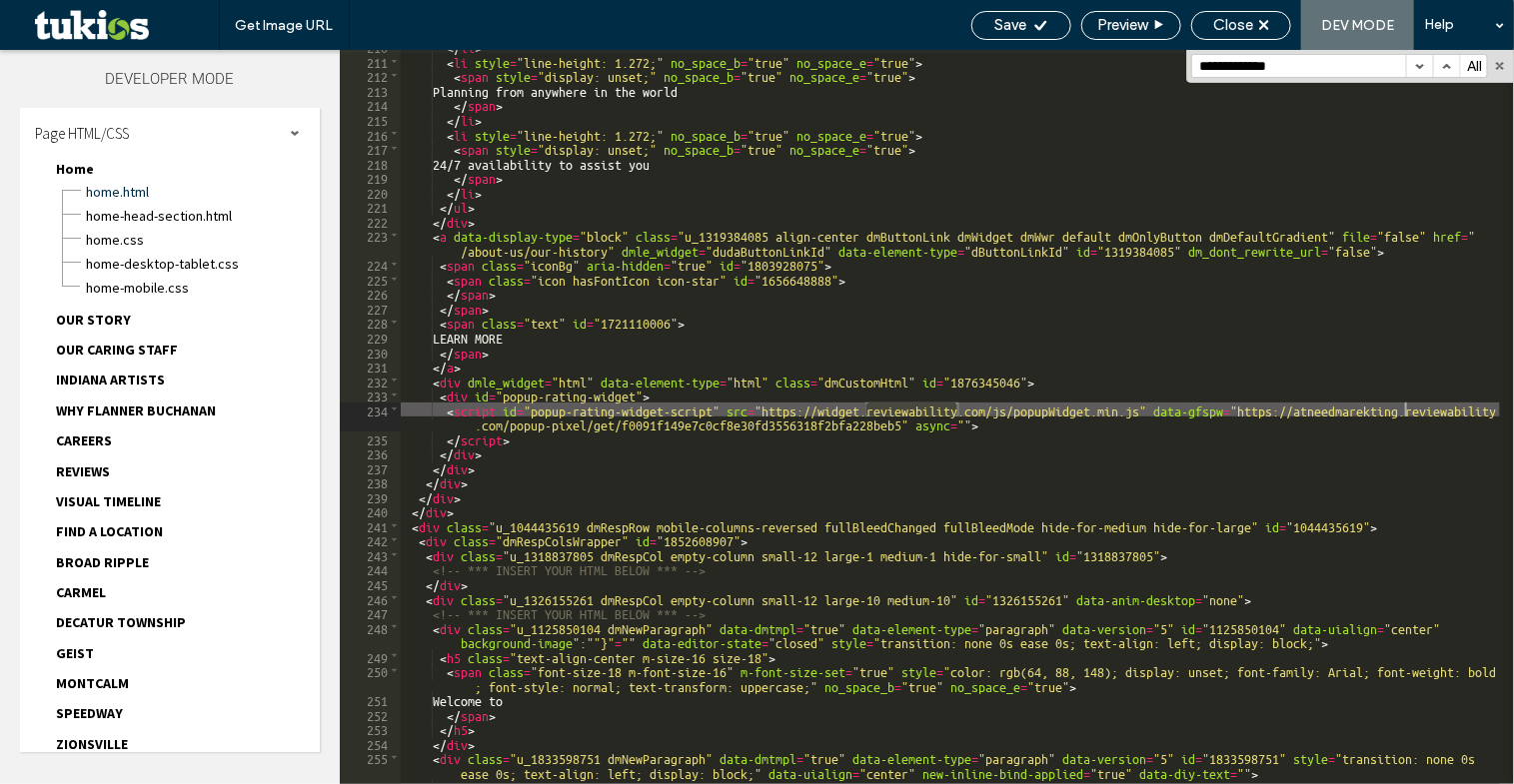 click at bounding box center [1419, 66] 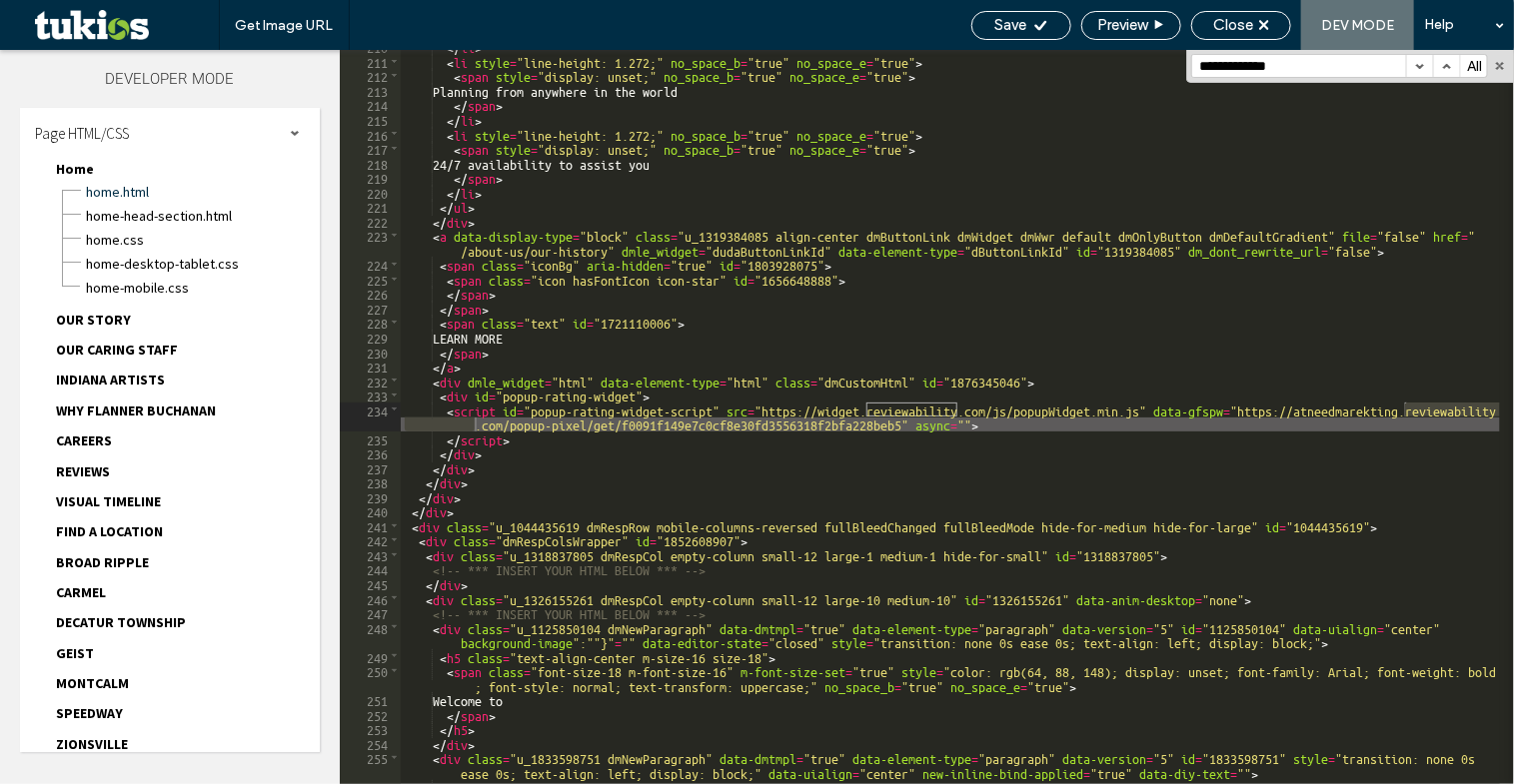 click at bounding box center (1419, 66) 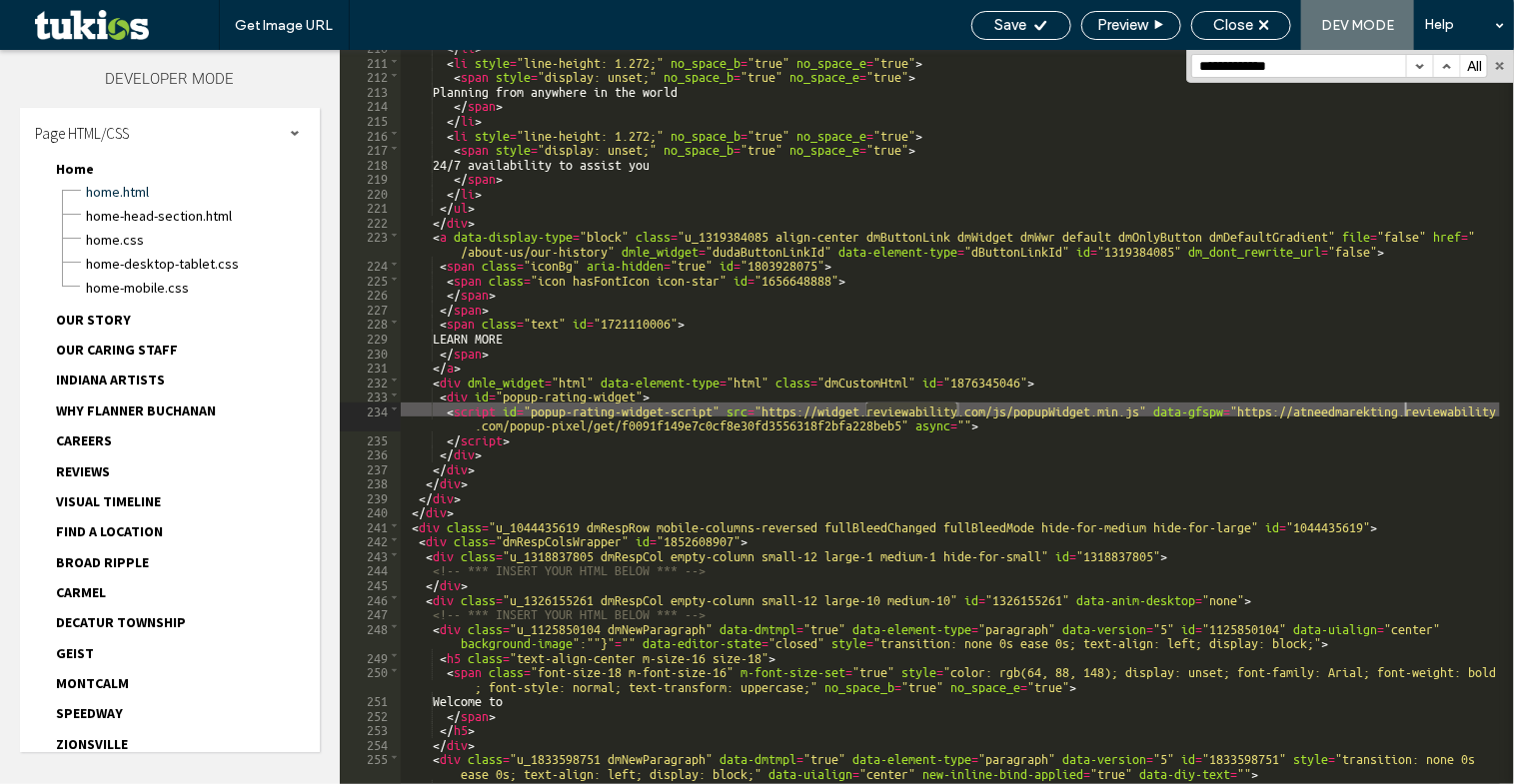 click at bounding box center (1419, 66) 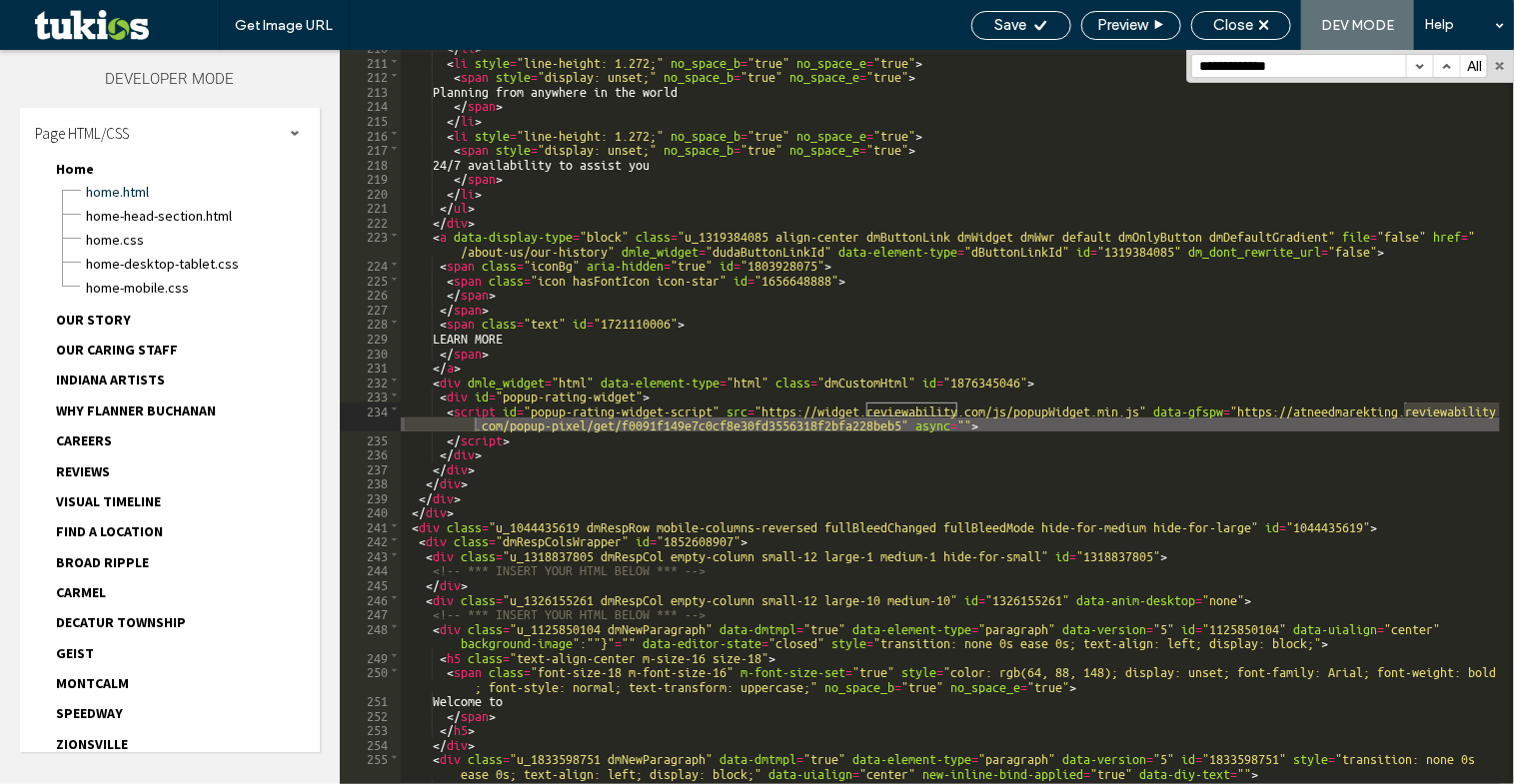 click at bounding box center [1419, 66] 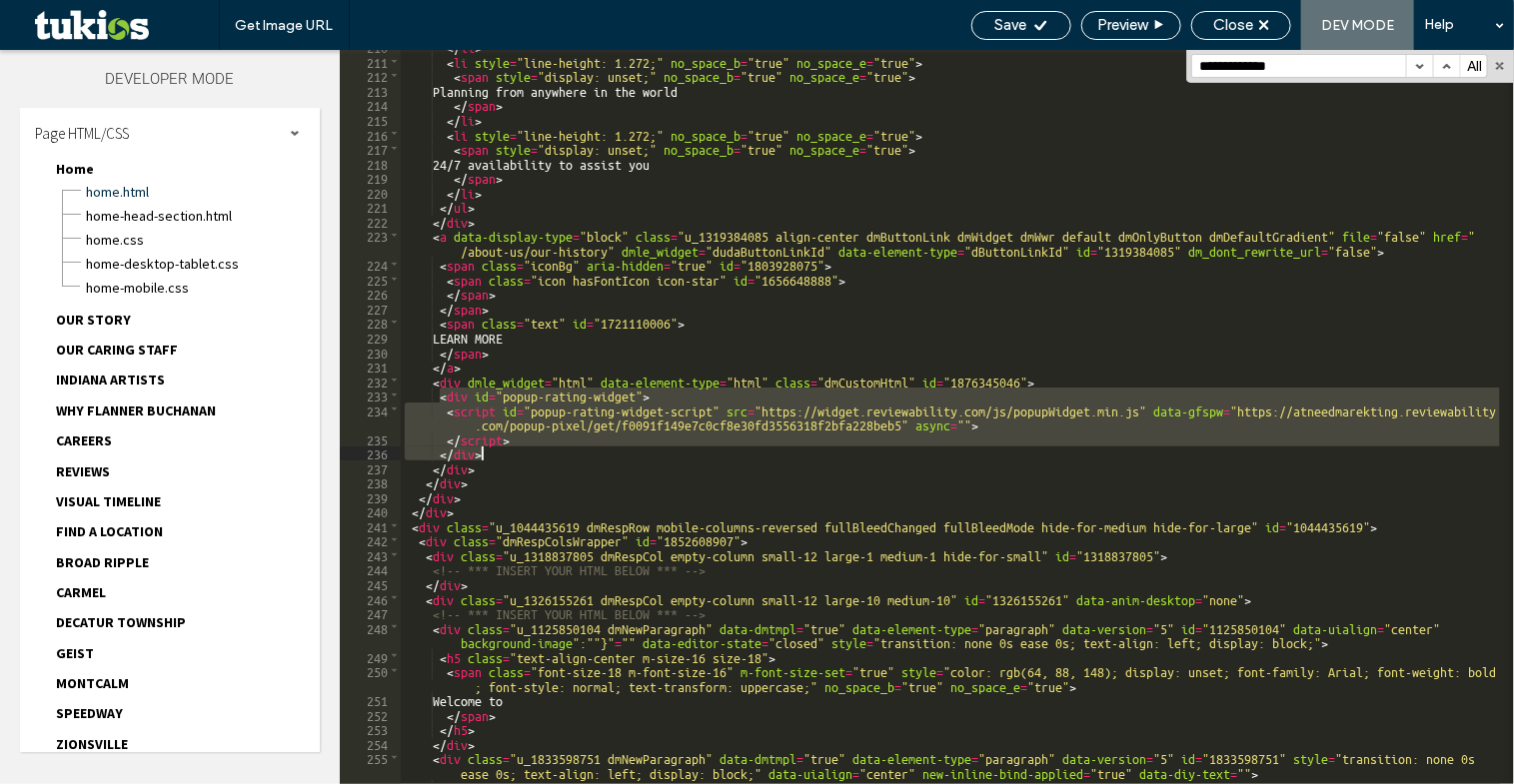 drag, startPoint x: 441, startPoint y: 397, endPoint x: 491, endPoint y: 446, distance: 70.00714 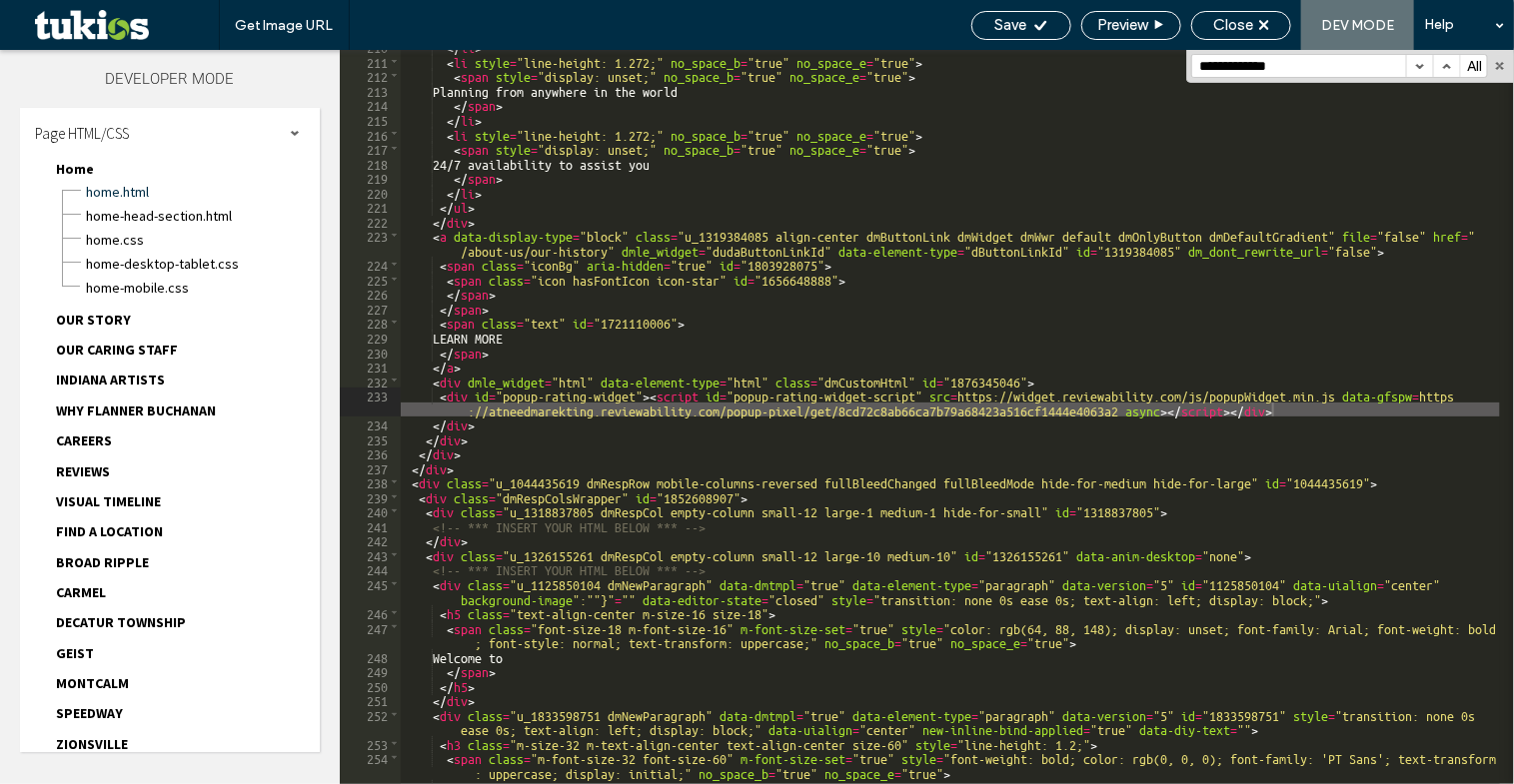 click on "</ li >         < li   style = "line-height: 1.272;"   no_space_b = "true"   no_space_e = "true" >          < span   style = "display: unset;"   no_space_b = "true"   no_space_e = "true" >          Planning from anywhere in the world          </ span >         </ li >         < li   style = "line-height: 1.272;"   no_space_b = "true"   no_space_e = "true" >          < span   style = "display: unset;"   no_space_b = "true"   no_space_e = "true" >          24/7 availability to assist you          </ span >         </ li >        </ ul >      </ div >      < a   data-display-type = "block"   class = "u_1319384085 align-center dmButtonLink dmWidget dmWwr default dmOnlyButton dmDefaultGradient"   file = "false"   href = "          /about-us/our-history"   dmle_widget = "dudaButtonLinkId"   data-element-type = "dButtonLinkId"   id = "1319384085"   dm_dont_rewrite_url = "false" >        < span   class = "iconBg"   aria-hidden = "true"   id = "1803928075" >         < span   class =   id = "1656648888"" at bounding box center [950, 427] 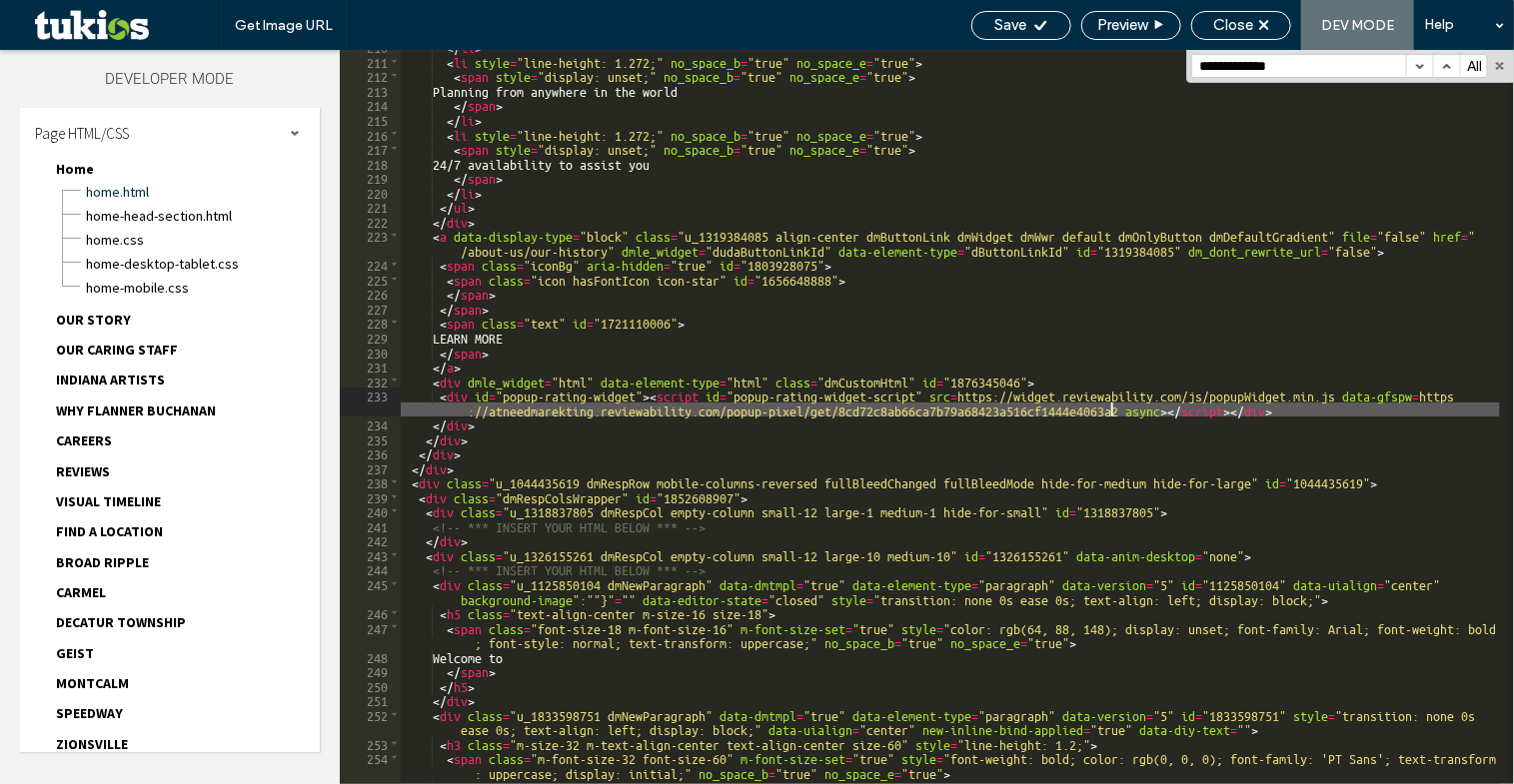 click on "</ li >         < li   style = "line-height: 1.272;"   no_space_b = "true"   no_space_e = "true" >          < span   style = "display: unset;"   no_space_b = "true"   no_space_e = "true" >          Planning from anywhere in the world          </ span >         </ li >         < li   style = "line-height: 1.272;"   no_space_b = "true"   no_space_e = "true" >          < span   style = "display: unset;"   no_space_b = "true"   no_space_e = "true" >          24/7 availability to assist you          </ span >         </ li >        </ ul >      </ div >      < a   data-display-type = "block"   class = "u_1319384085 align-center dmButtonLink dmWidget dmWwr default dmOnlyButton dmDefaultGradient"   file = "false"   href = "          /about-us/our-history"   dmle_widget = "dudaButtonLinkId"   data-element-type = "dButtonLinkId"   id = "1319384085"   dm_dont_rewrite_url = "false" >        < span   class = "iconBg"   aria-hidden = "true"   id = "1803928075" >         < span   class =   id = "1656648888"" at bounding box center (950, 427) 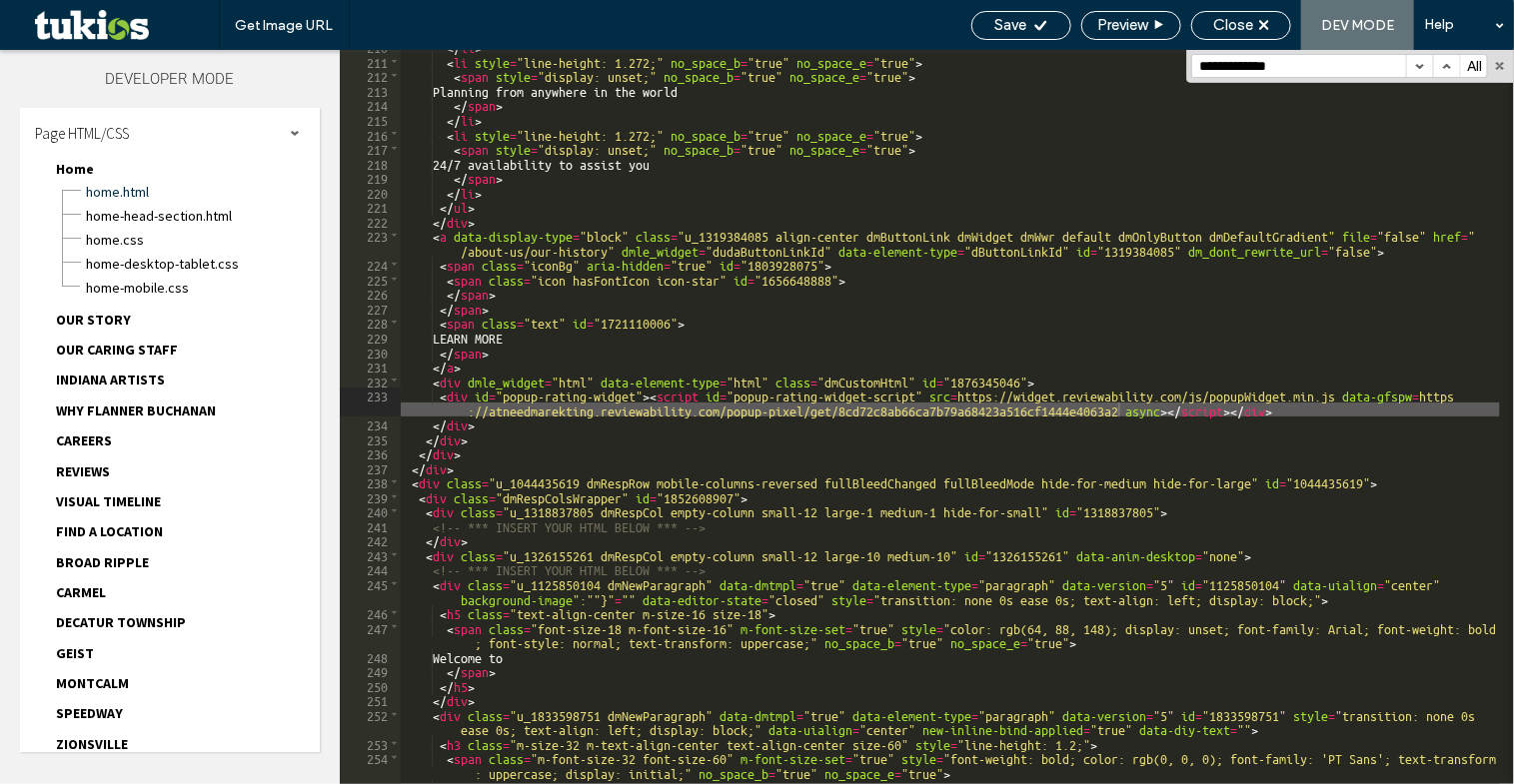 click on "</ li >         < li   style = "line-height: 1.272;"   no_space_b = "true"   no_space_e = "true" >          < span   style = "display: unset;"   no_space_b = "true"   no_space_e = "true" >          Planning from anywhere in the world          </ span >         </ li >         < li   style = "line-height: 1.272;"   no_space_b = "true"   no_space_e = "true" >          < span   style = "display: unset;"   no_space_b = "true"   no_space_e = "true" >          24/7 availability to assist you          </ span >         </ li >        </ ul >      </ div >      < a   data-display-type = "block"   class = "u_1319384085 align-center dmButtonLink dmWidget dmWwr default dmOnlyButton dmDefaultGradient"   file = "false"   href = "          /about-us/our-history"   dmle_widget = "dudaButtonLinkId"   data-element-type = "dButtonLinkId"   id = "1319384085"   dm_dont_rewrite_url = "false" >        < span   class = "iconBg"   aria-hidden = "true"   id = "1803928075" >         < span   class =   id = "1656648888"" at bounding box center [950, 427] 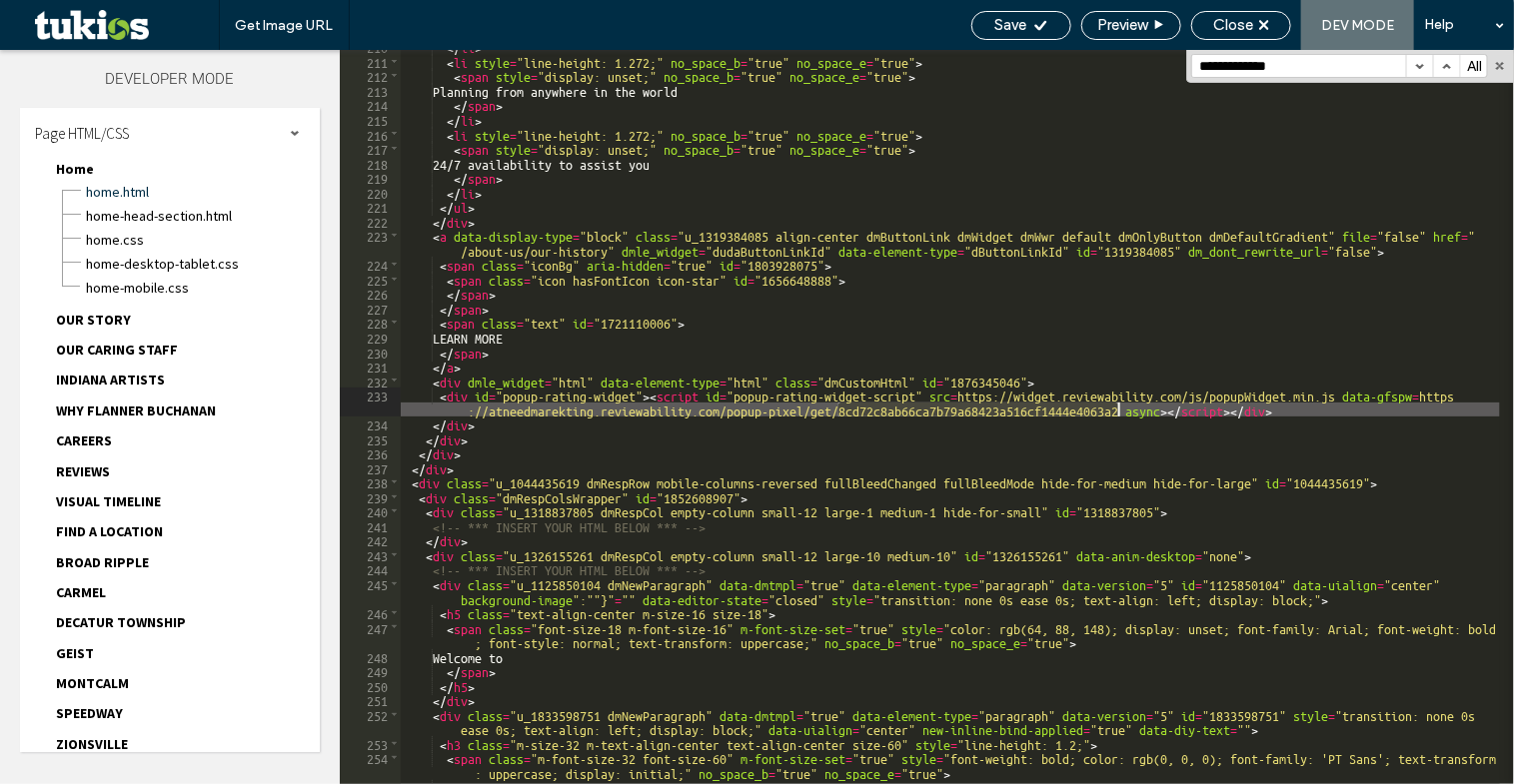 drag, startPoint x: 838, startPoint y: 412, endPoint x: 1117, endPoint y: 410, distance: 279.00717 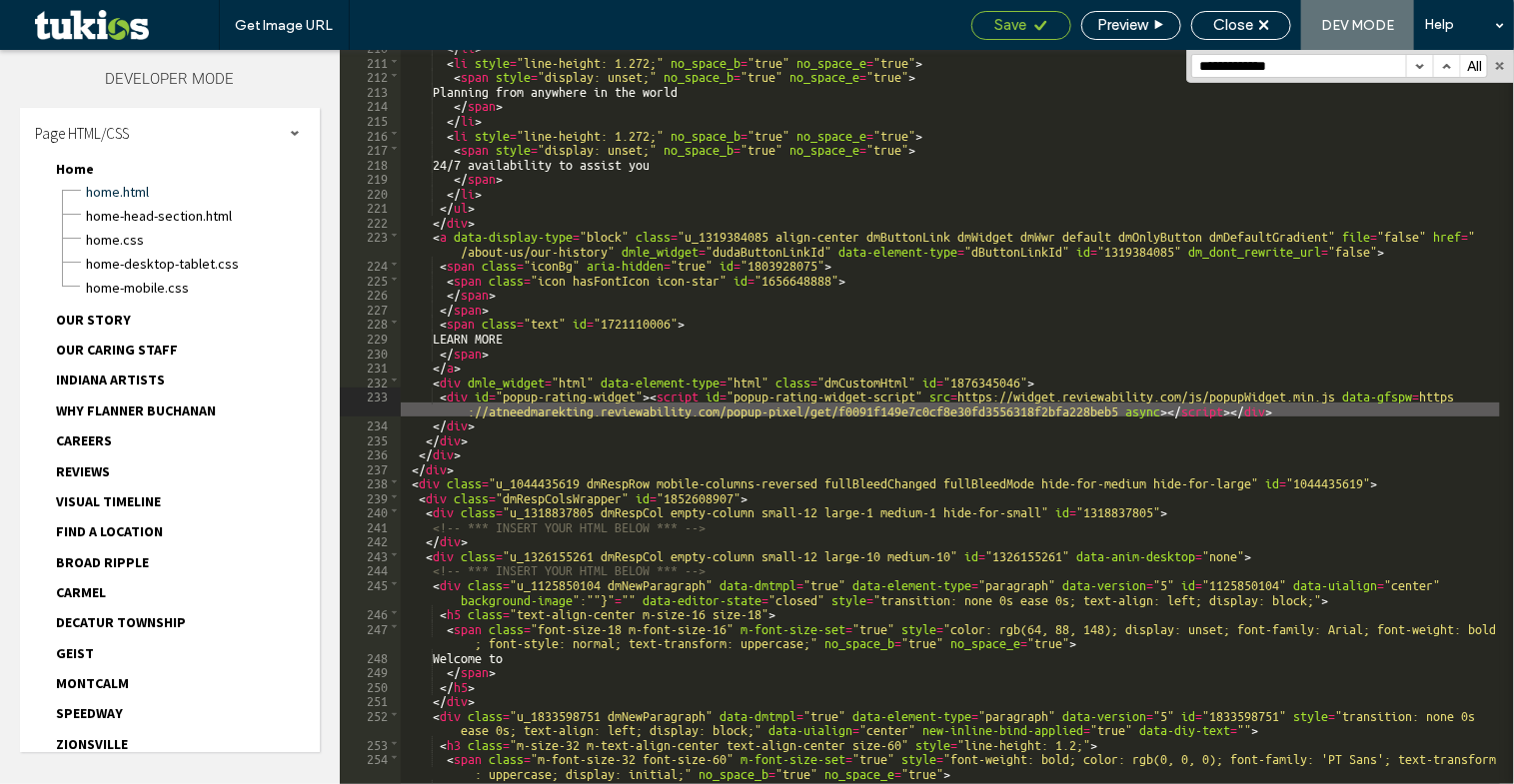 click on "Save" at bounding box center (1011, 25) 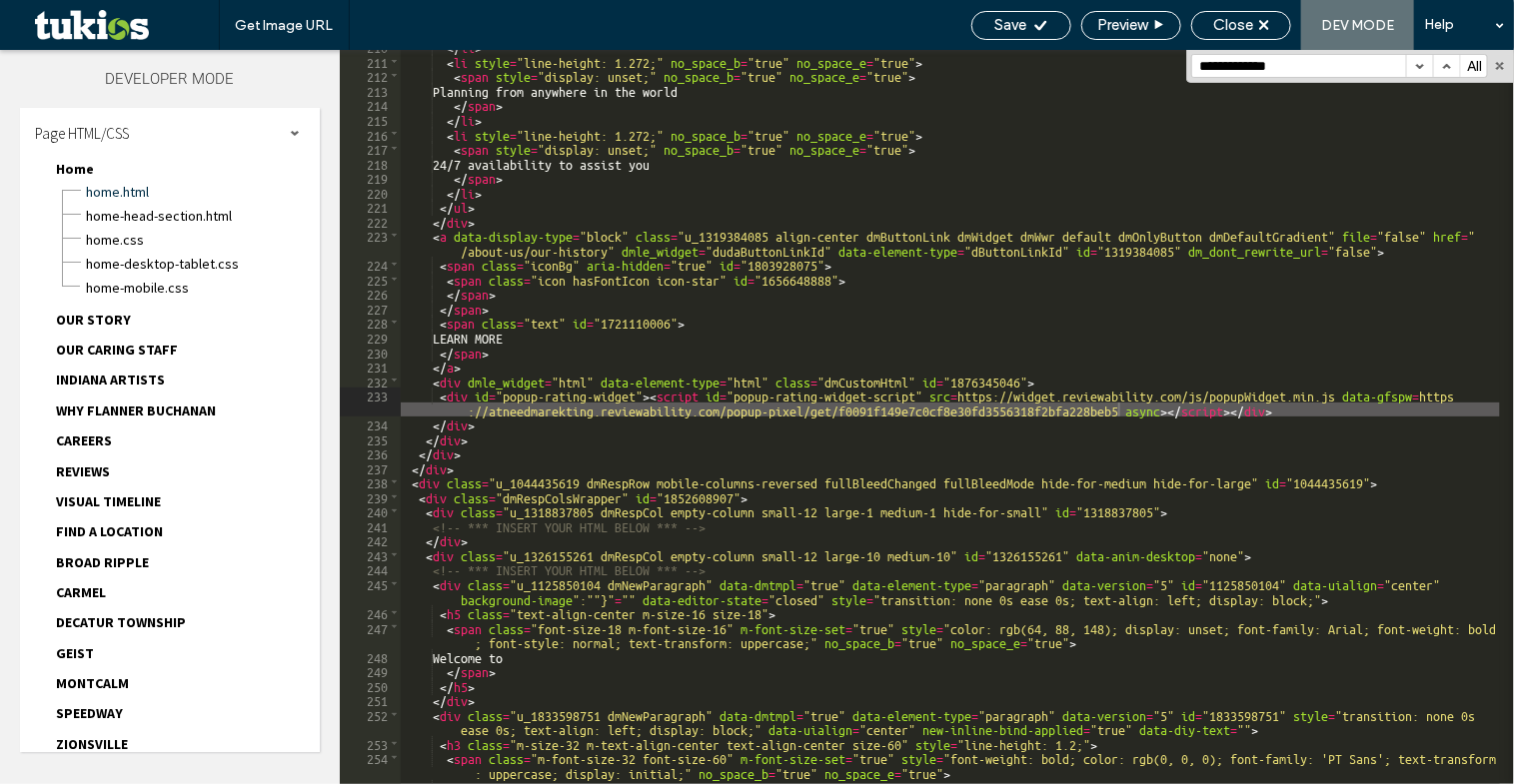 click on "Get Image URL Save Preview Close DEV MODE Help
Site Comments Team & Clients Automate new comments Instantly notify your team when someone adds or updates a comment on a site. See Zap Examples 30
Theme Pages Widgets Content Personalize Sell Online Blog App Store SEO & Settings
Developer Mode
Page HTML/CSS
Home
Home.html
Home-head-section.html
Home.css
Home-desktop-tablet.css
Home-mobile.css" at bounding box center [757, 392] 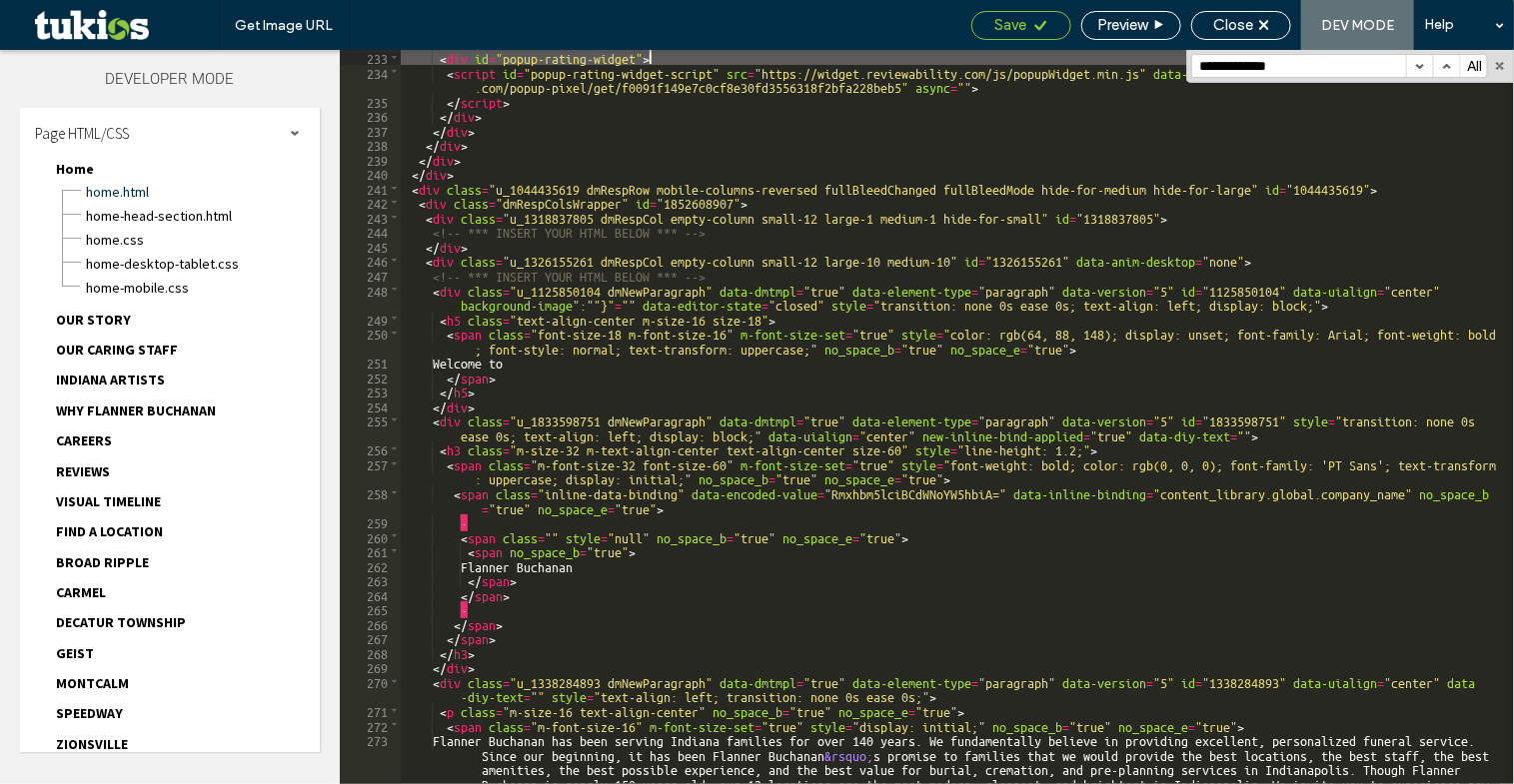 scroll, scrollTop: 3689, scrollLeft: 0, axis: vertical 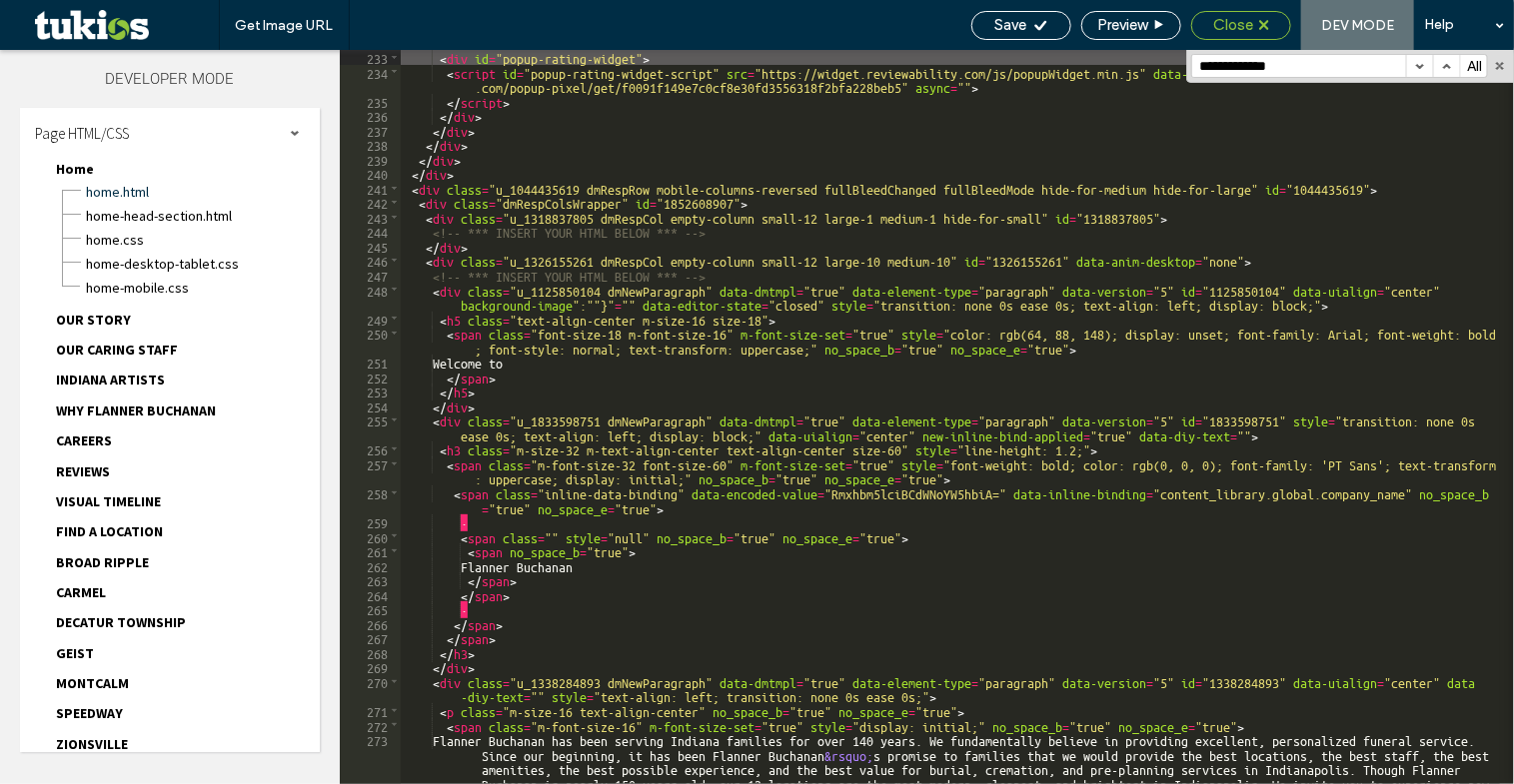 click on "Close" at bounding box center (1233, 25) 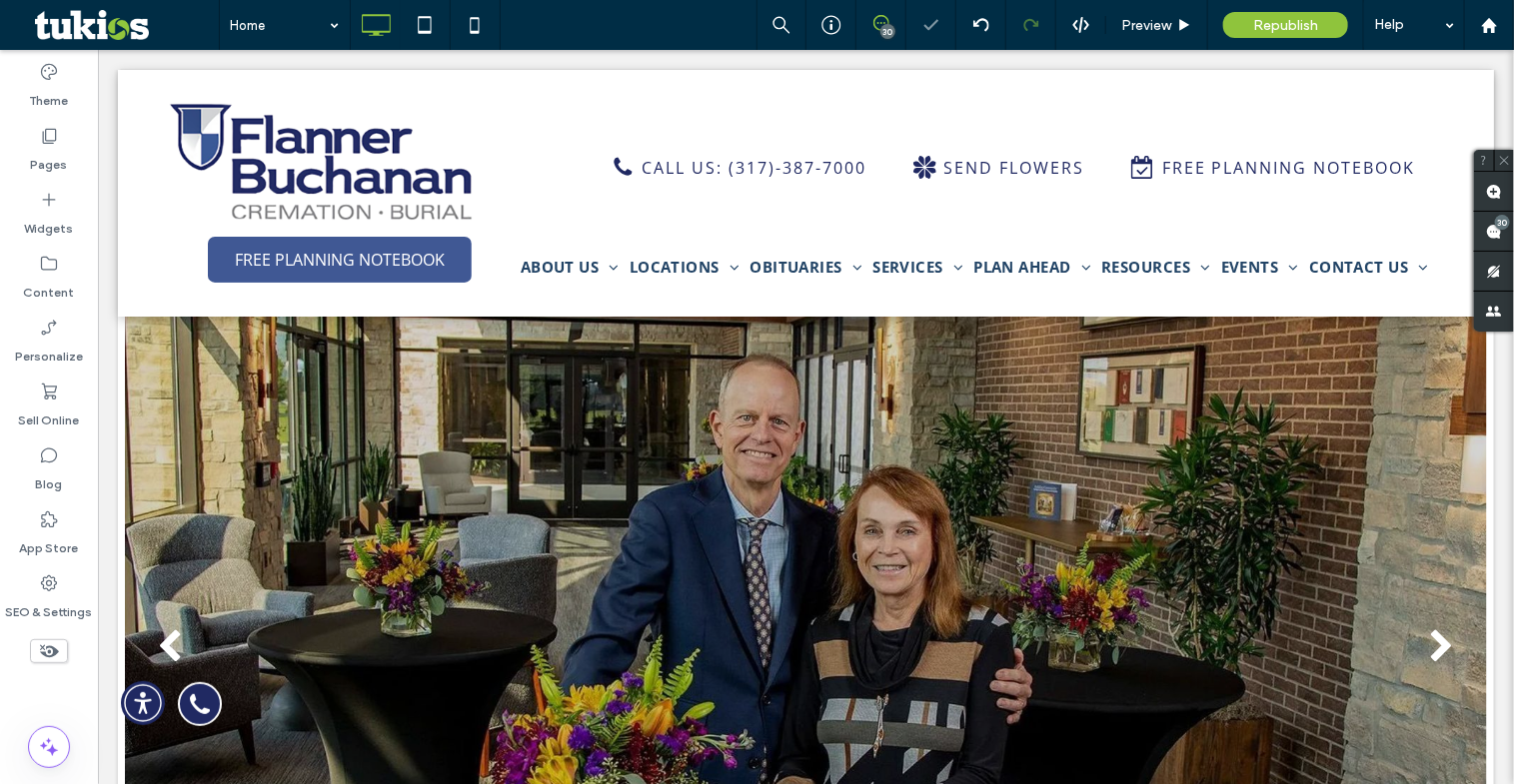 scroll, scrollTop: 0, scrollLeft: 0, axis: both 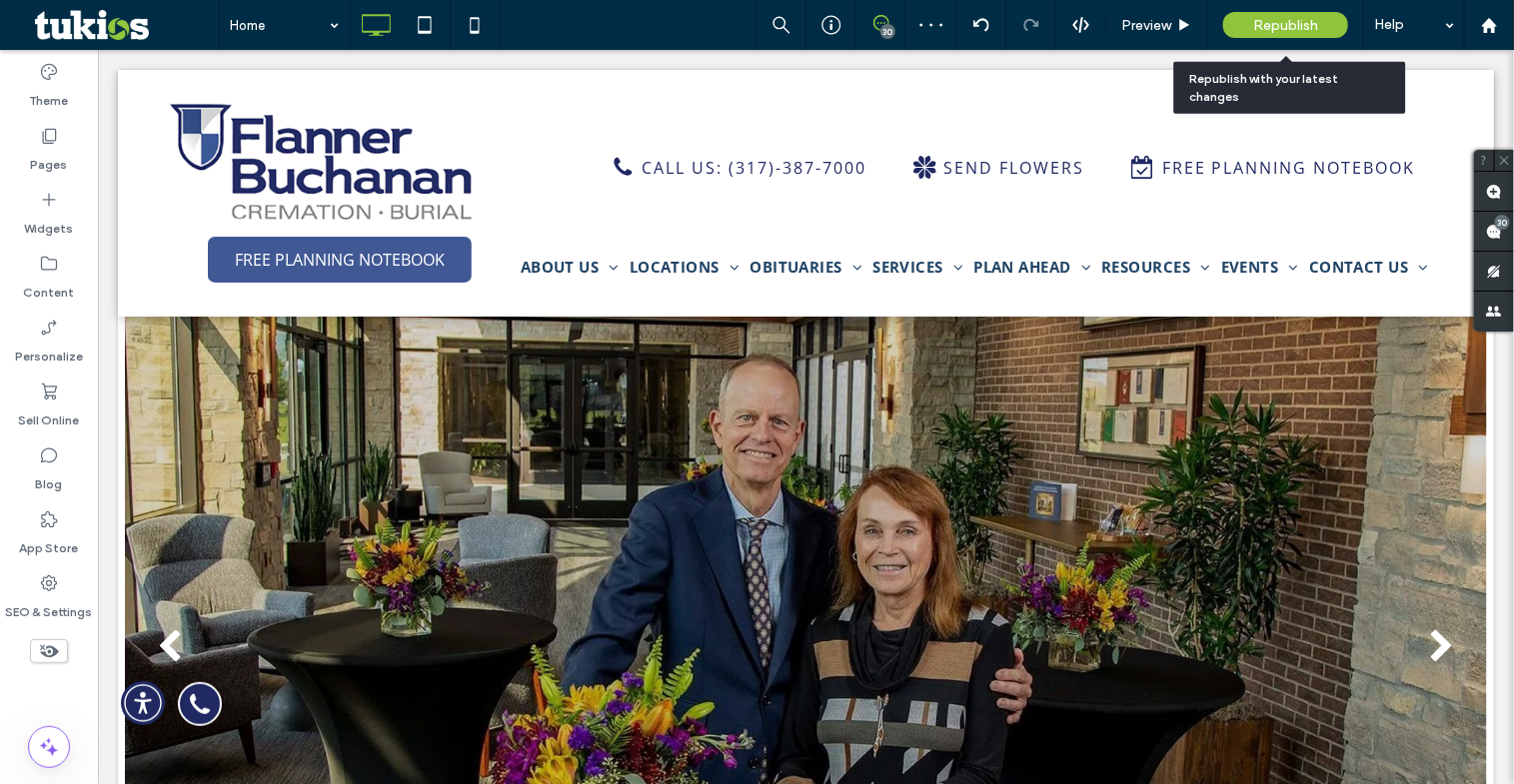 click on "Republish" at bounding box center [1285, 25] 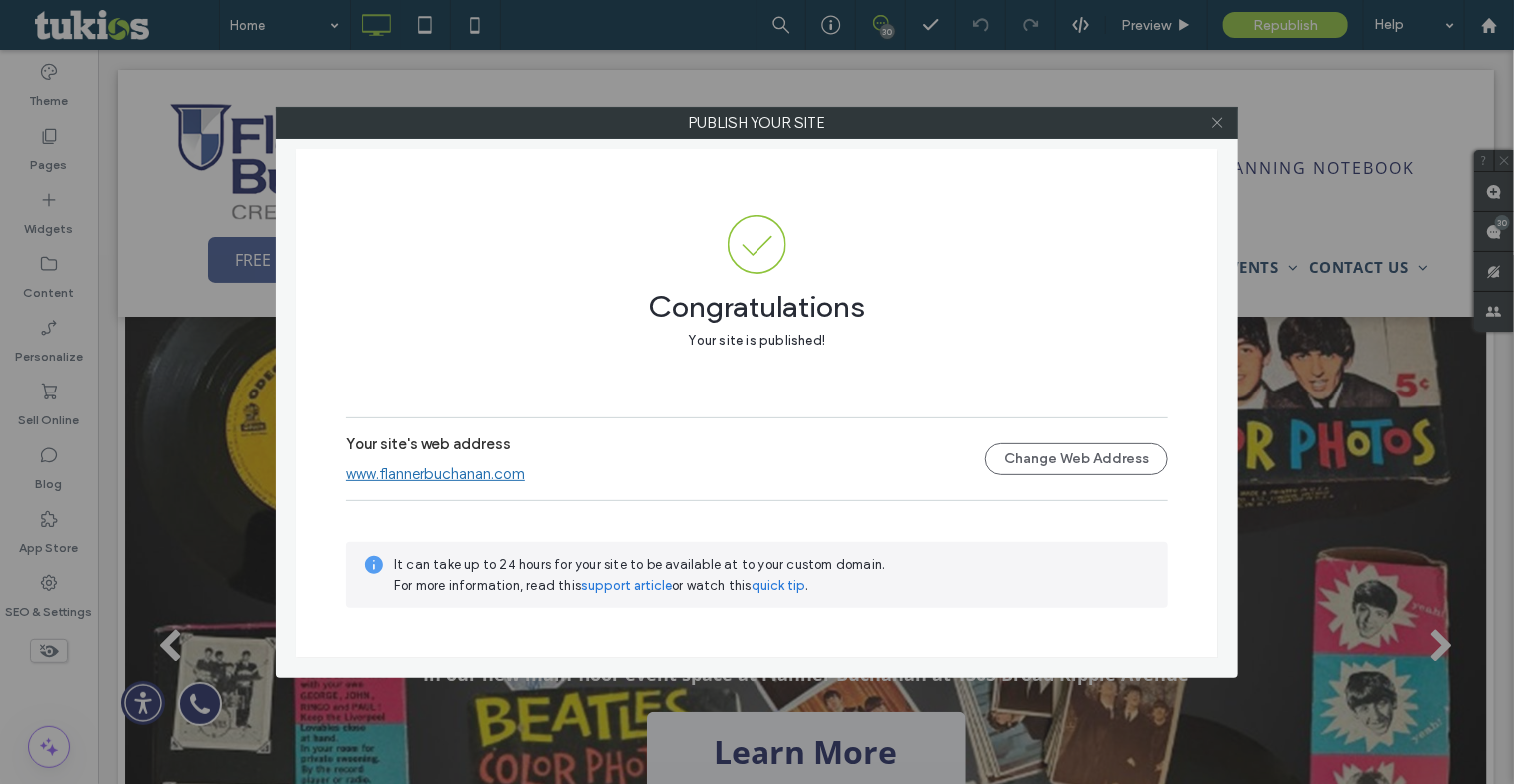 click 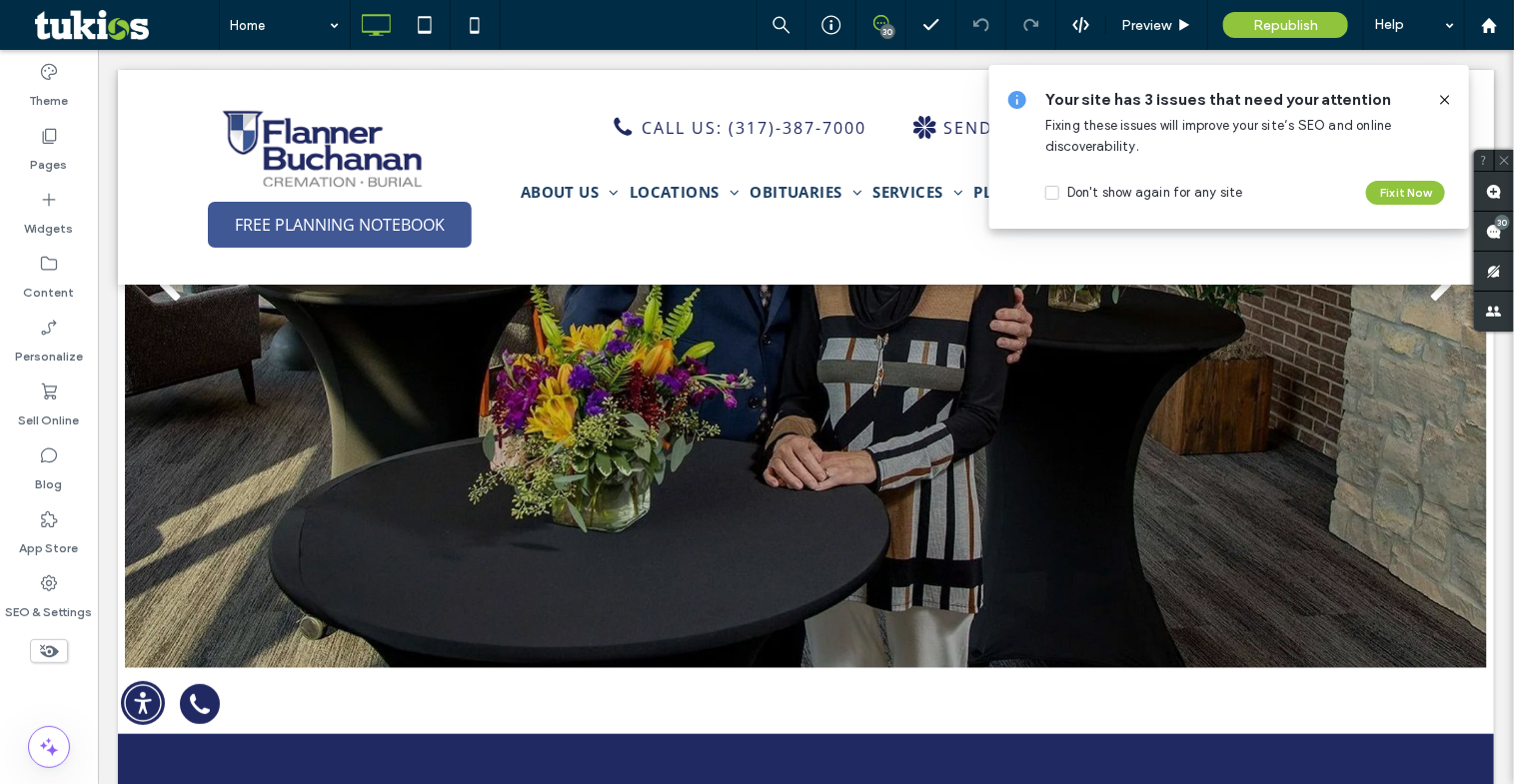 scroll, scrollTop: 0, scrollLeft: 0, axis: both 